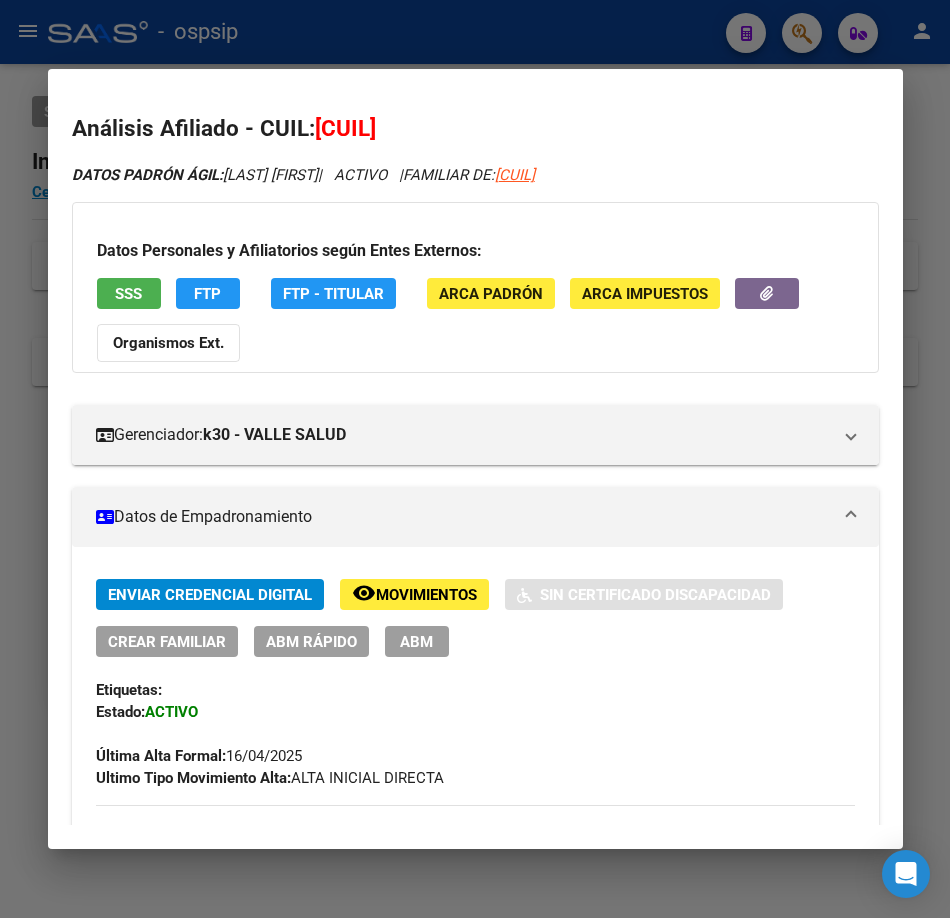 scroll, scrollTop: 0, scrollLeft: 0, axis: both 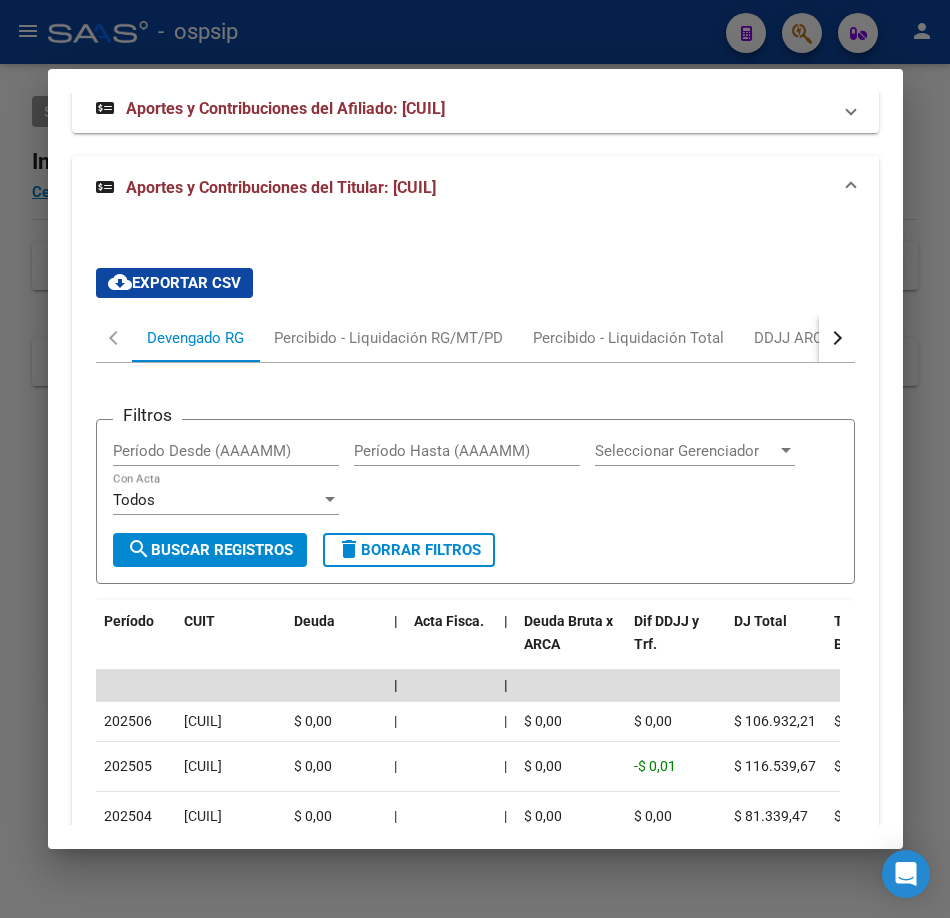 click at bounding box center (475, 459) 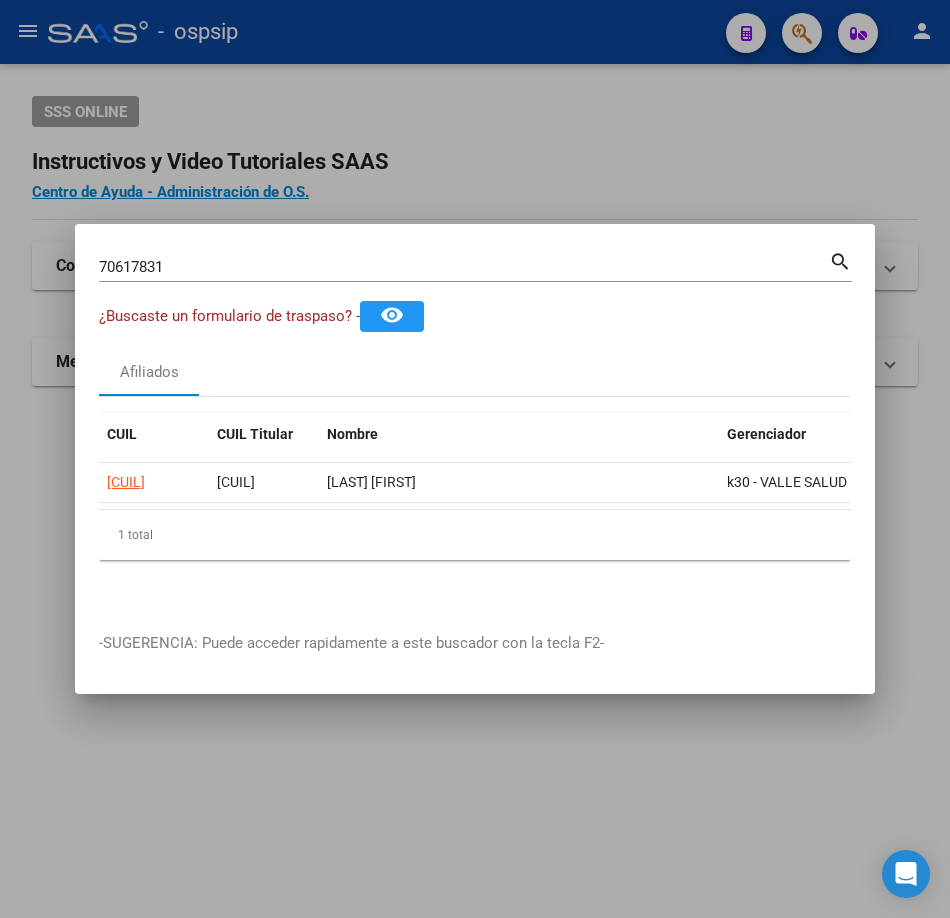 click on "70617831" at bounding box center [464, 267] 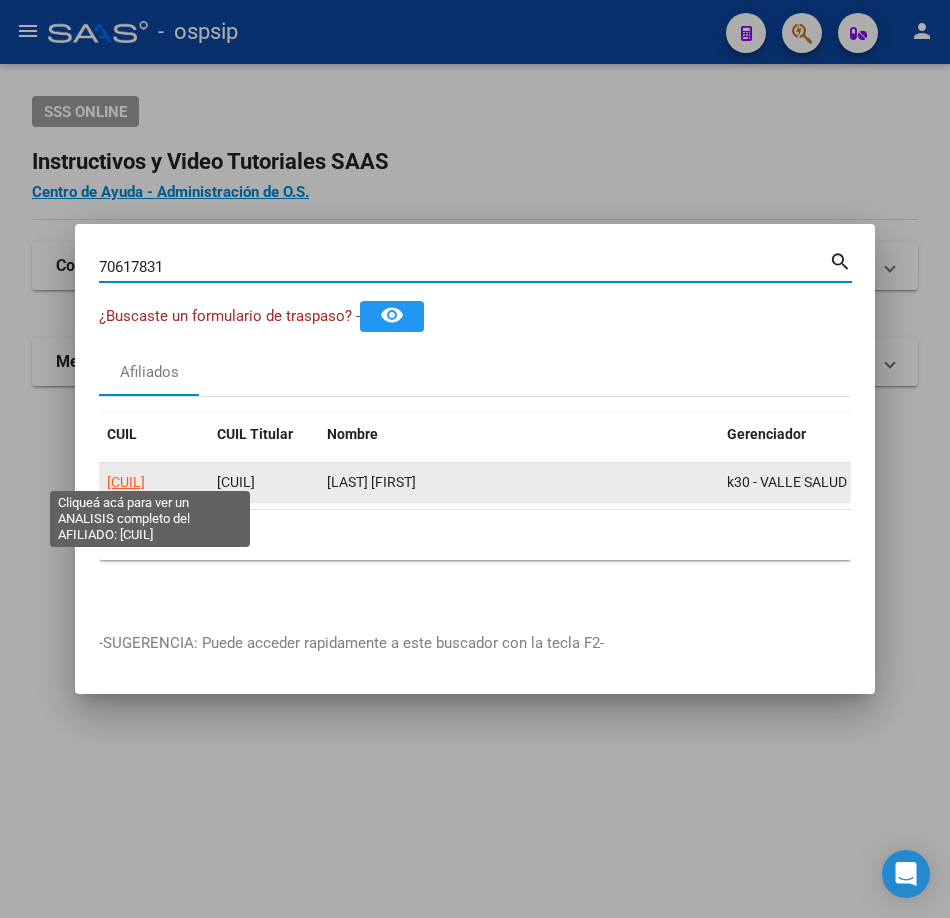 click on "[CUIL]" 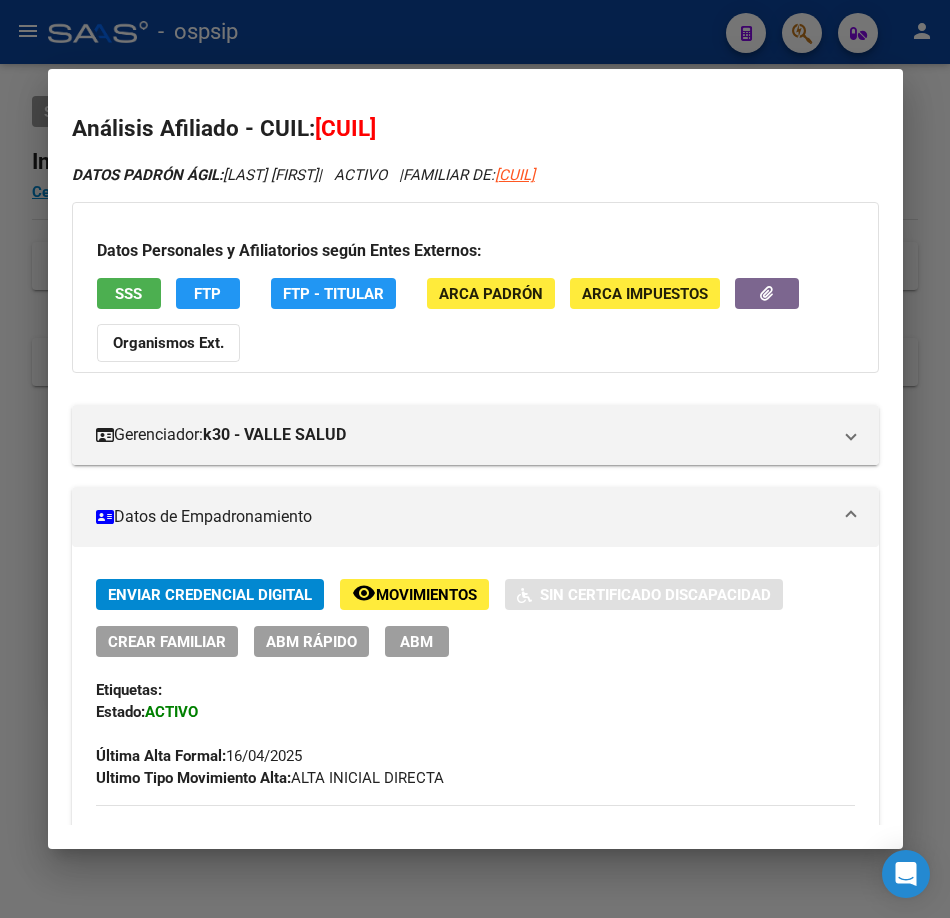 click on "SSS" at bounding box center (129, 293) 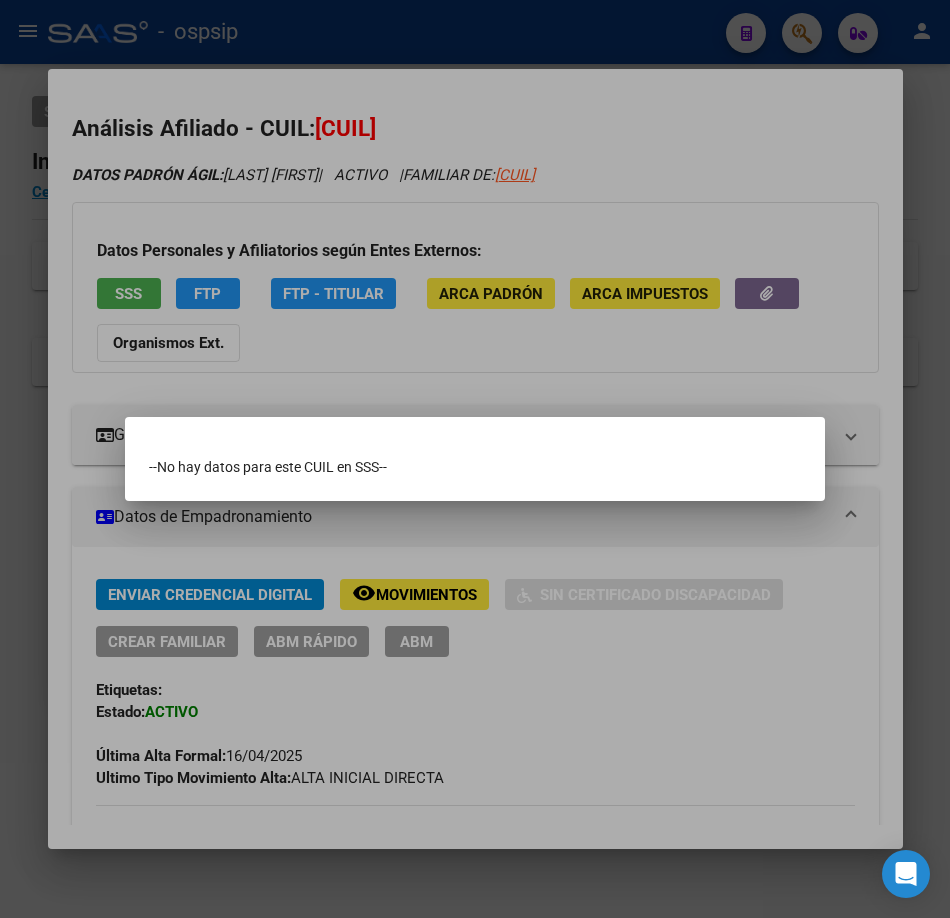 click at bounding box center (475, 459) 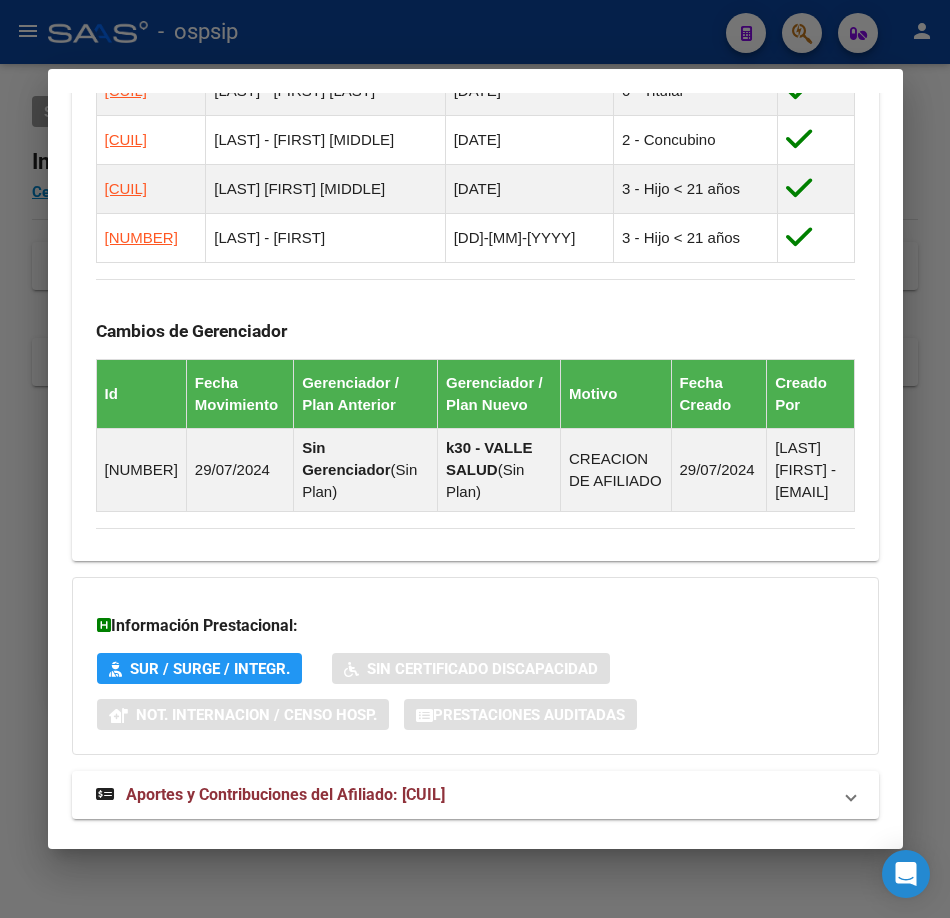 scroll, scrollTop: 1483, scrollLeft: 0, axis: vertical 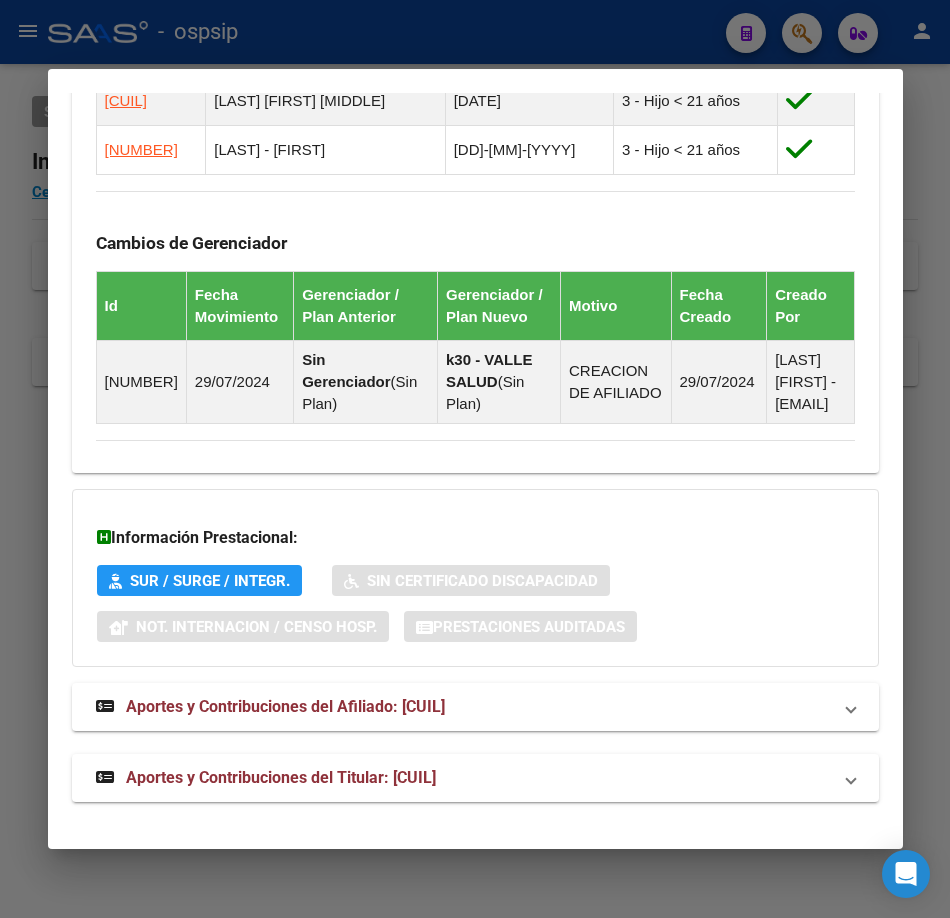 click on "Análisis Afiliado - CUIL:  [CUIL] DATOS PADRÓN ÁGIL:  [LAST] [LAST]    |   ACTIVO   |     FAMILIAR DE:  [CUIL] Datos Personales y Afiliatorios según Entes Externos: SSS FTP  FTP - Titular ARCA Padrón ARCA Impuestos Organismos Ext.    Gerenciador:      k30 - VALLE SALUD Atención telefónica: Atención emergencias: Otros Datos Útiles:    Datos de Empadronamiento  Enviar Credencial Digital remove_red_eye Movimientos    Sin Certificado Discapacidad Crear Familiar ABM Rápido ABM Etiquetas: Estado: ACTIVO Última Alta Formal:  [DATE] Ultimo Tipo Movimiento Alta:  ALTA INICIAL DIRECTA DATOS DEL AFILIADO Apellido:  [LAST] [LAST] CUIL:  [CUIL] Documento:  DU - DOCUMENTO UNICO [NUMBER]  Nacionalidad:  ARGENTINA Parentesco:  3 - Hijo < 21 años Estado Civil:  Soltero Discapacitado:    NO (00) Sexo:  M Nacimiento:  [DATE] Edad:  0  NO TIENE TELEFONOS REGISTRADOS Provincia:  [STATE] Localidad:  BARRIO CONFLUENCIA Código Postal:  [POSTAL_CODE] Calle:  COPAHUE 545 DATOS GRUPO FAMILIAR" at bounding box center [475, -263] 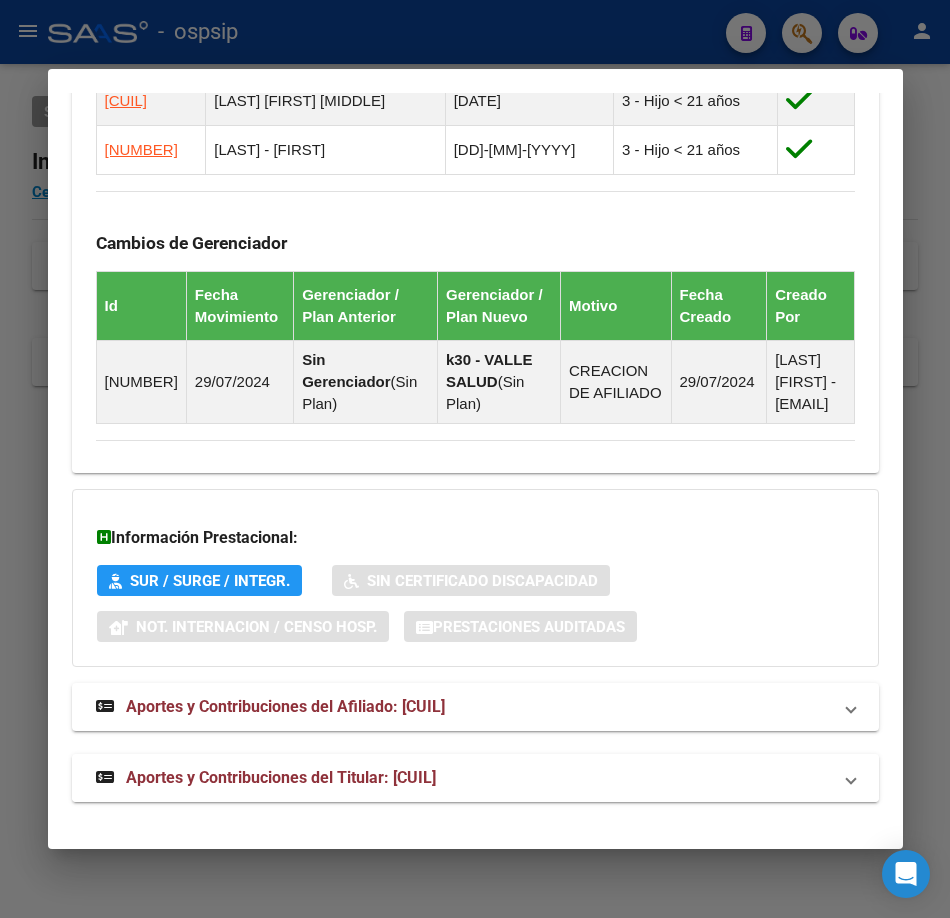 click on "Aportes y Contribuciones del Titular: [CUIL]" at bounding box center (281, 777) 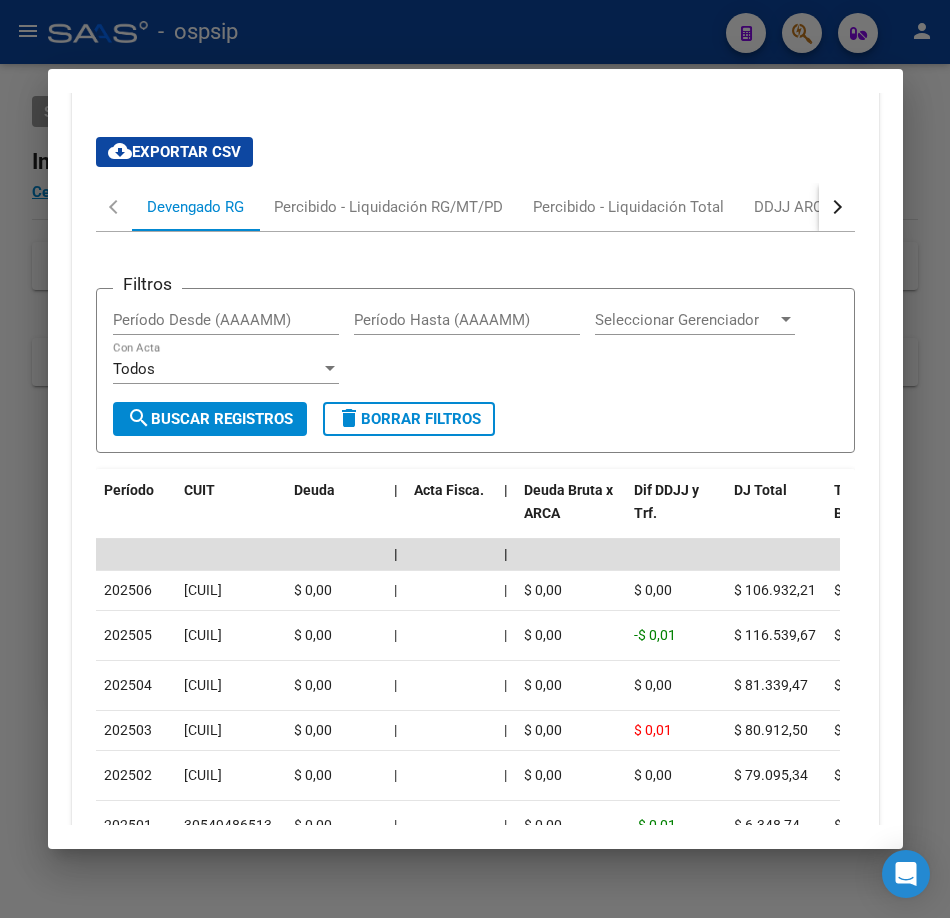 scroll, scrollTop: 2183, scrollLeft: 0, axis: vertical 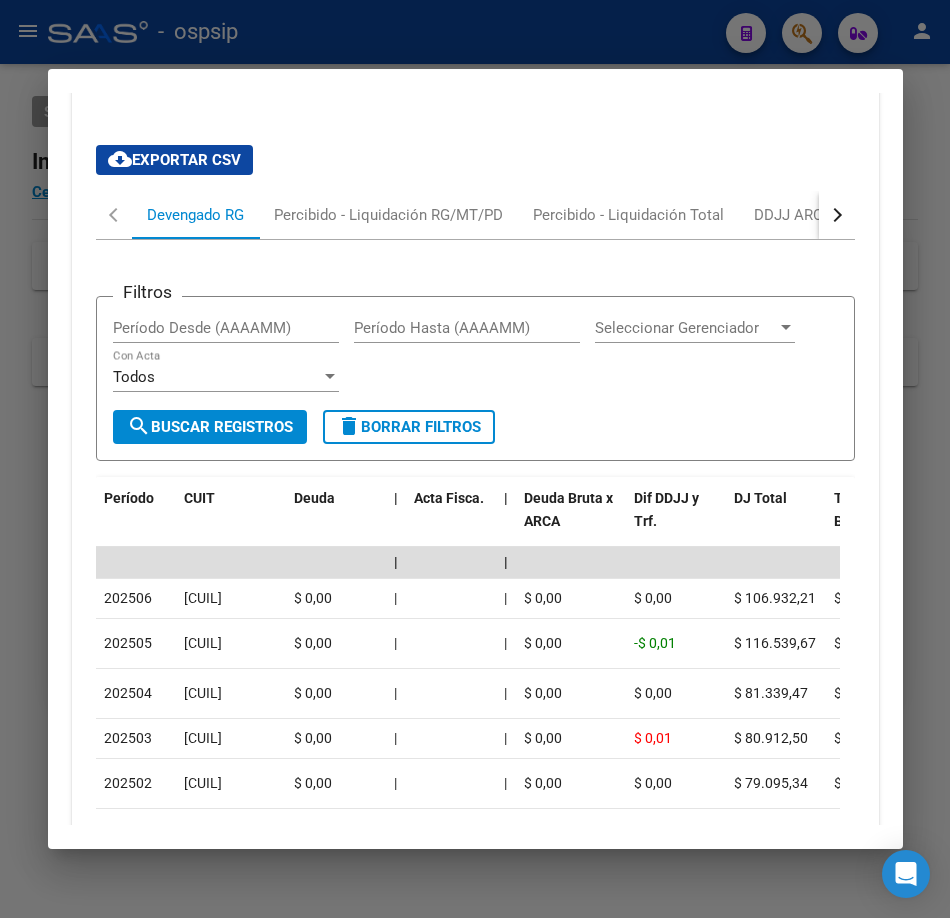 click at bounding box center (475, 459) 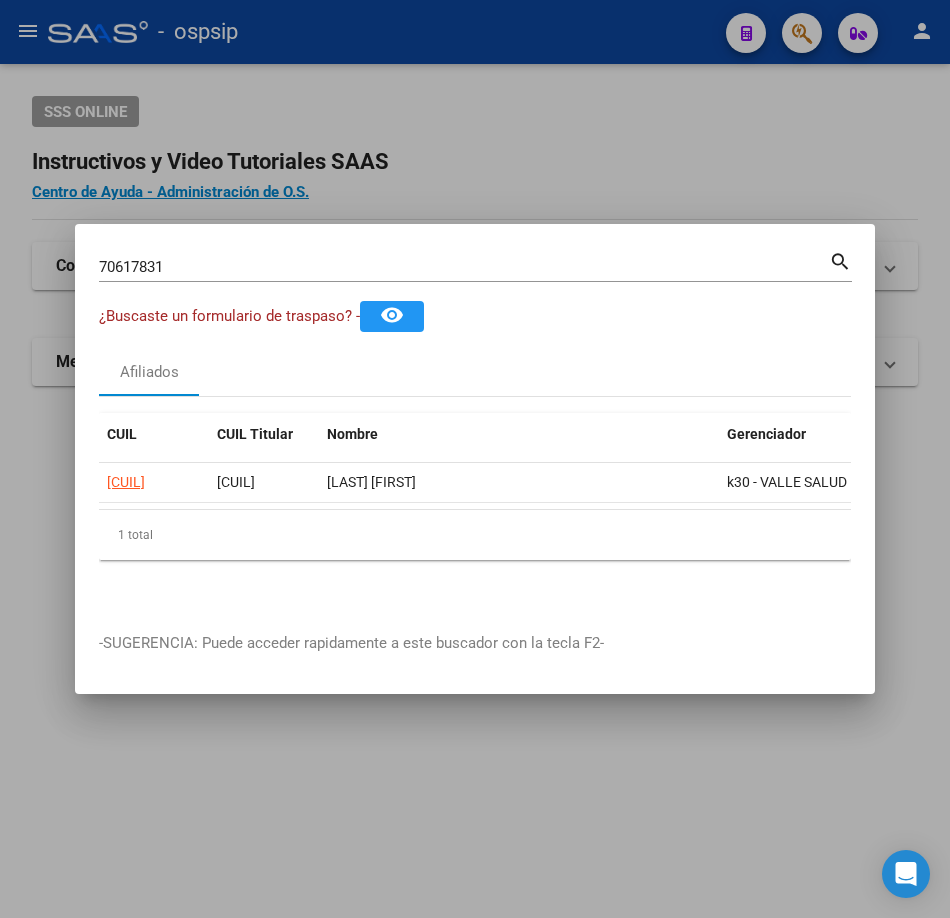 click on "70617831" at bounding box center [464, 267] 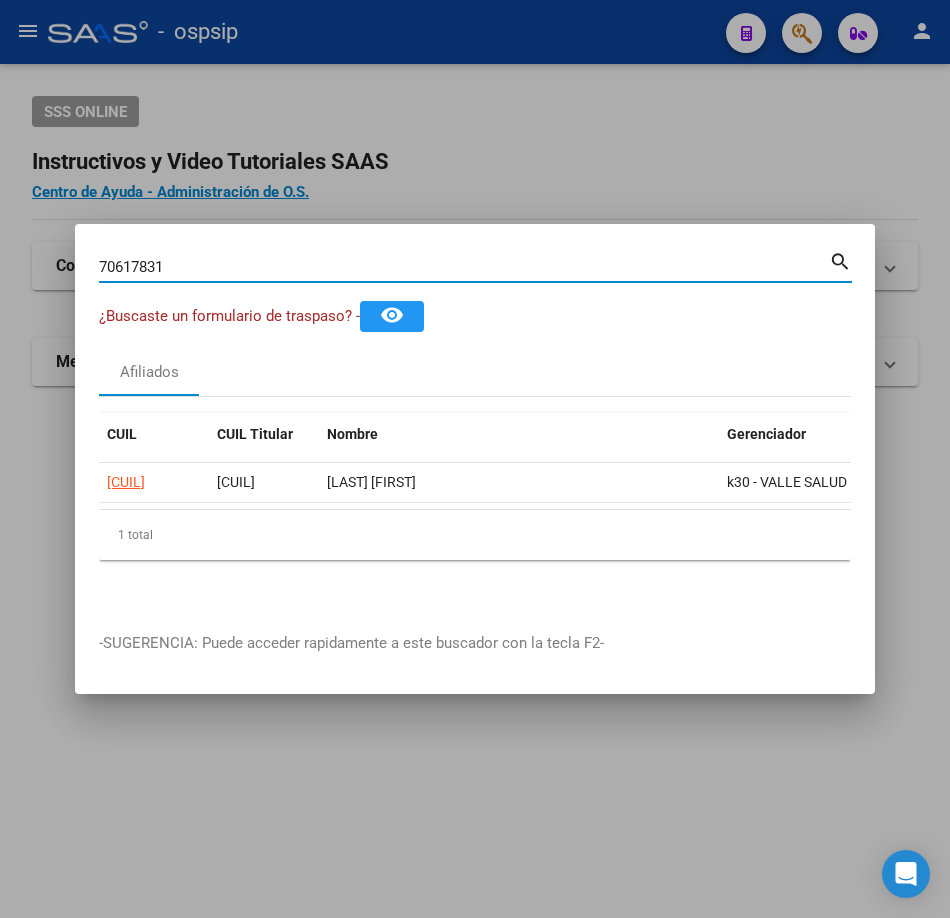 click on "70617831" at bounding box center [464, 267] 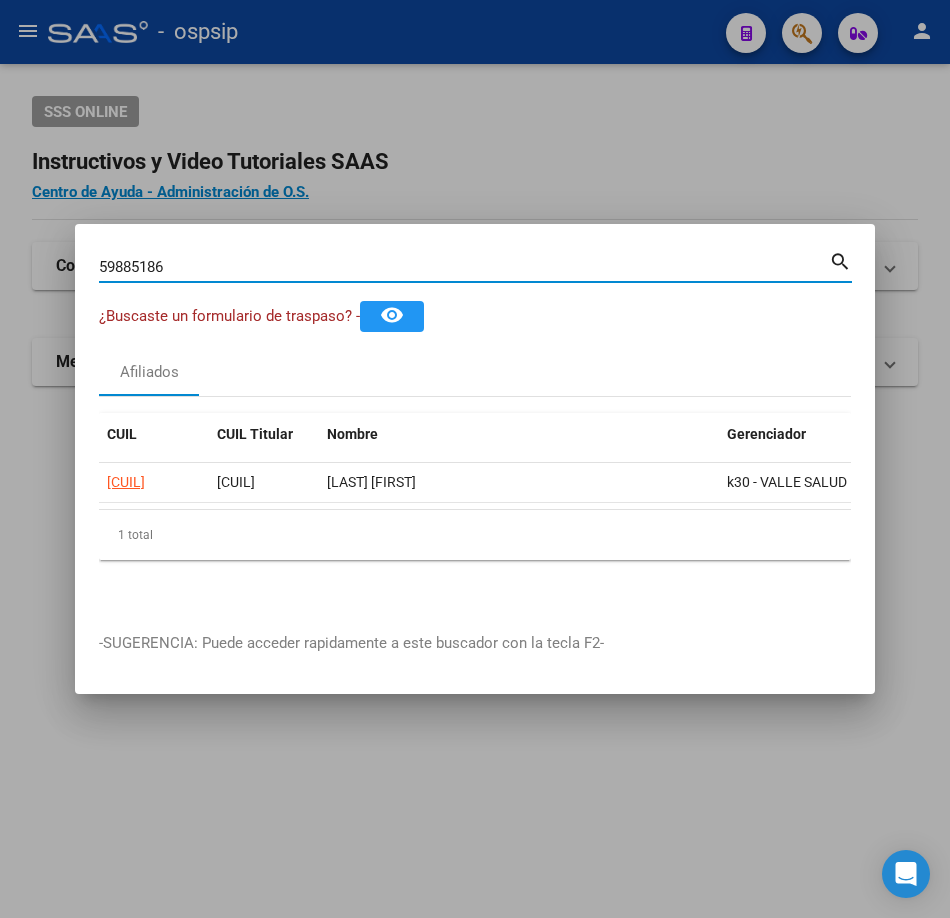 type on "59885186" 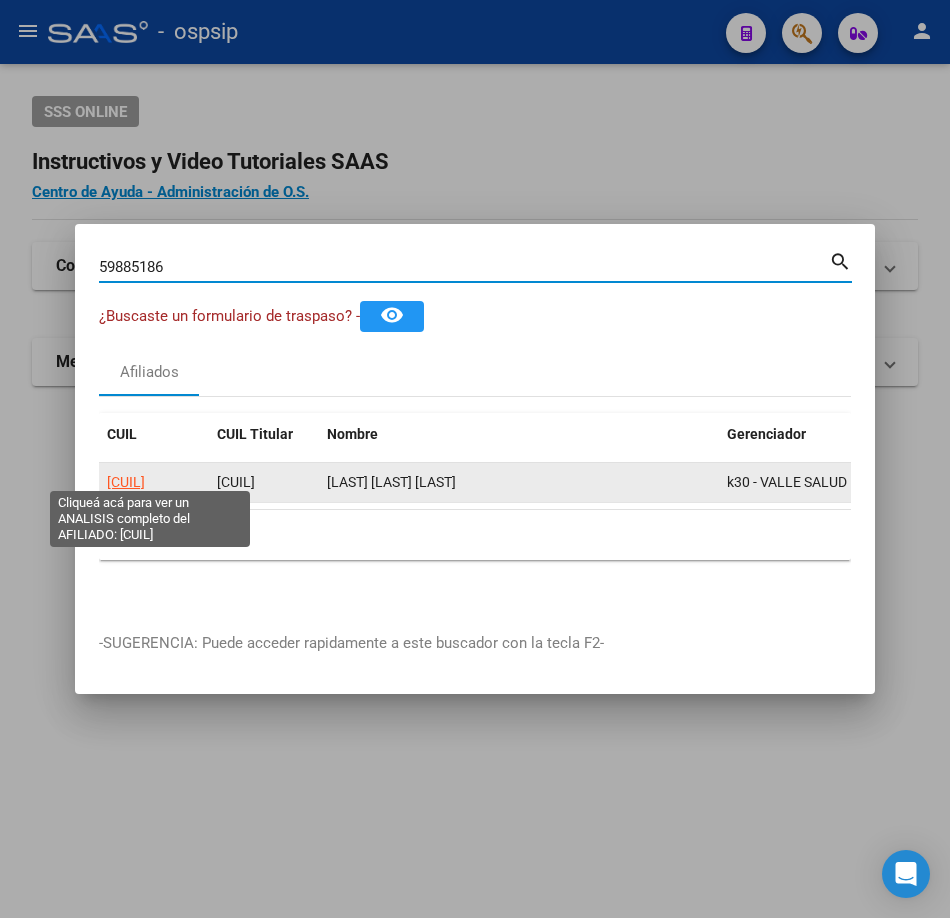 click on "[CUIL]" 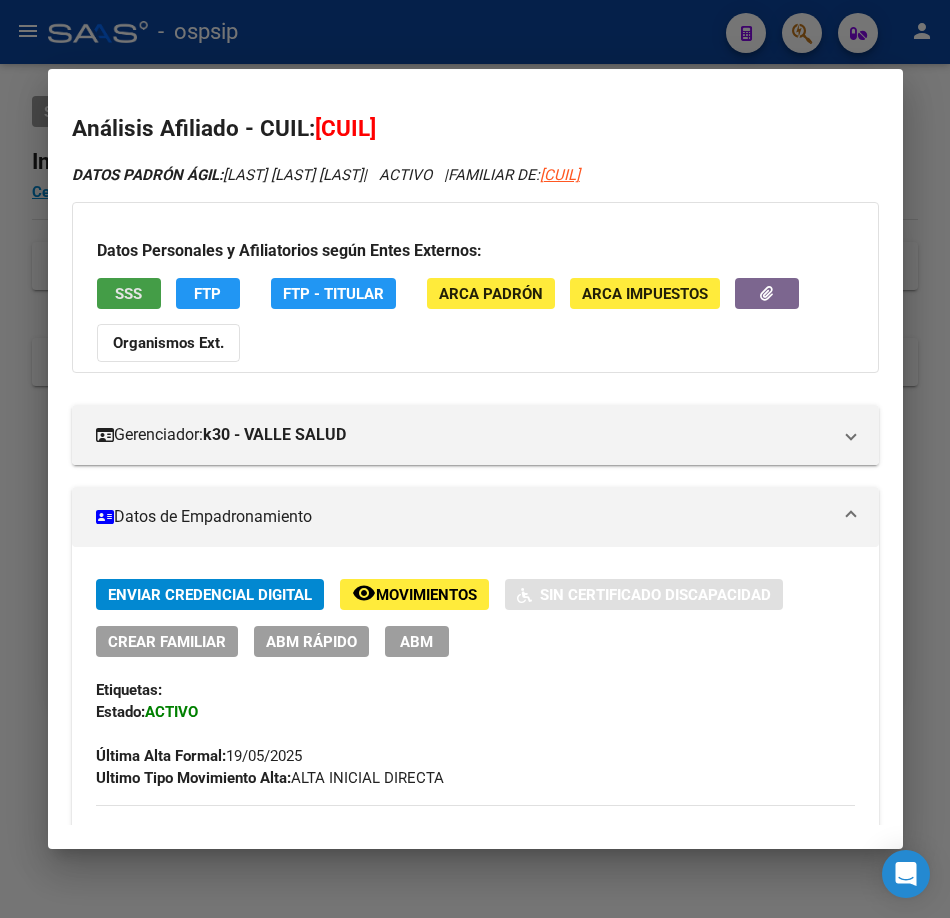 click on "SSS" at bounding box center [128, 294] 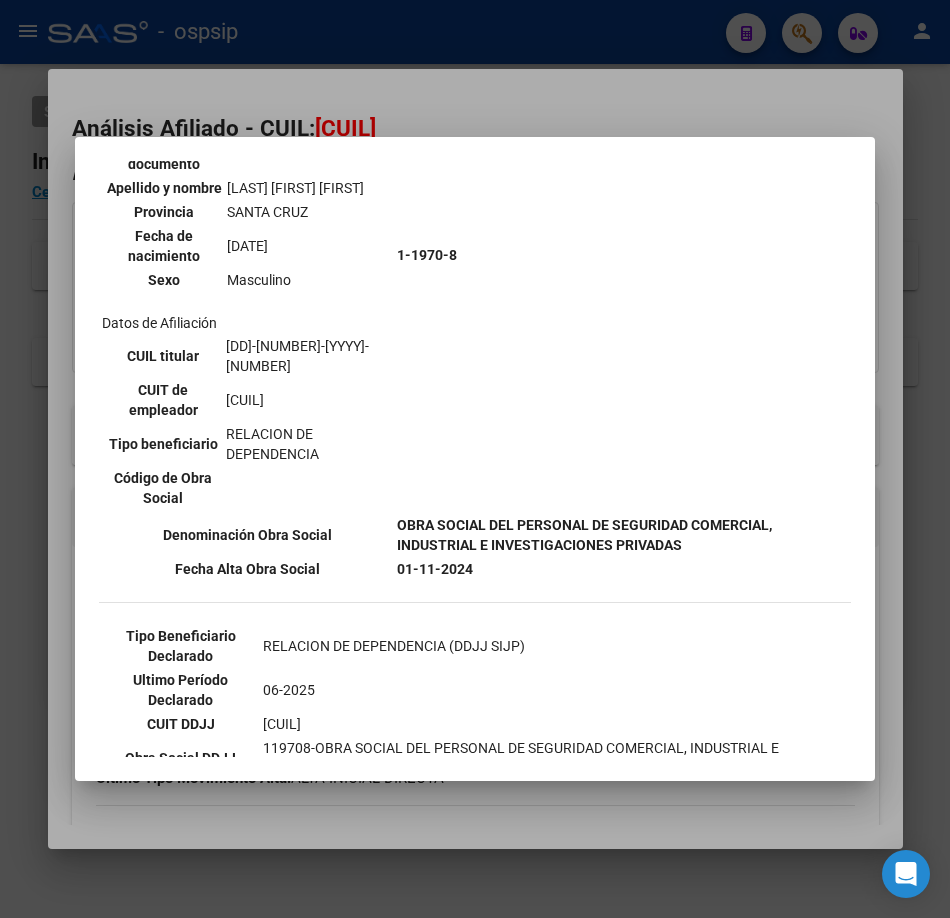 scroll, scrollTop: 300, scrollLeft: 0, axis: vertical 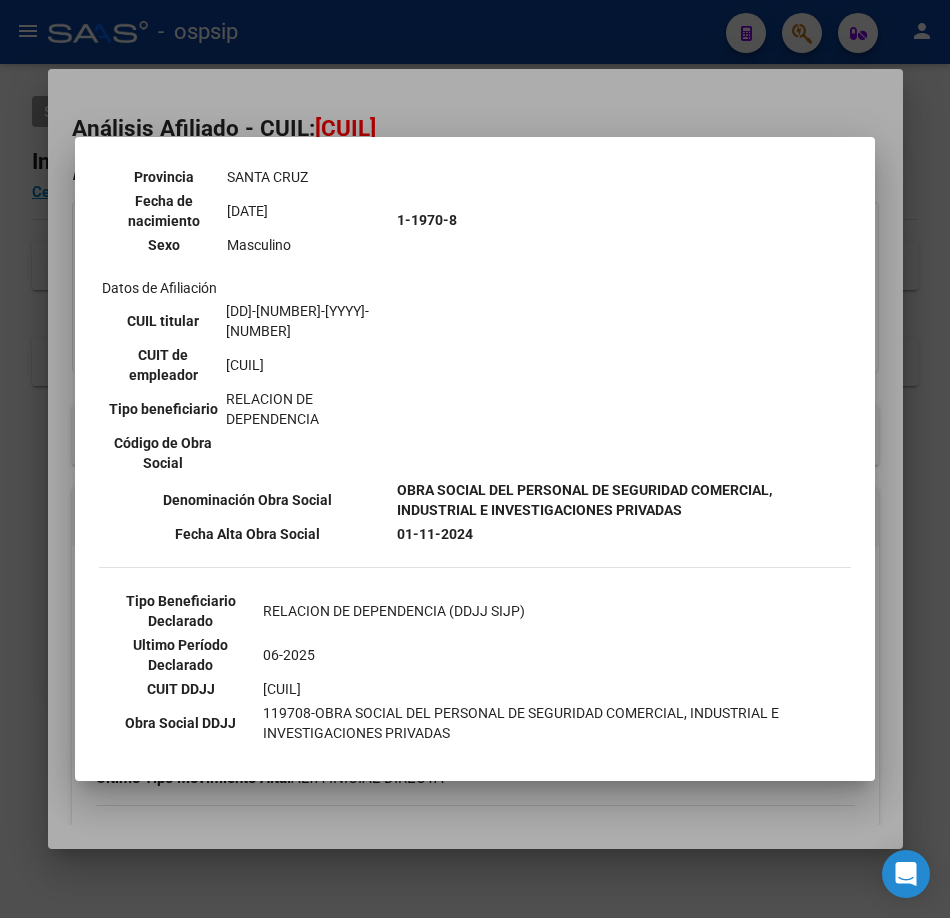 click at bounding box center (475, 459) 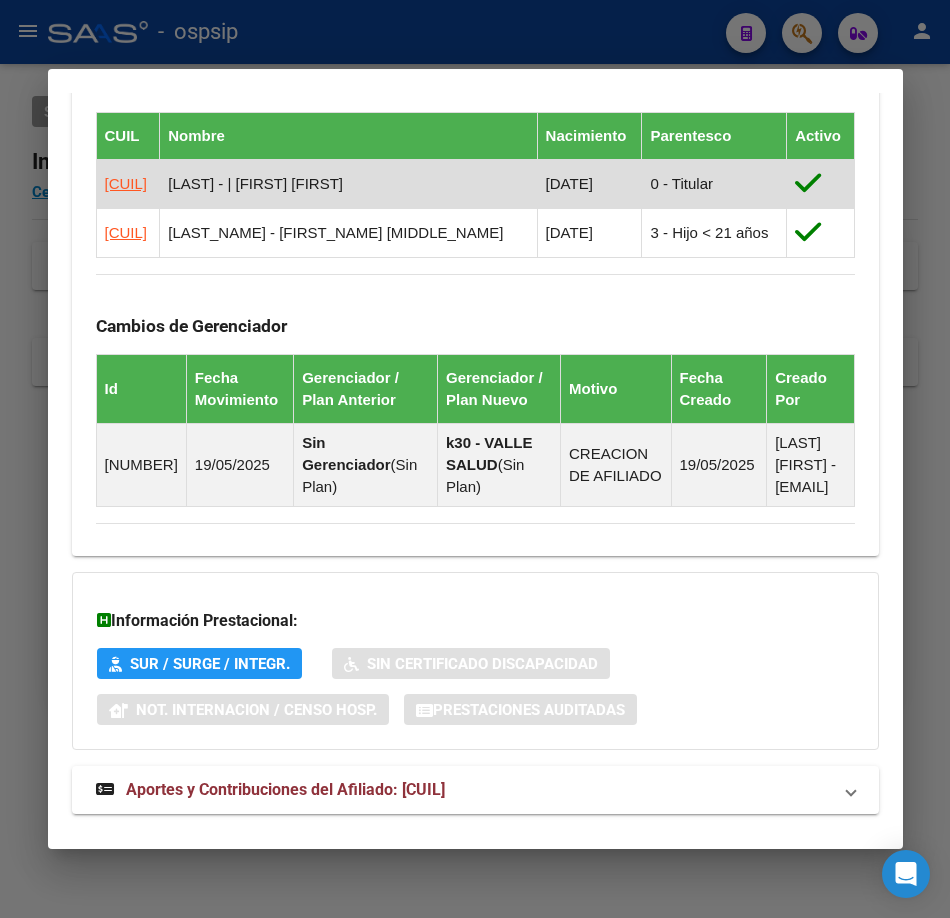 scroll, scrollTop: 1385, scrollLeft: 0, axis: vertical 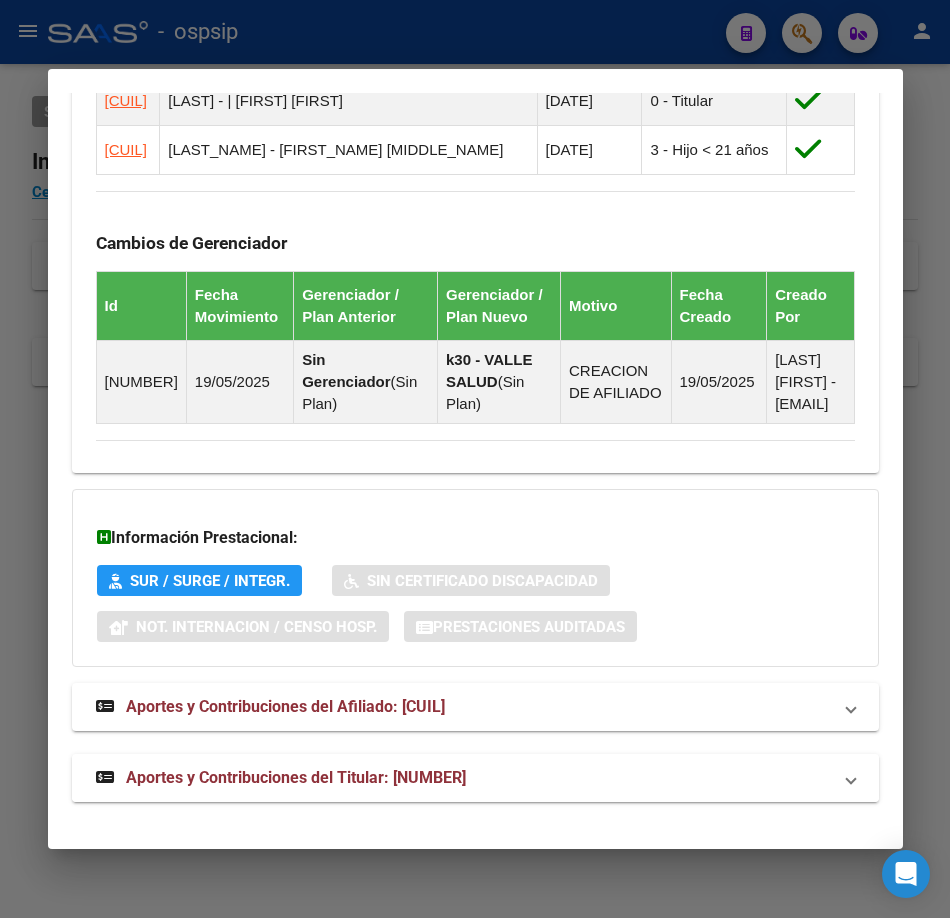 click on "Aportes y Contribuciones del Titular: [NUMBER]" at bounding box center (296, 777) 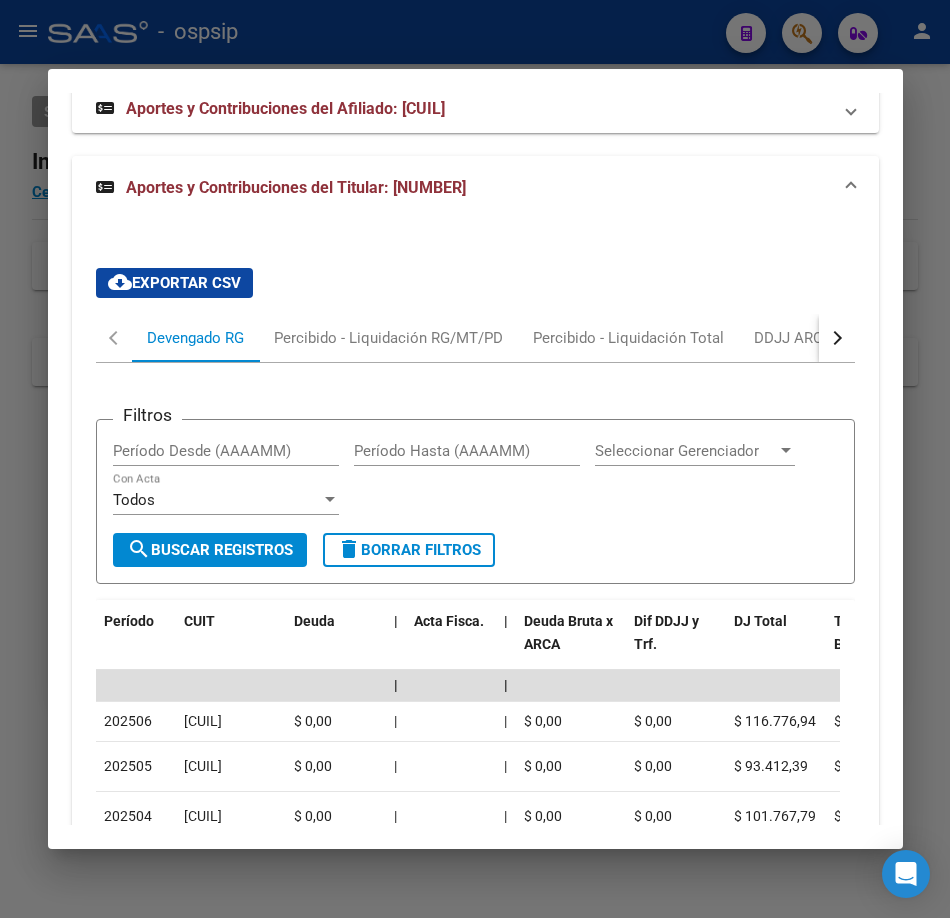 scroll, scrollTop: 2443, scrollLeft: 0, axis: vertical 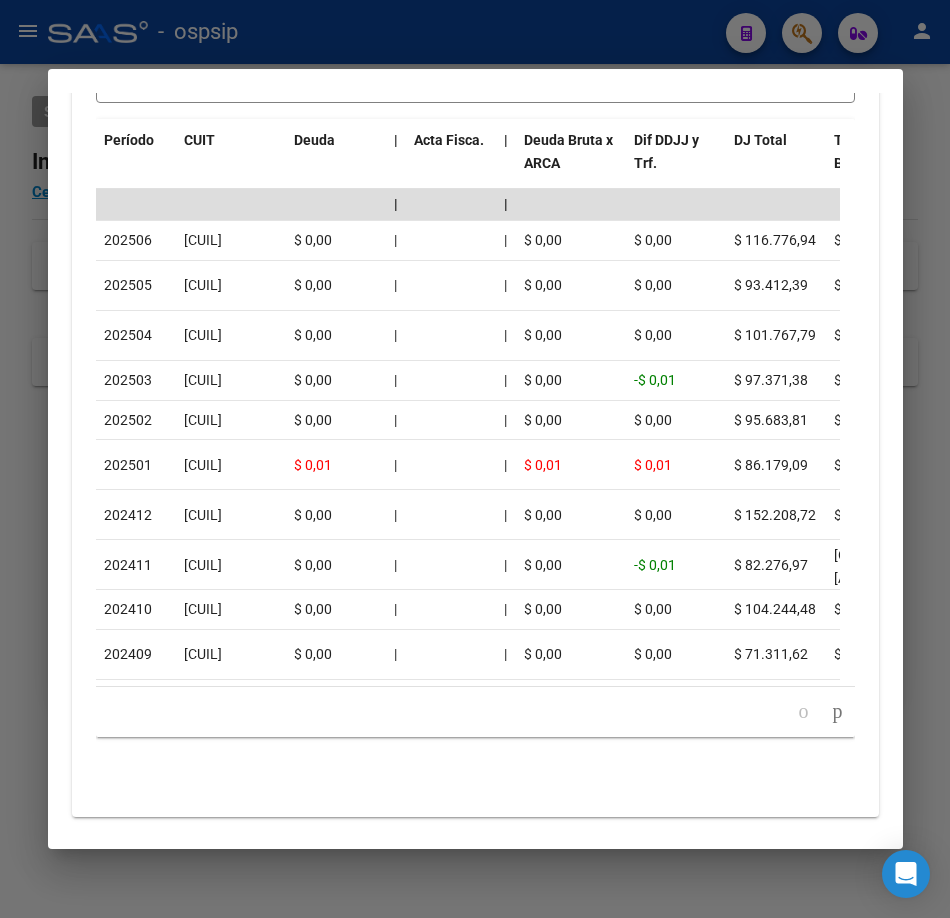 click at bounding box center (475, 459) 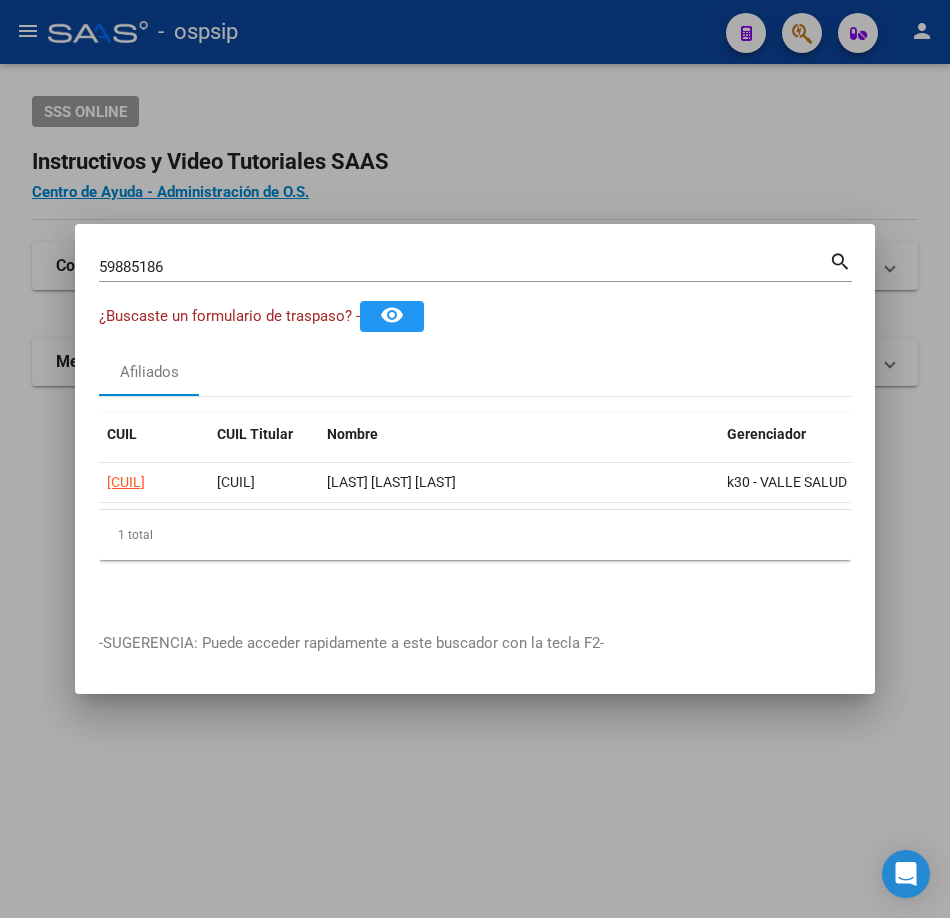 click on "59885186" at bounding box center (464, 267) 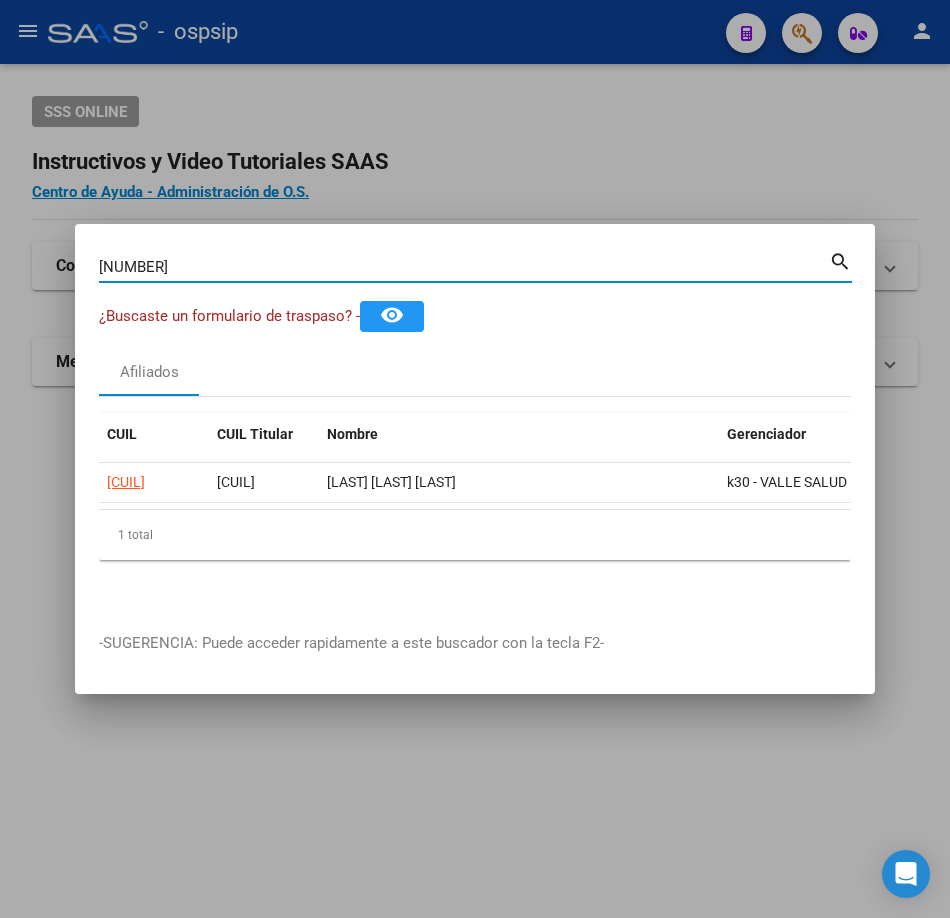 type on "[NUMBER]" 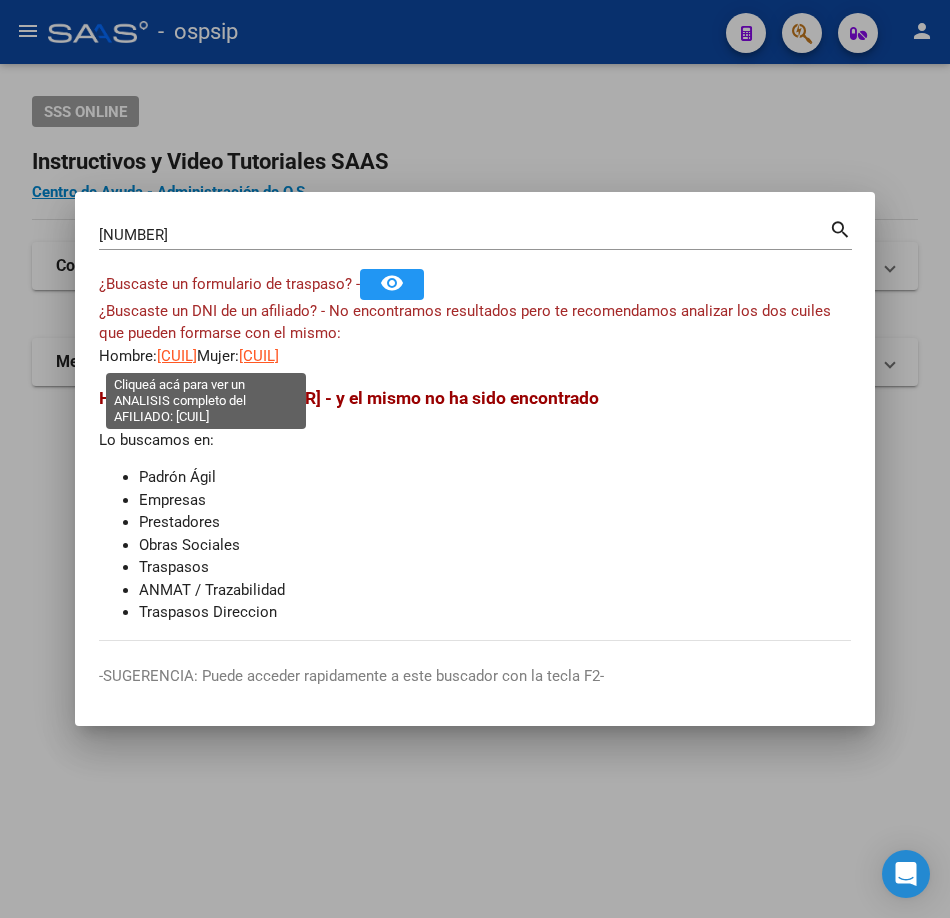 click on "[CUIL]" at bounding box center [177, 356] 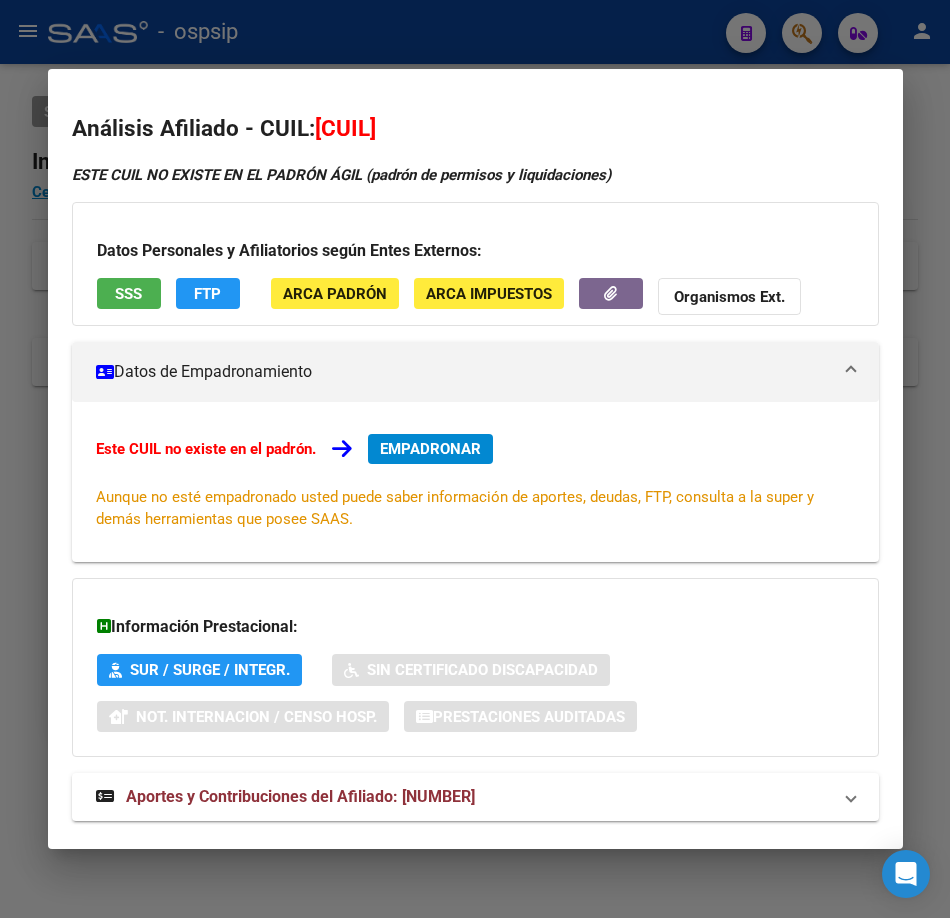 click at bounding box center (475, 459) 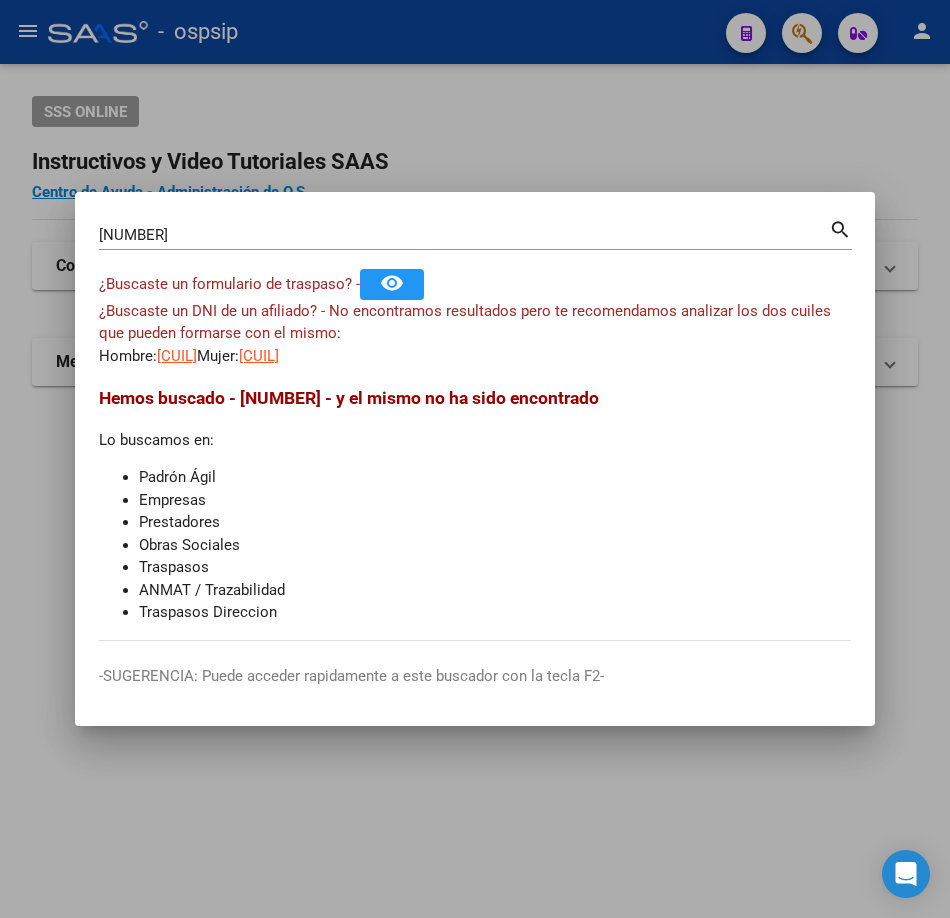 click on "[CUIL]" at bounding box center (259, 356) 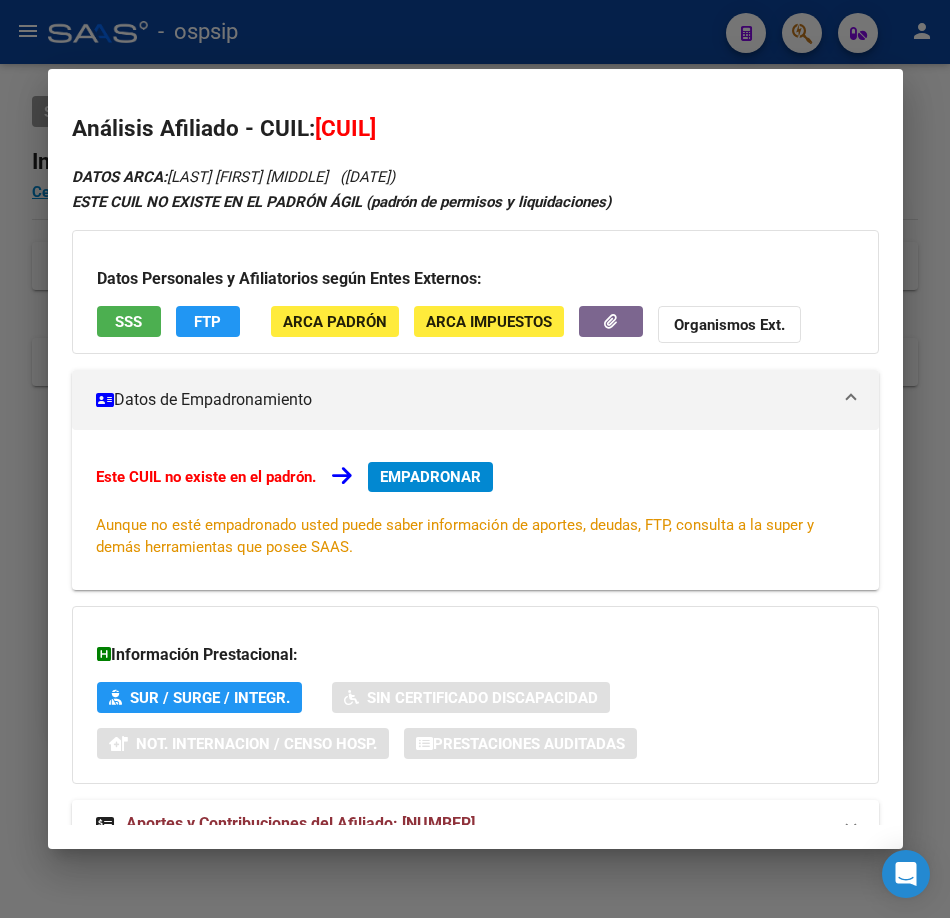 click at bounding box center [475, 459] 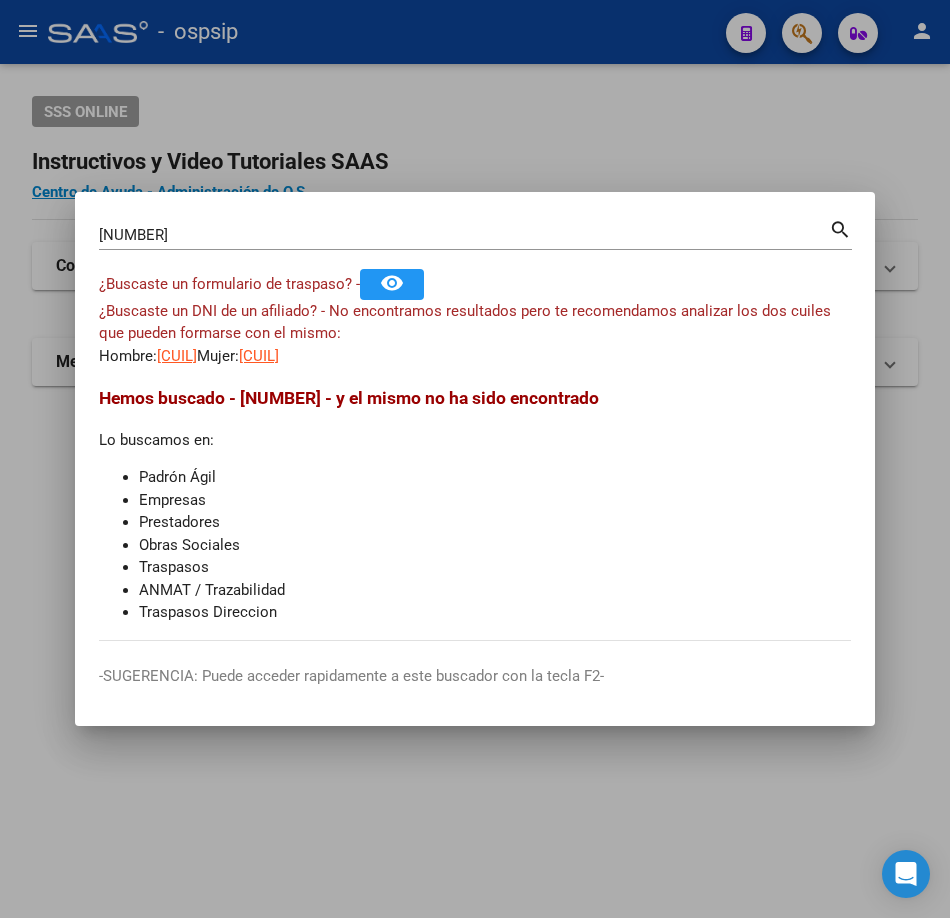 click on "[NUMBER]" at bounding box center (464, 235) 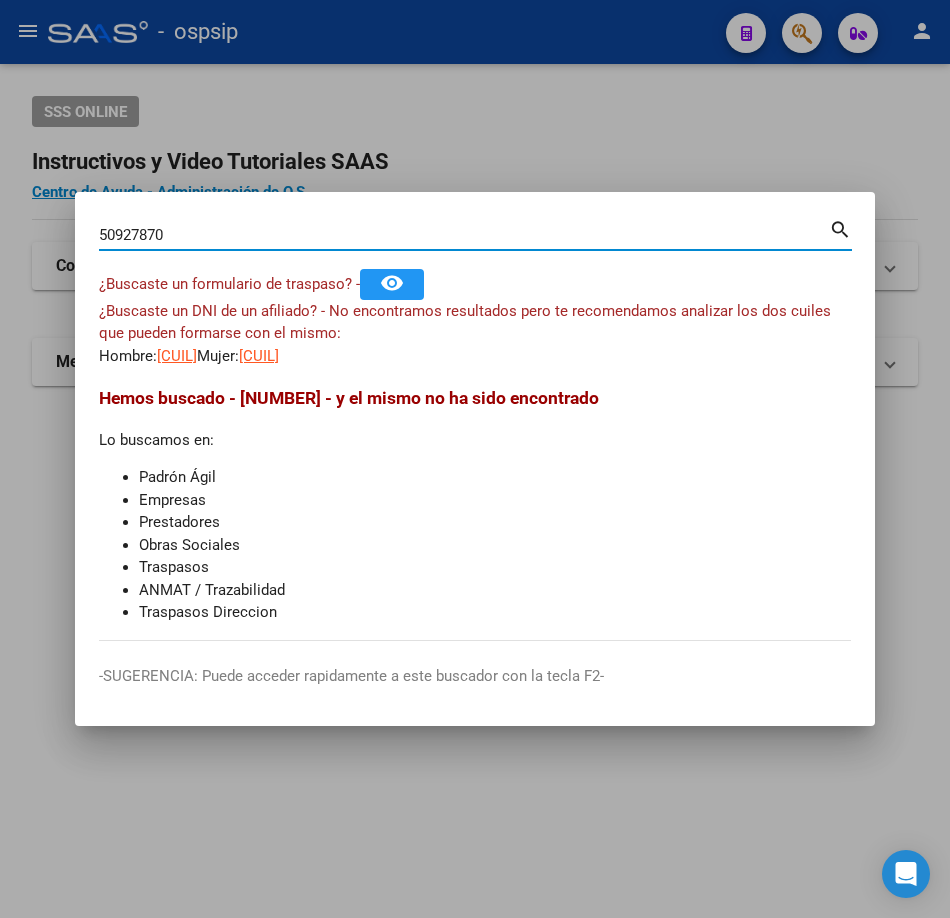 type on "50927870" 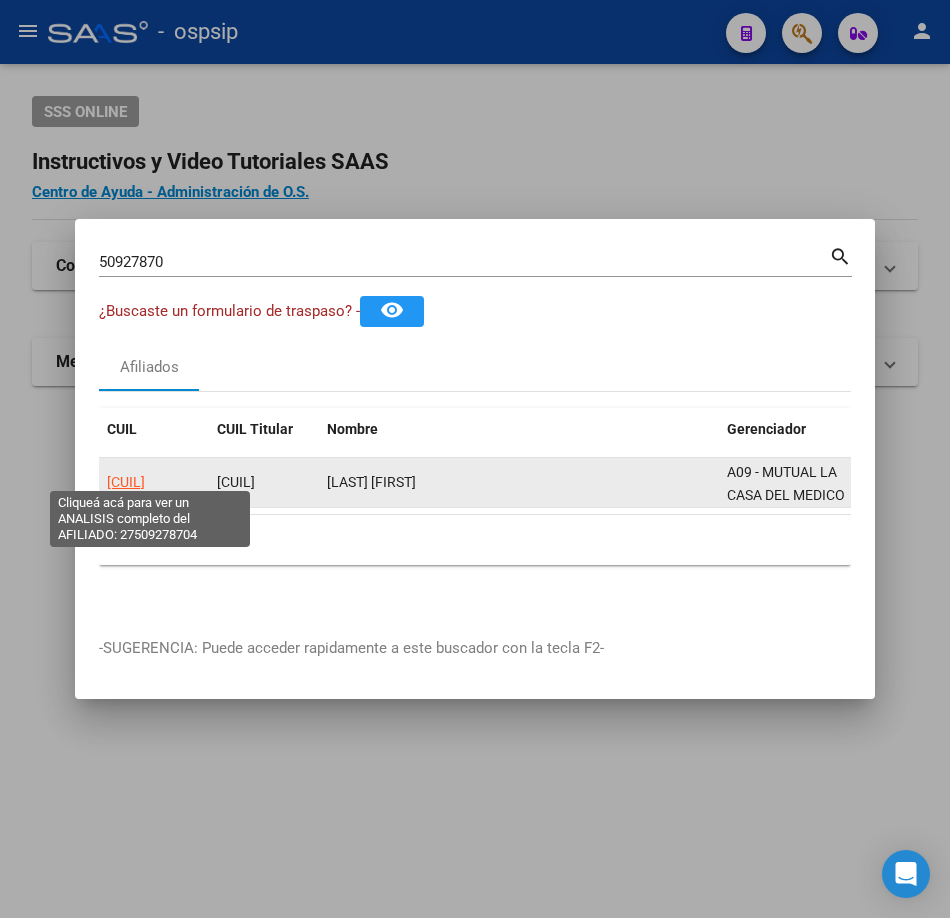 click on "[CUIL]" 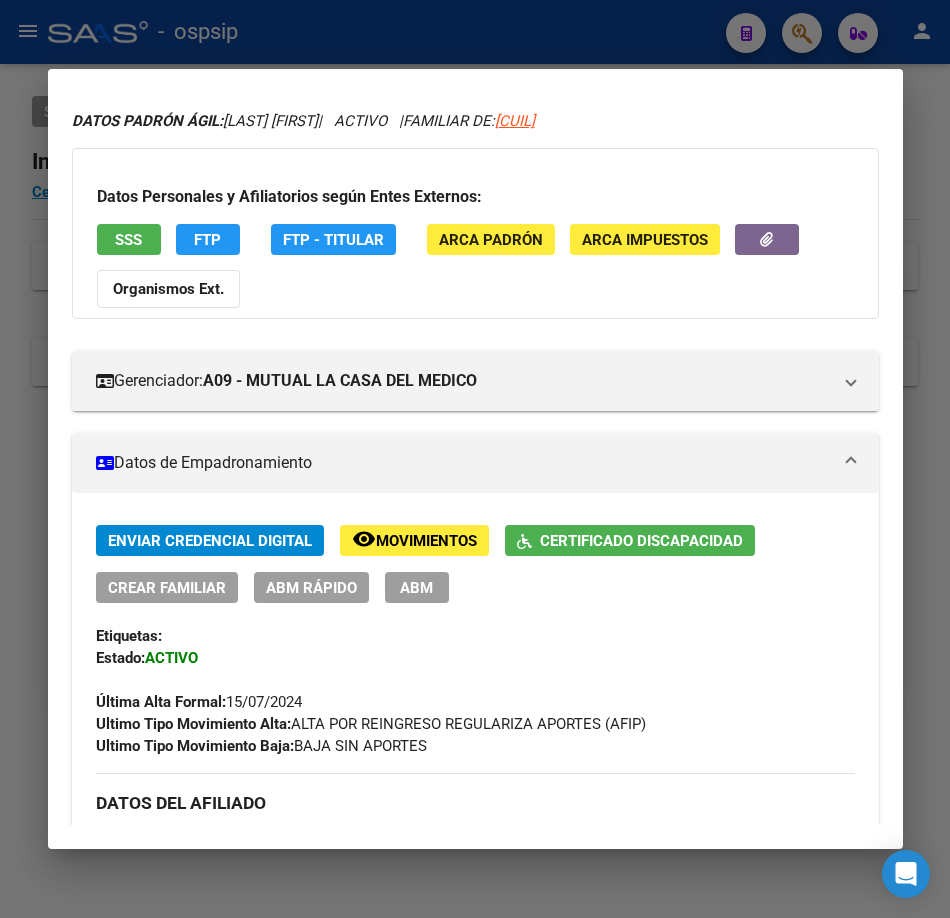 scroll, scrollTop: 100, scrollLeft: 0, axis: vertical 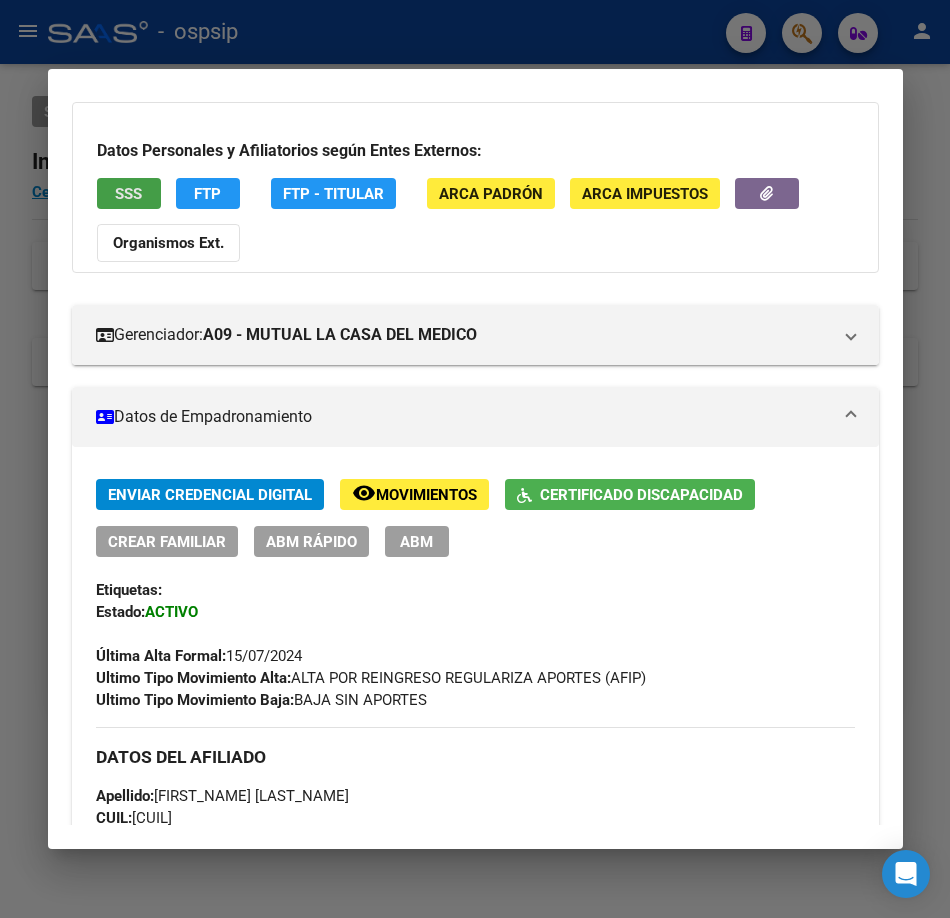 click on "SSS" at bounding box center (129, 193) 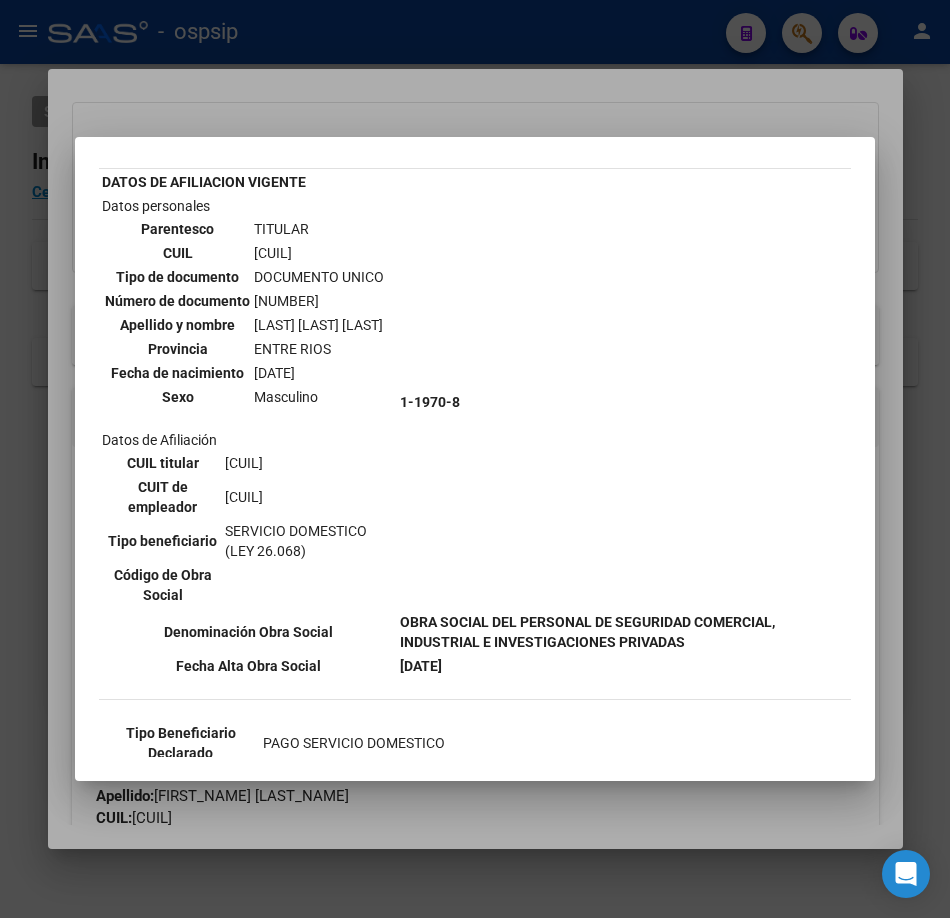 scroll, scrollTop: 100, scrollLeft: 0, axis: vertical 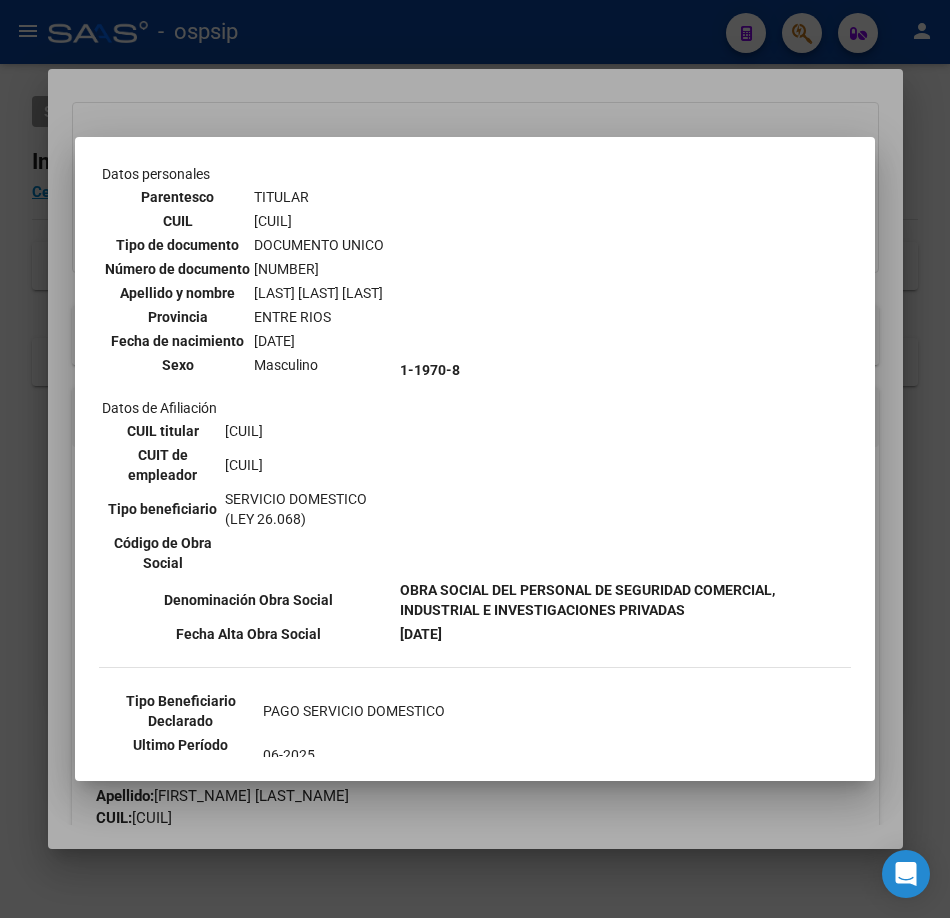 click at bounding box center (475, 459) 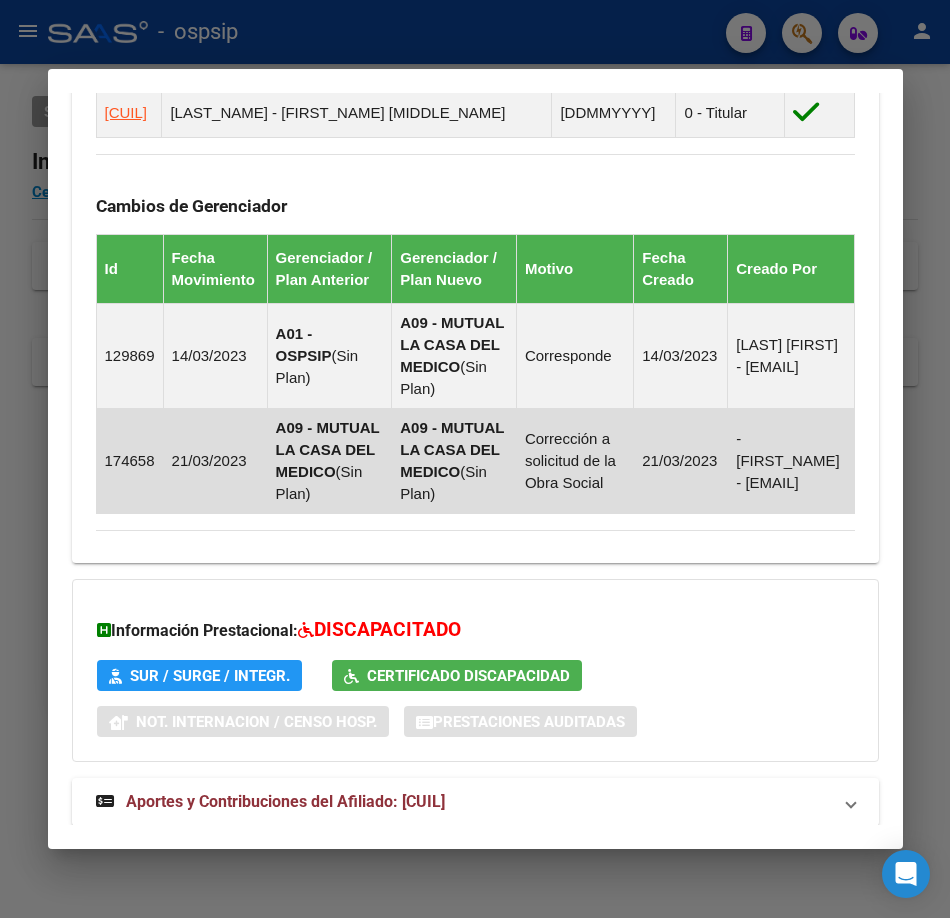 scroll, scrollTop: 1534, scrollLeft: 0, axis: vertical 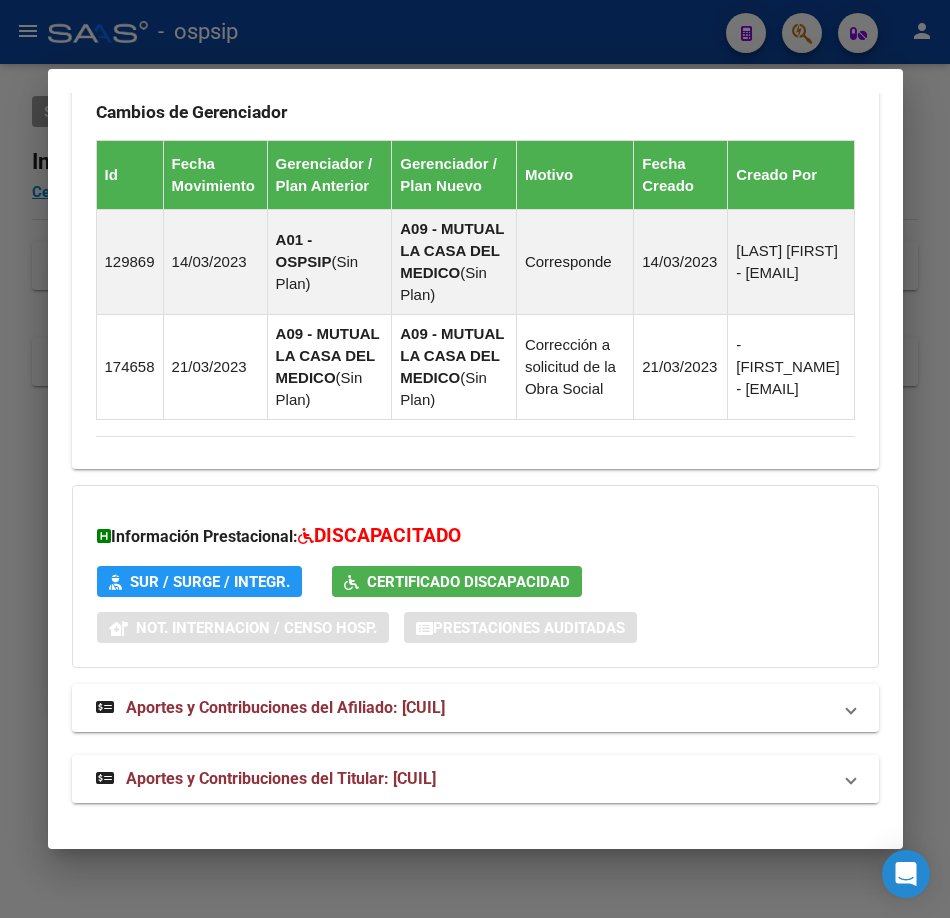 click on "Aportes y Contribuciones del Titular: [CUIL]" at bounding box center [475, 779] 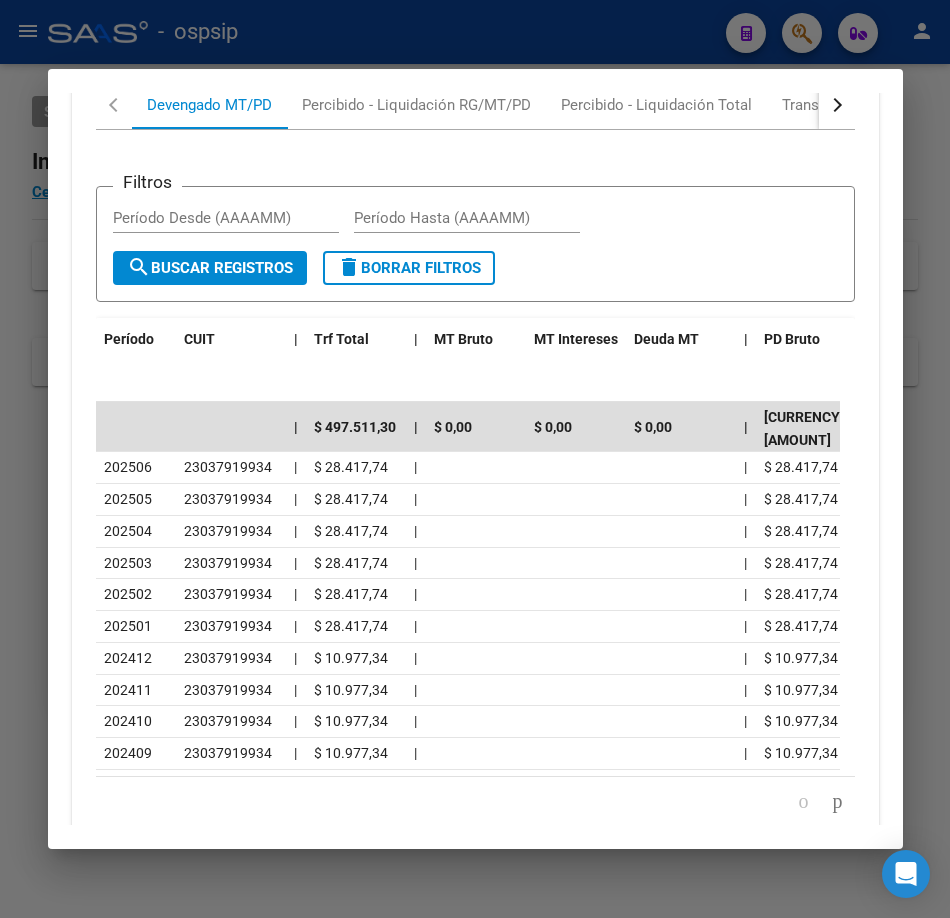 scroll, scrollTop: 2467, scrollLeft: 0, axis: vertical 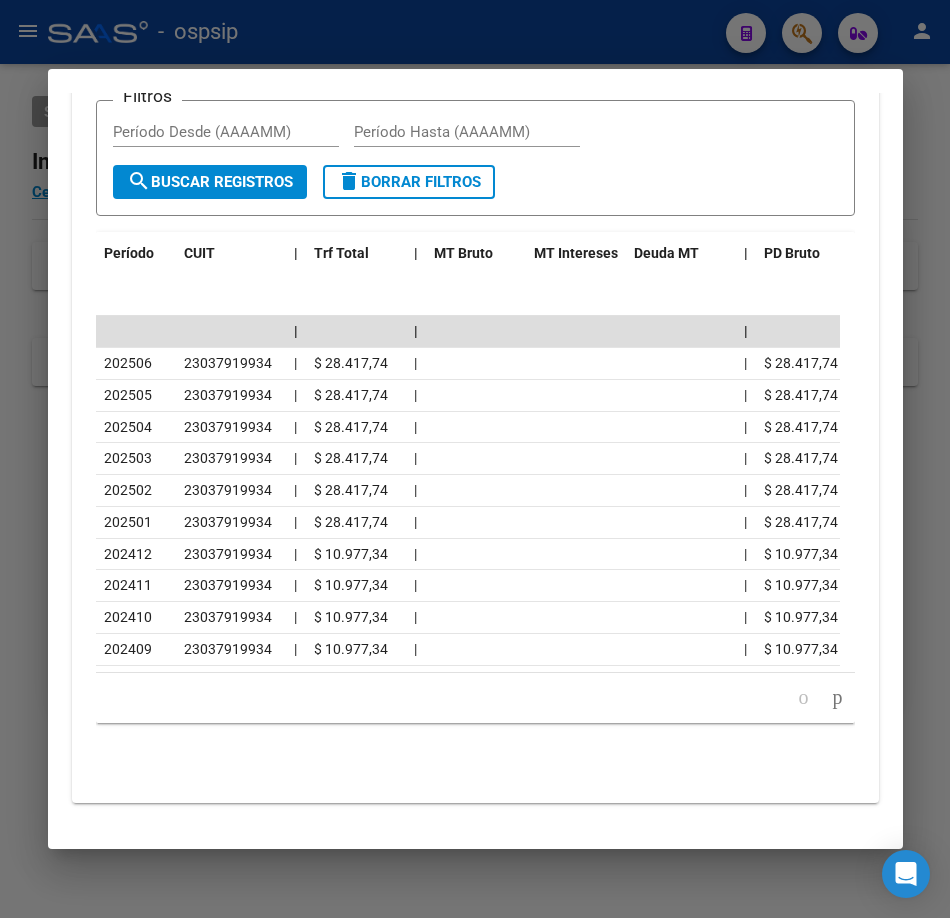 click at bounding box center [475, 459] 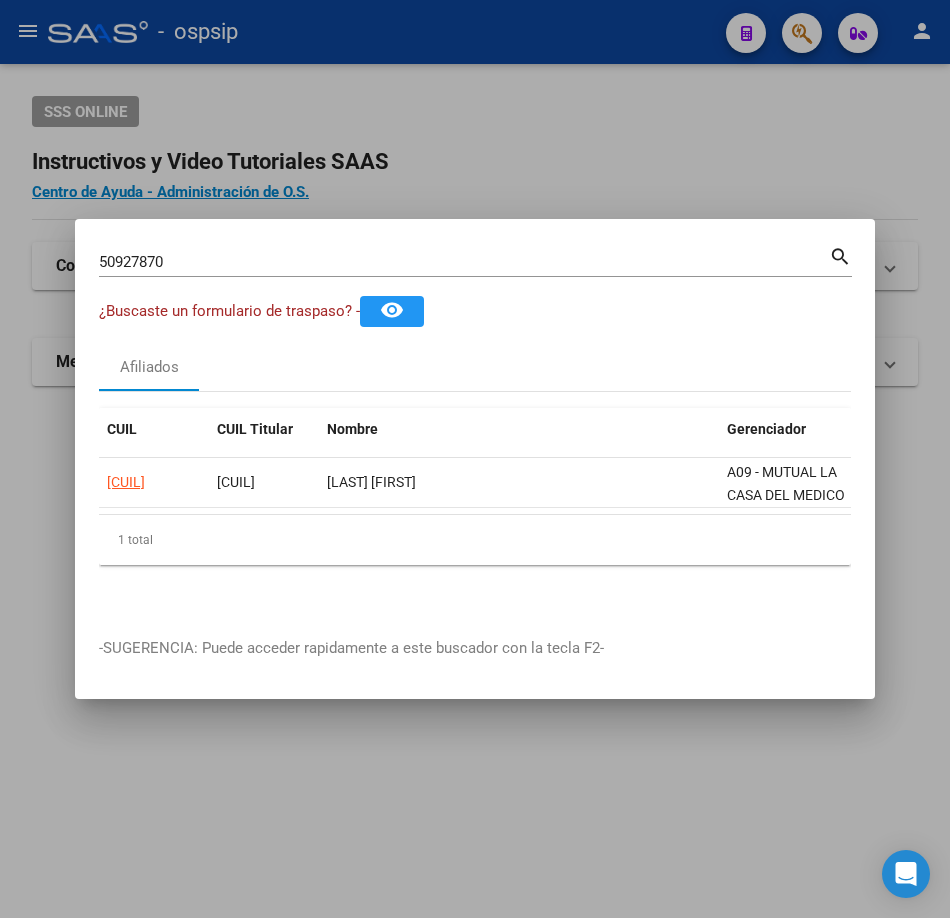 click on "[NUMBER] Buscar (apellido, dni, cuil, nro traspaso, cuit, obra social) search" at bounding box center (475, 269) 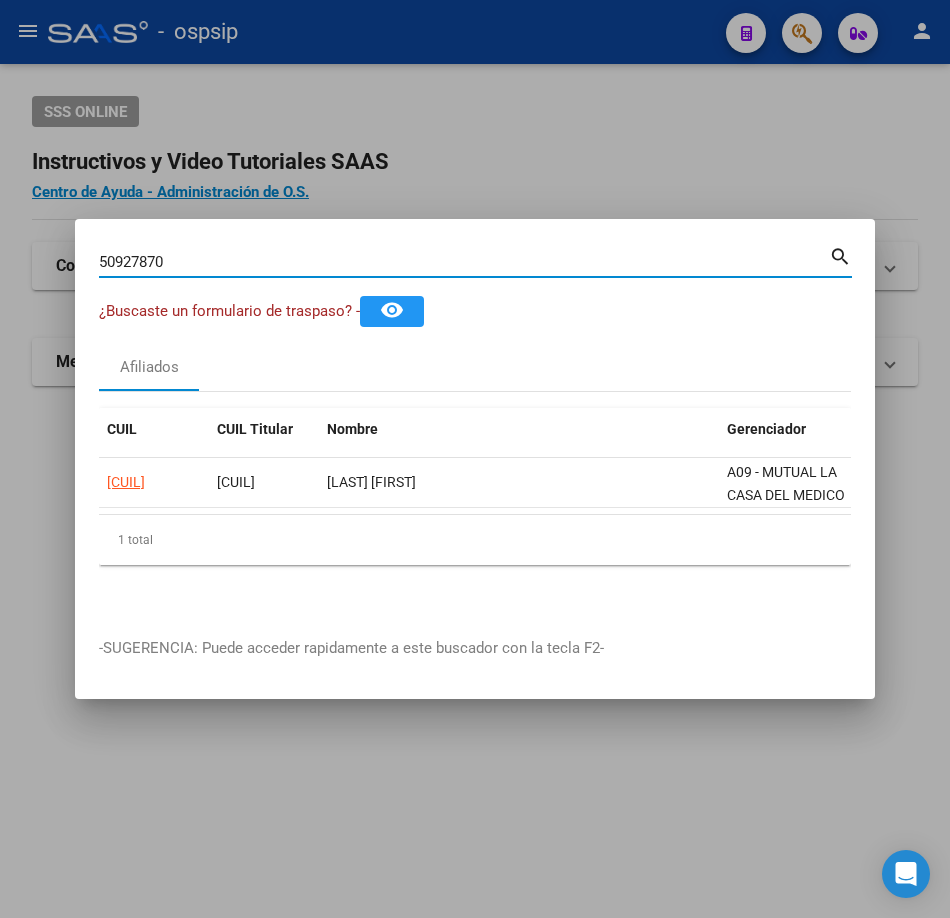 click on "50927870" at bounding box center [464, 262] 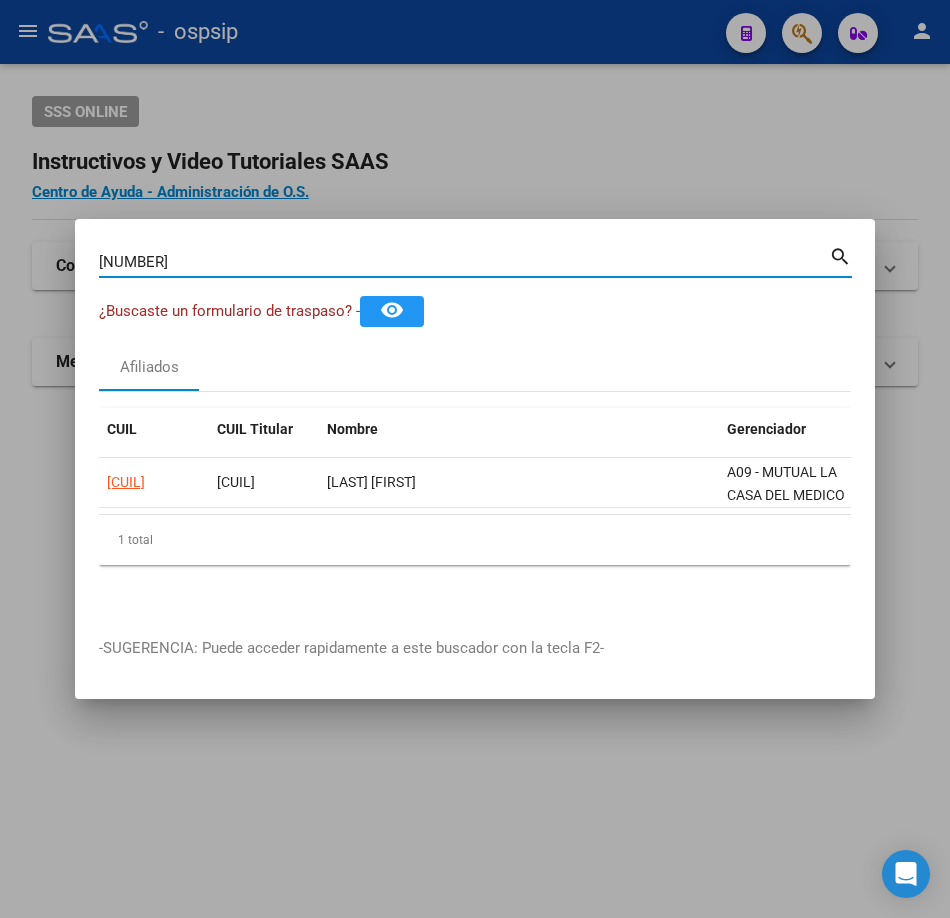 type on "[NUMBER]" 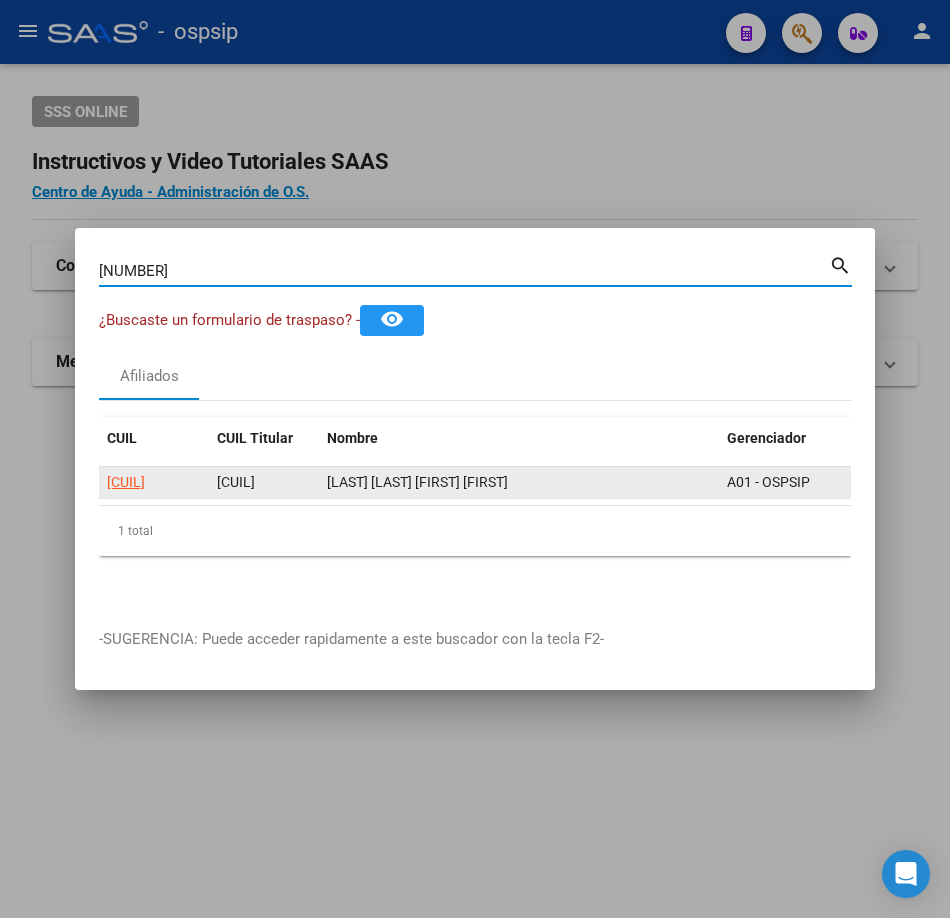 click on "[CUIL]" 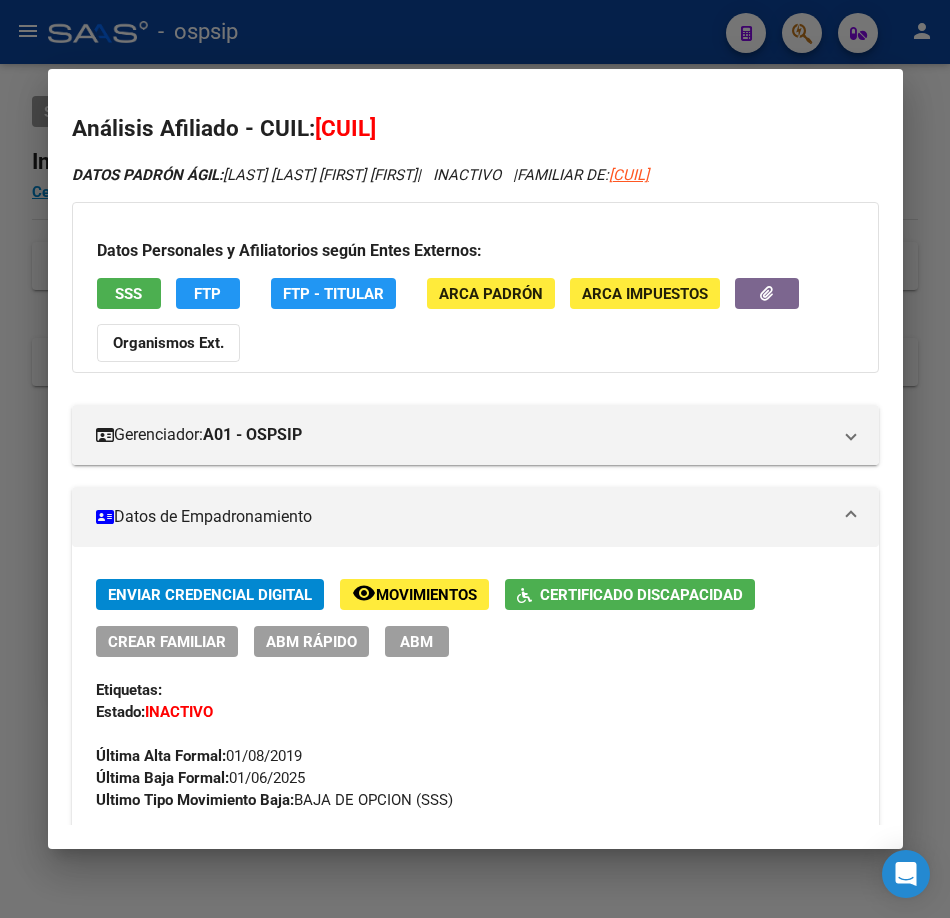 click on "Datos Personales y Afiliatorios según Entes Externos: SSS FTP  FTP - Titular ARCA Padrón ARCA Impuestos Organismos Ext." at bounding box center (475, 287) 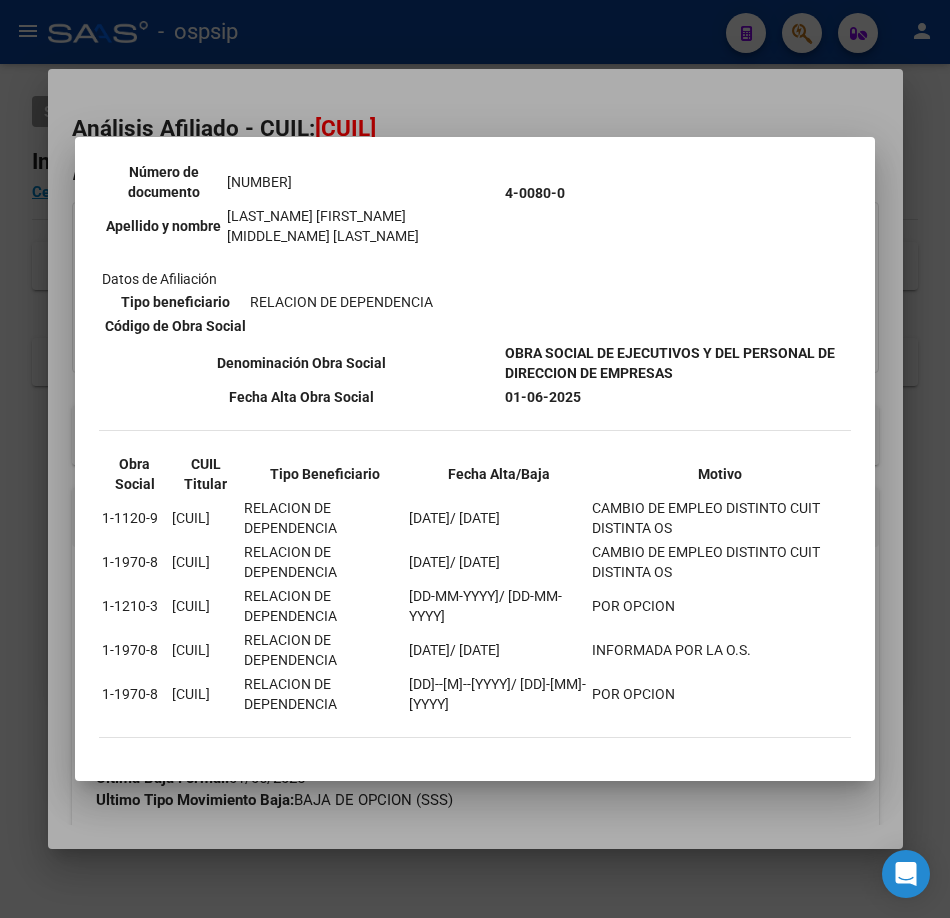 scroll, scrollTop: 294, scrollLeft: 0, axis: vertical 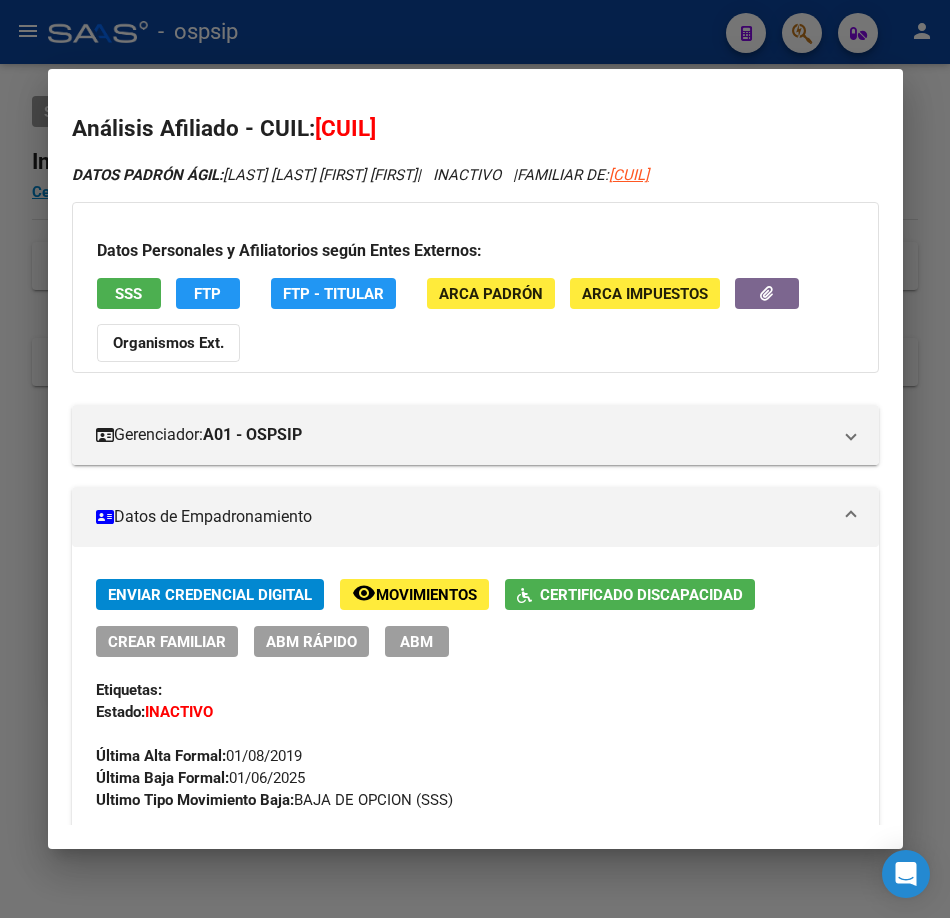 click at bounding box center [475, 459] 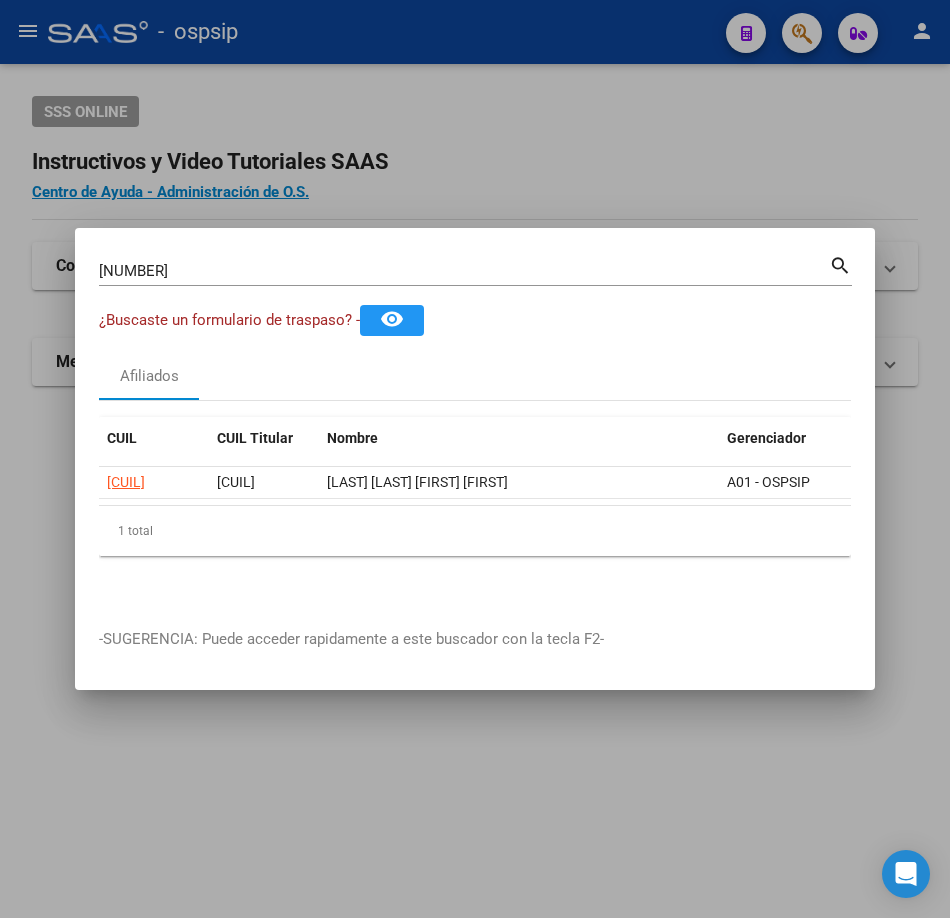 click on "[NUMBER]" at bounding box center [464, 271] 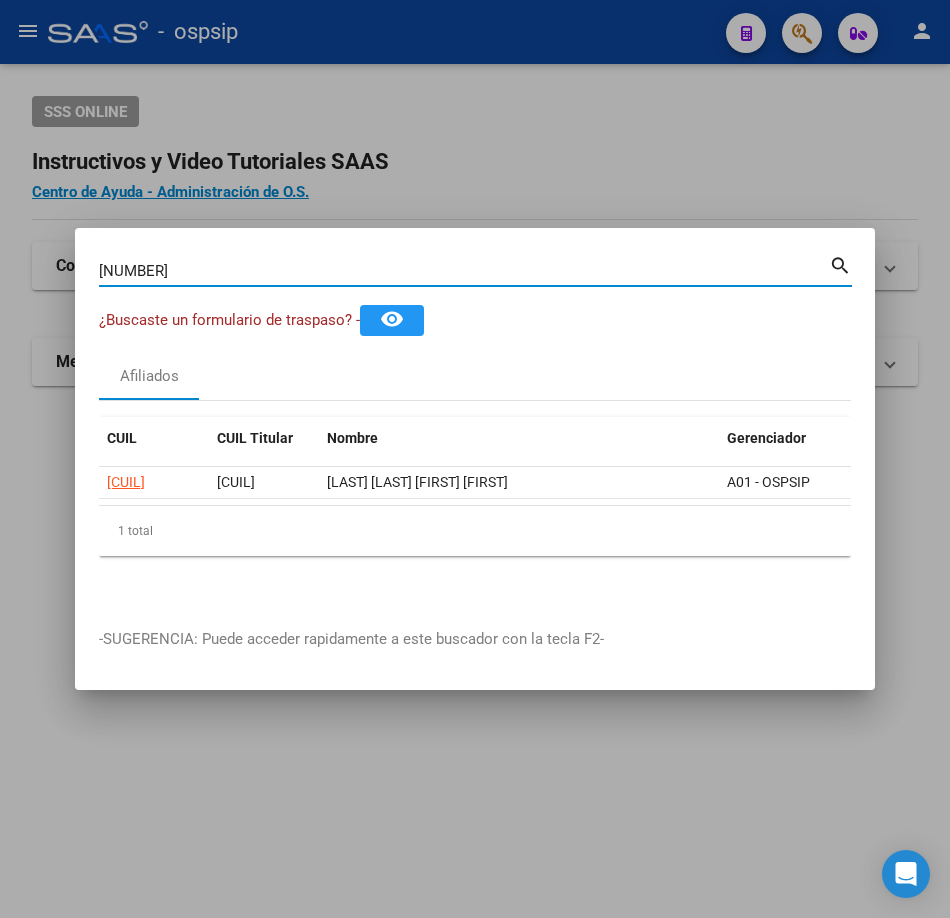 click on "[NUMBER]" at bounding box center (464, 271) 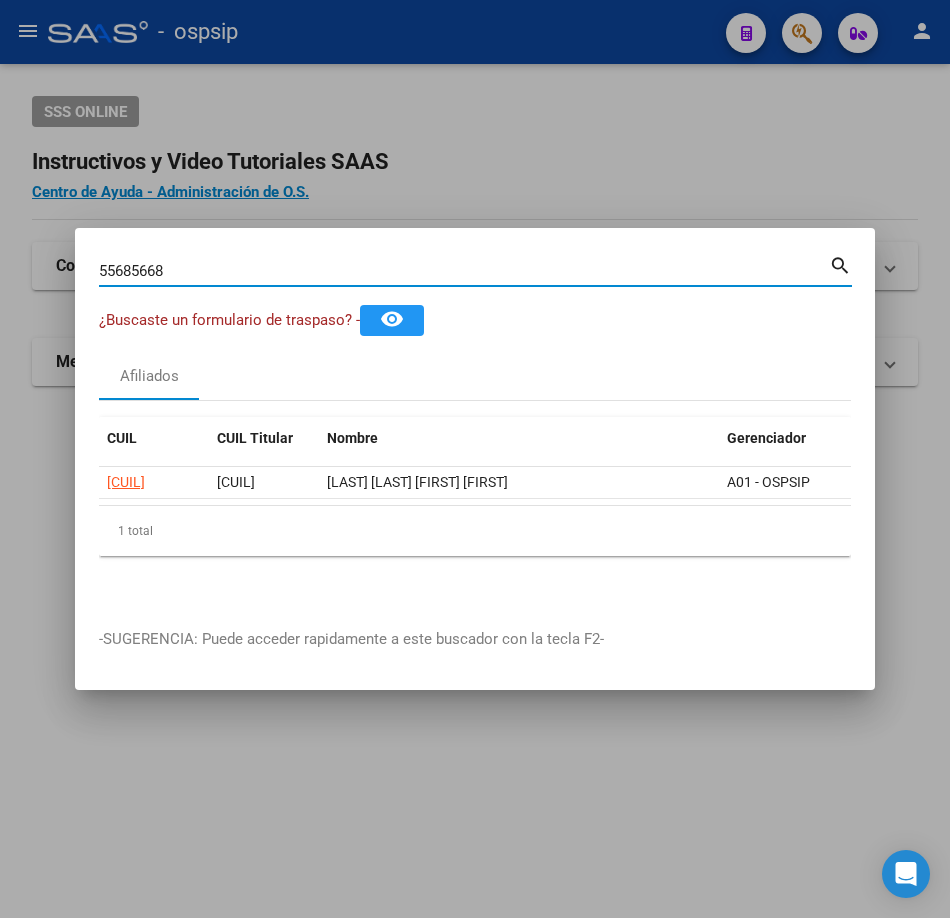 type on "55685668" 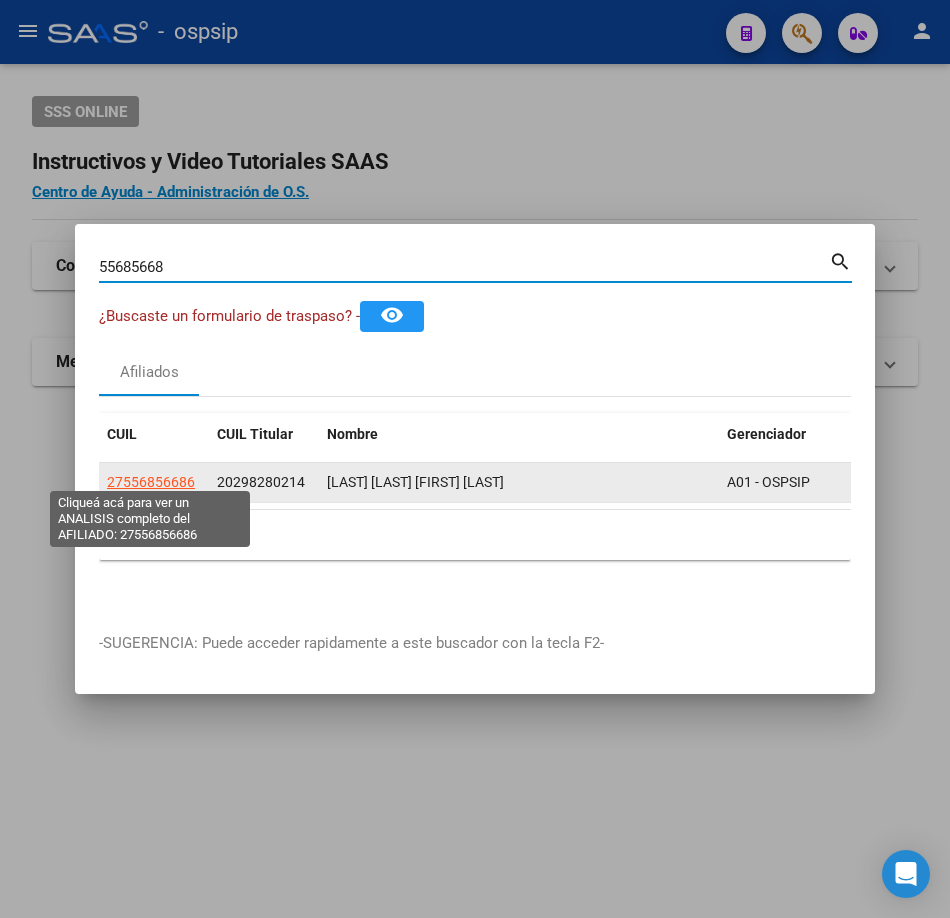 click on "27556856686" 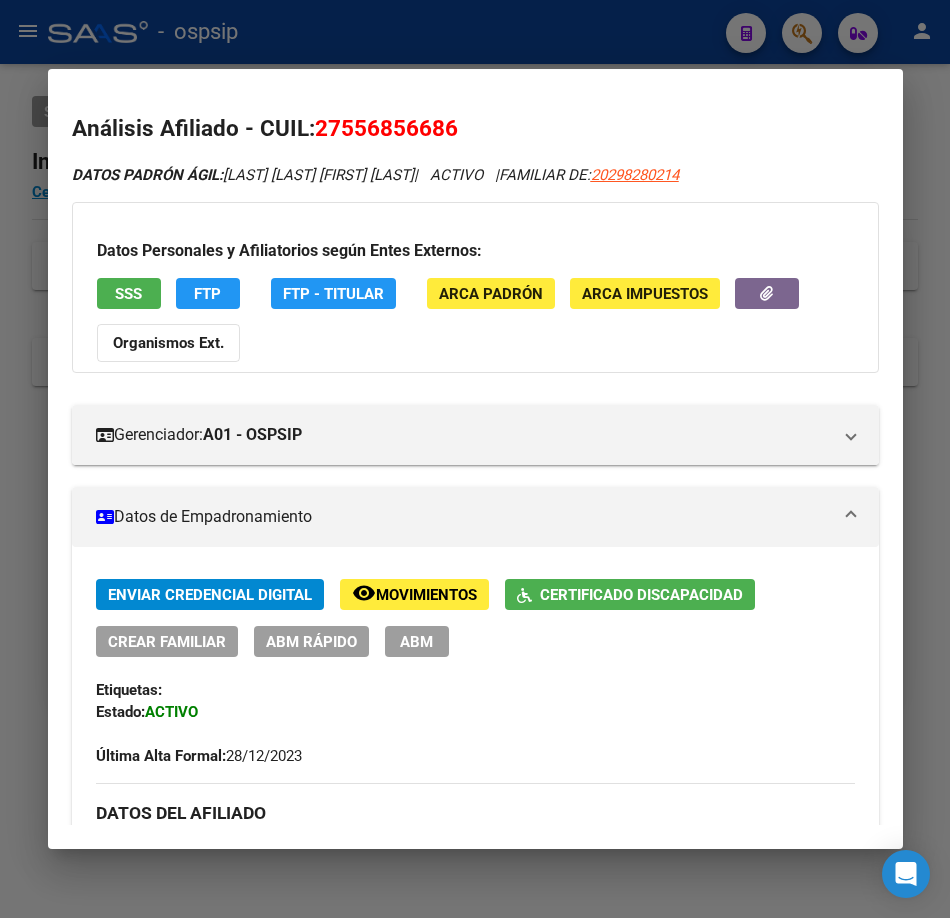 click on "Datos Personales y Afiliatorios según Entes Externos: SSS FTP  FTP - Titular ARCA Padrón ARCA Impuestos Organismos Ext." at bounding box center (475, 287) 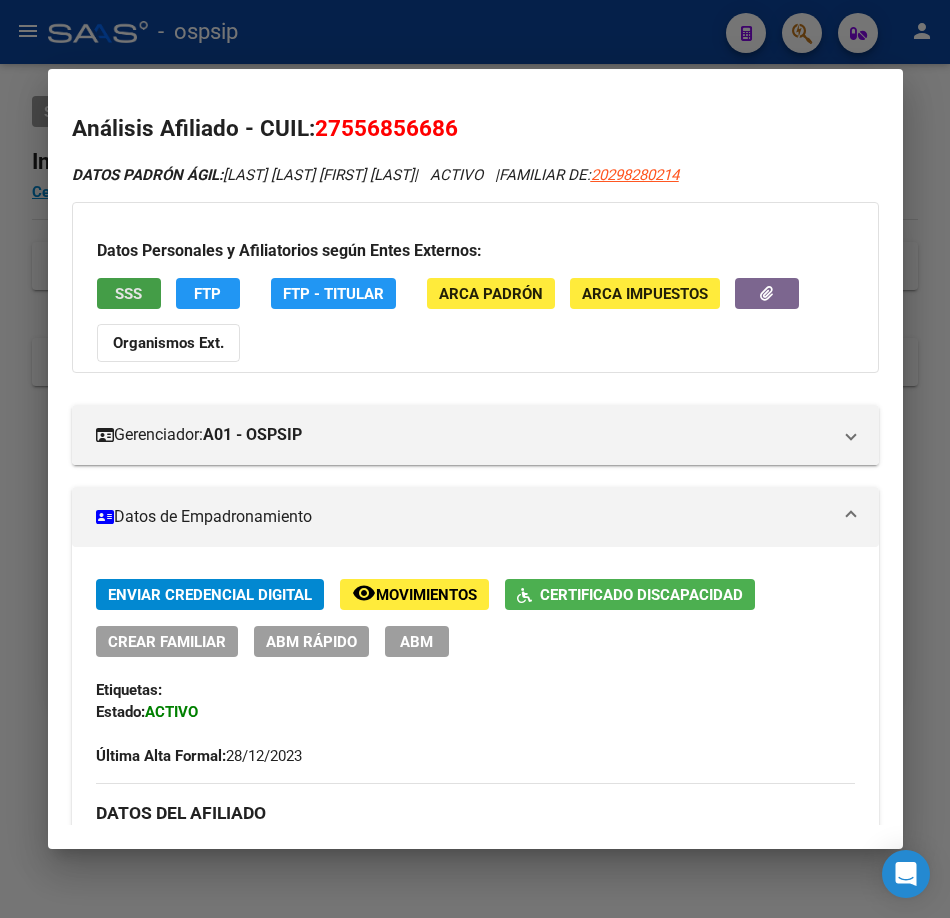 click on "SSS" at bounding box center [129, 293] 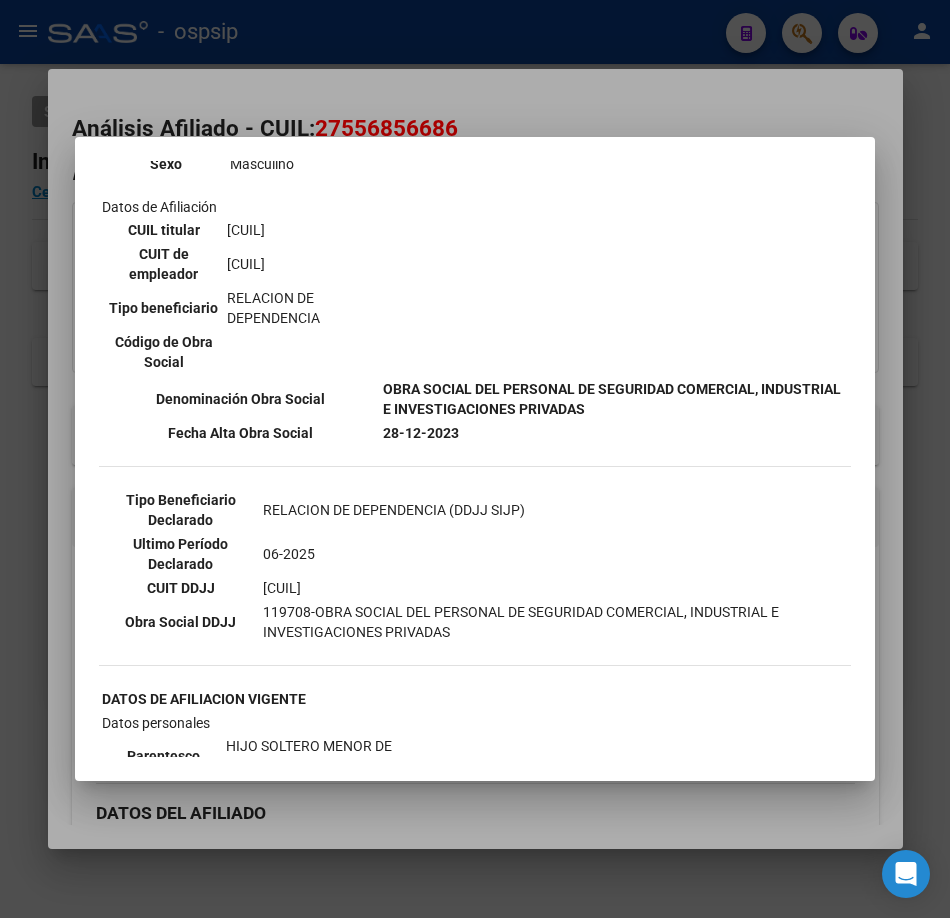 scroll, scrollTop: 400, scrollLeft: 0, axis: vertical 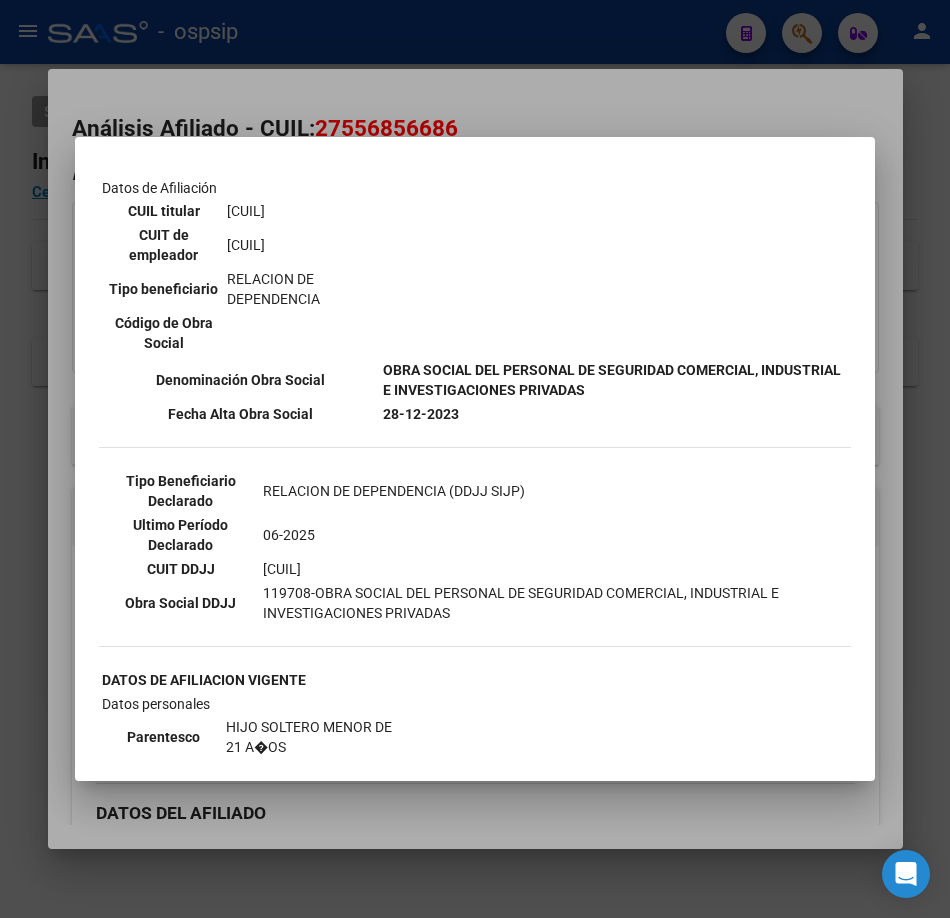 click at bounding box center [475, 459] 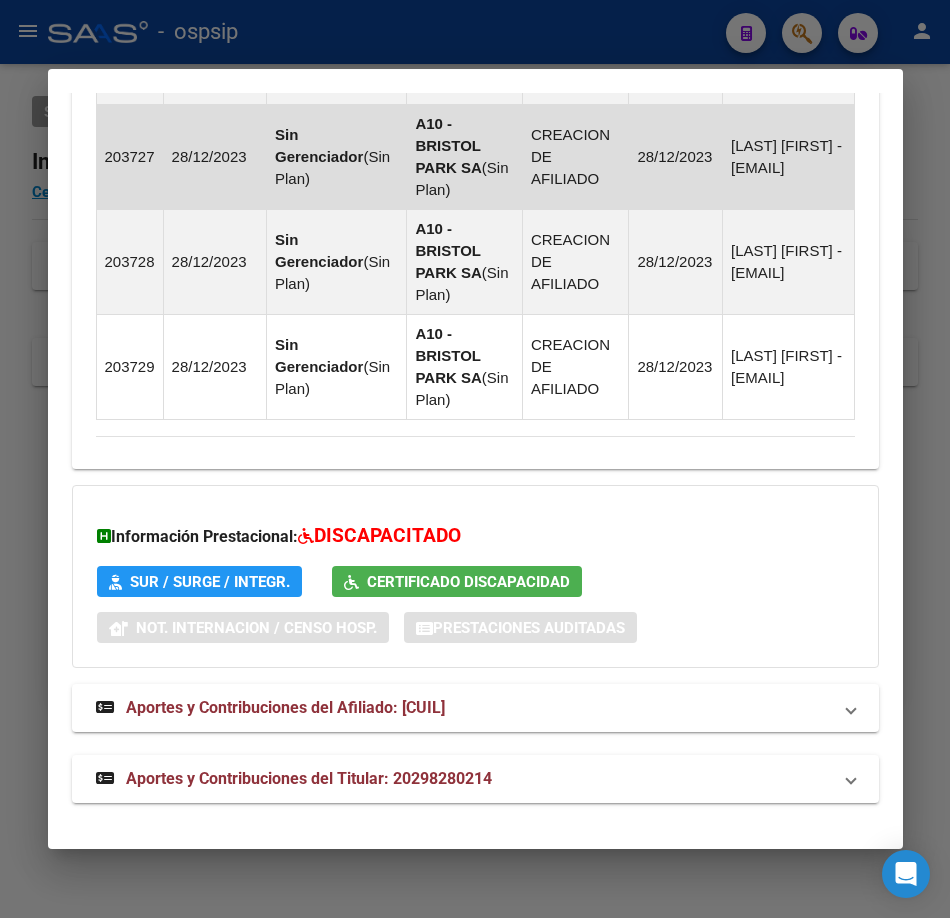 scroll, scrollTop: 1705, scrollLeft: 0, axis: vertical 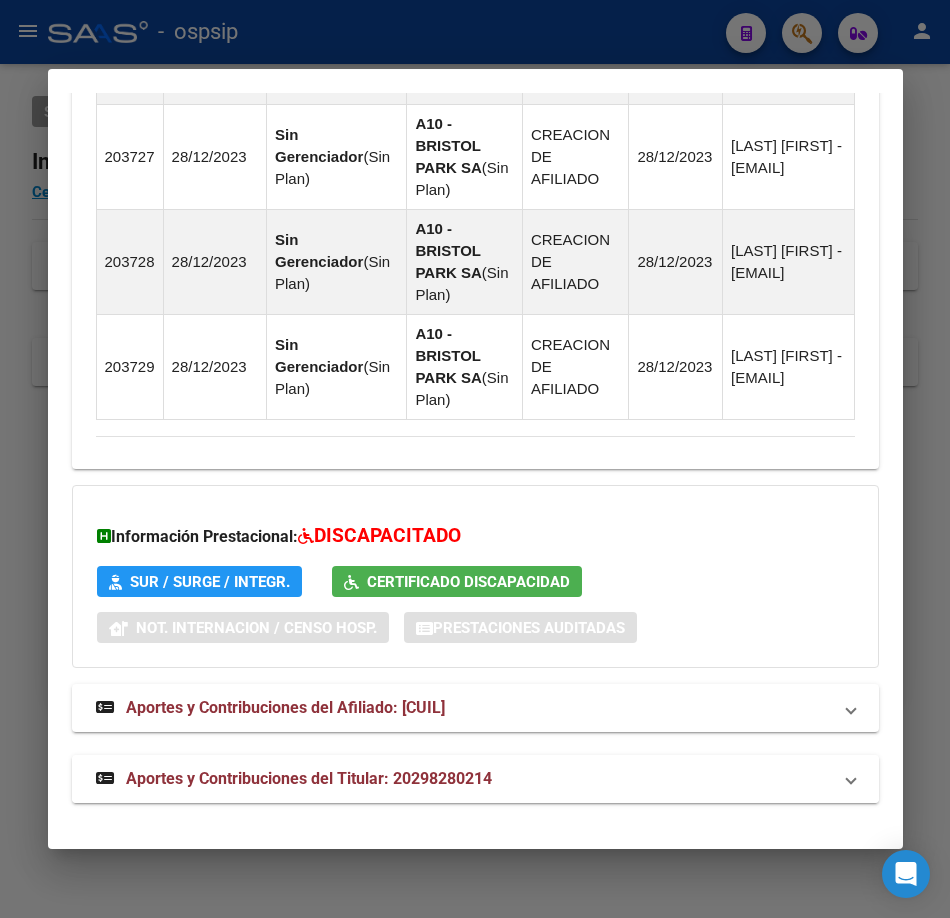 click on "Aportes y Contribuciones del Titular: 20298280214" at bounding box center [309, 778] 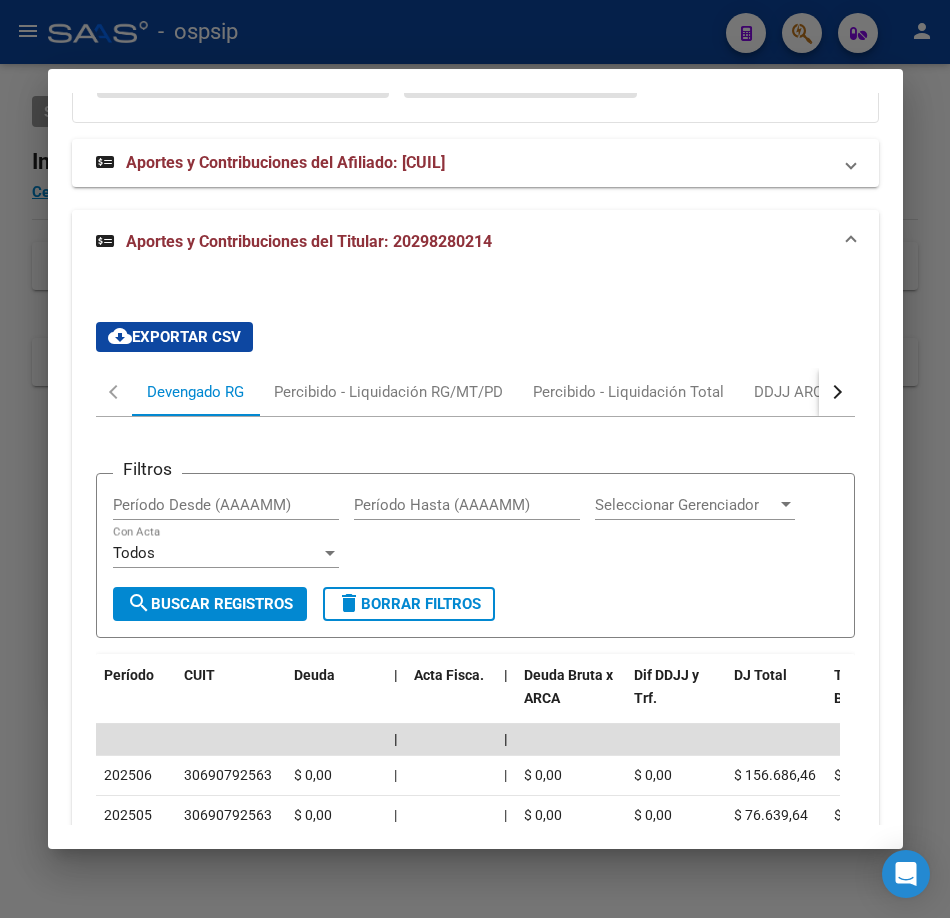 scroll, scrollTop: 2282, scrollLeft: 0, axis: vertical 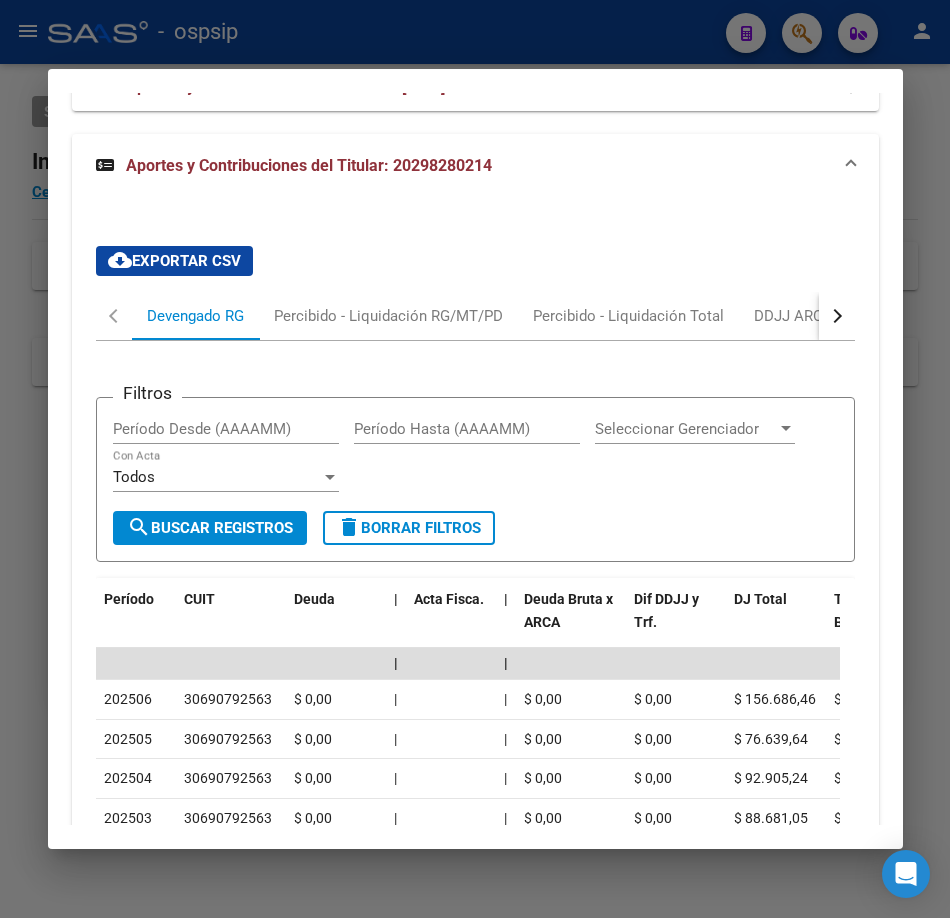 click at bounding box center (475, 459) 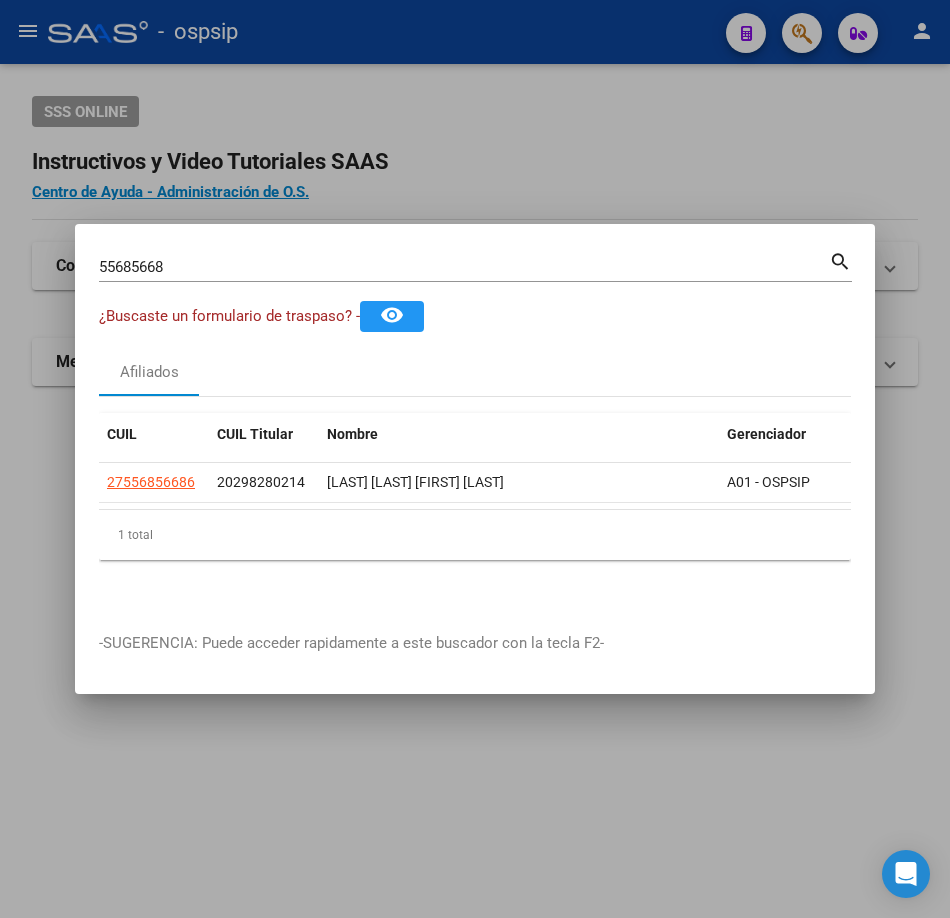 click on "[NUMBER] Buscar (apellido, dni, cuil, nro traspaso, cuit, obra social)" at bounding box center [464, 267] 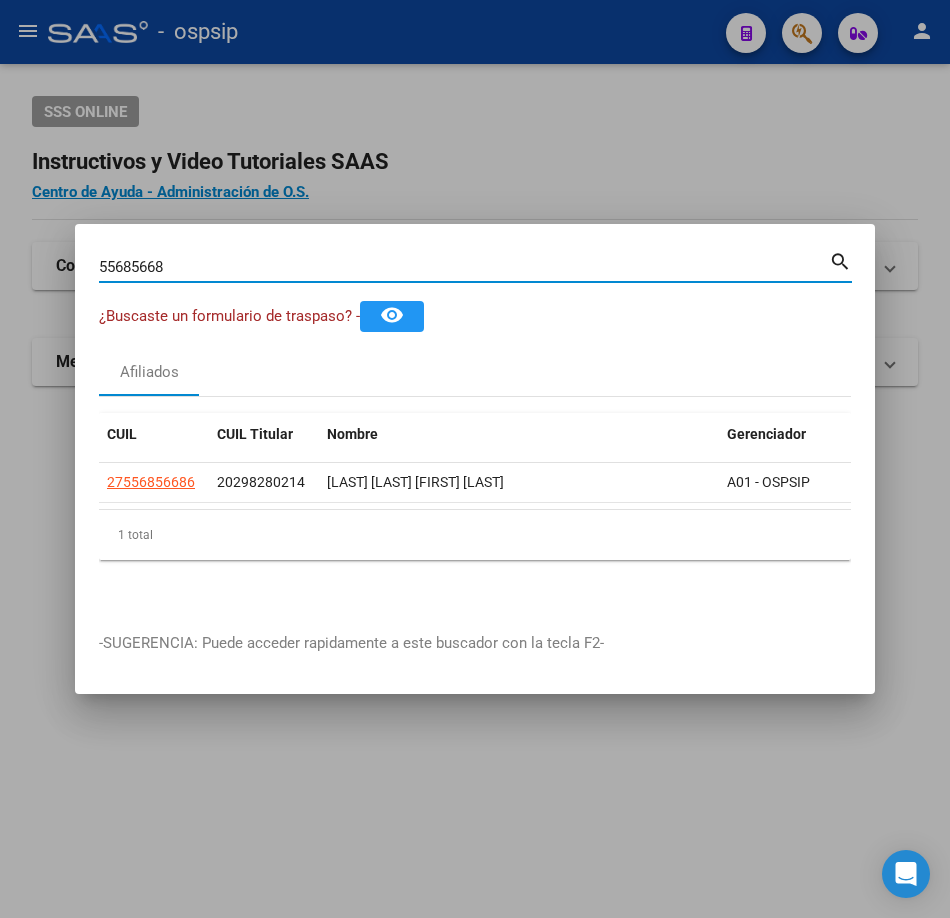 click on "55685668" at bounding box center (464, 267) 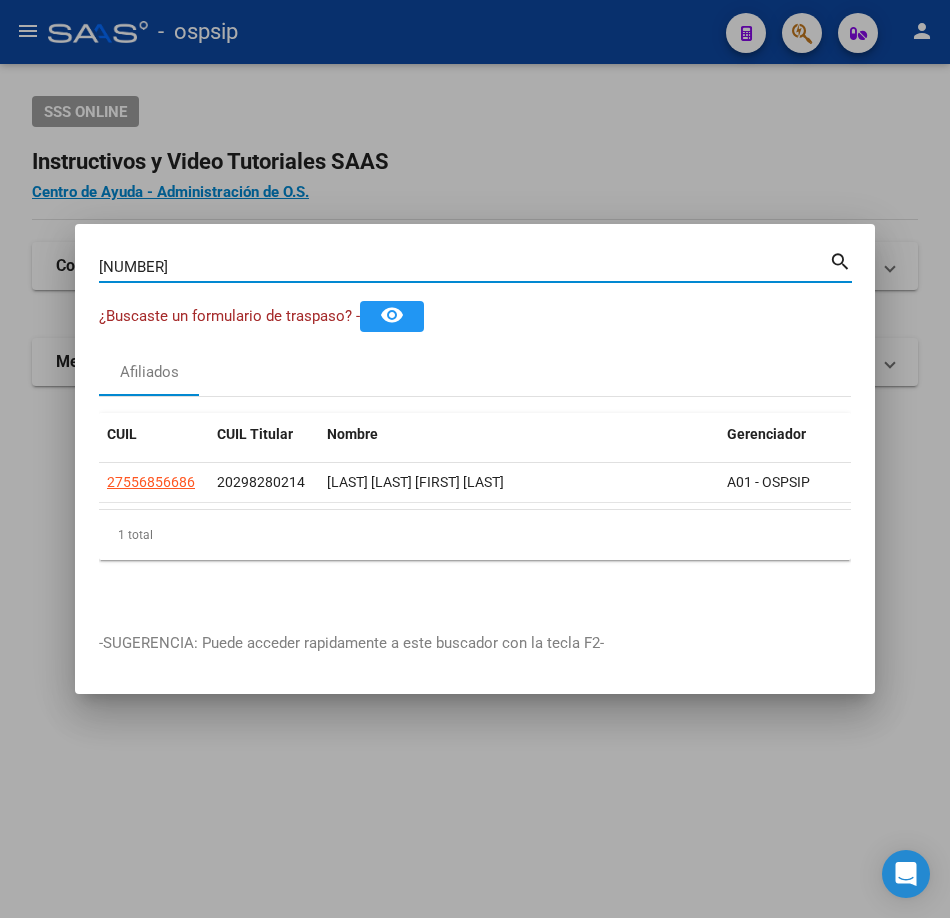 type on "[NUMBER]" 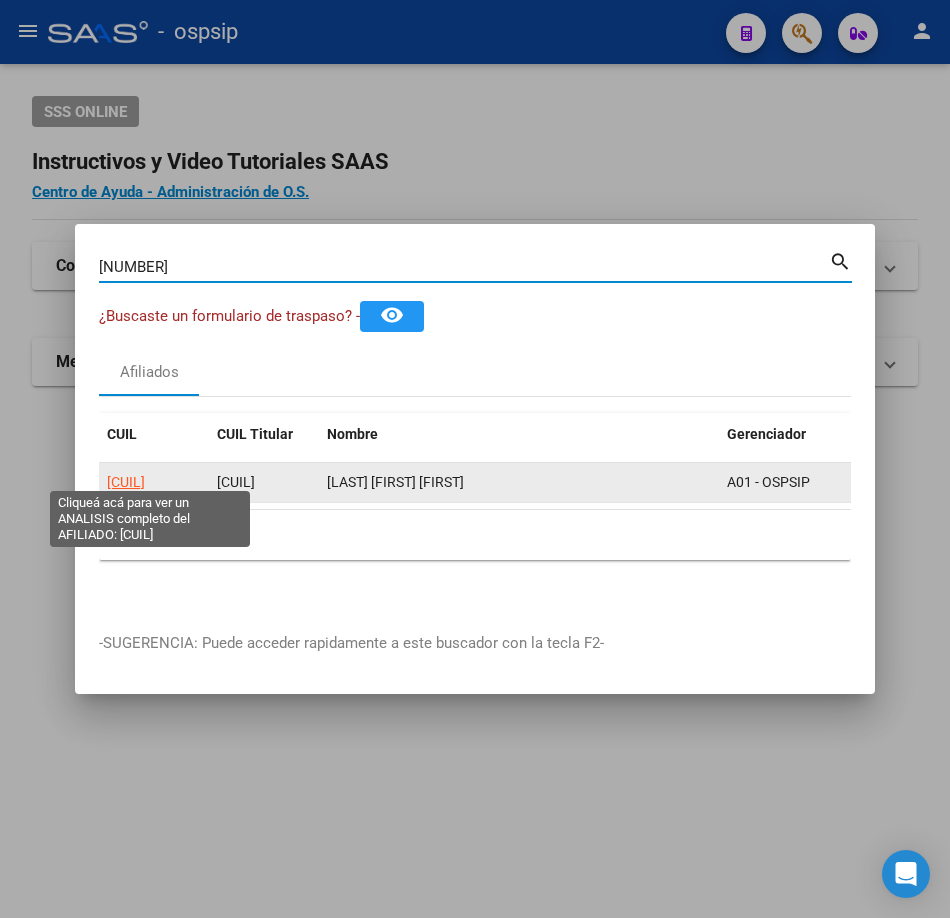 click on "[CUIL]" 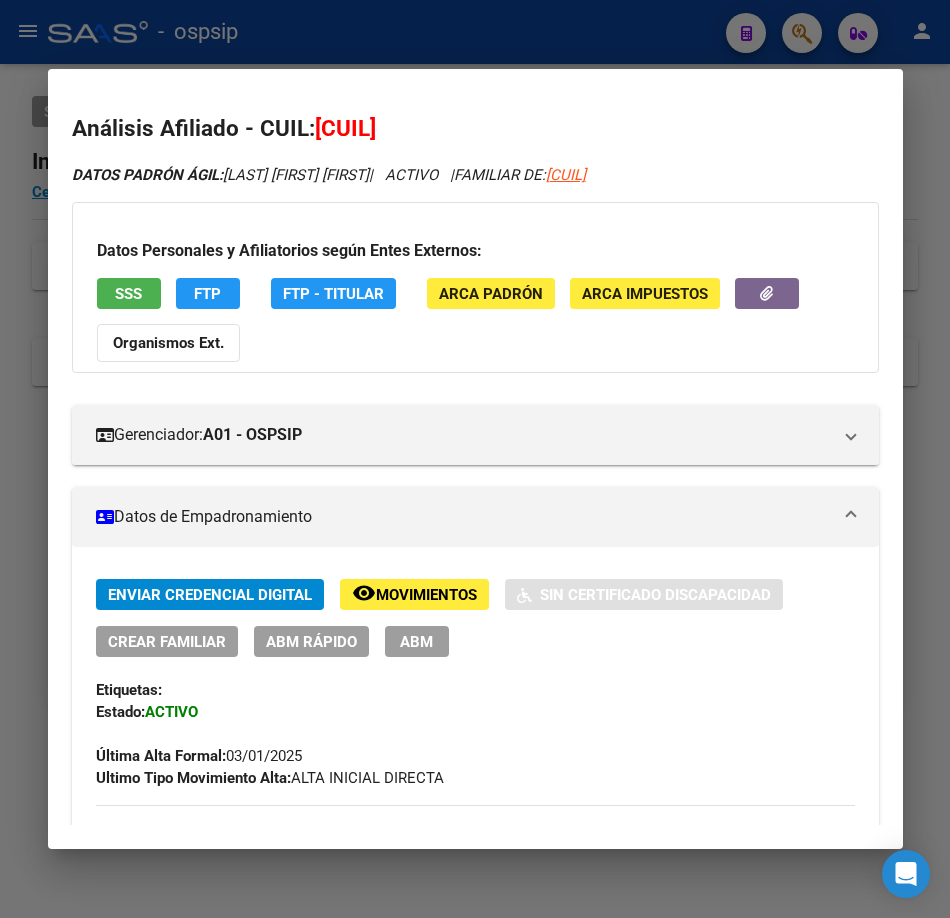click on "SSS" at bounding box center (129, 293) 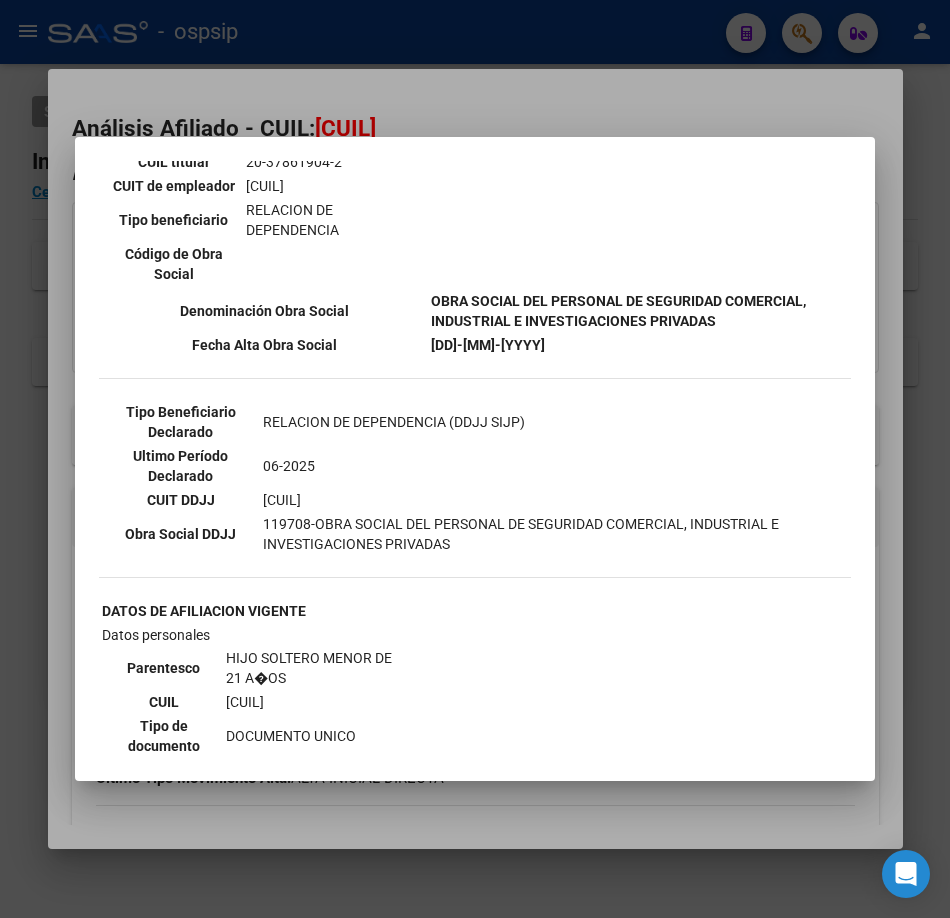 scroll, scrollTop: 600, scrollLeft: 0, axis: vertical 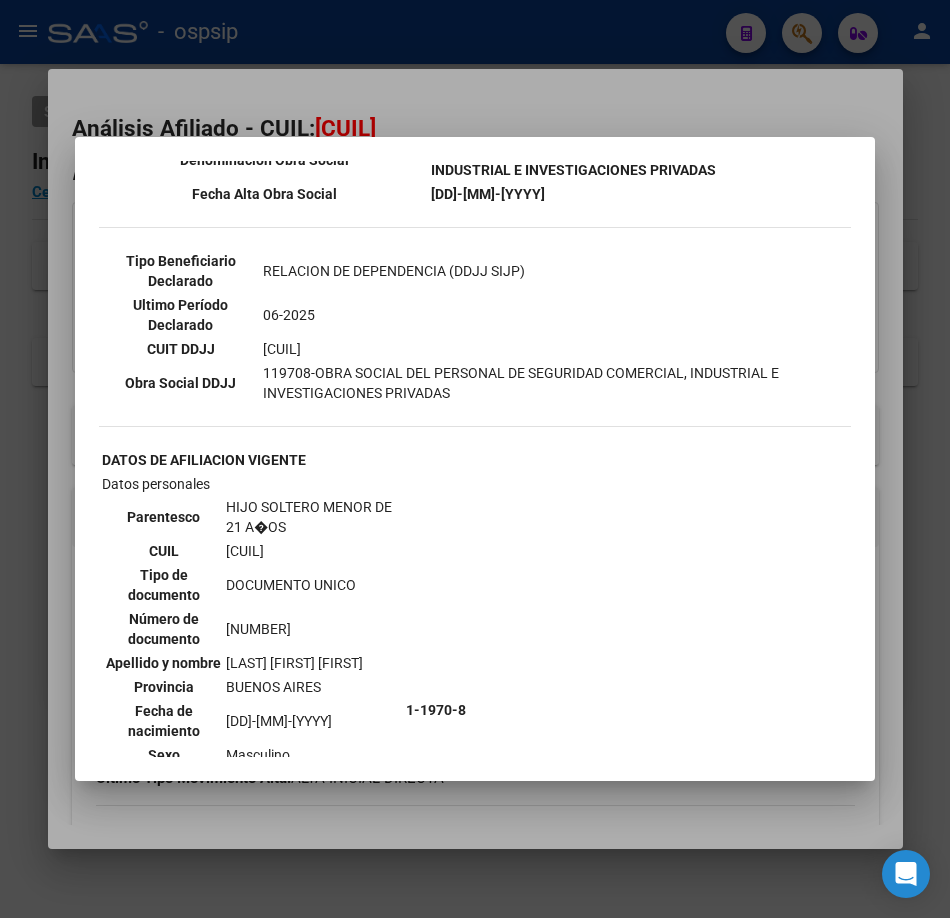 click on "--ACTIVO en Obra Social según consulta SSS--
DATOS DE AFILIACION VIGENTE
Datos personales
Parentesco
TITULAR
CUIL
[CUIL]
Tipo de documento
DOCUMENTO UNICO
Número de documento
[NUMBER]
Apellido y nombre
[LAST] [FIRST] [MIDDLE]
Provincia
BUENOS AIRES
Fecha de nacimiento
[DATE]
Sexo
Masculino
Datos de Afiliación
CUIL titular
[CUIL]
CUIT de empleador
[CUIT]
Tipo beneficiario
RELACION DE DEPENDENCIA
Código de Obra Social
[CODE]
Denominación Obra Social
Fecha Alta Obra Social
[DATE]
Tipo Beneficiario Declarado
RELACION DE DEPENDENCIA (DDJJ SIJP)
Ultimo Período Declarado
[PERIOD]
CUIT DDJJ" at bounding box center [475, 459] 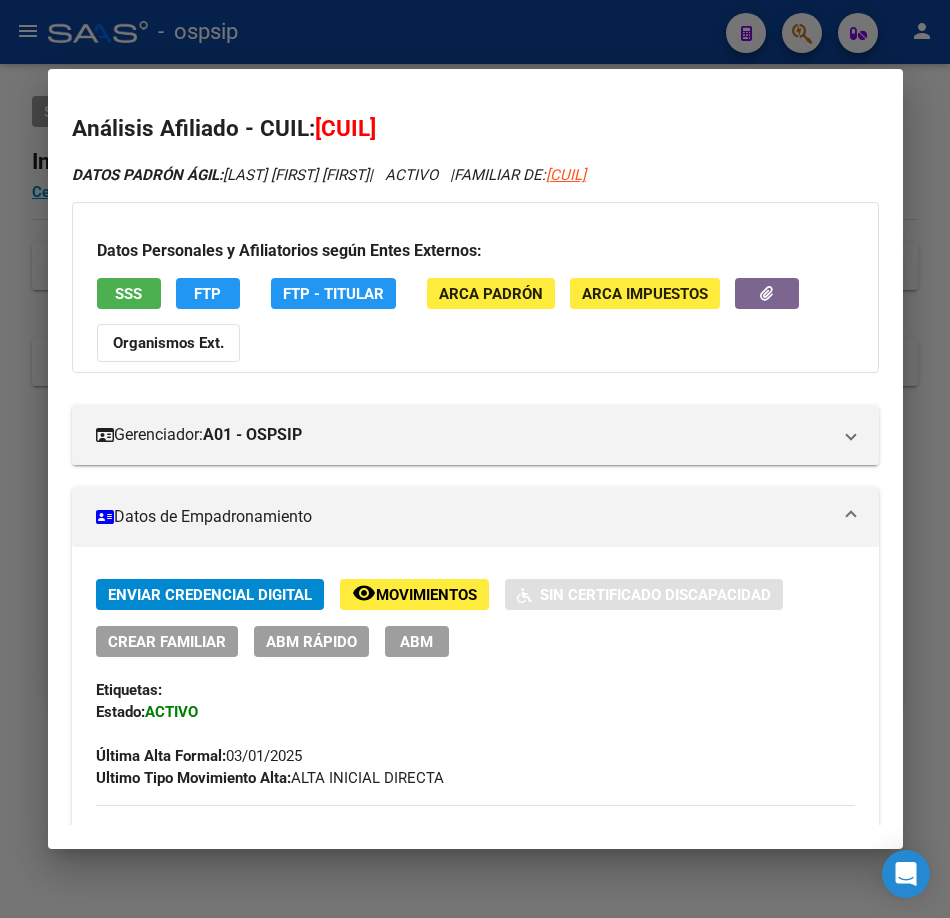 click at bounding box center [475, 459] 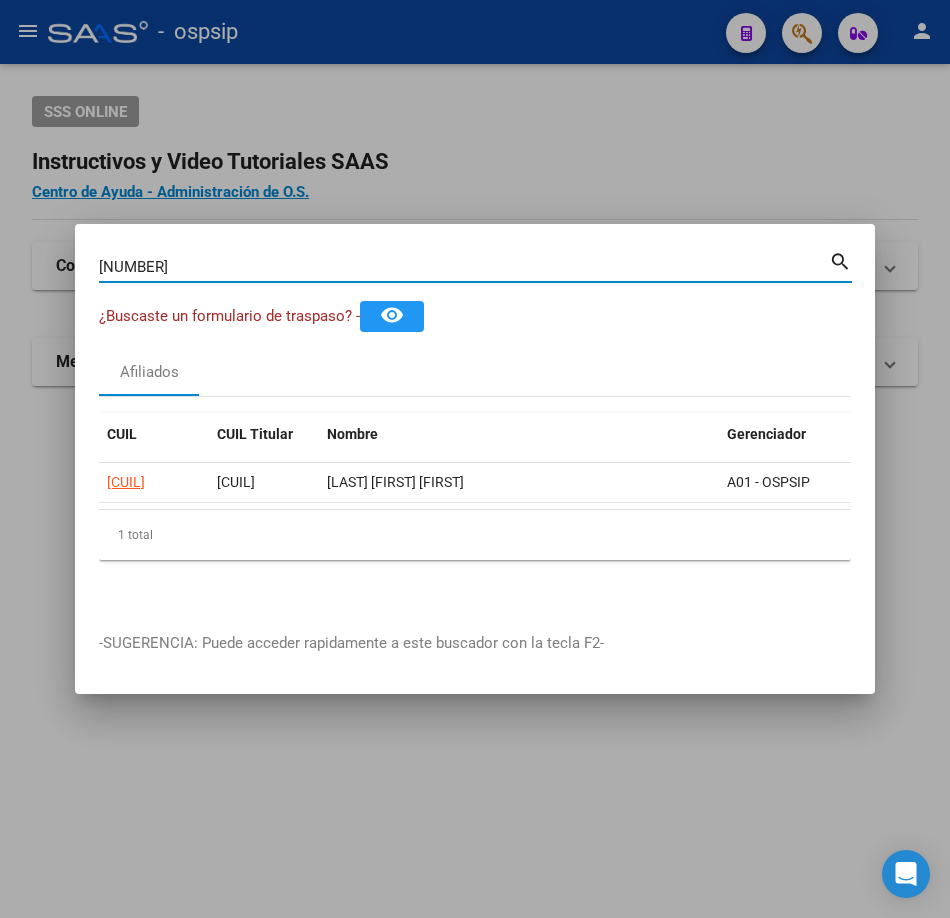 click on "[NUMBER]" at bounding box center (464, 267) 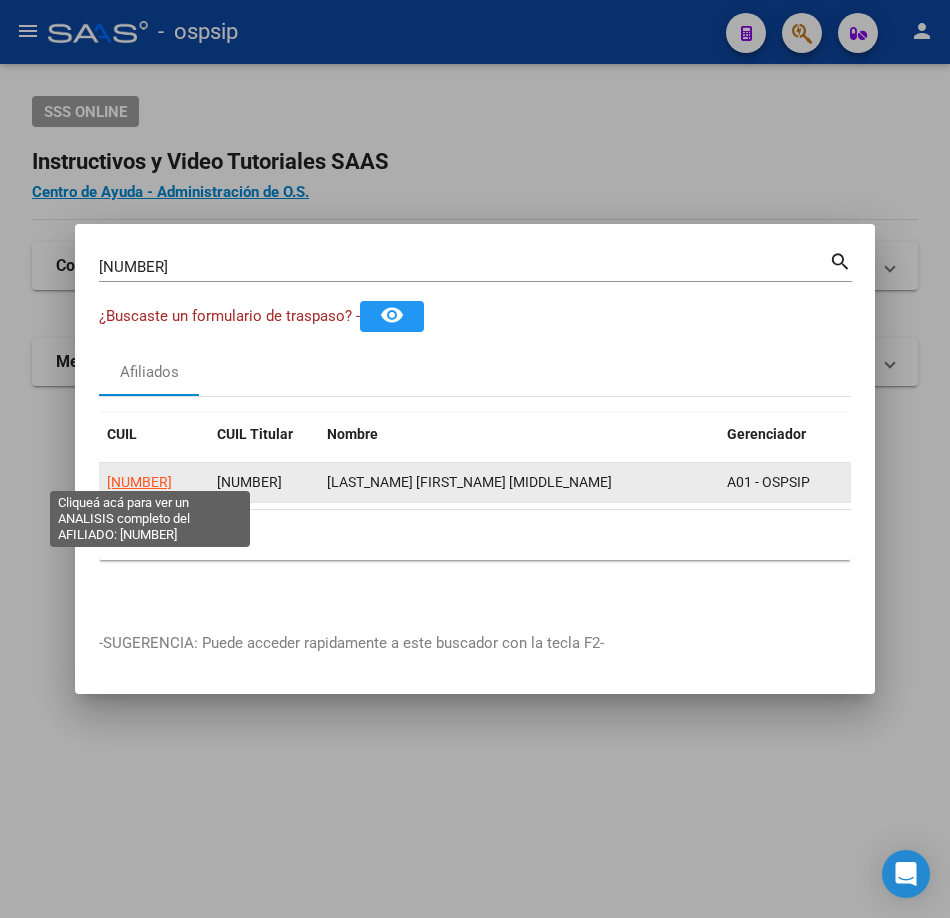 click on "[NUMBER]" 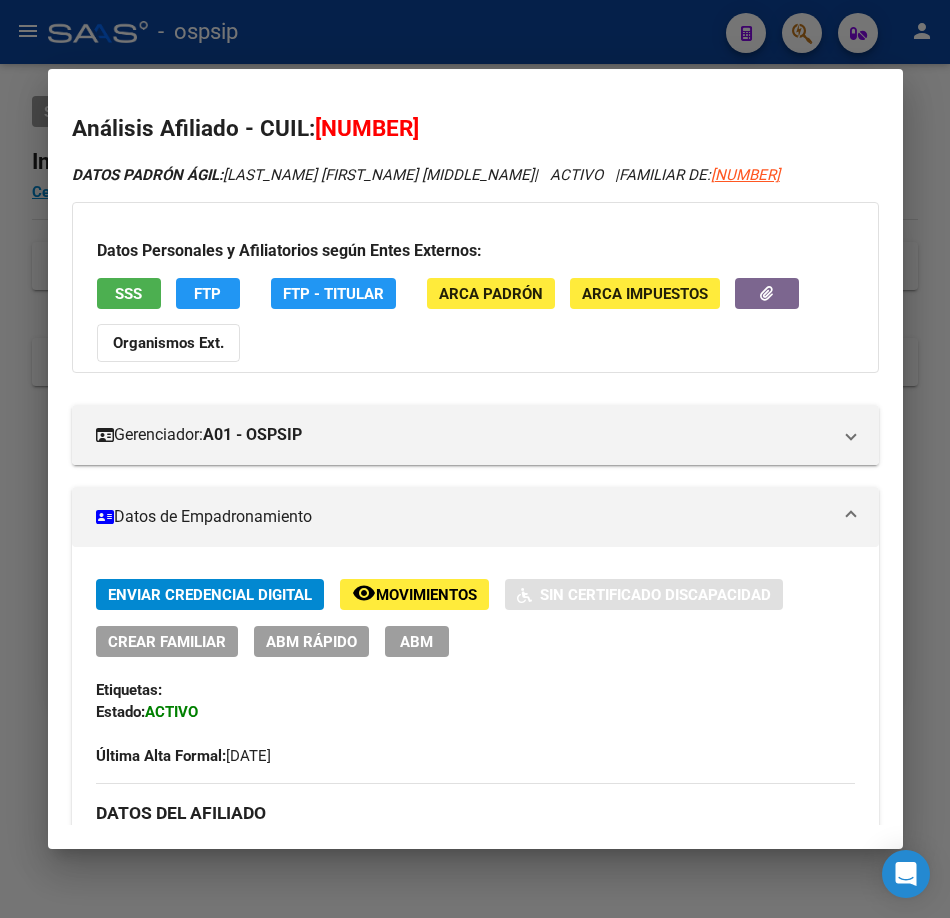 click on "SSS" at bounding box center (129, 293) 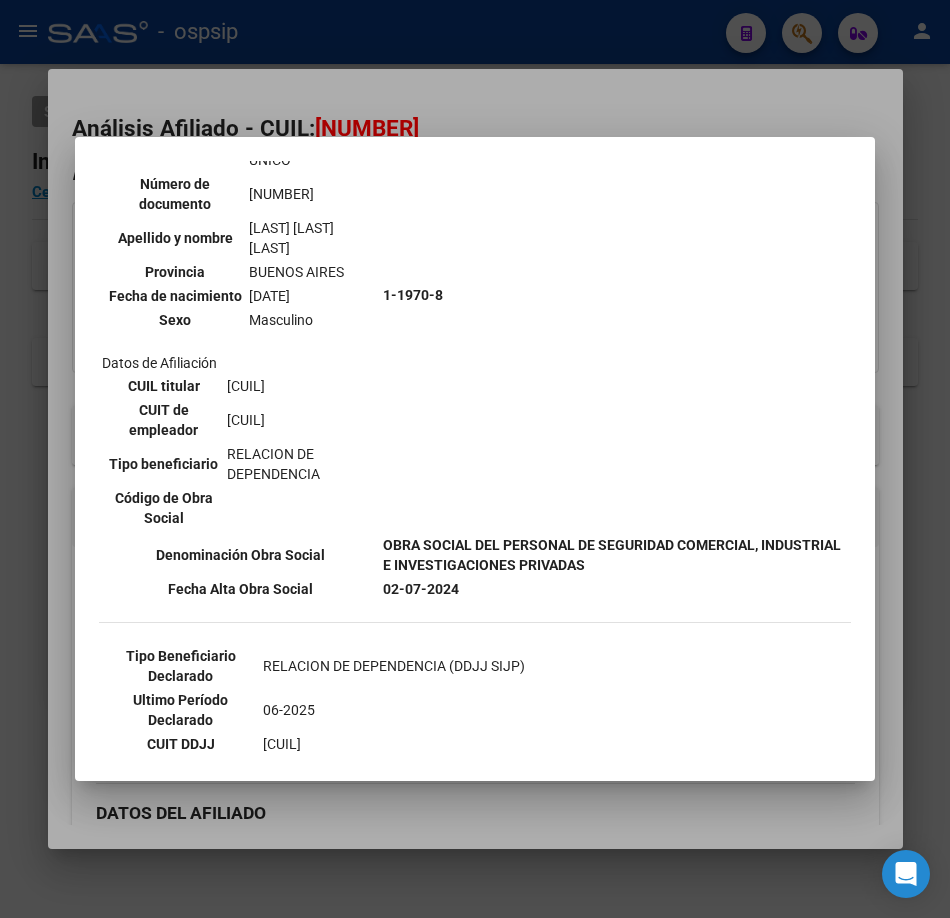 scroll, scrollTop: 400, scrollLeft: 0, axis: vertical 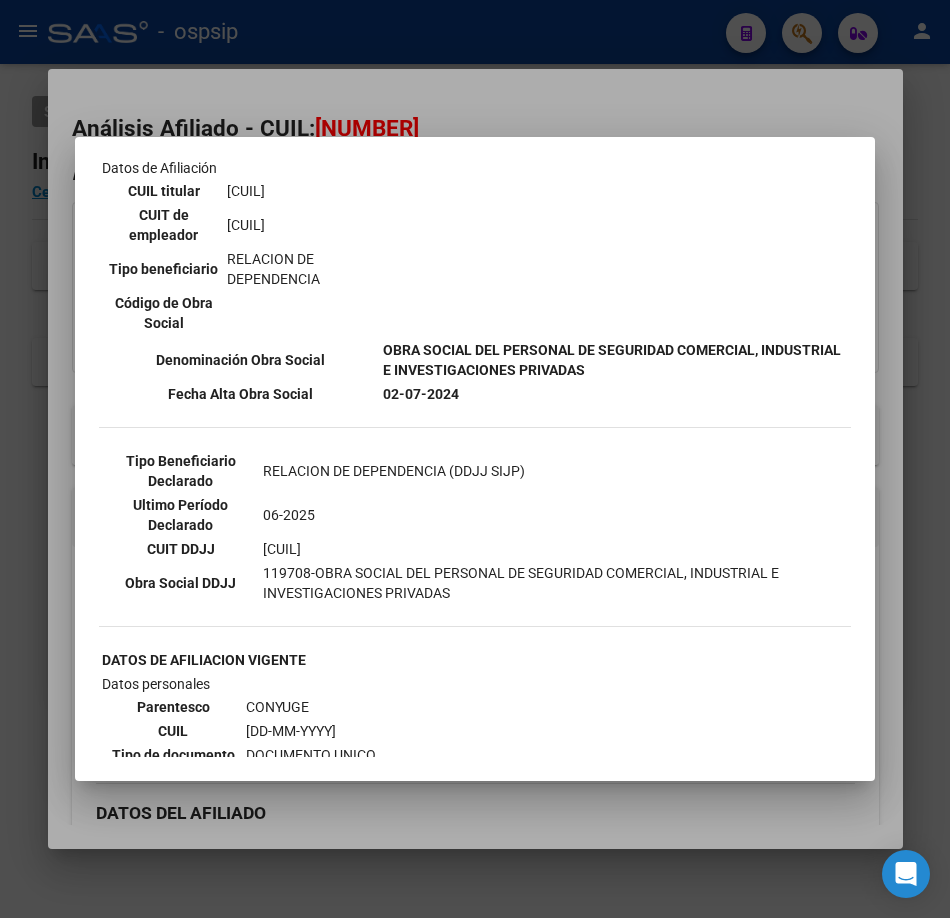 click at bounding box center [475, 459] 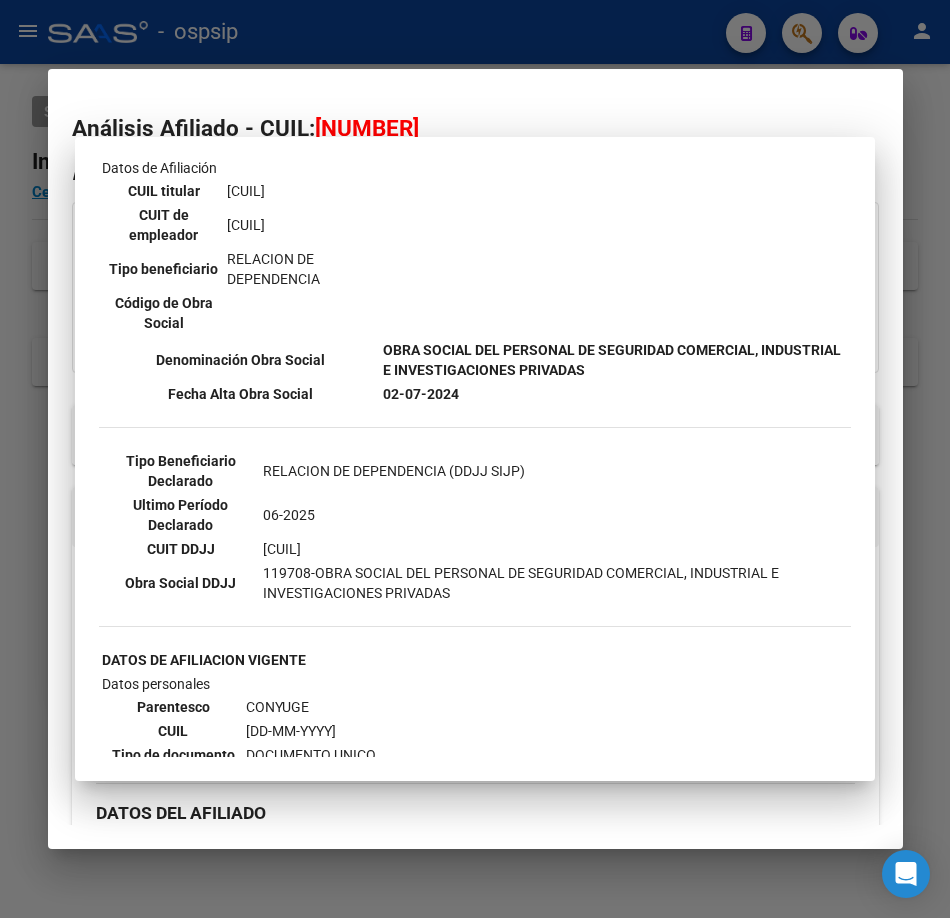 click at bounding box center [475, 459] 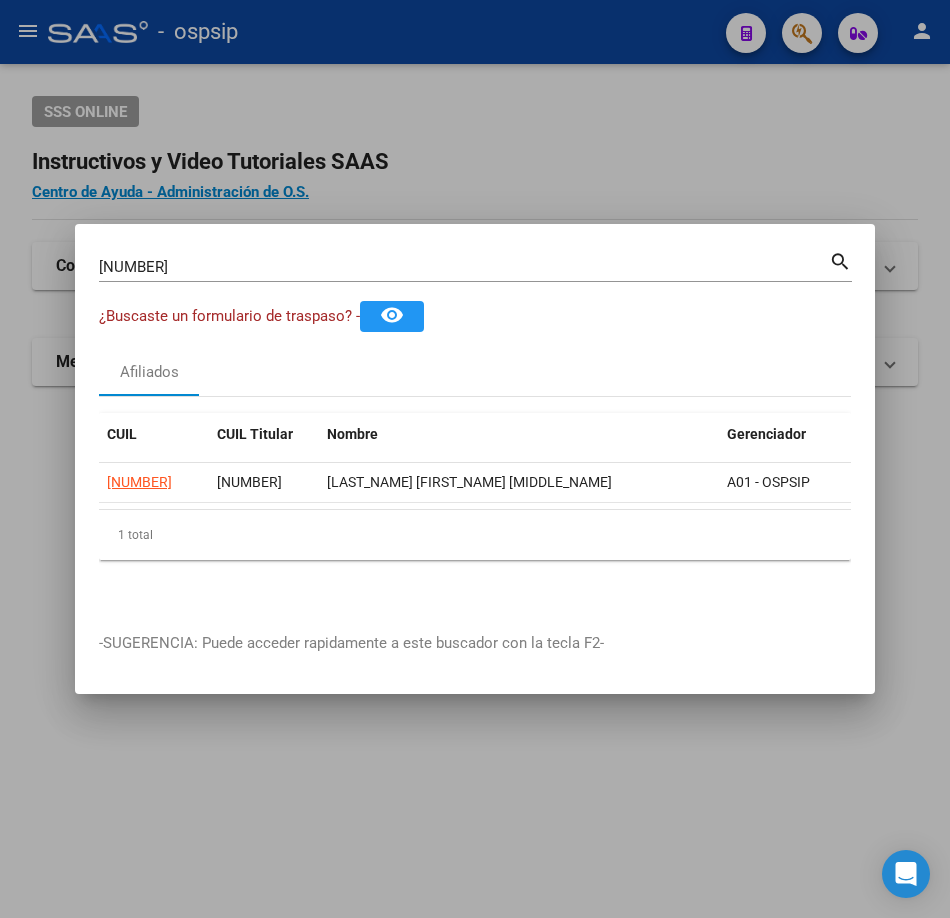click on "[NUMBER]" at bounding box center (464, 267) 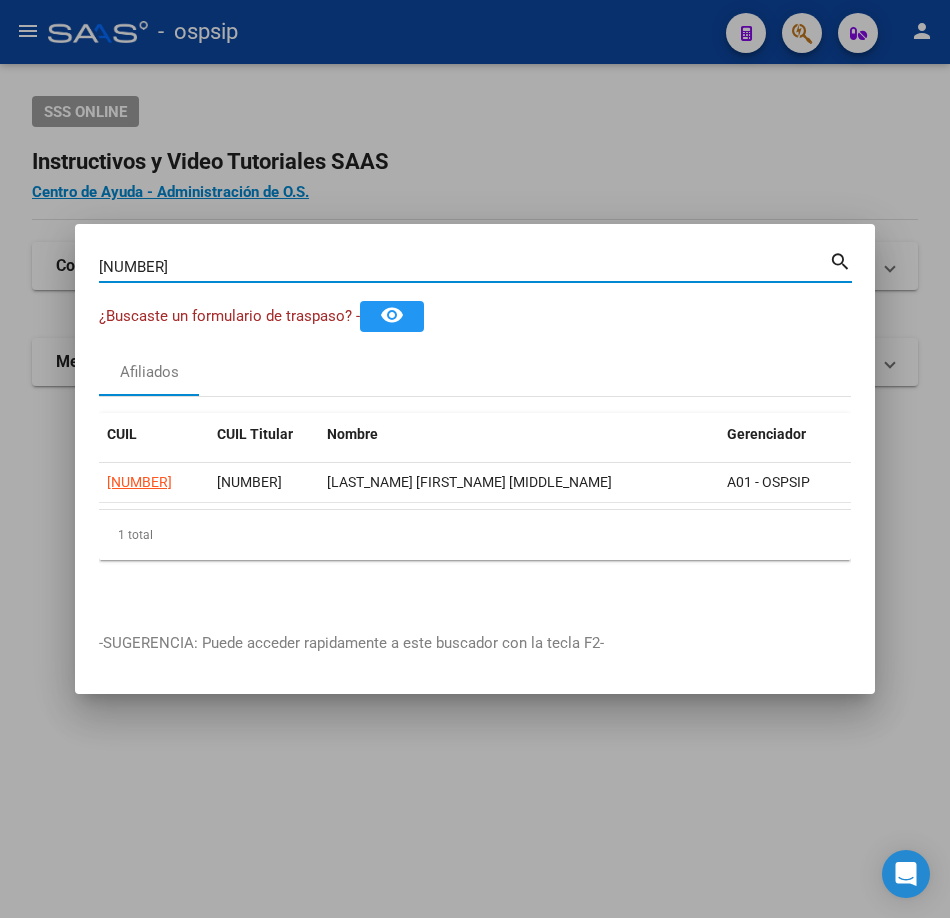 click on "[NUMBER]" at bounding box center [464, 267] 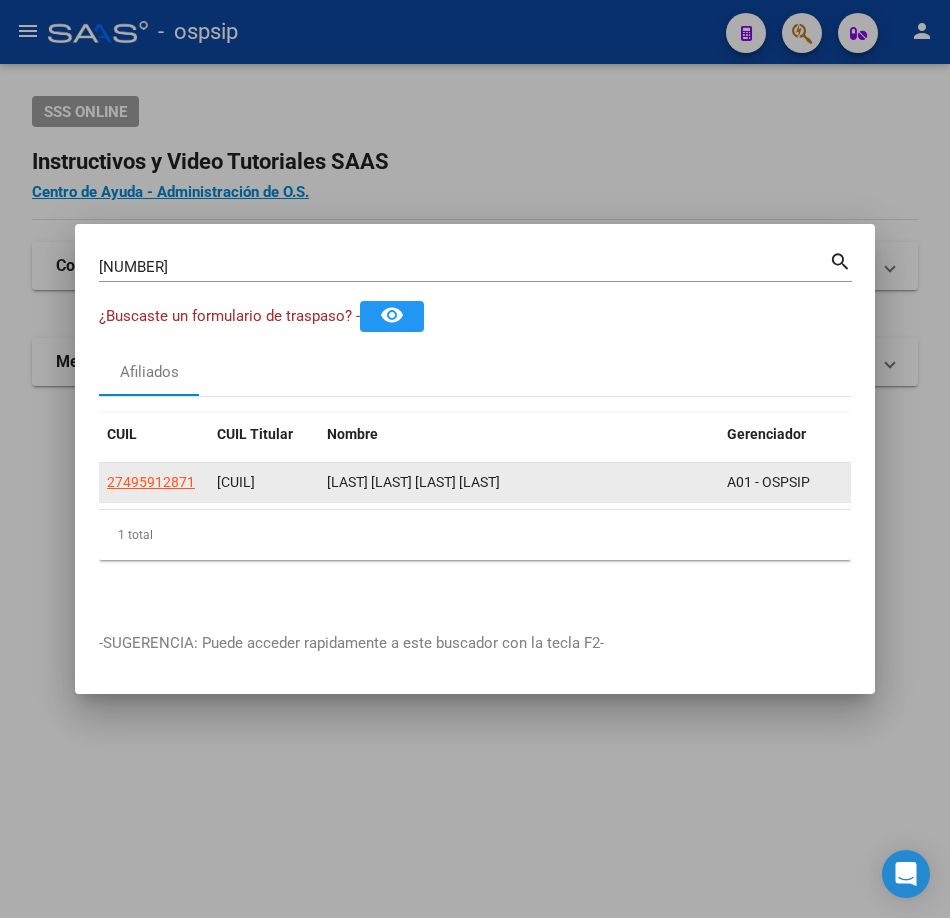 click on "27495912871" 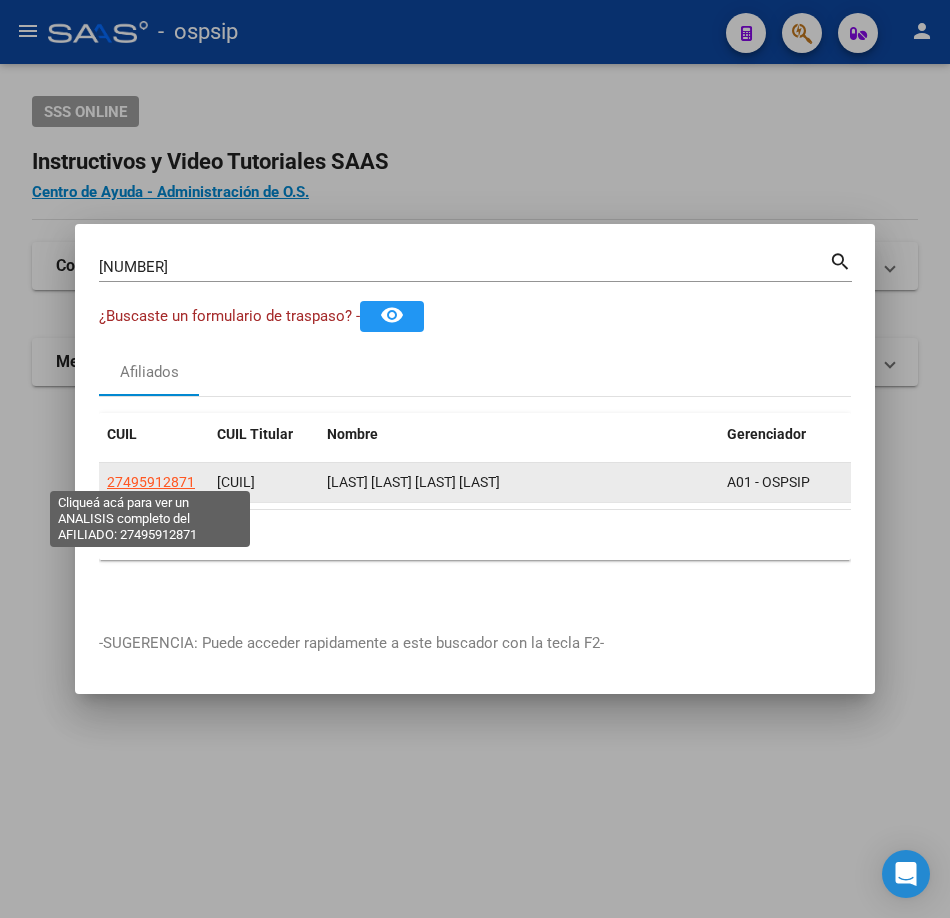 click on "27495912871" 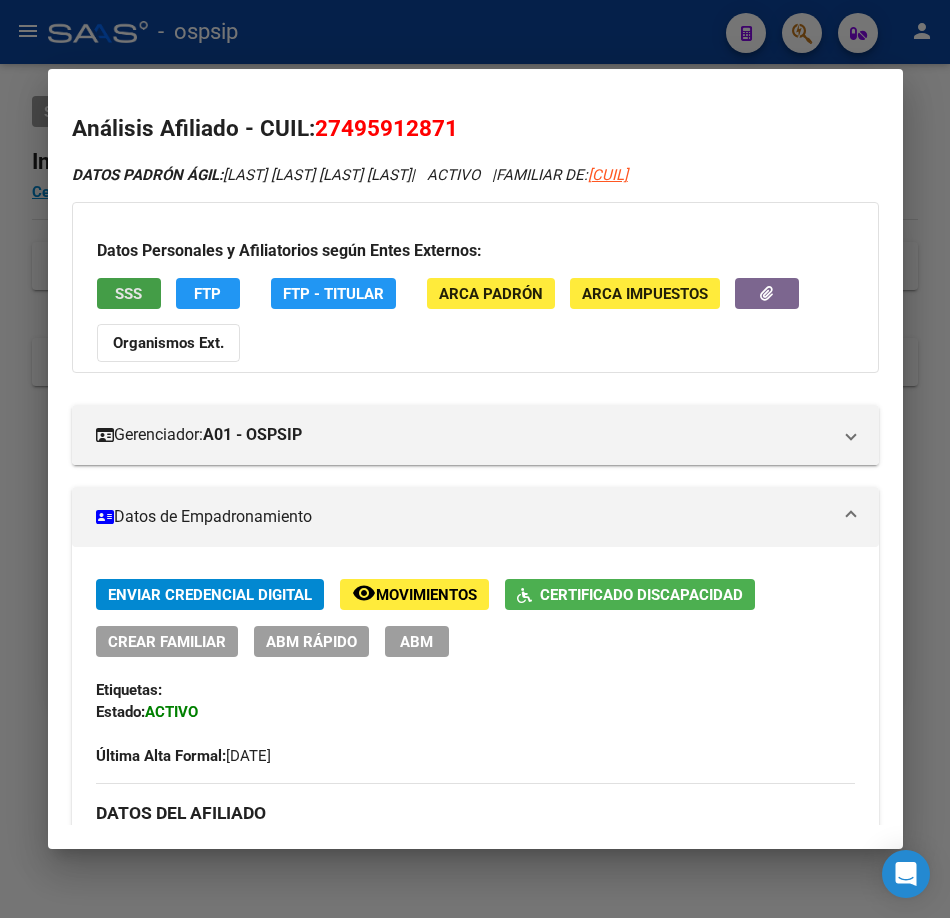 click on "SSS" at bounding box center [128, 294] 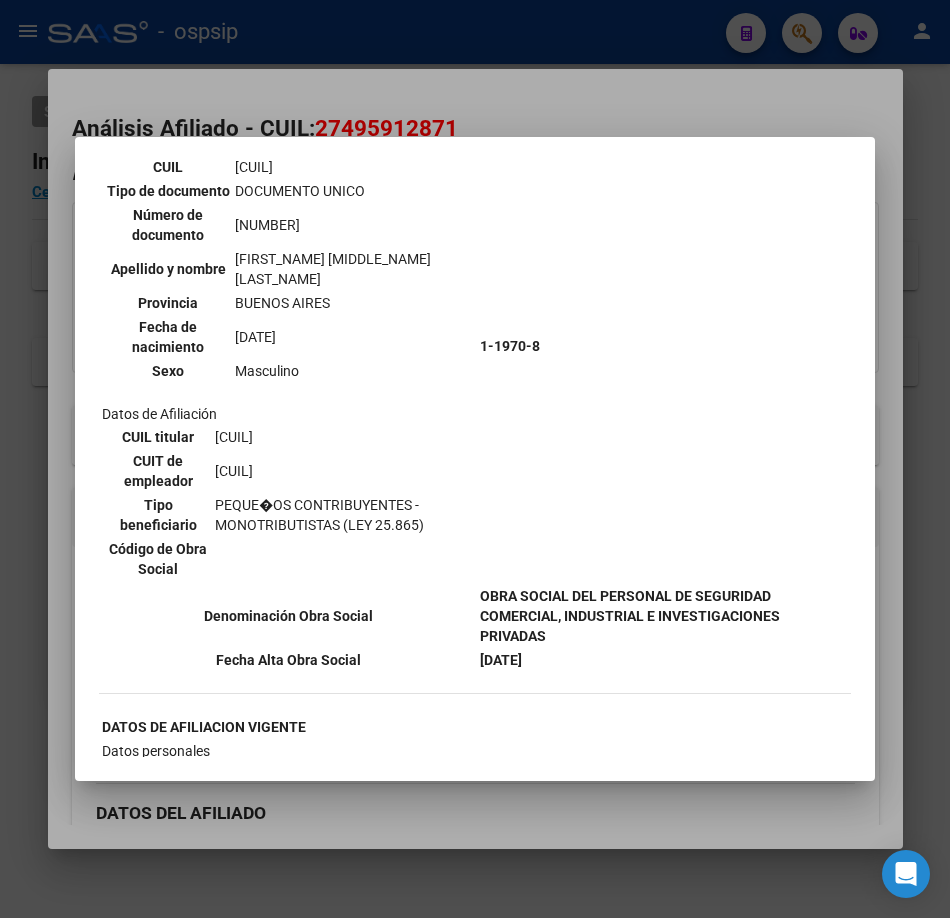 scroll, scrollTop: 300, scrollLeft: 0, axis: vertical 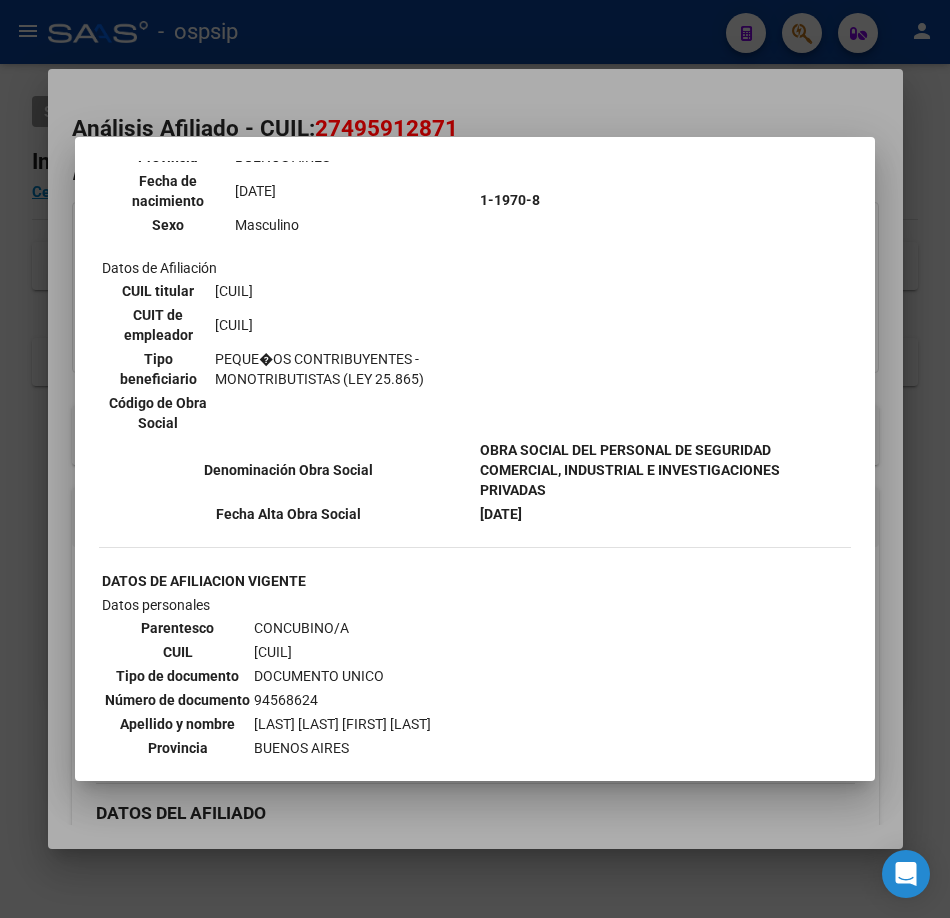 click at bounding box center [475, 459] 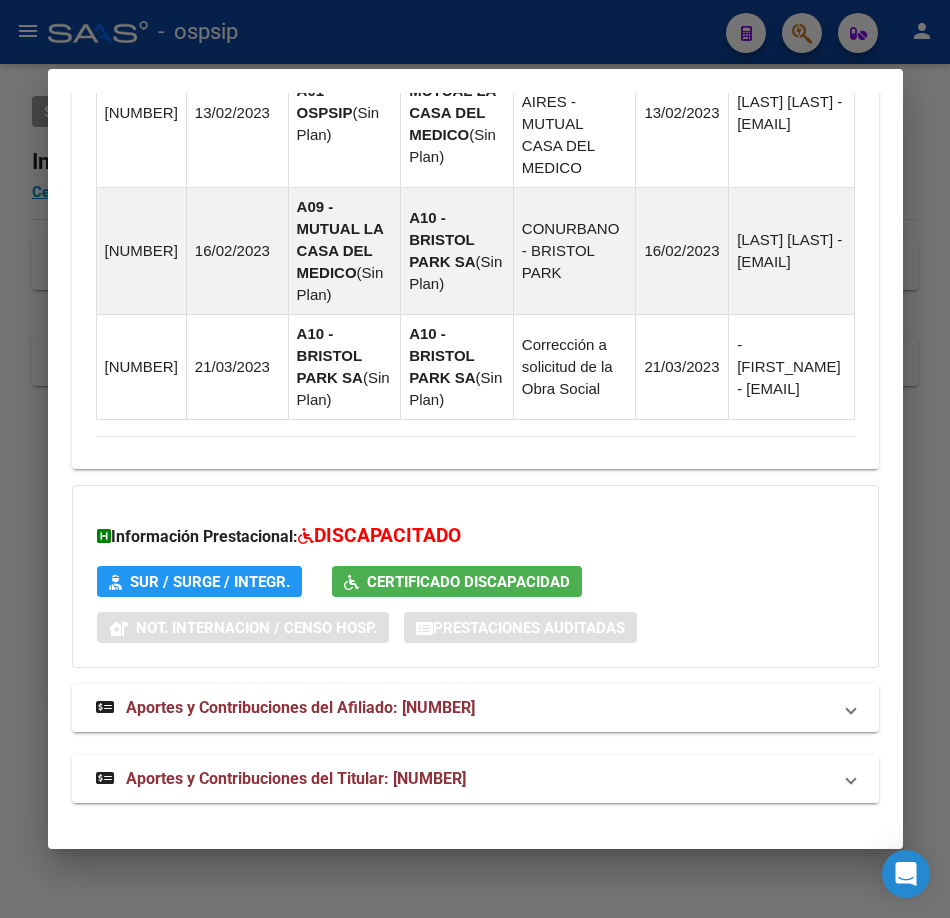 click on "Aportes y Contribuciones del Titular: [NUMBER]" at bounding box center [475, 779] 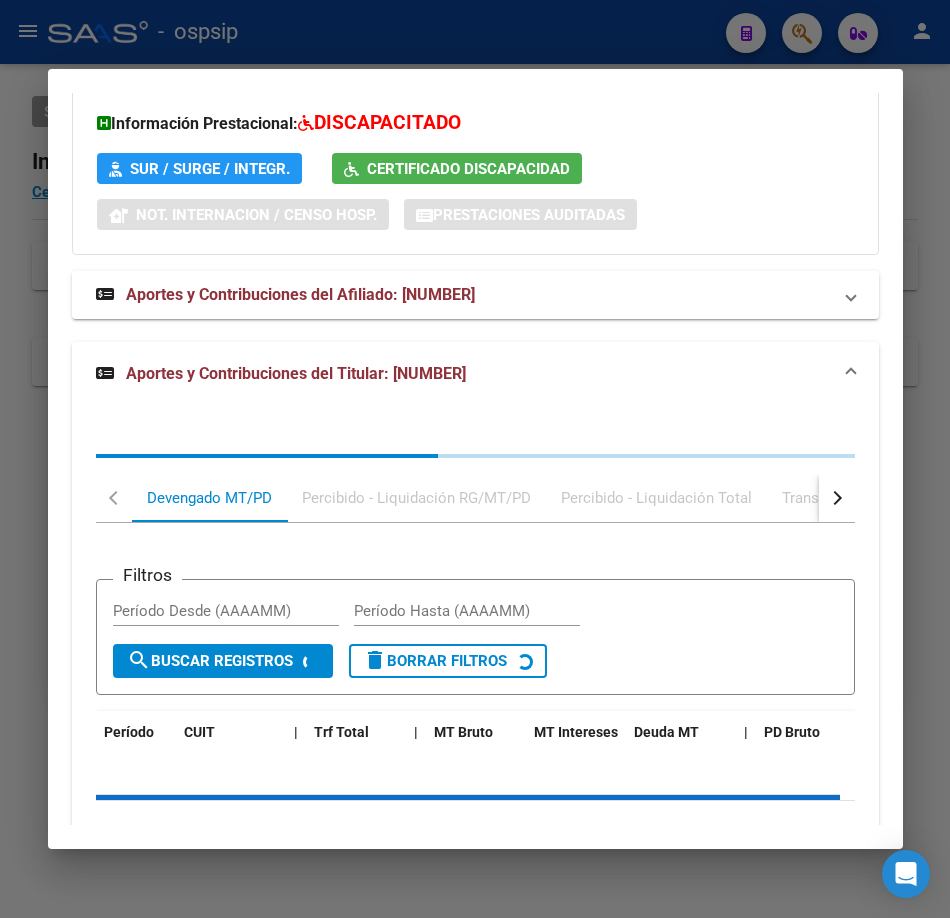 scroll, scrollTop: 2313, scrollLeft: 0, axis: vertical 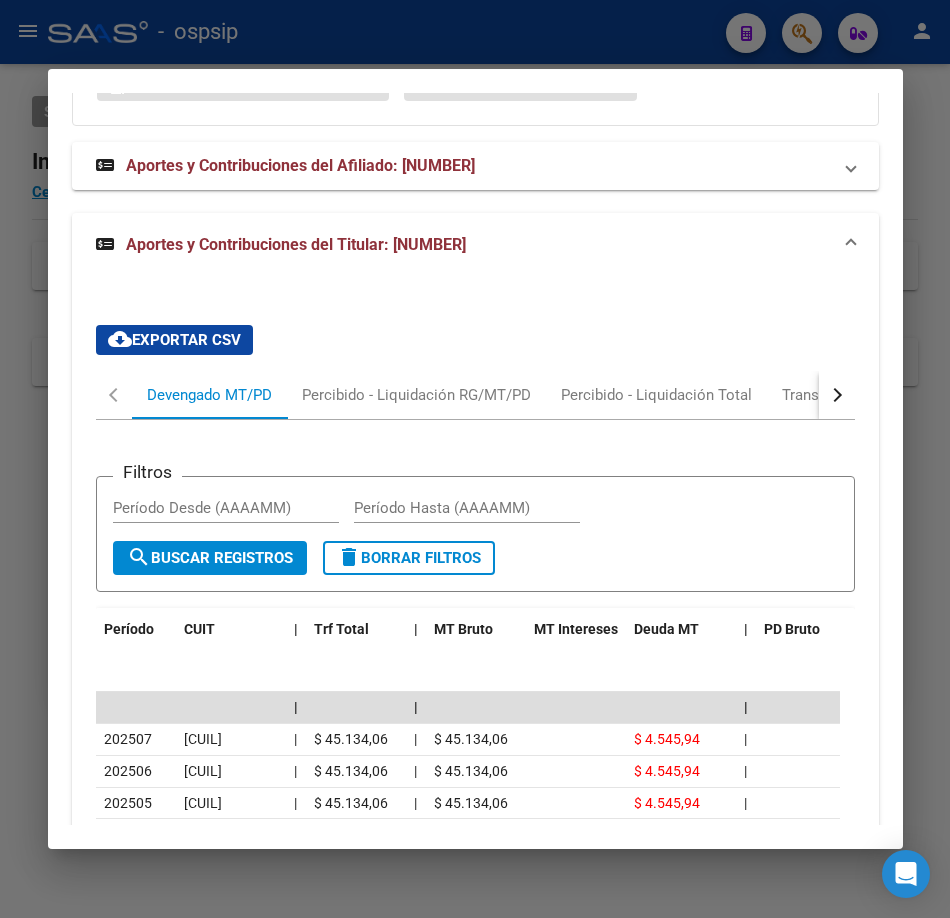 click at bounding box center [475, 459] 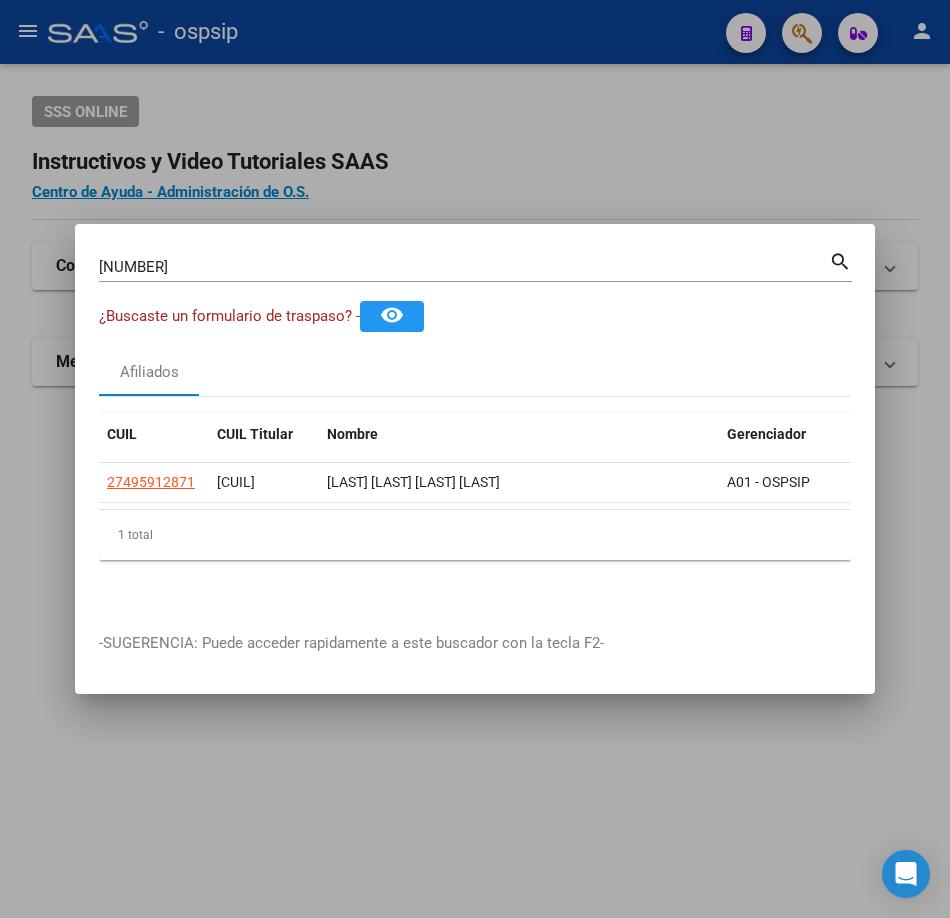 click on "[NUMBER] Buscar (apellido, dni, cuil, nro traspaso, cuit, obra social)" at bounding box center [464, 267] 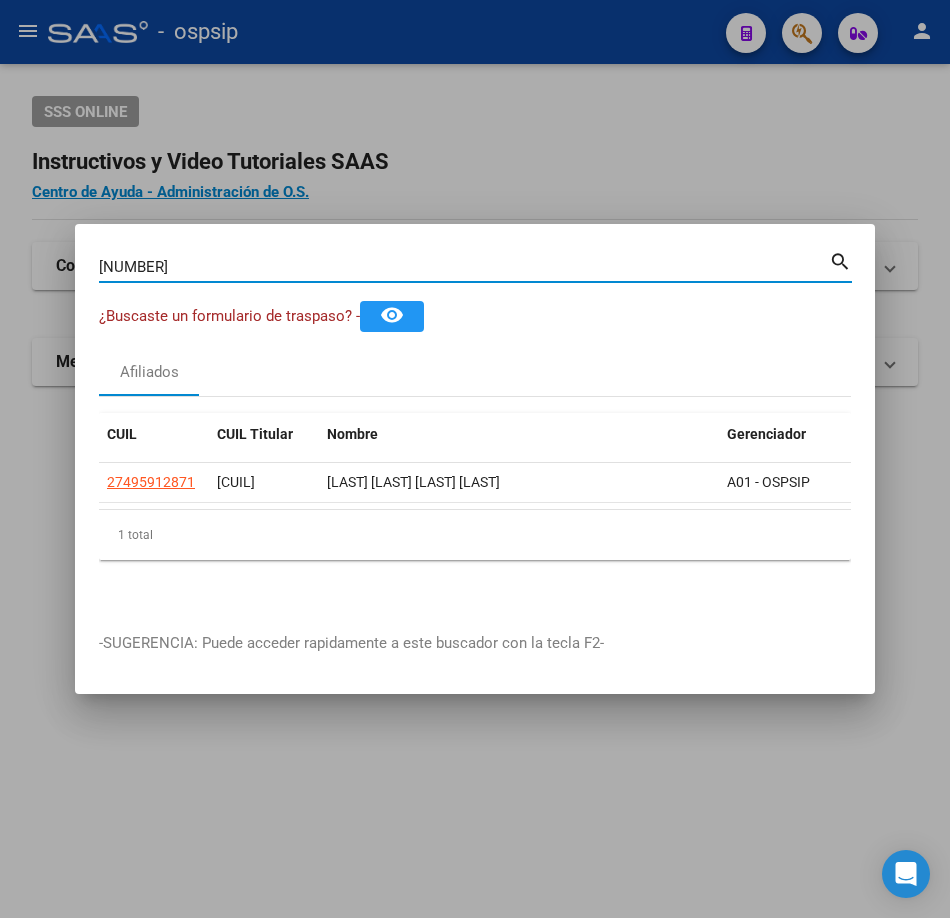 click on "[NUMBER] Buscar (apellido, dni, cuil, nro traspaso, cuit, obra social)" at bounding box center (464, 267) 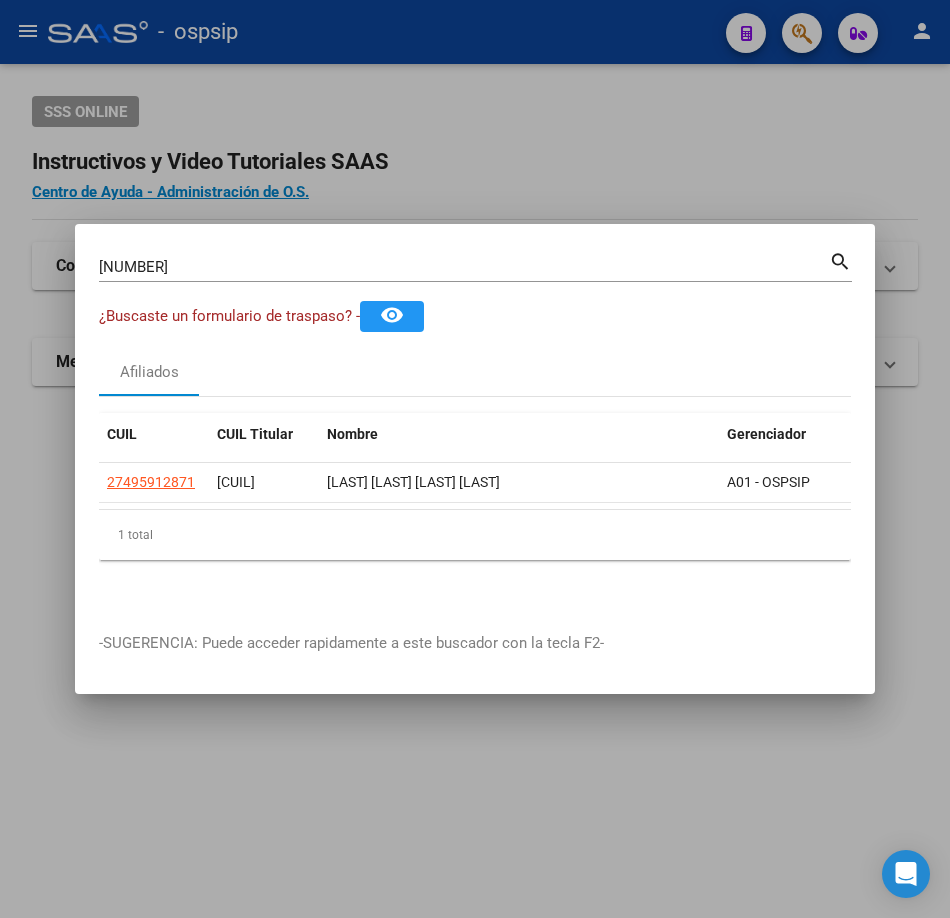 click on "[NUMBER] Buscar (apellido, dni, cuil, nro traspaso, cuit, obra social)" at bounding box center (464, 267) 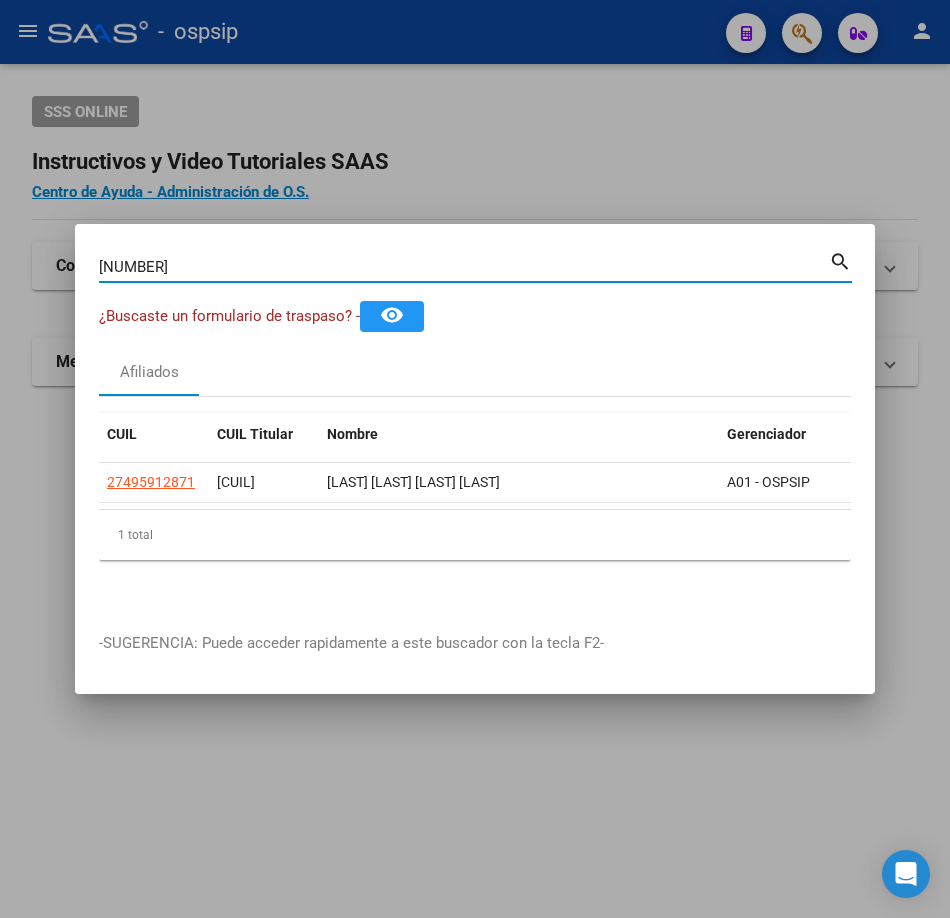 click on "[NUMBER]" at bounding box center (464, 267) 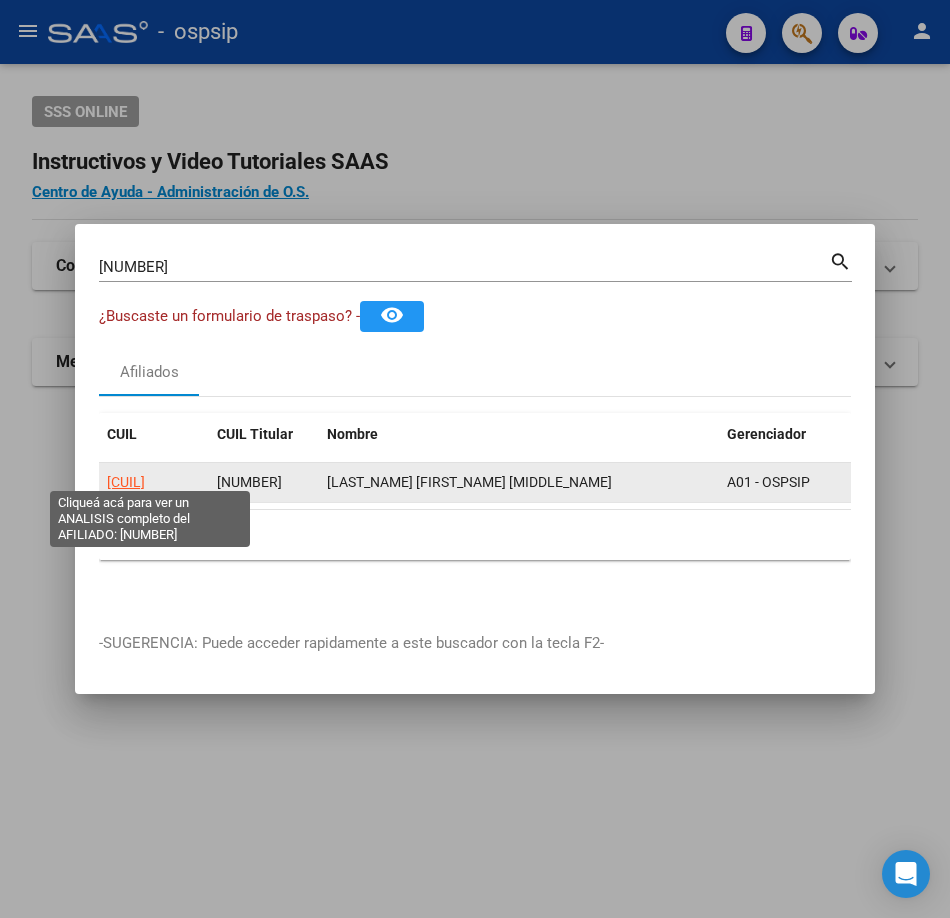 click on "[CUIL]" 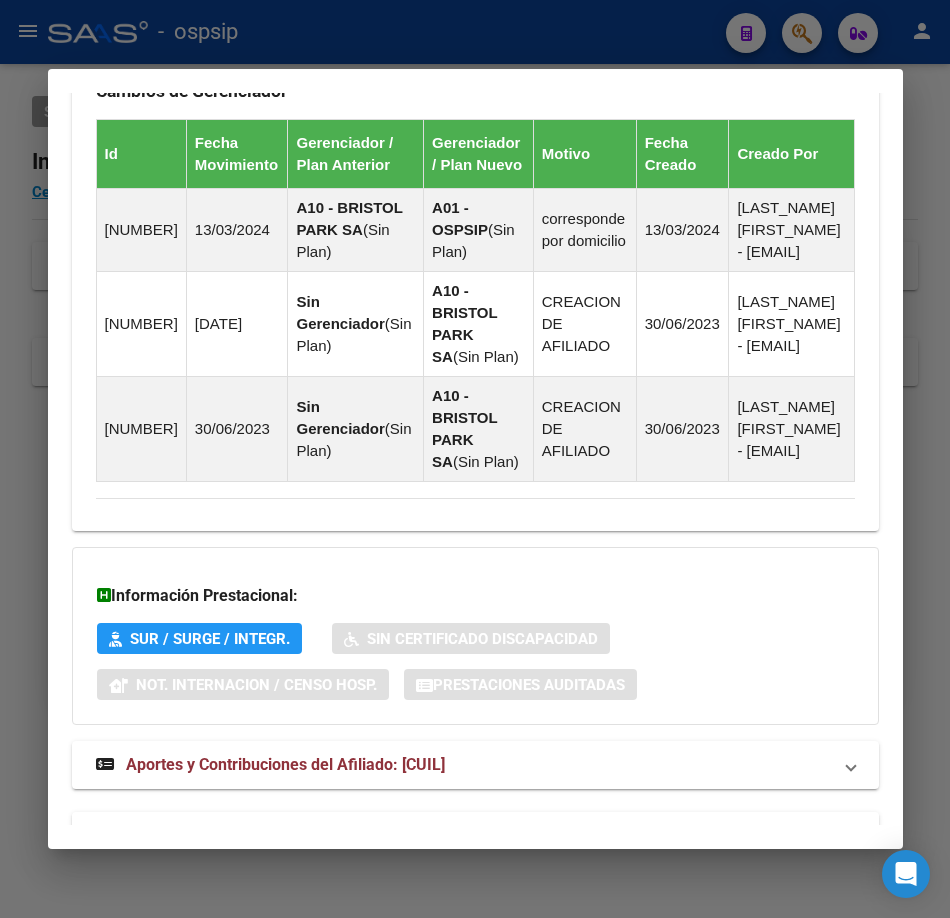 scroll, scrollTop: 1639, scrollLeft: 0, axis: vertical 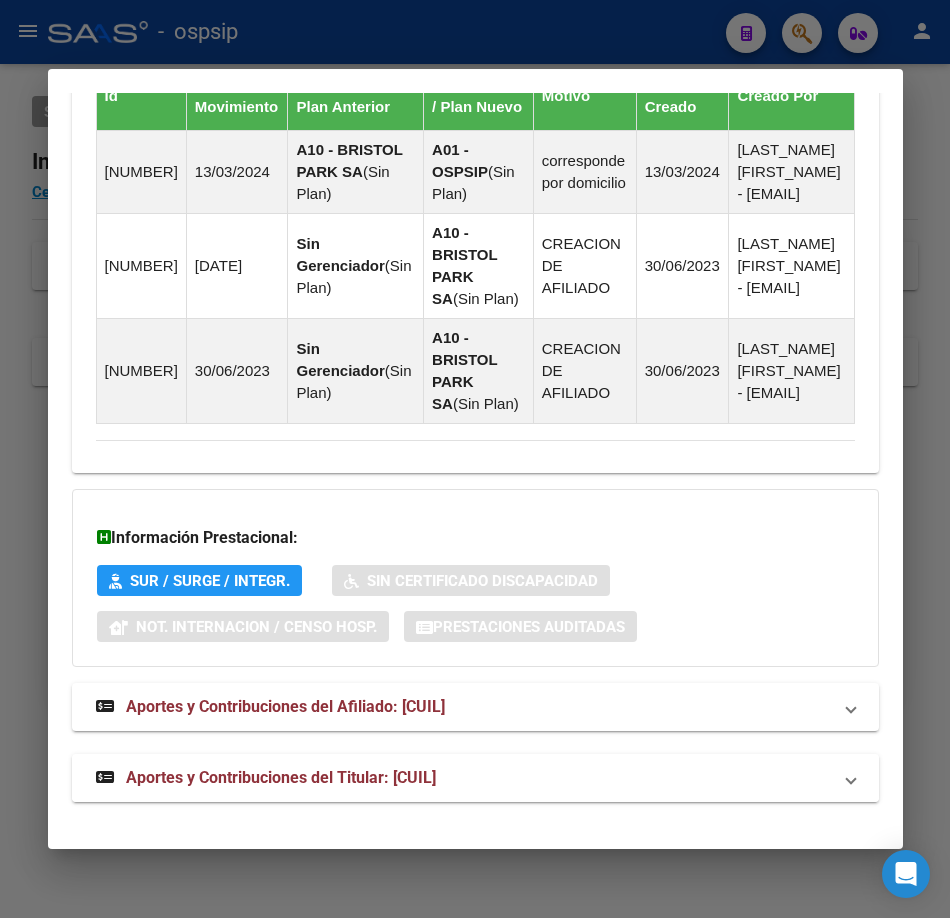click on "Aportes y Contribuciones del Titular: [CUIL]" at bounding box center (281, 777) 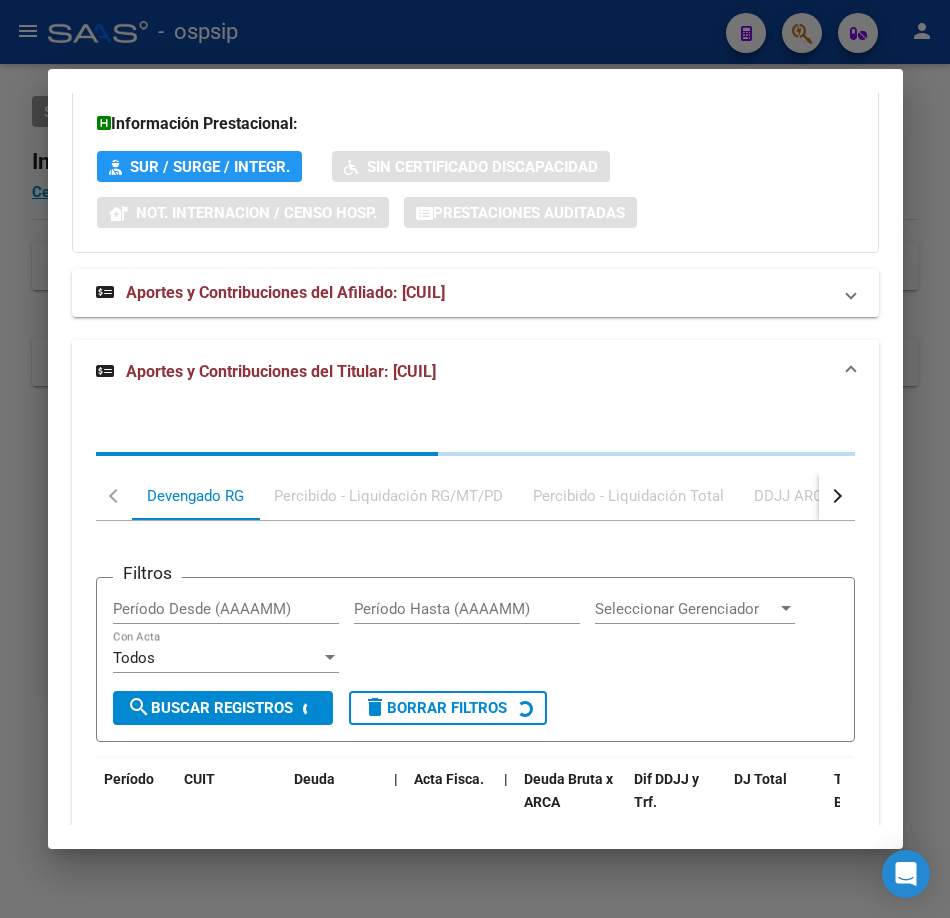 scroll, scrollTop: 2216, scrollLeft: 0, axis: vertical 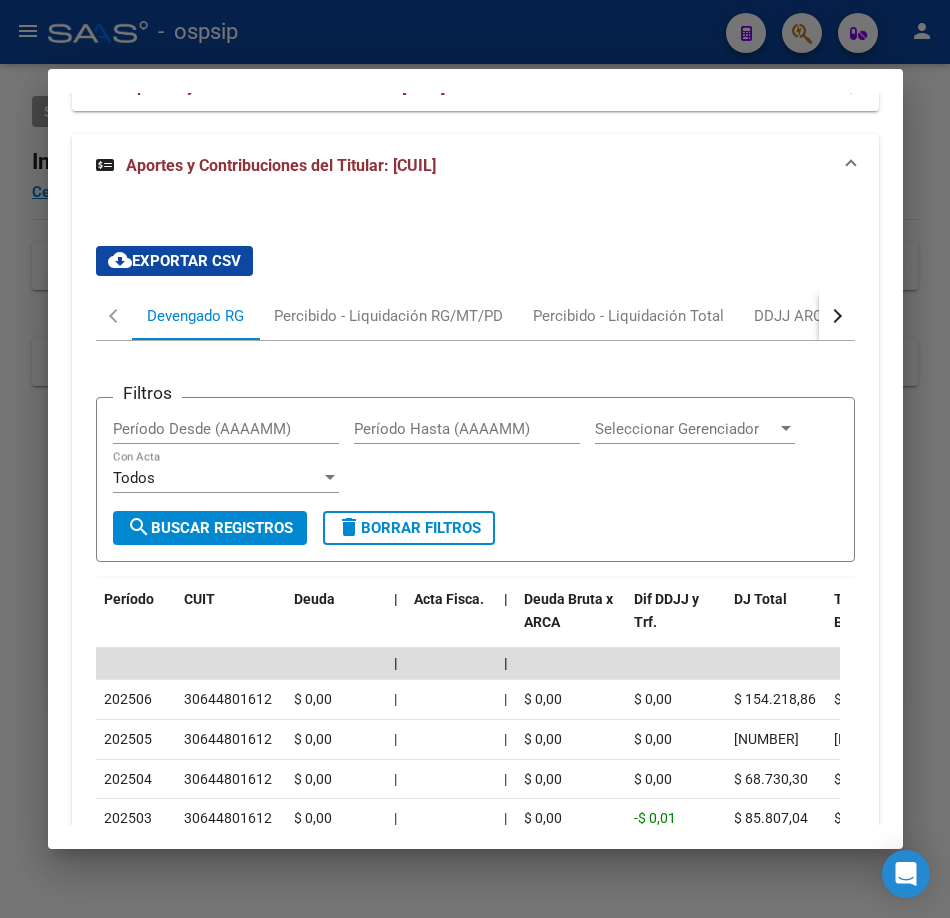 click at bounding box center [834, 316] 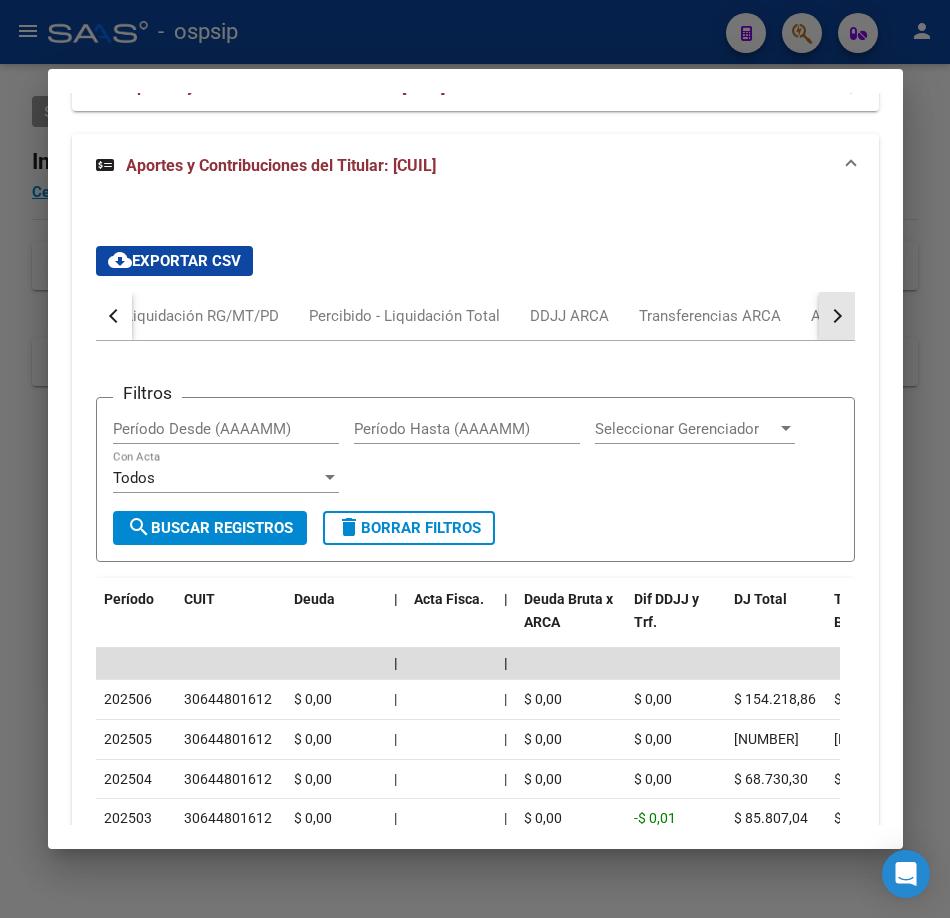 click at bounding box center [834, 316] 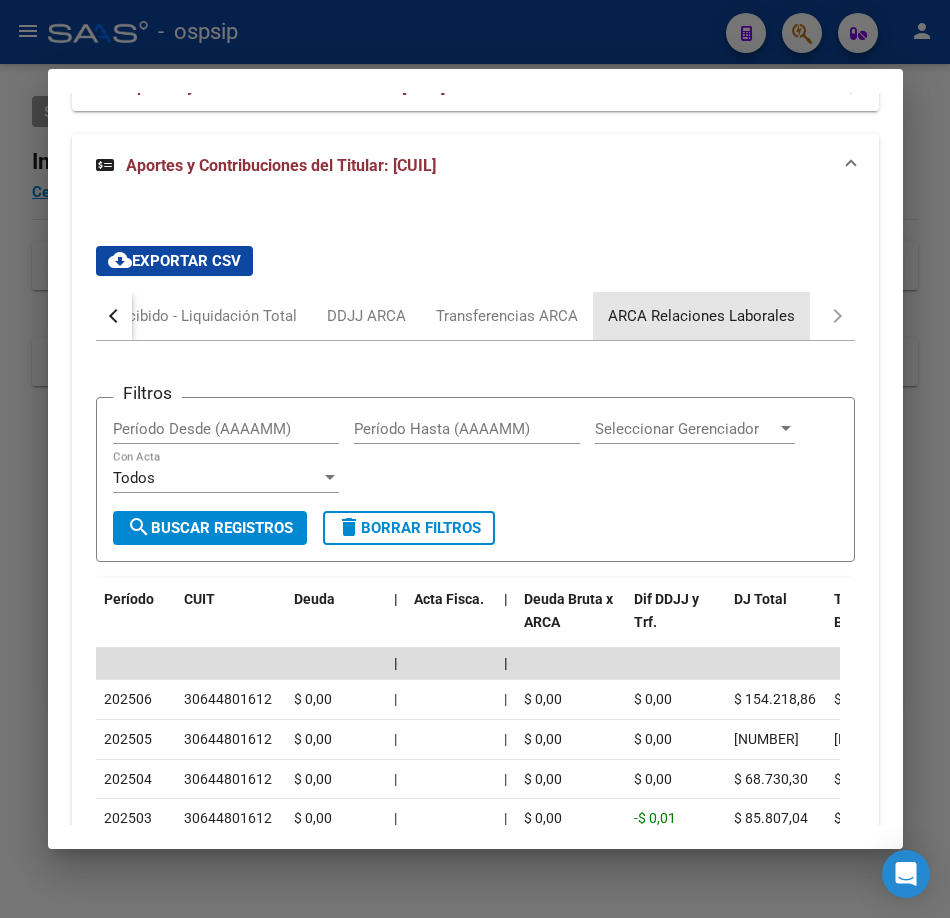 click on "ARCA Relaciones Laborales" at bounding box center [701, 316] 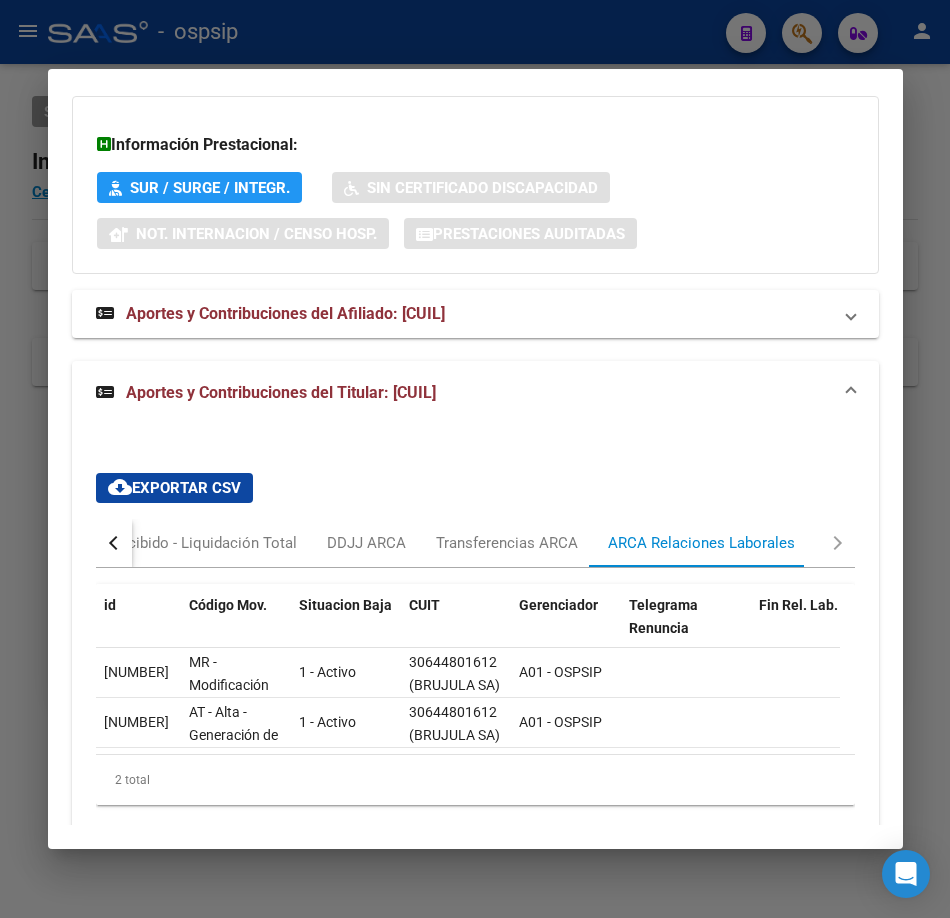 scroll, scrollTop: 2131, scrollLeft: 0, axis: vertical 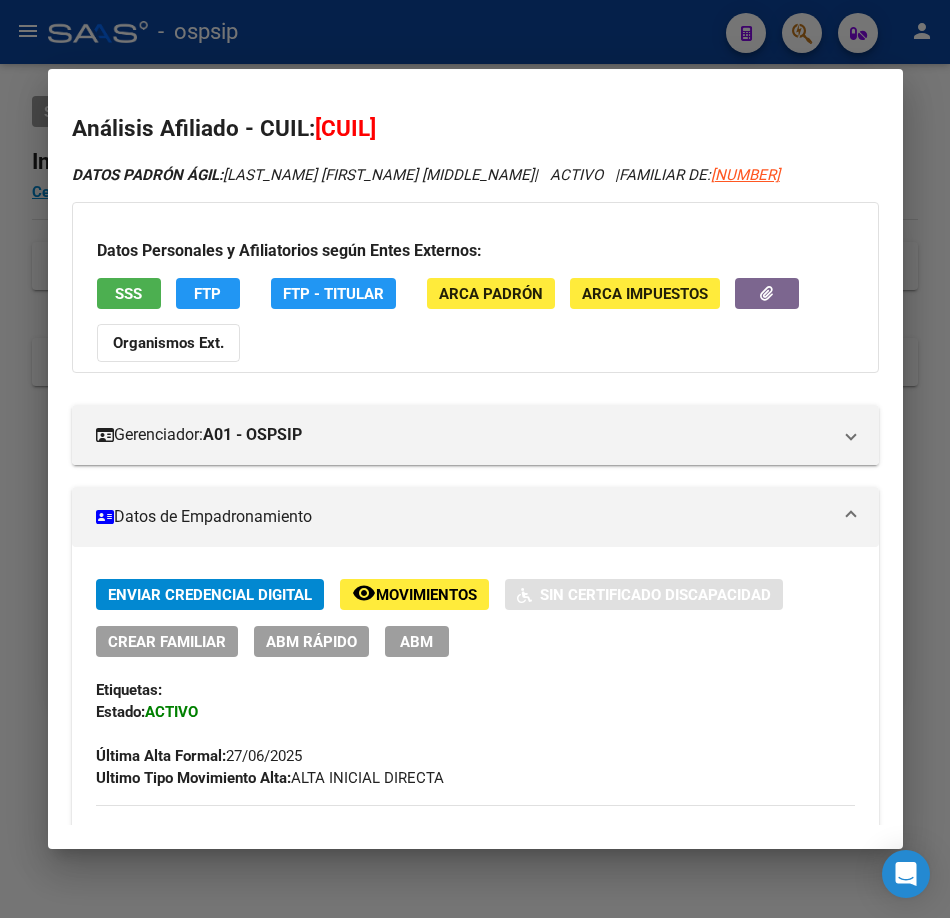 click on "SSS" at bounding box center [129, 293] 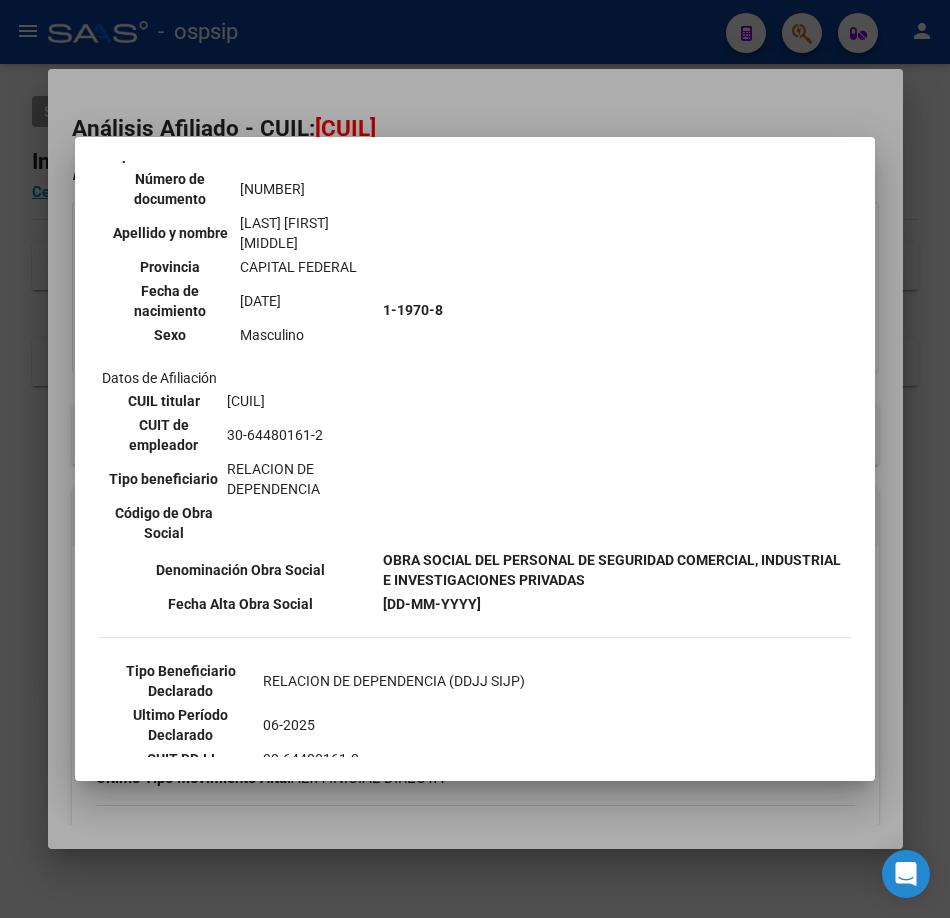 scroll, scrollTop: 400, scrollLeft: 0, axis: vertical 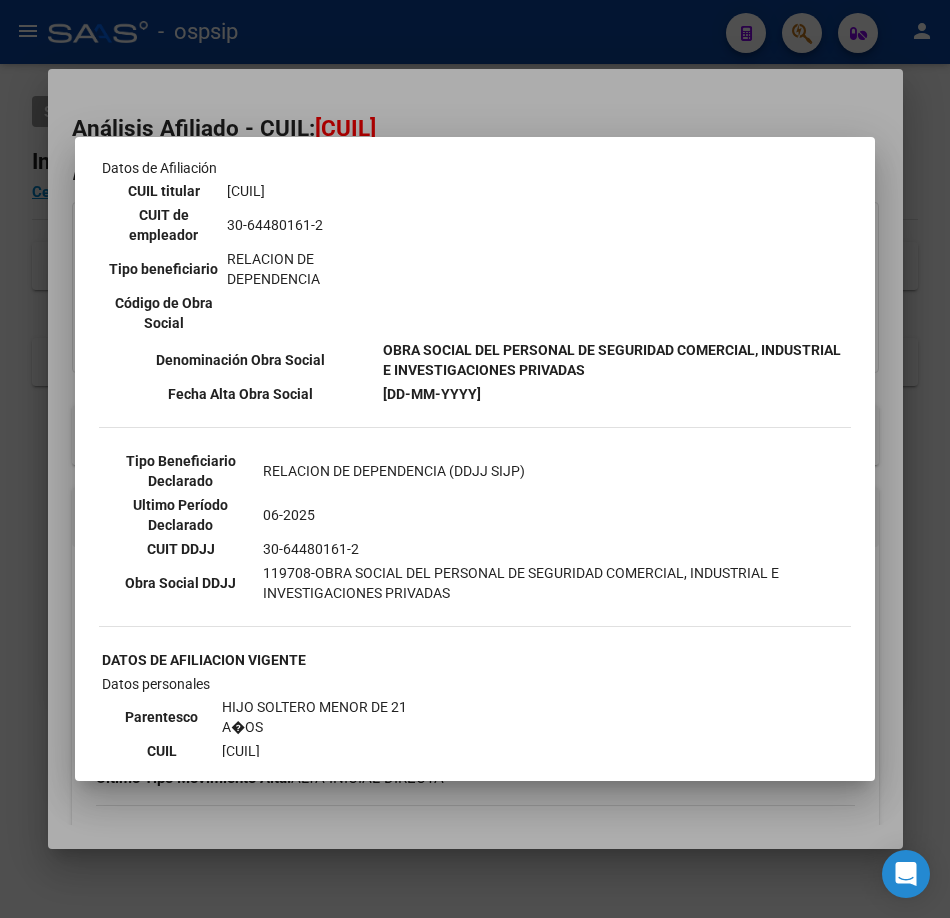 click at bounding box center [475, 459] 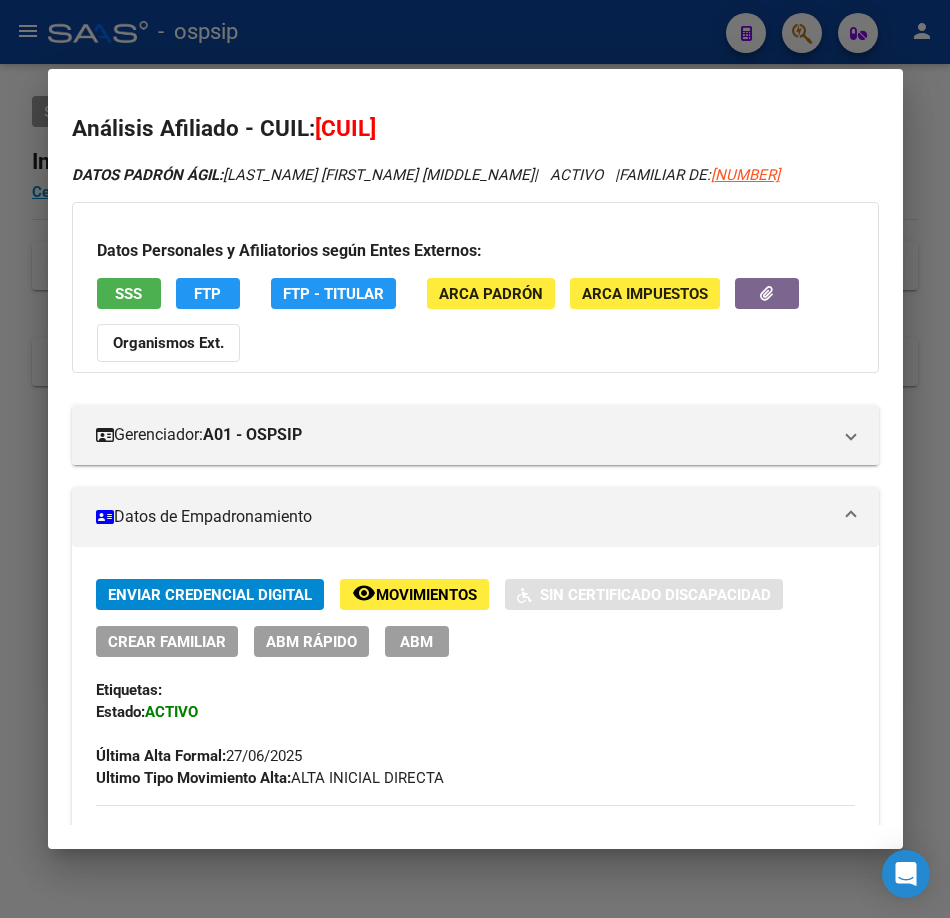 click at bounding box center [475, 459] 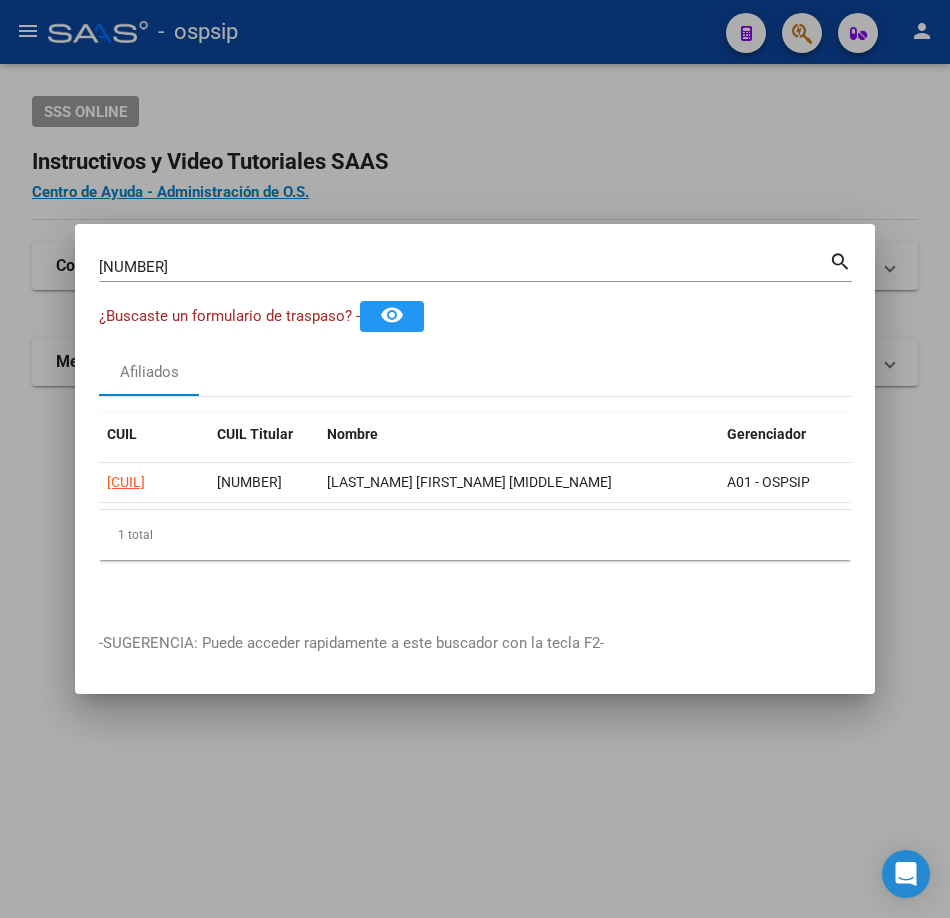 click on "[NUMBER]" at bounding box center [464, 267] 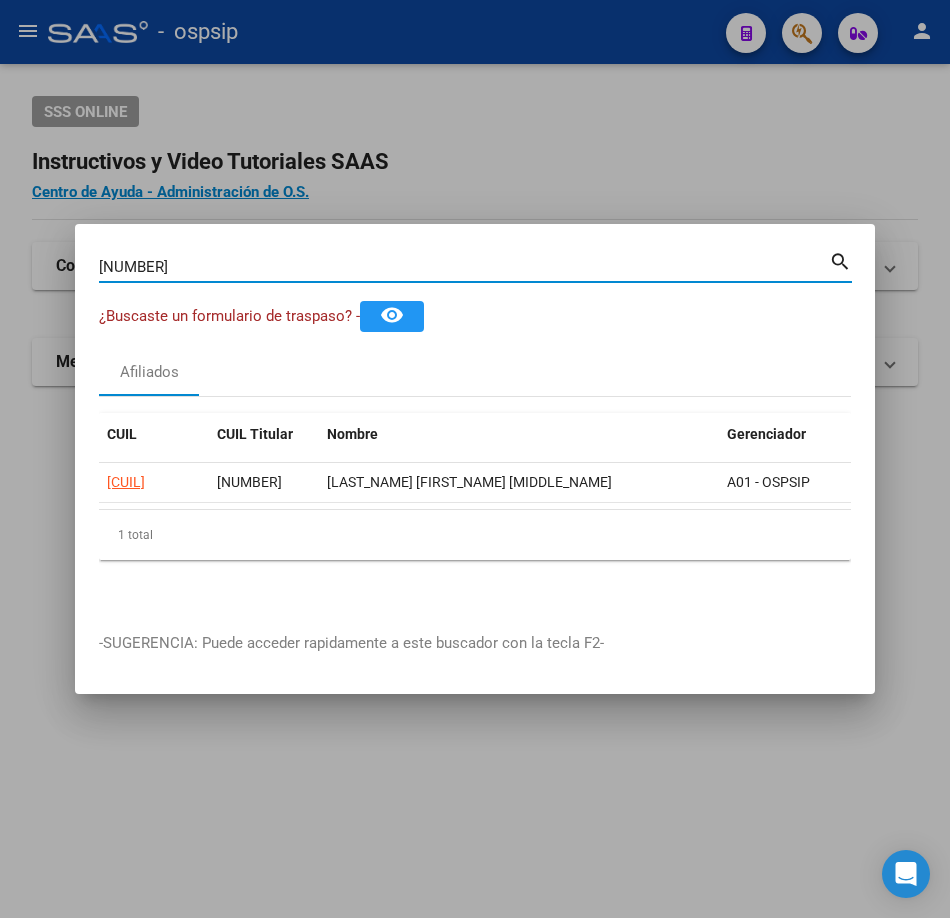 click on "[NUMBER]" at bounding box center [464, 267] 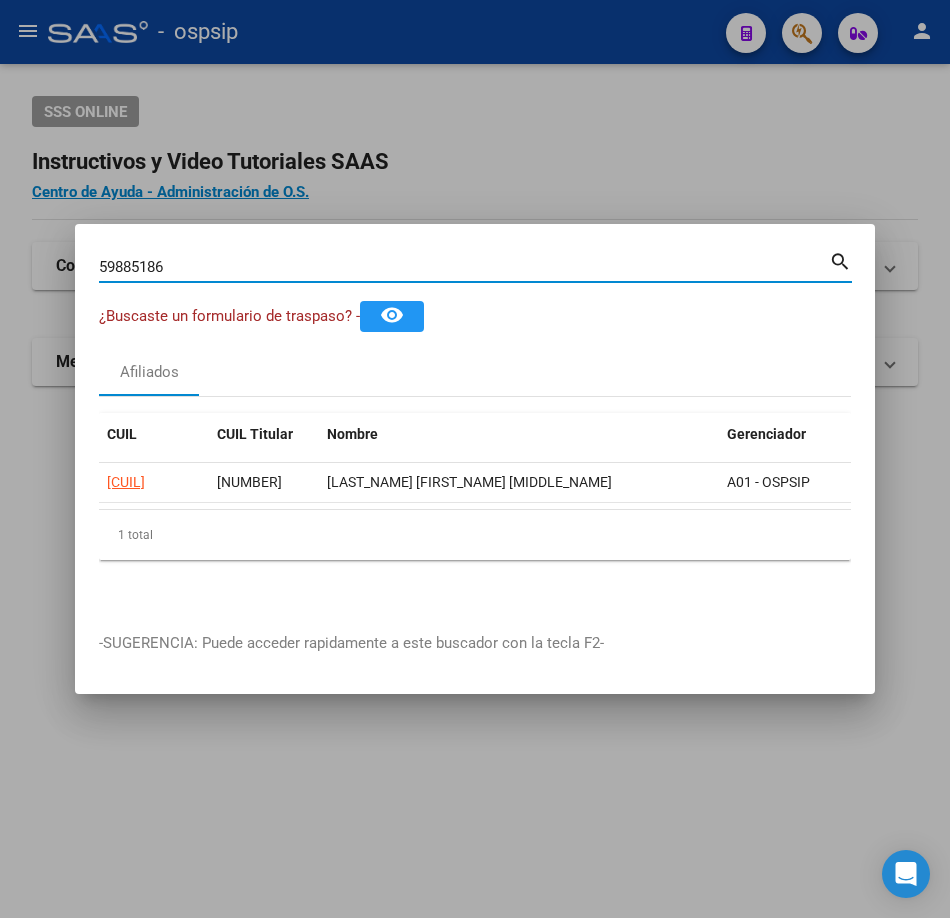 type on "59885186" 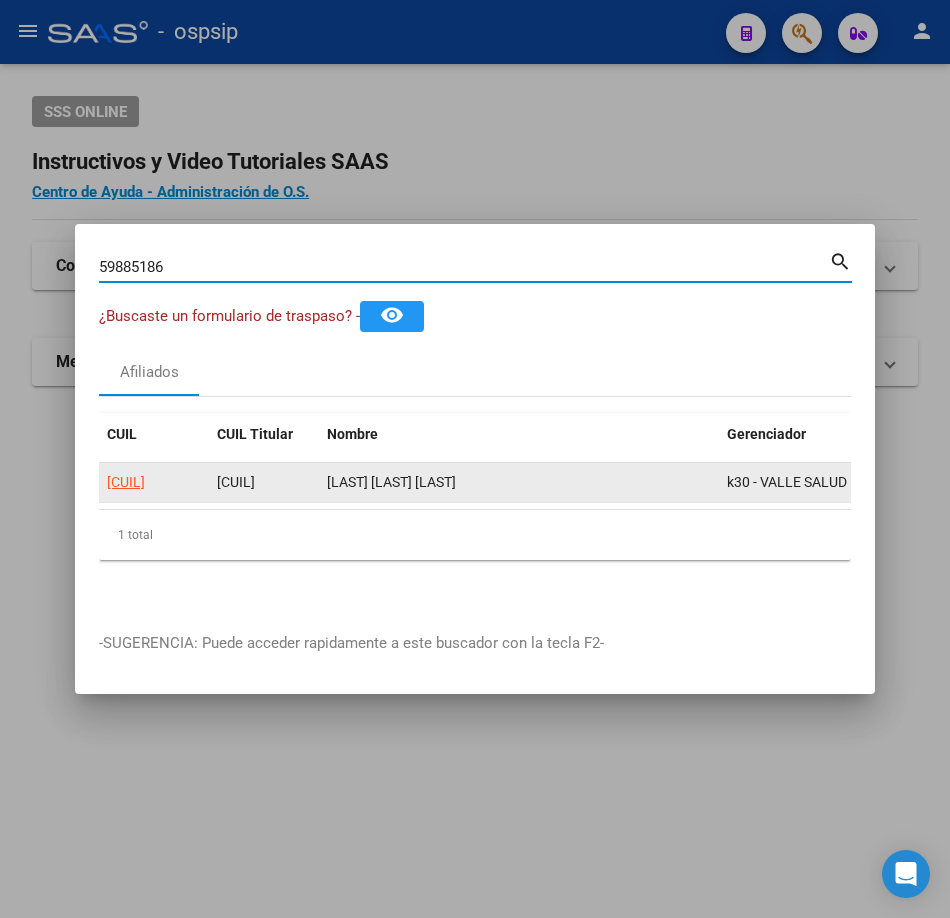 click on "[CUIL]" 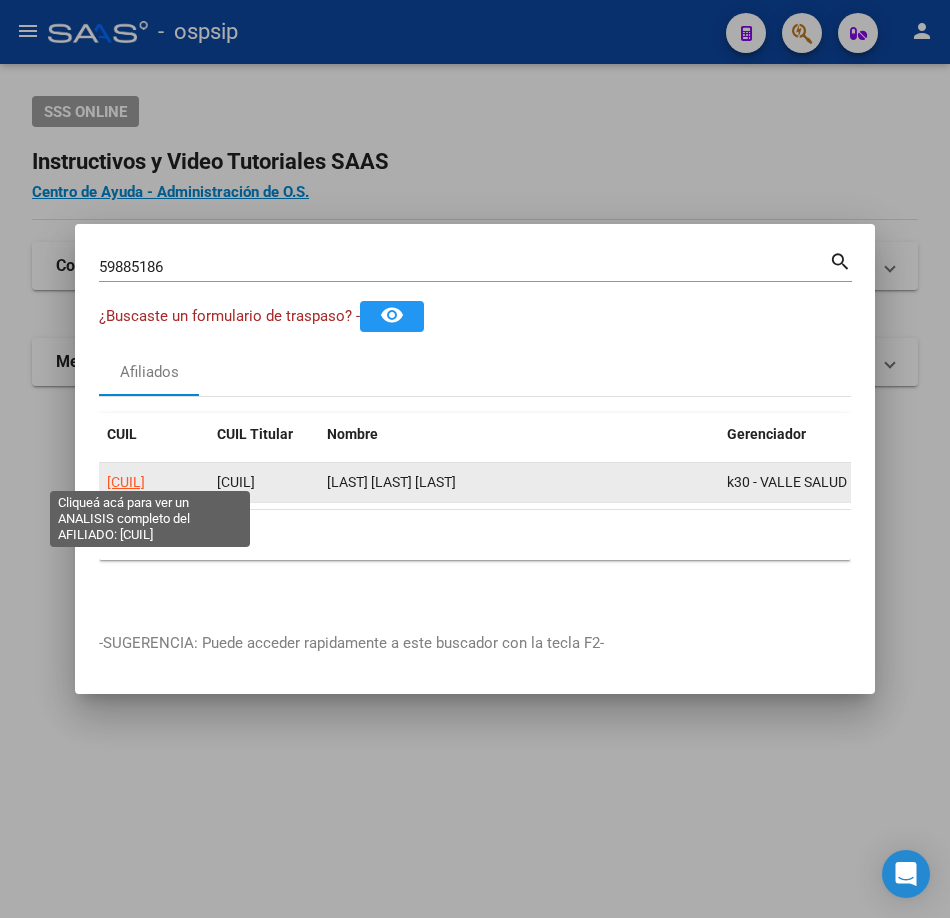click on "[CUIL]" 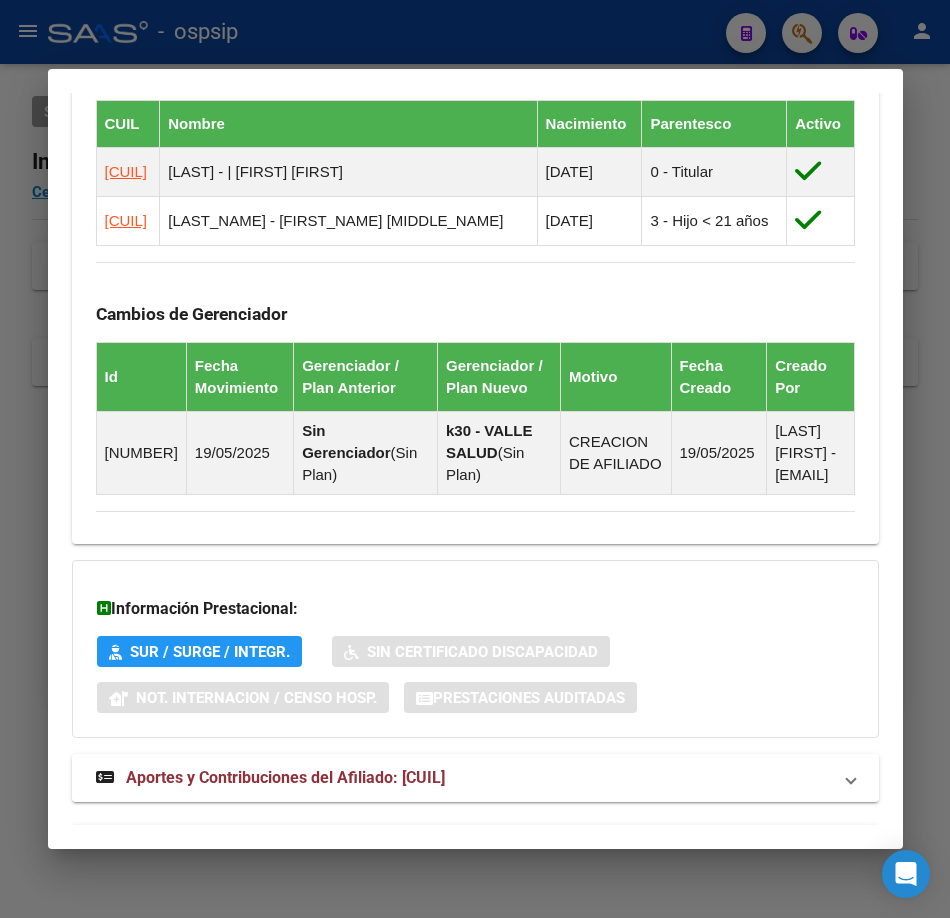 scroll, scrollTop: 1385, scrollLeft: 0, axis: vertical 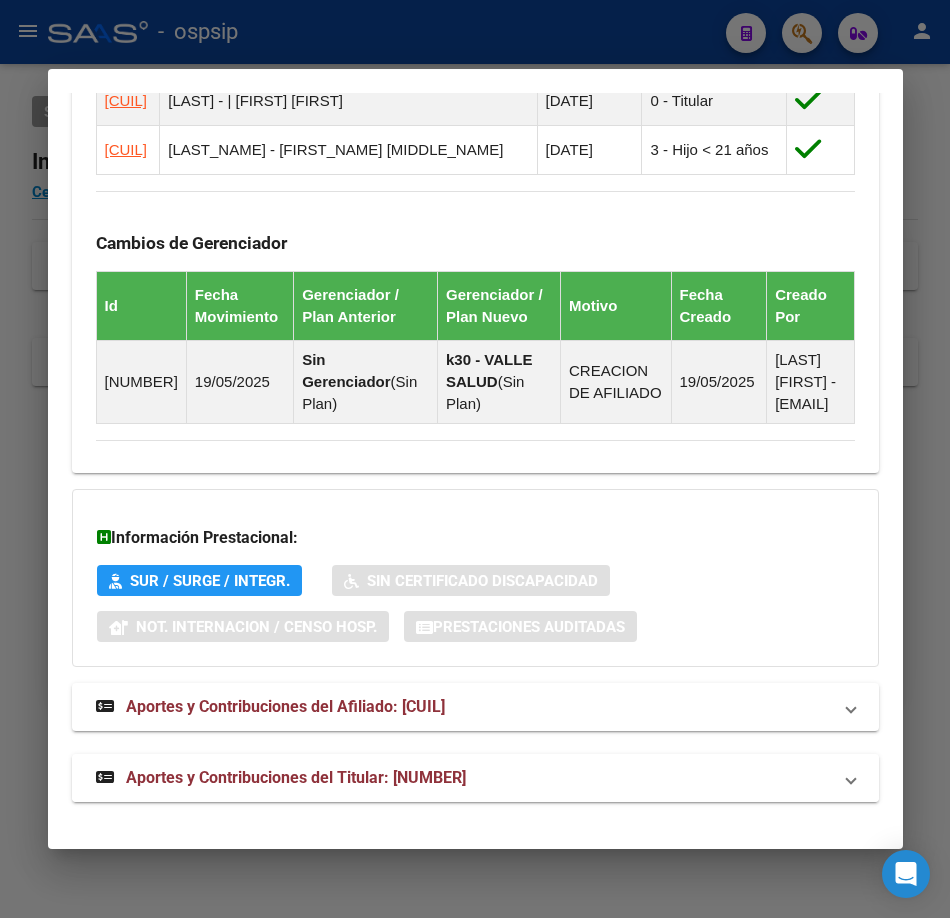 drag, startPoint x: 349, startPoint y: 796, endPoint x: 344, endPoint y: 786, distance: 11.18034 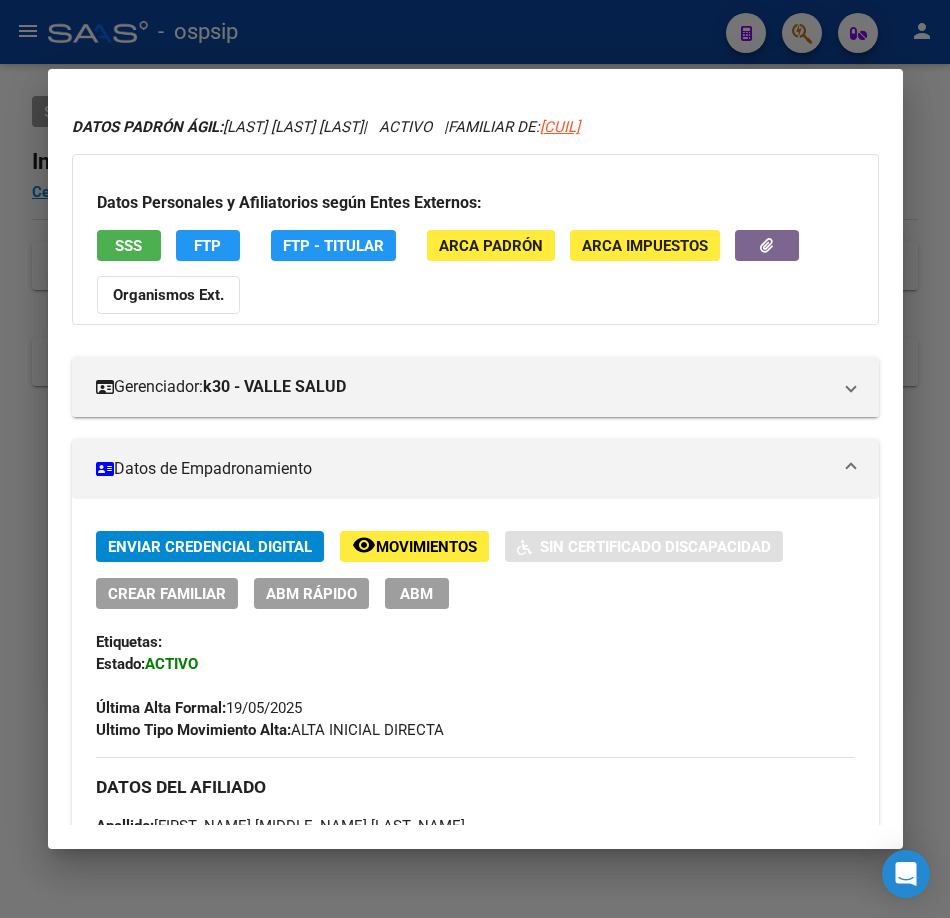 scroll, scrollTop: 0, scrollLeft: 0, axis: both 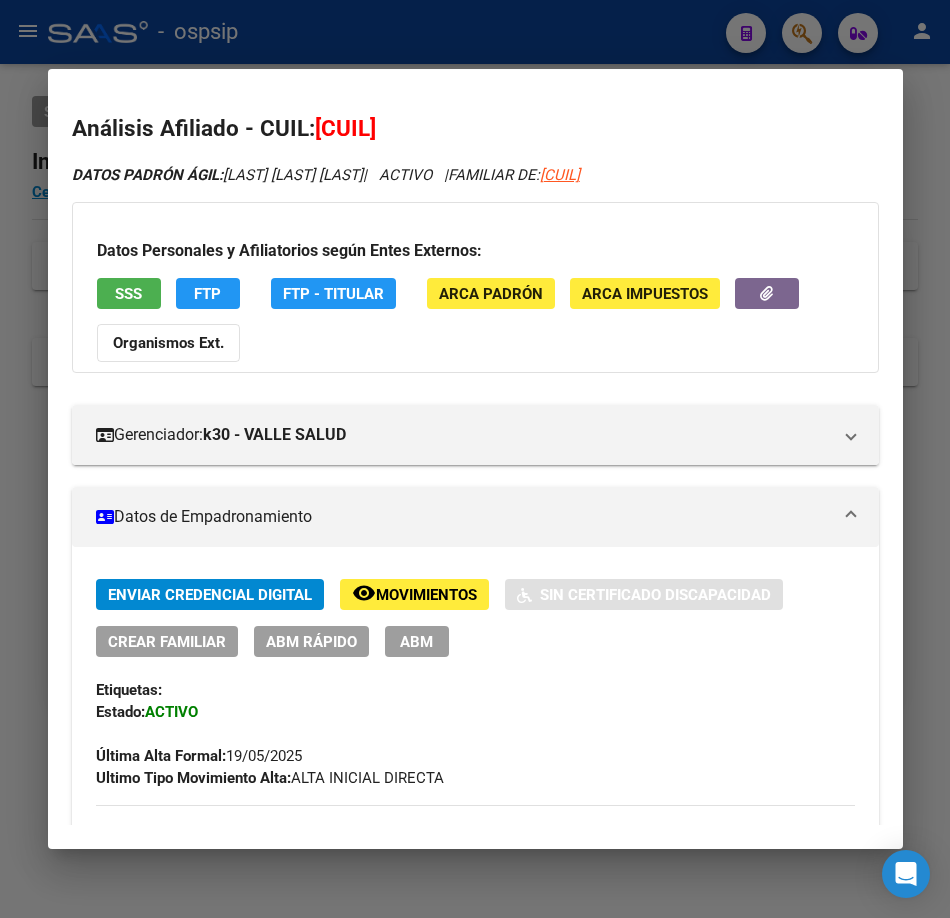 click on "SSS" at bounding box center (128, 294) 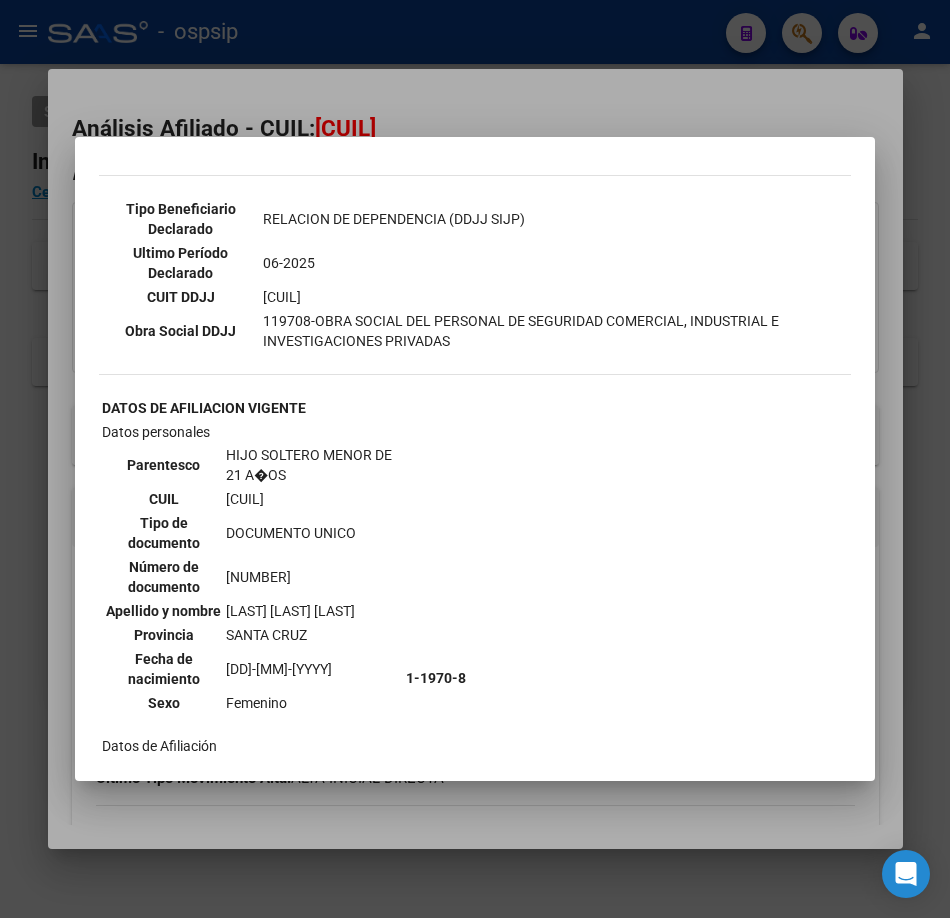 scroll, scrollTop: 200, scrollLeft: 0, axis: vertical 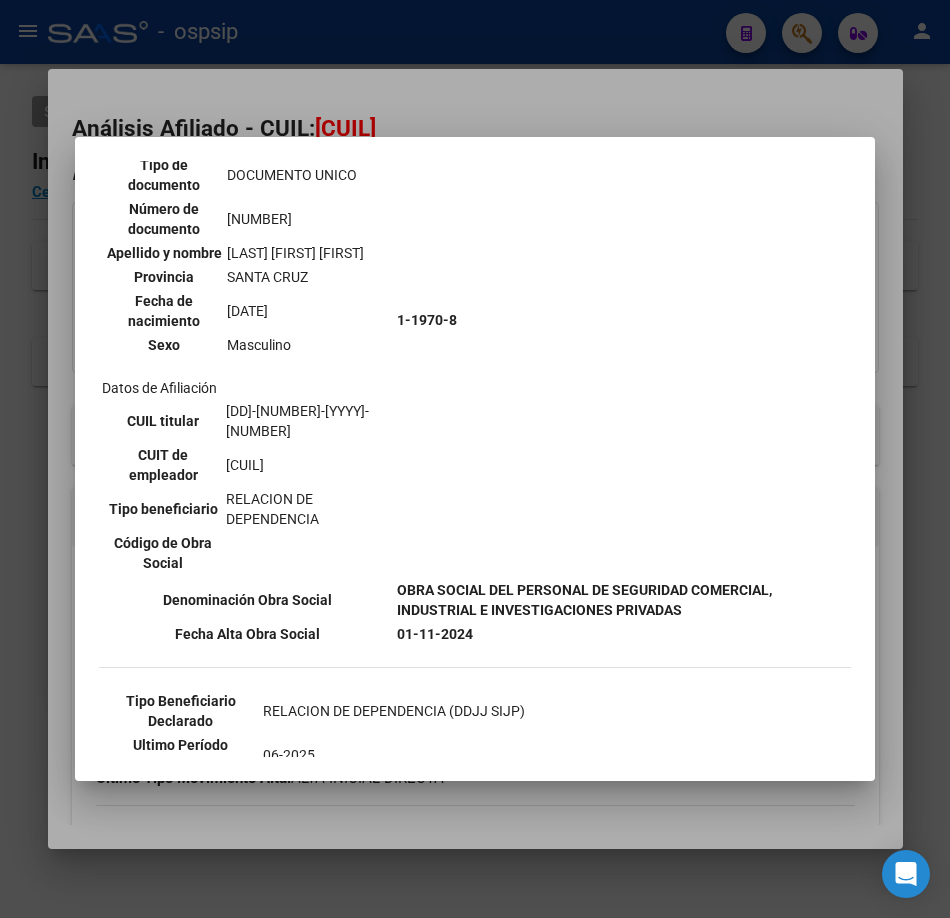 click at bounding box center (475, 459) 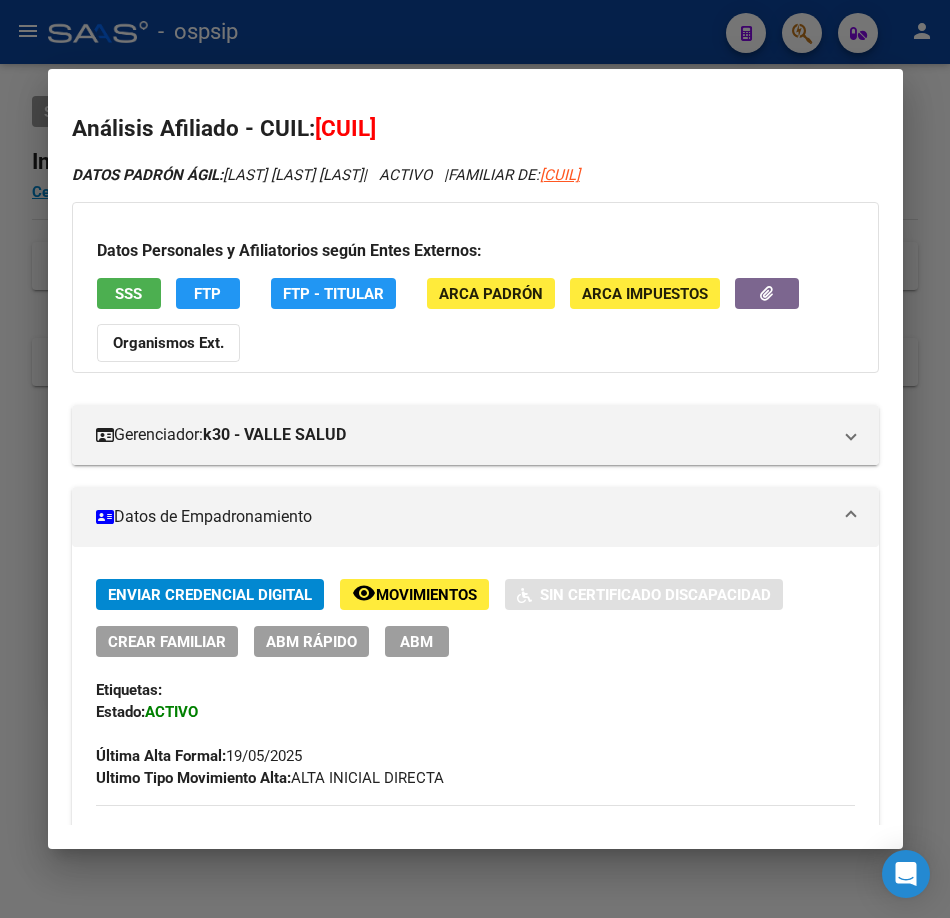 click at bounding box center [475, 459] 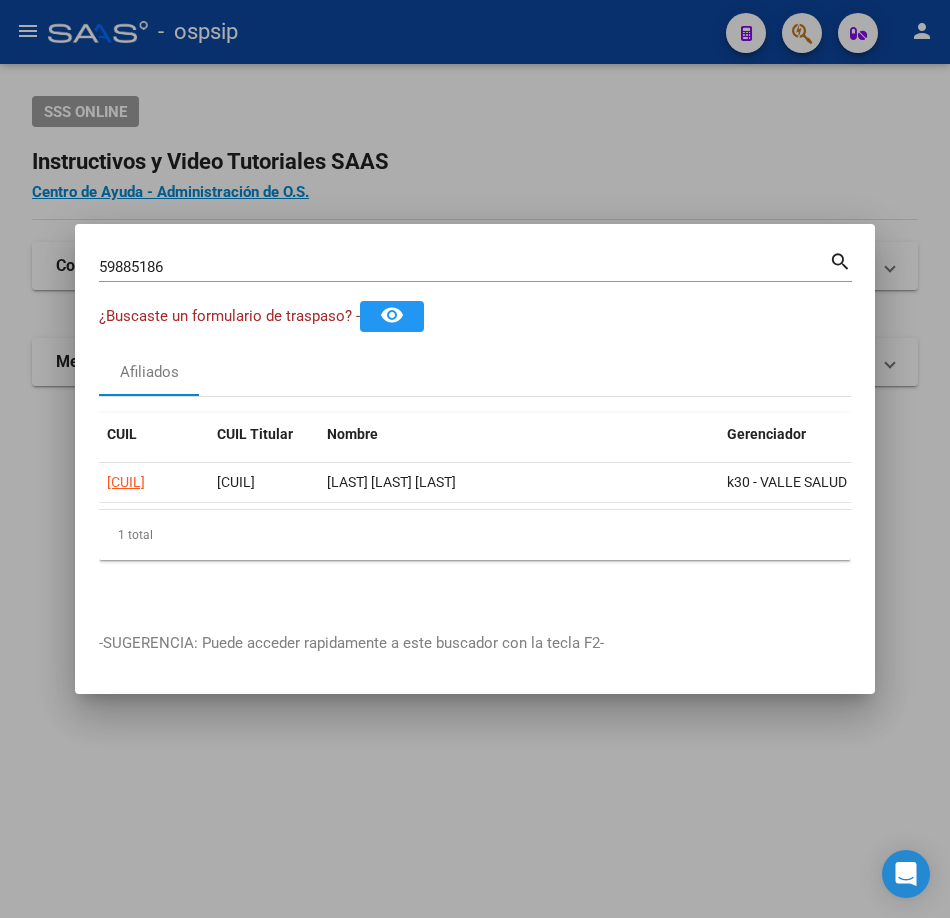 click on "59885186" at bounding box center (464, 267) 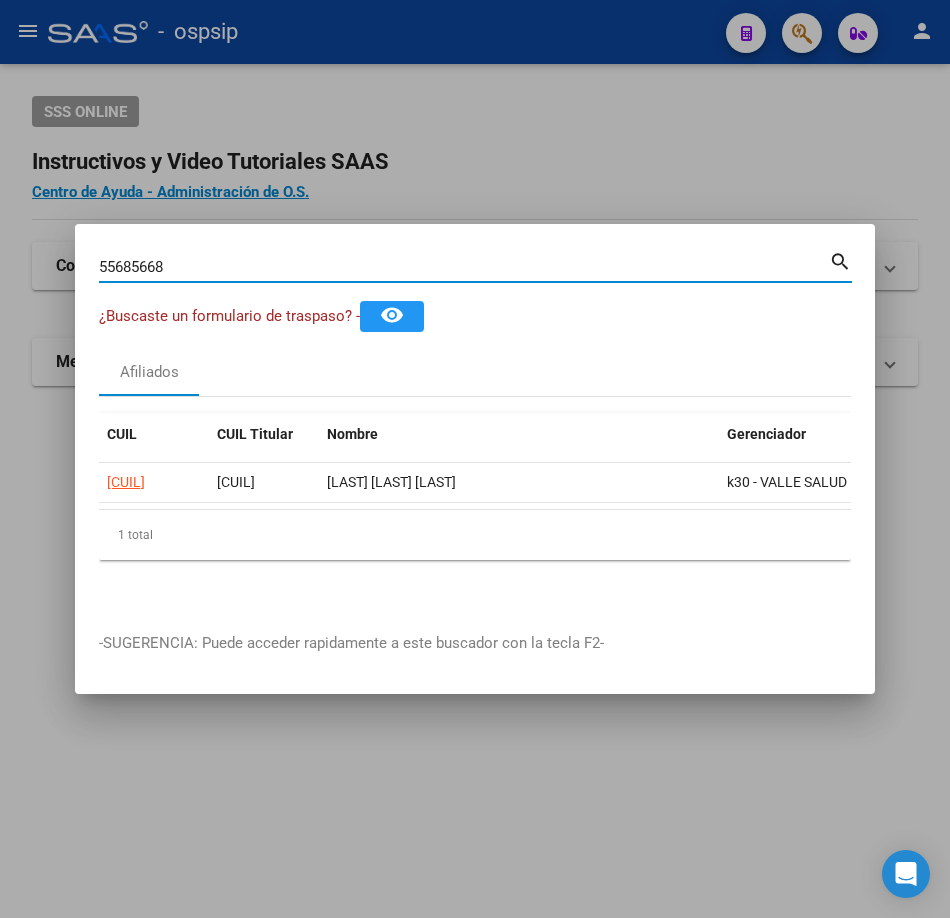 type on "55685668" 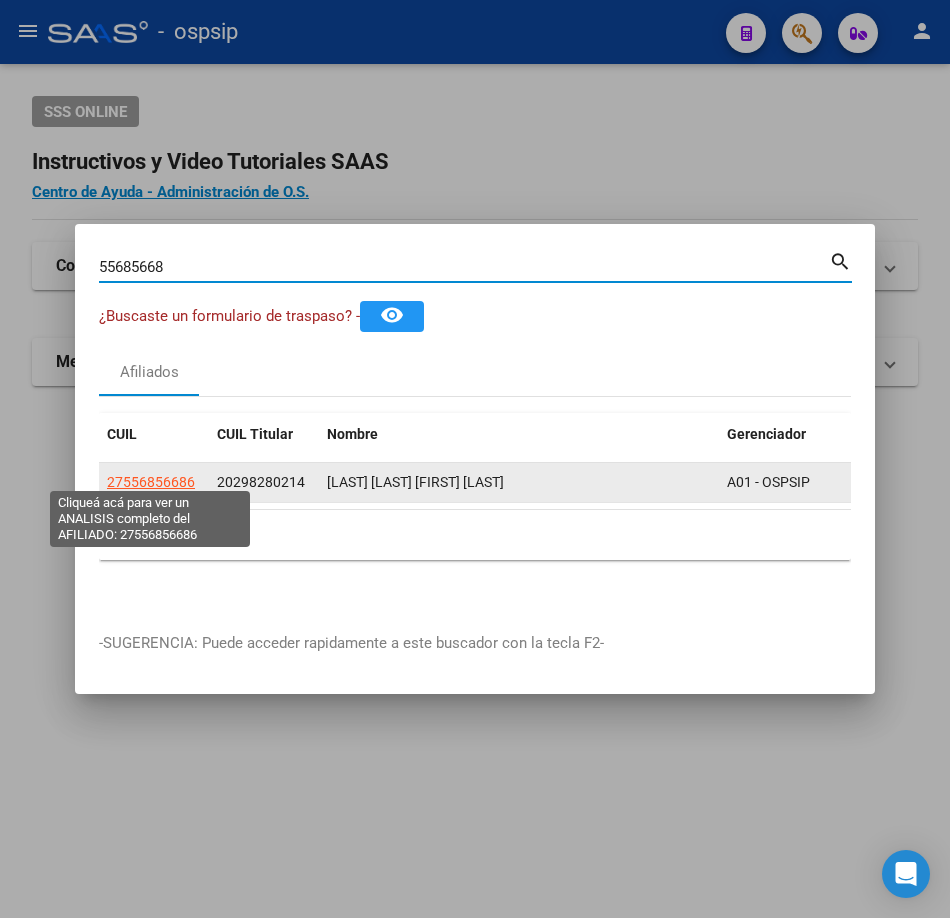 click on "27556856686" 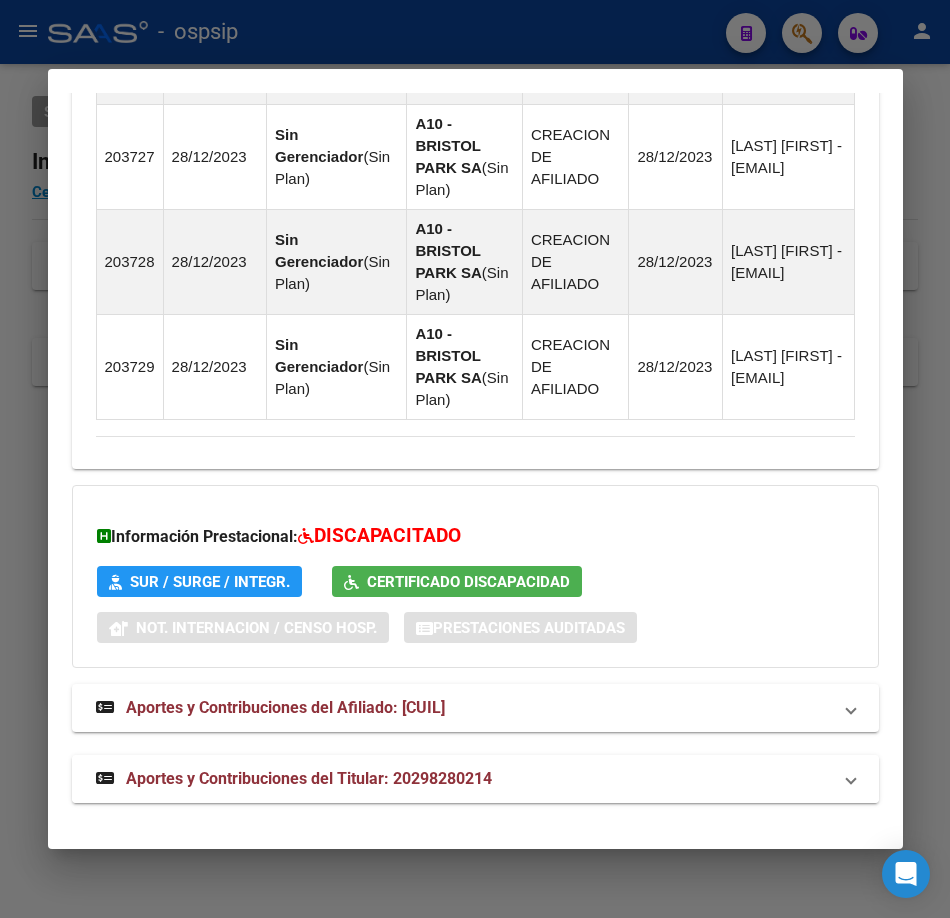 click on "Aportes y Contribuciones del Titular: 20298280214" at bounding box center (309, 778) 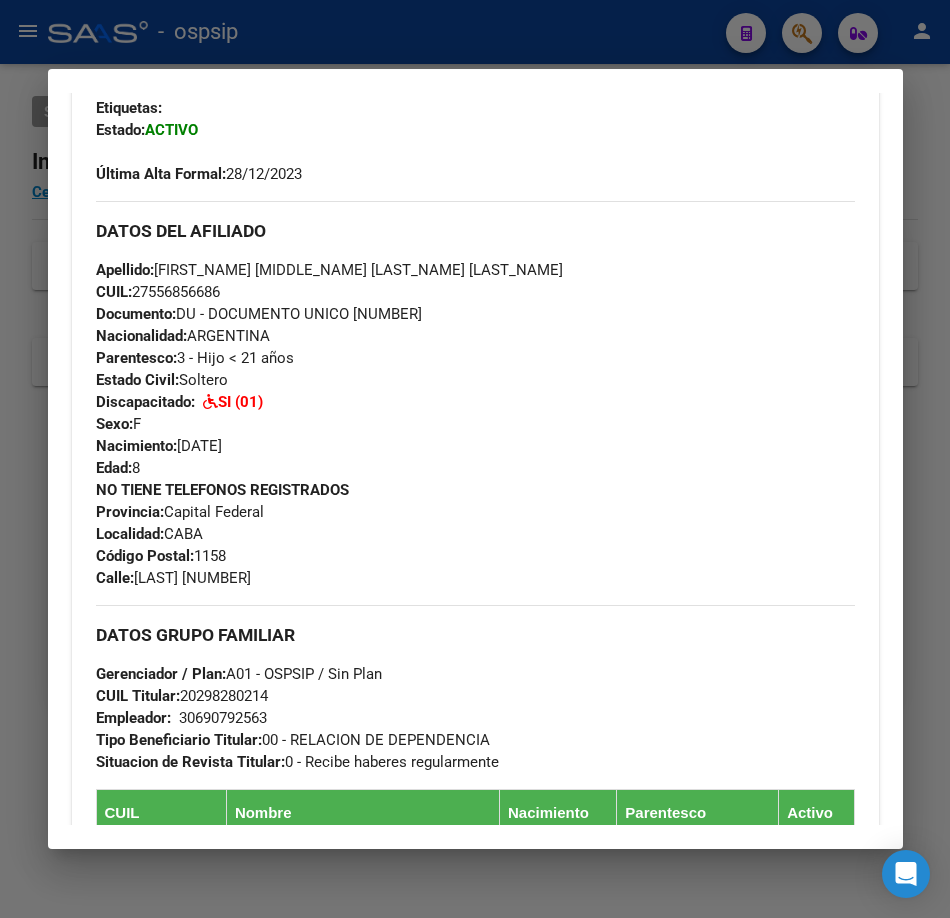 scroll, scrollTop: 0, scrollLeft: 0, axis: both 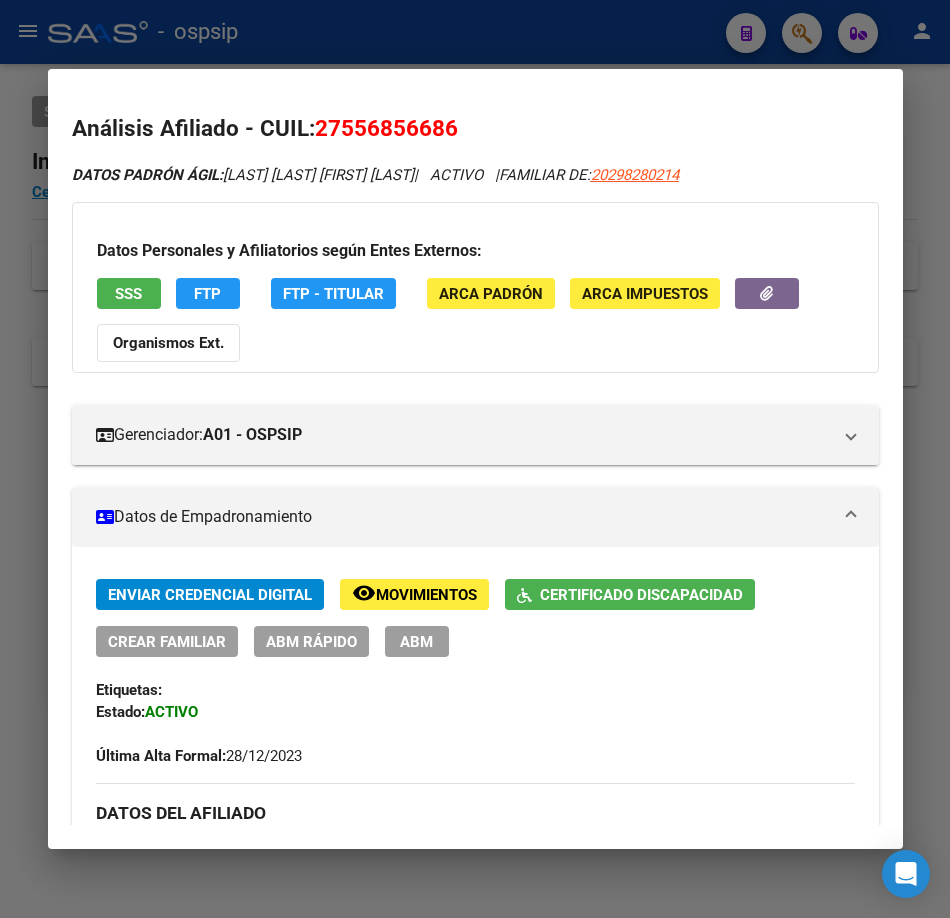 click on "SSS" at bounding box center (129, 293) 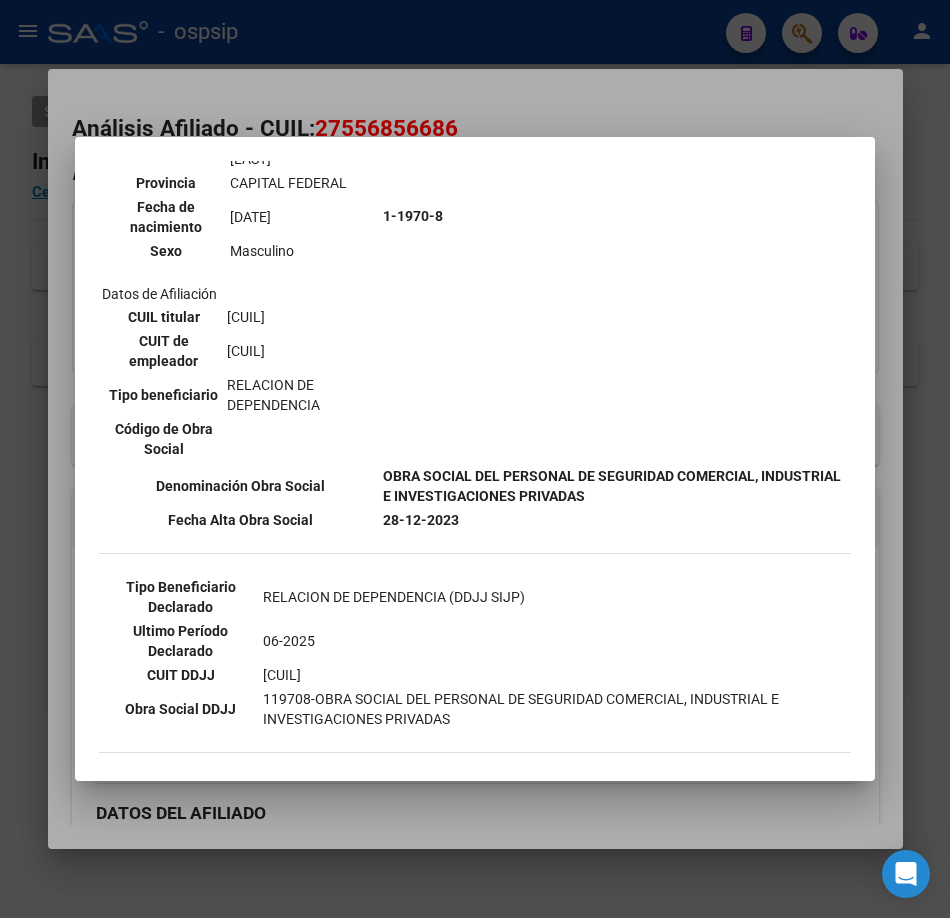scroll, scrollTop: 600, scrollLeft: 0, axis: vertical 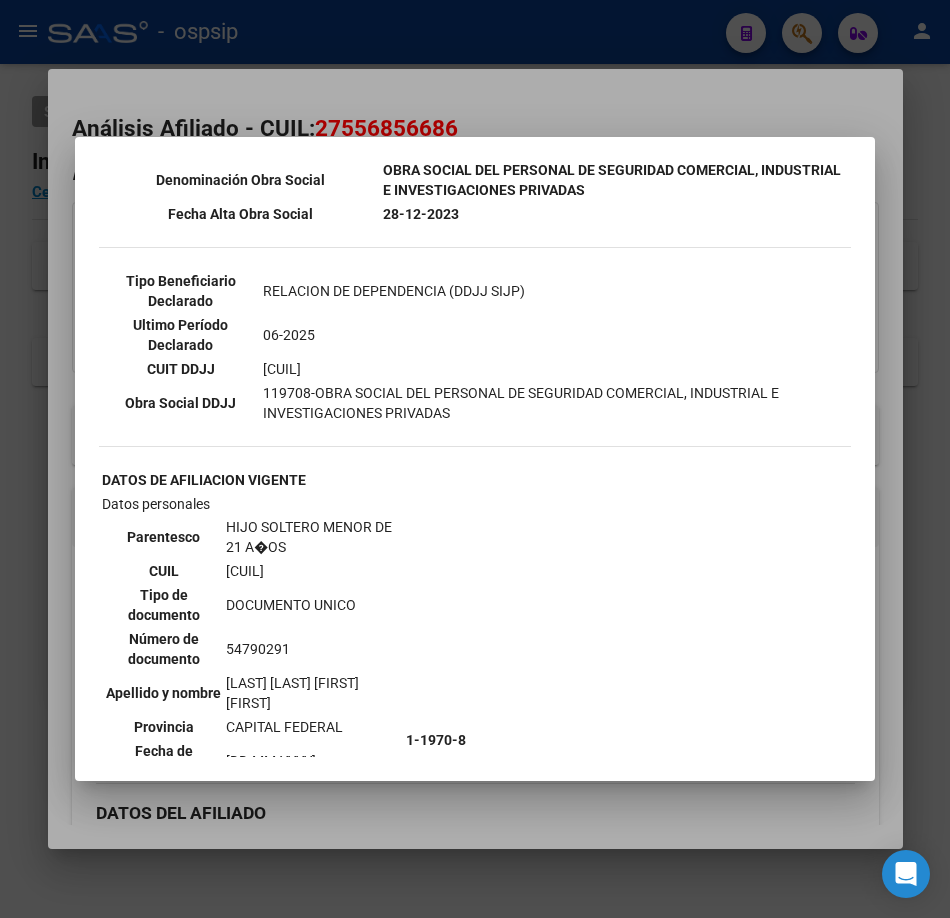 click at bounding box center (475, 459) 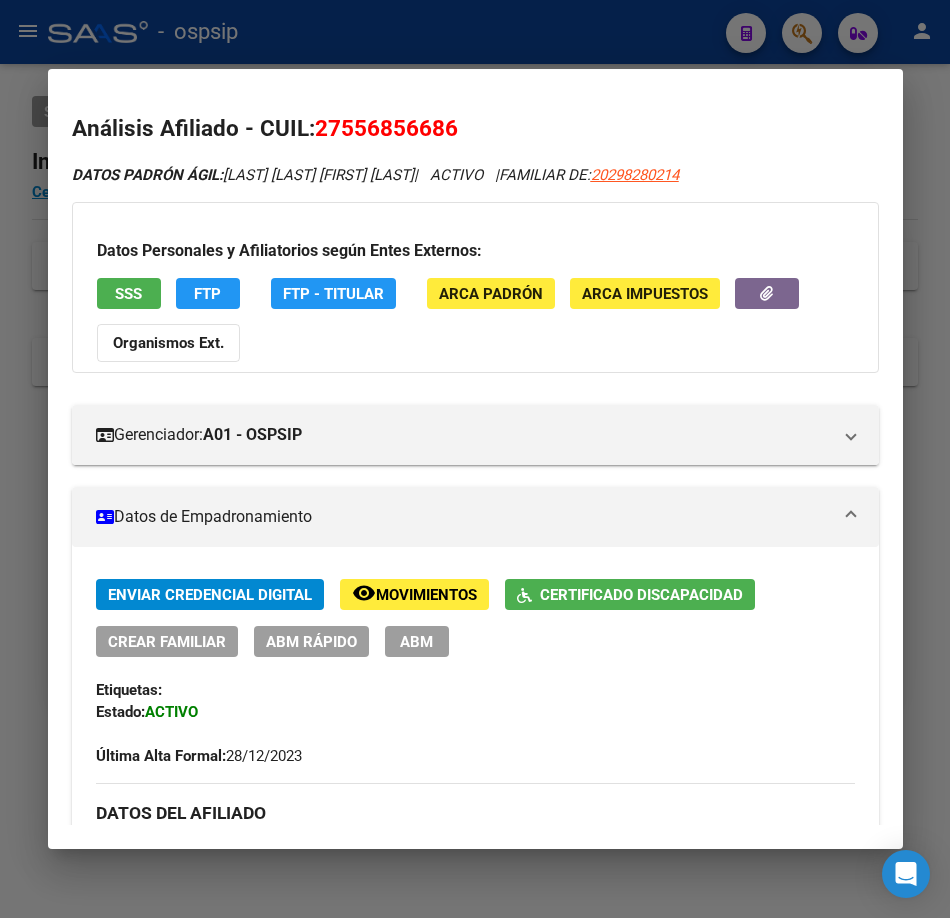 click at bounding box center [475, 459] 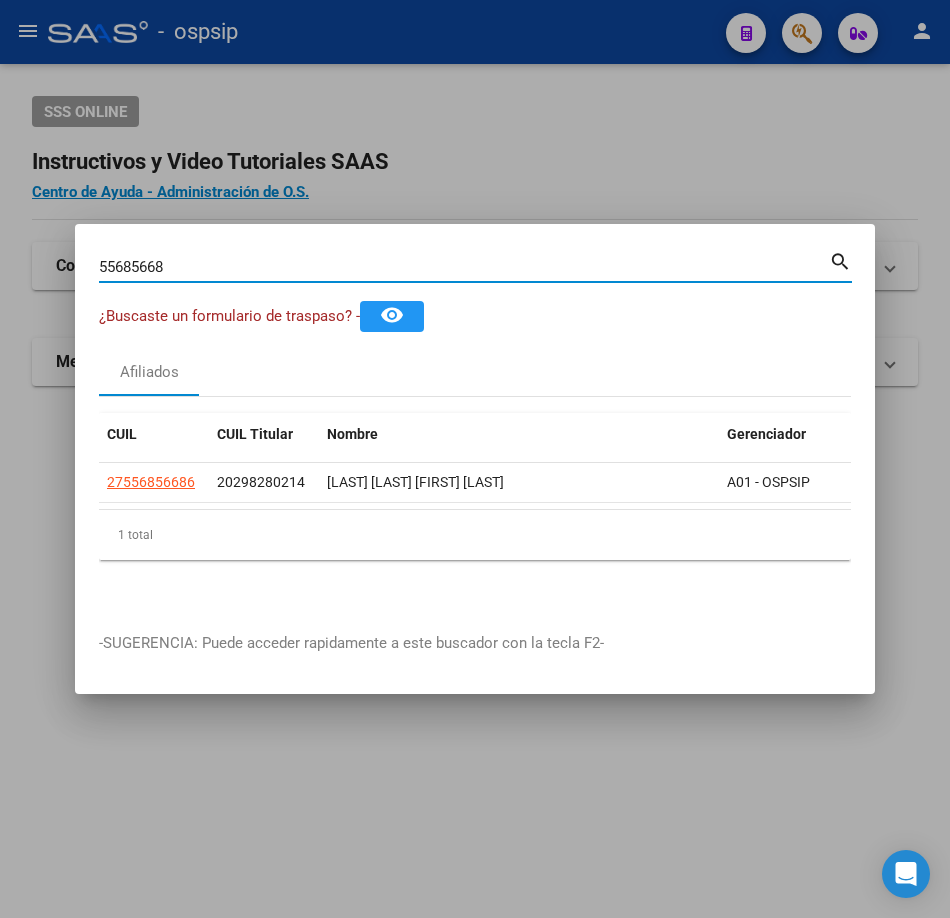 click on "55685668" at bounding box center (464, 267) 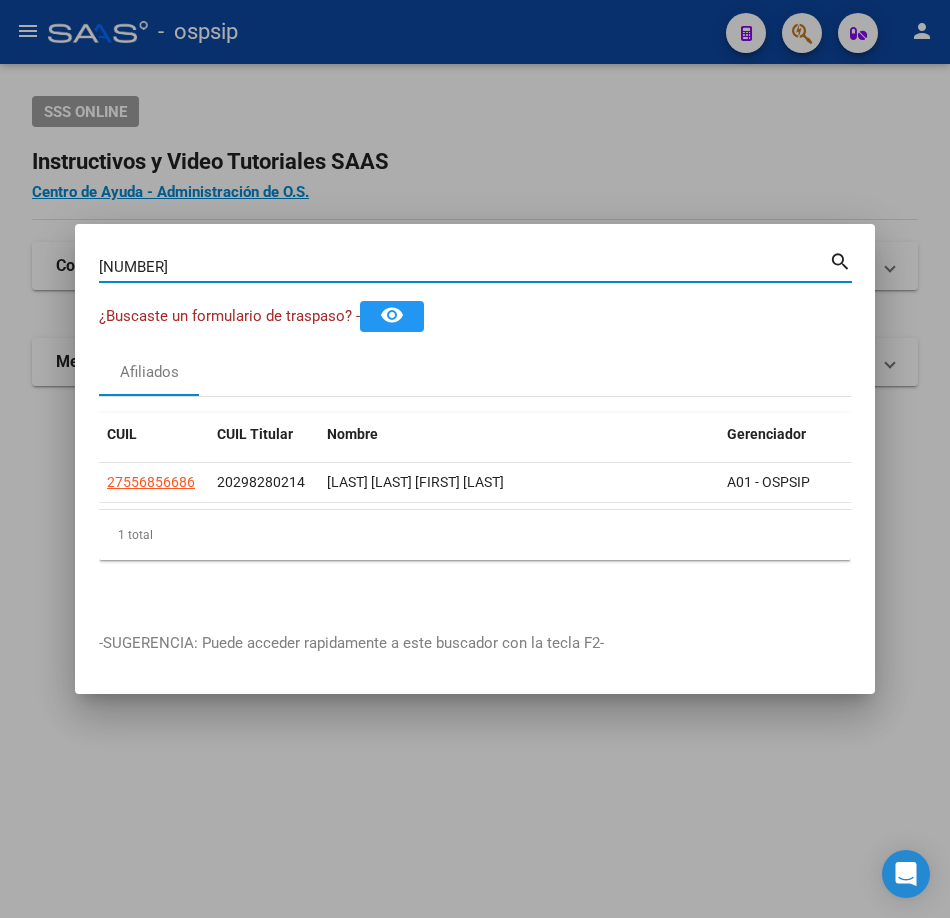 type on "[NUMBER]" 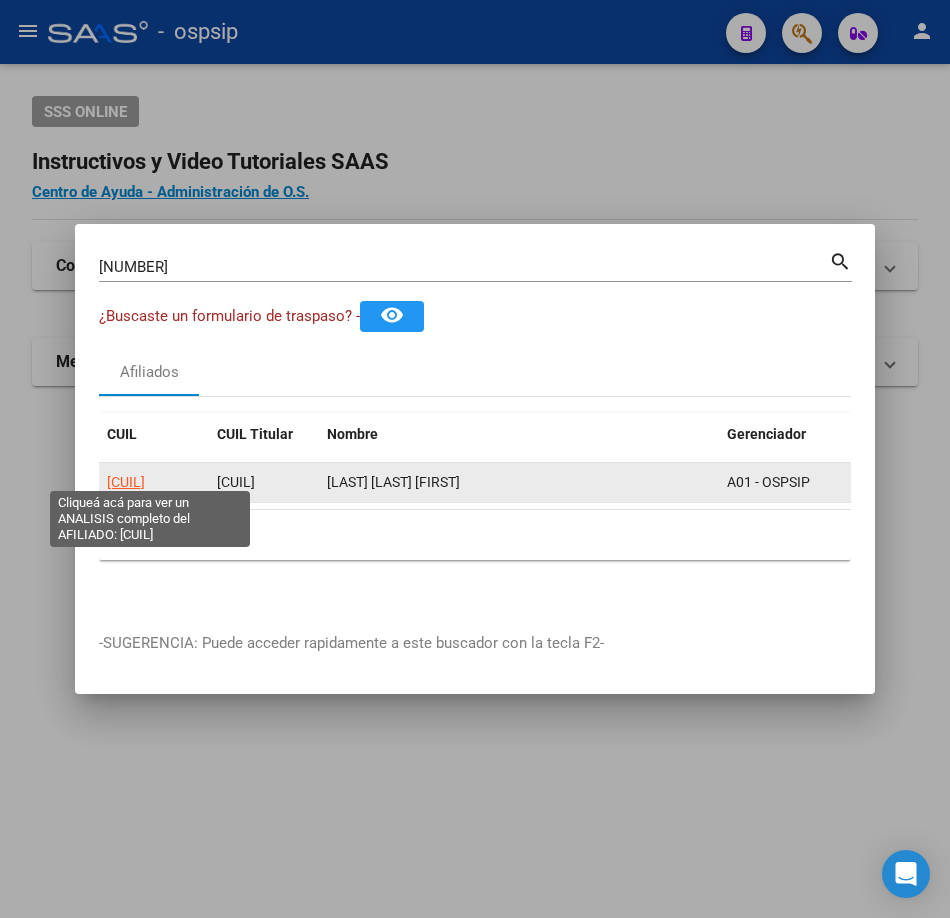 click on "[CUIL]" 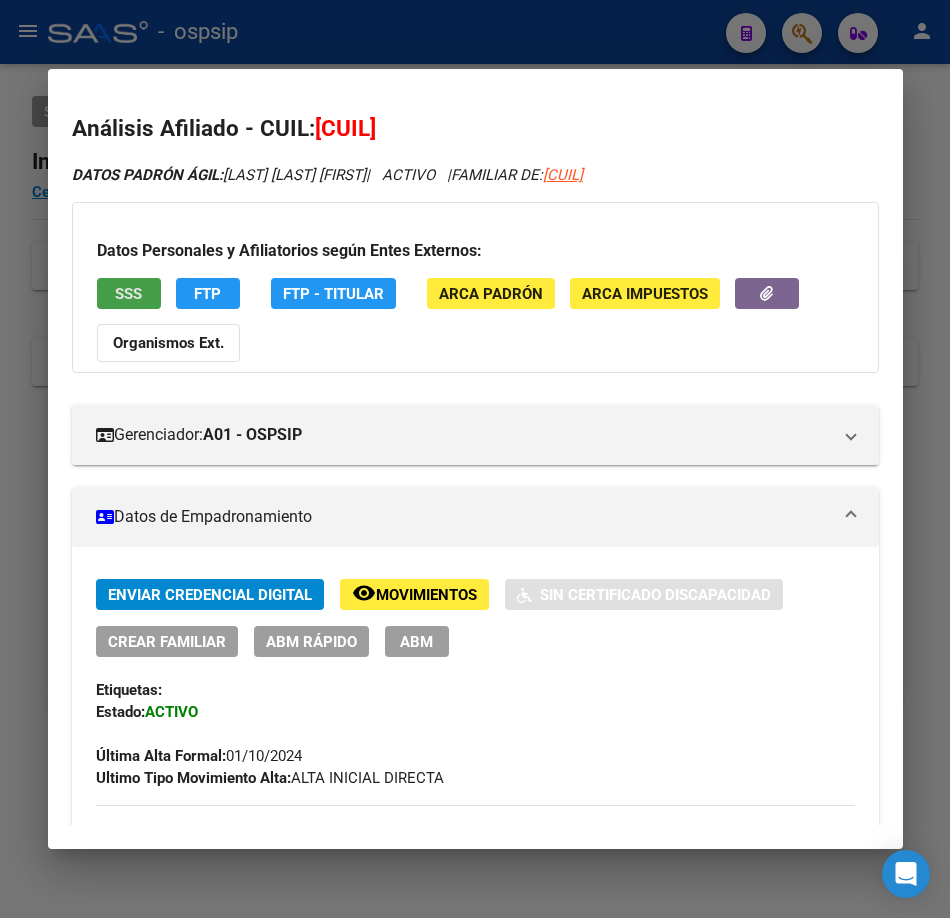 click on "SSS" at bounding box center (129, 293) 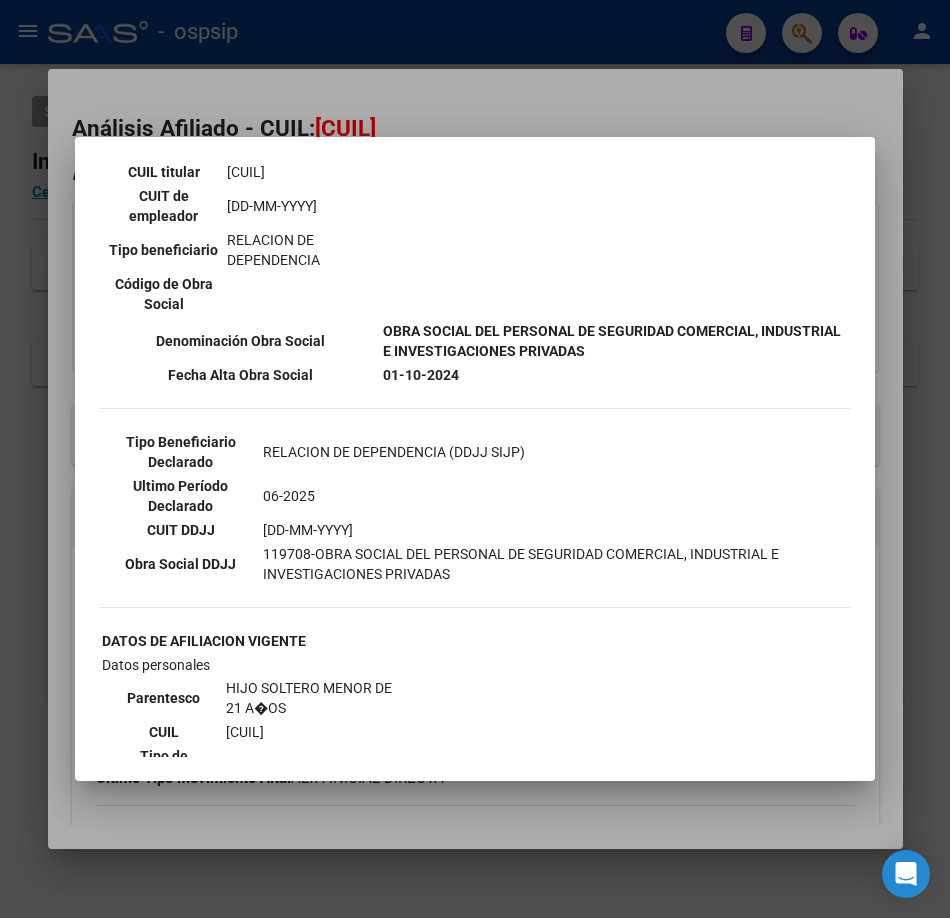 scroll, scrollTop: 400, scrollLeft: 0, axis: vertical 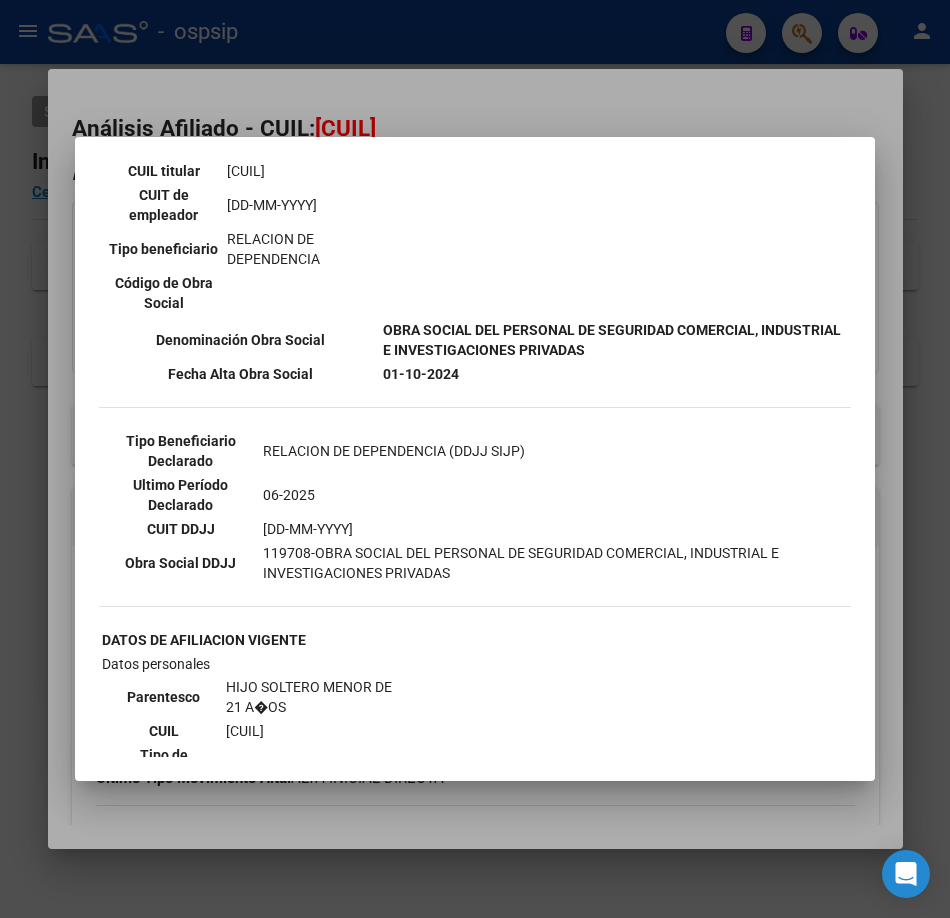 click at bounding box center (475, 459) 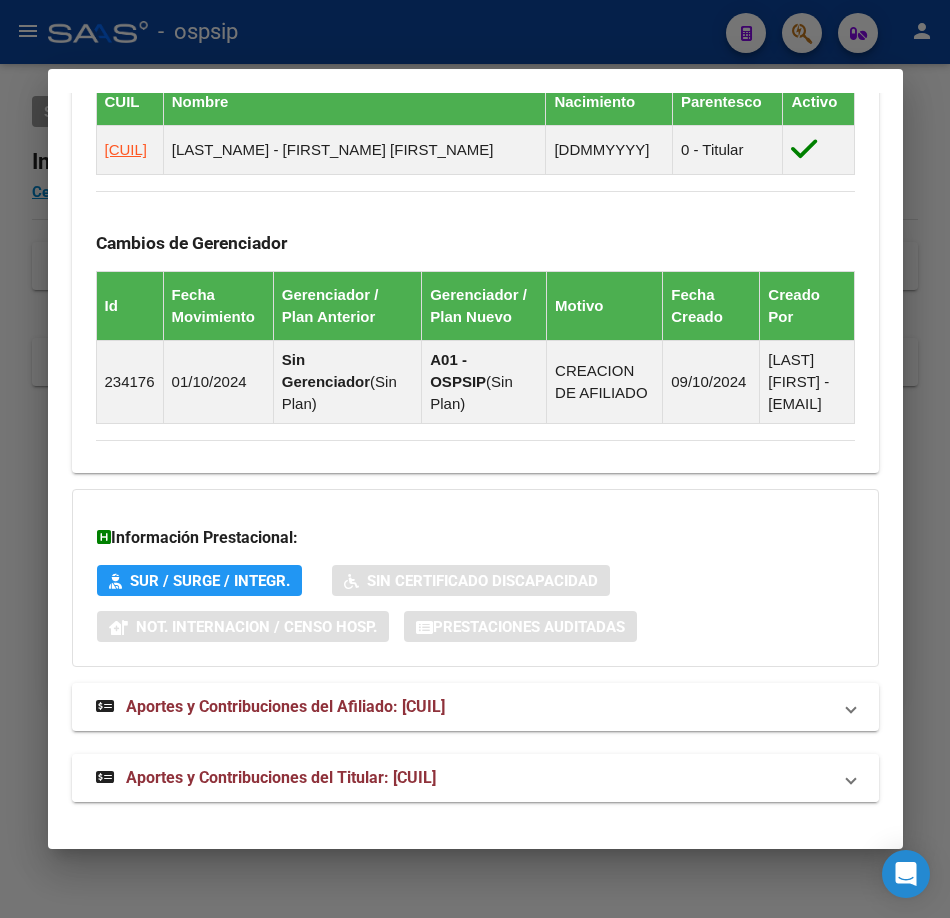 click on "Aportes y Contribuciones del Titular: [CUIL]" at bounding box center [475, 778] 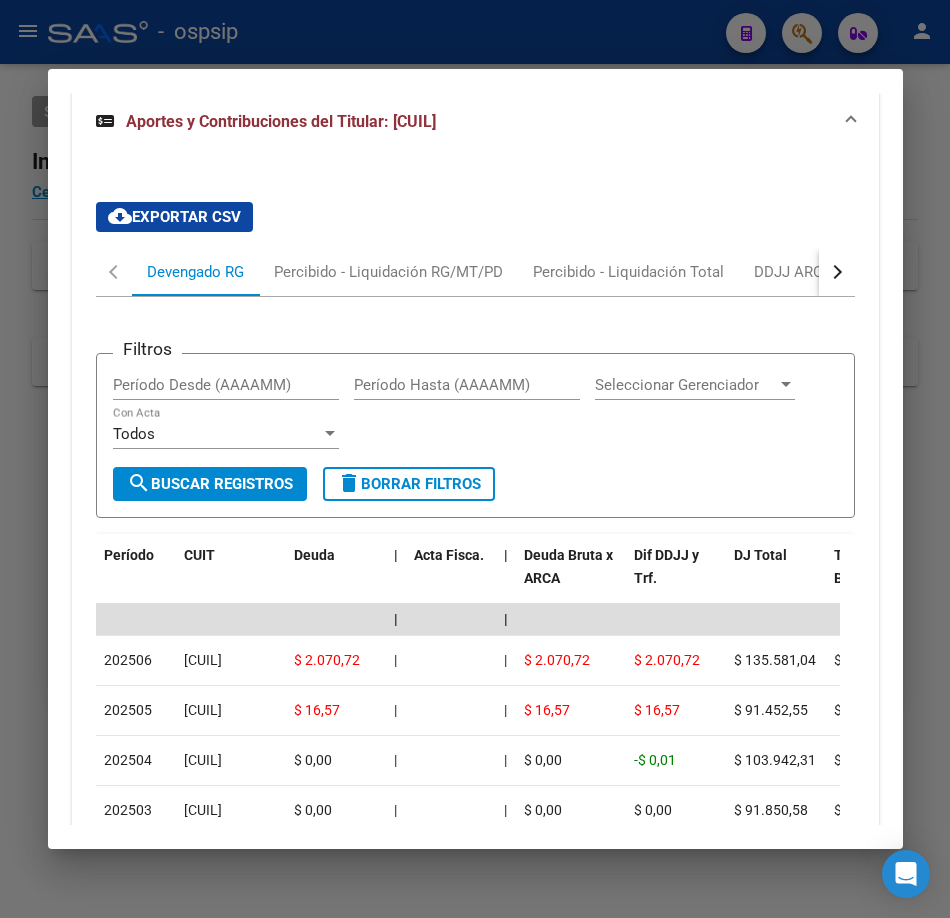 scroll, scrollTop: 2013, scrollLeft: 0, axis: vertical 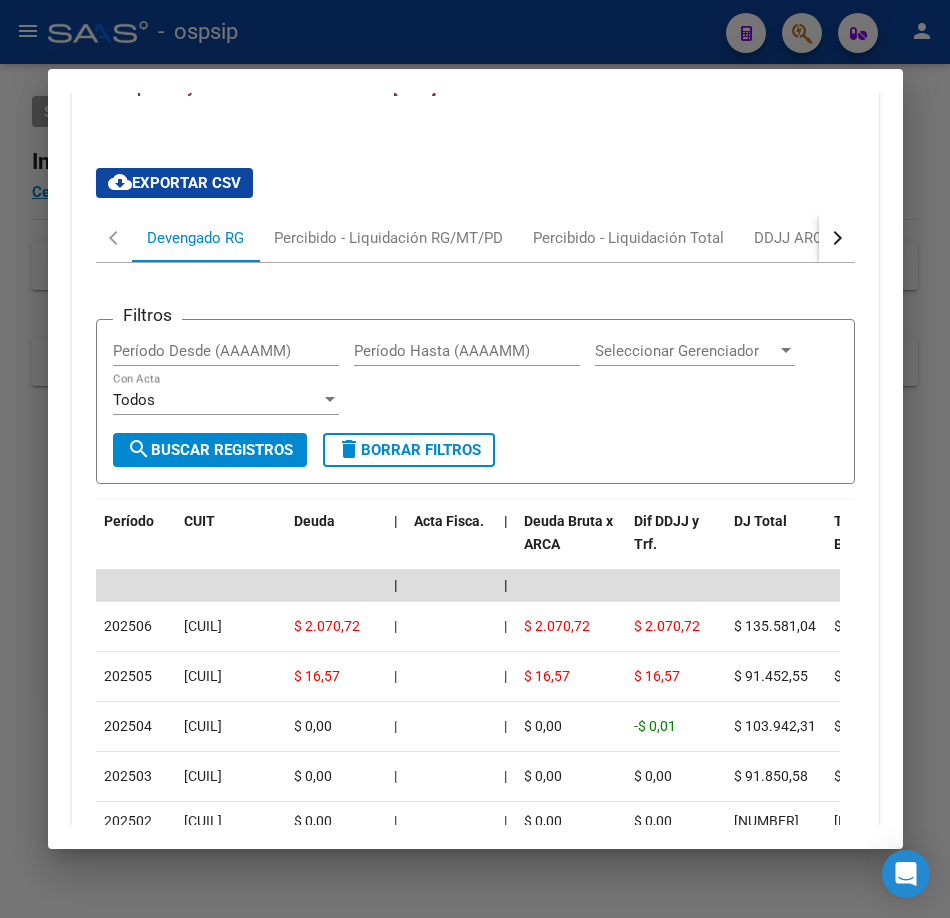 click at bounding box center [475, 459] 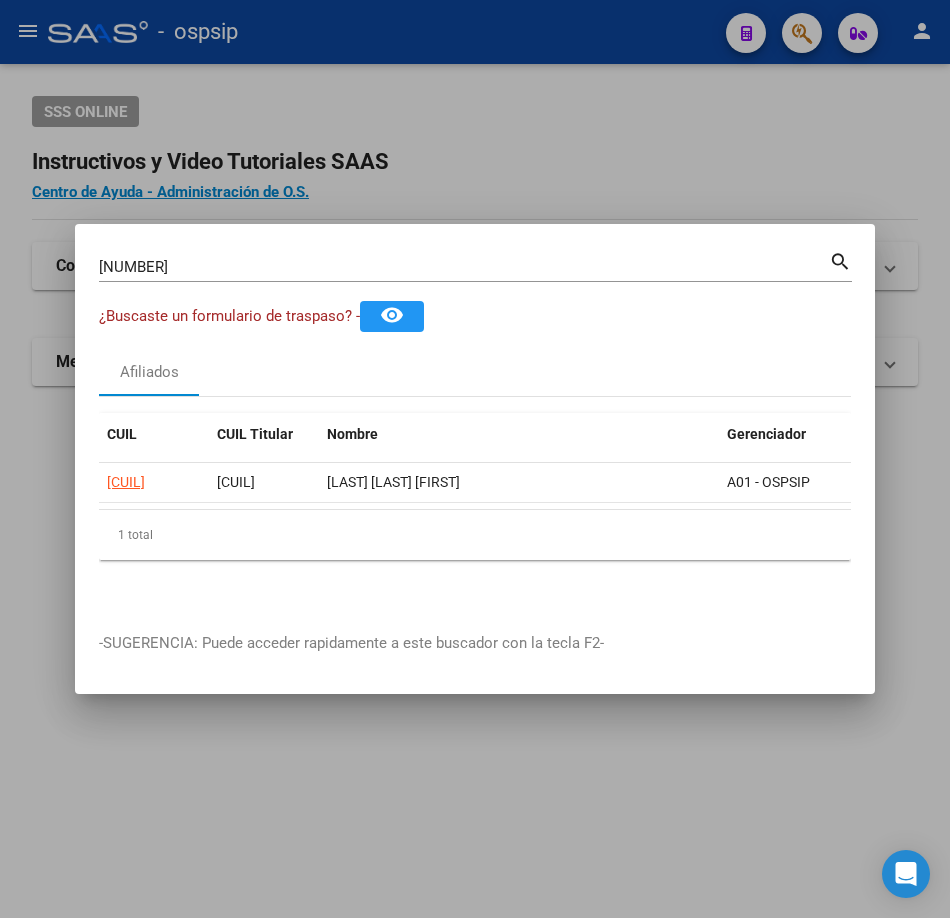 click on "[NUMBER]" at bounding box center [464, 267] 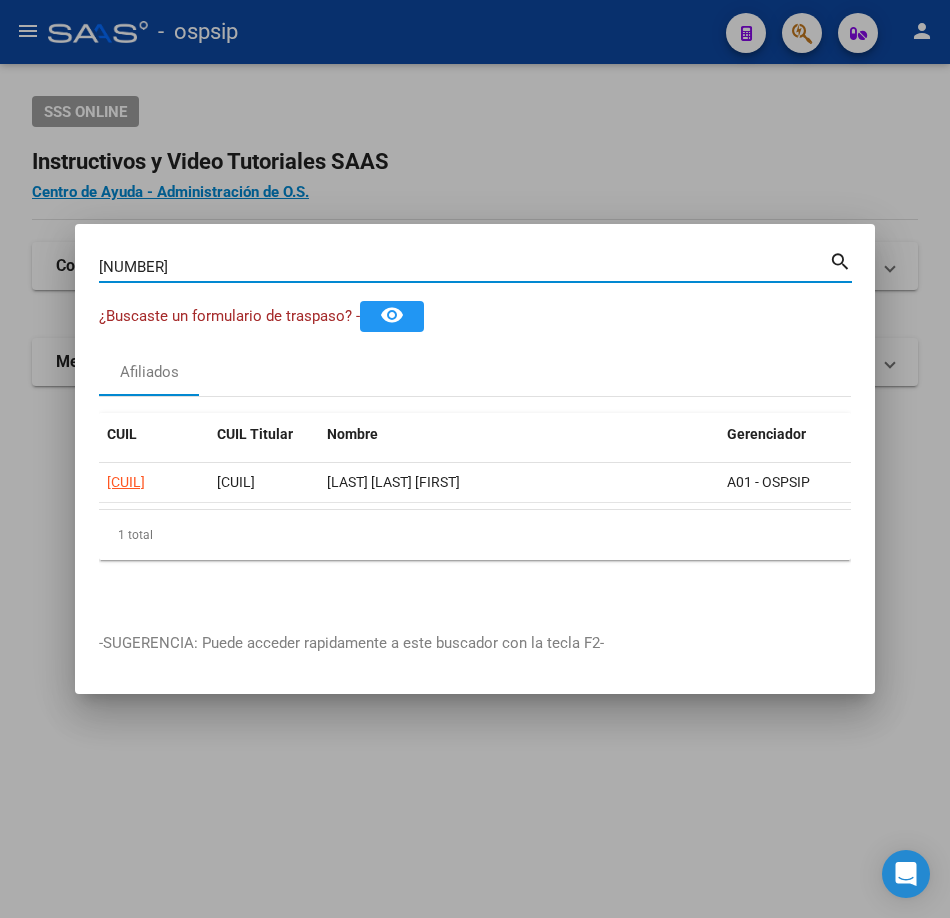 click on "[NUMBER]" at bounding box center (464, 267) 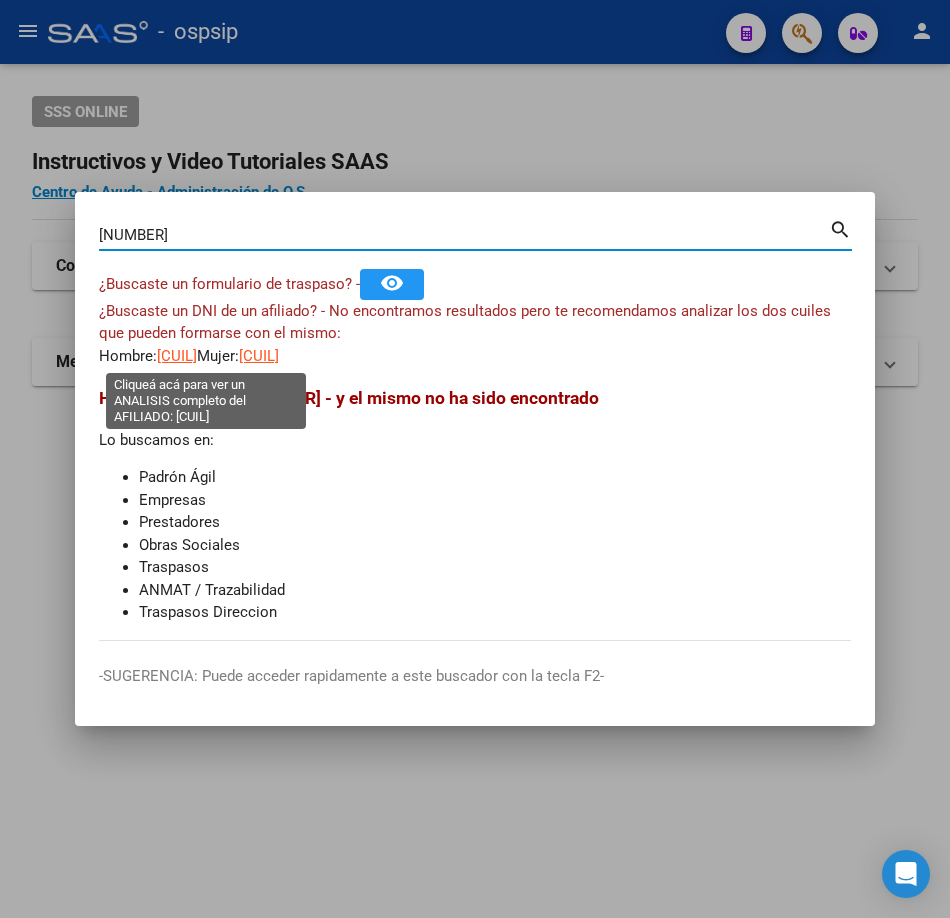 click on "[CUIL]" at bounding box center (177, 356) 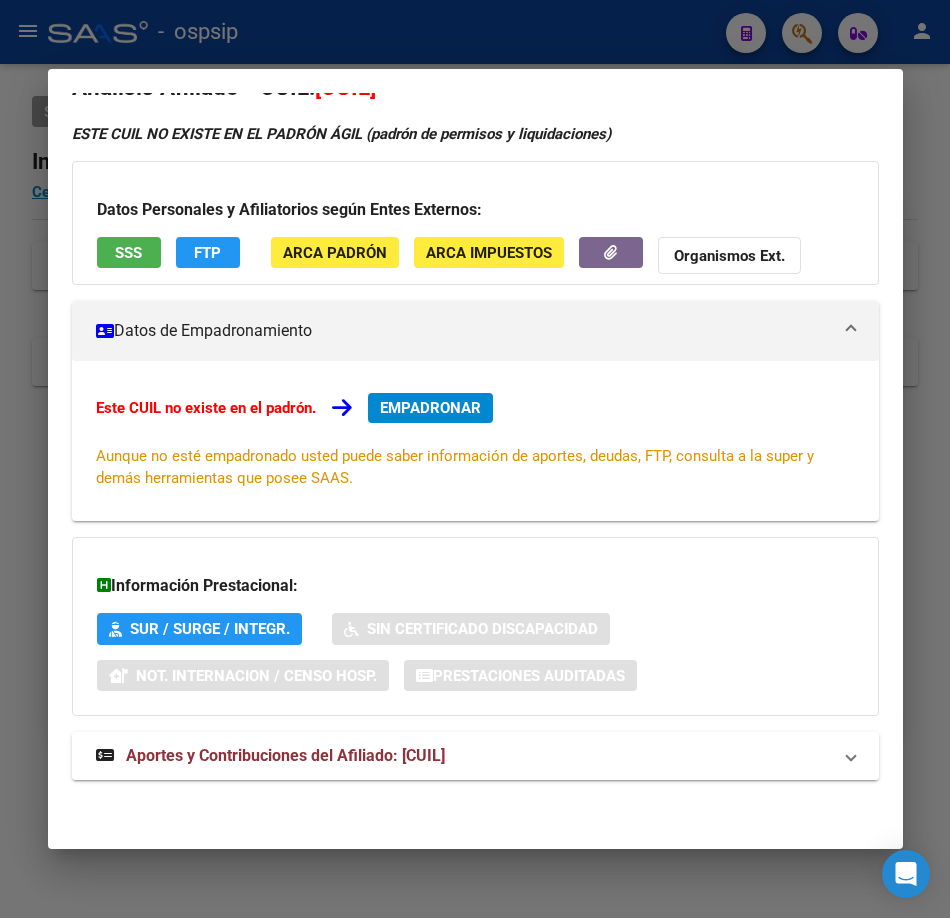 click on "Aportes y Contribuciones del Afiliado: [CUIL]" at bounding box center (475, 756) 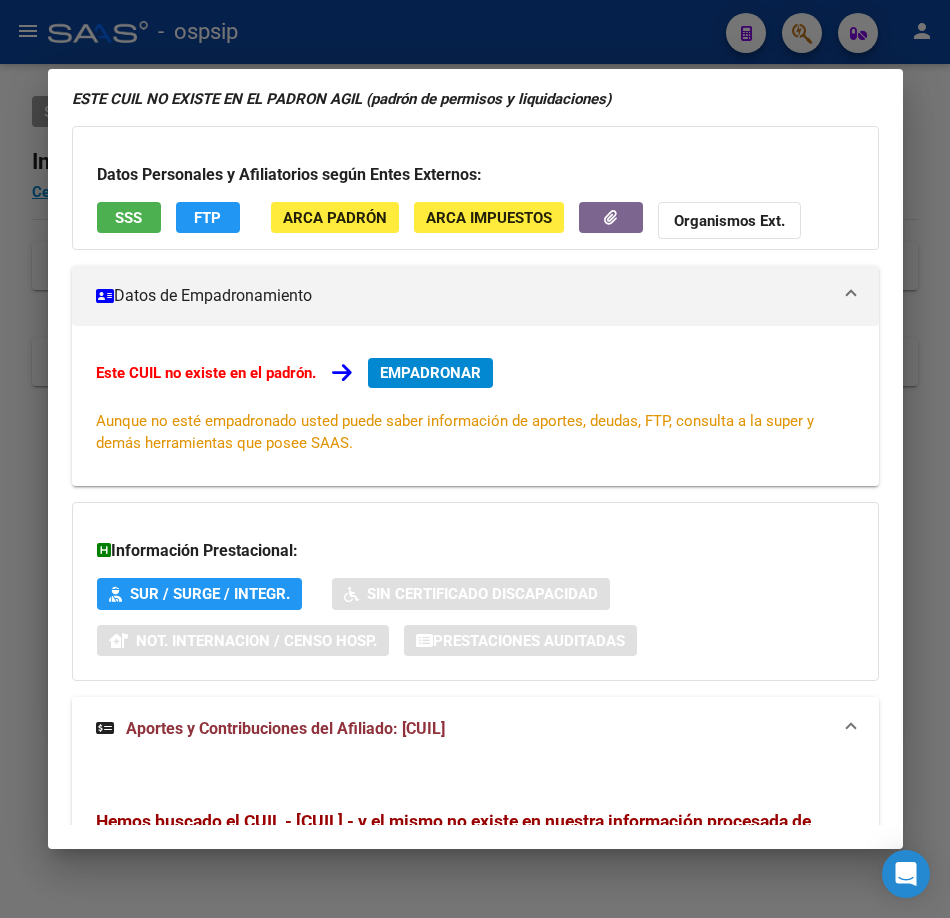 scroll, scrollTop: 0, scrollLeft: 0, axis: both 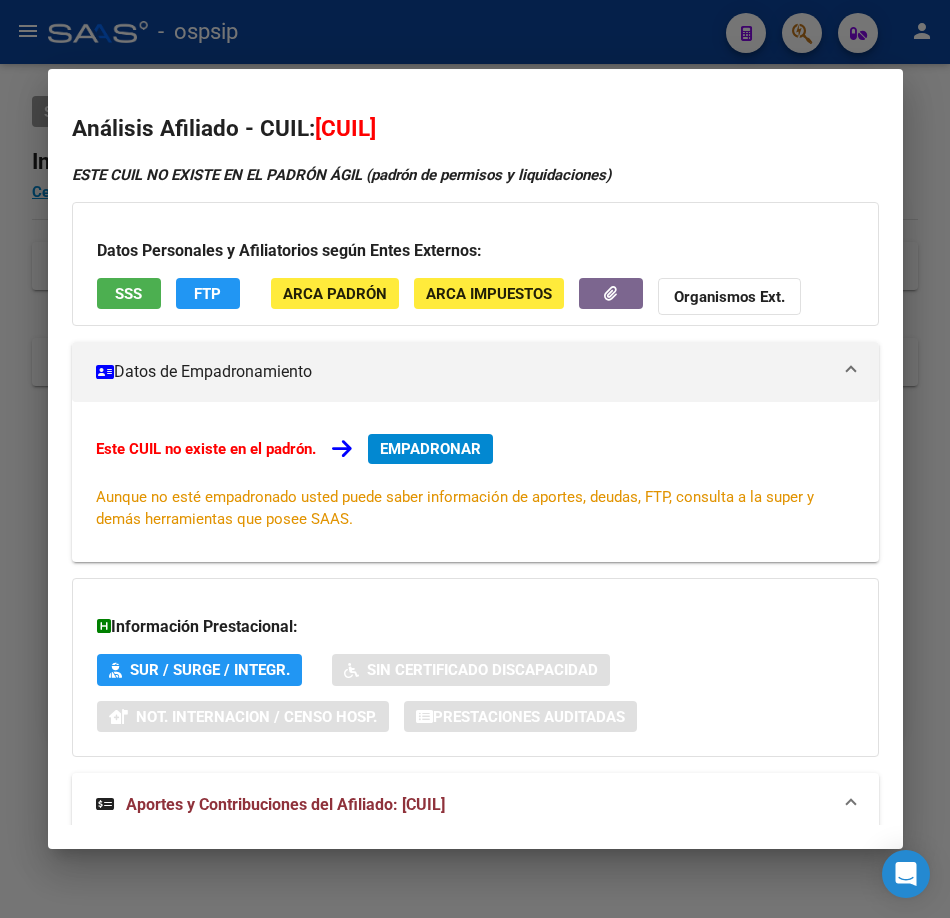 click at bounding box center (475, 459) 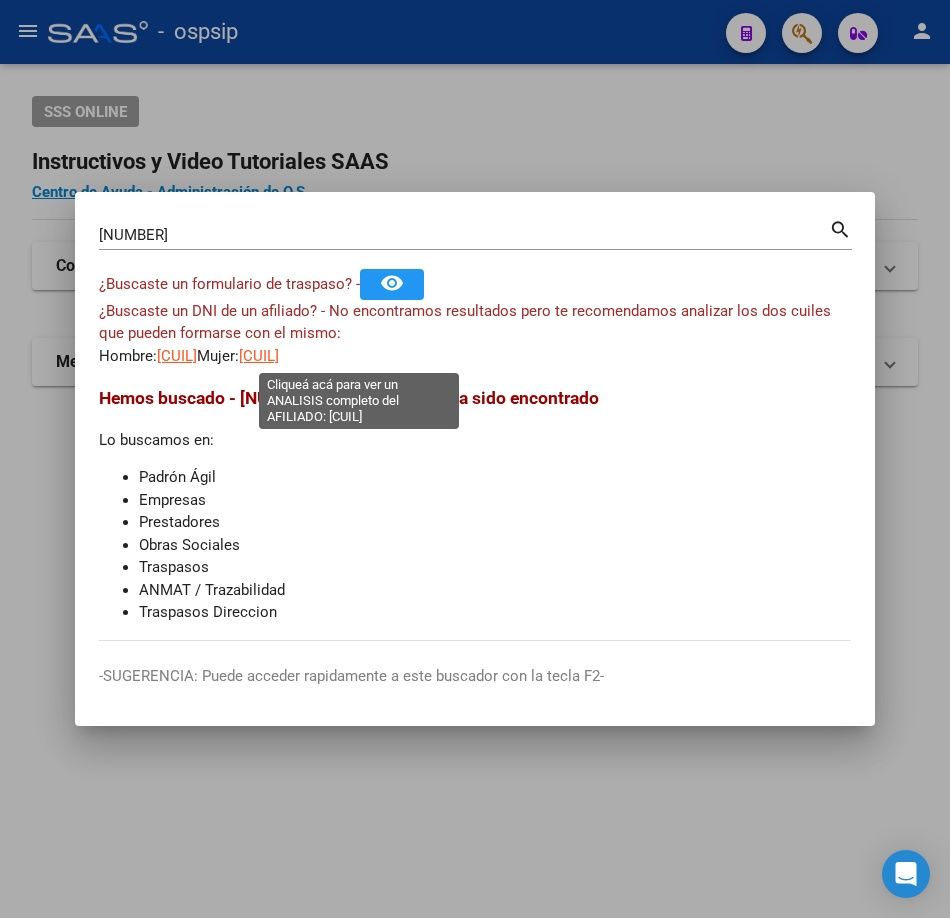 click on "[CUIL]" at bounding box center [259, 356] 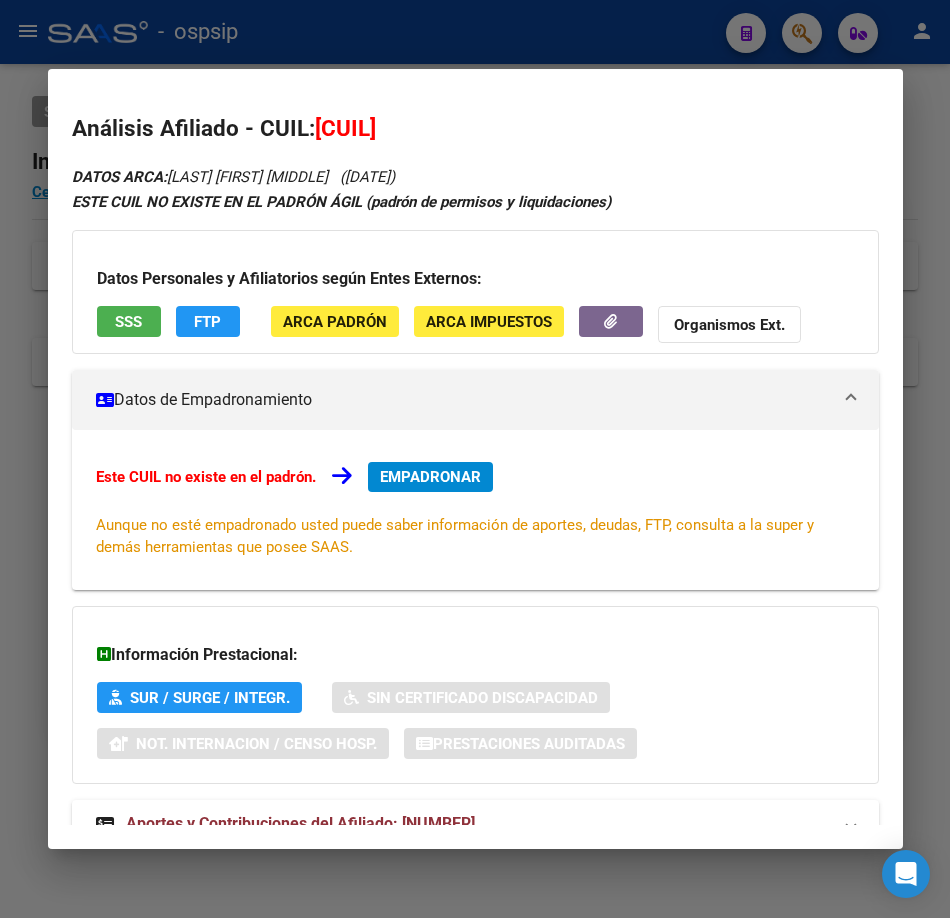 click on "SSS" at bounding box center (129, 321) 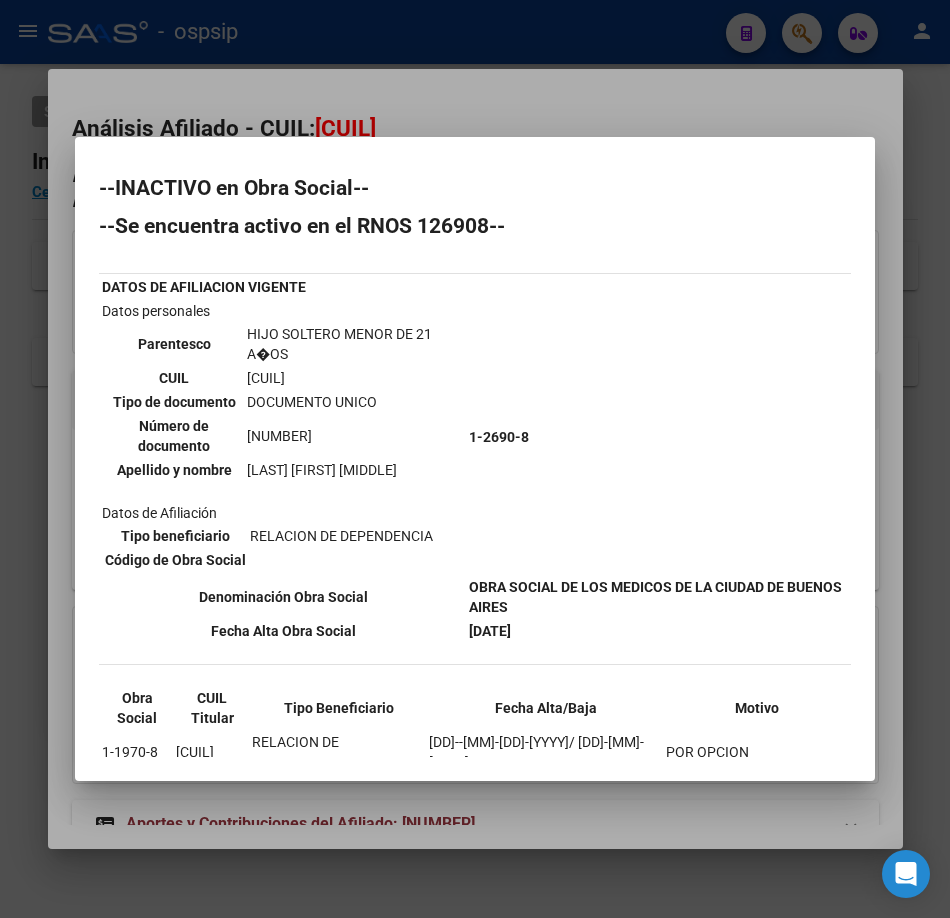 scroll, scrollTop: 42, scrollLeft: 0, axis: vertical 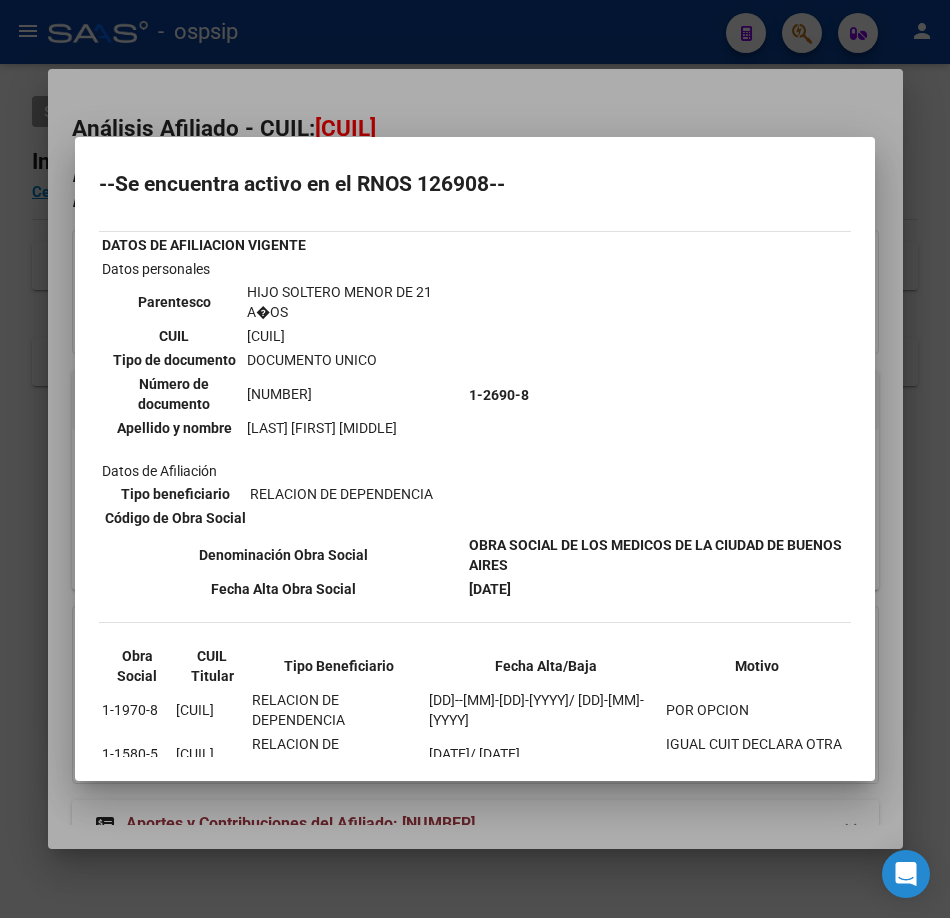 click at bounding box center [475, 459] 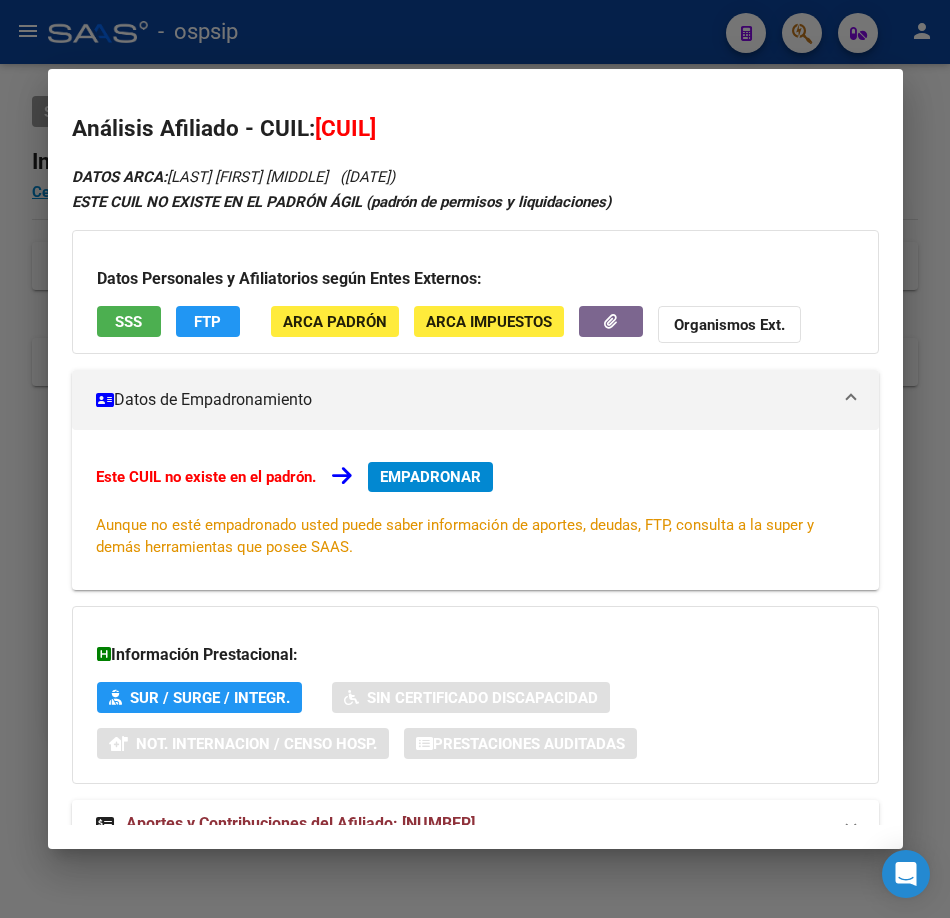 click at bounding box center [475, 459] 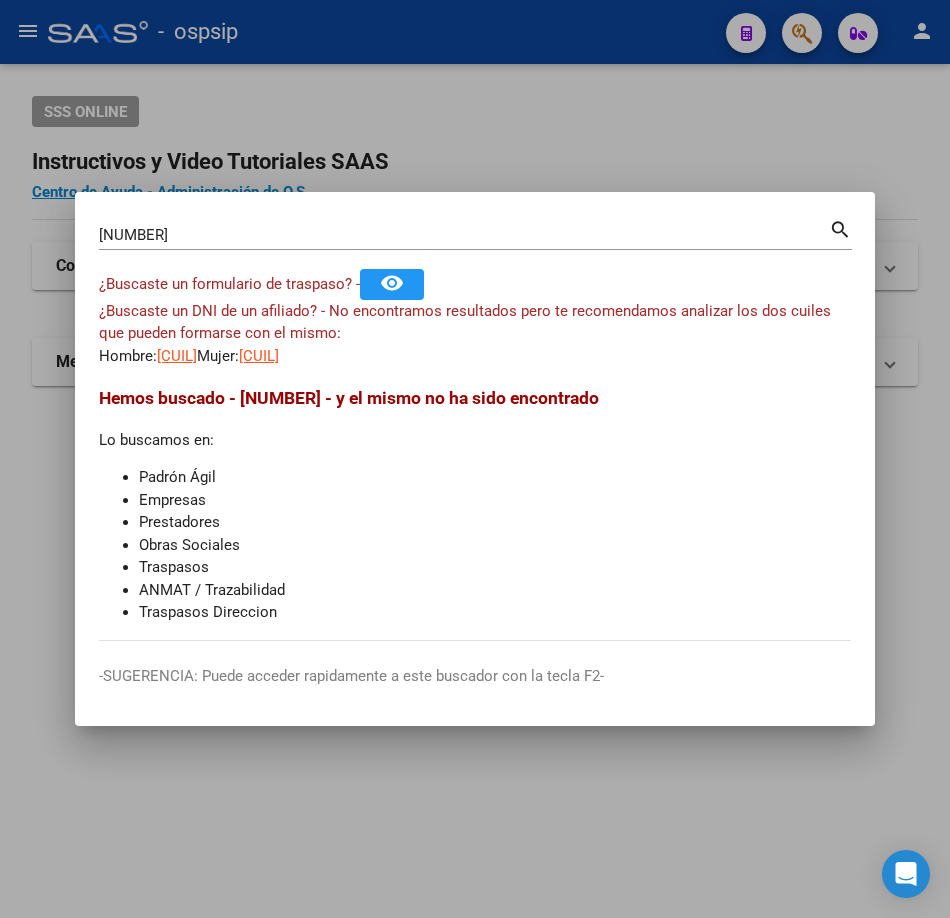 click on "[NUMBER] Buscar (apellido, dni, cuil, nro traspaso, cuit, obra social)" at bounding box center (464, 235) 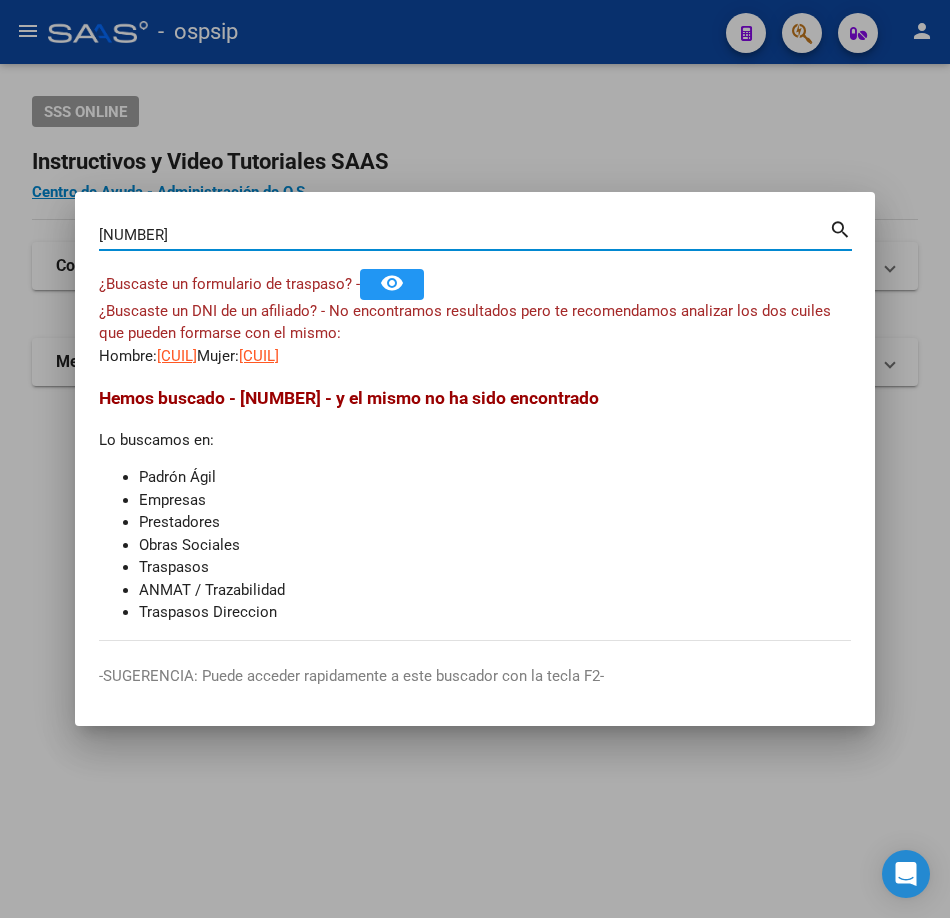 click on "[NUMBER]" at bounding box center [464, 235] 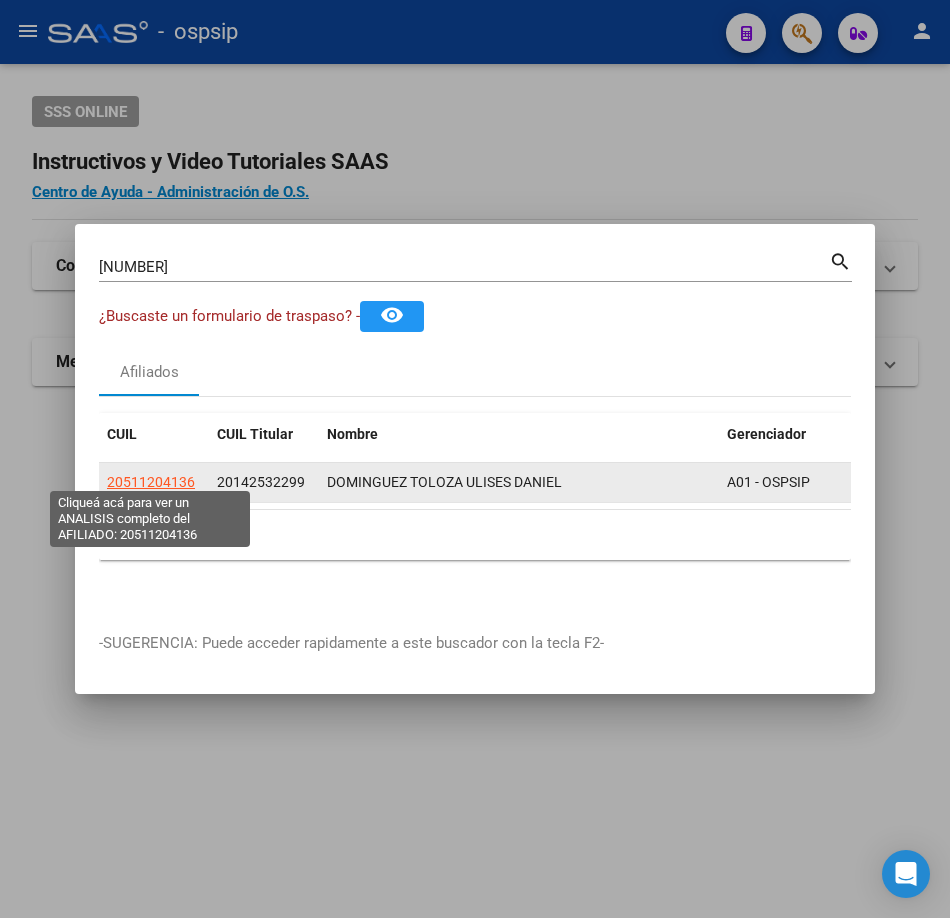 click on "20511204136" 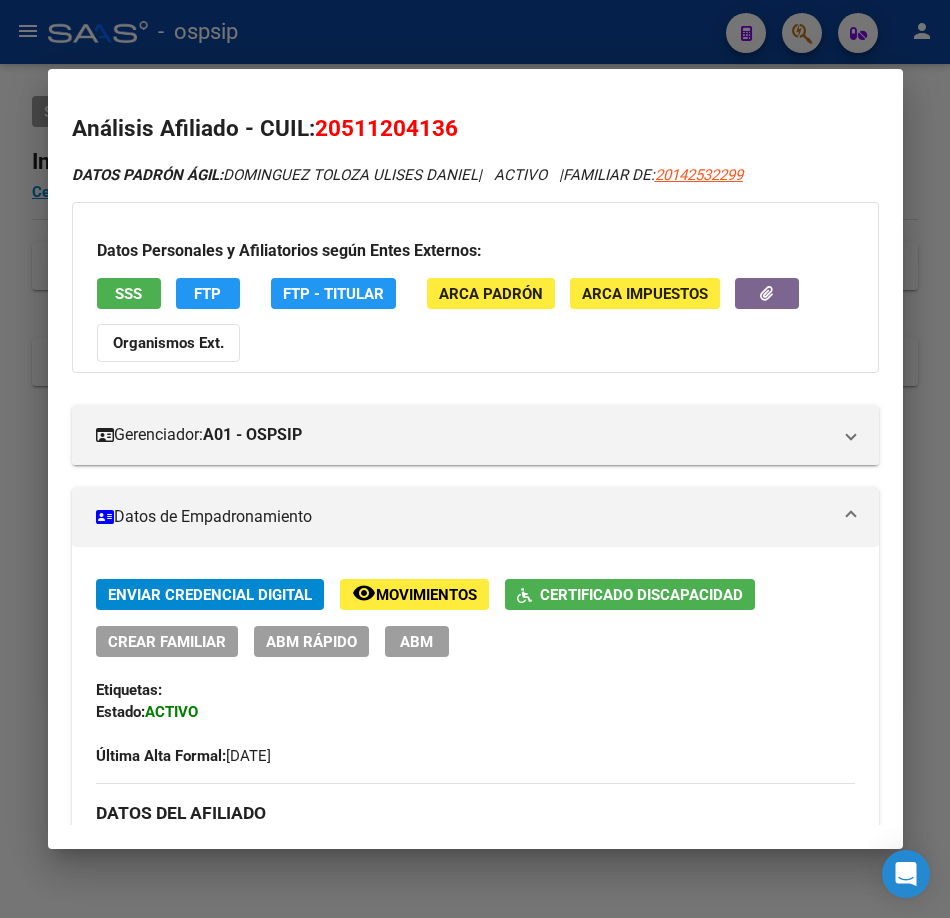 click on "SSS" at bounding box center (128, 294) 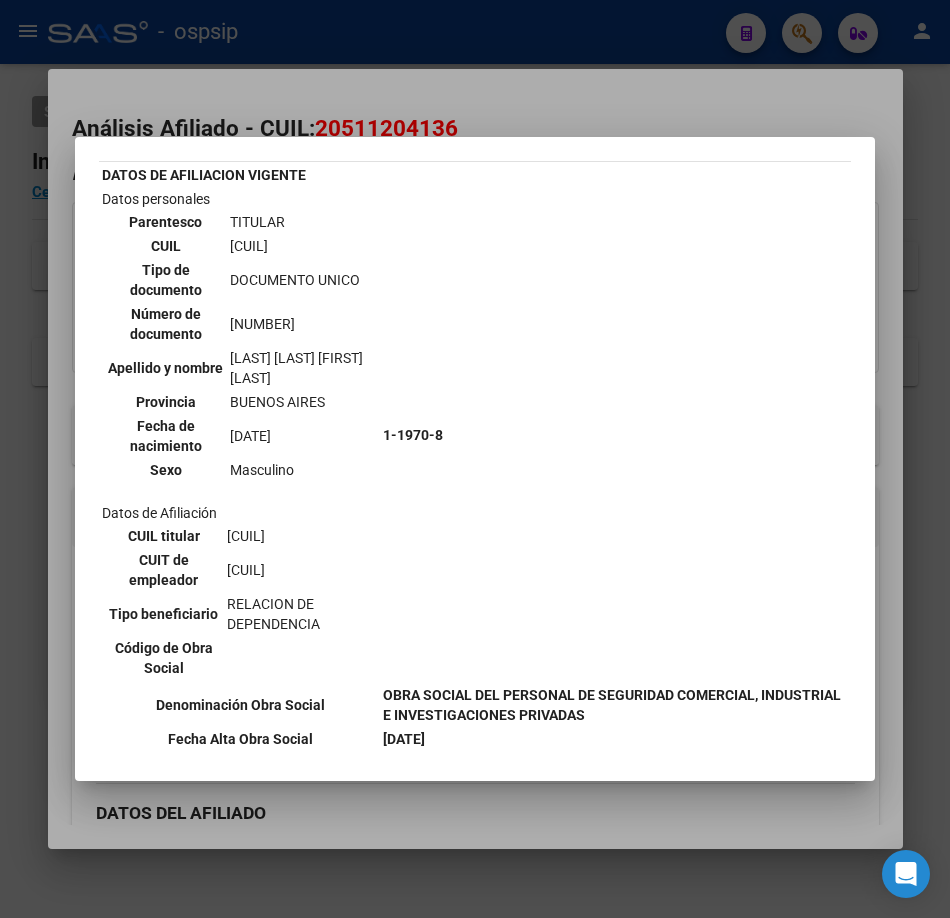 scroll, scrollTop: 200, scrollLeft: 0, axis: vertical 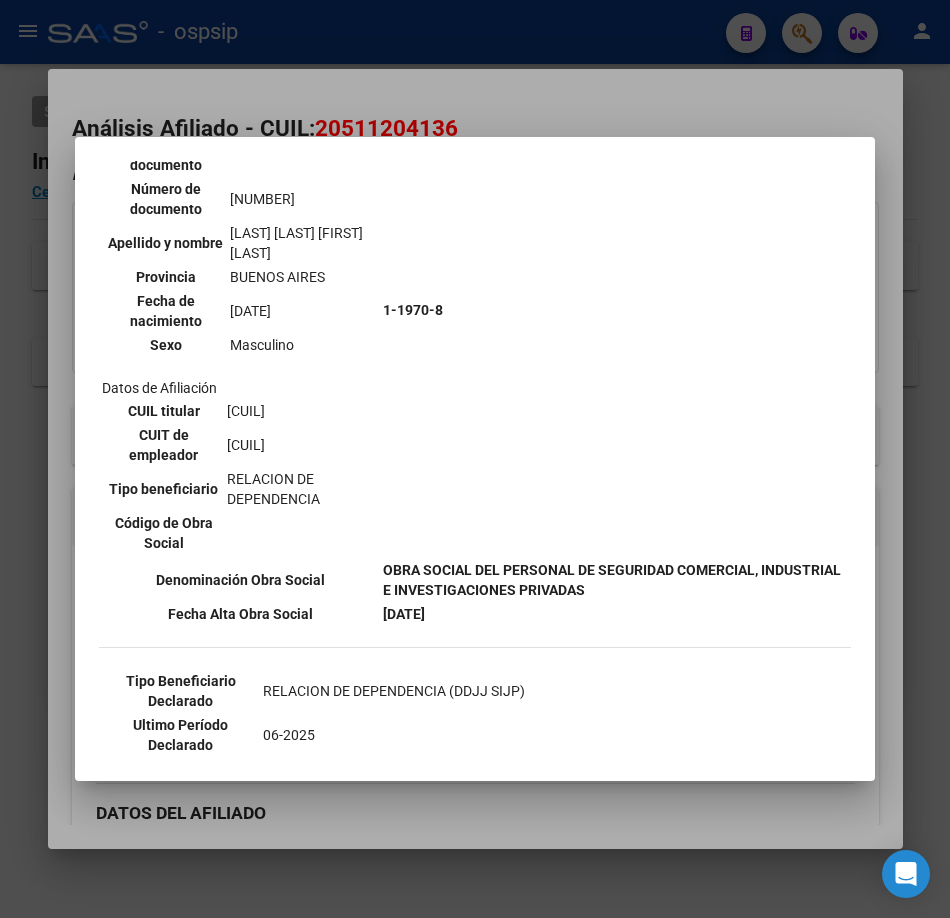 click at bounding box center [475, 459] 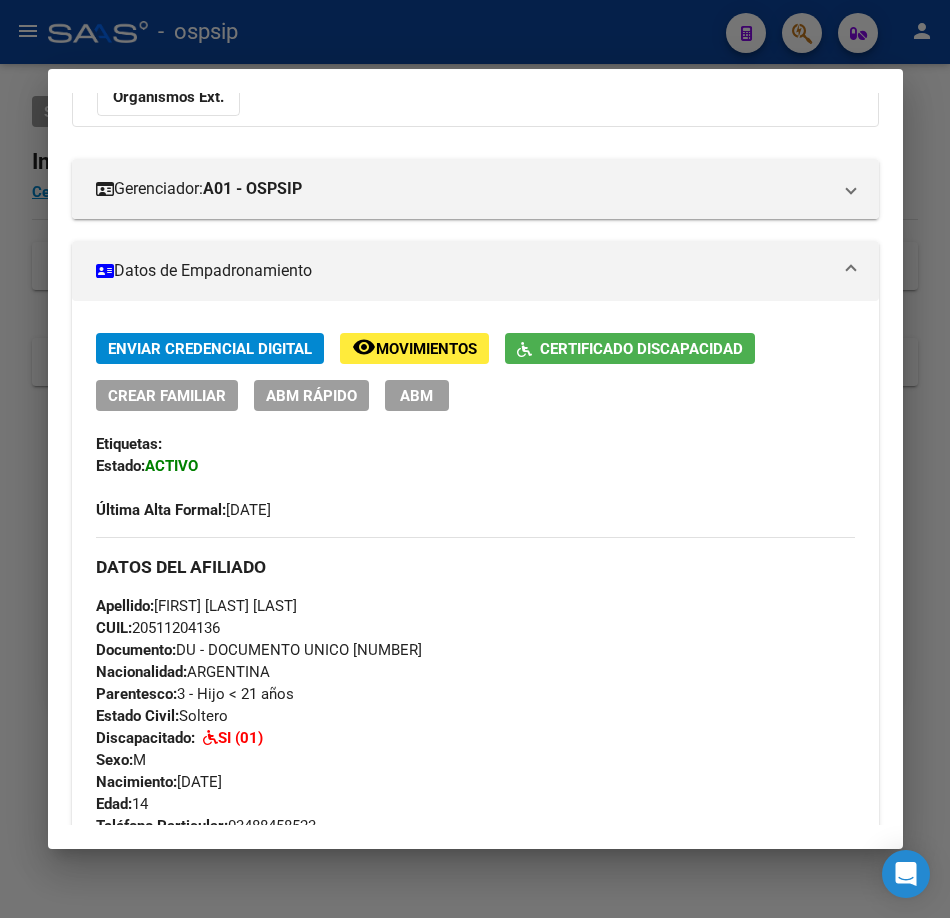 scroll, scrollTop: 500, scrollLeft: 0, axis: vertical 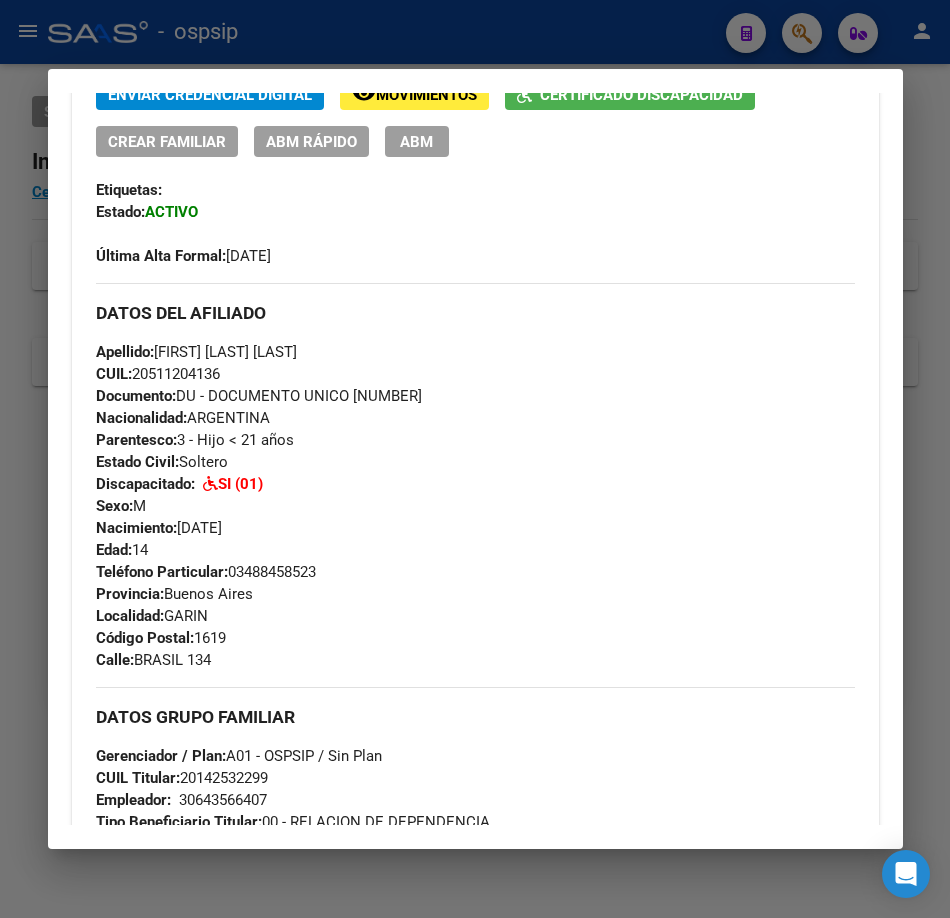 click at bounding box center (475, 459) 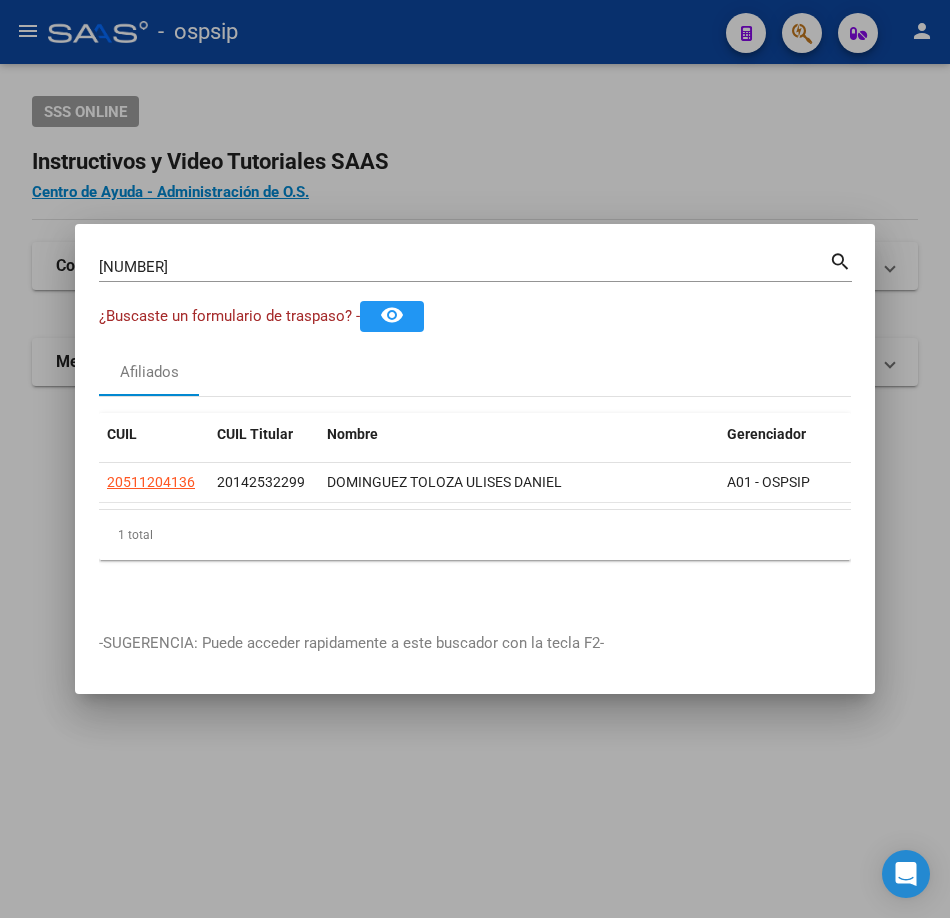 click on "[CUIL] Buscar (apellido, dni, cuil, nro traspaso, cuit, obra social)" at bounding box center (464, 267) 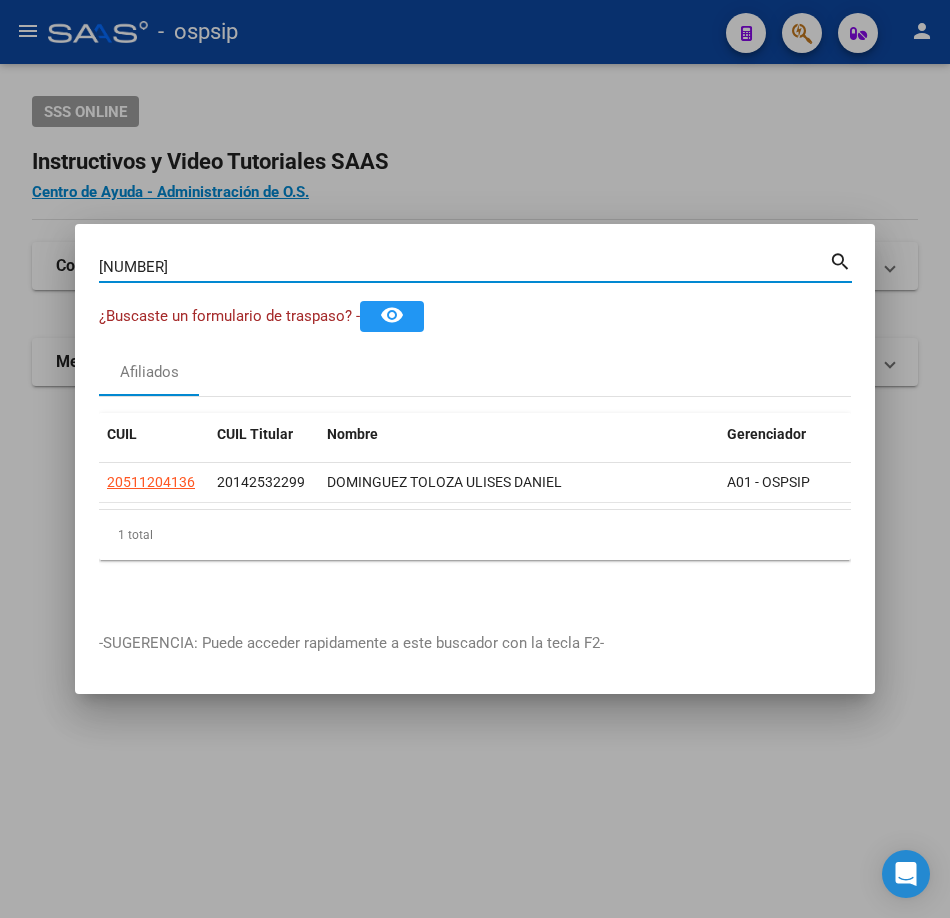 click on "[NUMBER]" at bounding box center (464, 267) 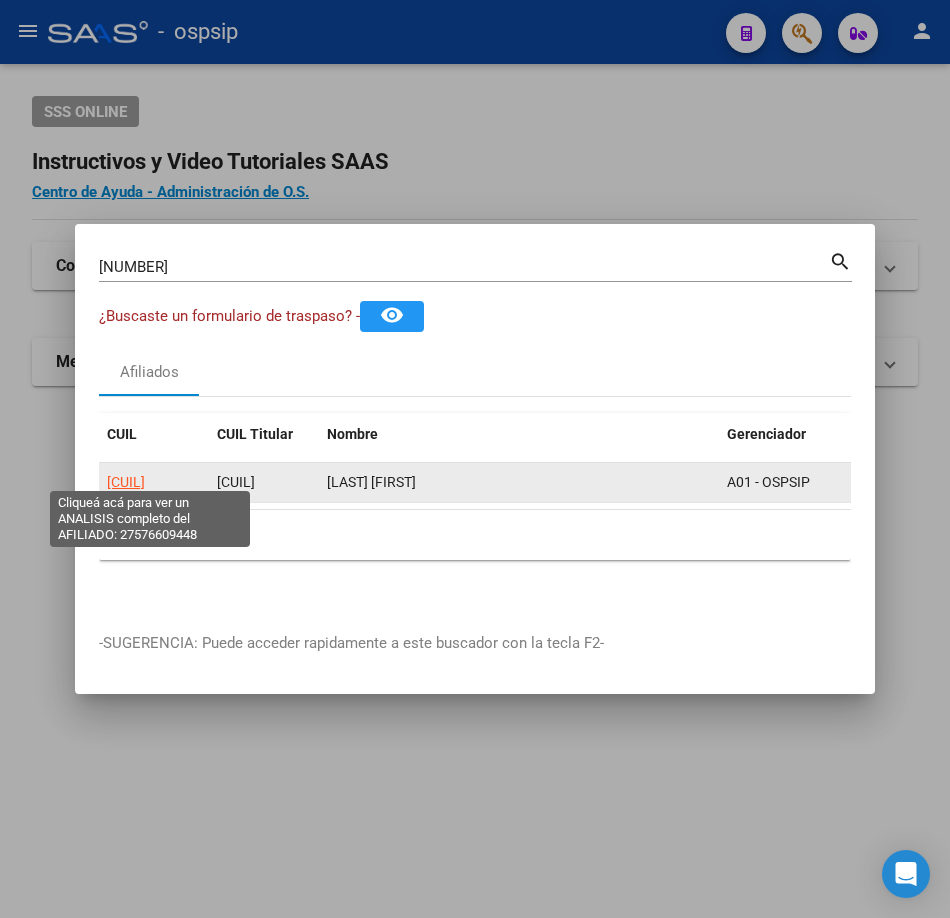 click on "[CUIL]" 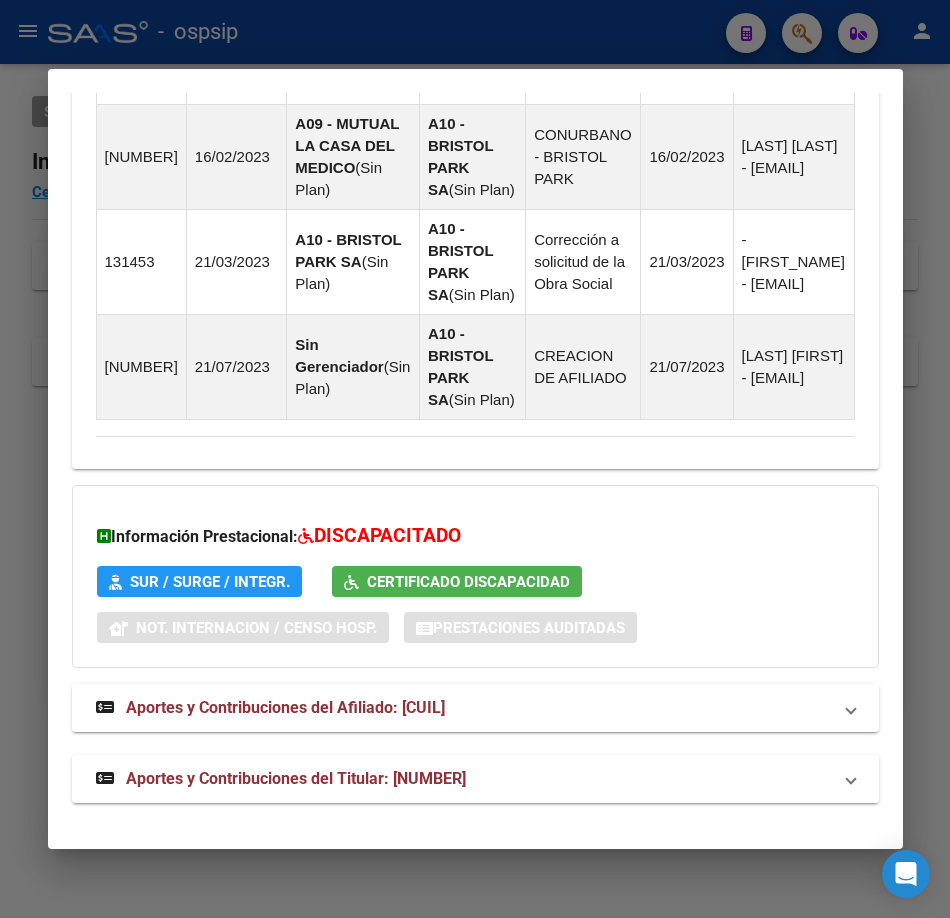 click on "Aportes y Contribuciones del Titular: [NUMBER]" at bounding box center (296, 778) 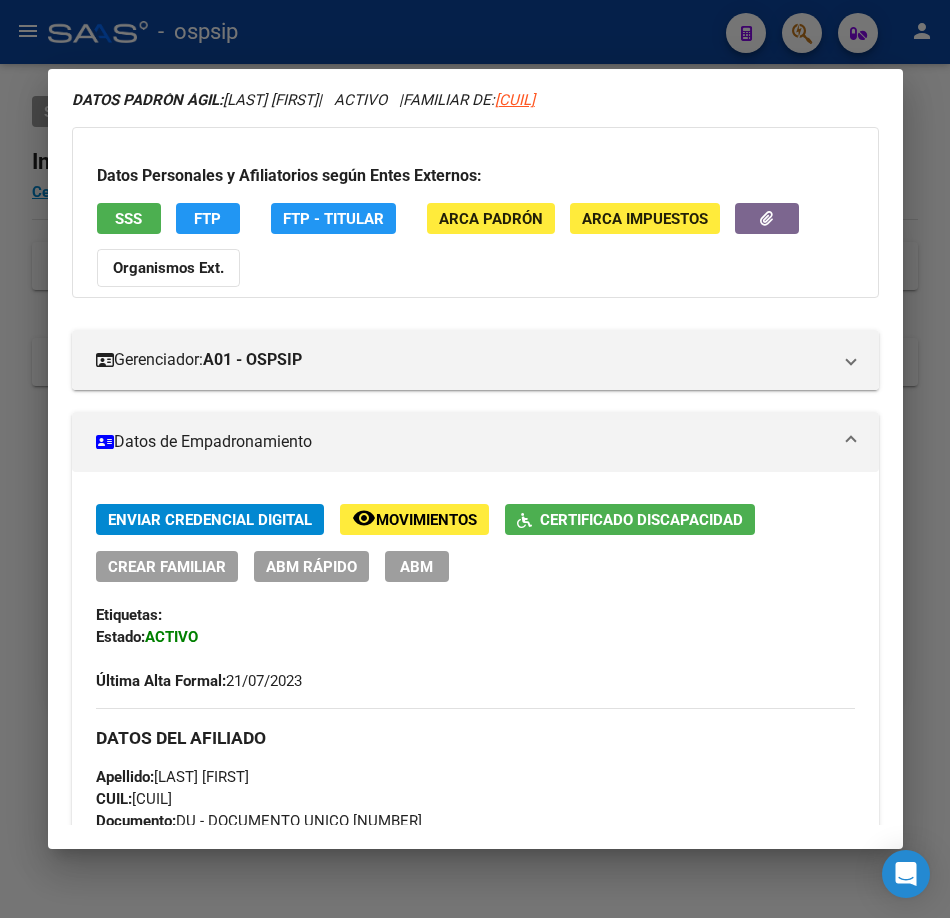 scroll, scrollTop: 0, scrollLeft: 0, axis: both 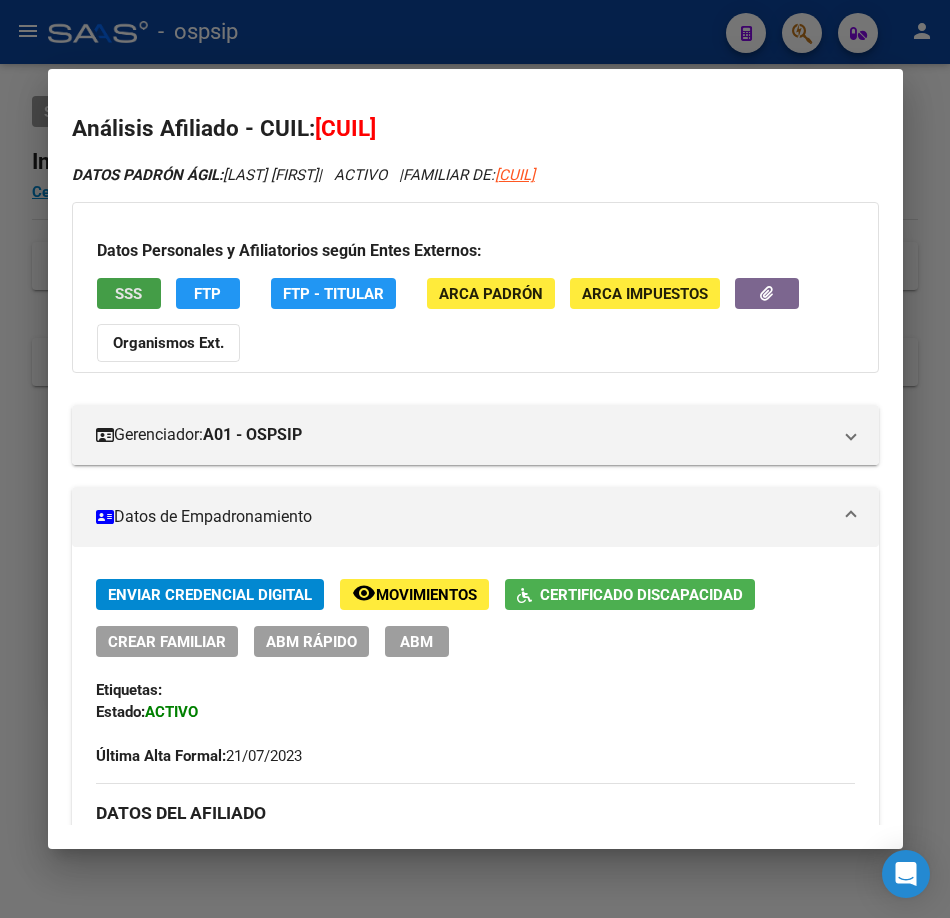 click on "SSS" at bounding box center [129, 293] 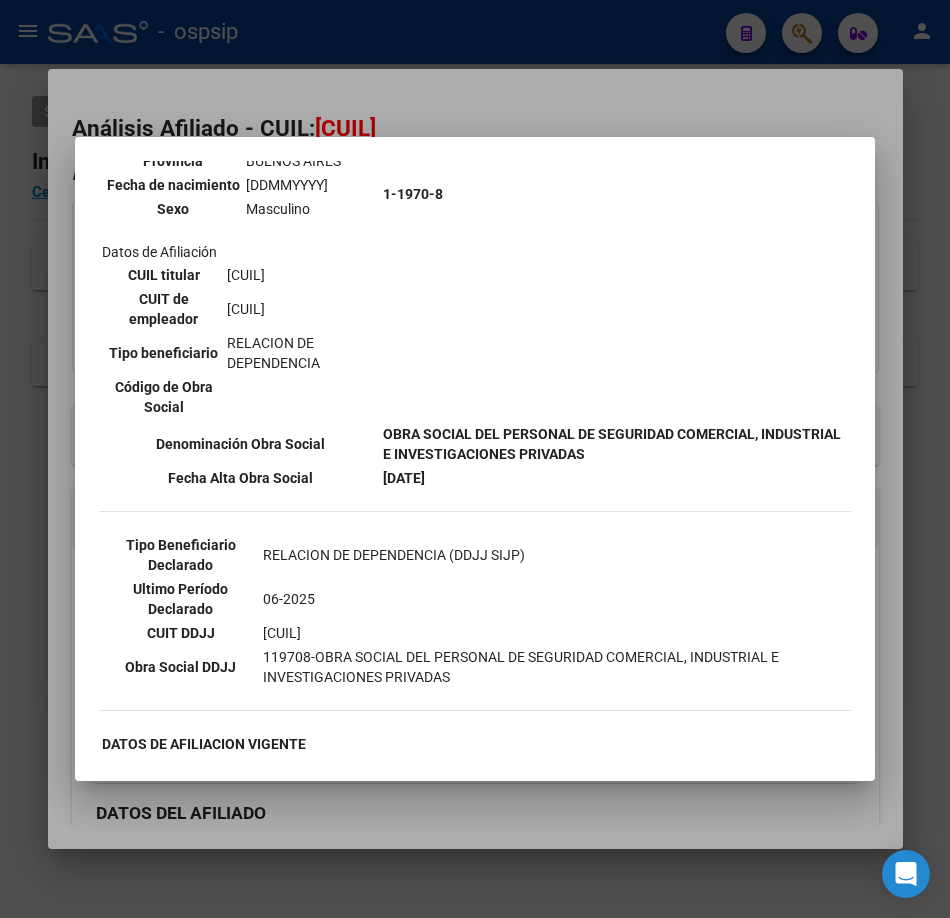scroll, scrollTop: 500, scrollLeft: 0, axis: vertical 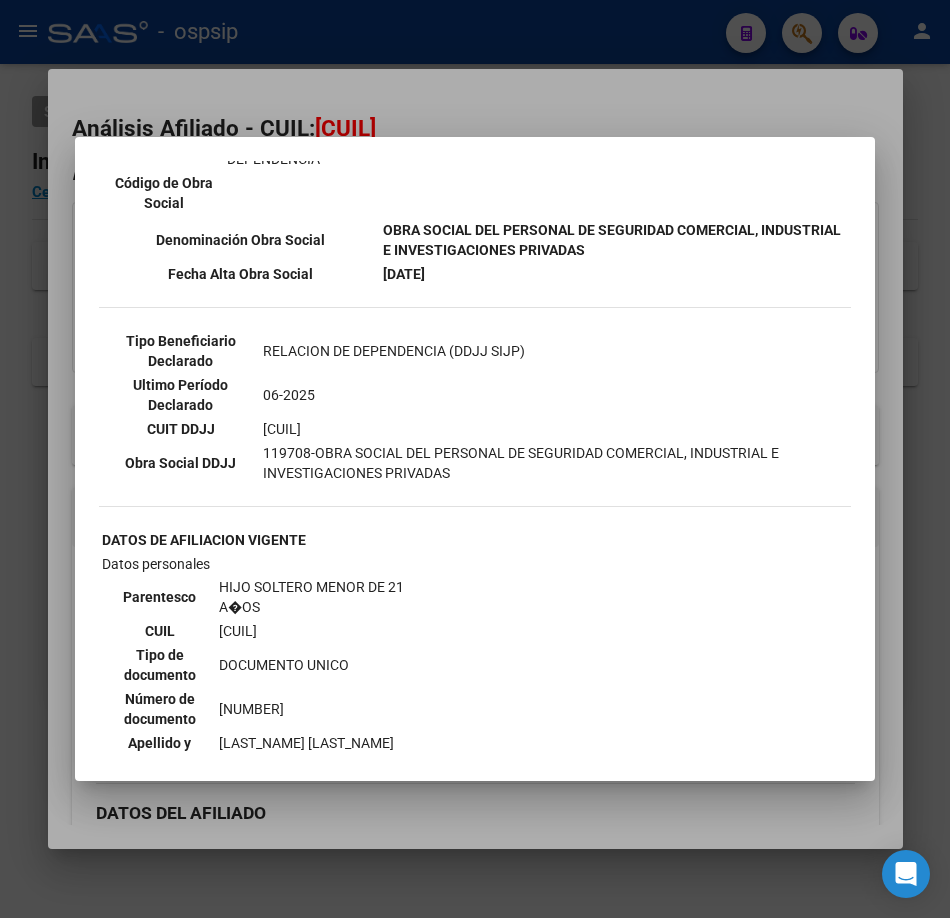 click at bounding box center [475, 459] 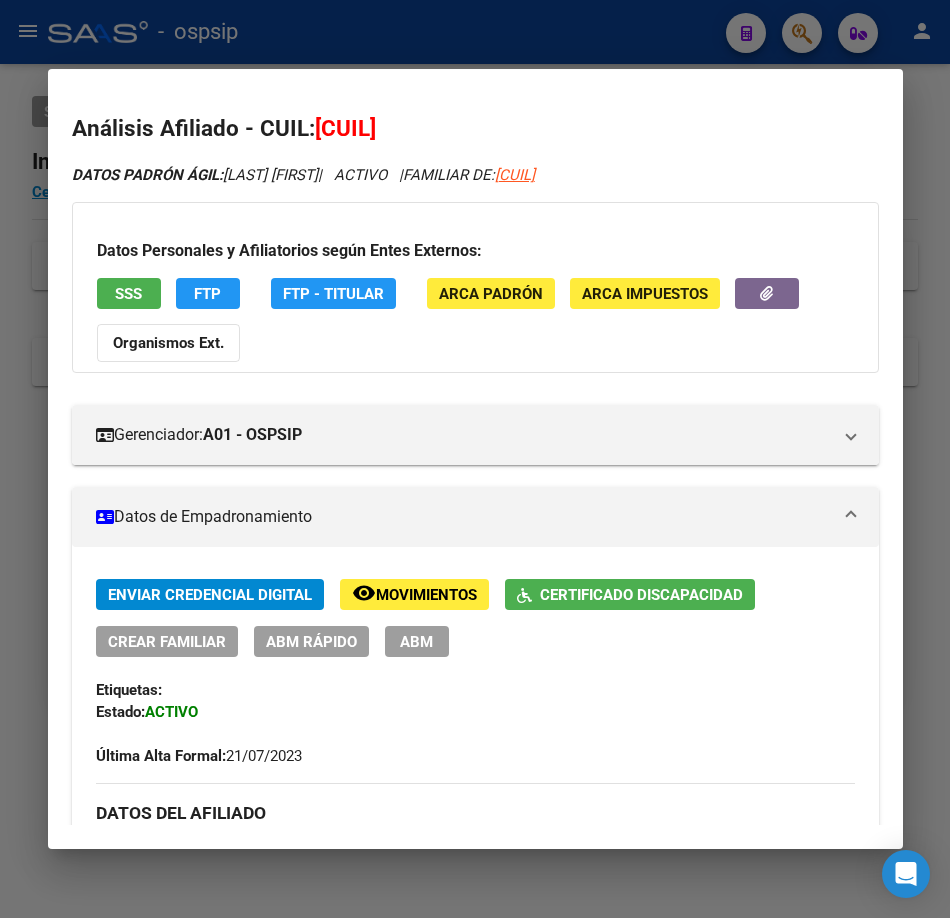 click at bounding box center (475, 459) 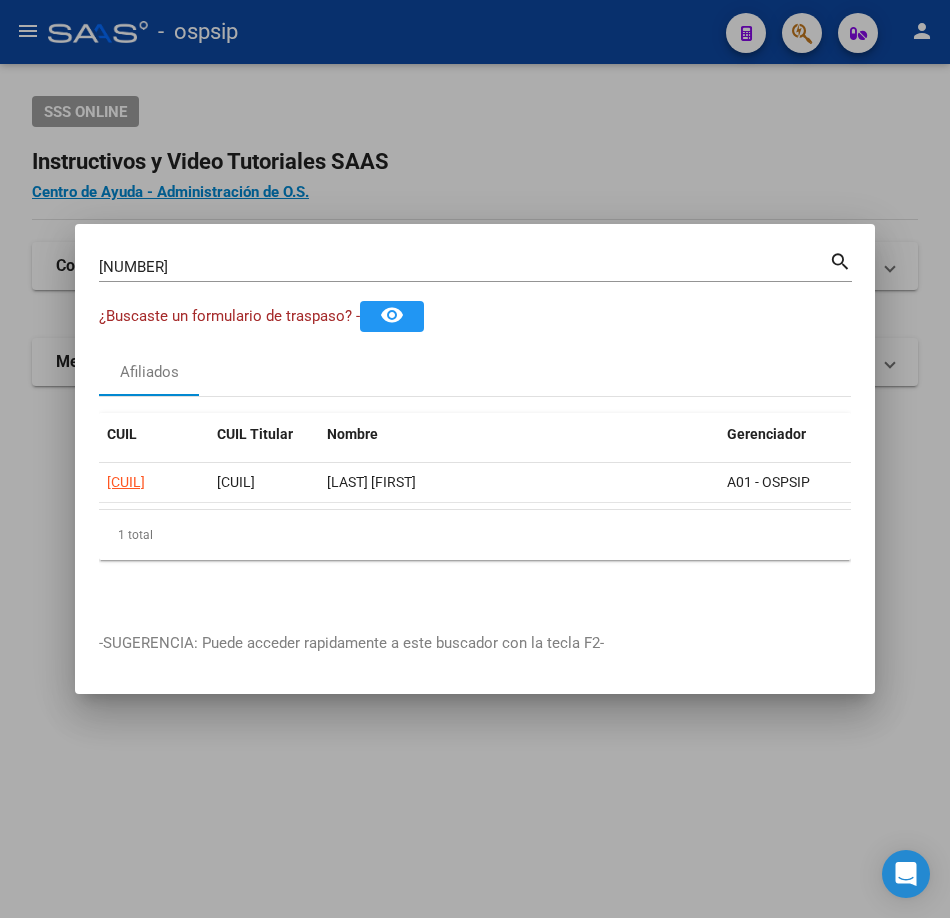 click on "[NUMBER]" at bounding box center [464, 267] 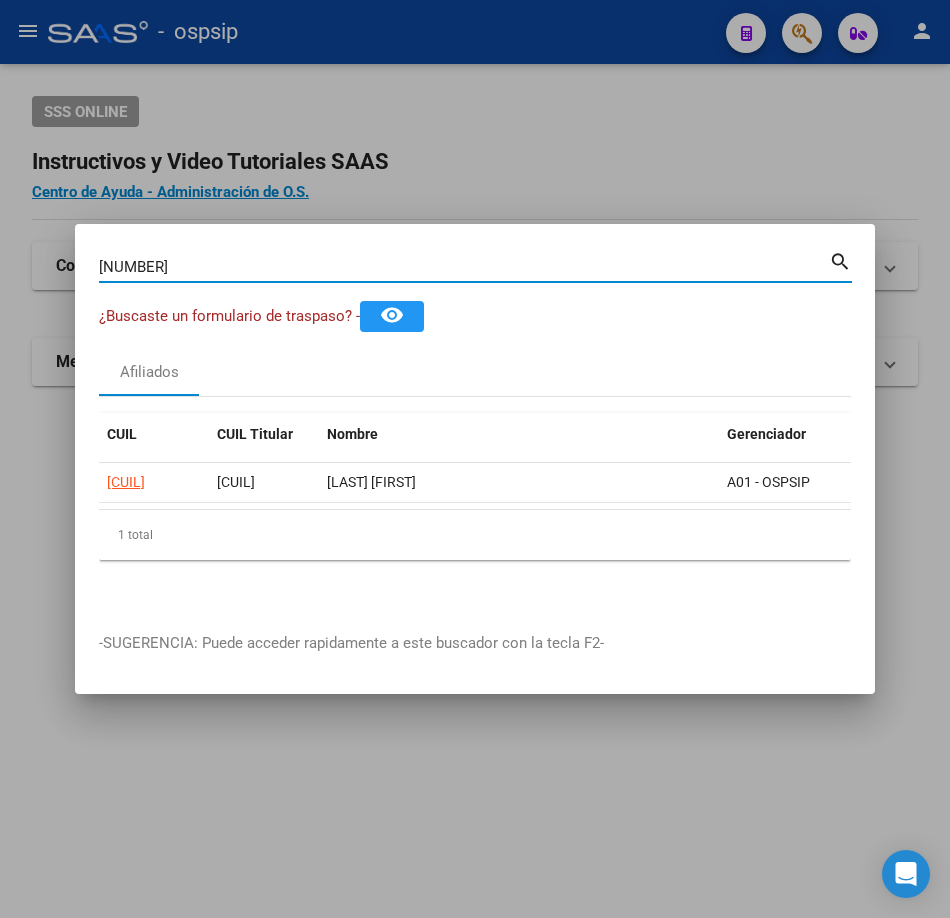 click on "[NUMBER]" at bounding box center [464, 267] 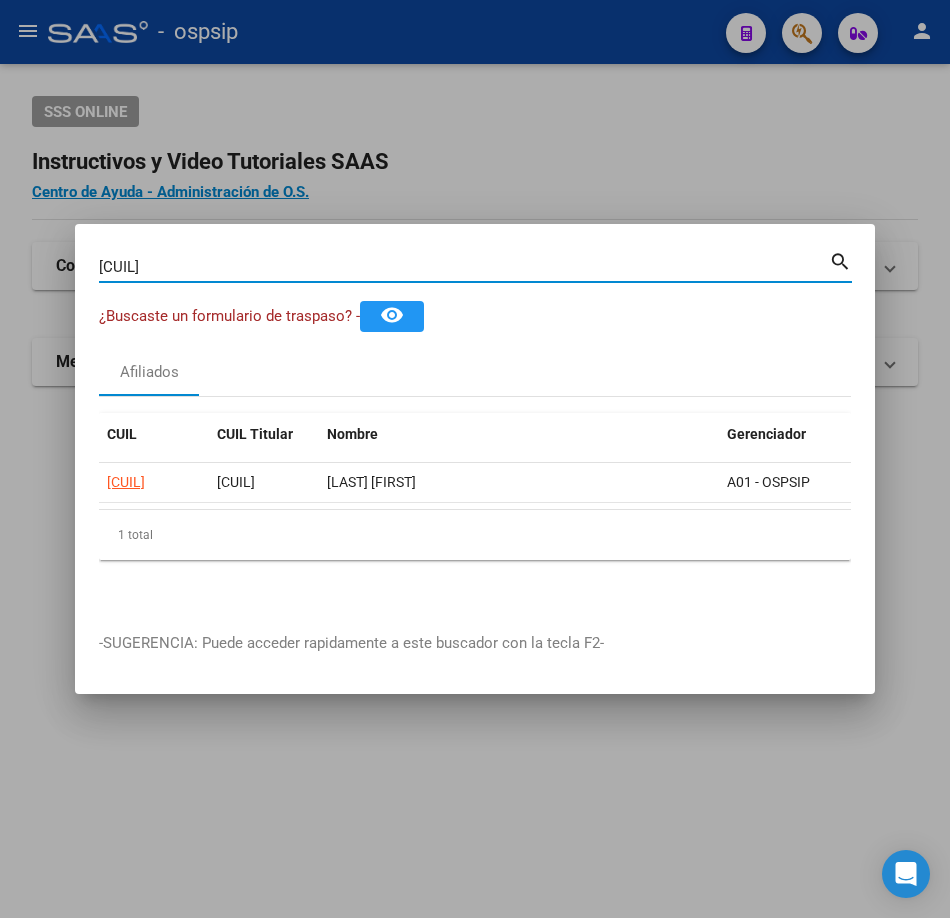 type on "[CUIL]" 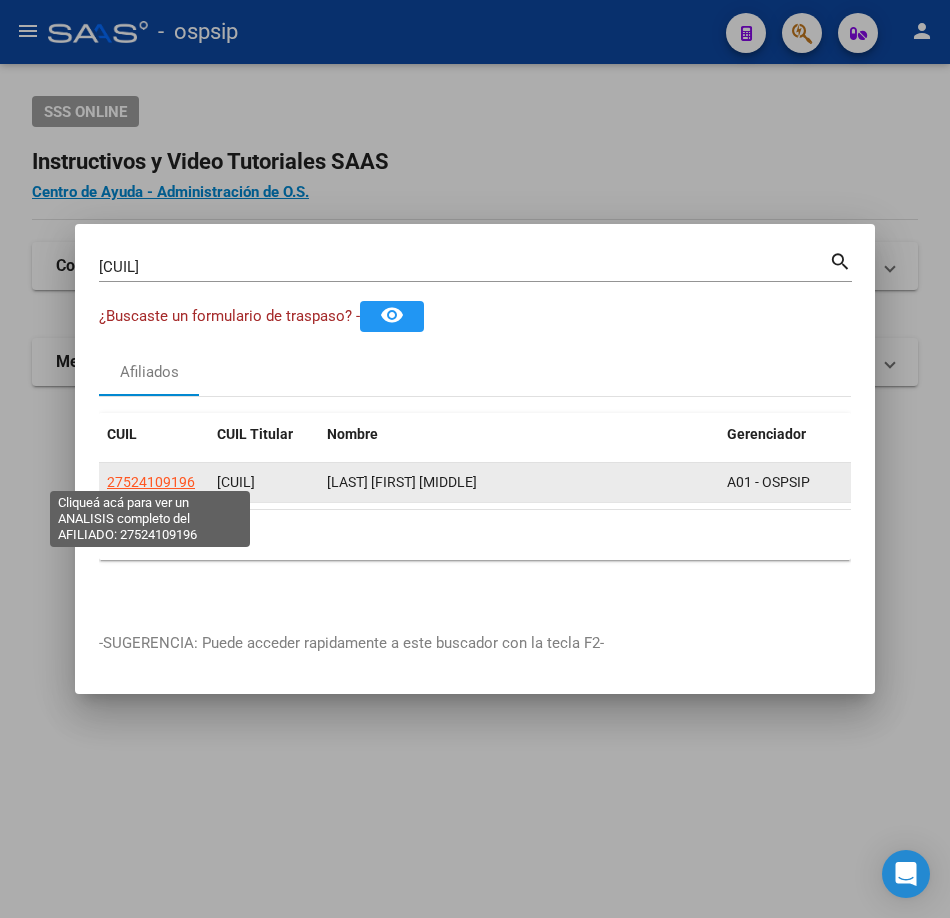 click on "27524109196" 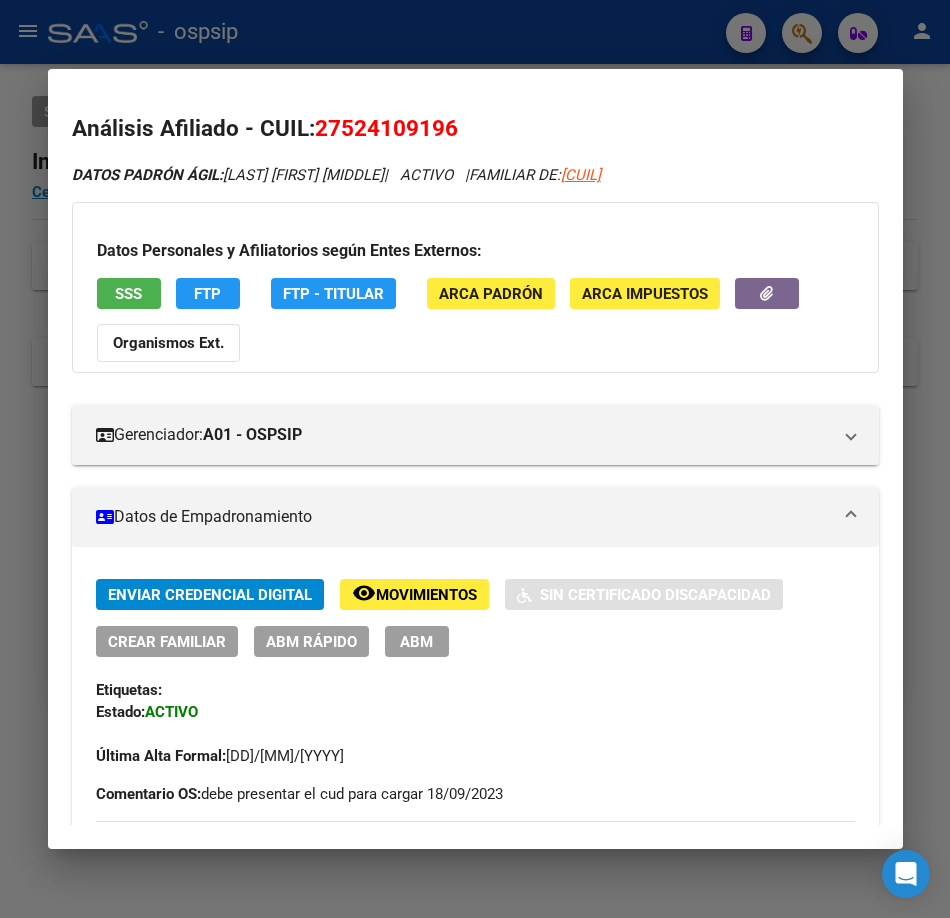 click on "SSS" at bounding box center [128, 294] 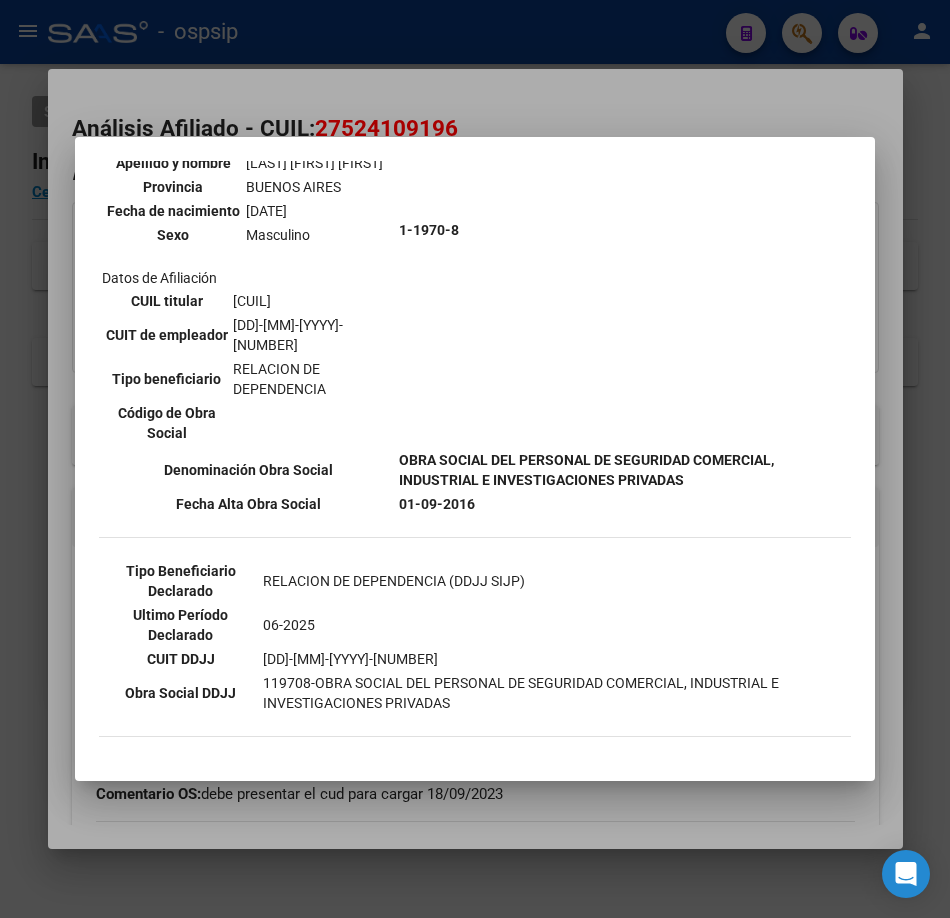 scroll, scrollTop: 500, scrollLeft: 0, axis: vertical 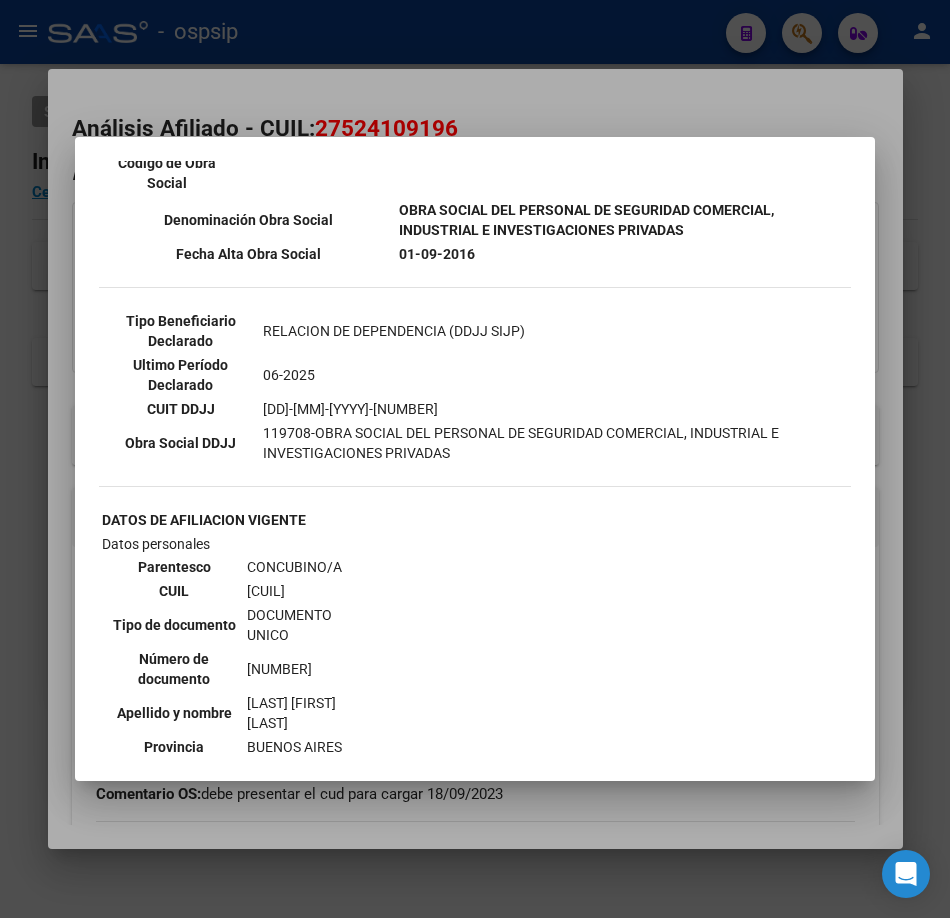click on "--ACTIVO en Obra Social según consulta SSS--
DATOS DE AFILIACION VIGENTE
Datos personales
Parentesco
TITULAR
CUIL
[CUIL]
Tipo de documento
DOCUMENTO UNICO
Número de documento
[NUMBER]
Apellido y nombre
[LAST] [LAST] [LAST]
Provincia
[STATE]
Fecha de nacimiento
[DDMMYYYY]
Sexo
Masculino
Datos de Afiliación
CUIL titular
[CUIL]
CUIT de empleador
[CUIT]
Tipo beneficiario
RELACION DE DEPENDENCIA
Código de Obra Social
1-1970-8
Denominación Obra Social
Fecha Alta Obra Social
[DDMMYYYY]
Tipo Beneficiario Declarado
RELACION DE DEPENDENCIA (DDJJ SIJP)
Ultimo Período Declarado
06-2025
CUIT DDJJ" at bounding box center (475, 459) 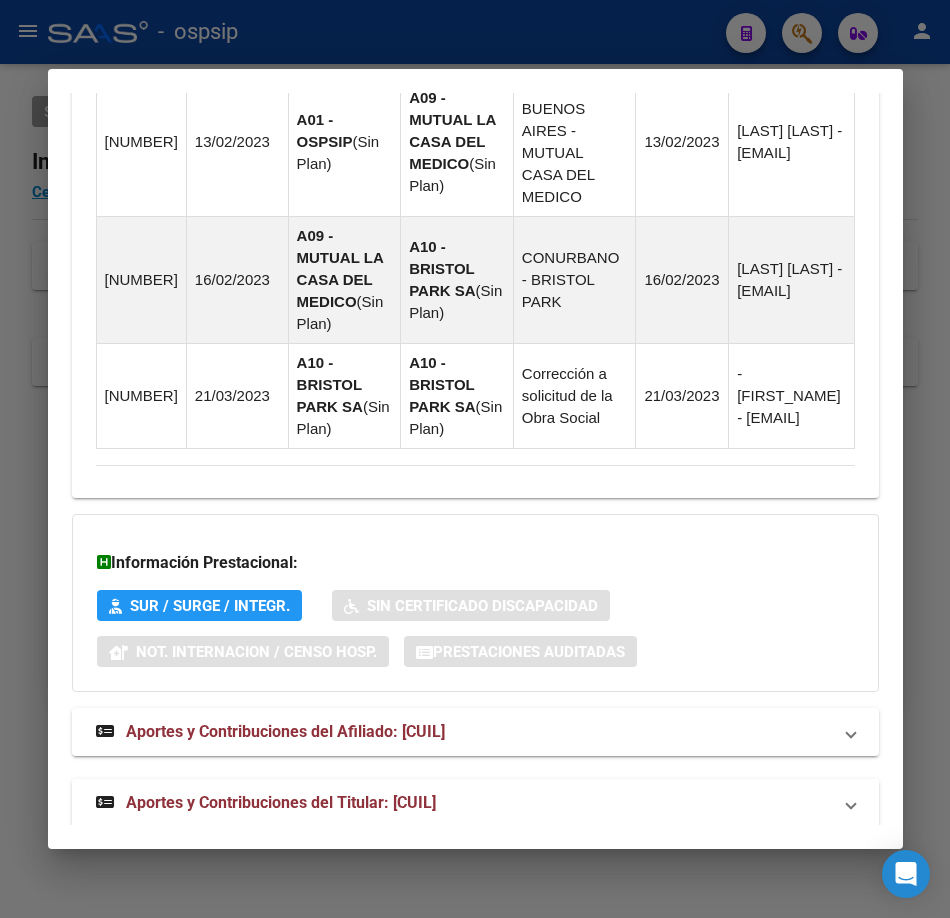 click on "Aportes y Contribuciones del Titular: [CUIL]" at bounding box center (475, 803) 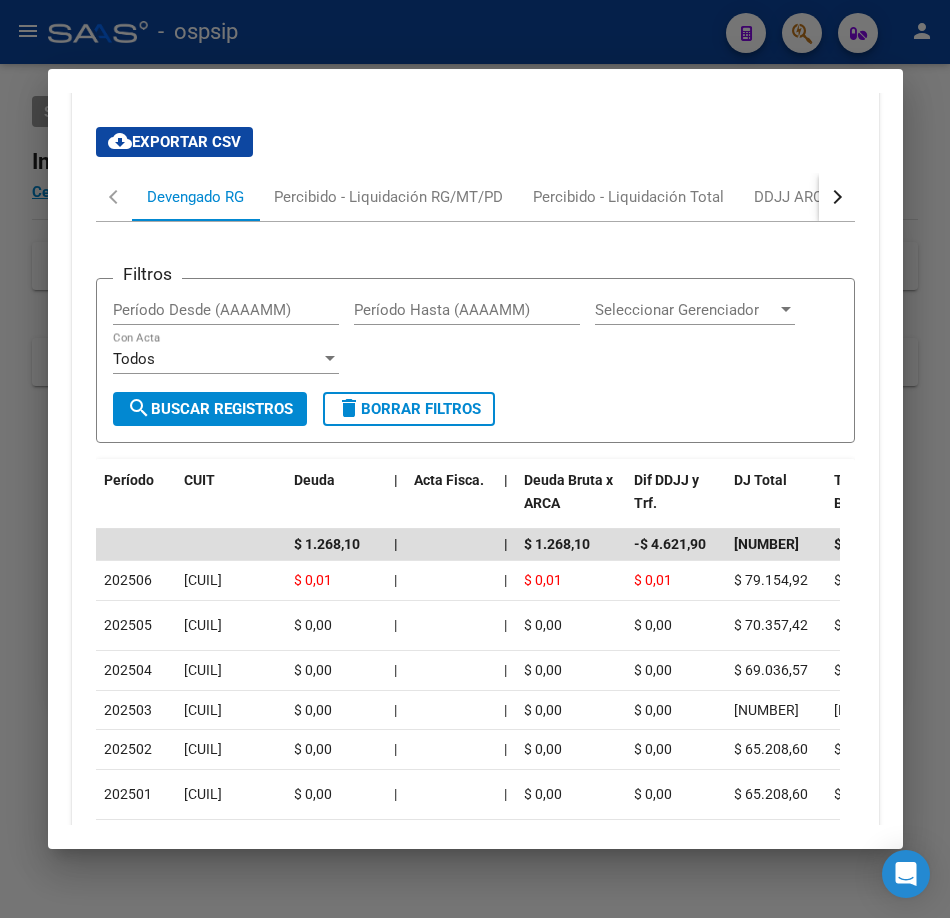 scroll, scrollTop: 2752, scrollLeft: 0, axis: vertical 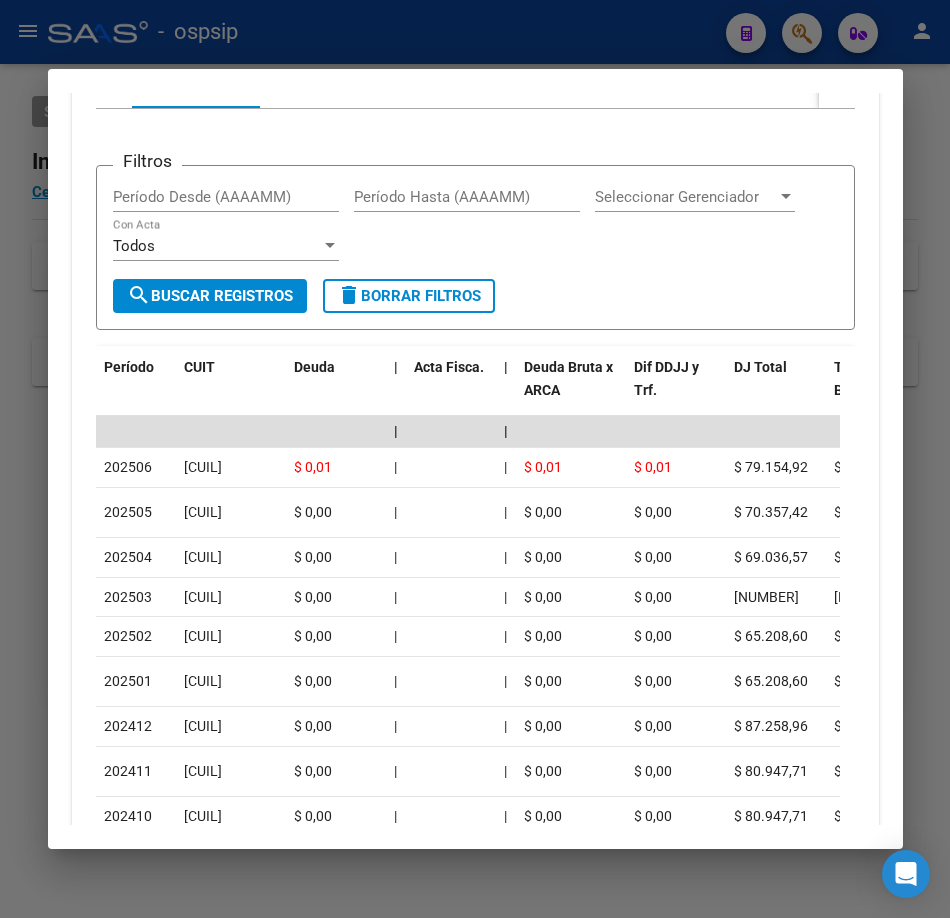 click at bounding box center (475, 459) 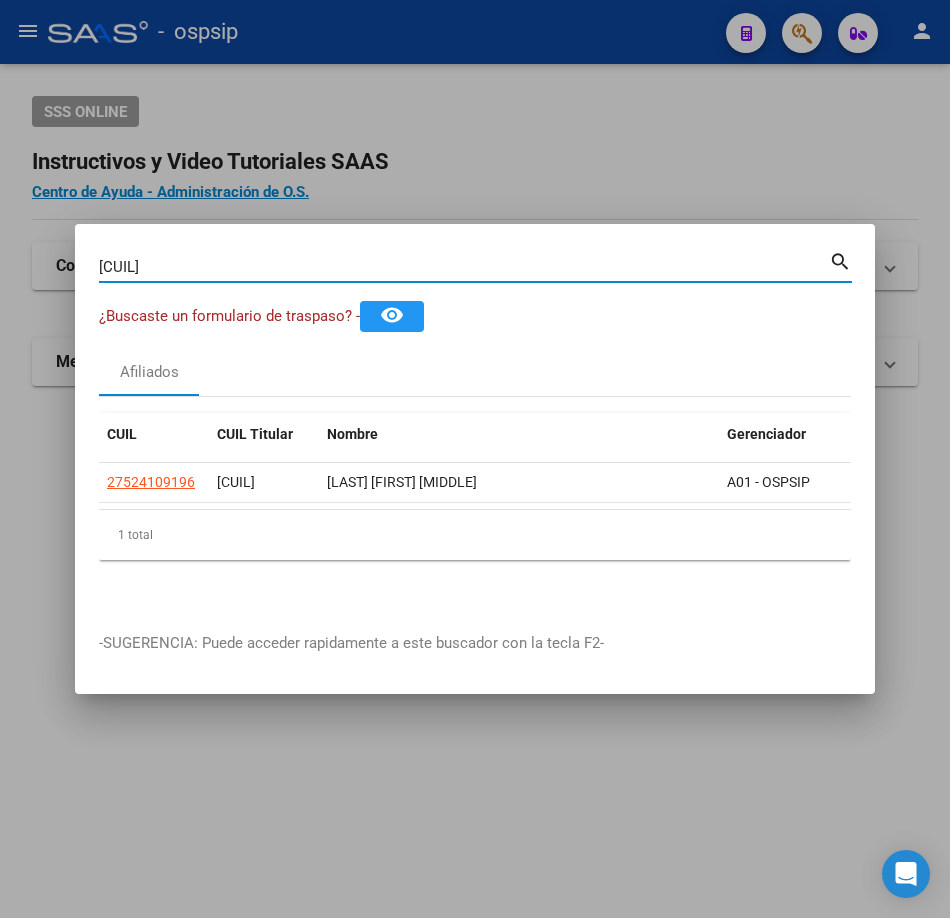click on "[CUIL]" at bounding box center (464, 267) 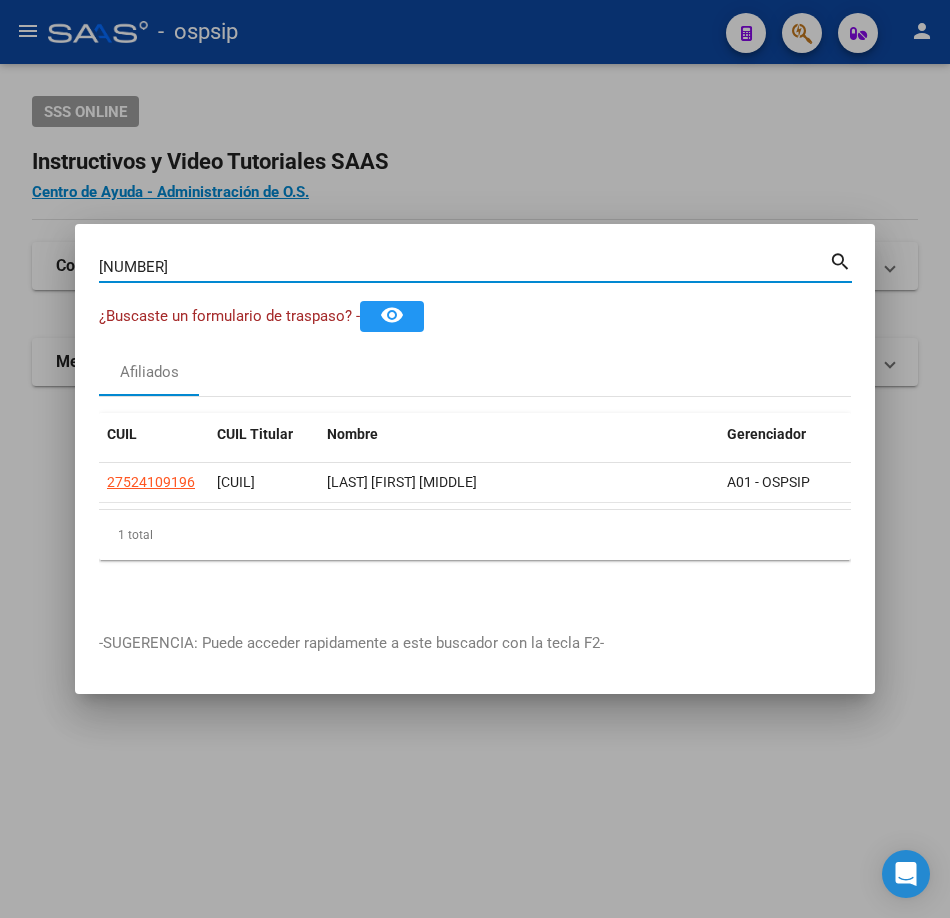 type on "[NUMBER]" 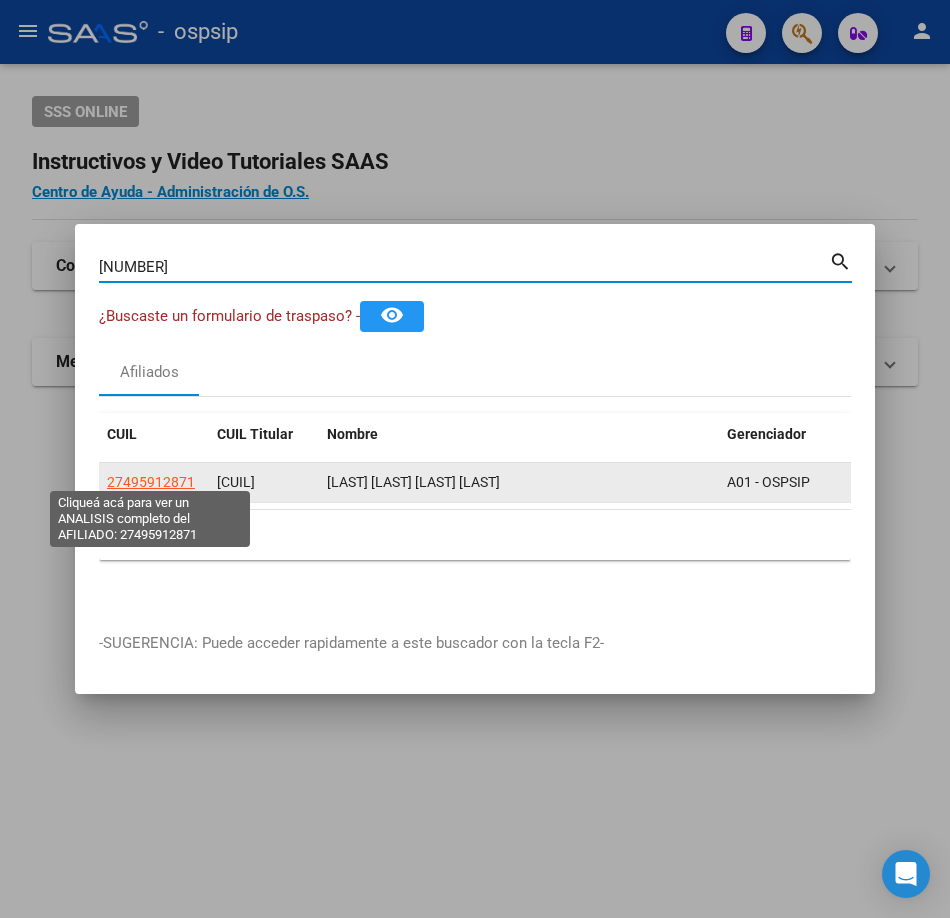 click on "27495912871" 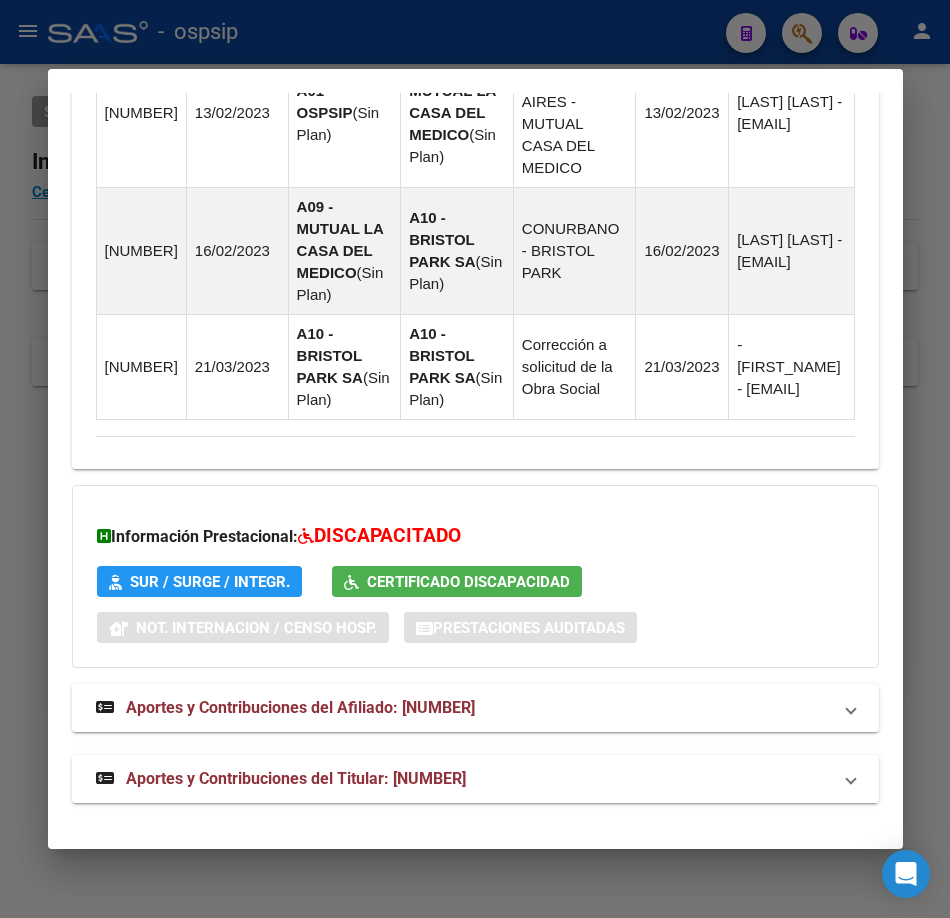 click on "Aportes y Contribuciones del Titular: [NUMBER]" at bounding box center [296, 778] 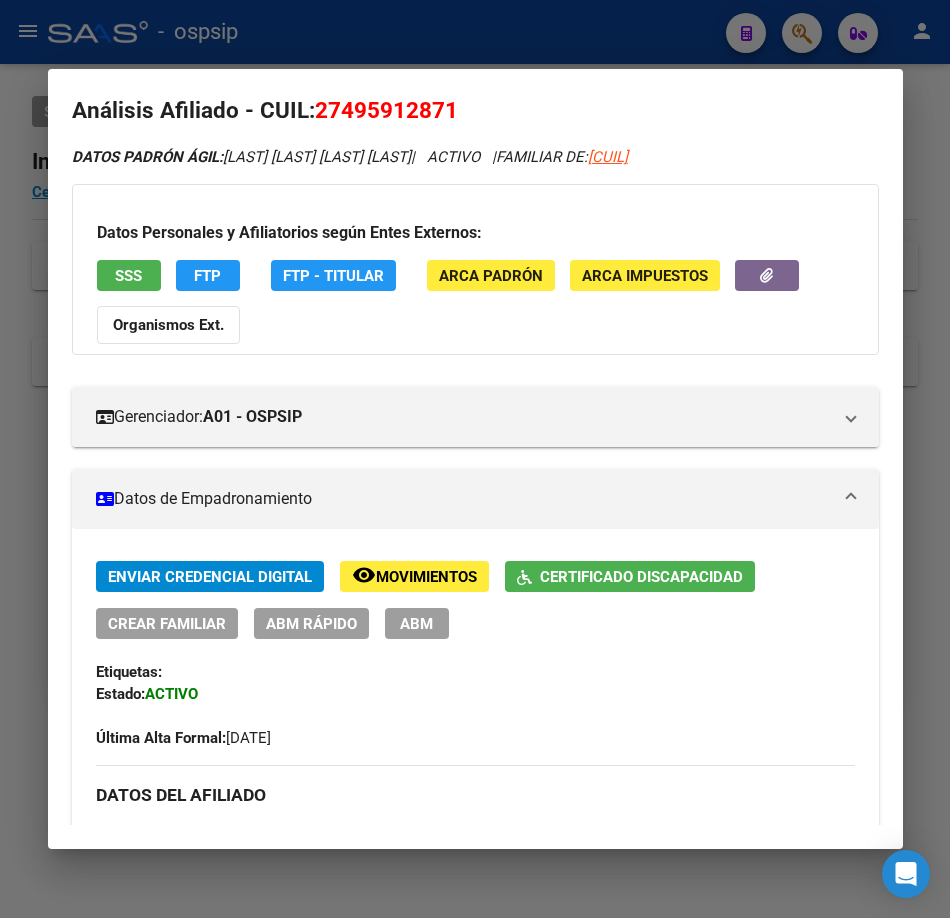 scroll, scrollTop: 0, scrollLeft: 0, axis: both 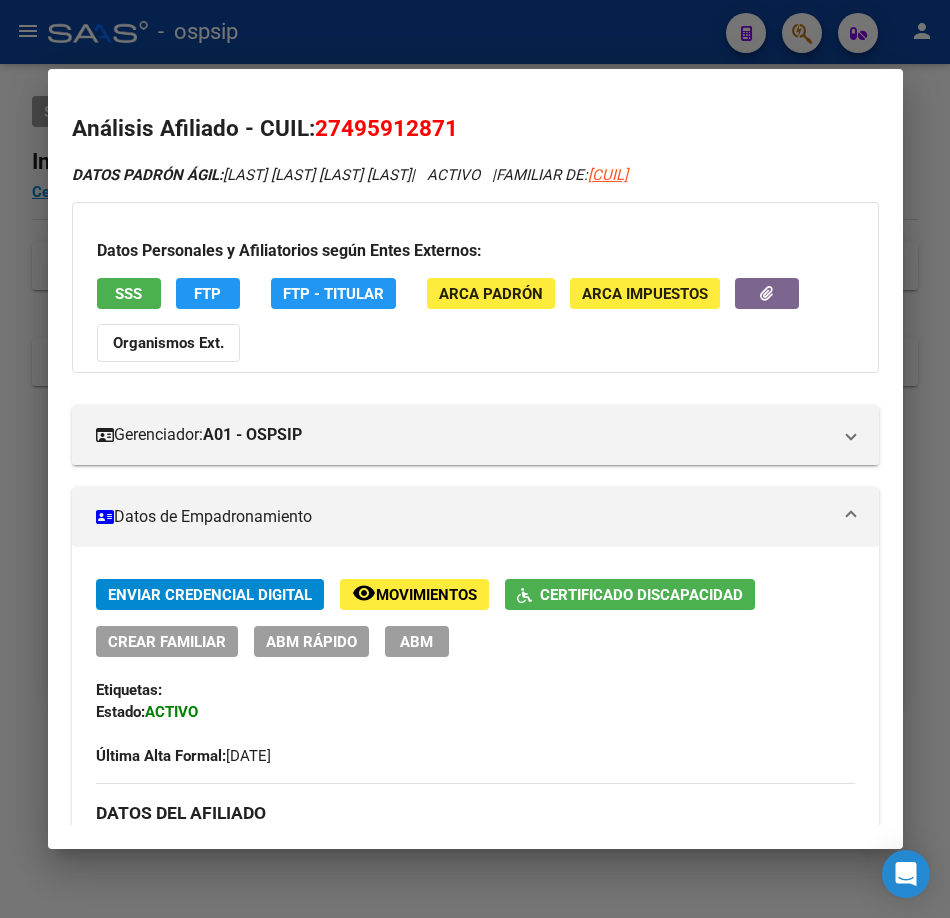 click on "SSS" at bounding box center [129, 293] 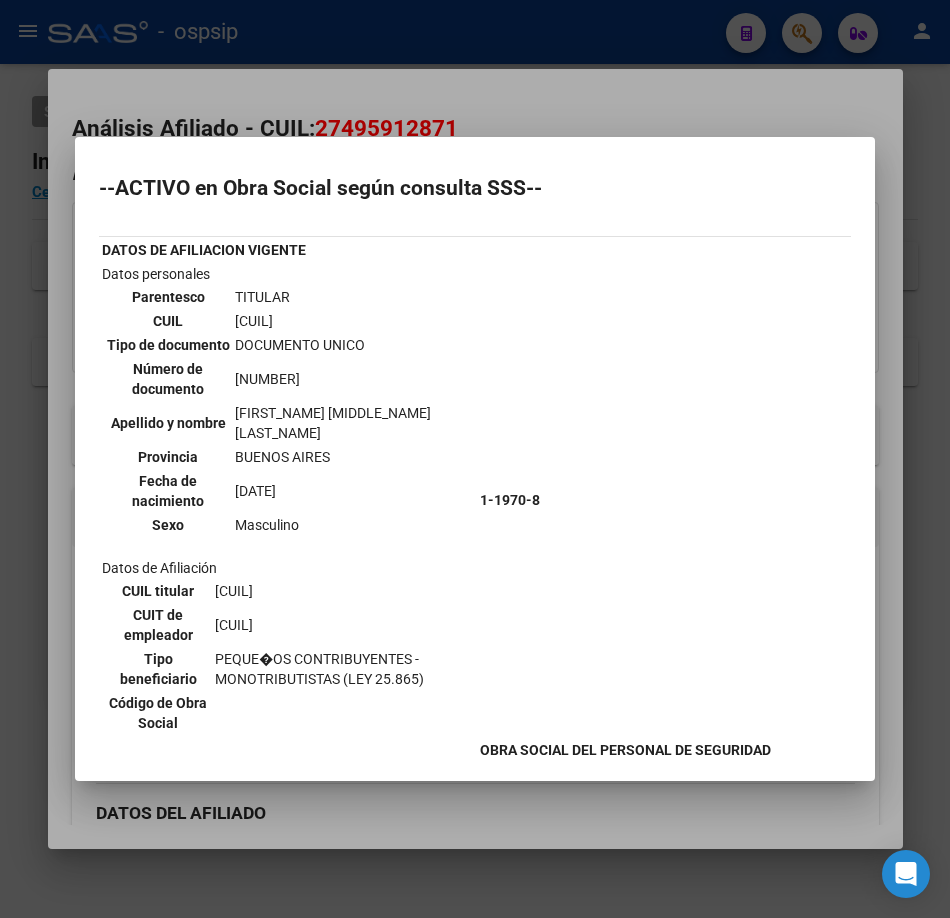 scroll, scrollTop: 700, scrollLeft: 0, axis: vertical 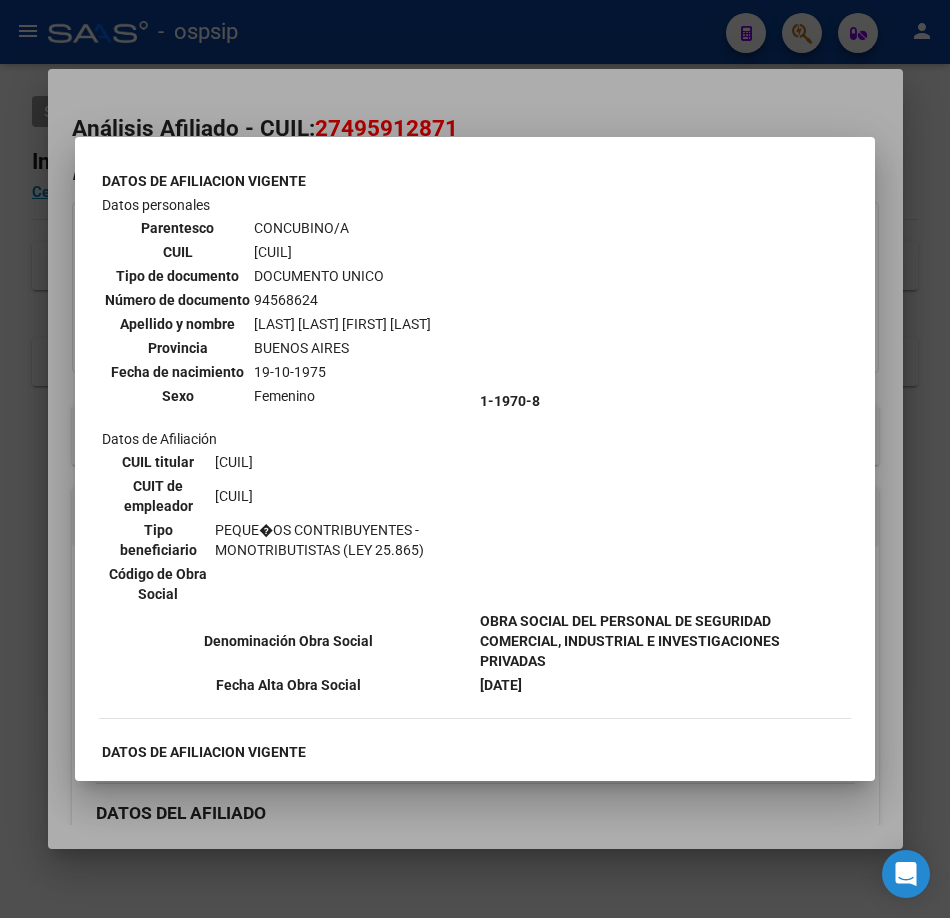 click at bounding box center (475, 459) 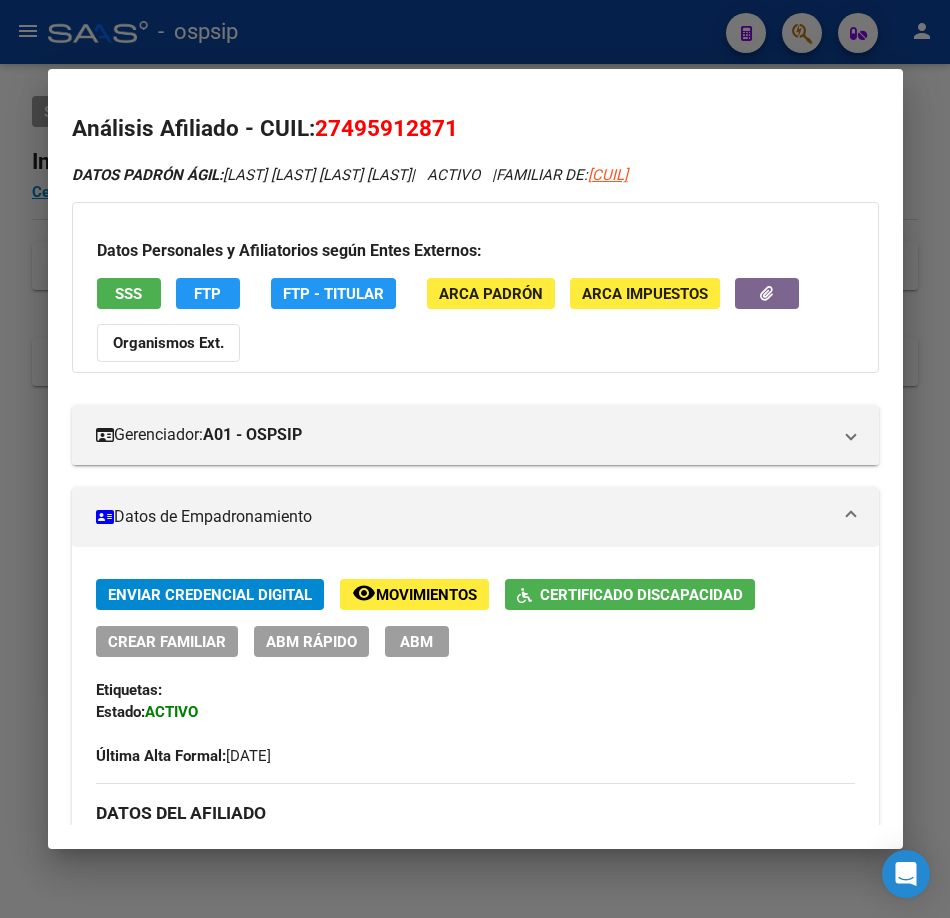 click at bounding box center [475, 459] 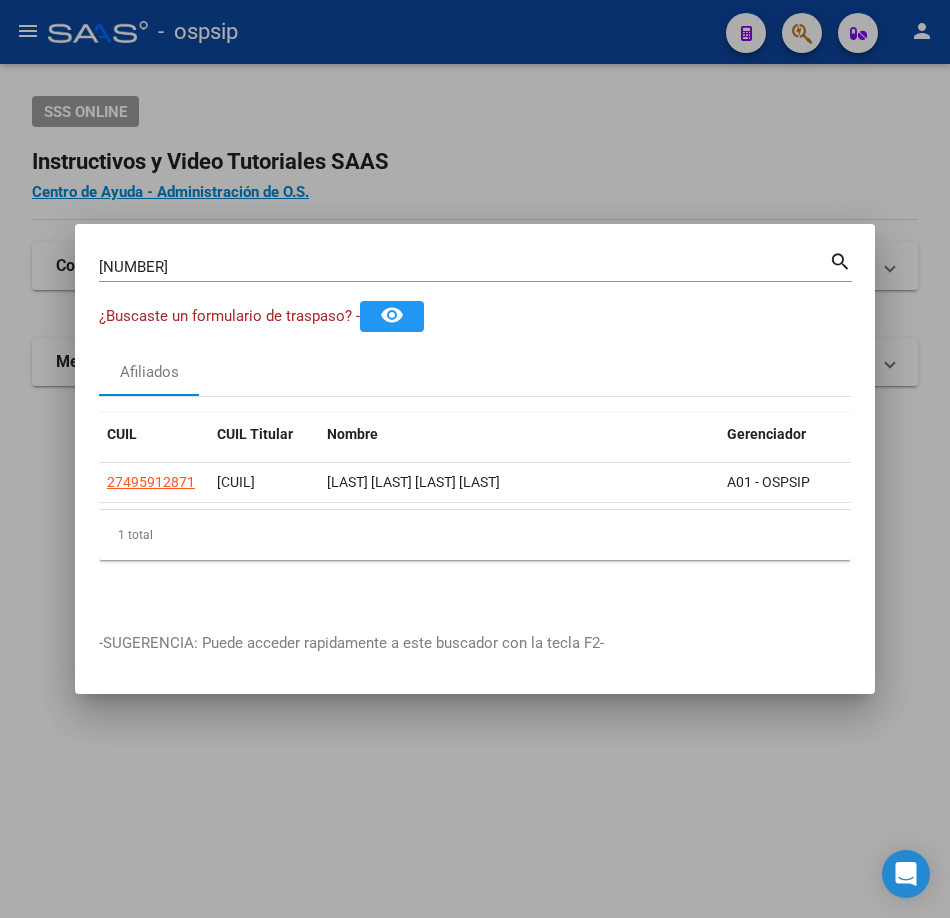 click on "[NUMBER] Buscar (apellido, dni, cuil, nro traspaso, cuit, obra social)" at bounding box center [464, 267] 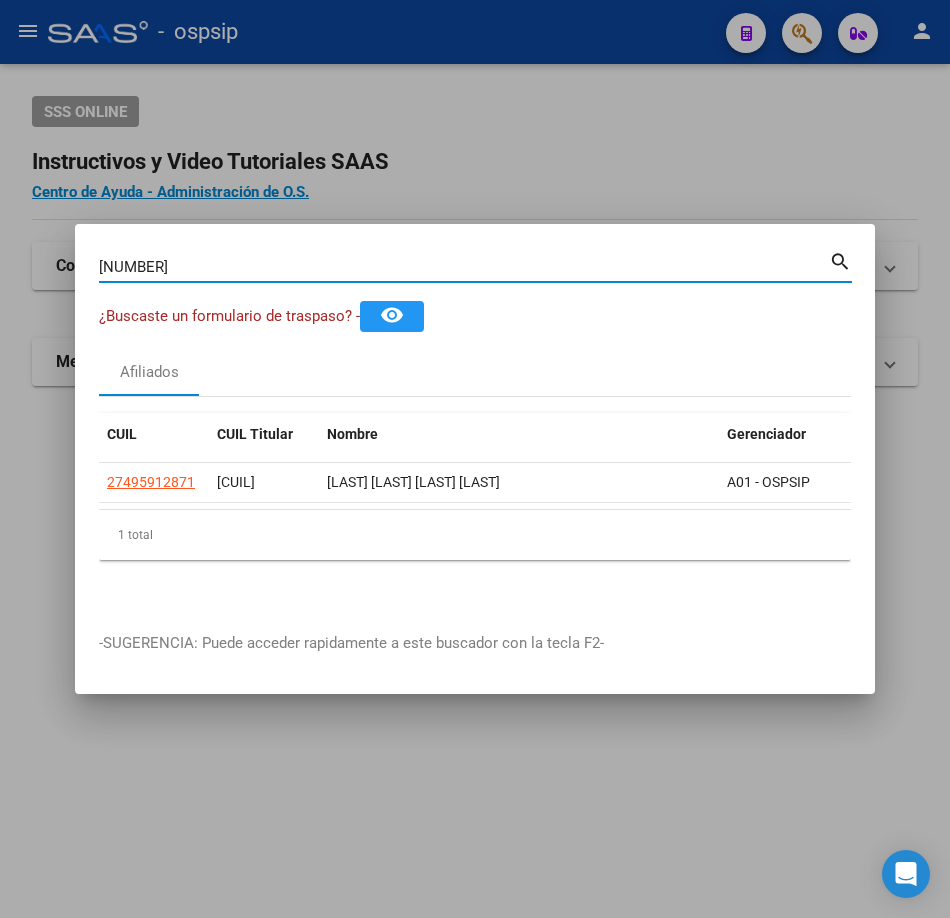 click on "[NUMBER]" at bounding box center [464, 267] 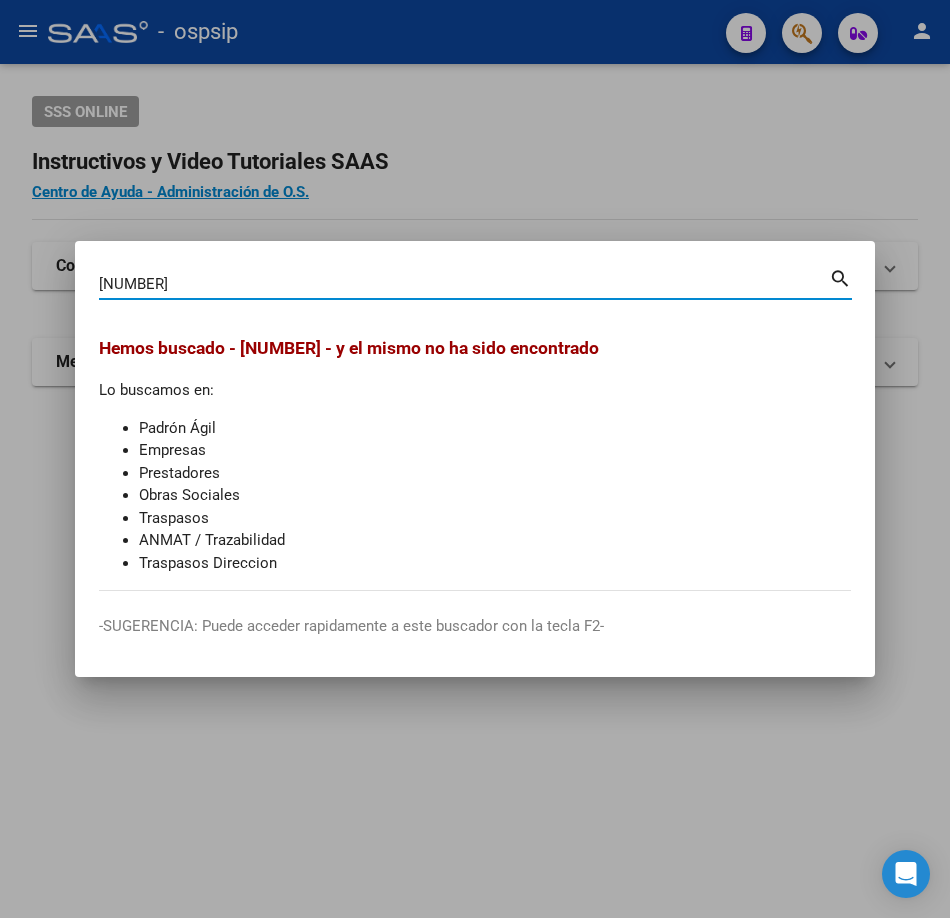 click on "[NUMBER] Buscar (apellido, dni, cuil, nro traspaso, cuit, obra social) search" at bounding box center (475, 291) 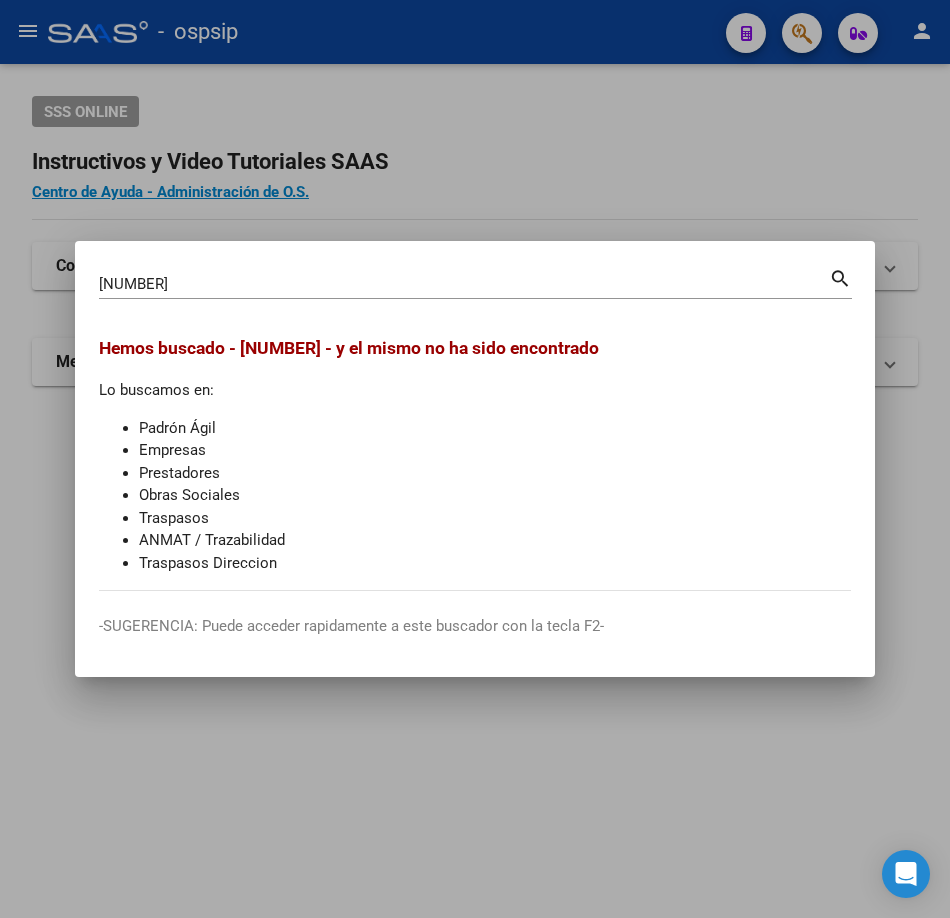 click on "[NUMBER]" at bounding box center [464, 284] 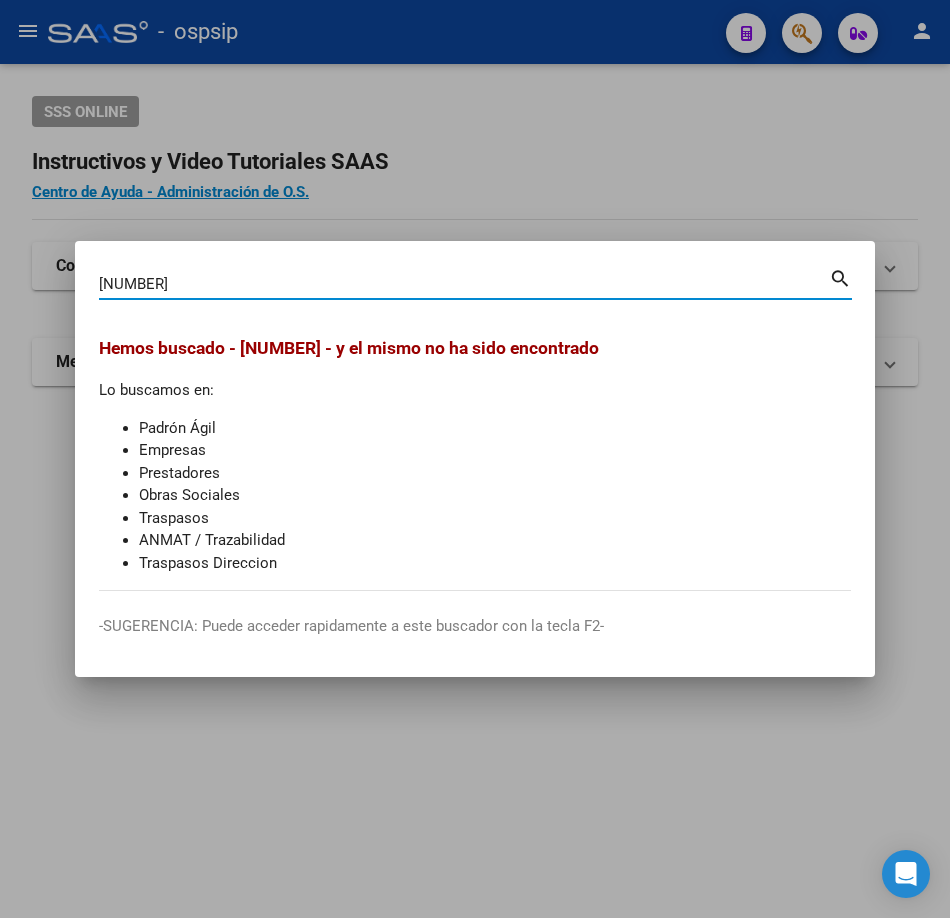 click on "[NUMBER]" at bounding box center [464, 284] 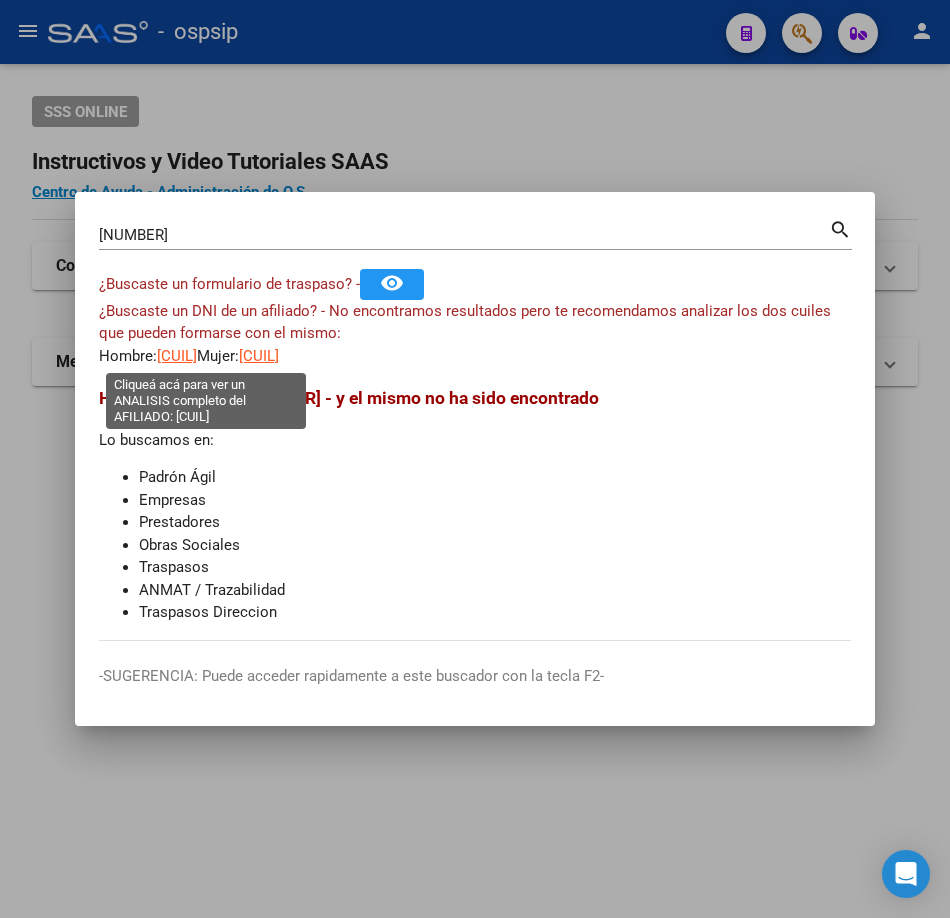 click on "[CUIL]" at bounding box center (177, 356) 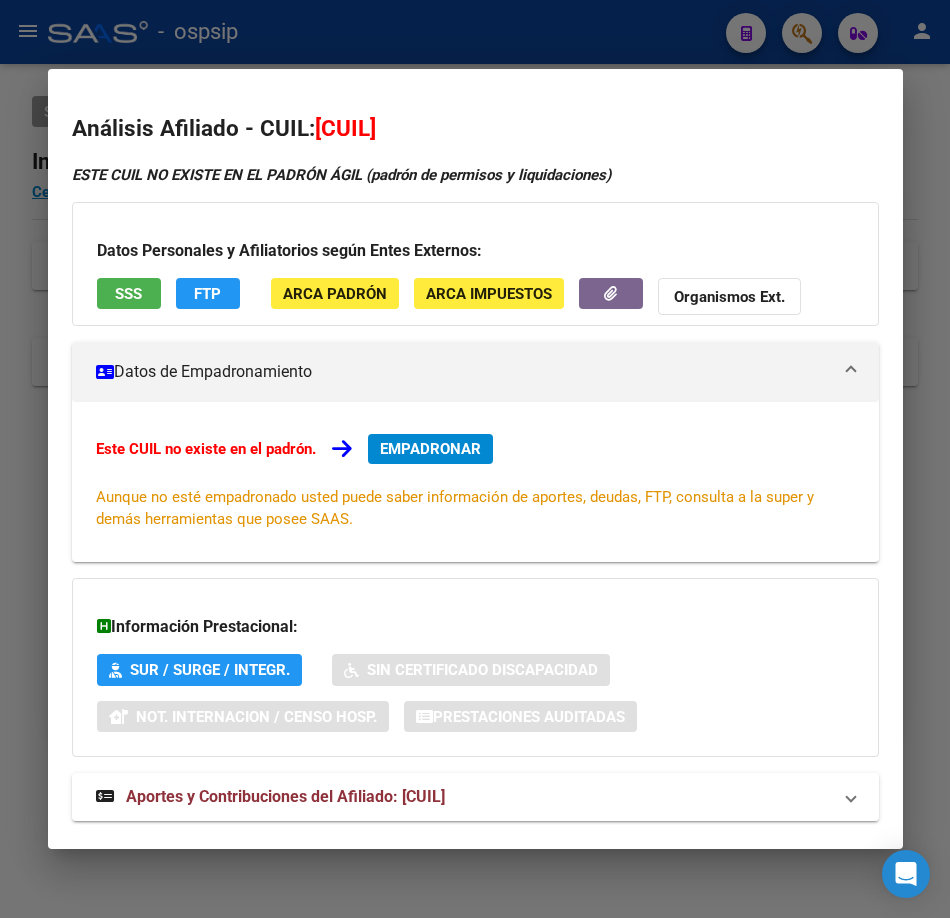 click at bounding box center (475, 459) 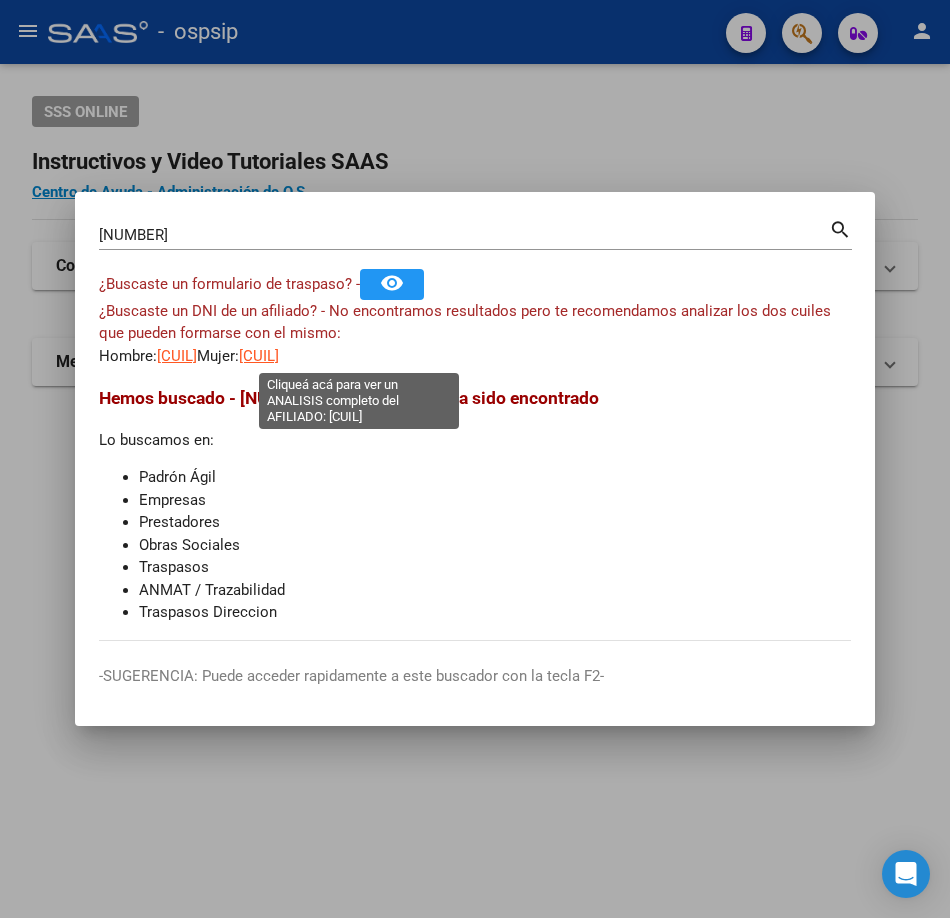 click on "[CUIL]" at bounding box center [259, 356] 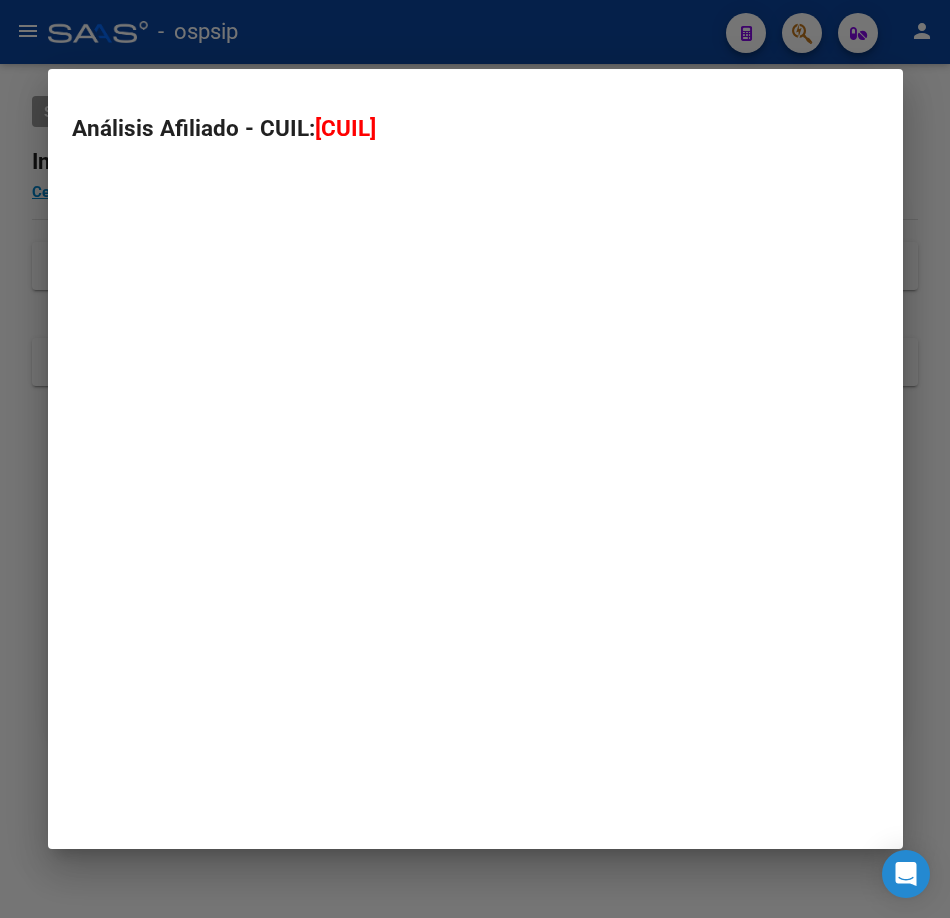 click on "Análisis Afiliado - CUIL:  [NUMBER]" at bounding box center [475, 459] 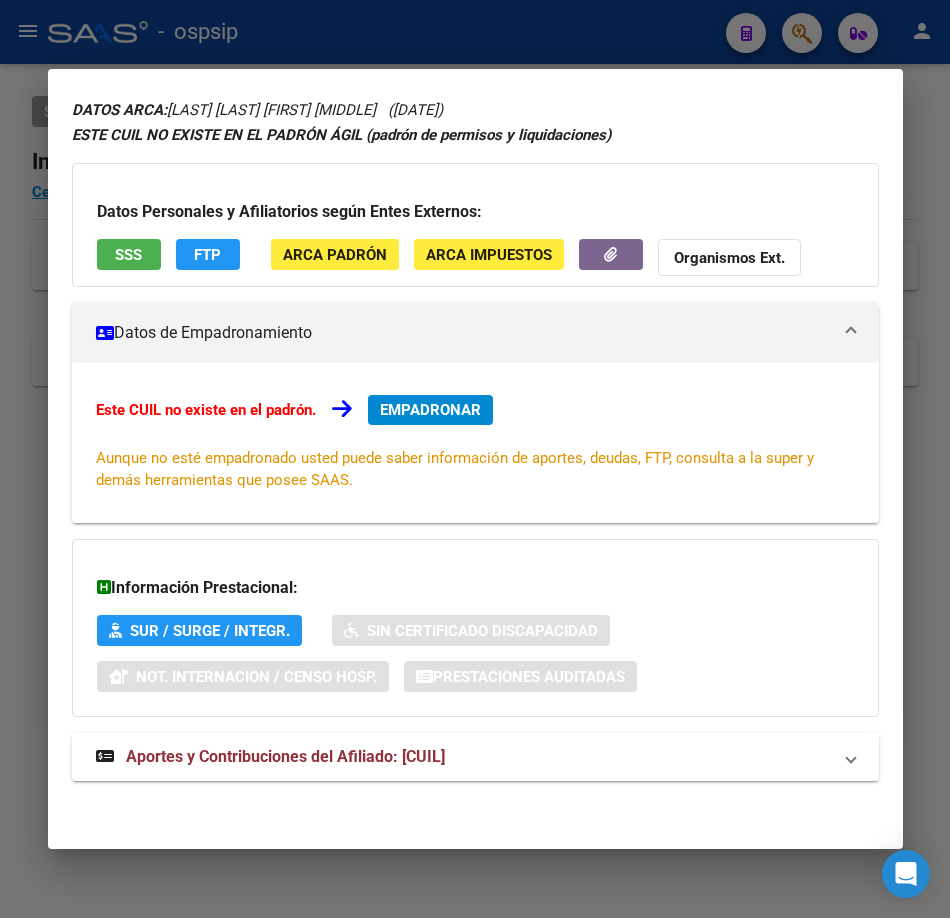 scroll, scrollTop: 68, scrollLeft: 0, axis: vertical 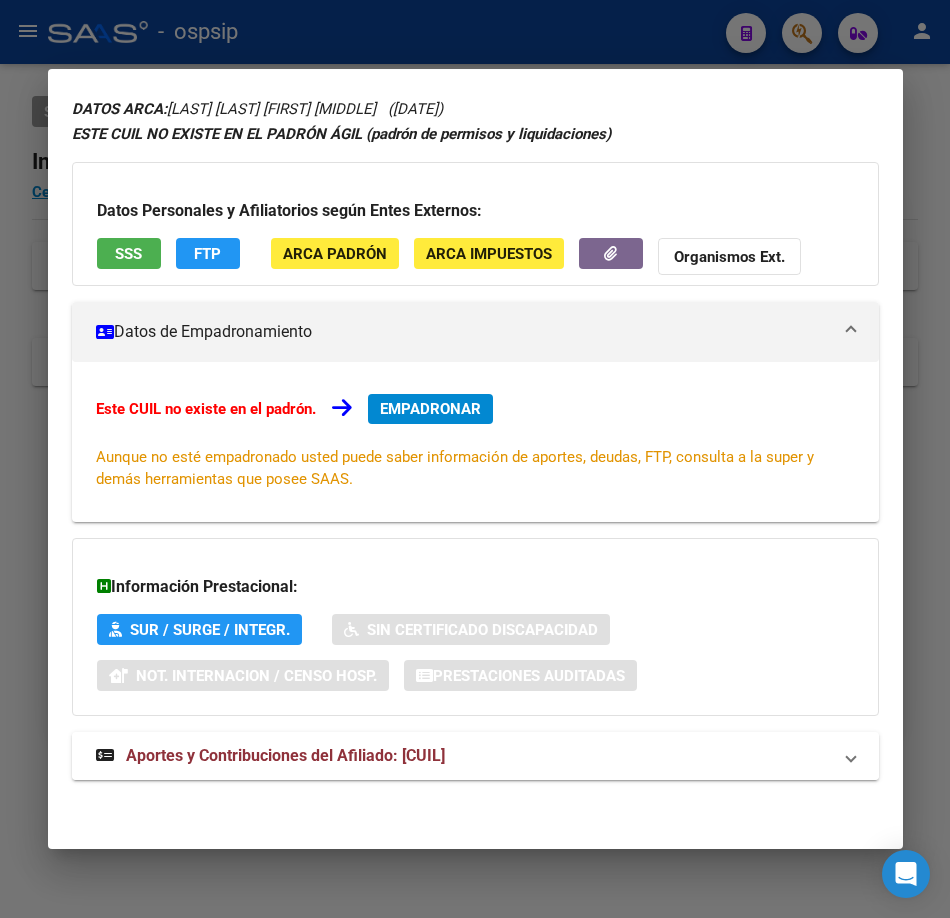 click on "Aportes y Contribuciones del Afiliado: [CUIL]" at bounding box center [285, 755] 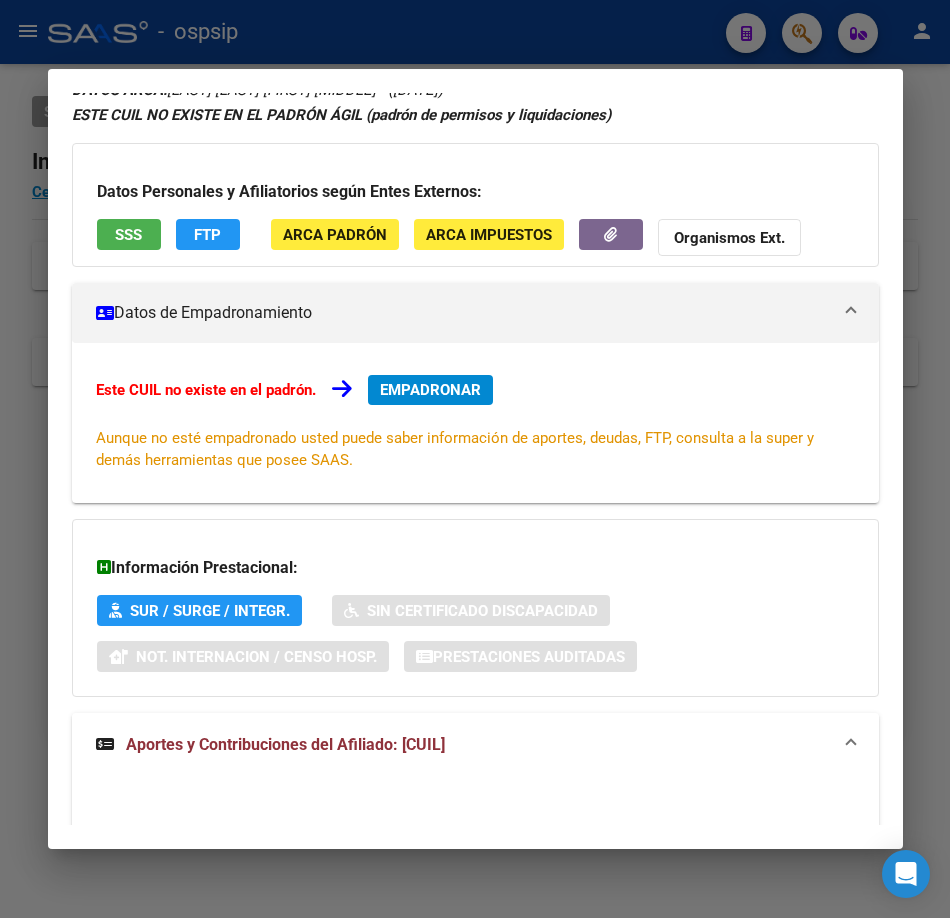 scroll, scrollTop: 0, scrollLeft: 0, axis: both 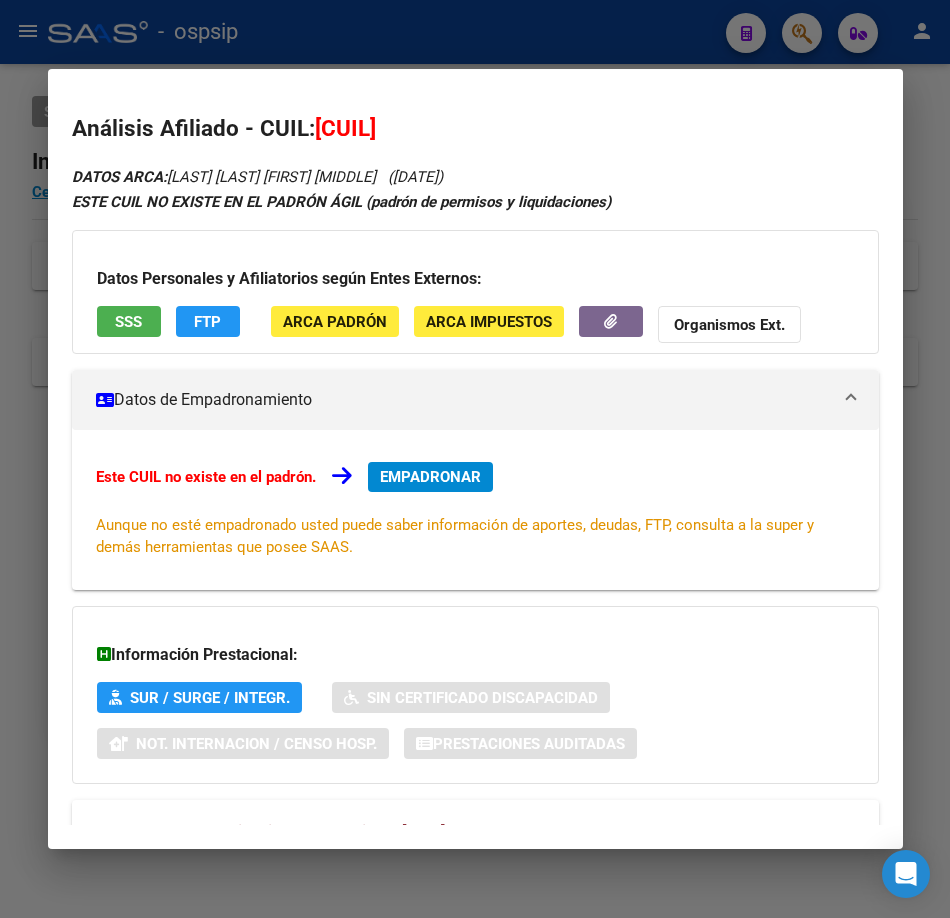 click on "SSS" at bounding box center [128, 322] 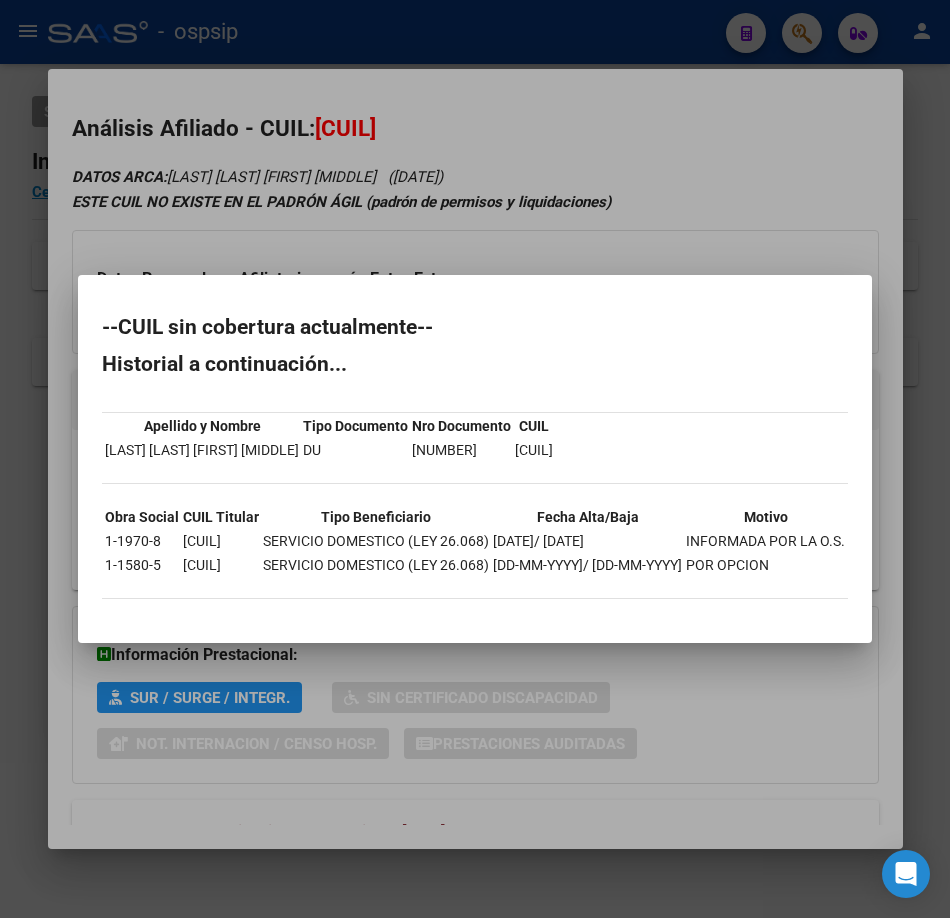 click at bounding box center [475, 459] 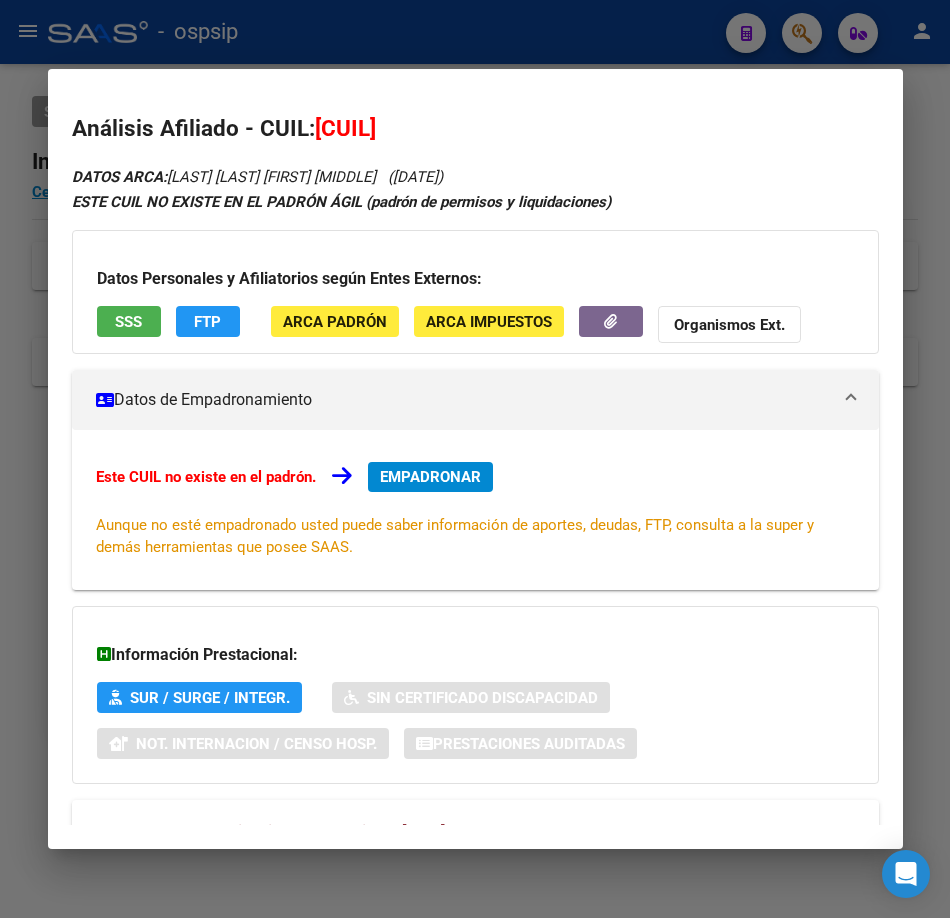 click at bounding box center [475, 459] 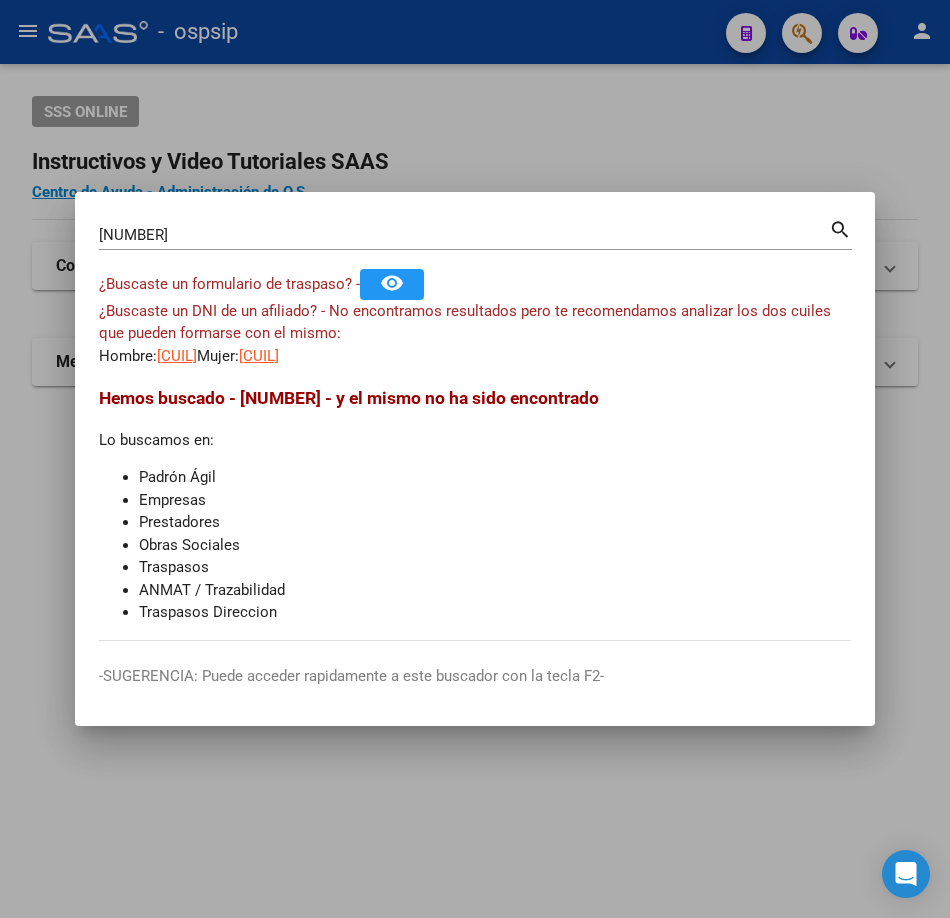 click on "[NUMBER] Buscar (apellido, dni, cuil, nro traspaso, cuit, obra social)" at bounding box center [464, 235] 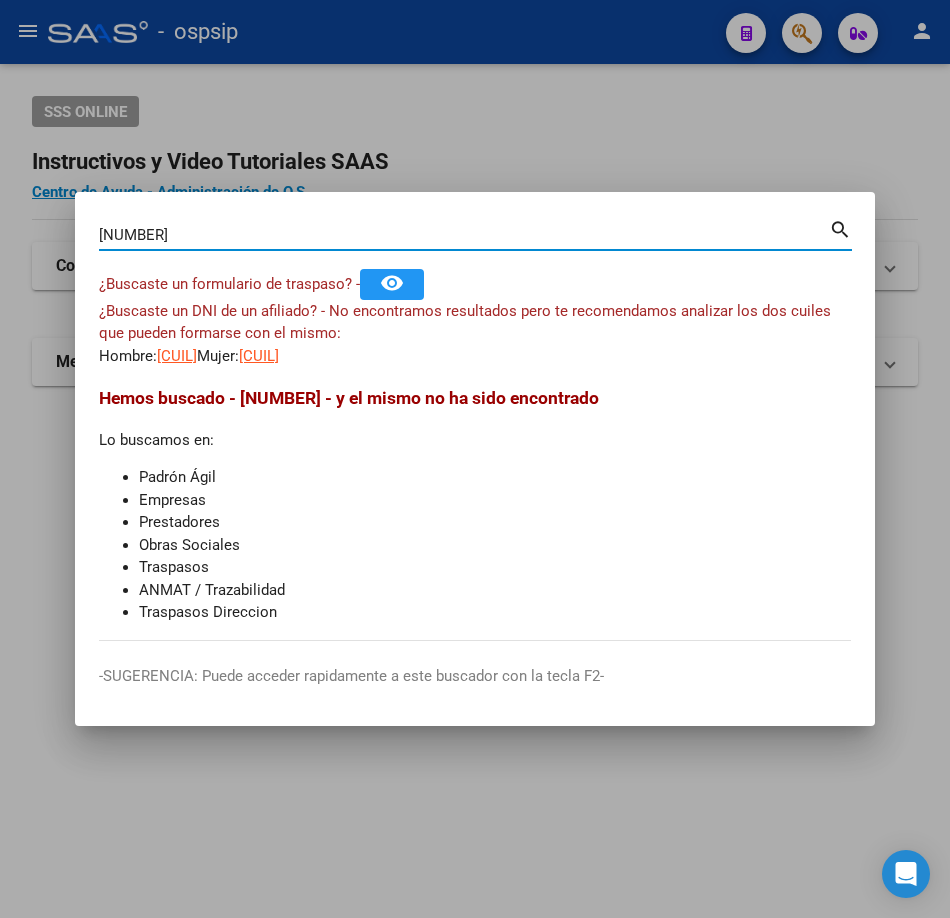 click on "[NUMBER]" at bounding box center (464, 235) 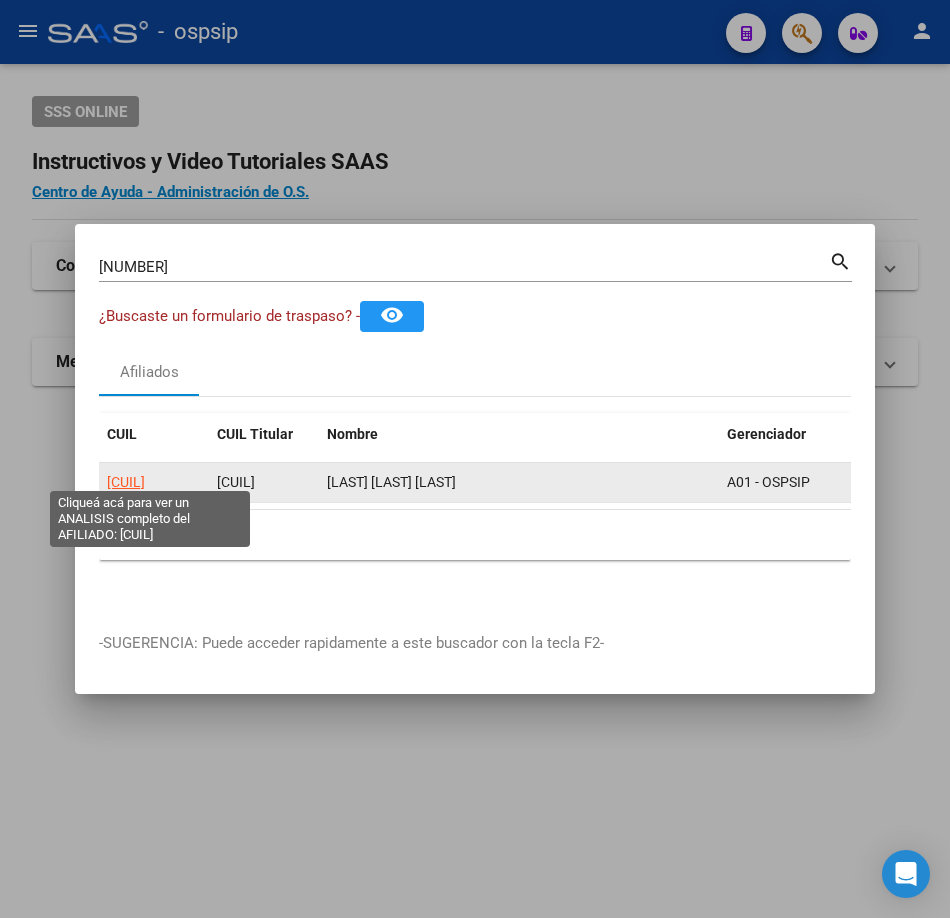 click on "[CUIL]" 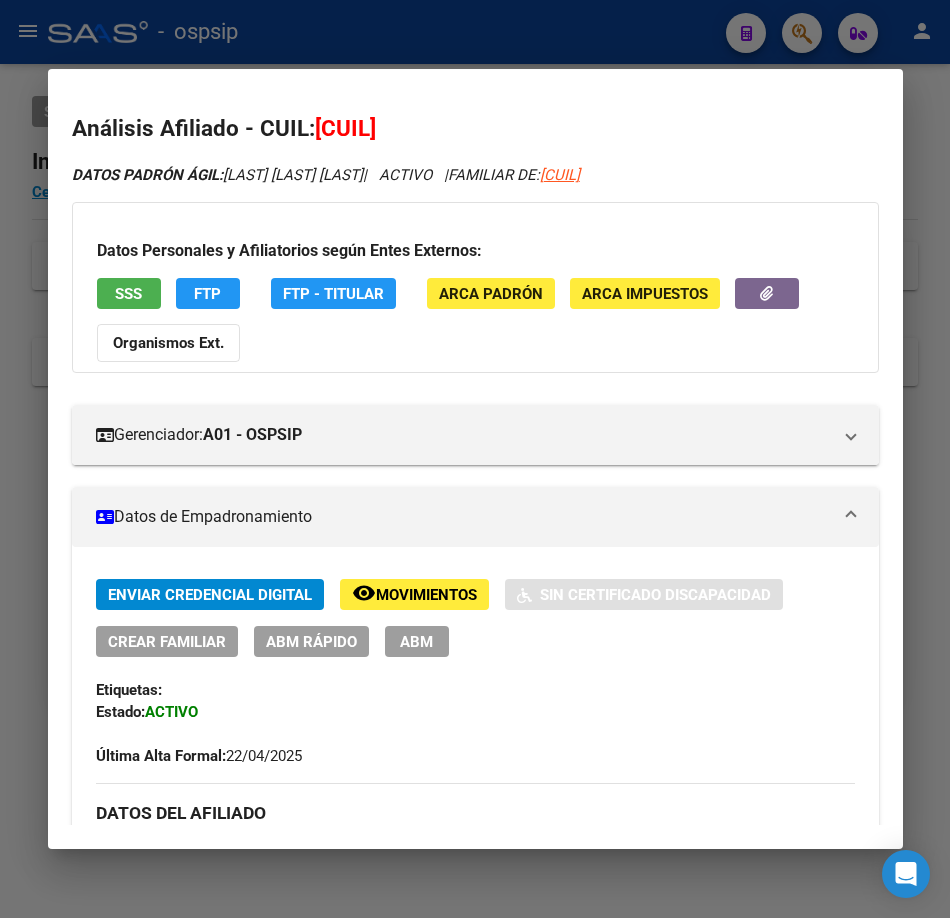 click on "SSS" at bounding box center [129, 293] 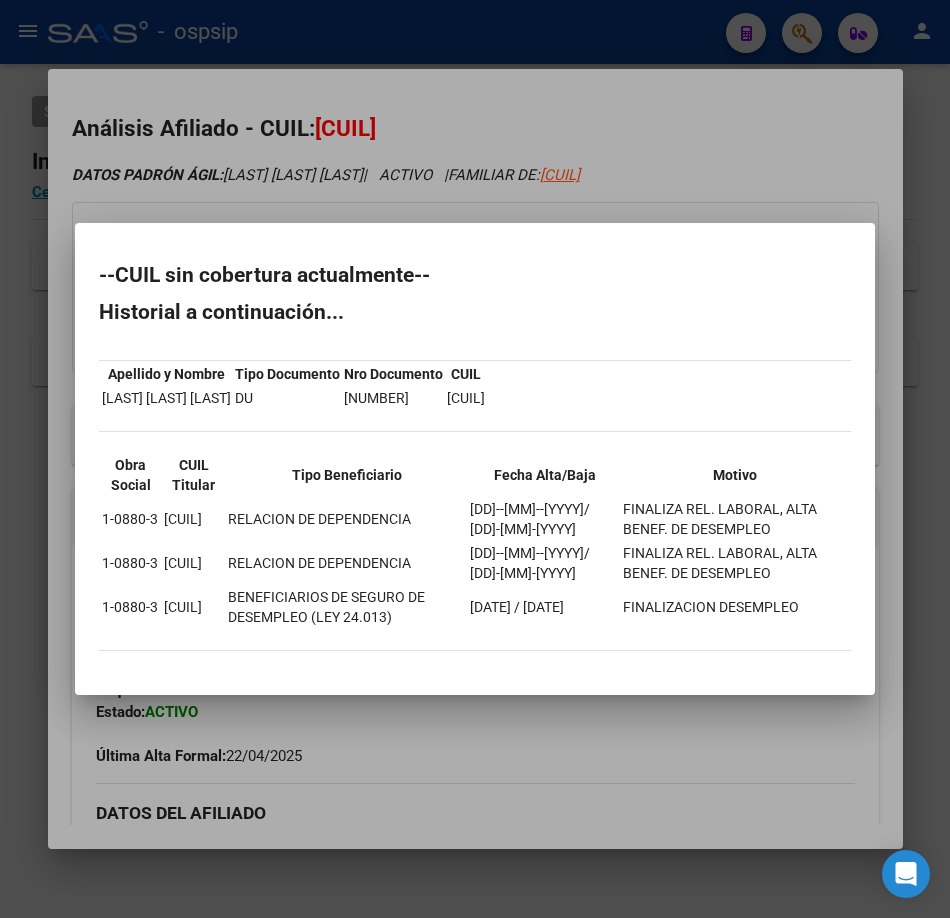 click at bounding box center (475, 459) 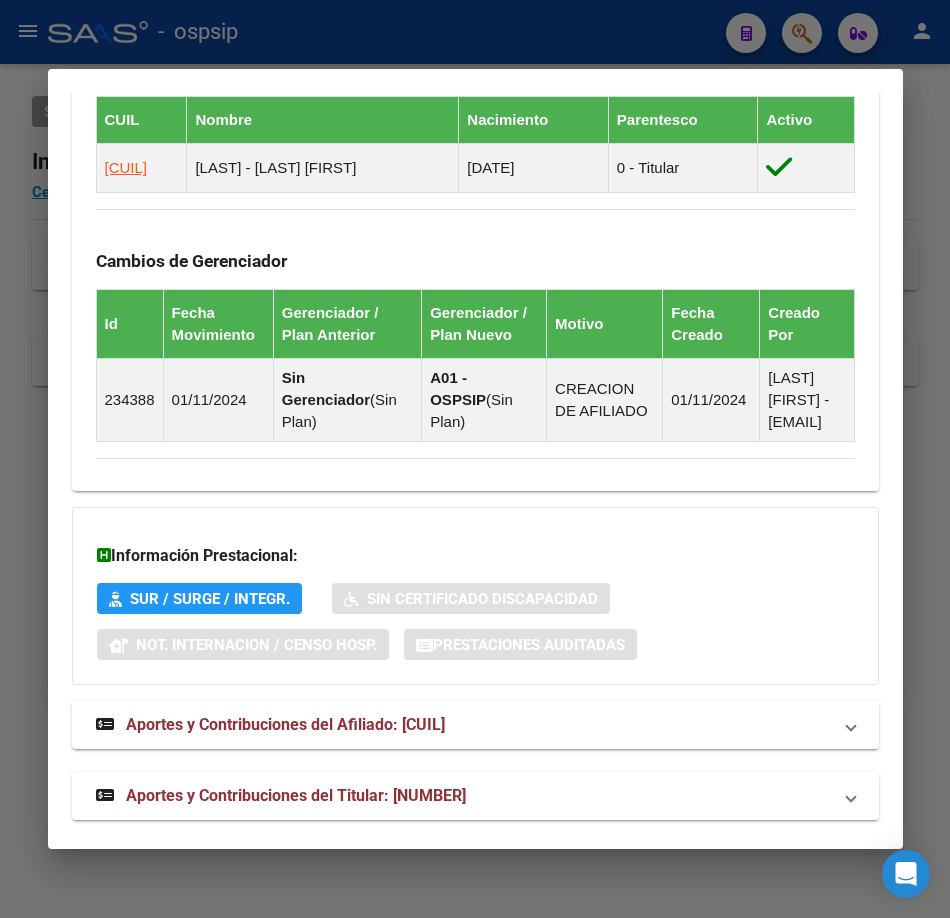 scroll, scrollTop: 1314, scrollLeft: 0, axis: vertical 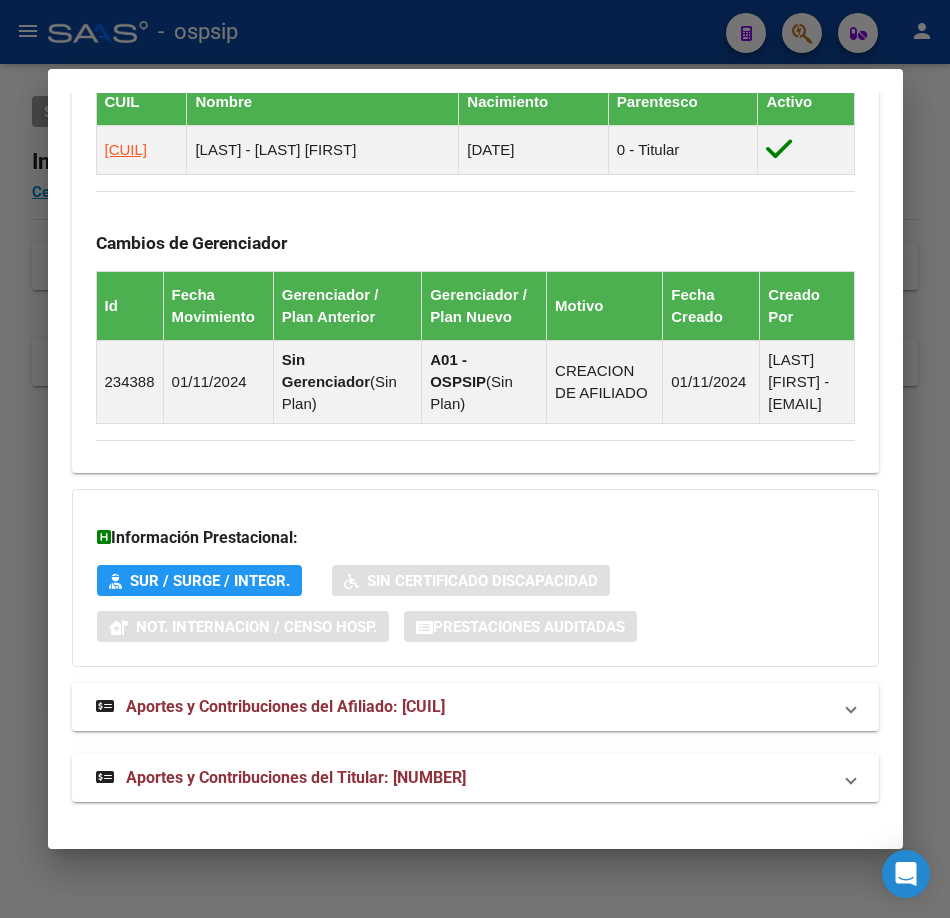 click on "Aportes y Contribuciones del Titular: [NUMBER]" at bounding box center [475, 778] 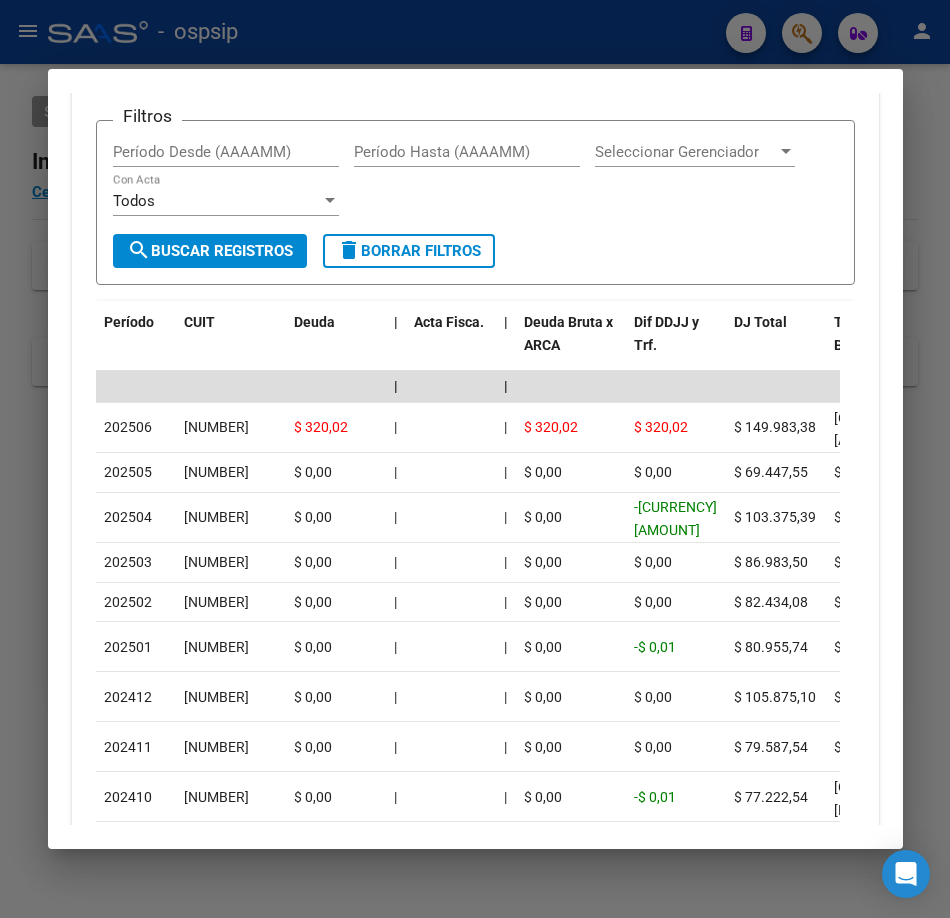 scroll, scrollTop: 2191, scrollLeft: 0, axis: vertical 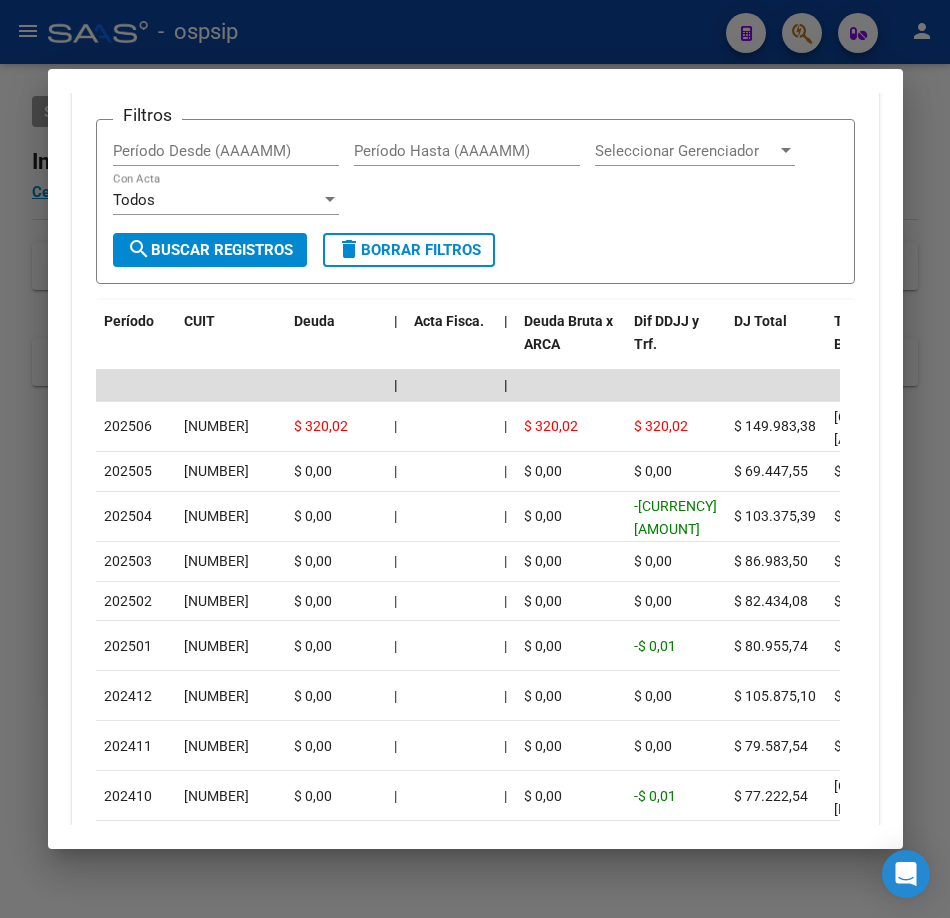 click at bounding box center (475, 459) 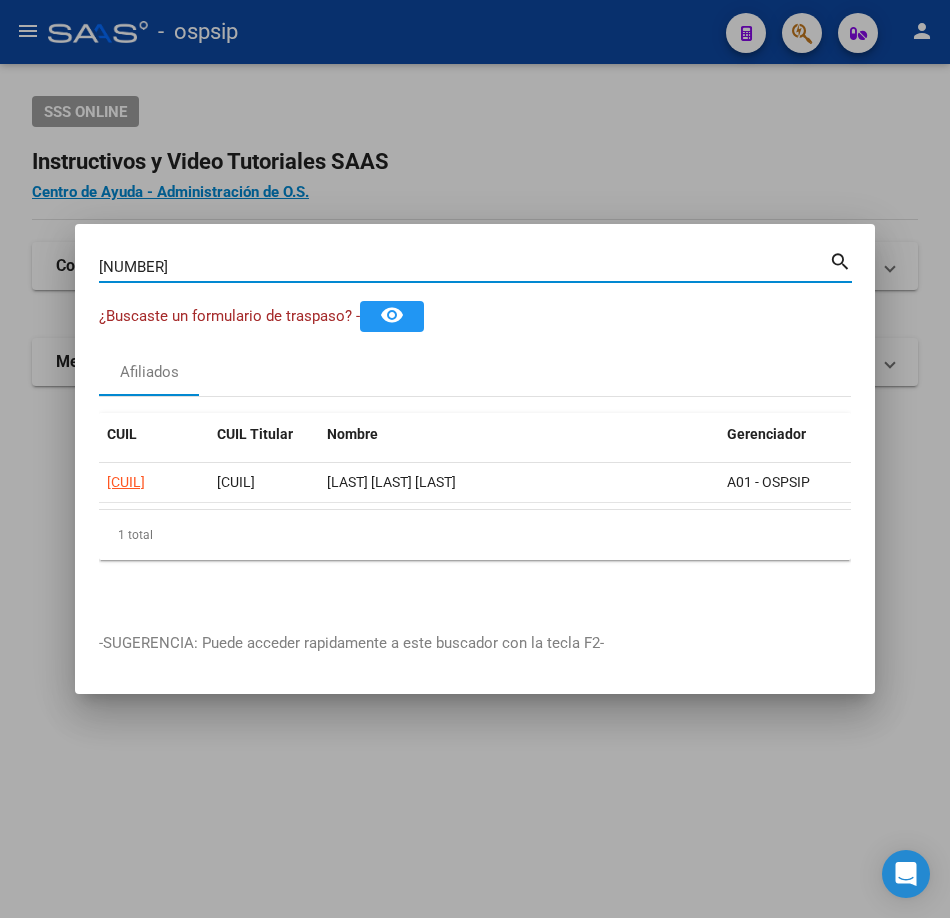 click on "[NUMBER]" at bounding box center (464, 267) 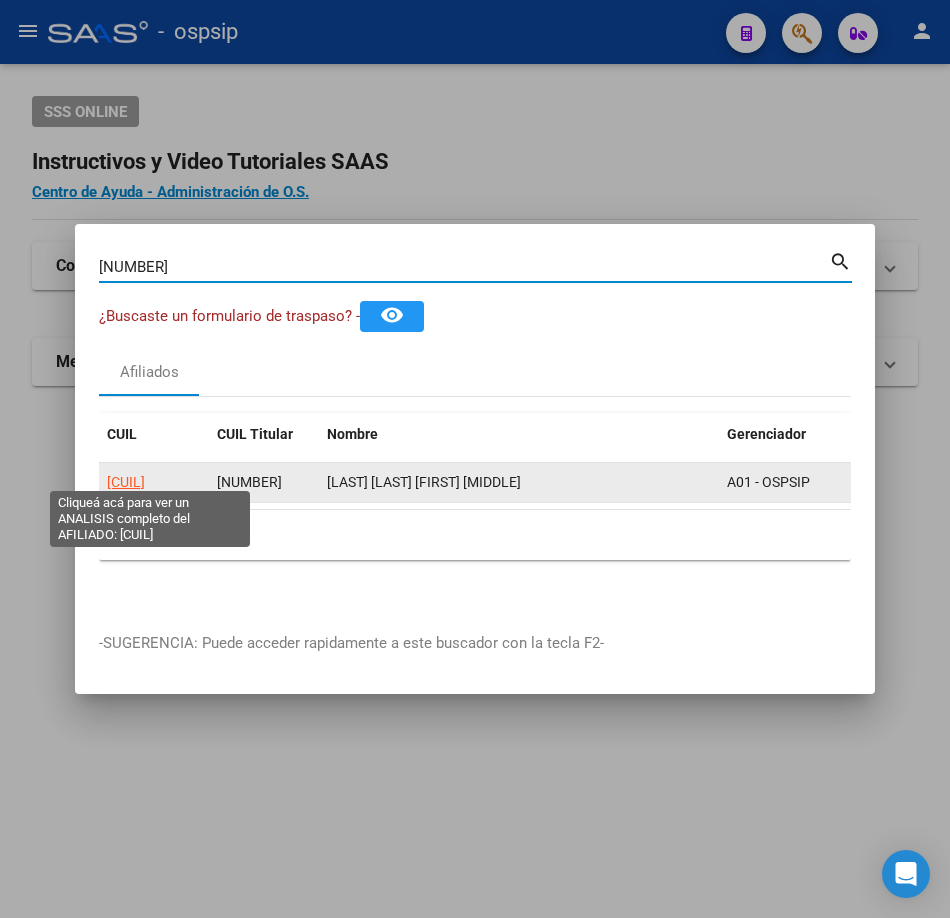click on "[CUIL]" 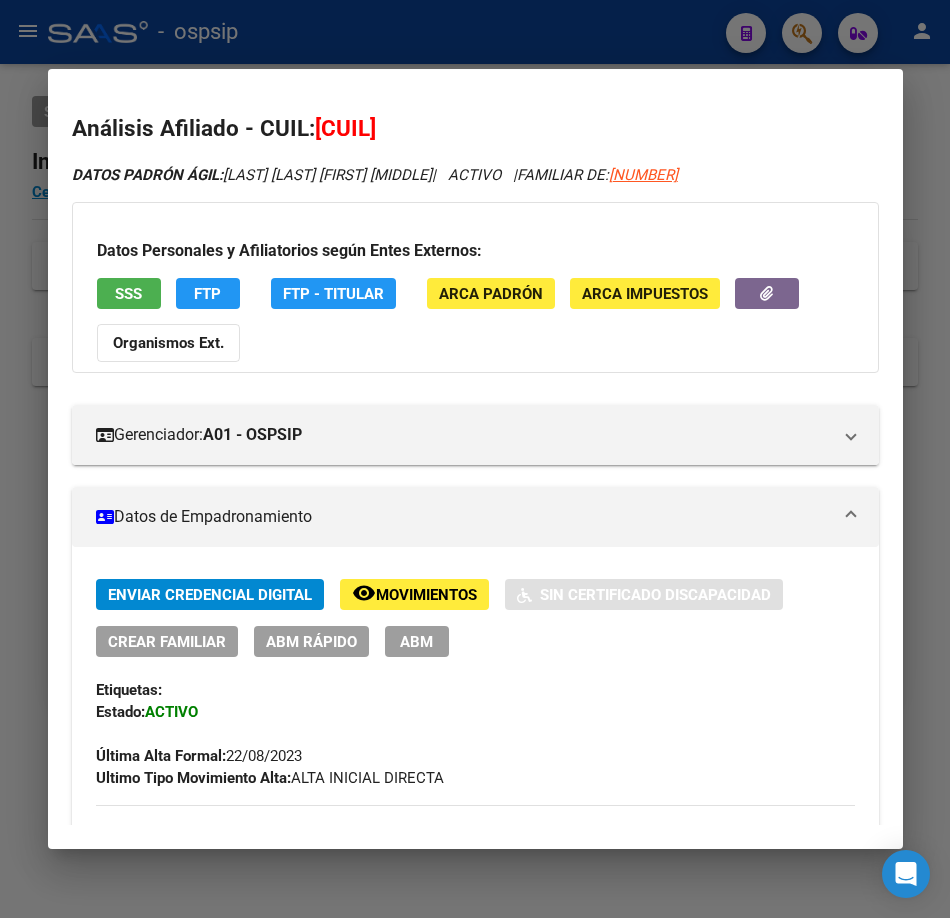 click on "SSS" at bounding box center (128, 294) 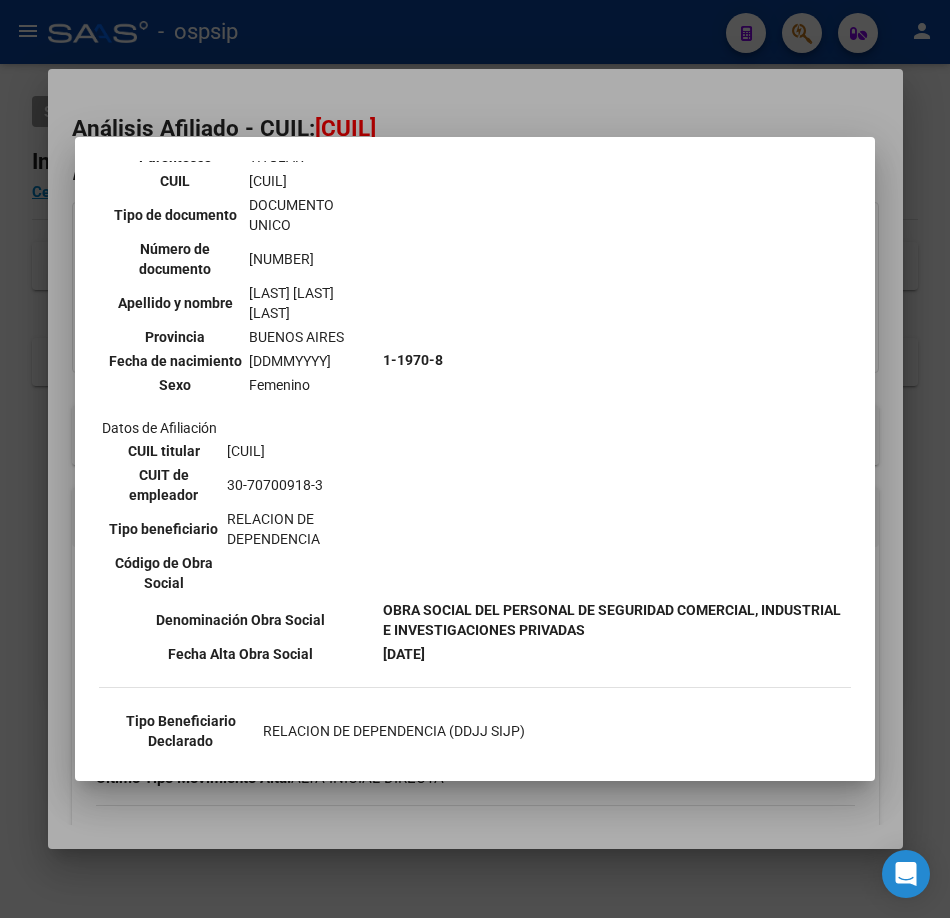 scroll, scrollTop: 300, scrollLeft: 0, axis: vertical 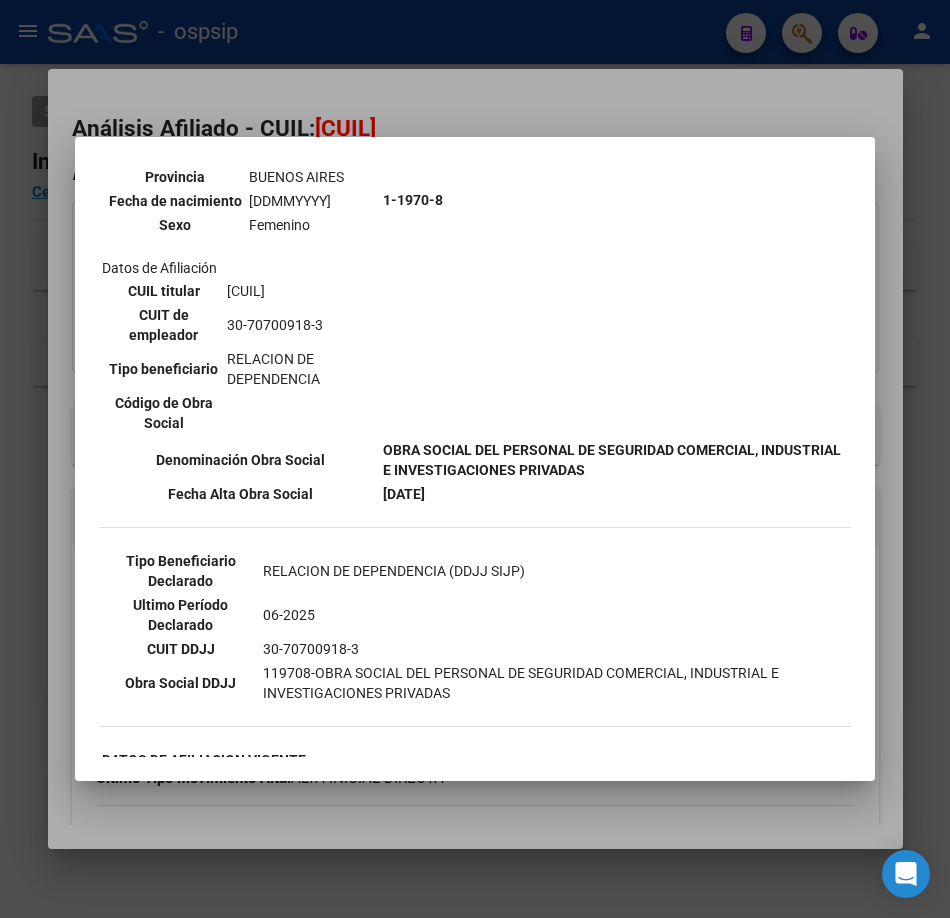 click at bounding box center (475, 459) 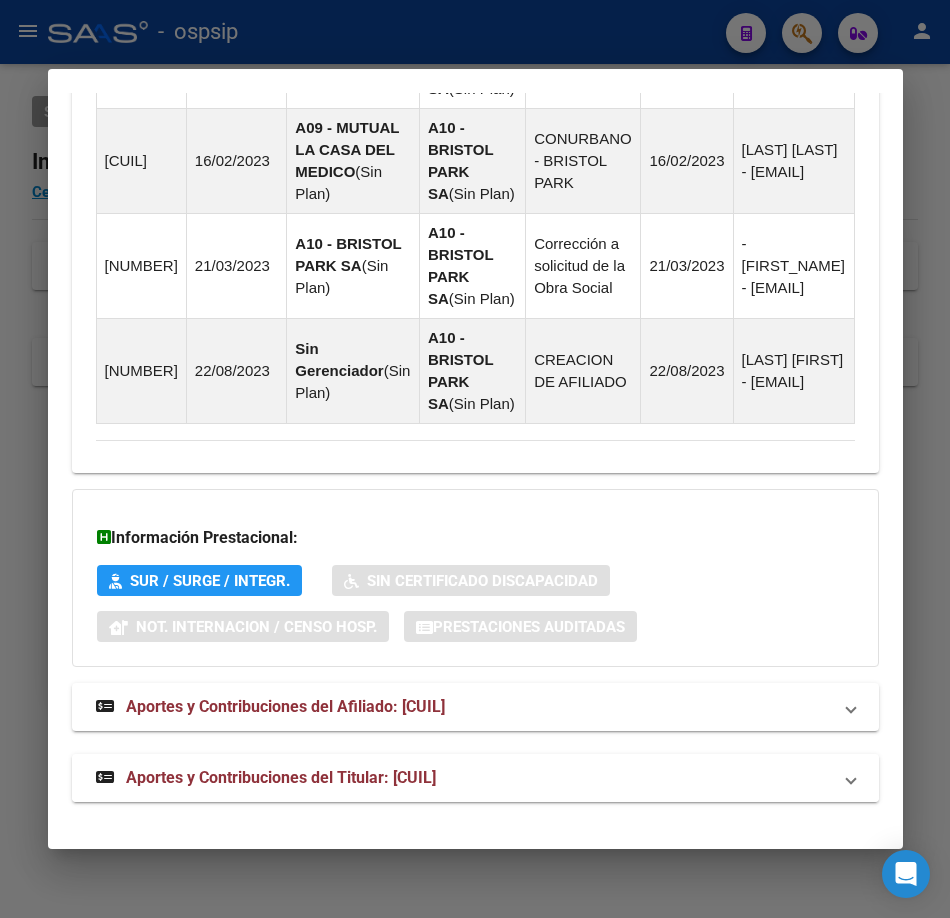 click on "Aportes y Contribuciones del Titular: [CUIL]" at bounding box center (281, 777) 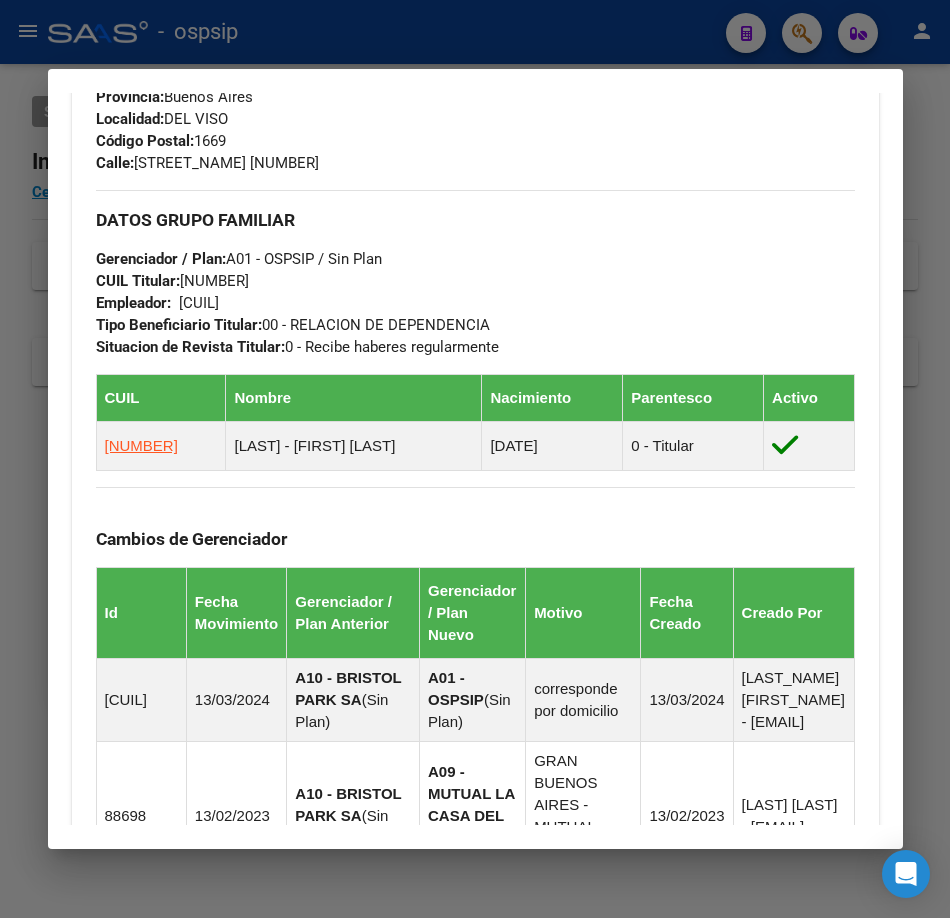 scroll, scrollTop: 731, scrollLeft: 0, axis: vertical 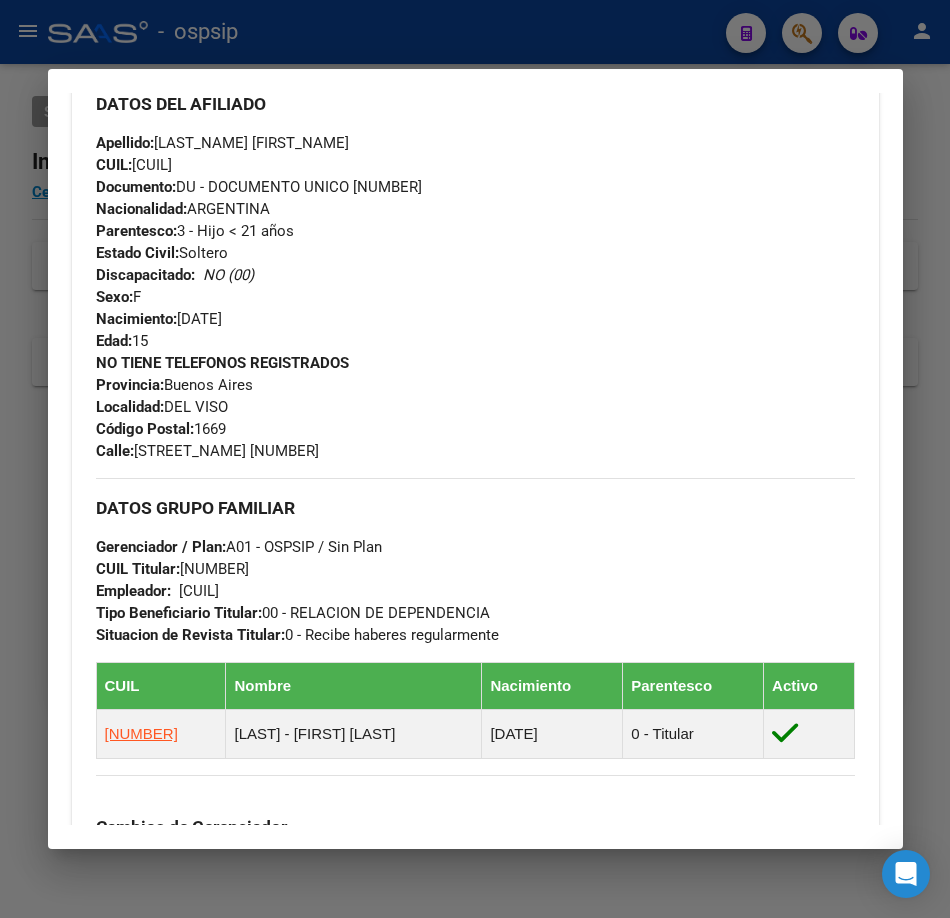 click at bounding box center (475, 459) 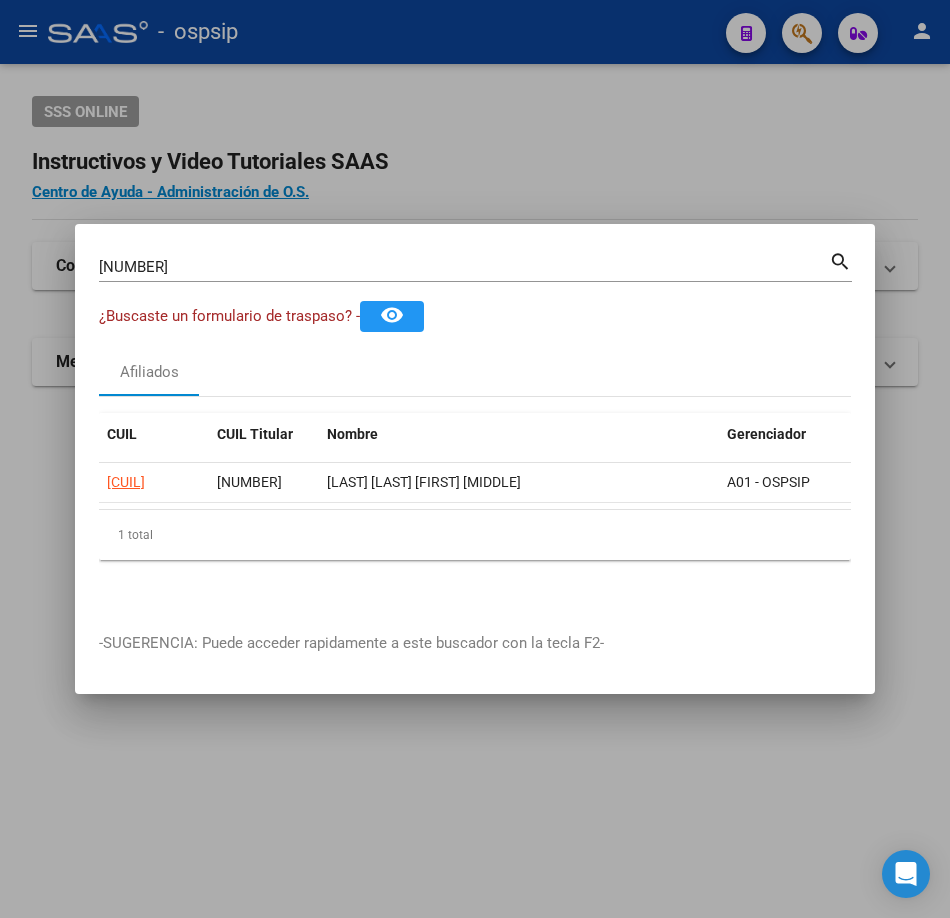 click on "[NUMBER]" at bounding box center (464, 267) 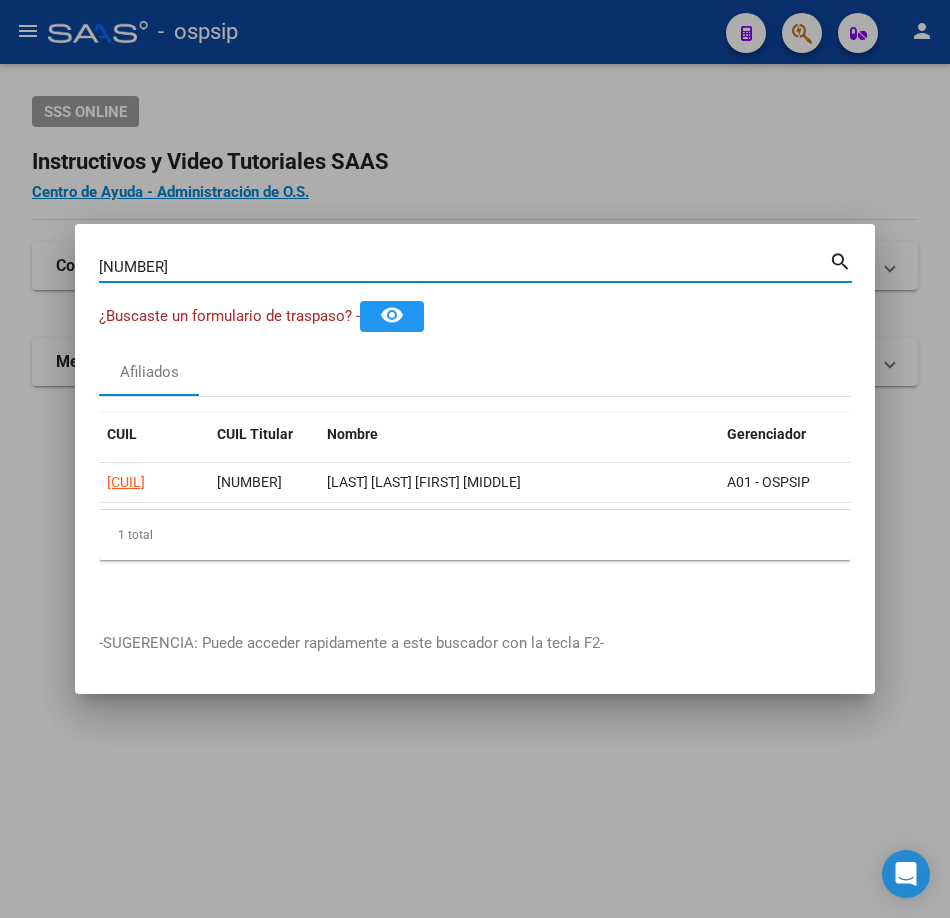 type on "[NUMBER]" 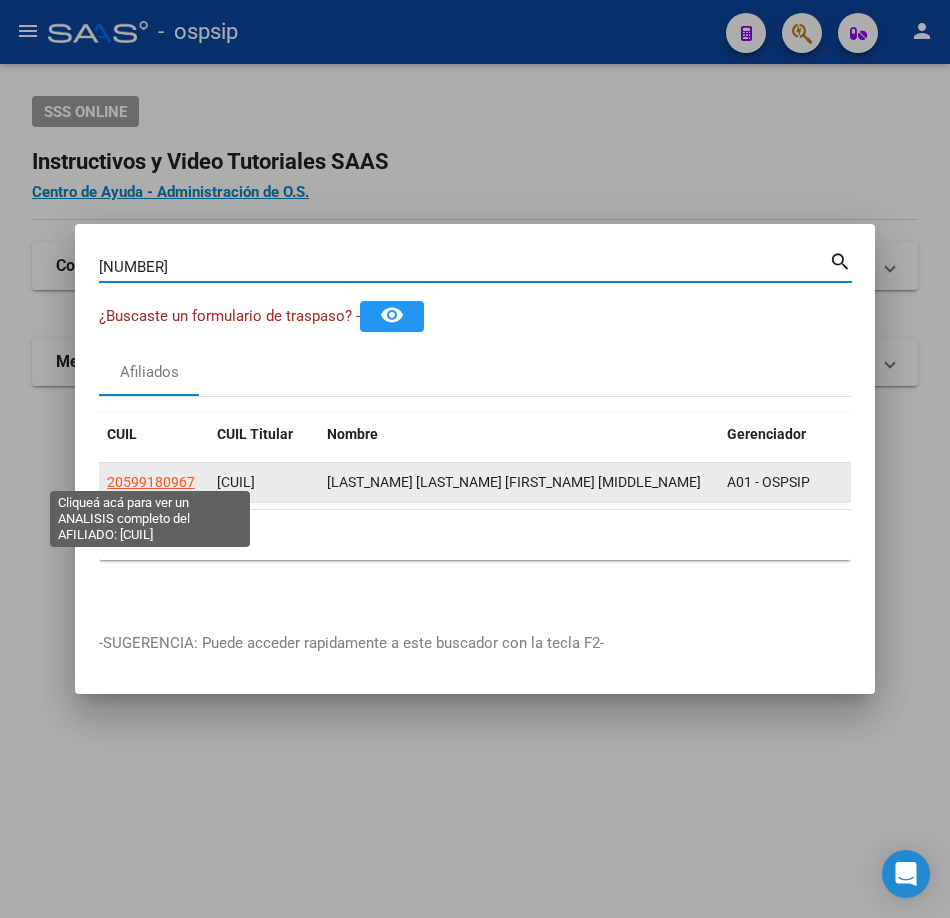 click on "20599180967" 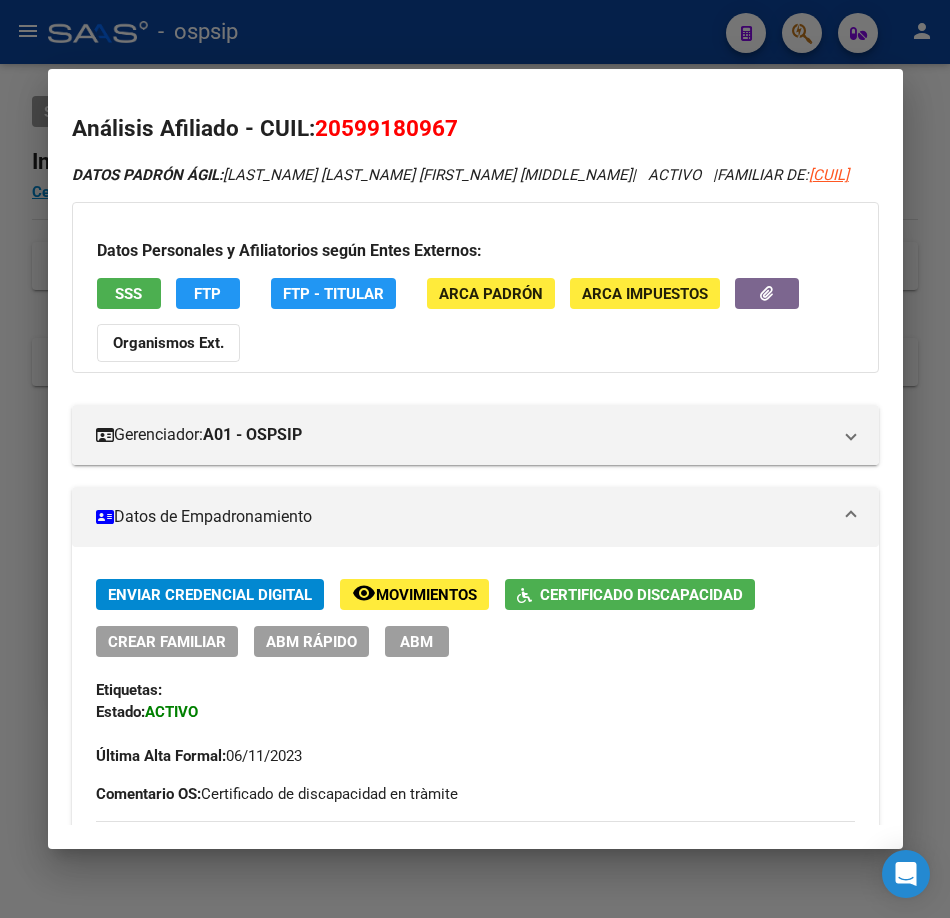 click on "SSS" at bounding box center [128, 294] 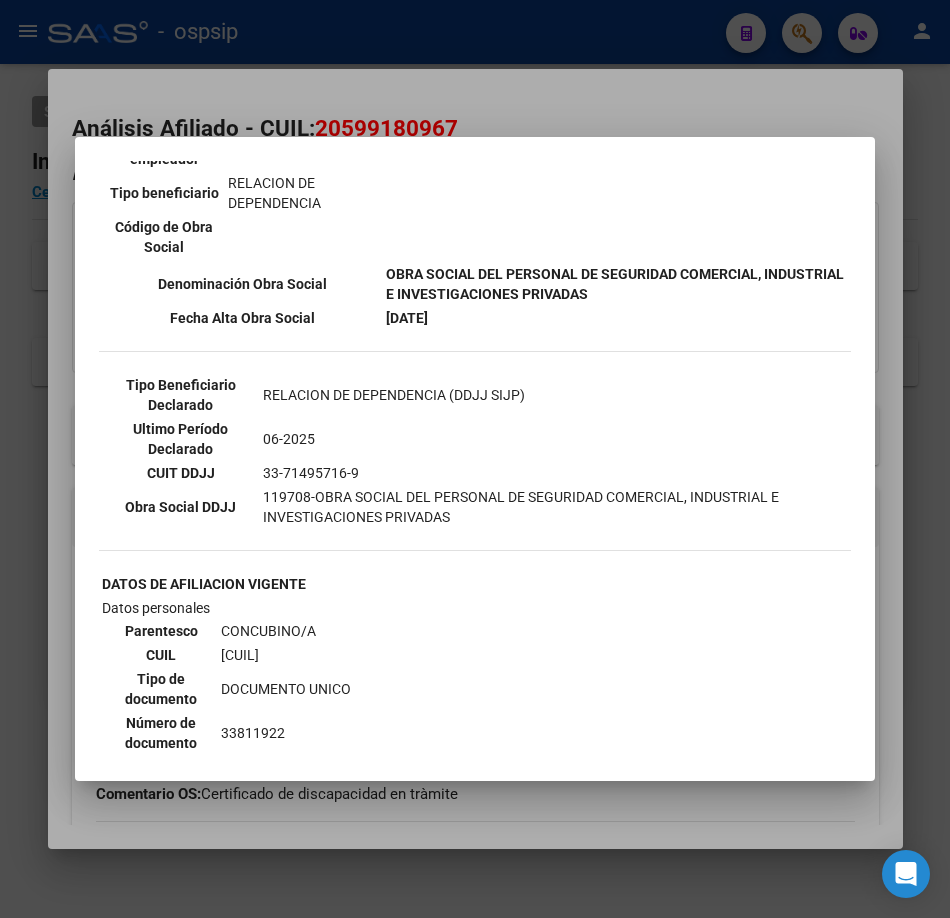 scroll, scrollTop: 500, scrollLeft: 0, axis: vertical 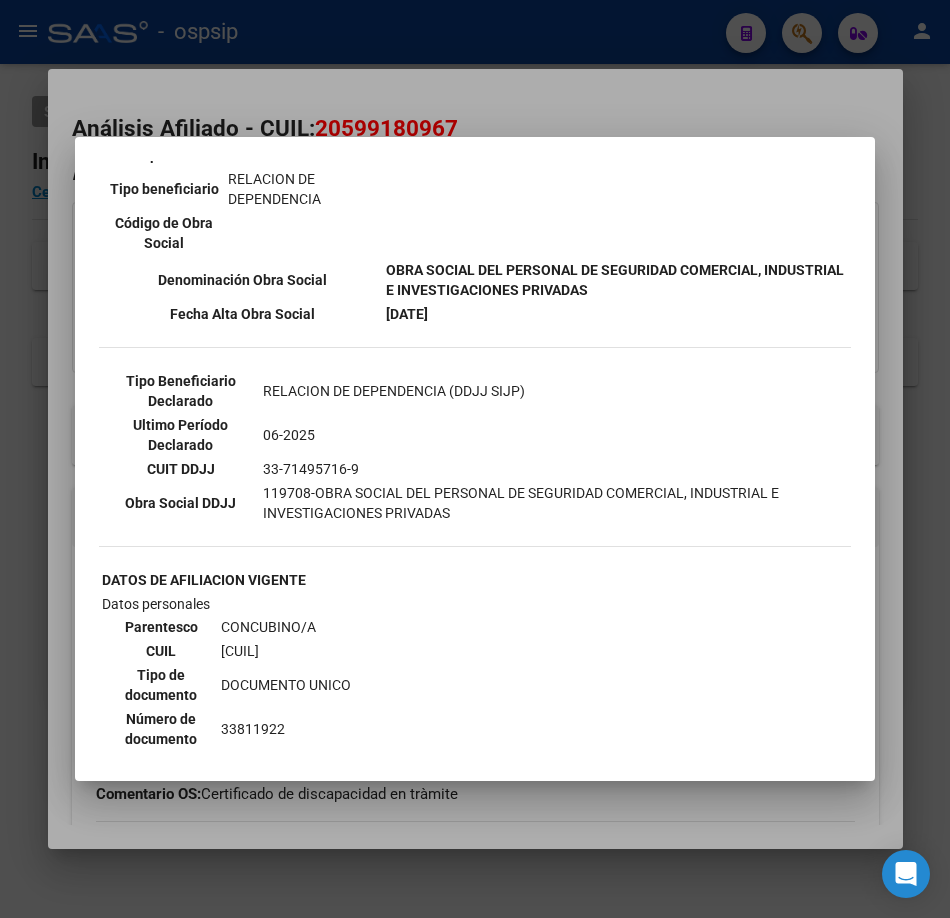 click at bounding box center (475, 459) 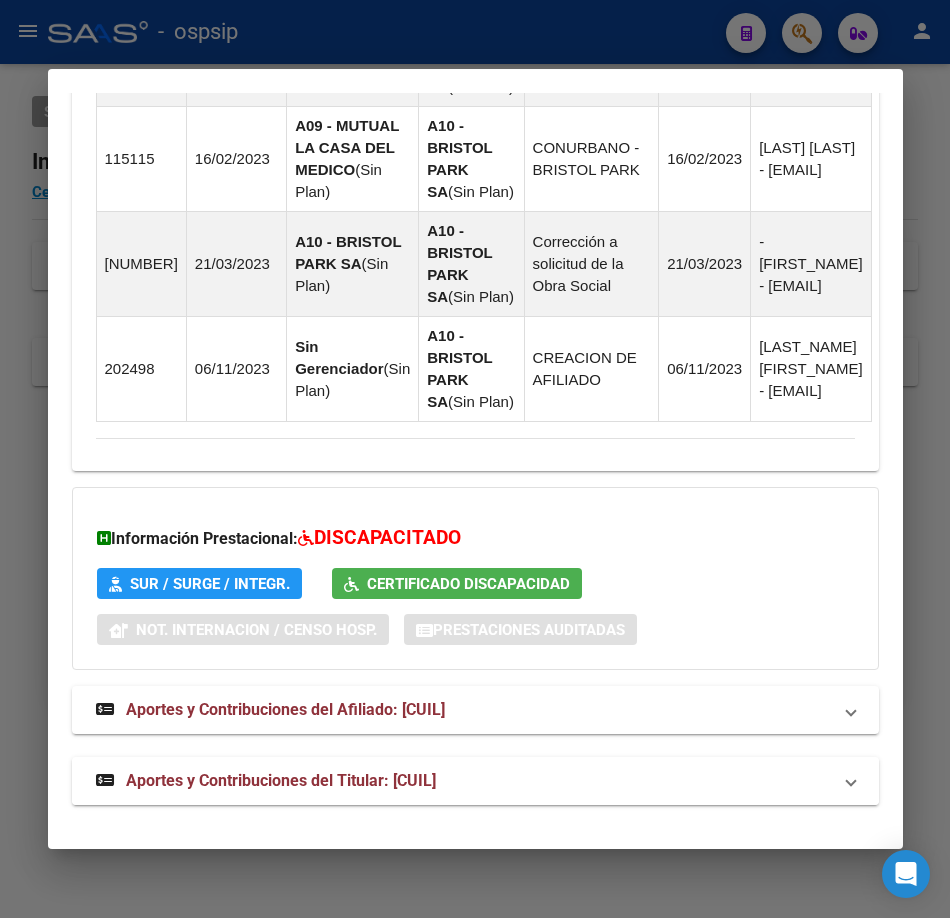 click on "Aportes y Contribuciones del Titular: [CUIL]" at bounding box center [281, 780] 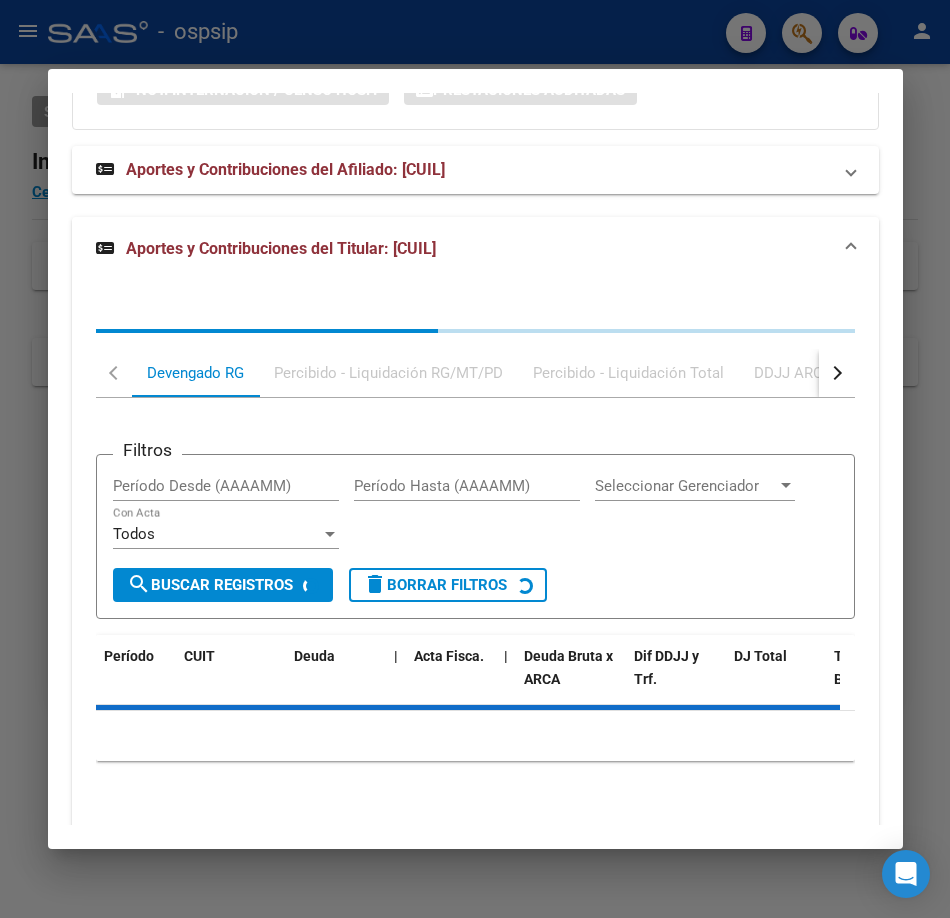 scroll, scrollTop: 2694, scrollLeft: 0, axis: vertical 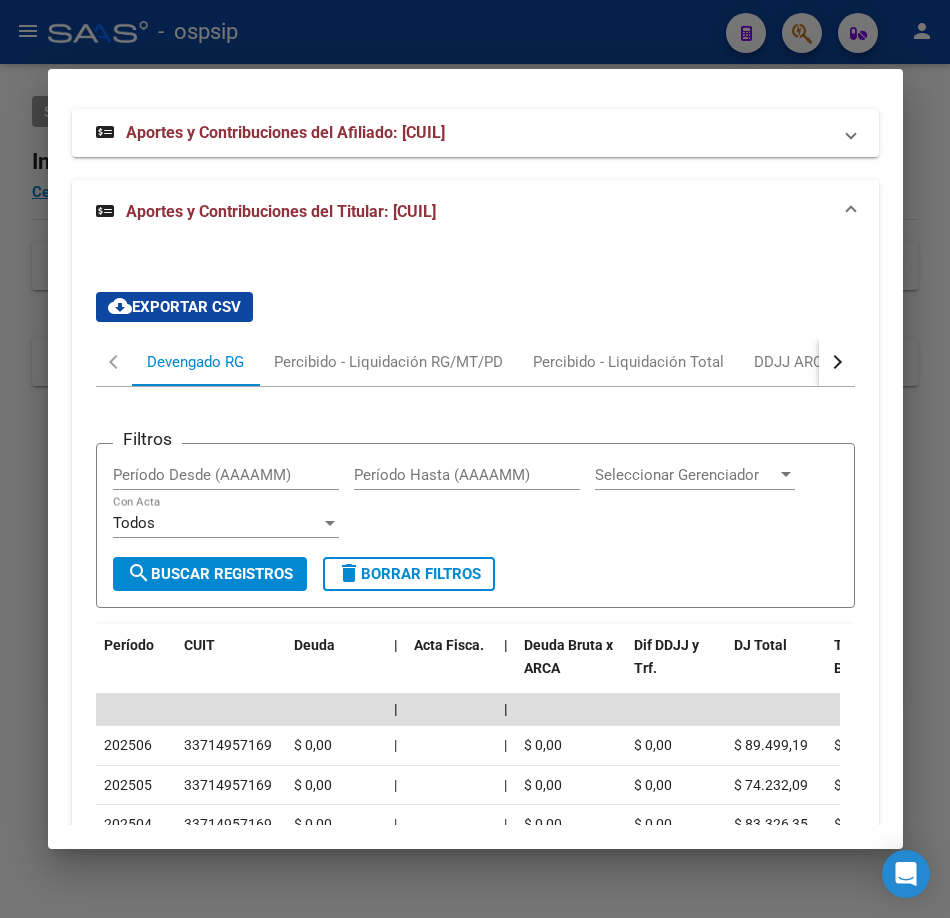 click at bounding box center (475, 459) 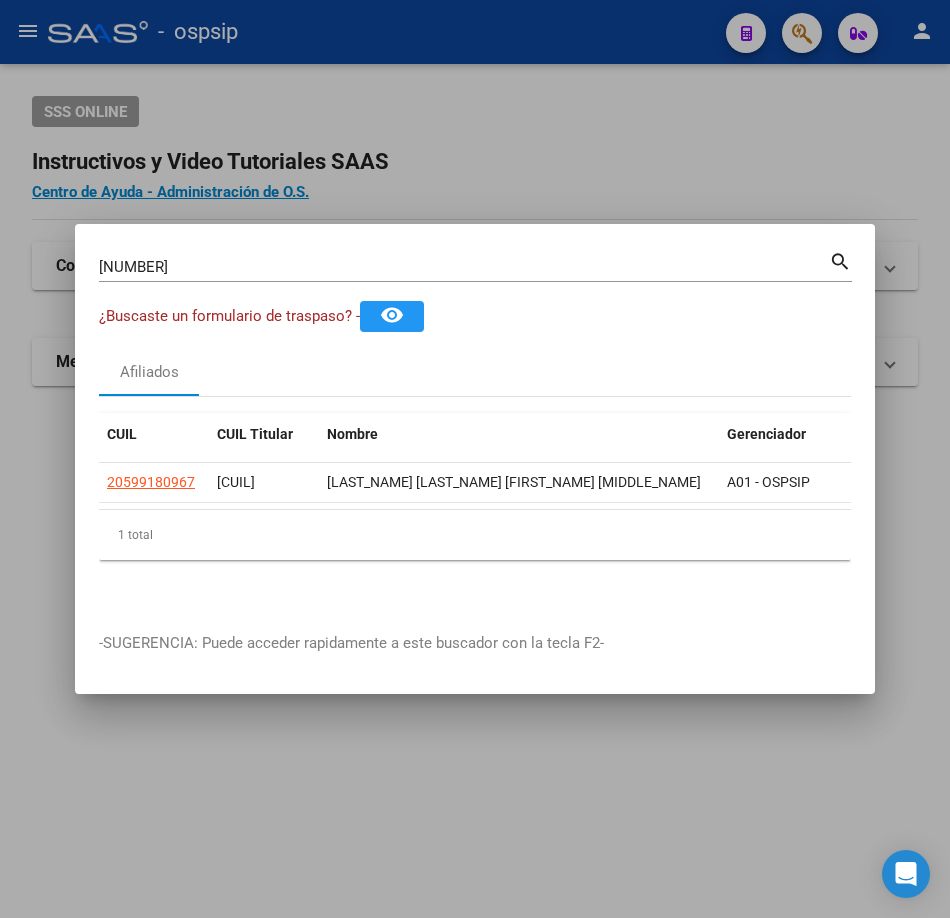 click on "[NUMBER]" at bounding box center (464, 267) 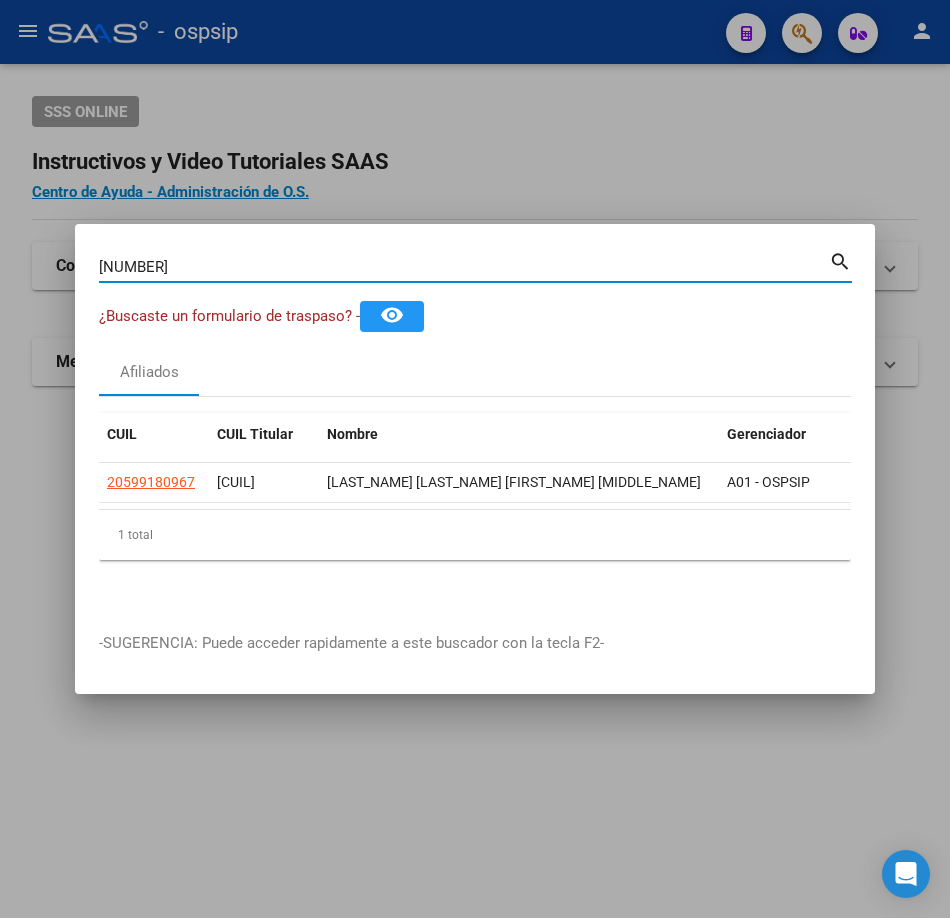 click on "[NUMBER]" at bounding box center [464, 267] 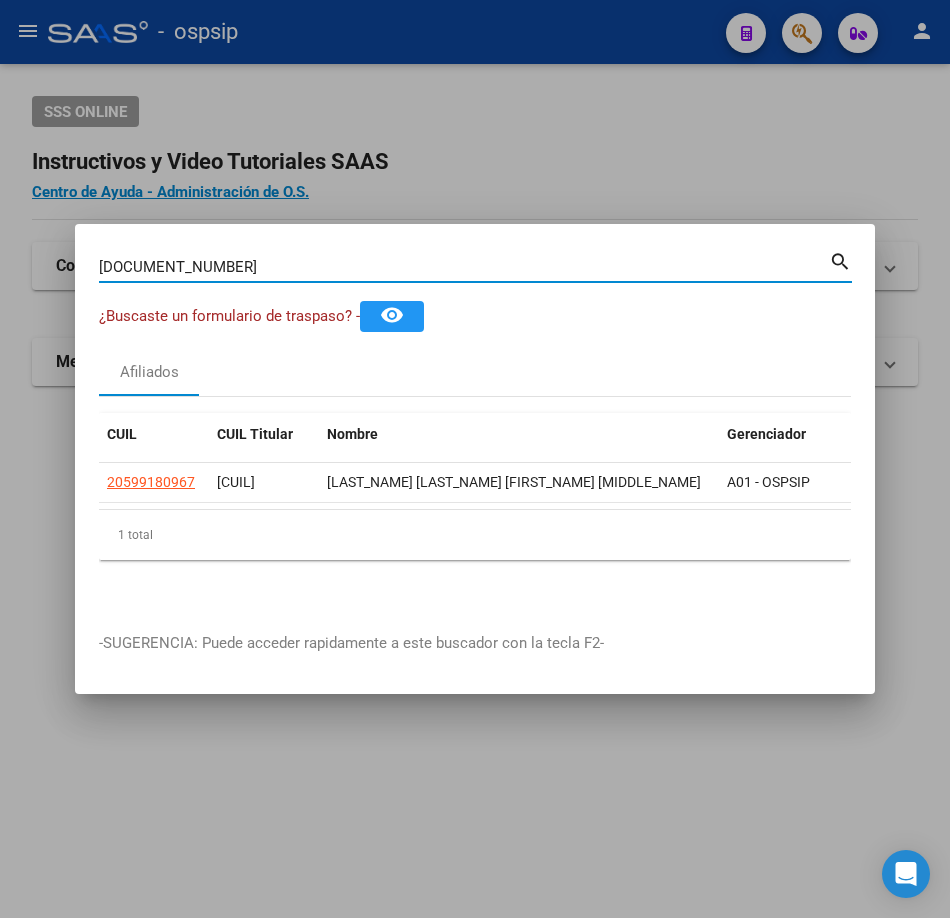 type on "[DOCUMENT_NUMBER]" 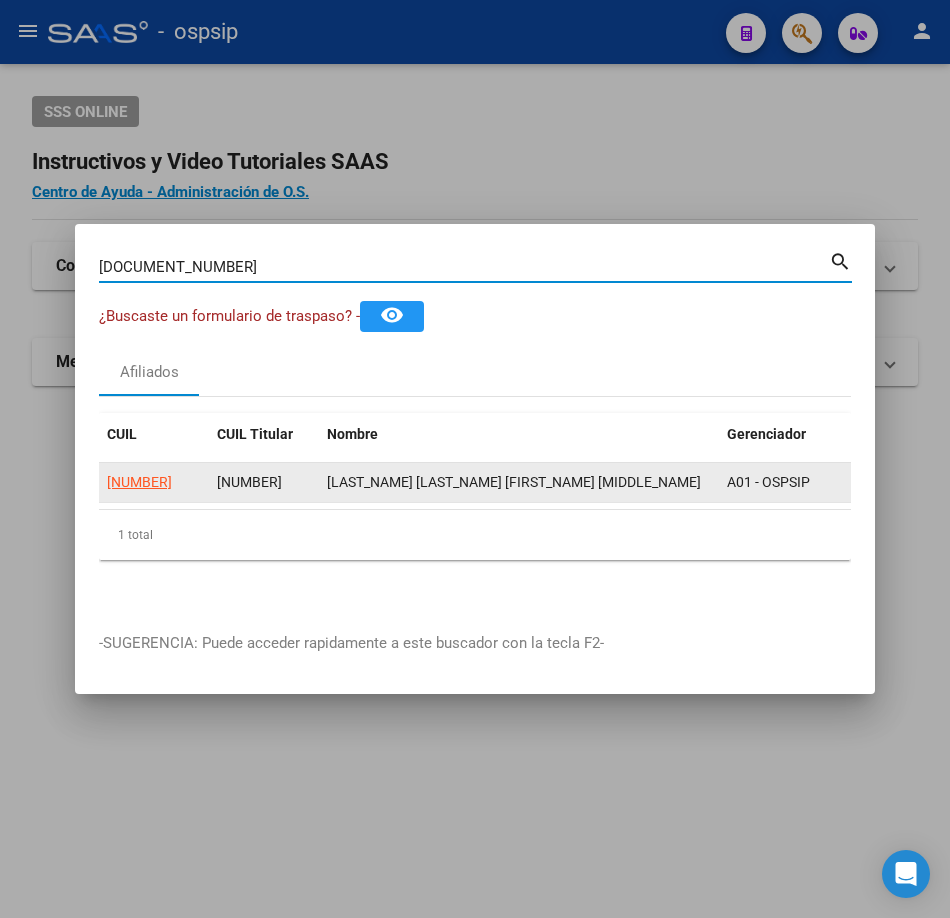 click on "[NUMBER]" 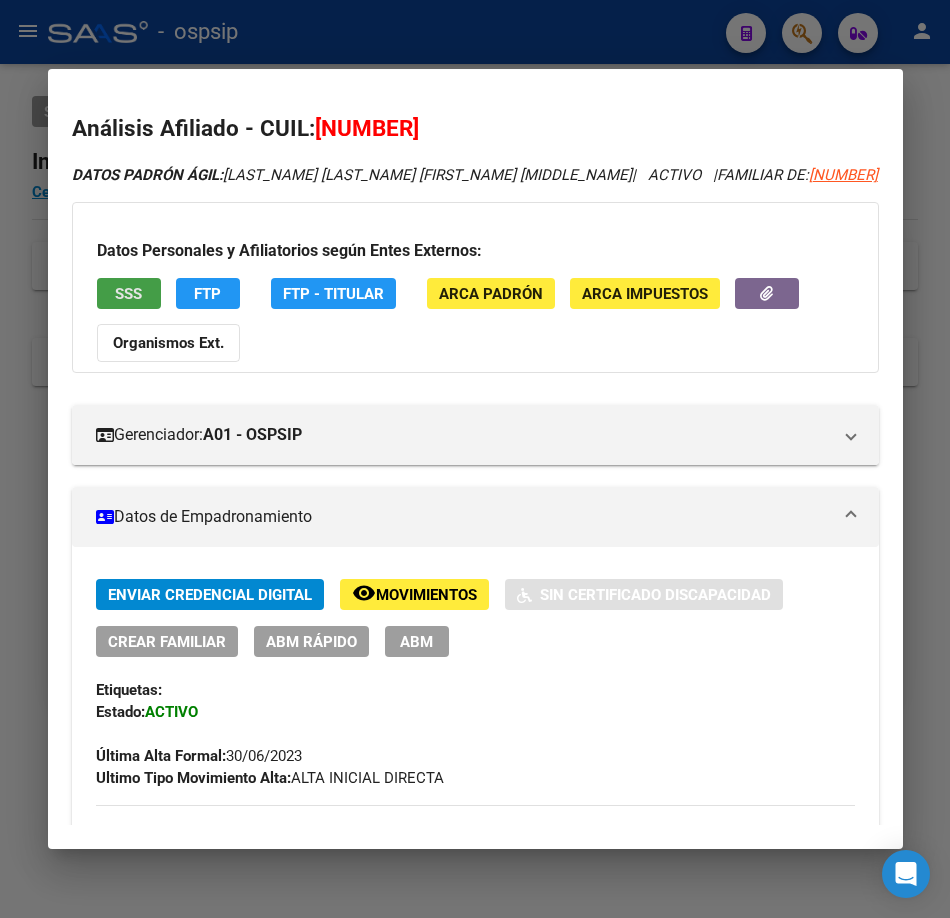 click on "SSS" at bounding box center [129, 293] 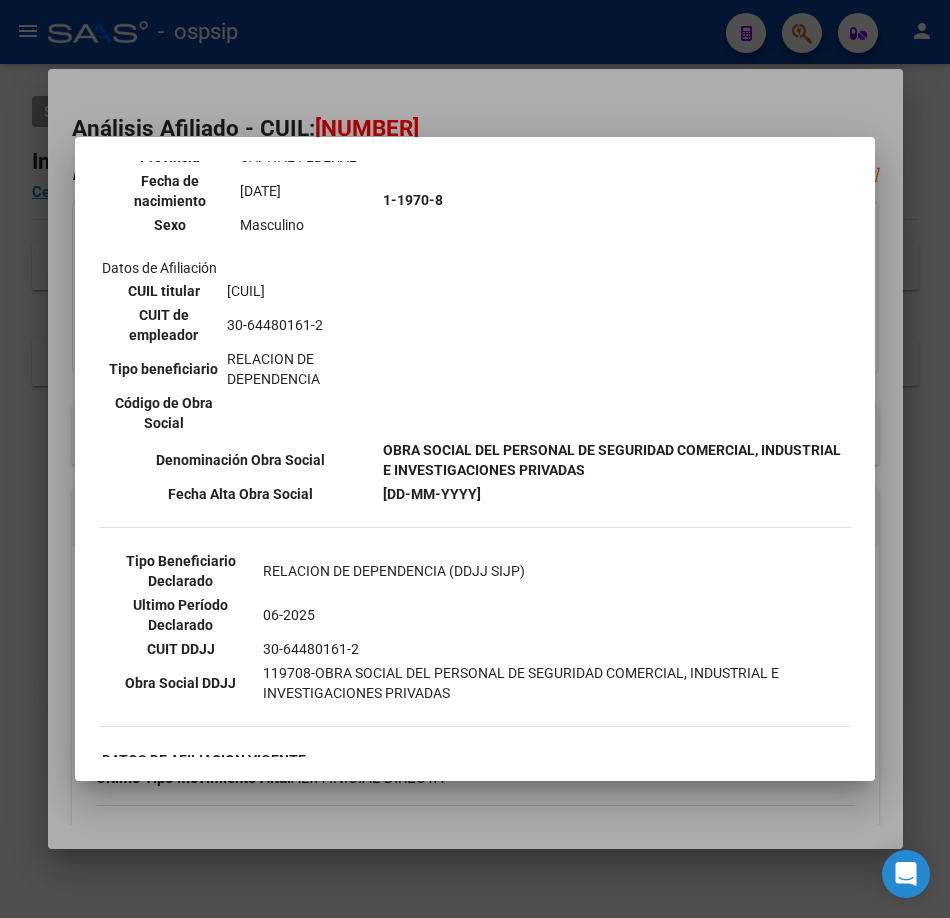 click on "--ACTIVO en Obra Social según consulta SSS--
DATOS DE AFILIACION VIGENTE
Datos personales
Parentesco
TITULAR
CUIL
[CUIL]
Tipo de documento
DOCUMENTO UNICO
Número de documento
[NUMBER]
Apellido y nombre
[LAST_NAME] [FIRST_NAME] [MIDDLE_NAME]
Provincia
CAPITAL FEDERAL
Fecha de nacimiento
[DATE]
Sexo
Masculino
Datos de Afiliación
CUIL titular
[CUIL]
CUIT de empleador
[CUIL]
Tipo beneficiario
RELACION DE DEPENDENCIA
Código de Obra Social
1-1970-8
Denominación Obra Social
Fecha Alta Obra Social
[DATE]
Tipo Beneficiario Declarado
RELACION DE DEPENDENCIA (DDJJ SIJP)
Ultimo Período Declarado
06-2025
CUIT DDJJ" at bounding box center (475, 459) 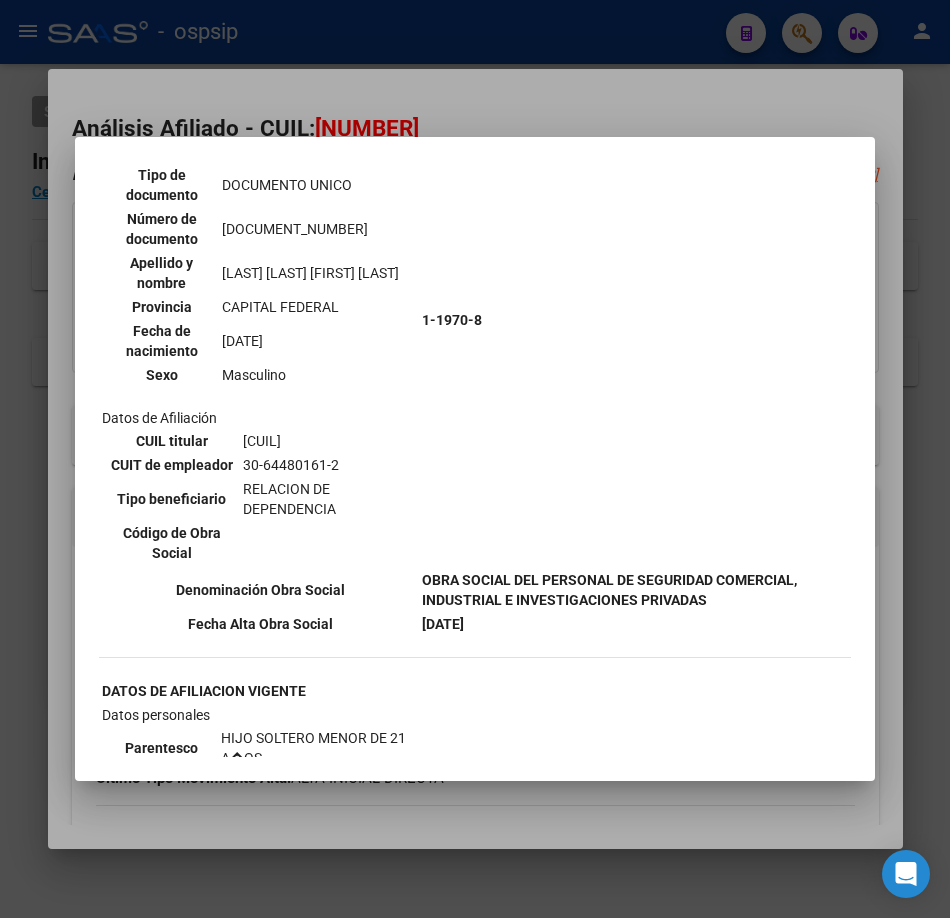 click at bounding box center (475, 459) 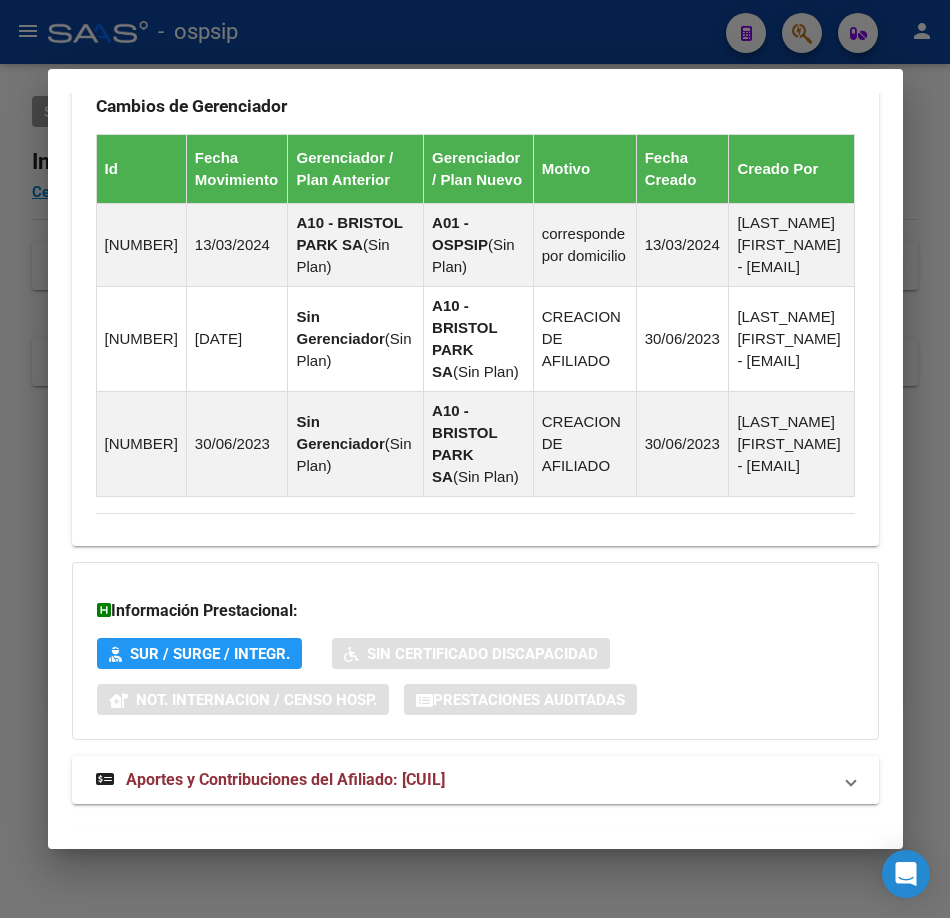 scroll, scrollTop: 1683, scrollLeft: 0, axis: vertical 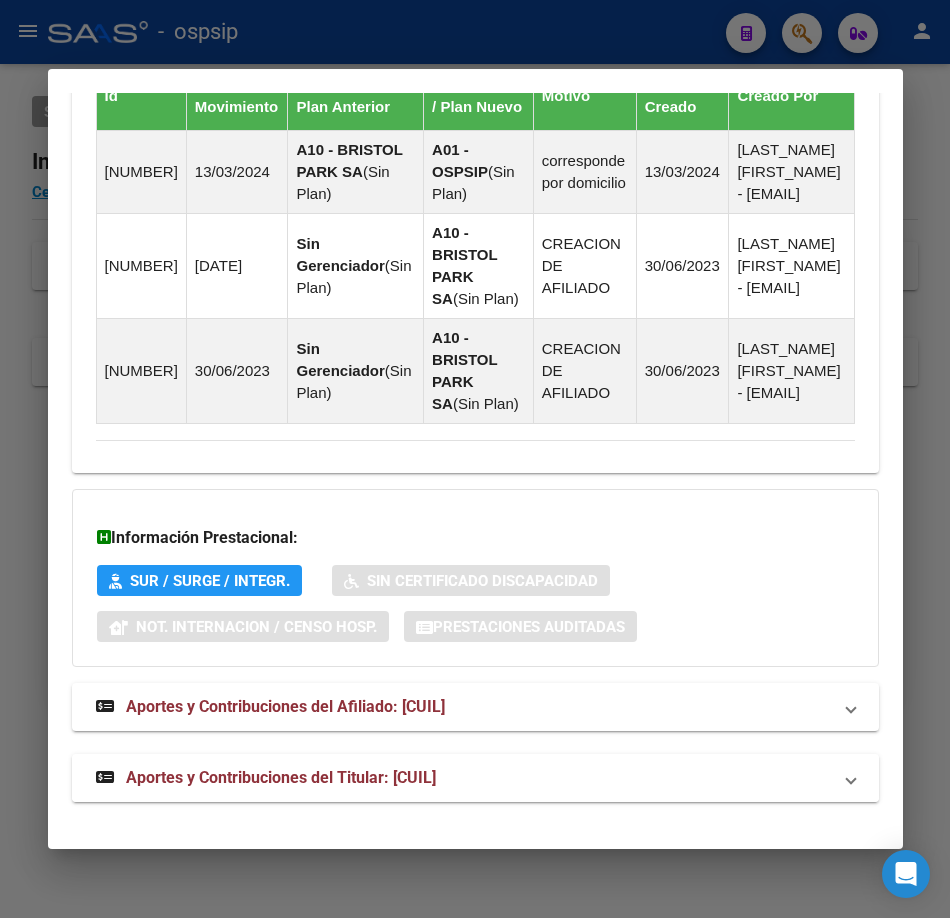 click on "Aportes y Contribuciones del Titular: [CUIL]" at bounding box center [281, 777] 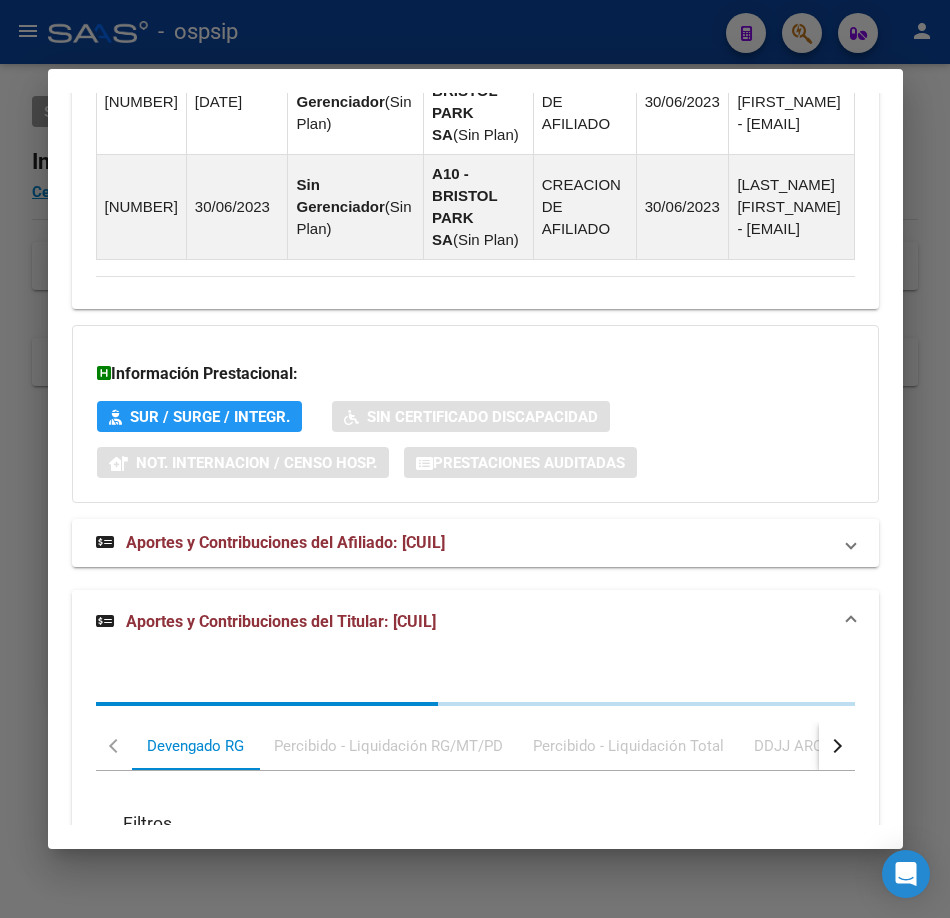 scroll, scrollTop: 2260, scrollLeft: 0, axis: vertical 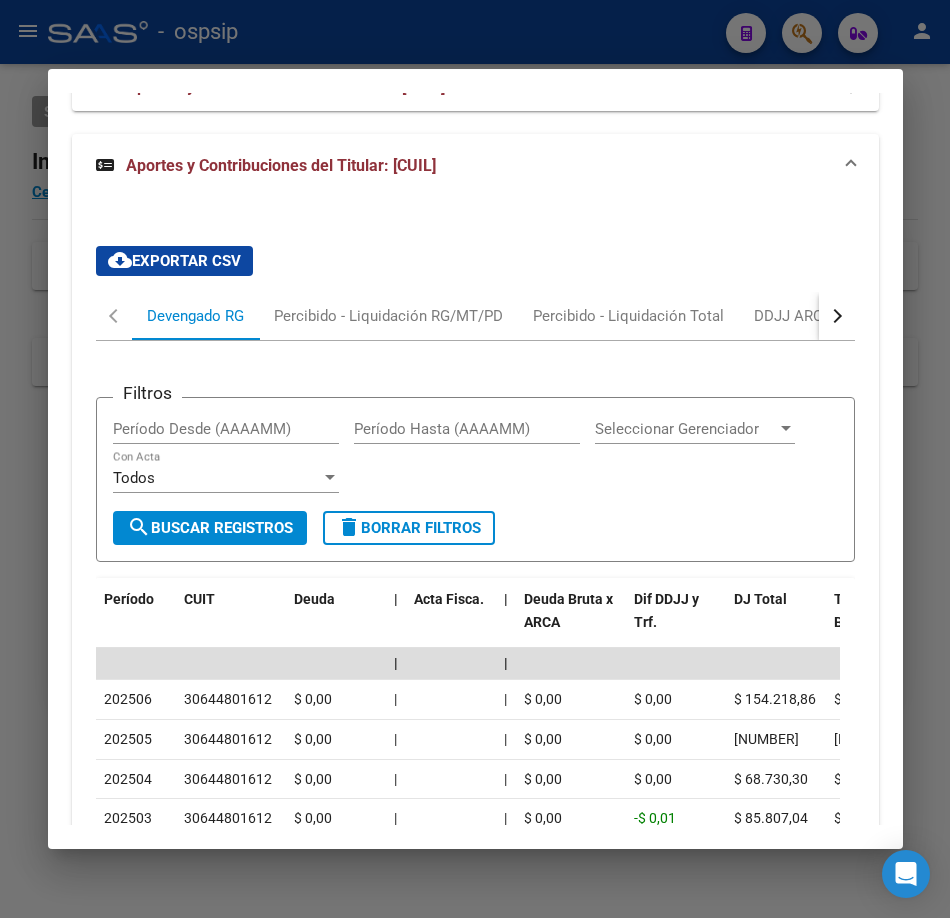 click at bounding box center [475, 459] 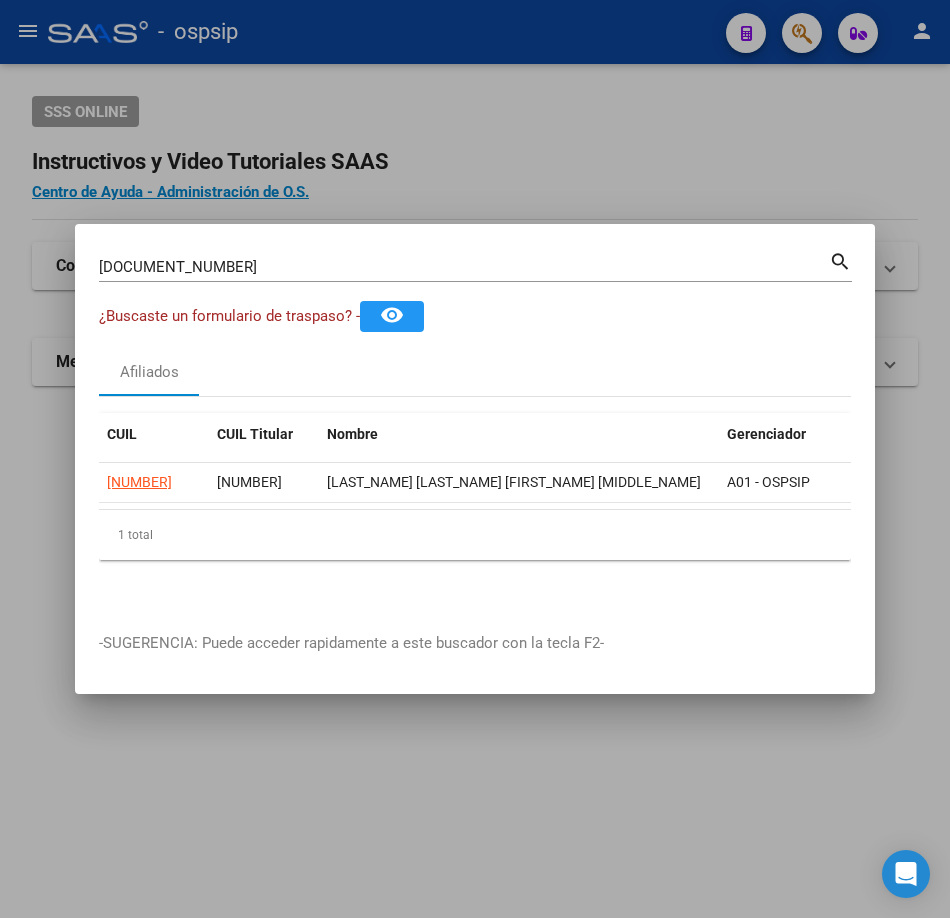 click on "[NUMBER] Buscar (apellido, dni, cuil, nro traspaso, cuit, obra social)" at bounding box center (464, 267) 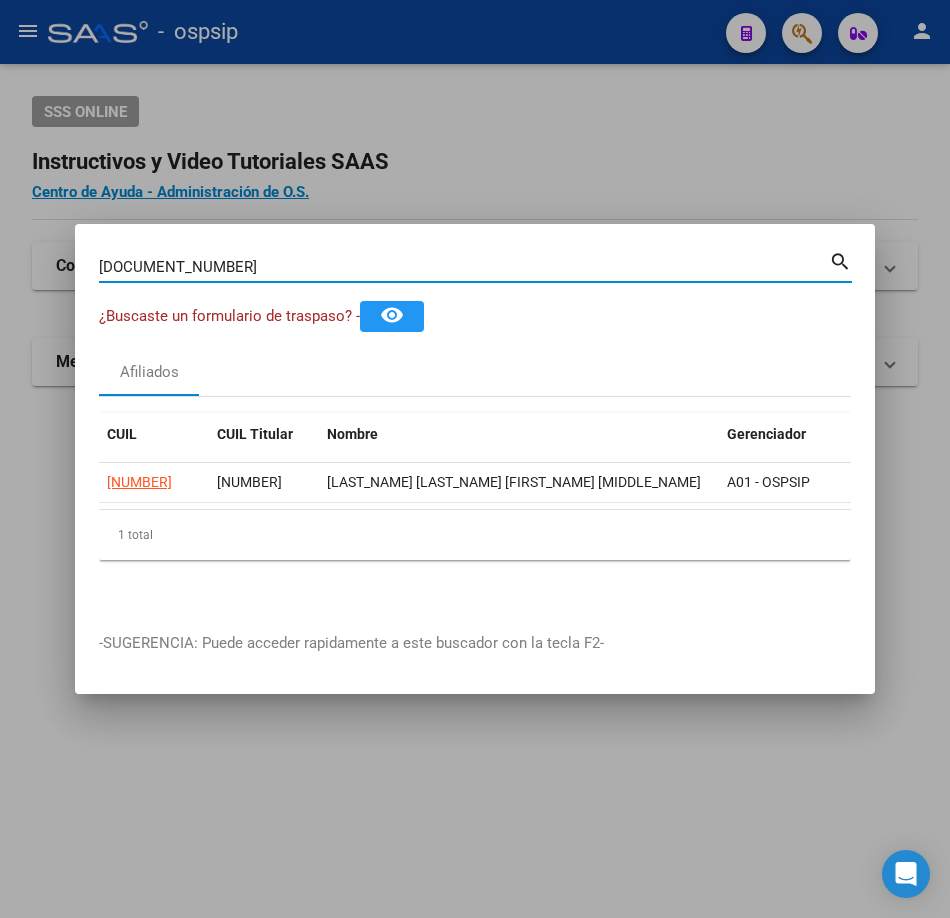click on "[DOCUMENT_NUMBER]" at bounding box center (464, 267) 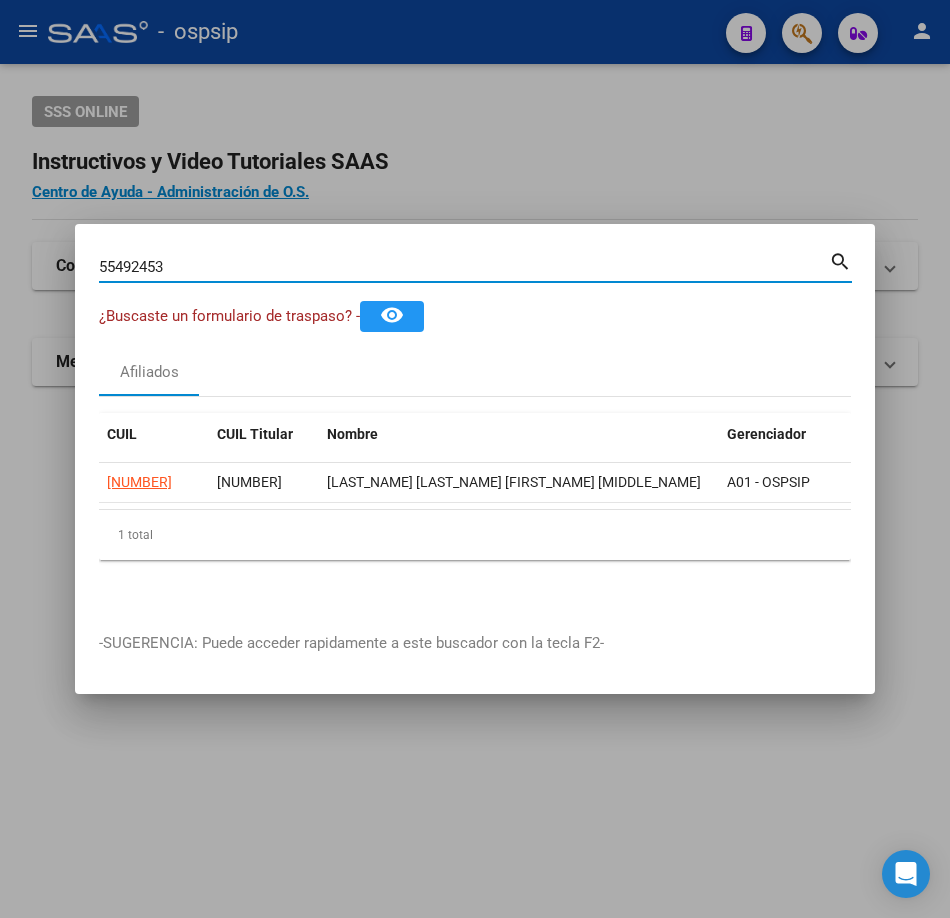 type on "55492453" 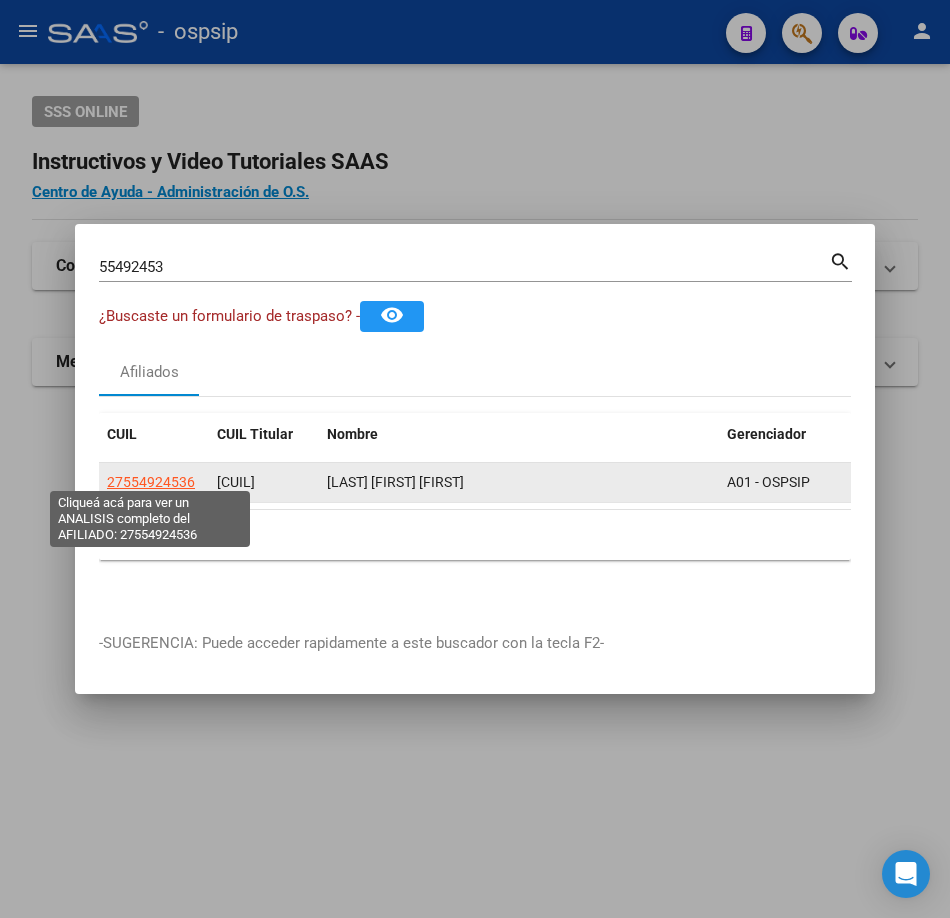 click on "27554924536" 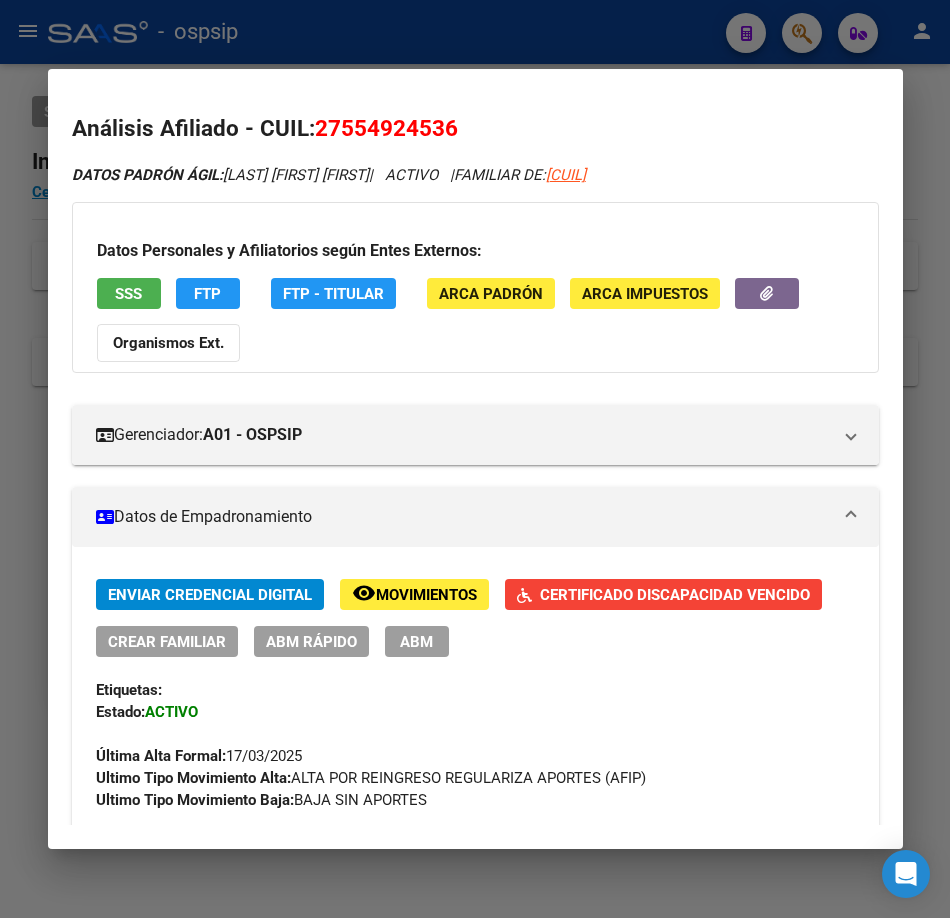 click on "SSS" at bounding box center [128, 294] 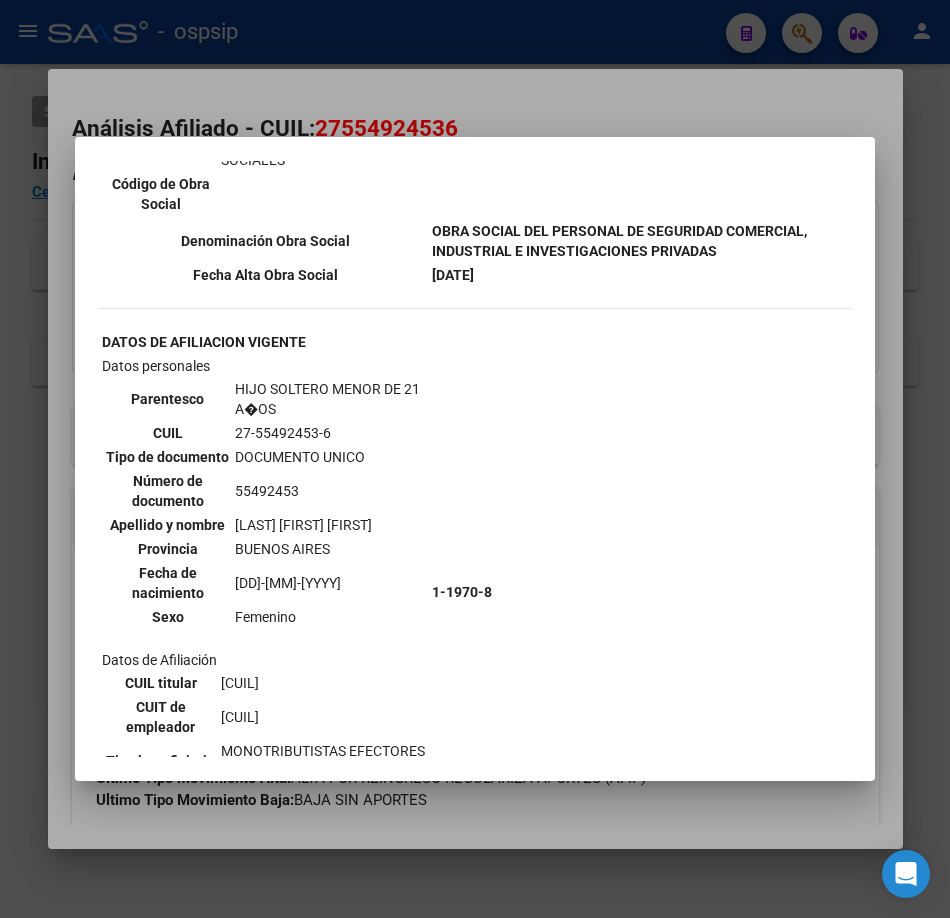 scroll, scrollTop: 500, scrollLeft: 0, axis: vertical 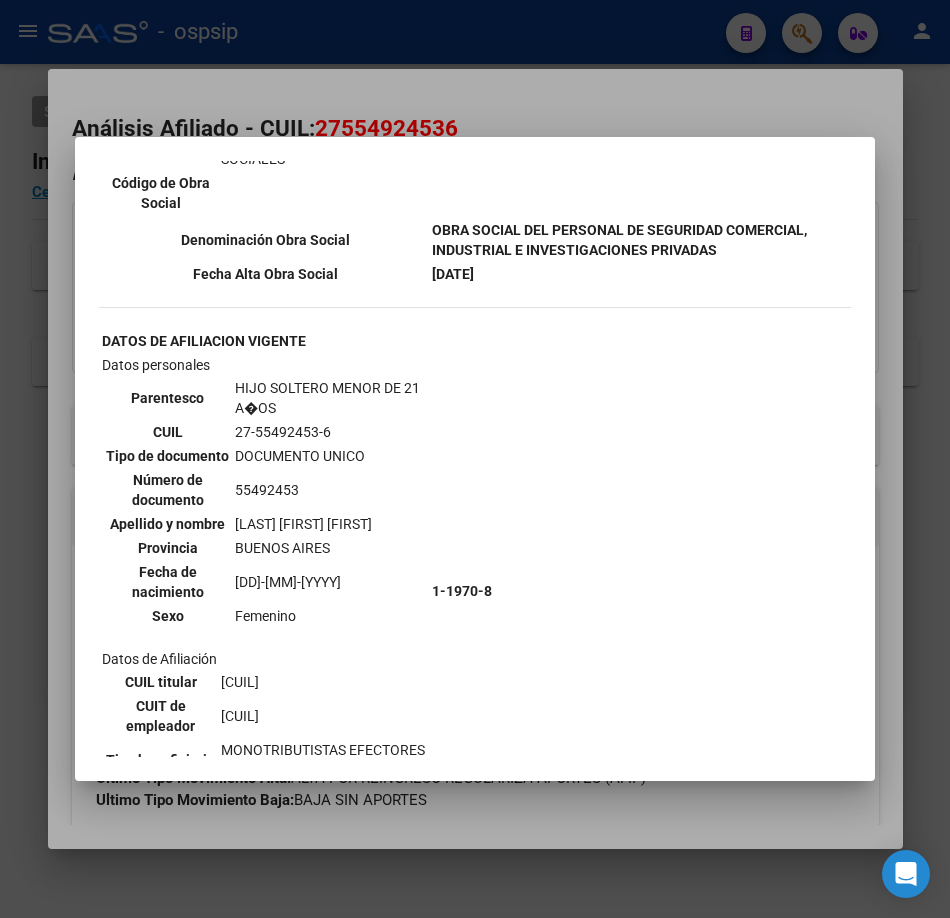 click at bounding box center [475, 459] 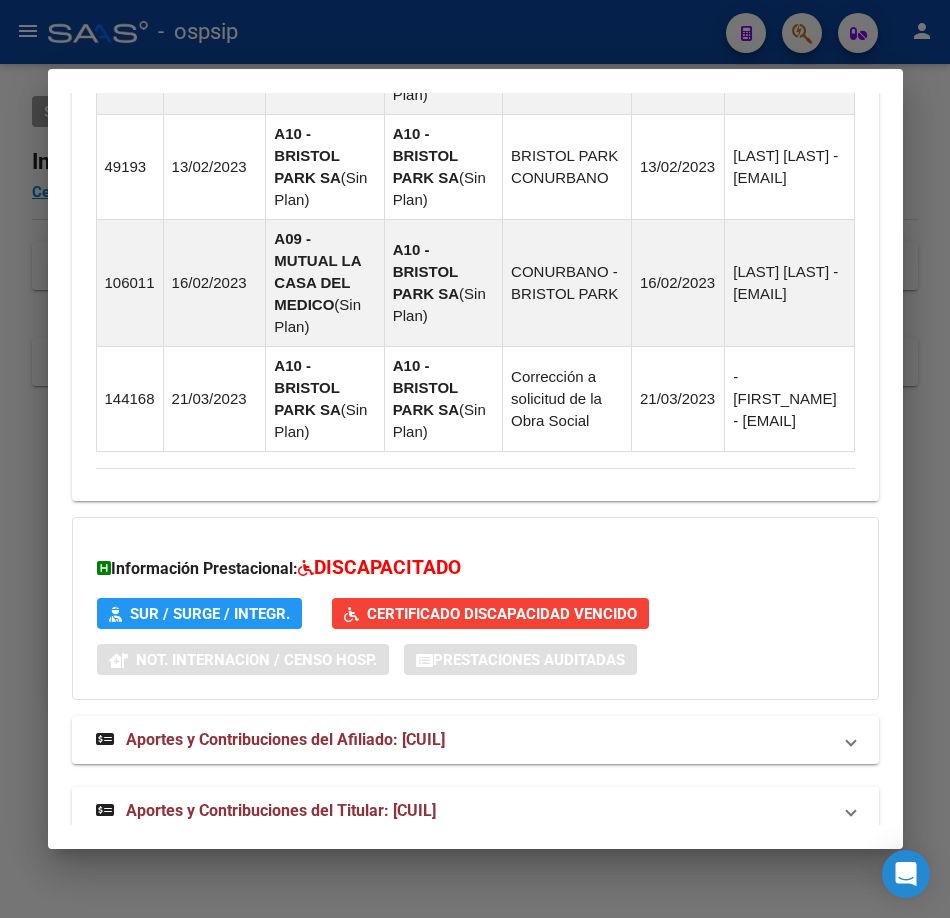 click on "DATOS PADRÓN ÁGIL:  [LAST] [FIRST] [LAST]     |   ACTIVO   |     FAMILIAR DE:  [CUIL] Datos Personales y Afiliatorios según Entes Externos: SSS FTP  FTP - Titular ARCA Padrón ARCA Impuestos Organismos Ext.    Gerenciador:      A01 - OSPSIP Atención telefónica: Atención emergencias: Otros Datos Útiles:    Datos de Empadronamiento  Enviar Credencial Digital remove_red_eye Movimientos    Certificado Discapacidad Vencido Crear Familiar ABM Rápido ABM Etiquetas: Estado: ACTIVO Última Alta Formal:  [DATE] Ultimo Tipo Movimiento Alta:  ALTA POR REINGRESO REGULARIZA APORTES (AFIP) Ultimo Tipo Movimiento Baja:  BAJA SIN APORTES DATOS DEL AFILIADO Apellido:  [LAST] [LAST] [FIRST] CUIL:  [CUIL] Documento:  DU - DOCUMENTO UNICO [NUMBER]  Nacionalidad:  ARGENTINA Parentesco:  3 - Hijo < 21 años Estado Civil:  Soltero Discapacitado:     SI (01) Sexo:  F Nacimiento:  [DATE] Edad:  9  Teléfono Particular:  [PHONE]          Provincia:  Buenos Aires Localidad:  MERLO  1722 Calle:" at bounding box center (475, -451) 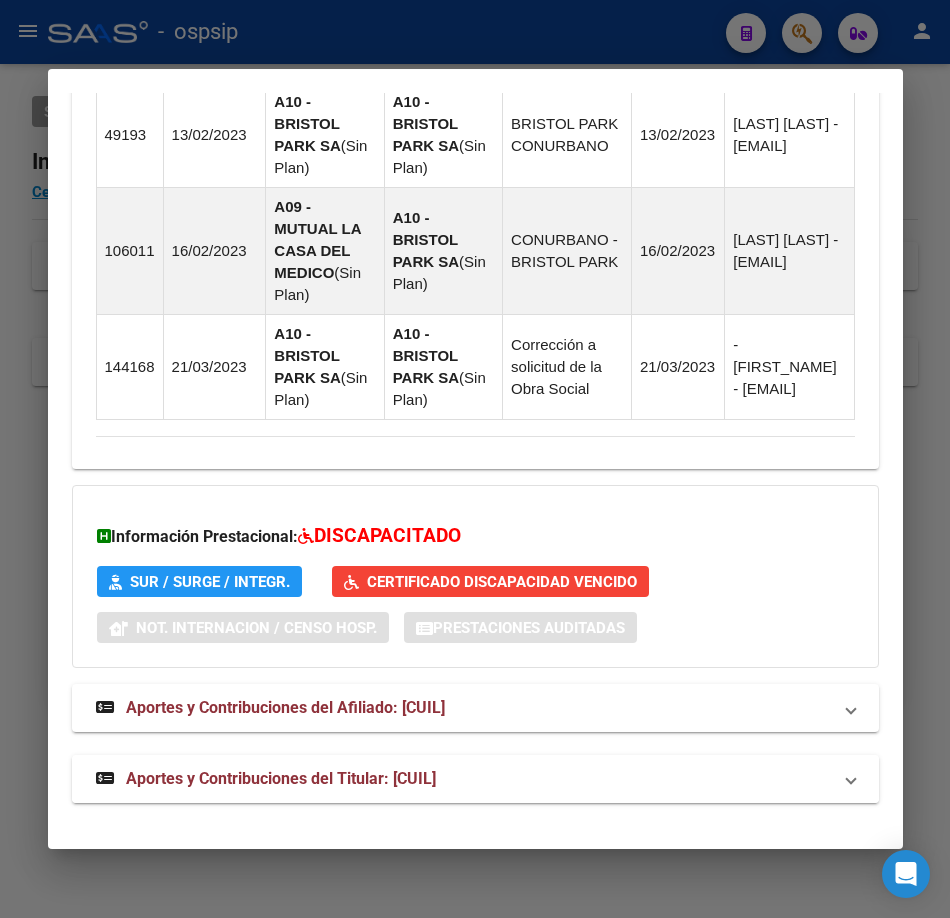 click on "Aportes y Contribuciones del Titular: [CUIL]" at bounding box center (281, 778) 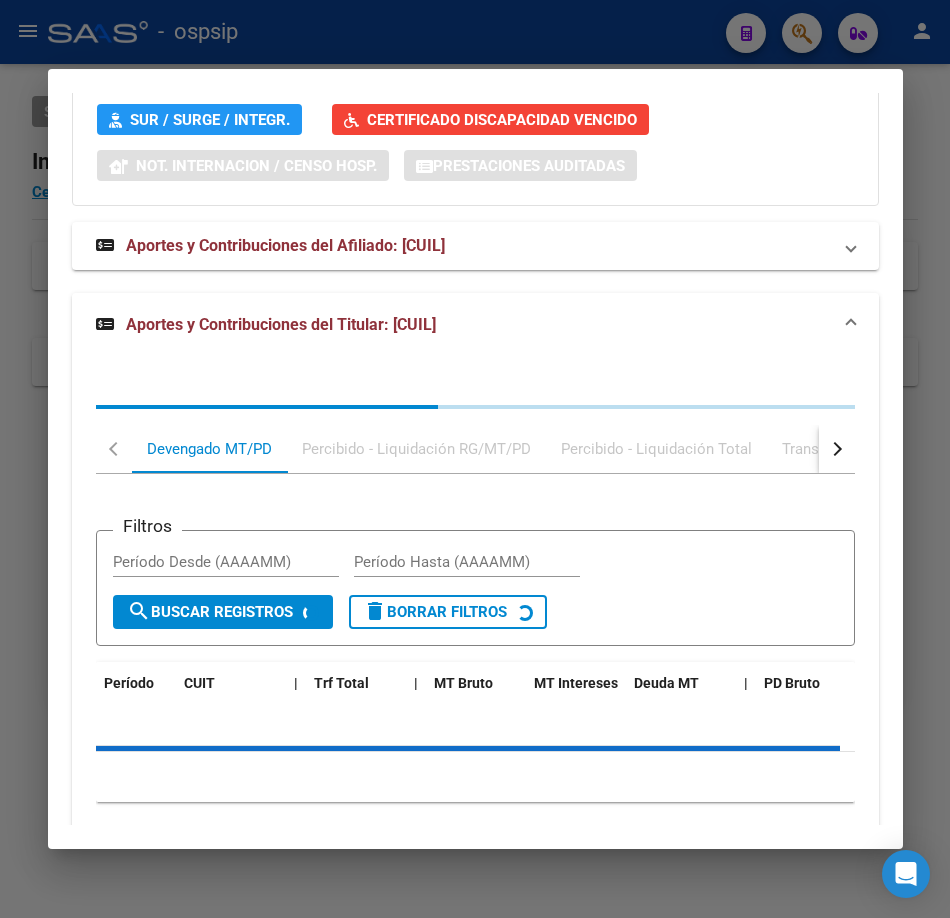 scroll, scrollTop: 2518, scrollLeft: 0, axis: vertical 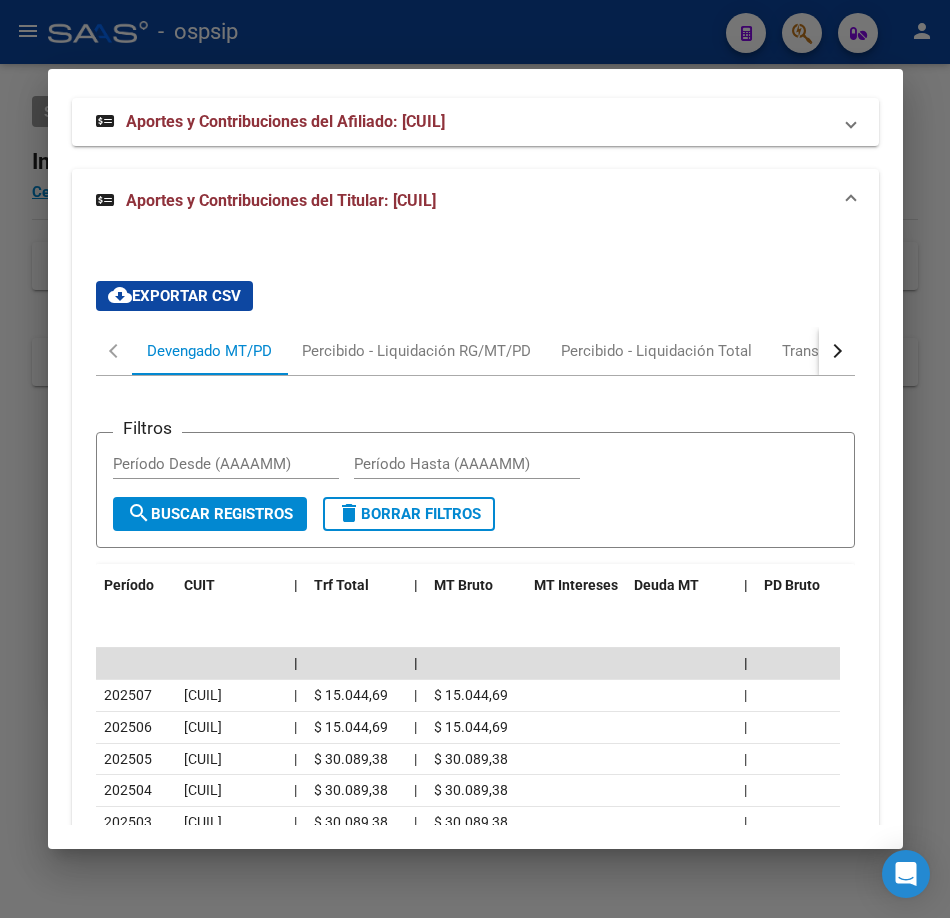 click at bounding box center (475, 459) 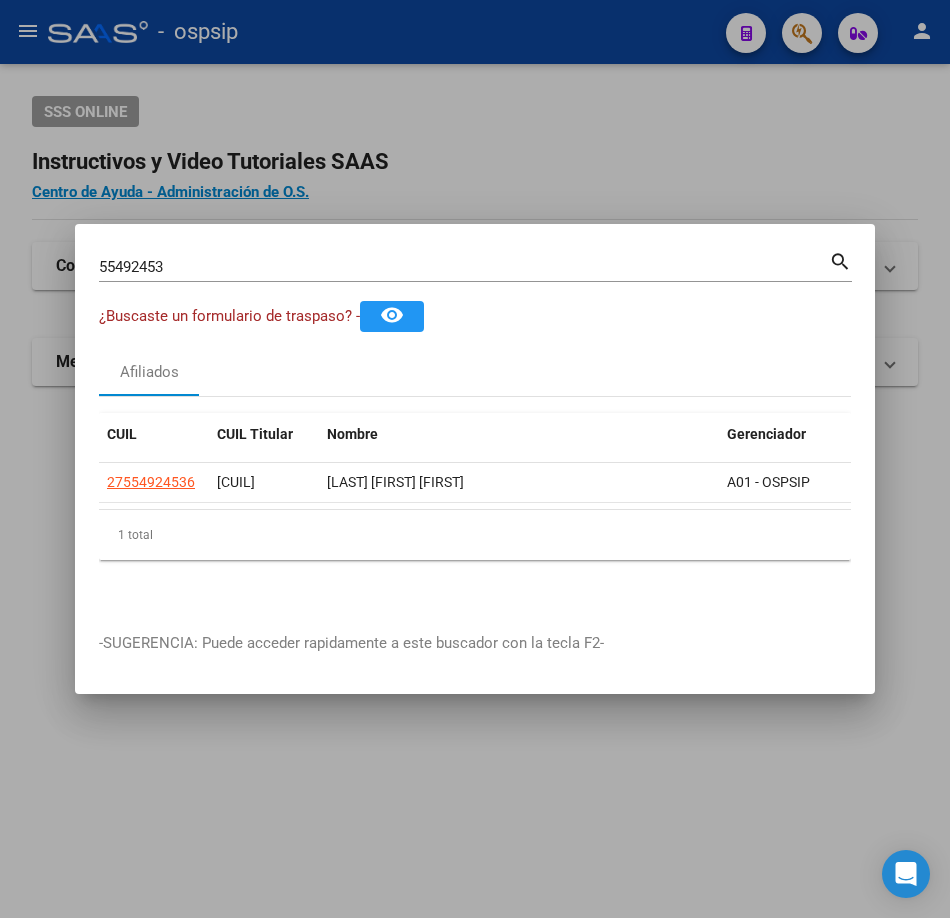 click on "55492453 Buscar (apellido, dni, cuil, nro traspaso, cuit, obra social) search" at bounding box center (475, 265) 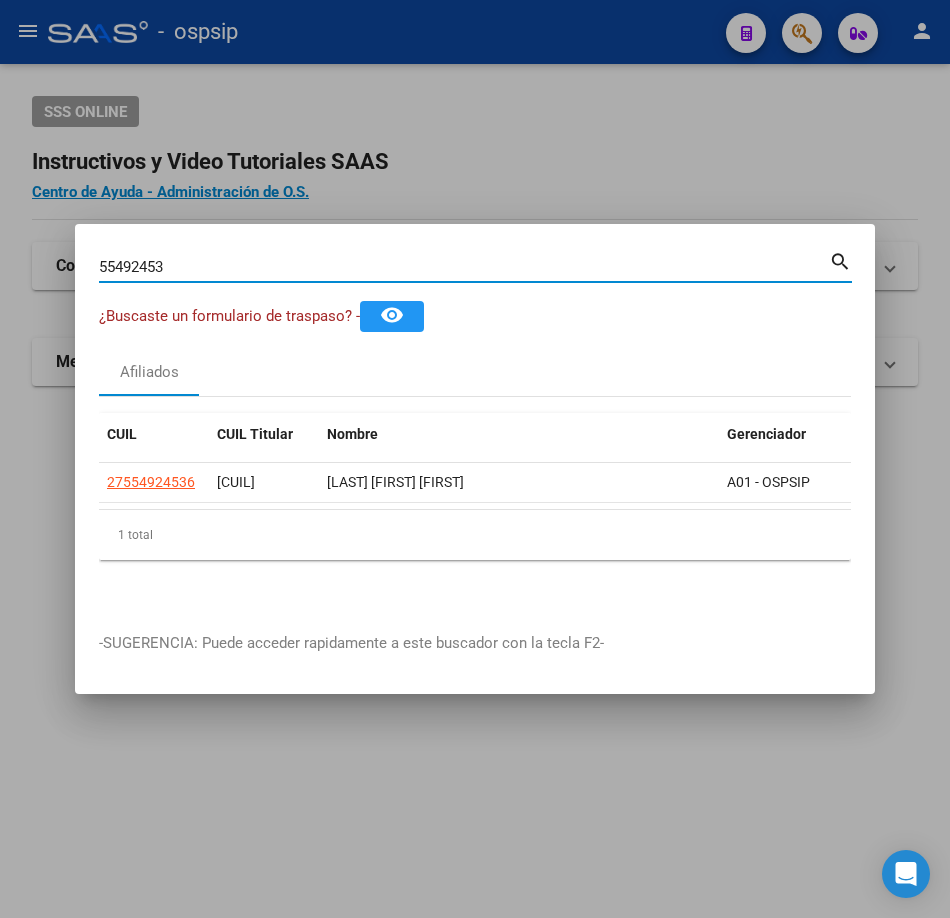 click on "55492453 Buscar (apellido, dni, cuil, nro traspaso, cuit, obra social)" at bounding box center (464, 267) 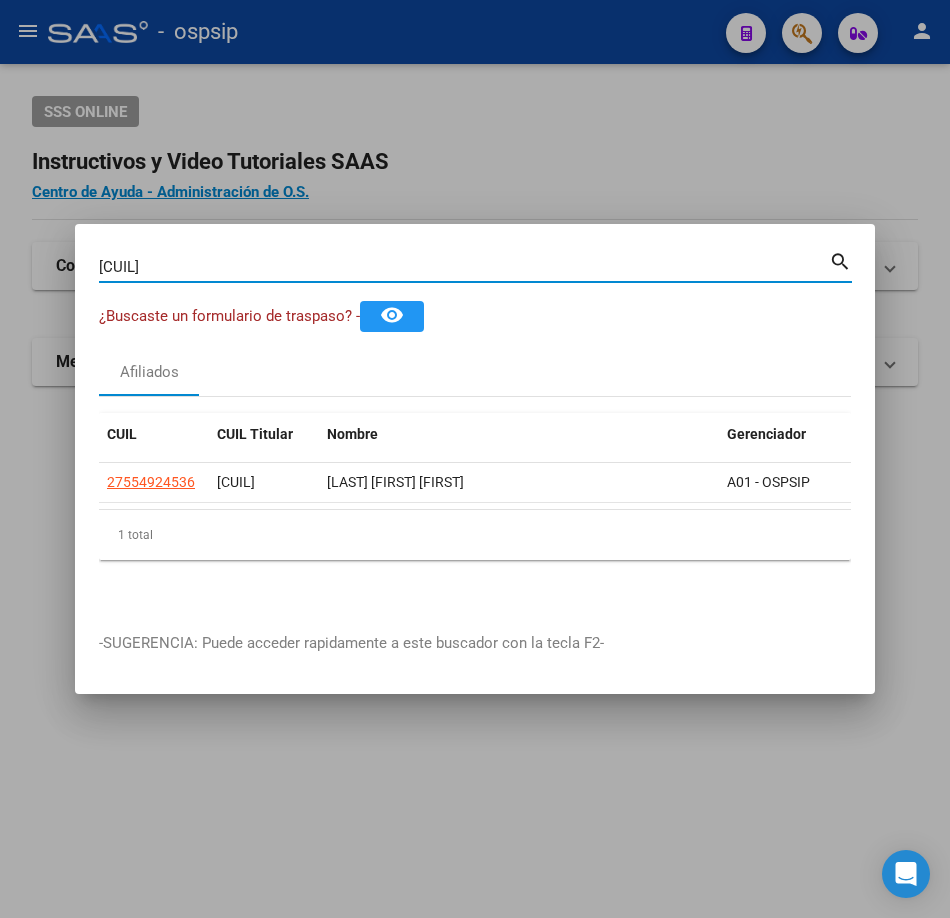 type on "[CUIL]" 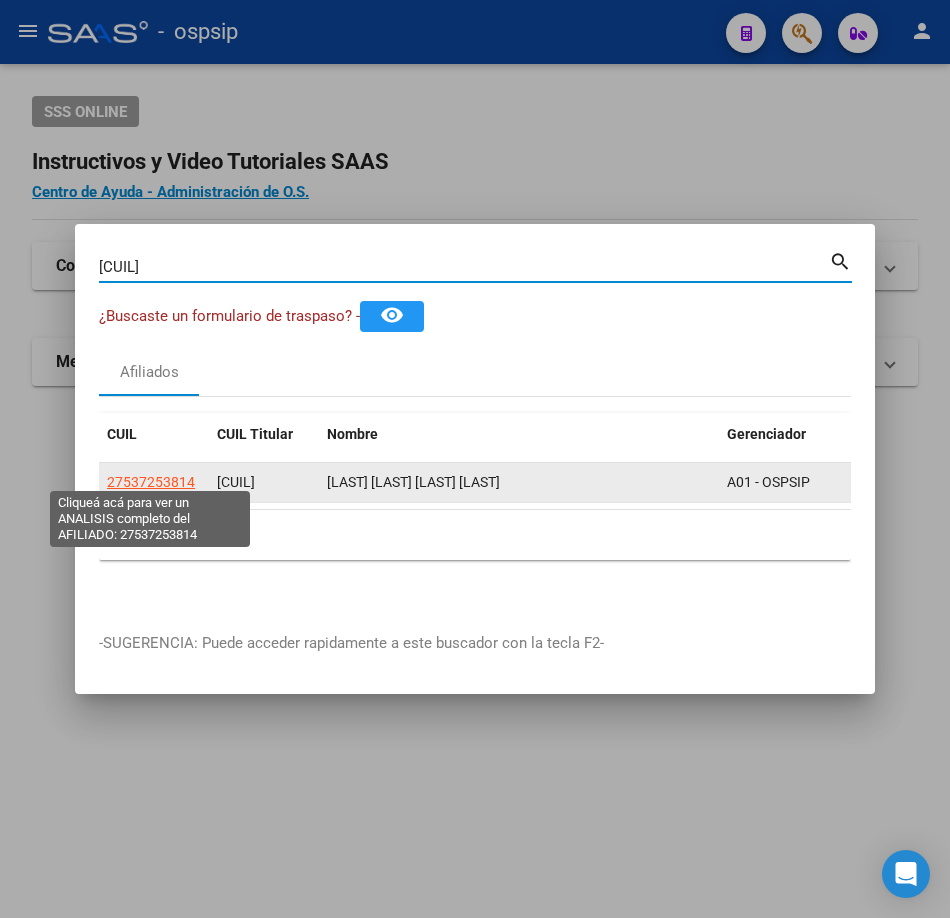 click on "27537253814" 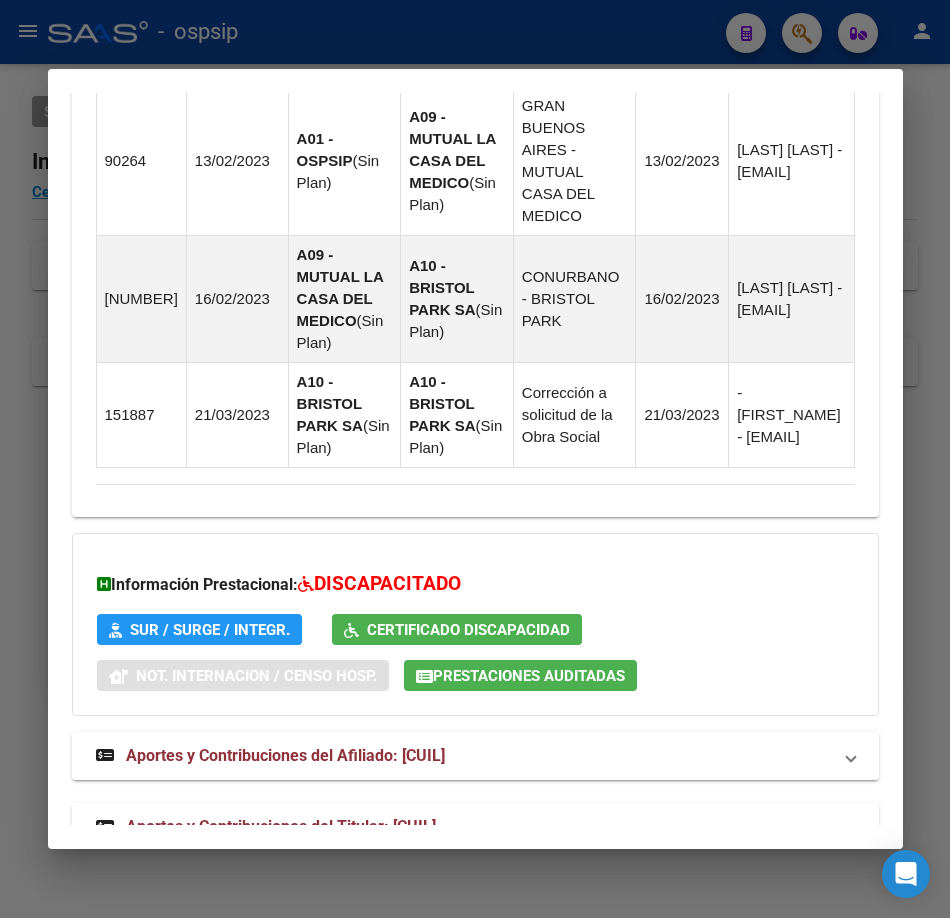 click on "Aportes y Contribuciones del Titular: [CUIL]" at bounding box center [475, 827] 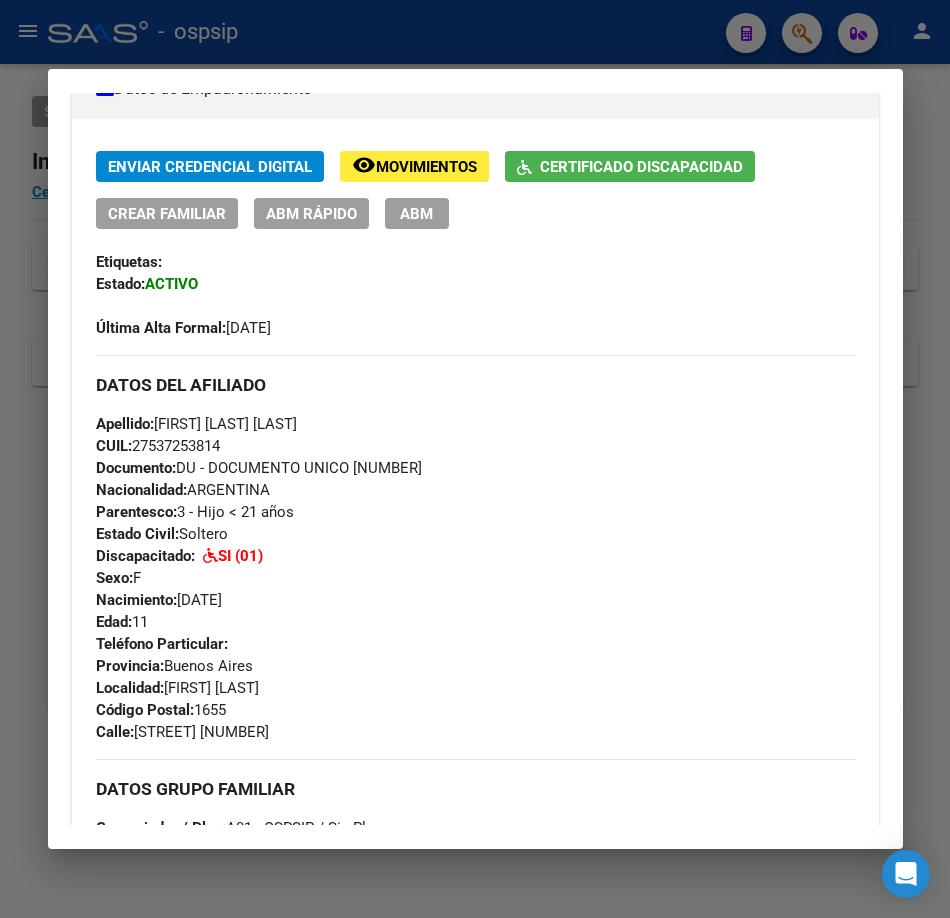 scroll, scrollTop: 0, scrollLeft: 0, axis: both 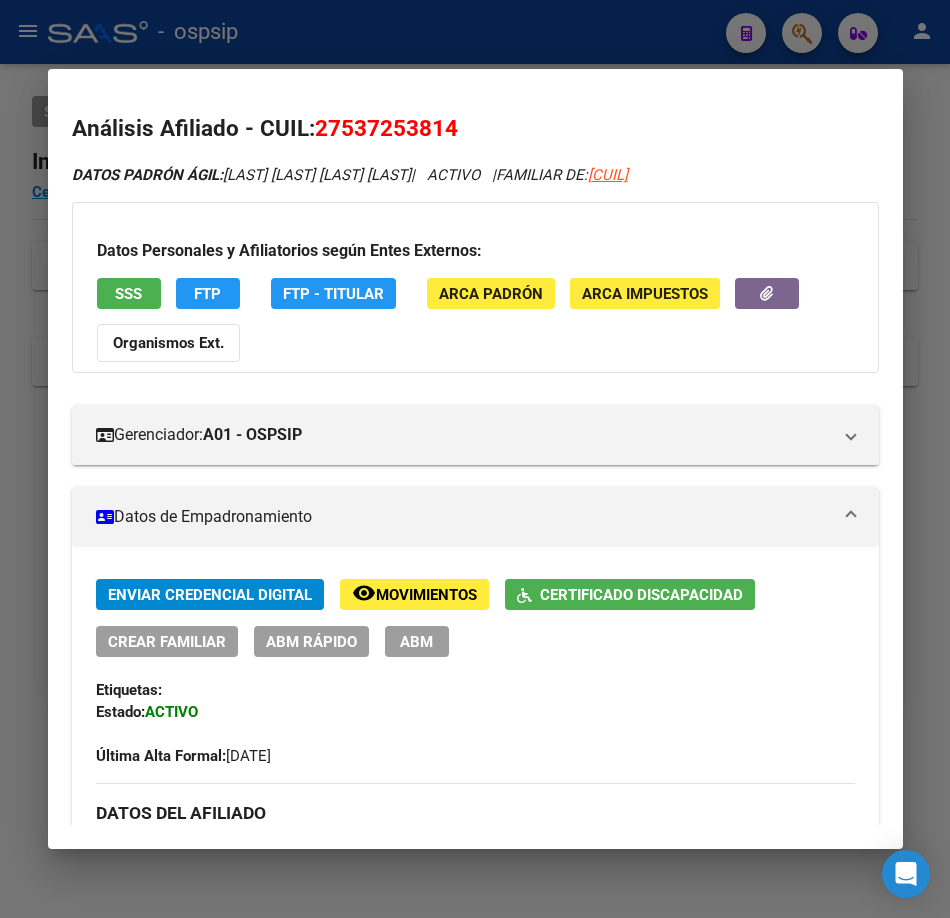 click on "SSS" at bounding box center (129, 293) 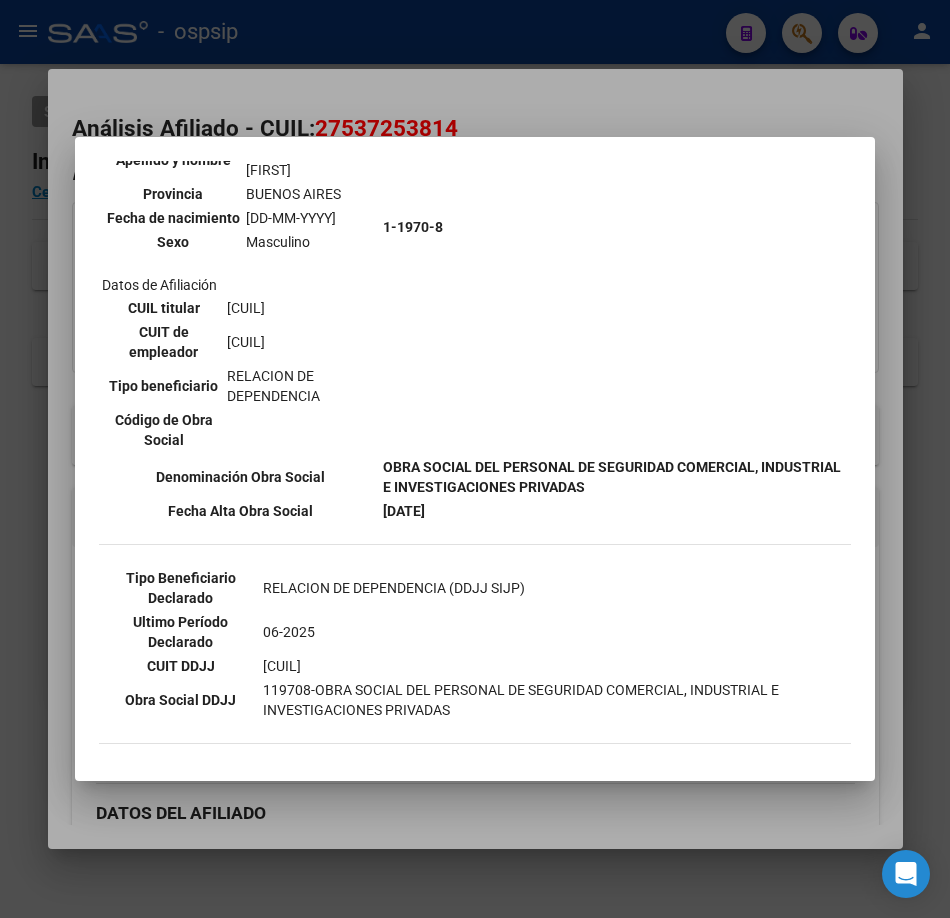 scroll, scrollTop: 600, scrollLeft: 0, axis: vertical 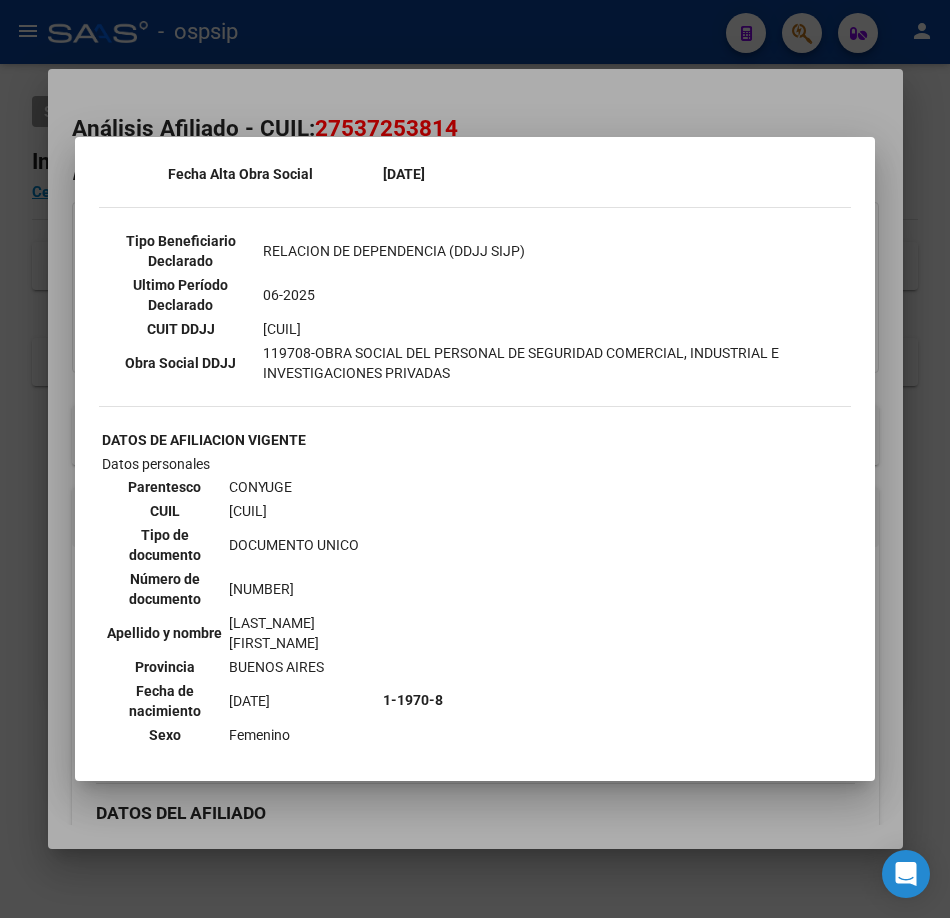 click at bounding box center [475, 459] 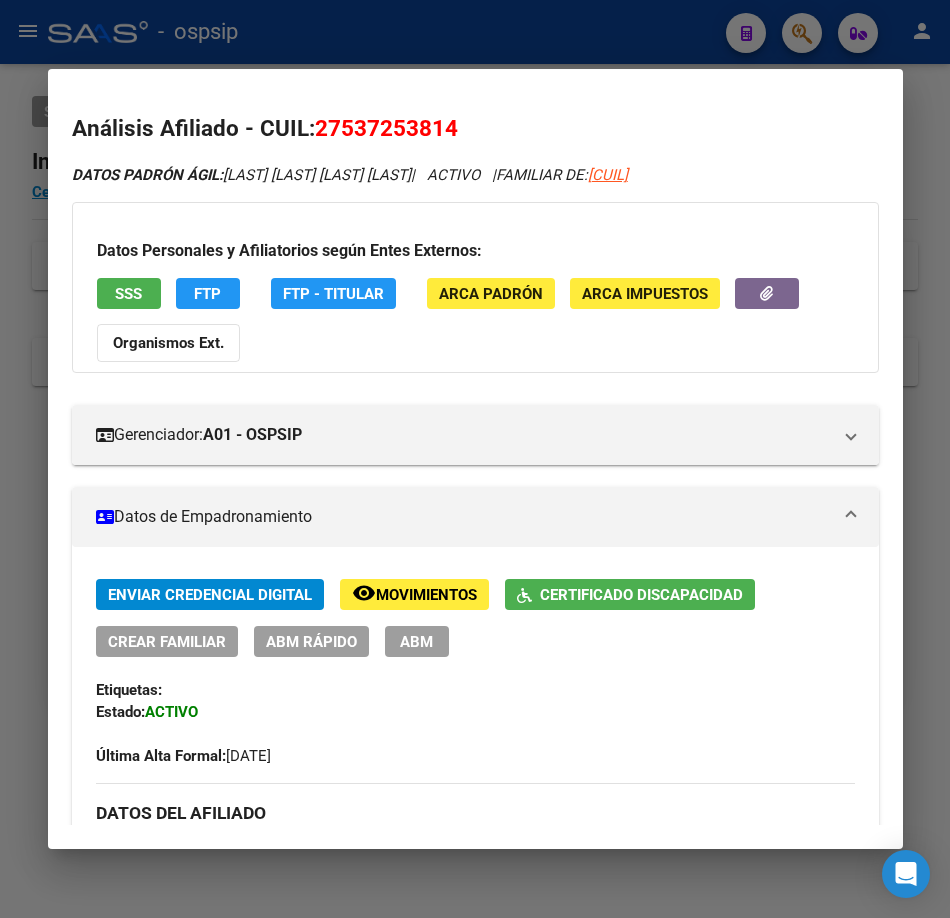 click at bounding box center [475, 459] 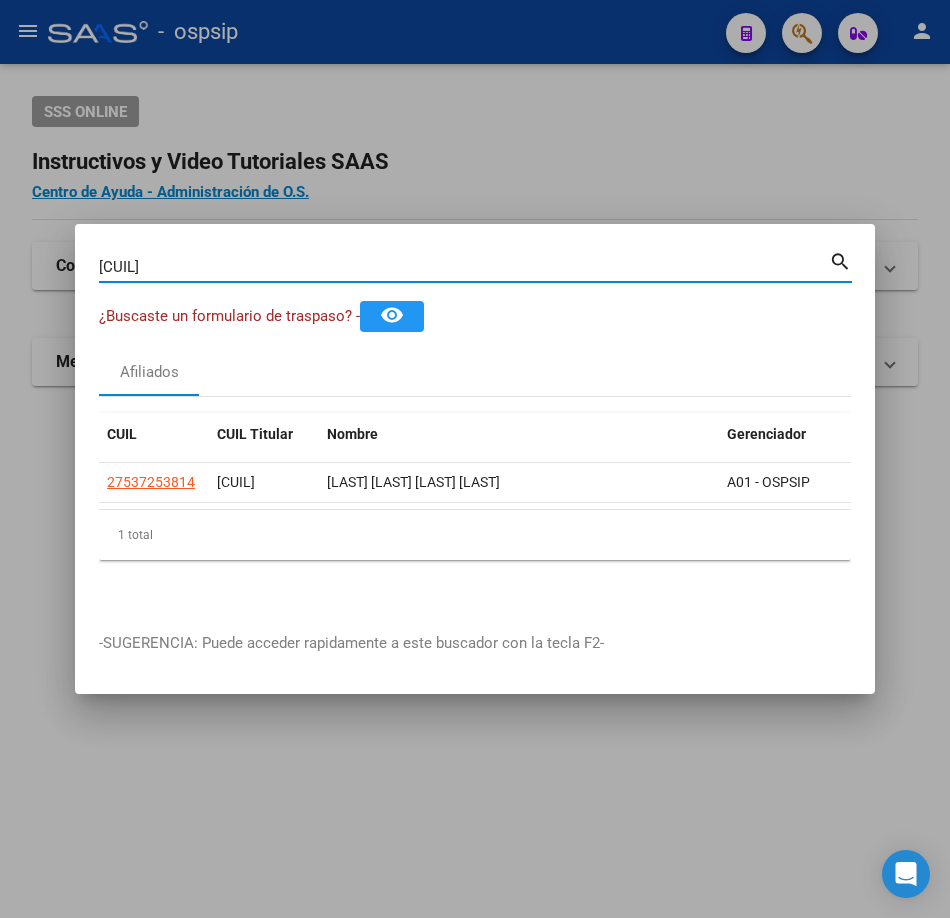 click on "[CUIL]" at bounding box center [464, 267] 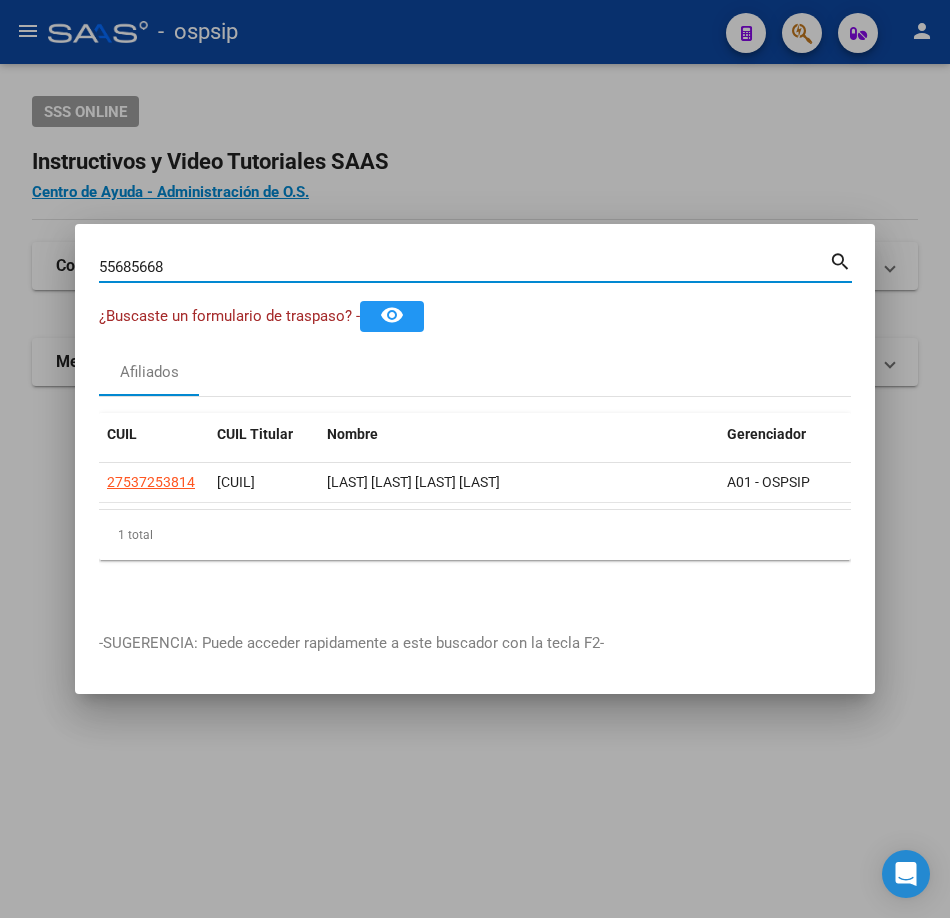 type on "55685668" 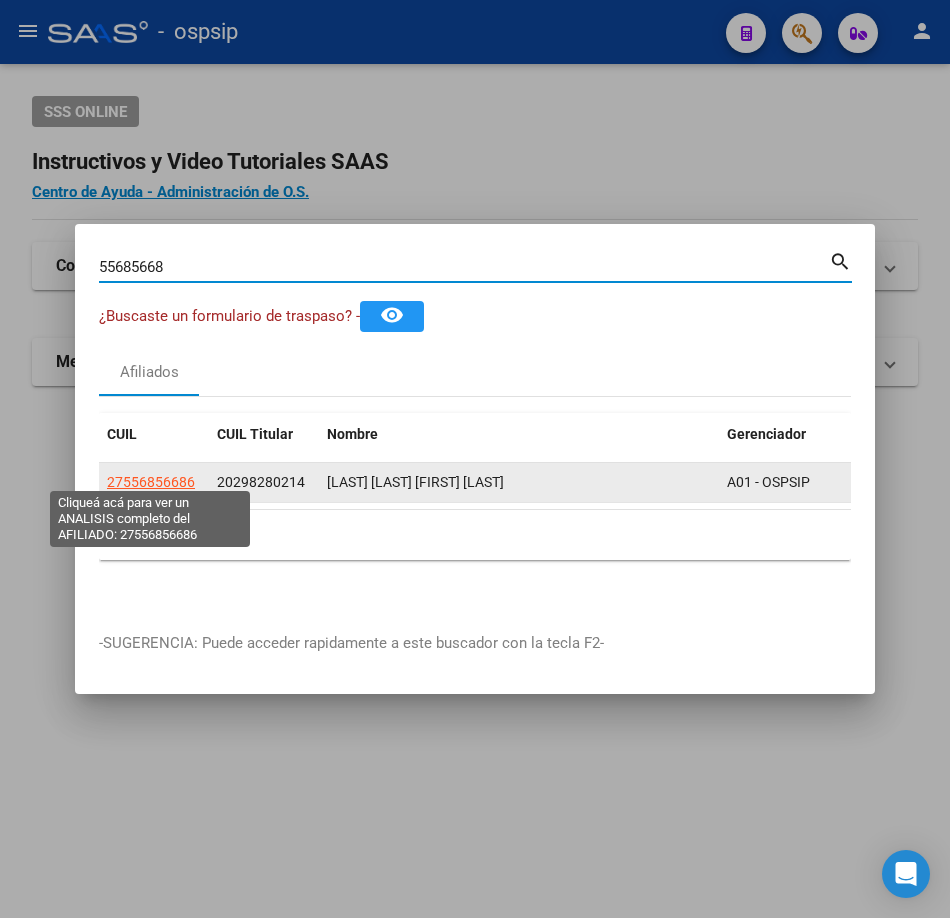 click on "27556856686" 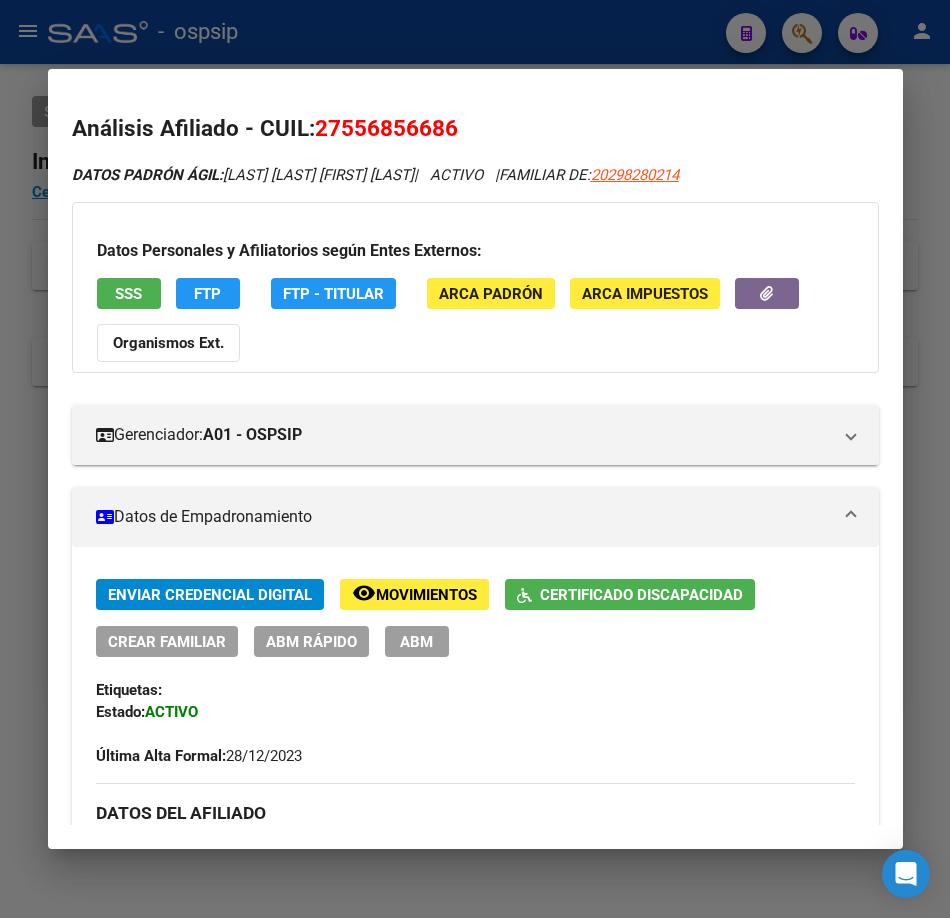 click on "SSS" at bounding box center (129, 293) 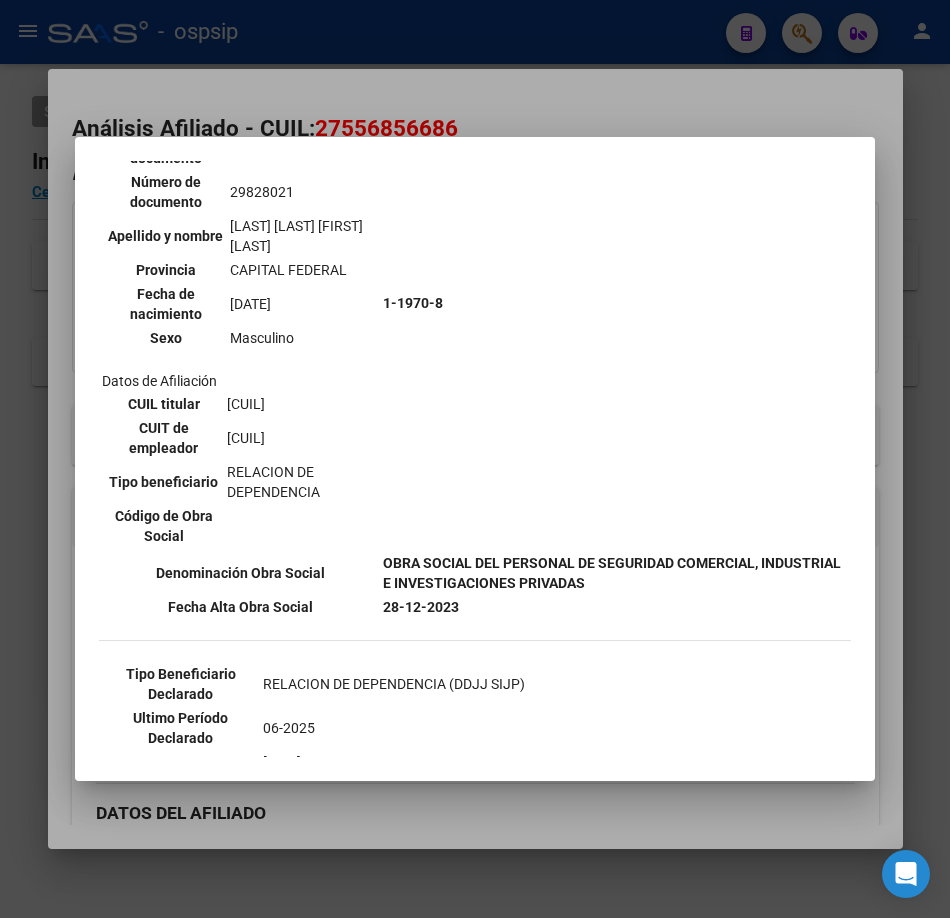 scroll, scrollTop: 400, scrollLeft: 0, axis: vertical 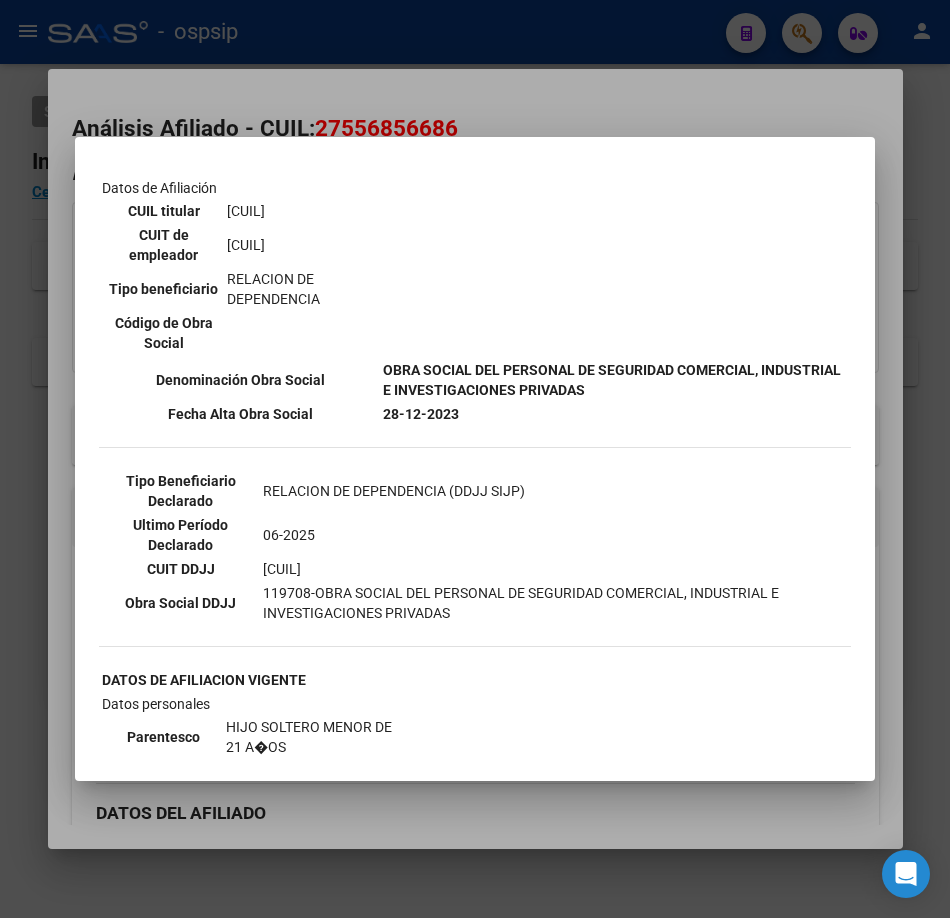 click at bounding box center [475, 459] 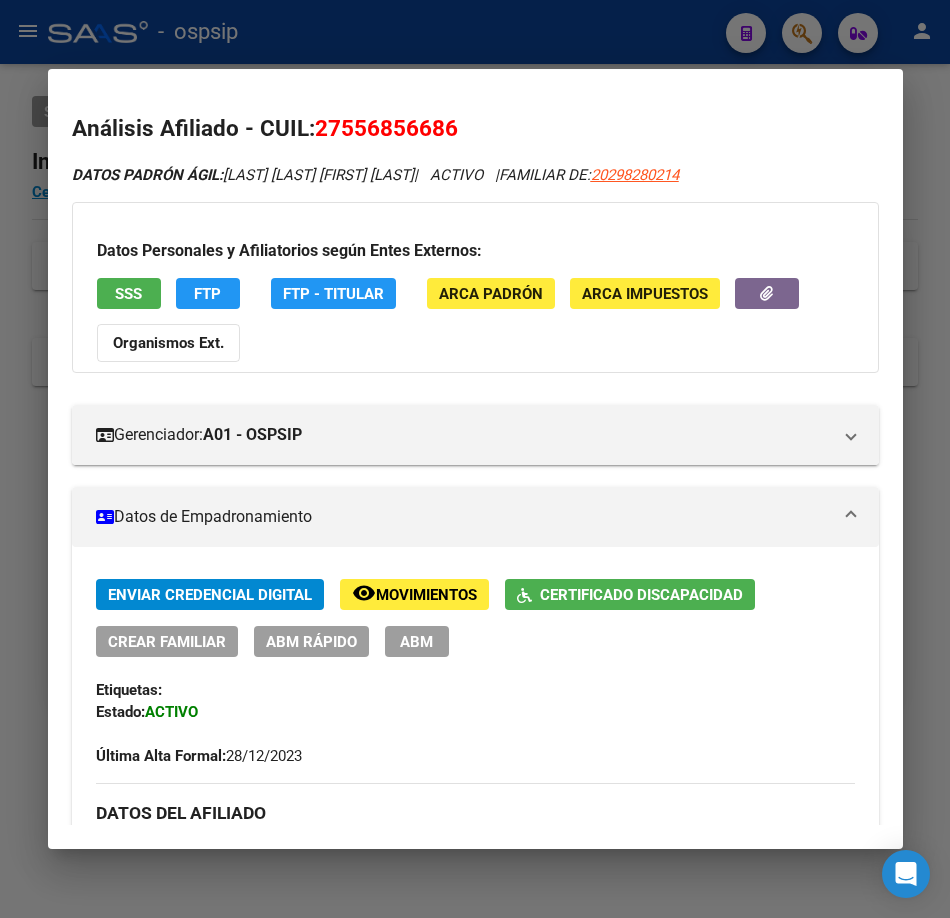 click at bounding box center [475, 459] 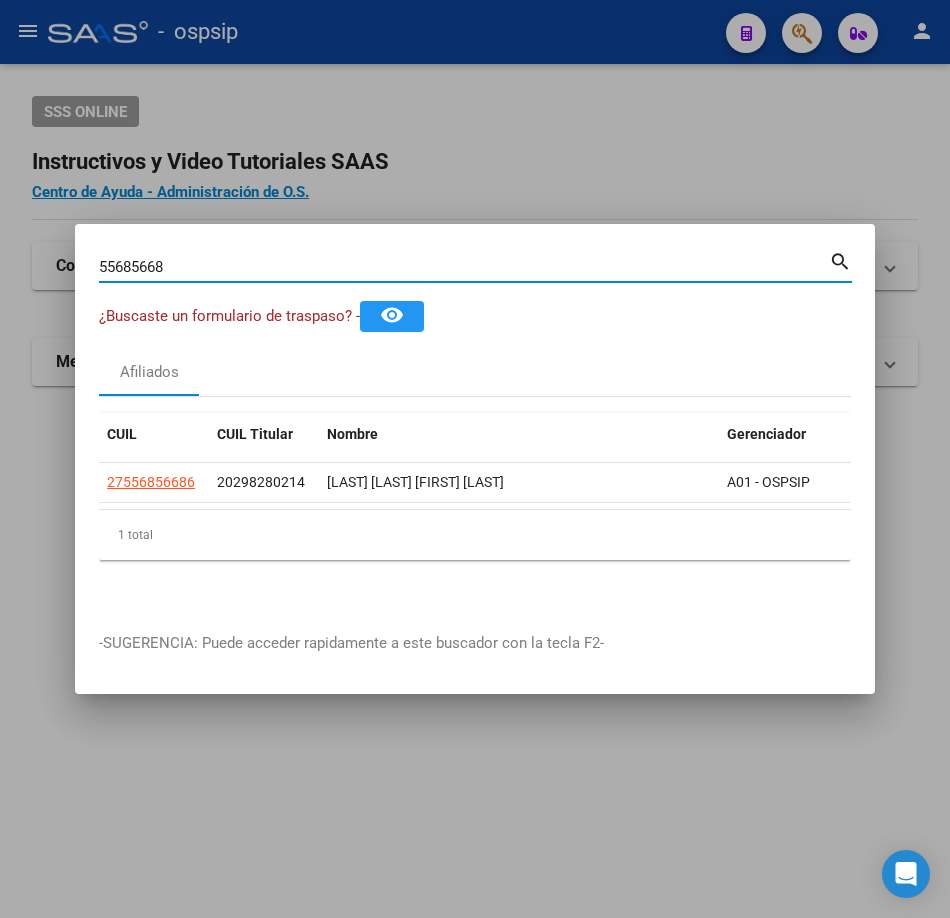 click on "55685668" at bounding box center [464, 267] 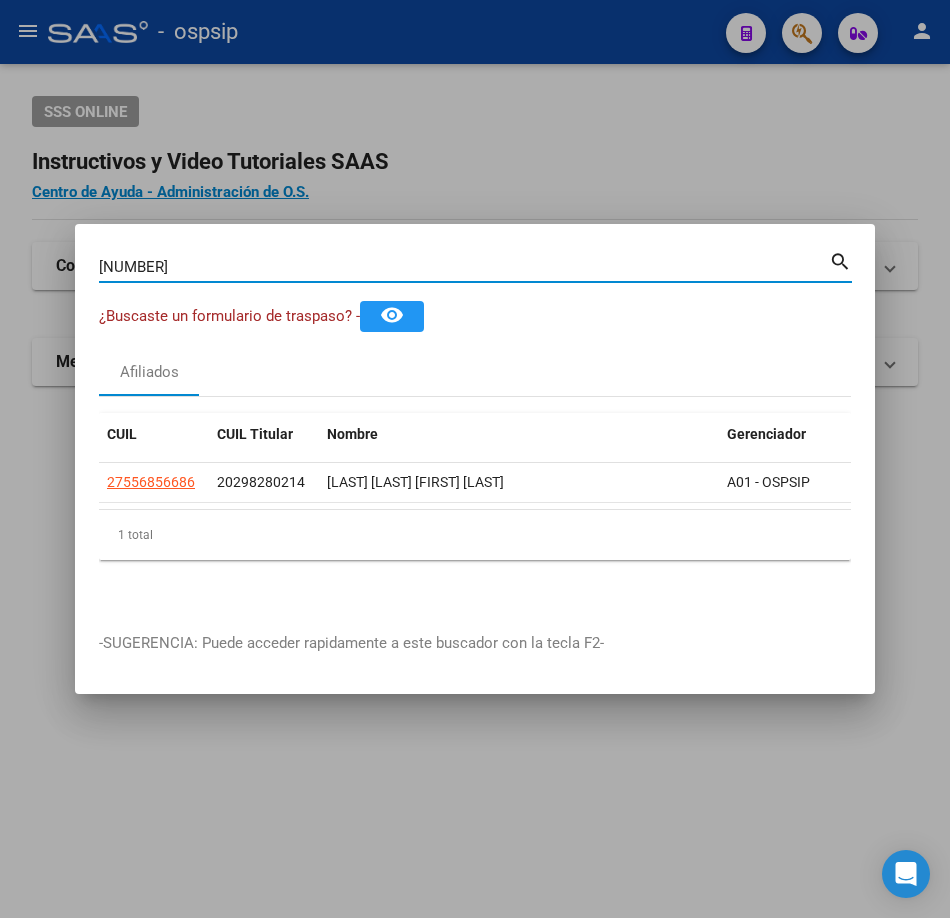 type on "[NUMBER]" 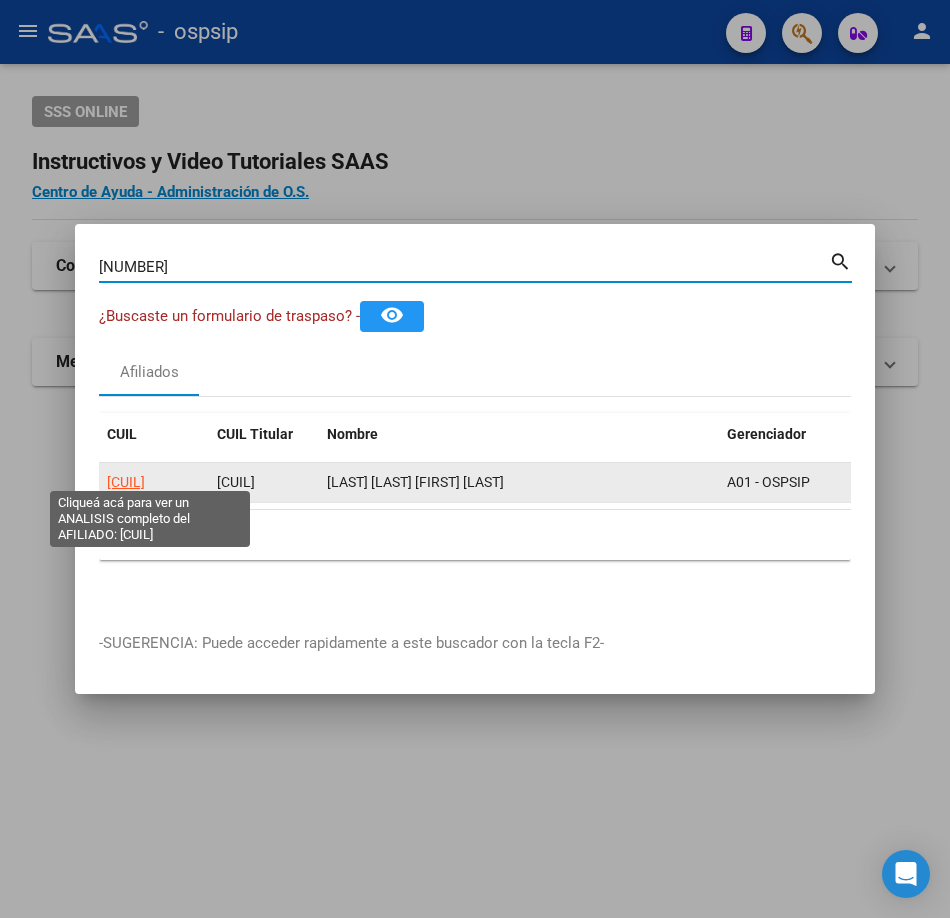 click on "[CUIL]" 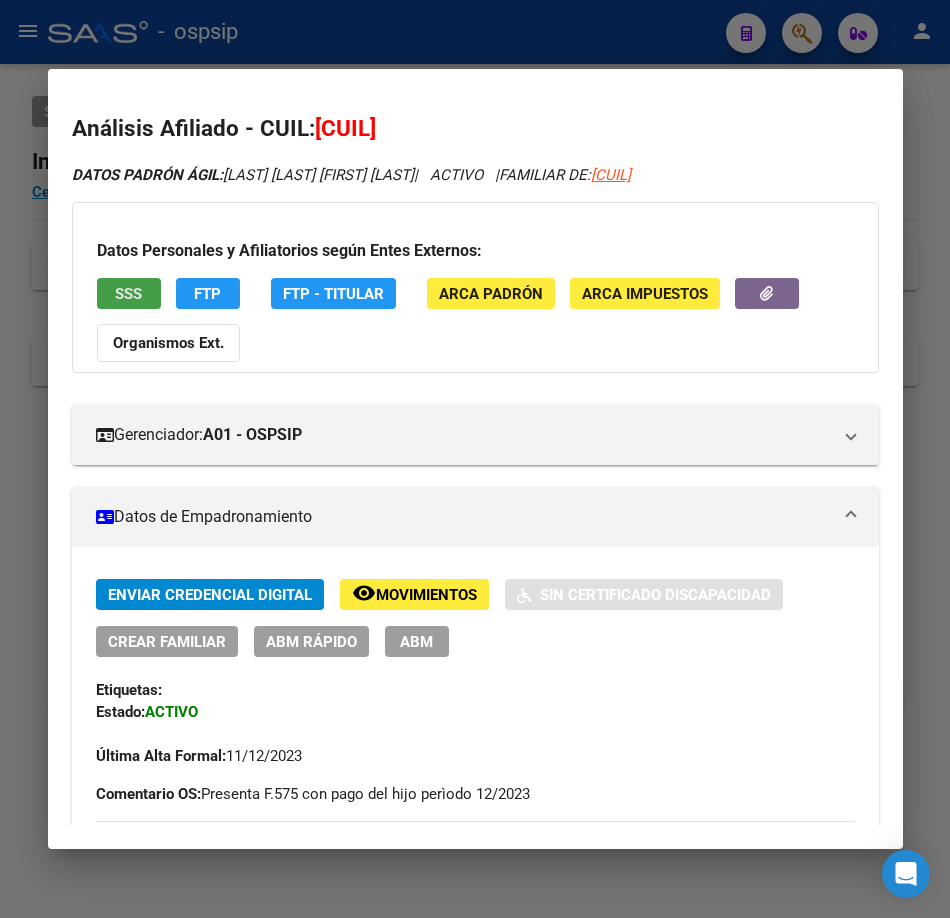click on "SSS" at bounding box center (128, 294) 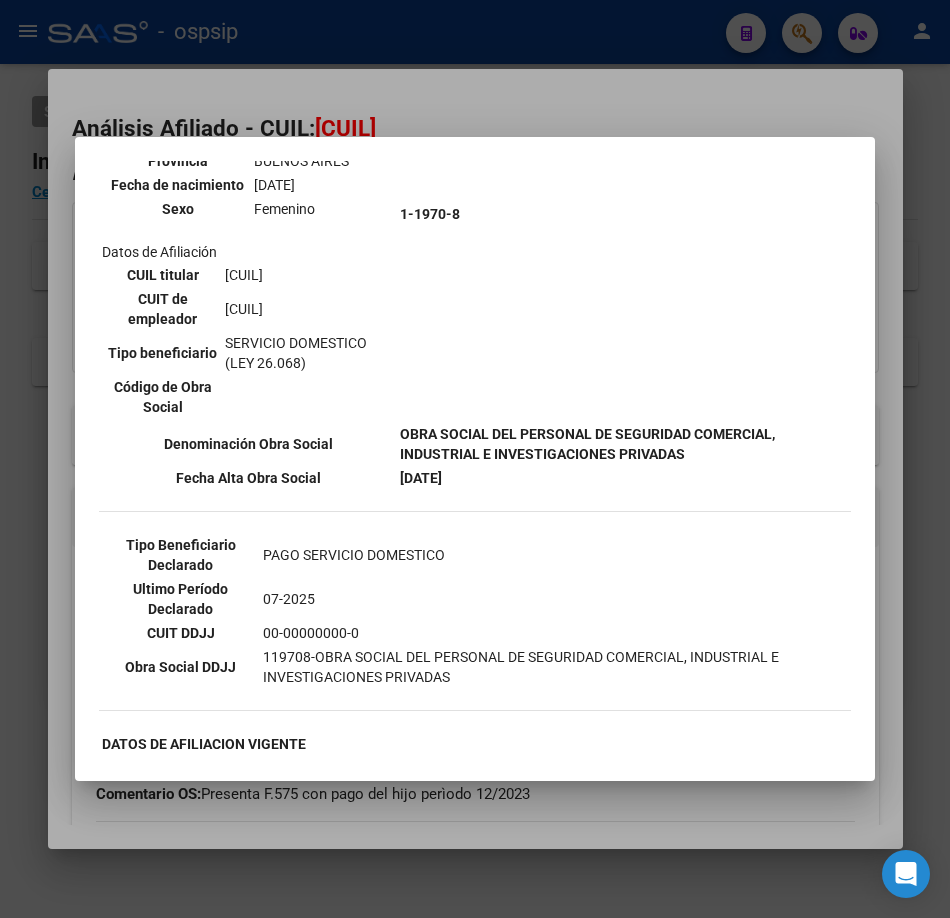 scroll, scrollTop: 400, scrollLeft: 0, axis: vertical 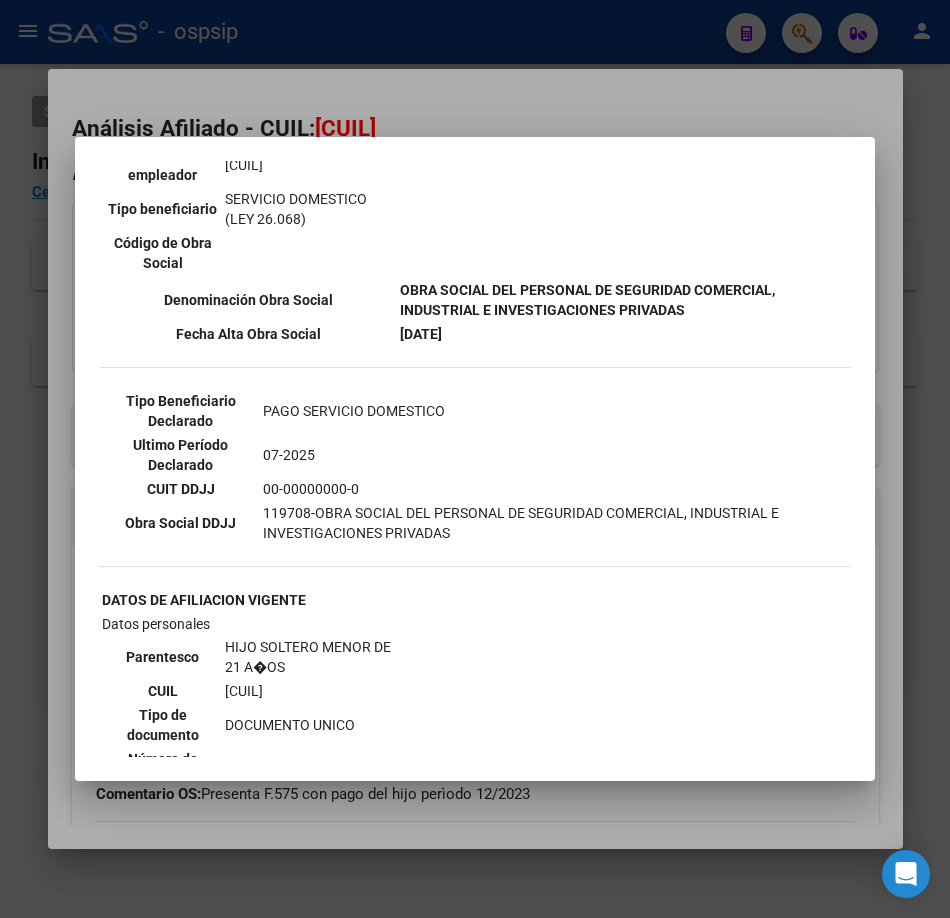 click at bounding box center [475, 459] 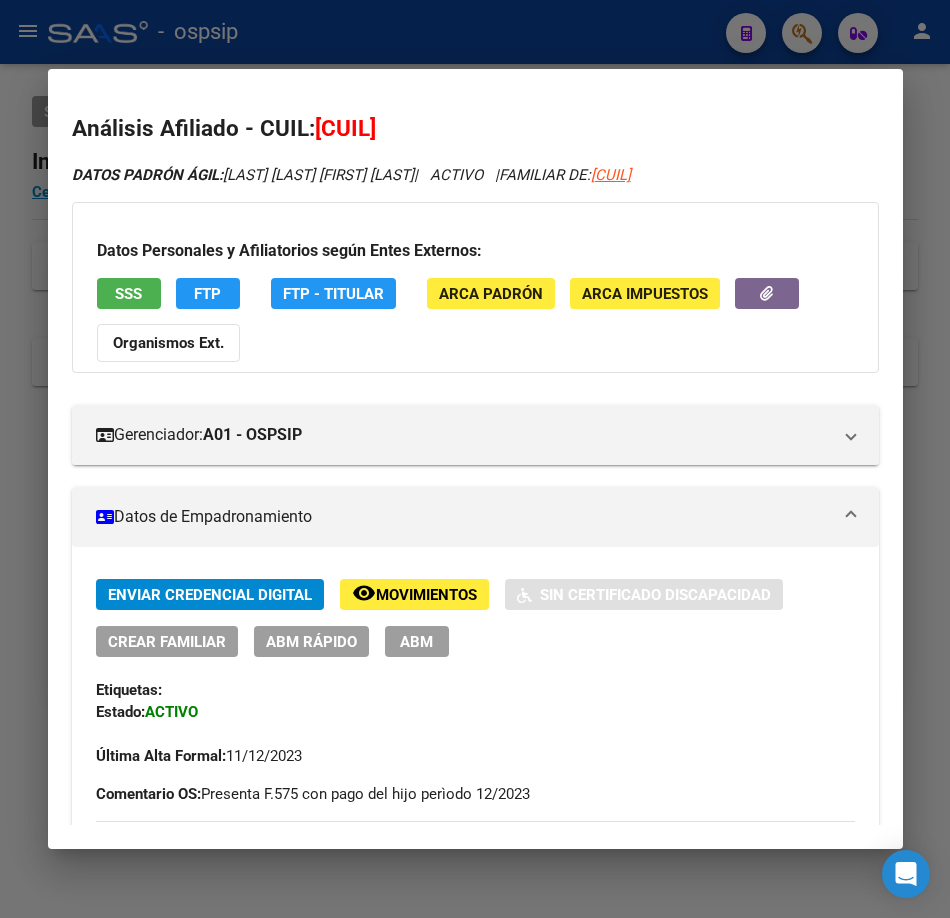 click at bounding box center [475, 459] 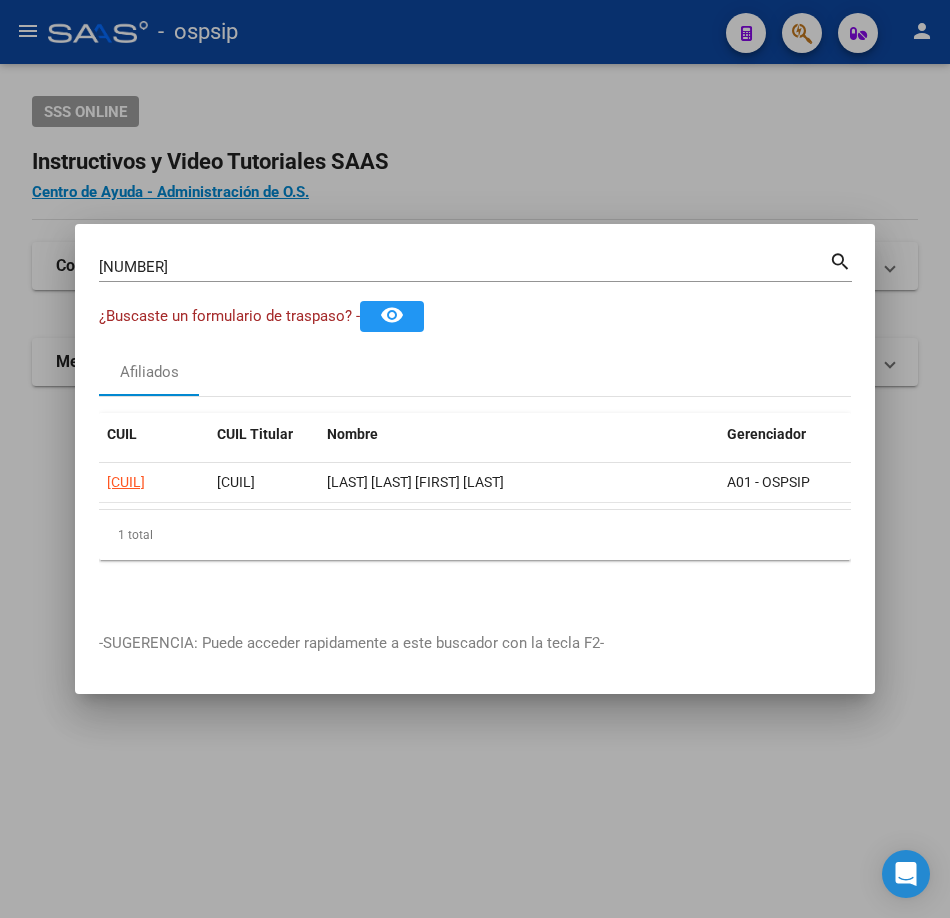 click on "[DOCUMENT_NUMBER] Buscar (apellido, dni, cuil, nro traspaso, cuit, obra social)" at bounding box center [464, 267] 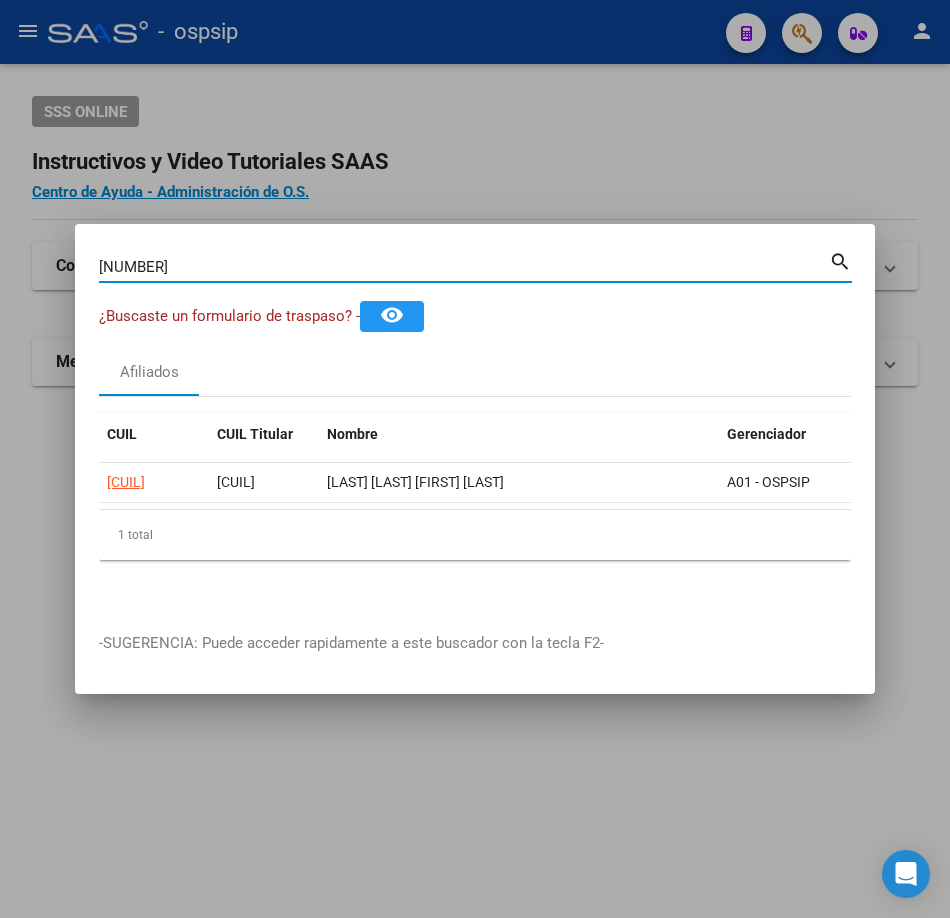 click on "[NUMBER]" at bounding box center [464, 267] 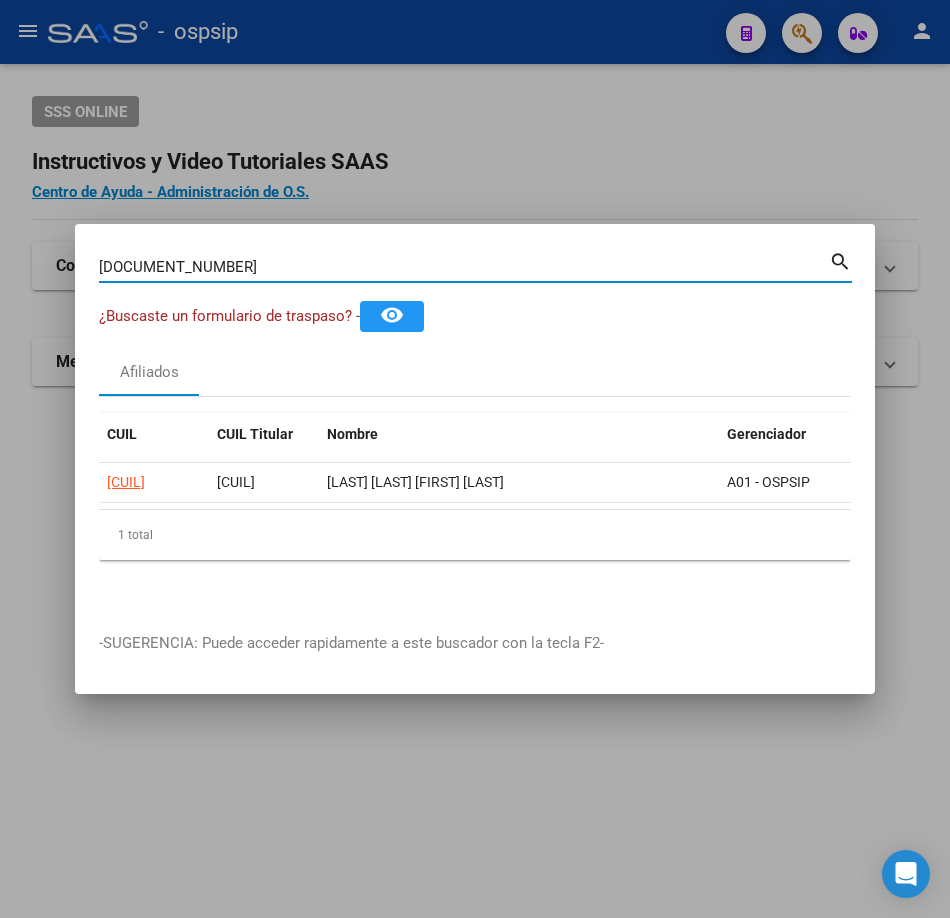 type on "[DOCUMENT_NUMBER]" 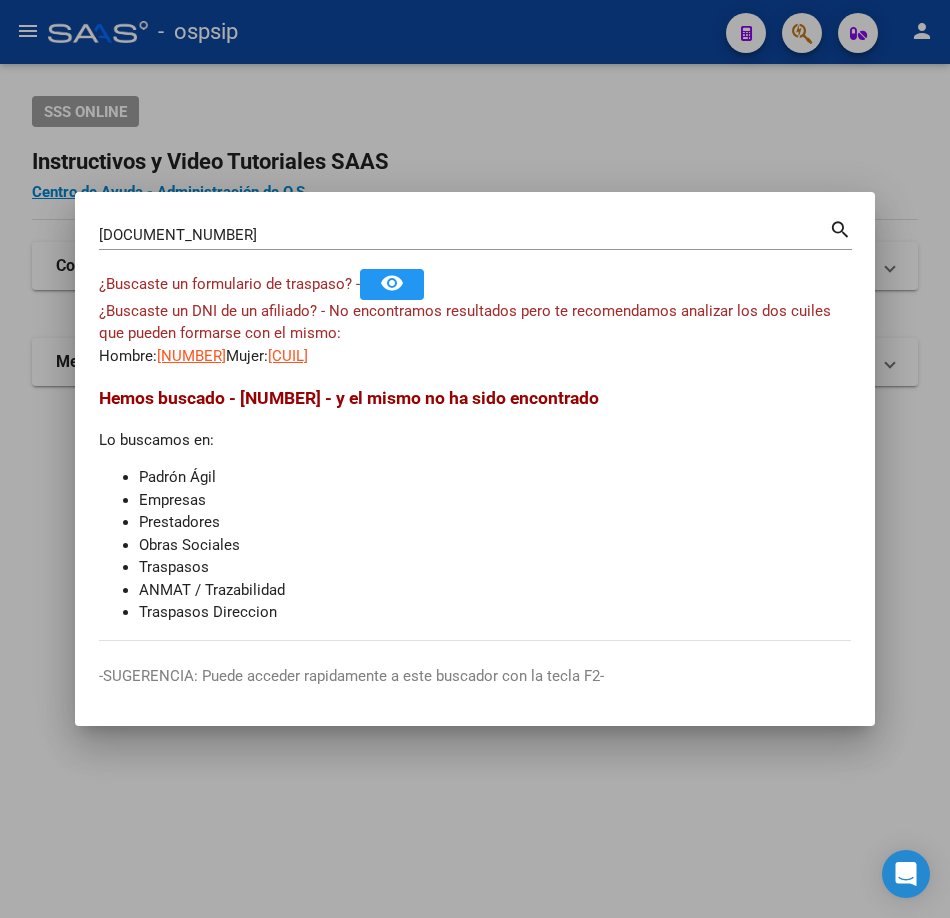 click on "[NUMBER] Buscar (apellido, dni, cuil, nro traspaso, cuit, obra social) search ¿Buscaste un formulario de traspaso? -   remove_red_eye ¿Buscaste un DNI de un afiliado? - No encontramos resultados pero te recomendamos analizar los dos cuiles que pueden formarse con el mismo:  Hombre:  [CUIL]     Mujer:  [CUIL] Hemos buscado - [NUMBER] - y el mismo no ha sido encontrado  Lo buscamos en:  Padrón Ágil Empresas Prestadores Obras Sociales Traspasos ANMAT / Trazabilidad Traspasos Direccion" at bounding box center [475, 428] 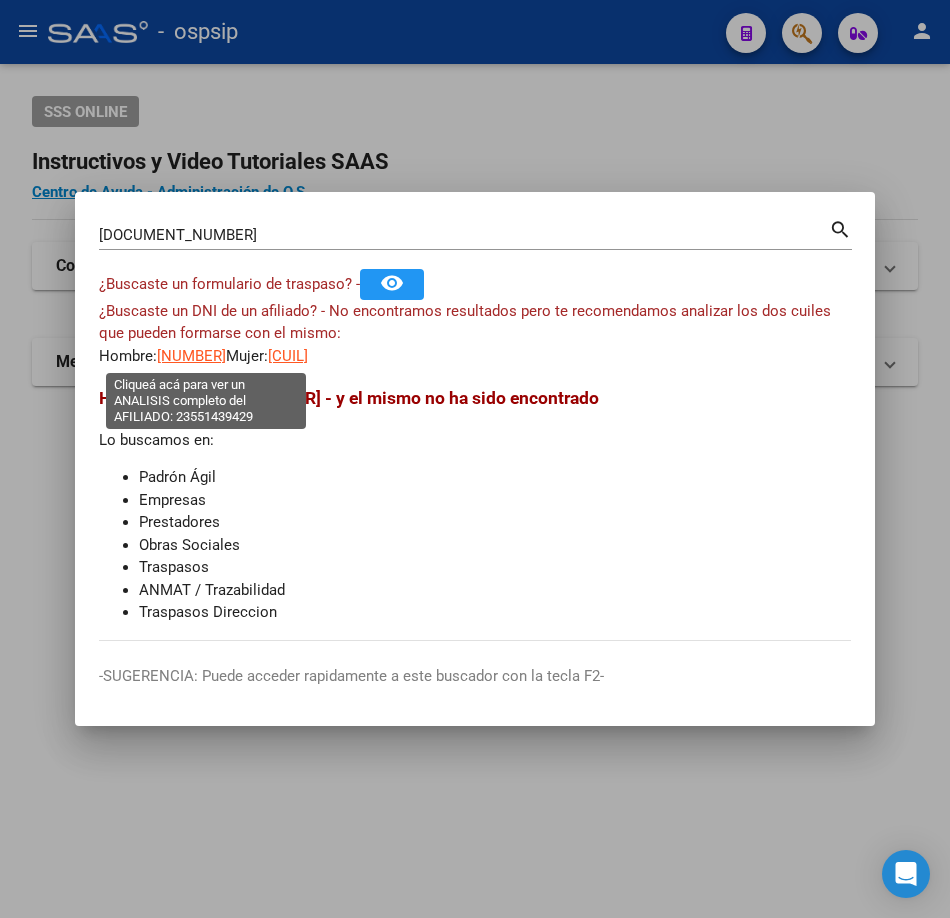 click on "[NUMBER]" at bounding box center [191, 356] 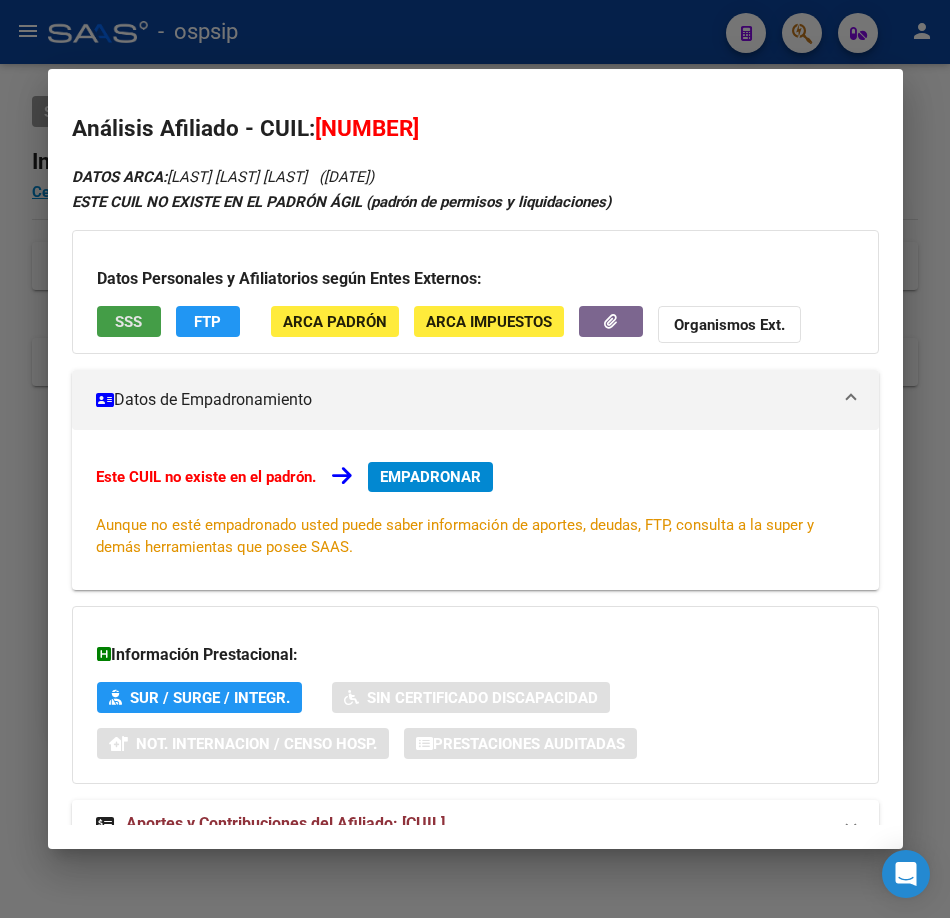click on "SSS" at bounding box center [128, 322] 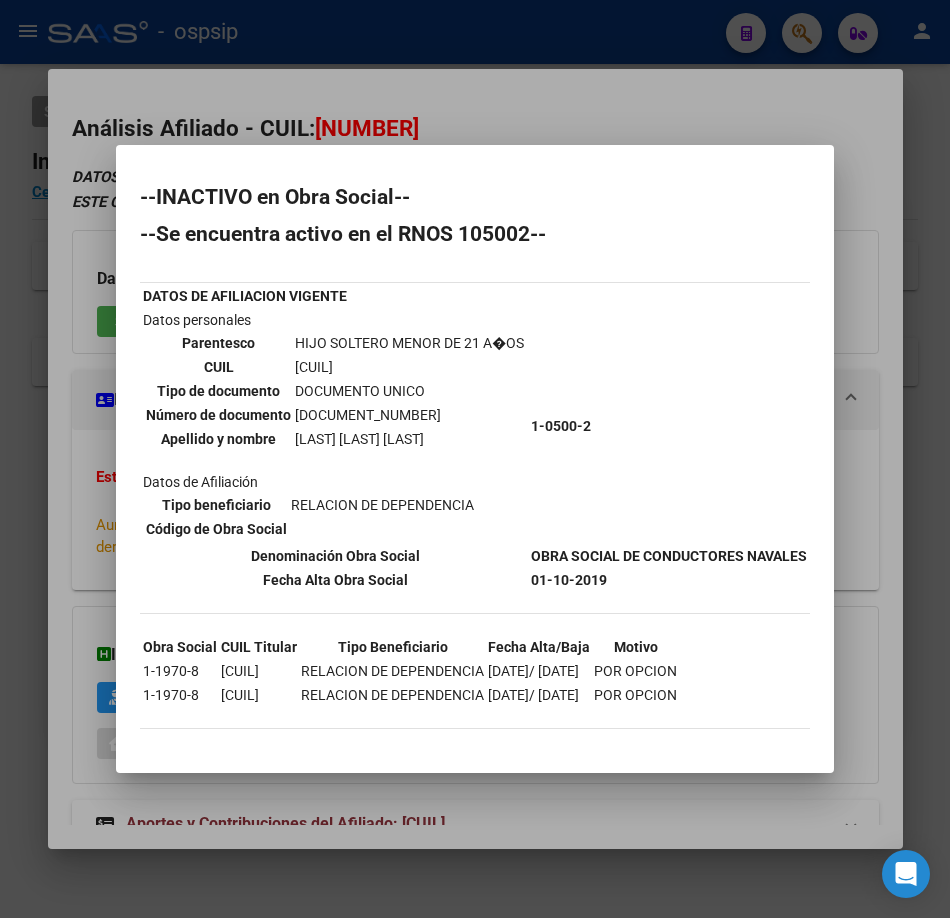 click at bounding box center (475, 459) 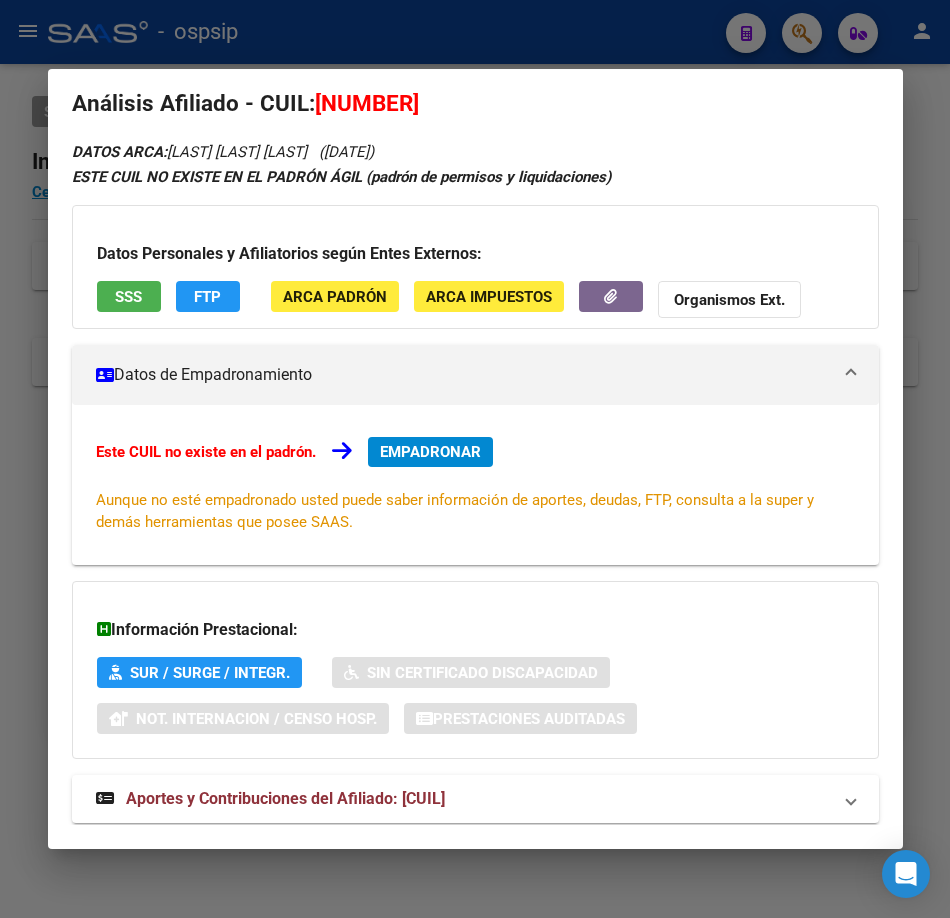 scroll, scrollTop: 68, scrollLeft: 0, axis: vertical 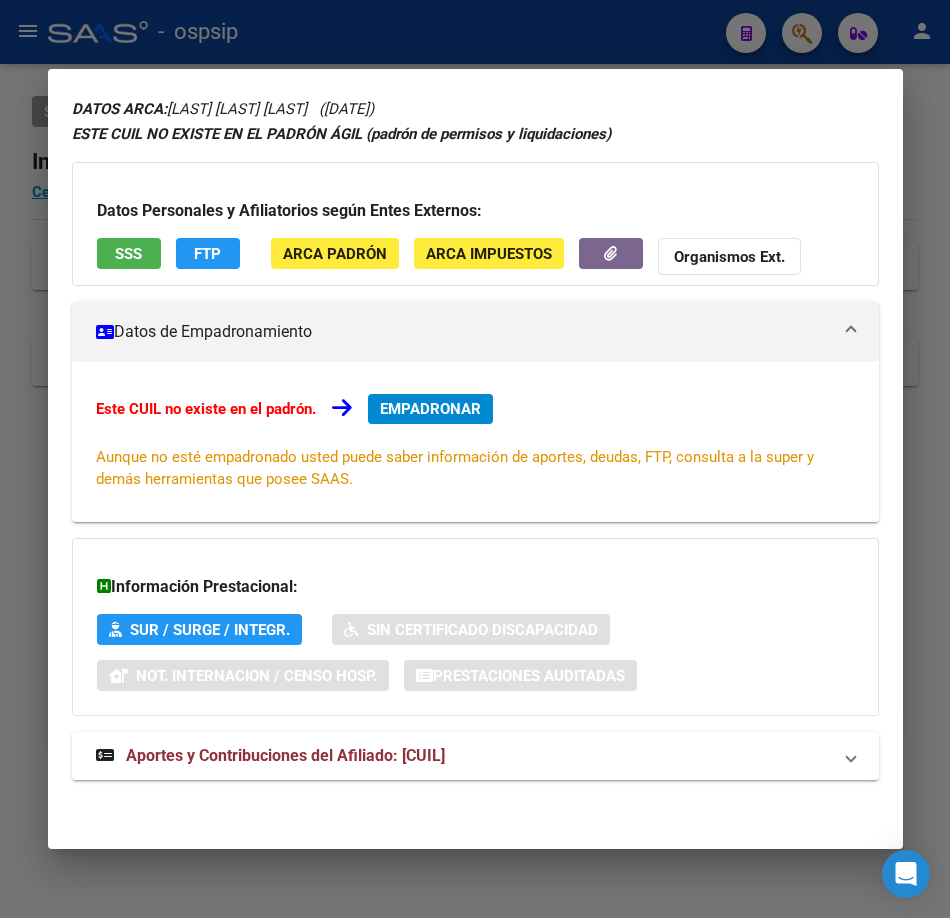 click on "SSS" at bounding box center (129, 253) 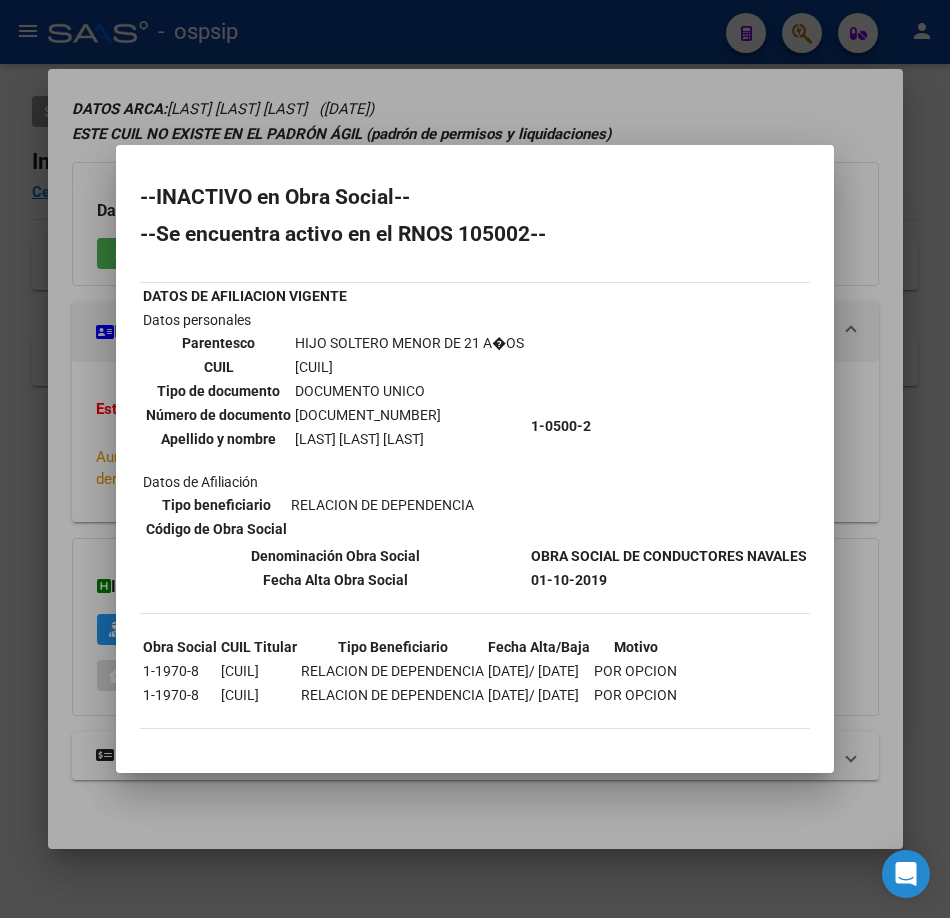 click at bounding box center (475, 459) 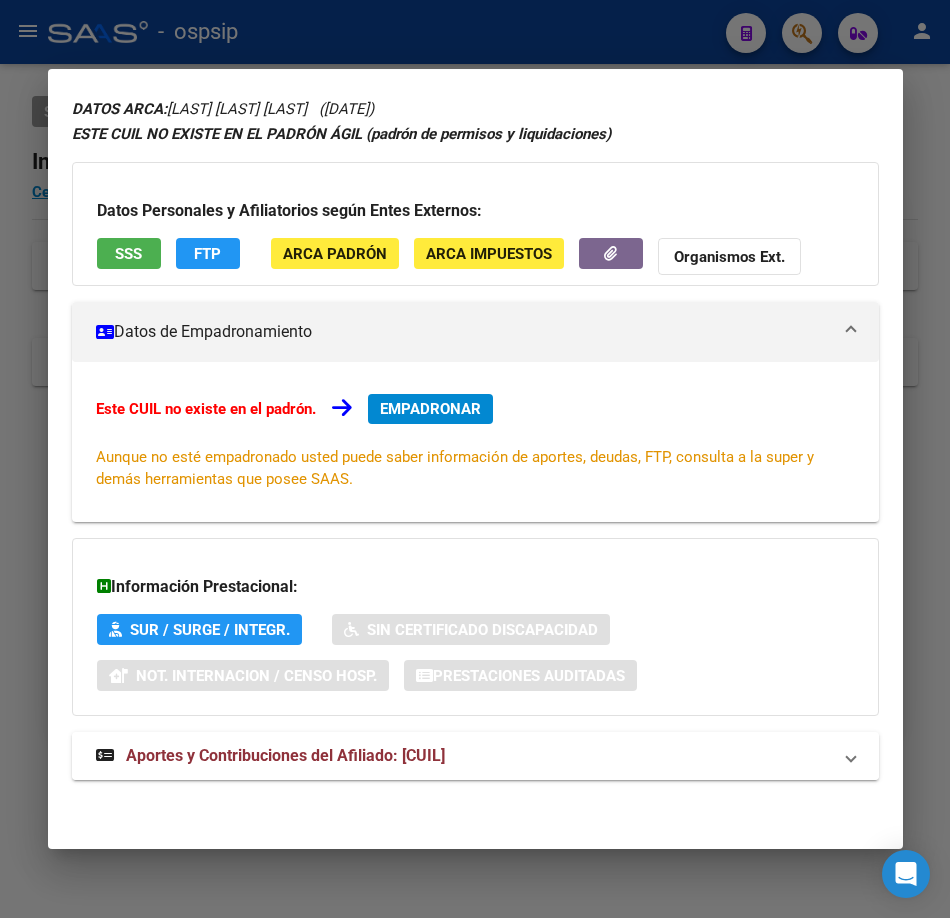 click on "Aportes y Contribuciones del Afiliado: [CUIL]" at bounding box center [475, 756] 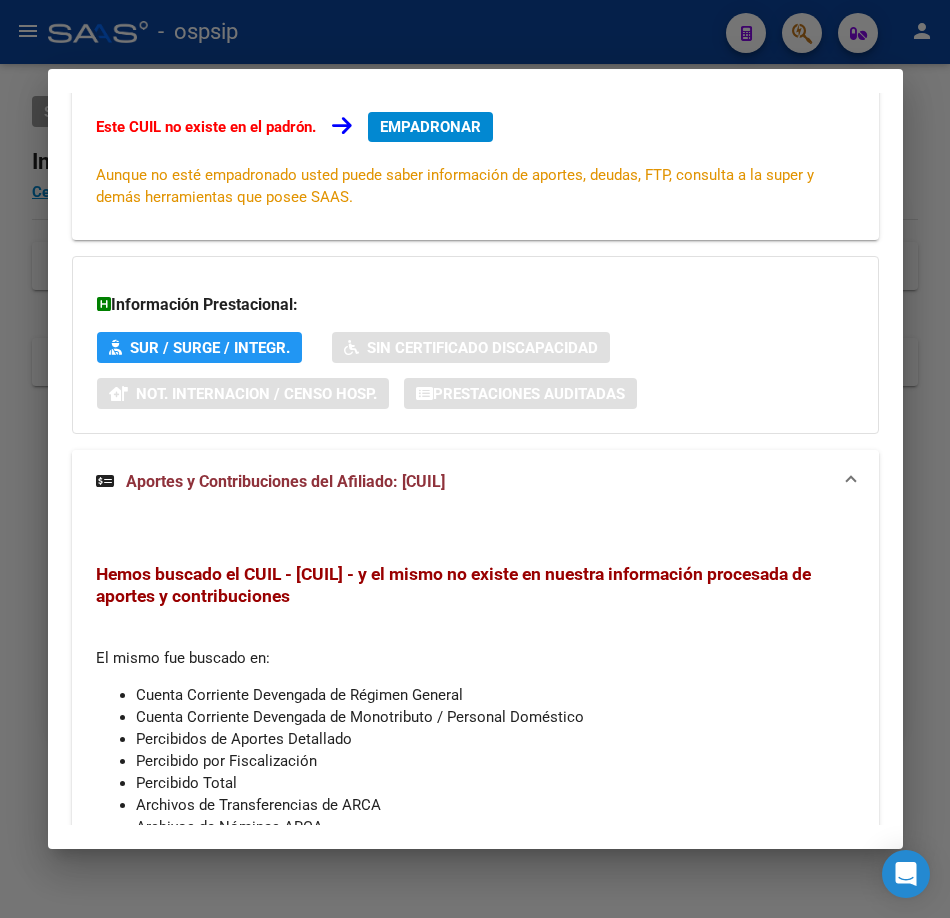 scroll, scrollTop: 501, scrollLeft: 0, axis: vertical 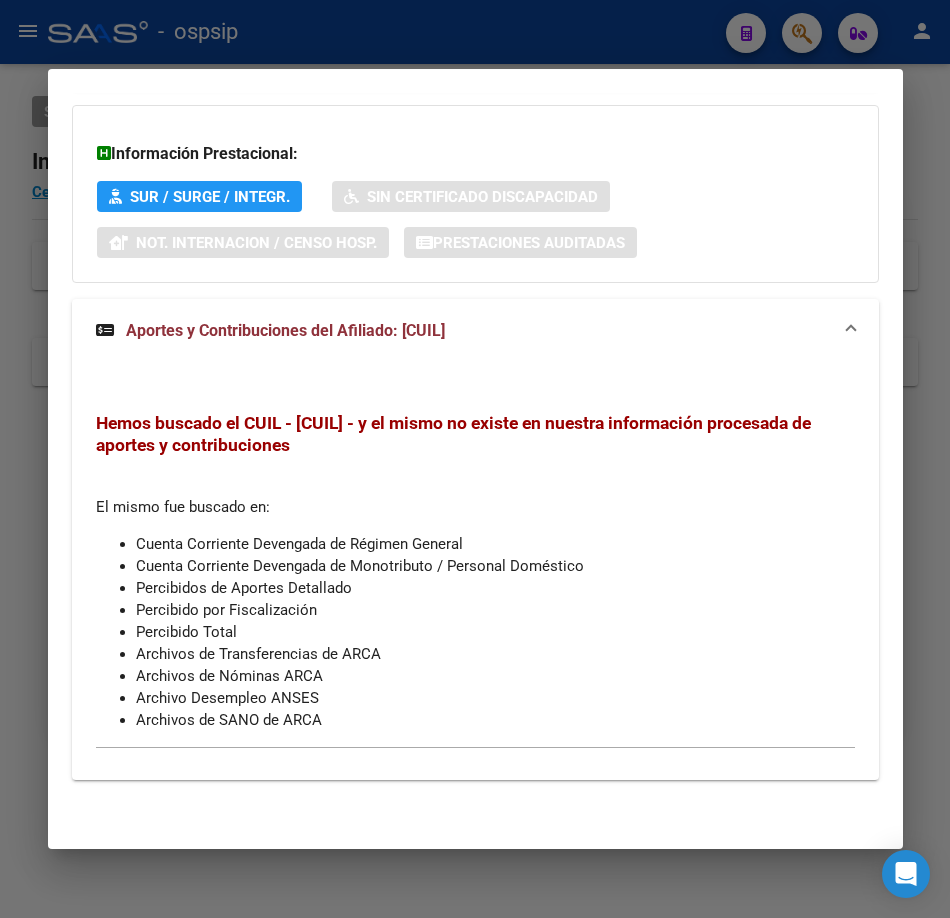 click at bounding box center [475, 459] 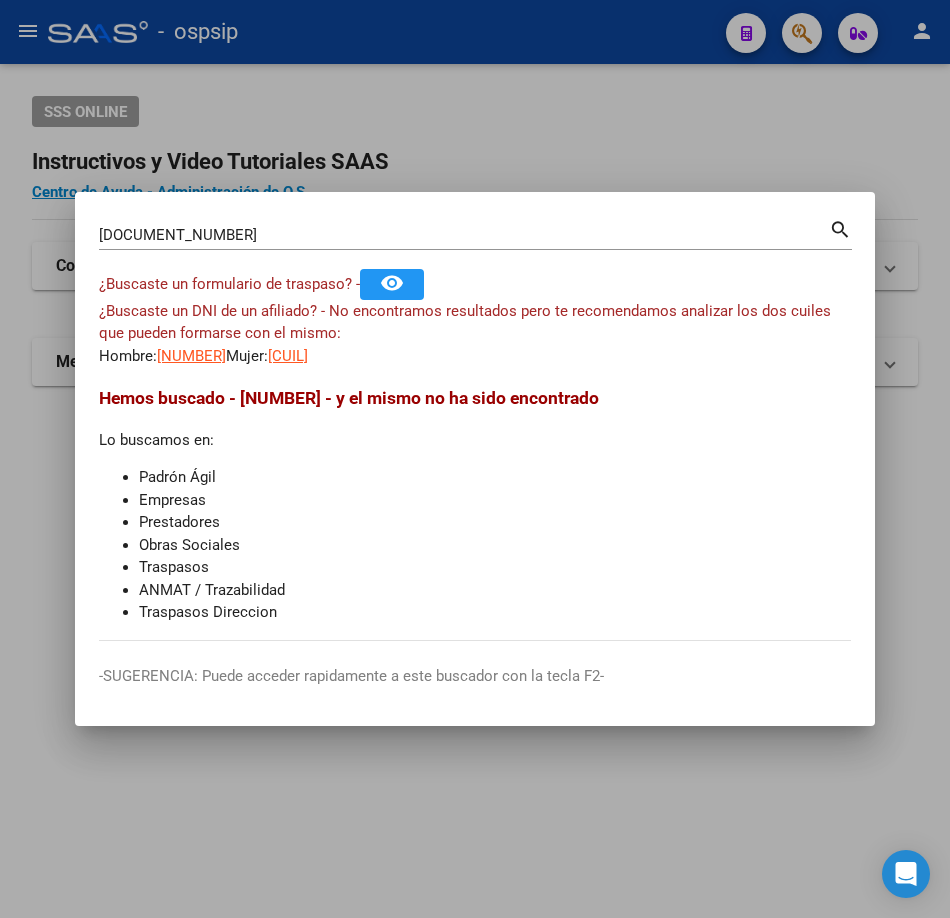 click on "[DOCUMENT_NUMBER]" at bounding box center (464, 235) 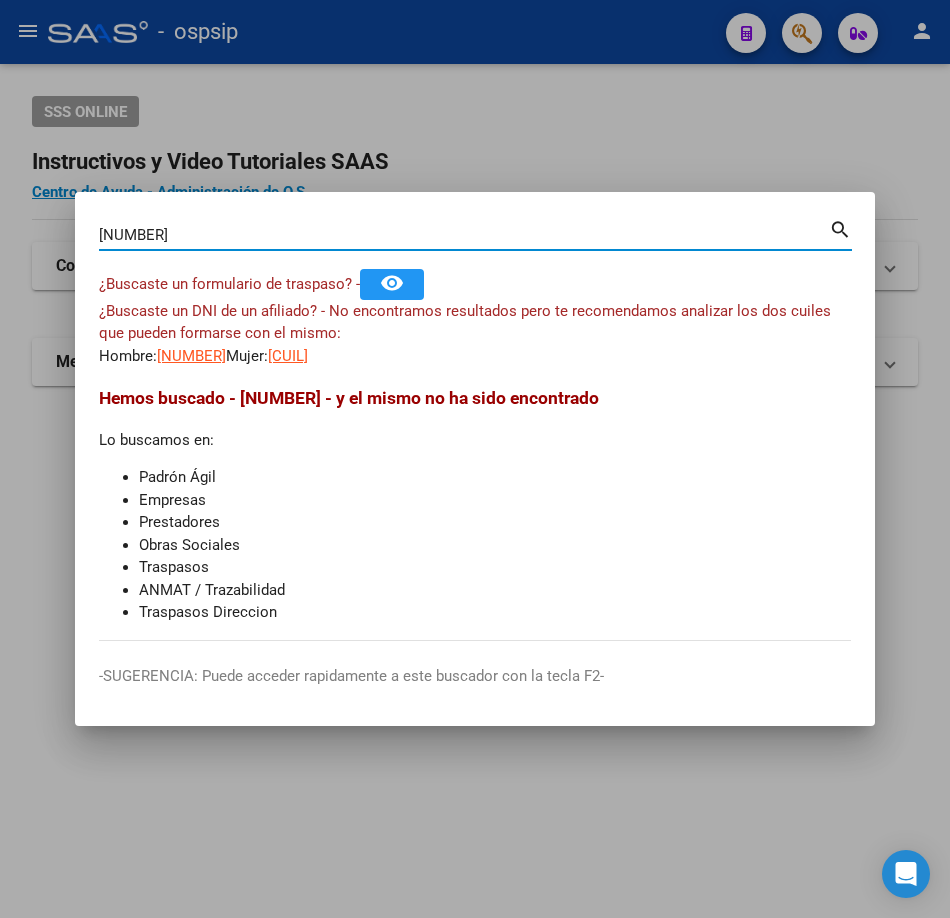 type on "[NUMBER]" 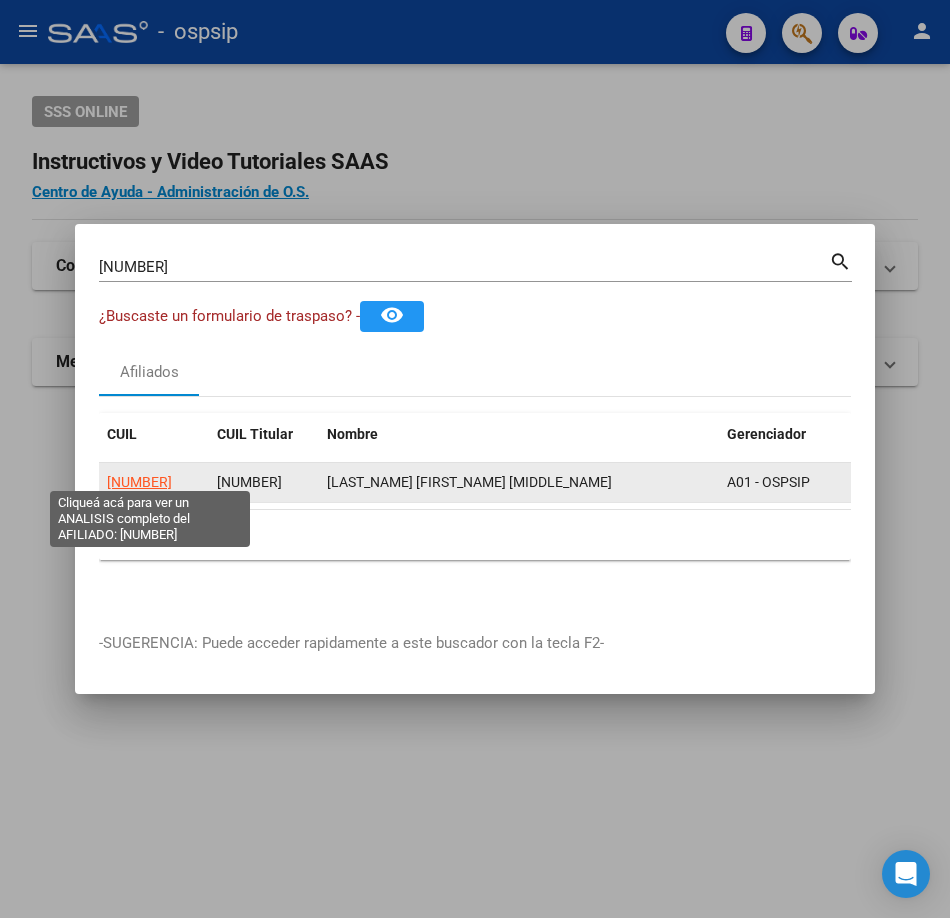 click on "[NUMBER]" 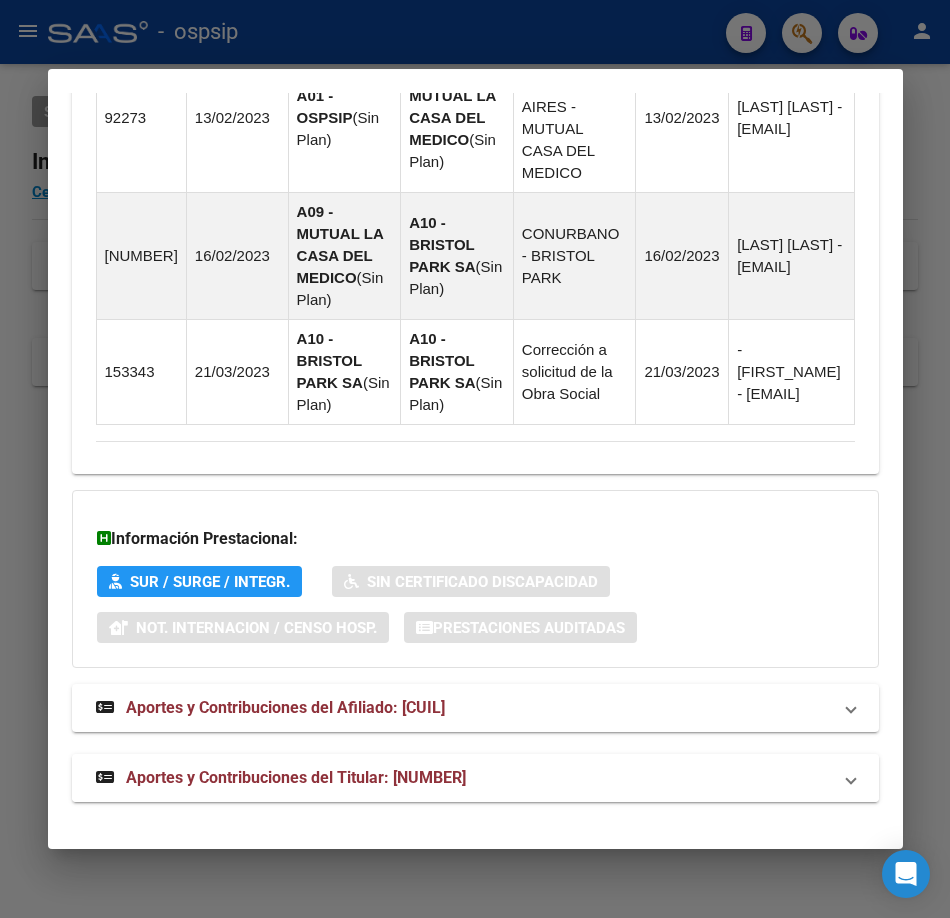 drag, startPoint x: 397, startPoint y: 779, endPoint x: 292, endPoint y: 546, distance: 255.56604 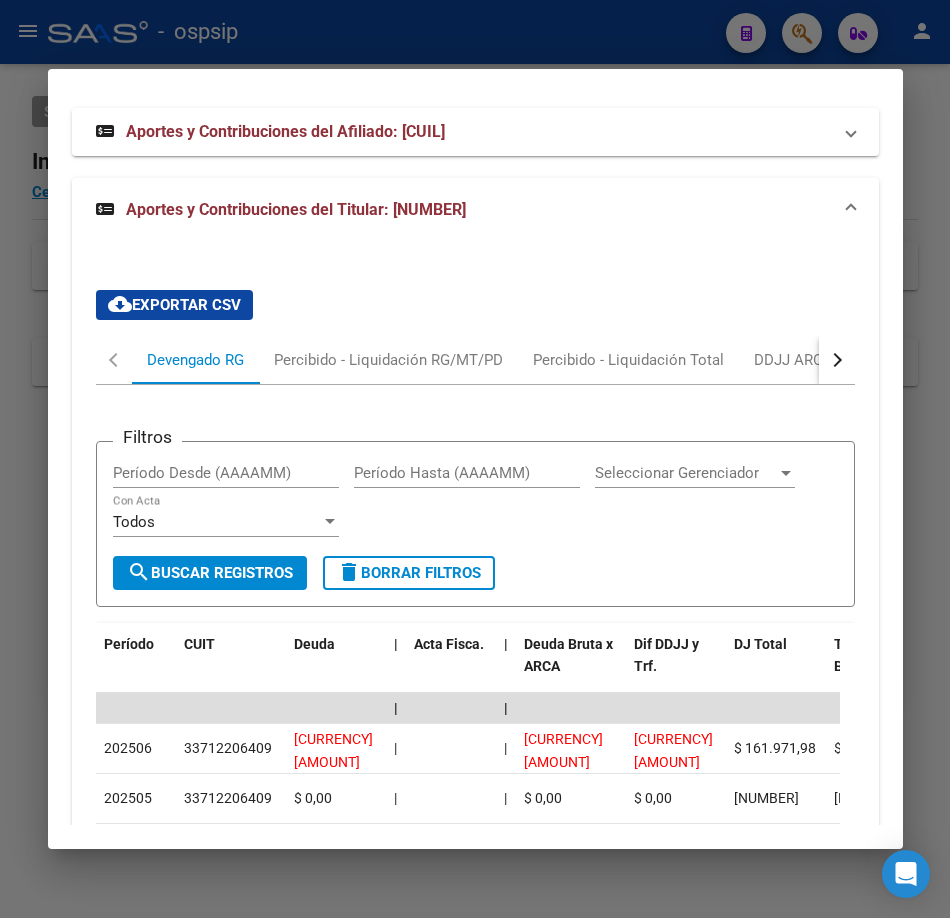 scroll, scrollTop: 2583, scrollLeft: 0, axis: vertical 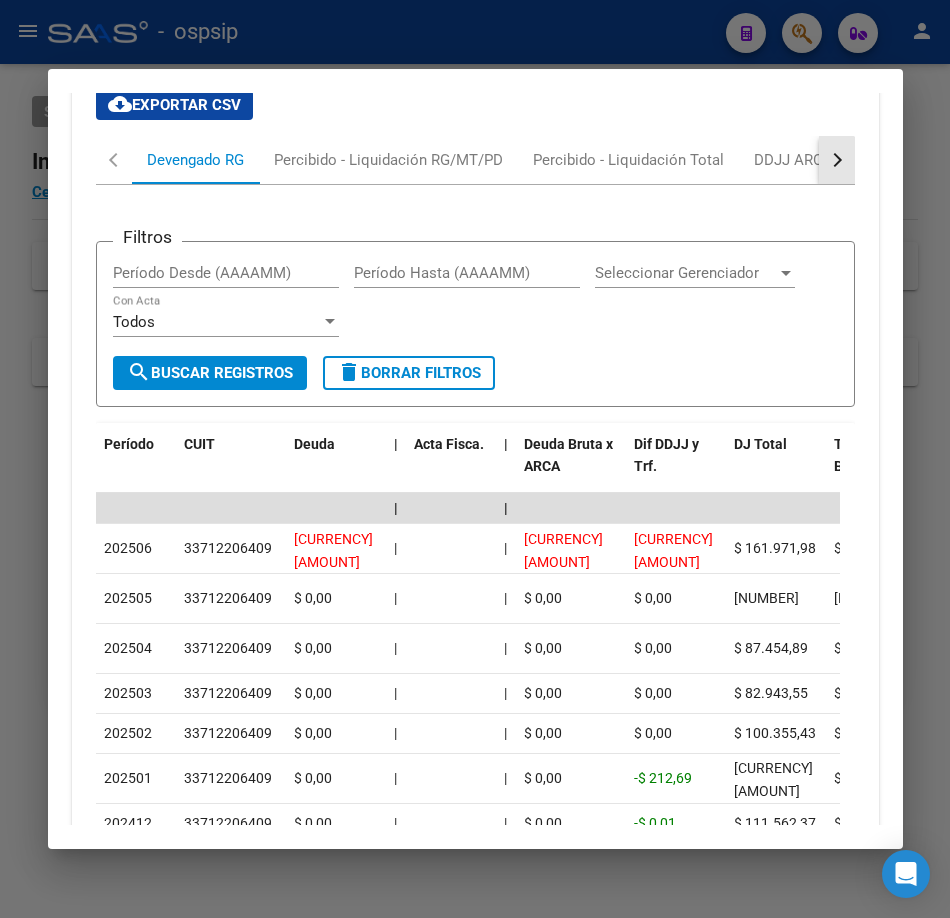 click at bounding box center [837, 160] 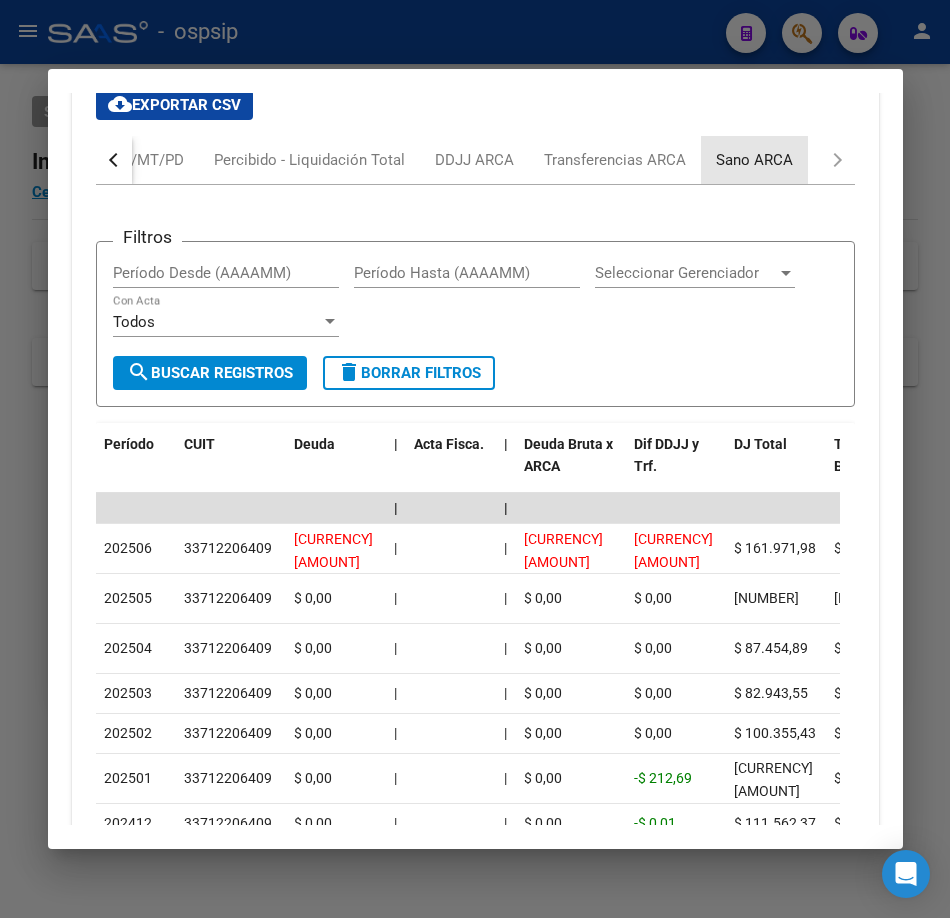 click on "Sano ARCA" at bounding box center (754, 160) 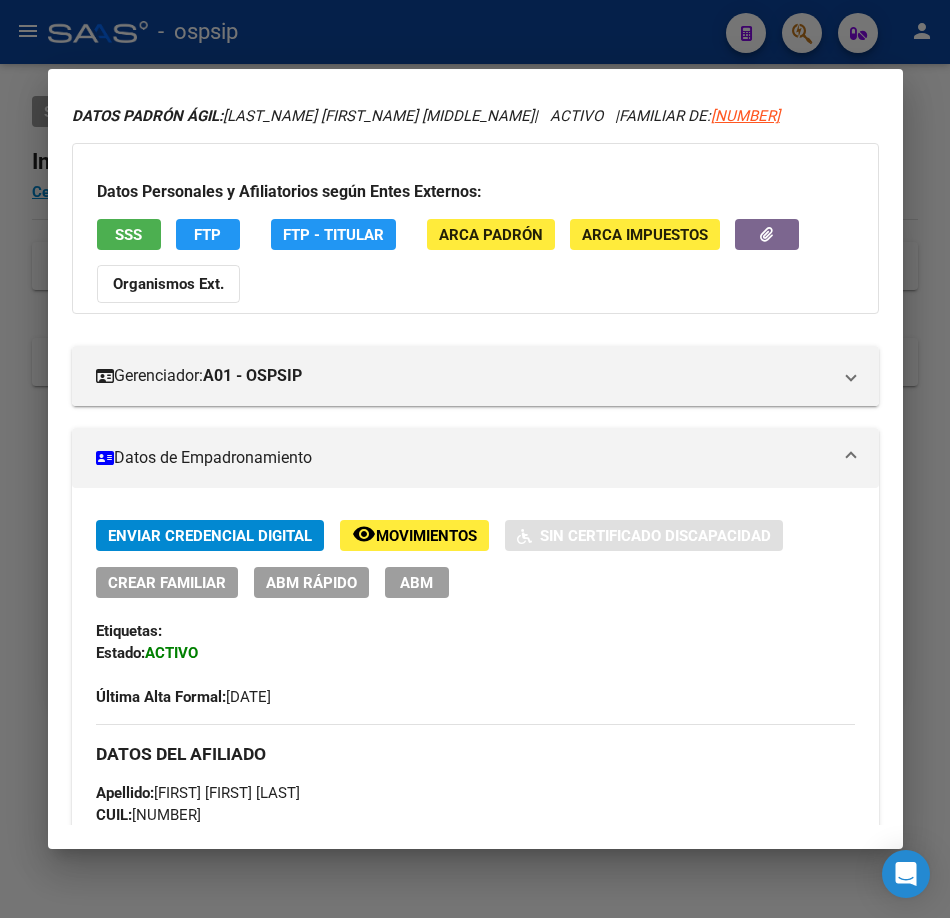 scroll, scrollTop: 0, scrollLeft: 0, axis: both 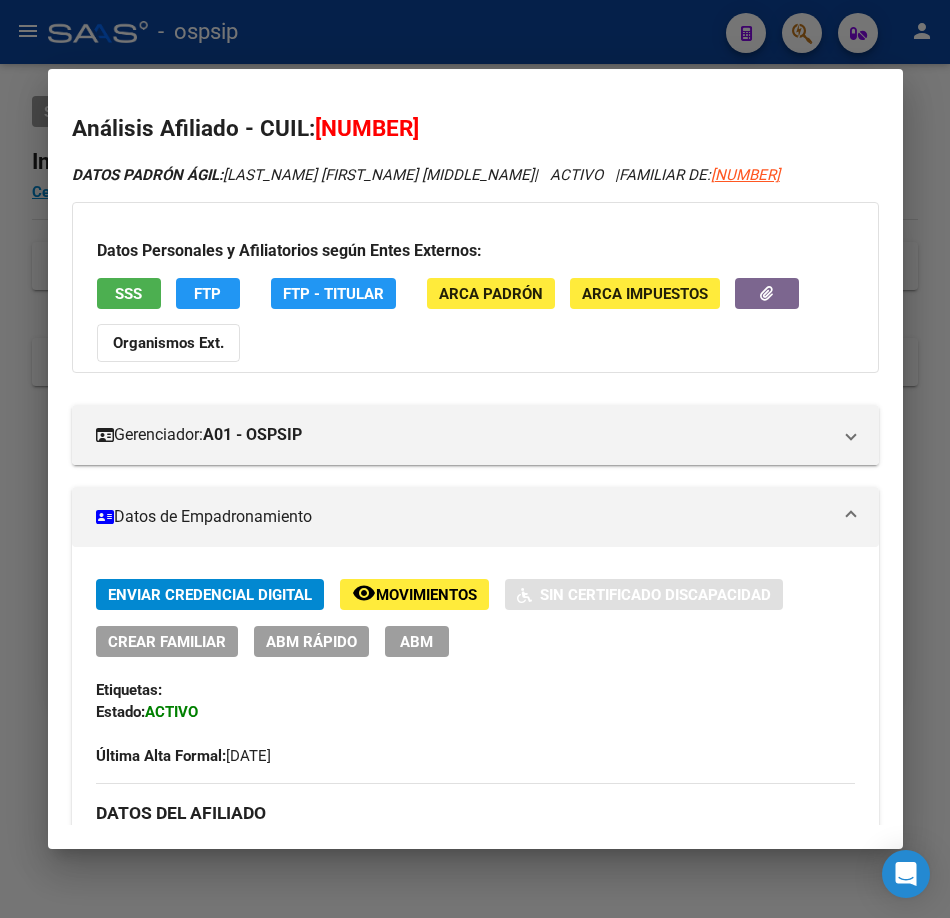 click on "SSS" at bounding box center (129, 293) 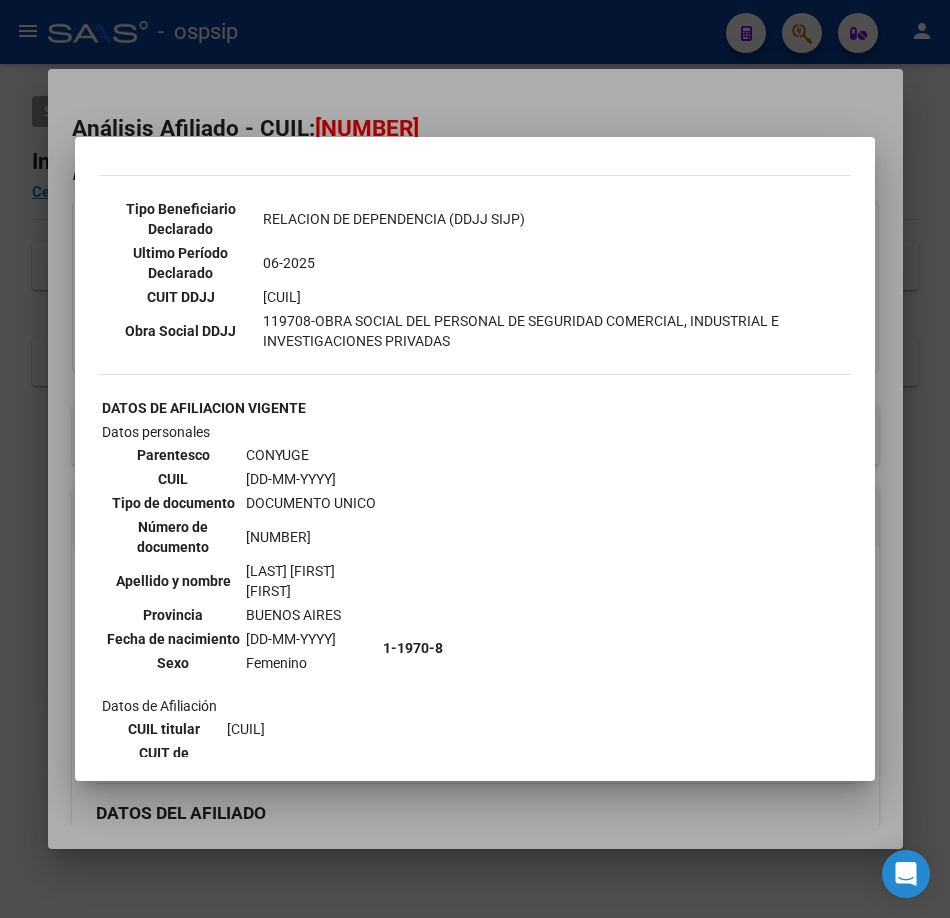 scroll, scrollTop: 900, scrollLeft: 0, axis: vertical 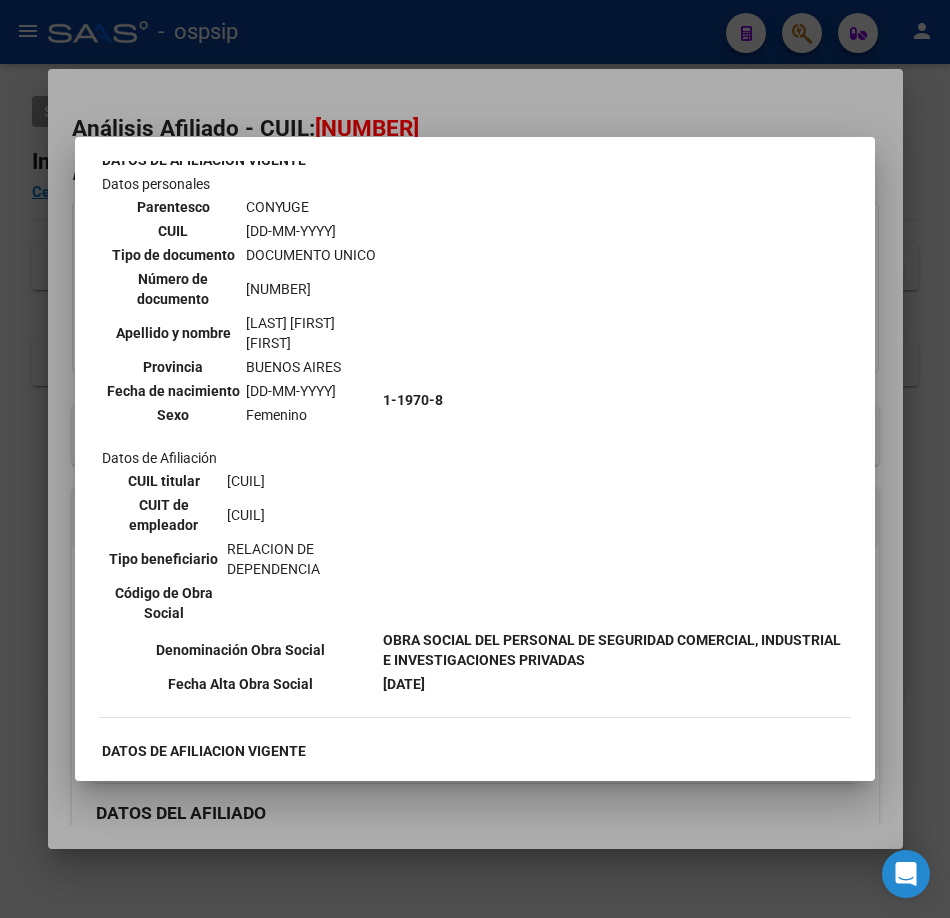 click at bounding box center (475, 459) 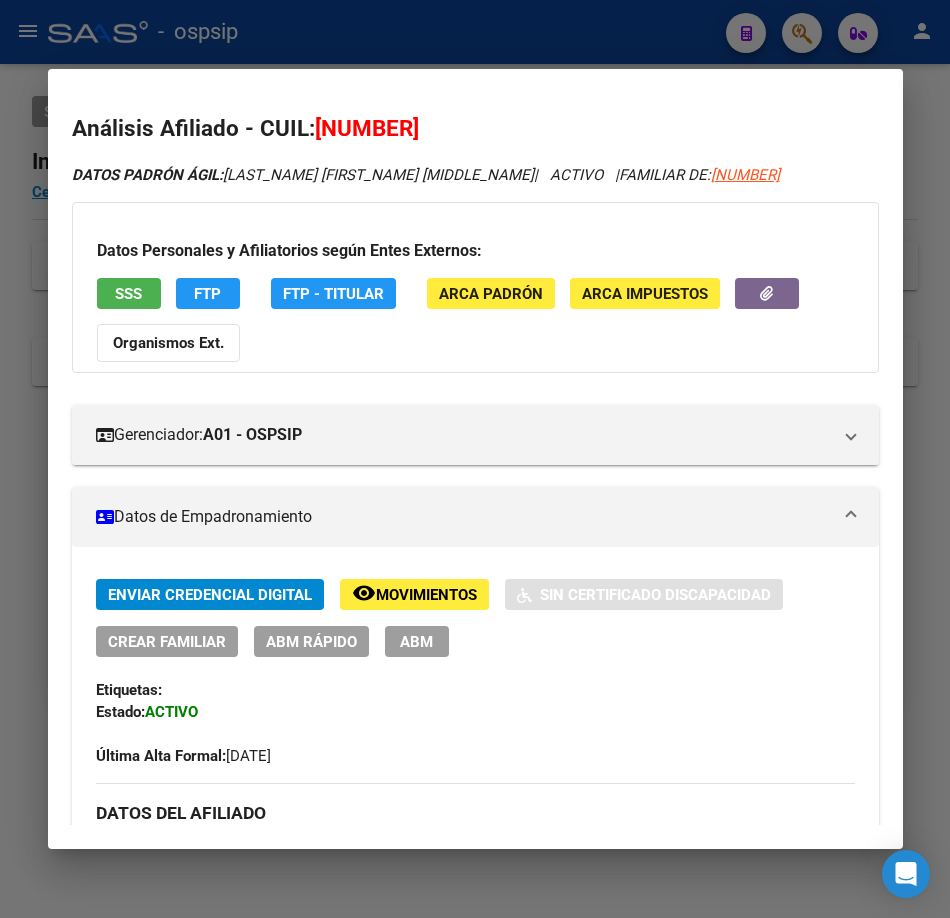click at bounding box center (475, 459) 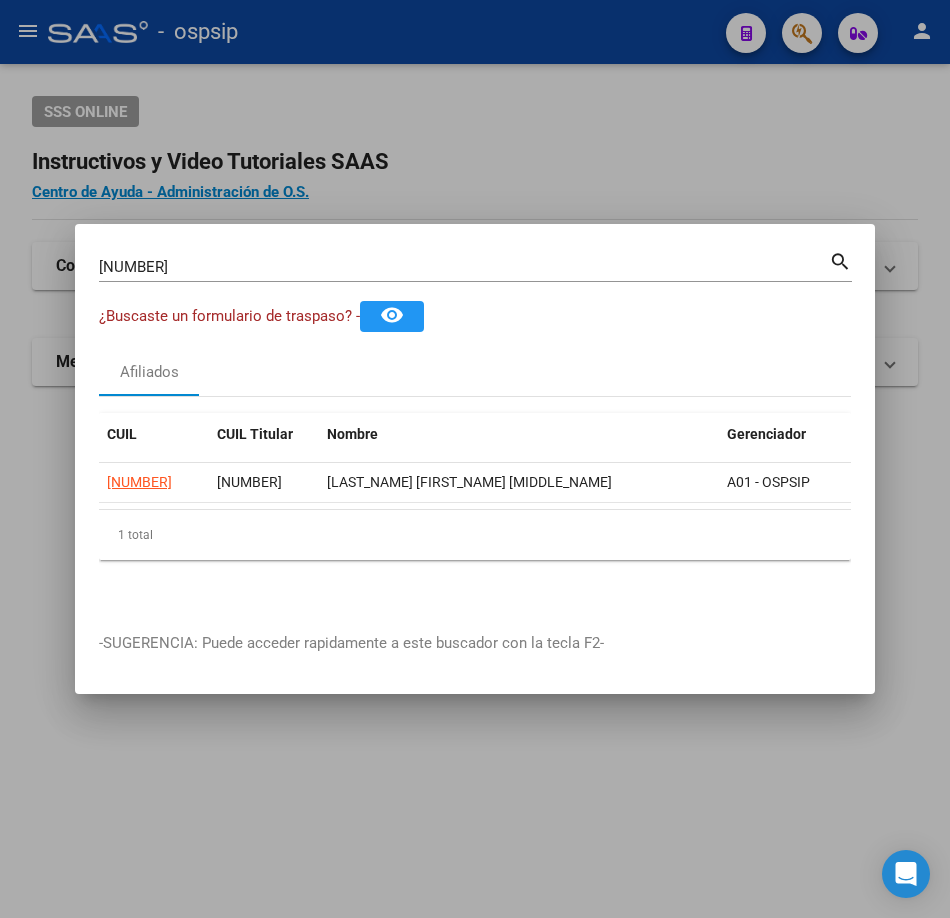 click on "[NUMBER] Buscar (apellido, dni, cuil, nro traspaso, cuit, obra social)" at bounding box center [464, 267] 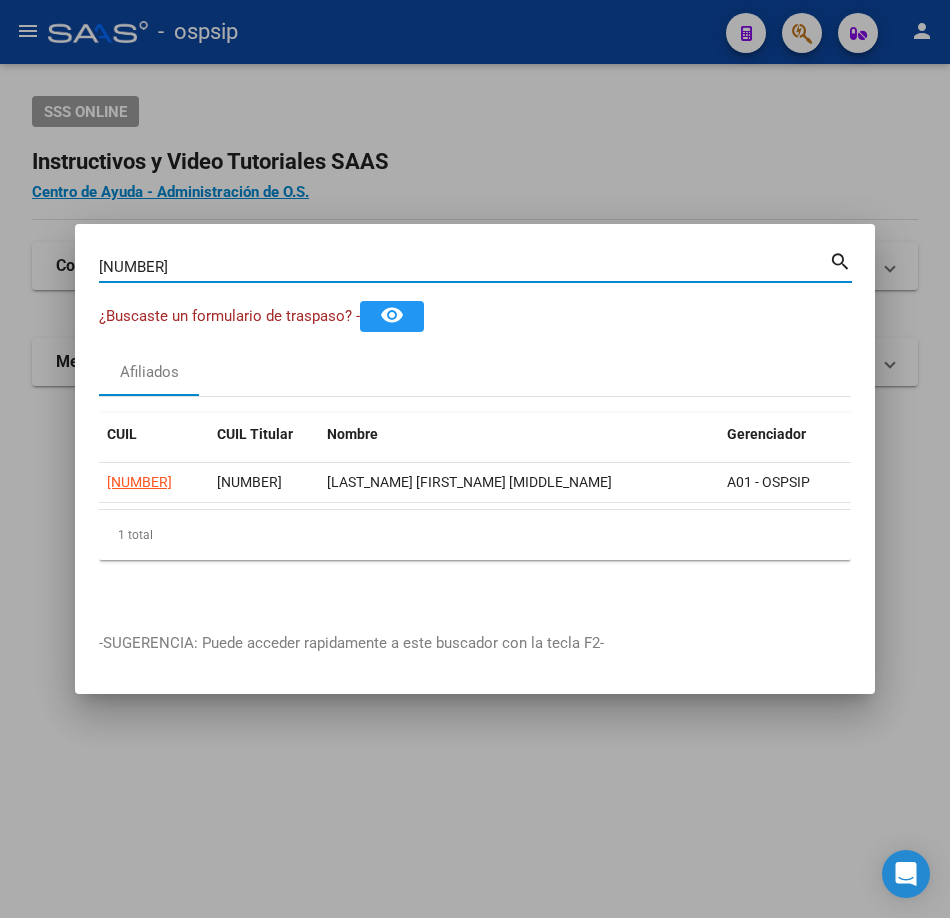 click on "[NUMBER]" at bounding box center (464, 267) 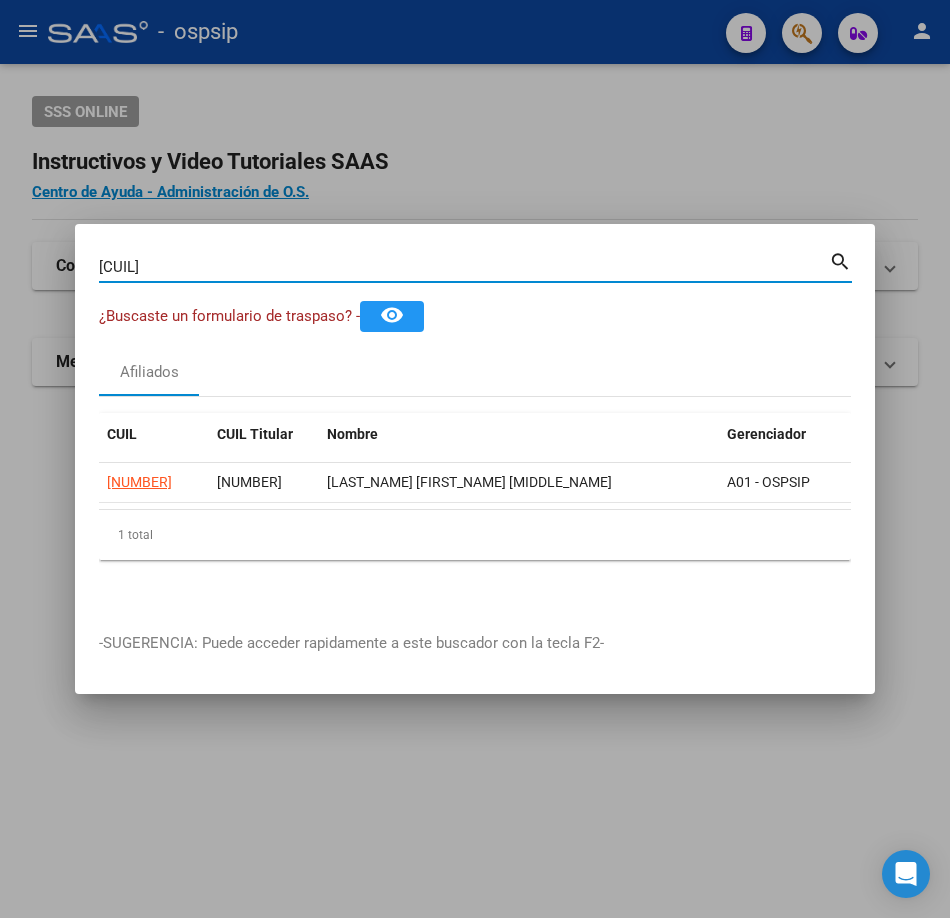 type on "[CUIL]" 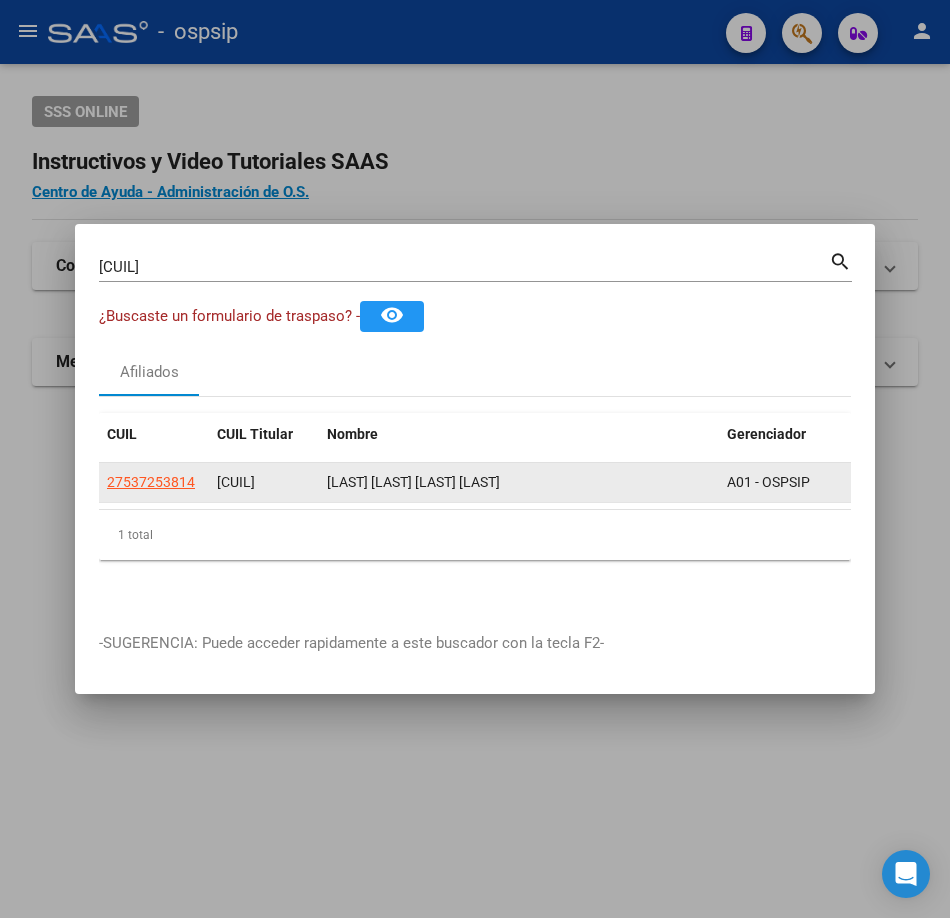 click on "27537253814" 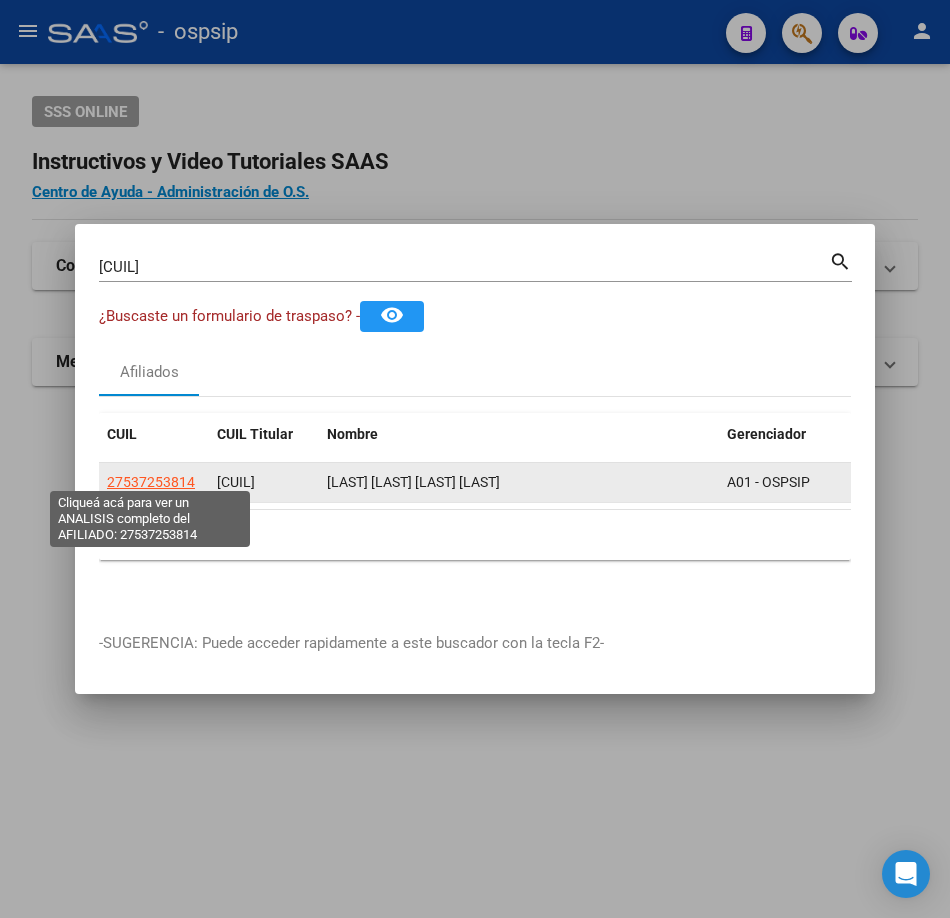 click on "27537253814" 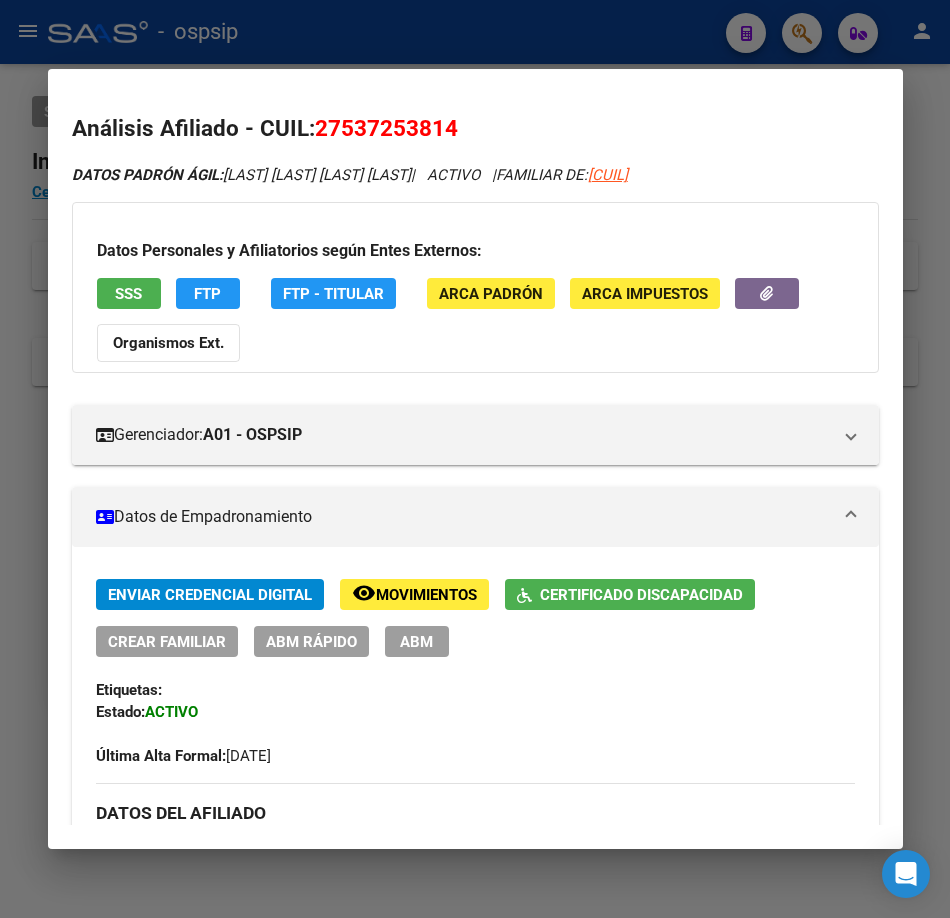 click on "Datos Personales y Afiliatorios según Entes Externos: SSS FTP  FTP - Titular ARCA Padrón ARCA Impuestos Organismos Ext." at bounding box center [475, 287] 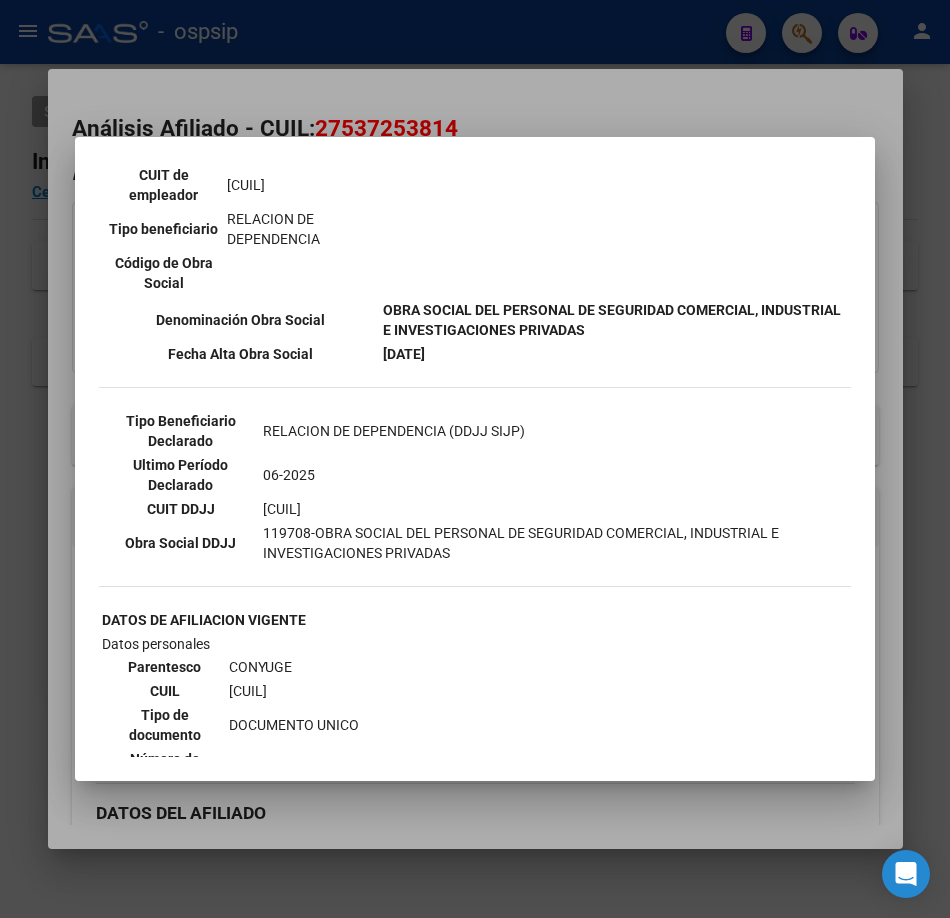 scroll, scrollTop: 600, scrollLeft: 0, axis: vertical 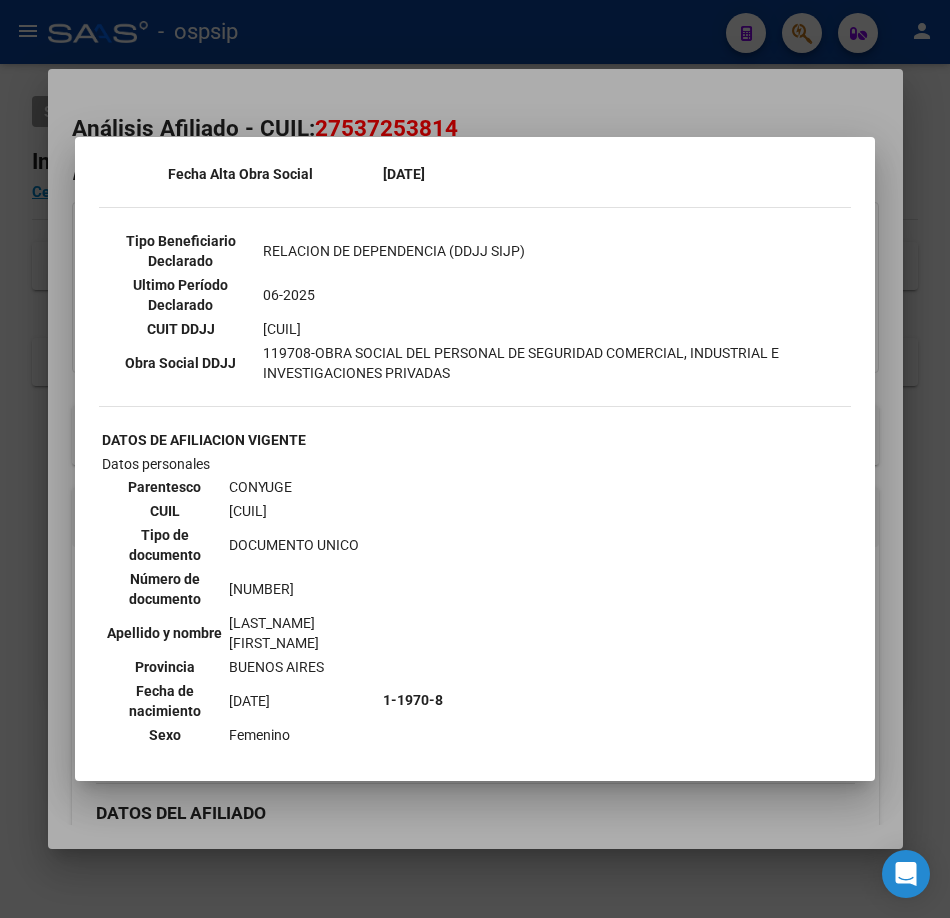 click on "--ACTIVO en Obra Social según consulta SSS--
DATOS DE AFILIACION VIGENTE
Datos personales
Parentesco
TITULAR
CUIL
[CUIL]
Tipo de documento
DOCUMENTO UNICO
Número de documento
[NUMBER]
Apellido y nombre
[LAST] [FIRST] [LAST]
Provincia
BUENOS AIRES
Fecha de nacimiento
[DATE]
Sexo
Masculino
Datos de Afiliación
CUIL titular
[CUIL]
CUIT de empleador
[CUIT]
Tipo beneficiario
RELACION DE DEPENDENCIA
Código de Obra Social
1-1970-8
Denominación Obra Social
Fecha Alta Obra Social
[DATE]
Tipo Beneficiario Declarado
RELACION DE DEPENDENCIA (DDJJ SIJP)
Ultimo Período Declarado
[DATE]
CUIT DDJJ" at bounding box center (475, 459) 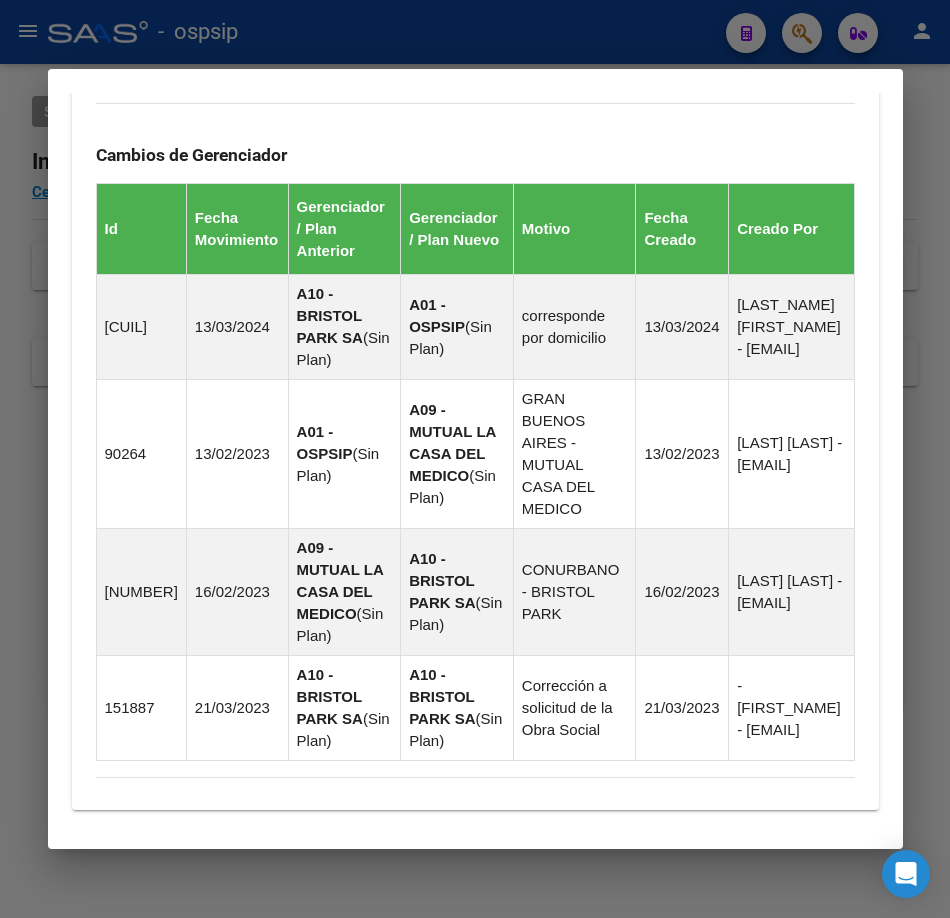 scroll, scrollTop: 1900, scrollLeft: 0, axis: vertical 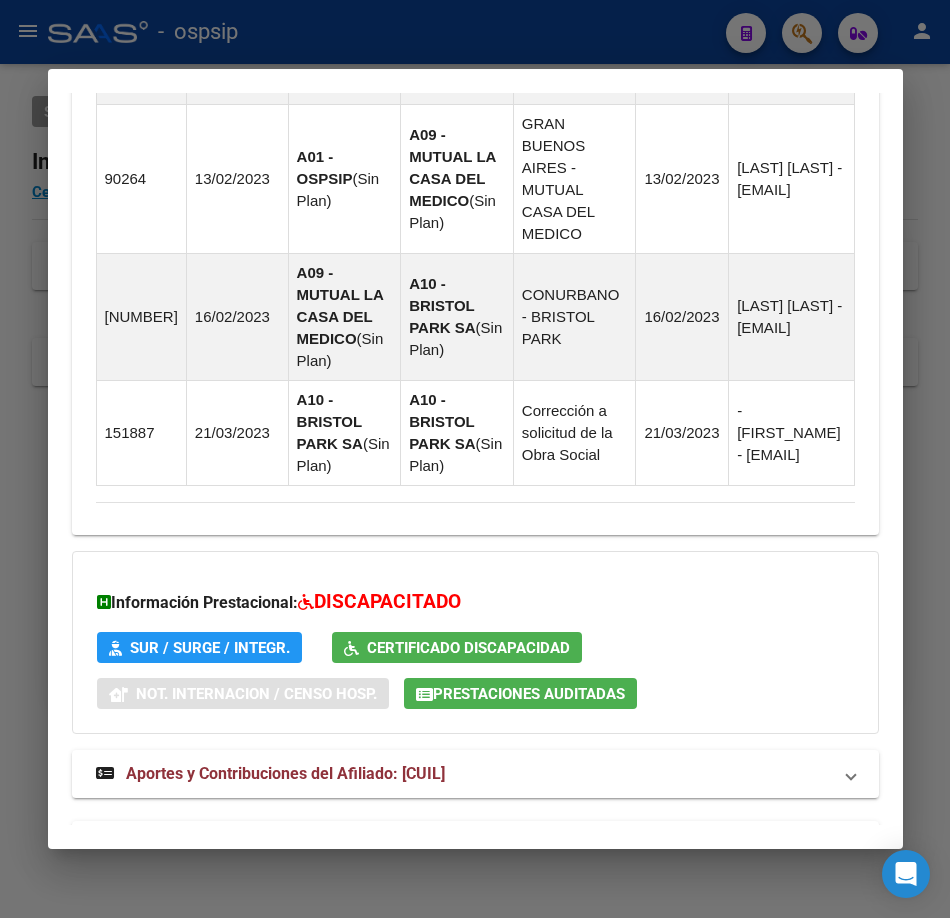 click at bounding box center [475, 459] 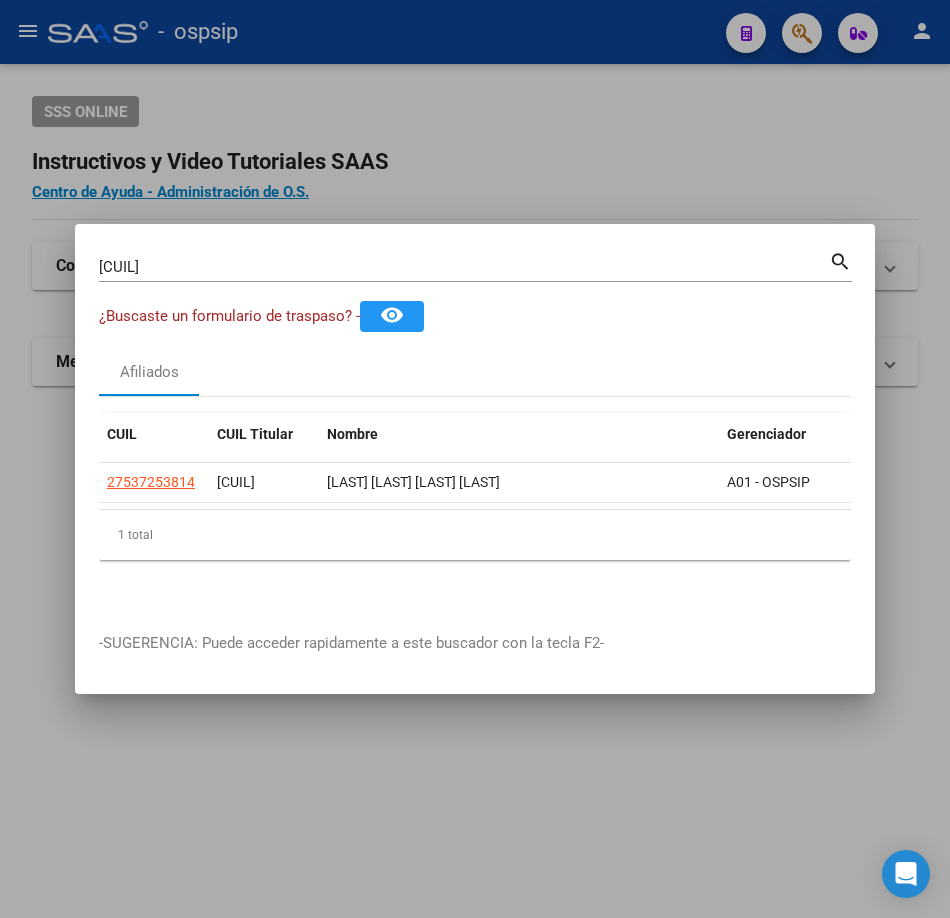 click on "[CUIL]" at bounding box center (464, 267) 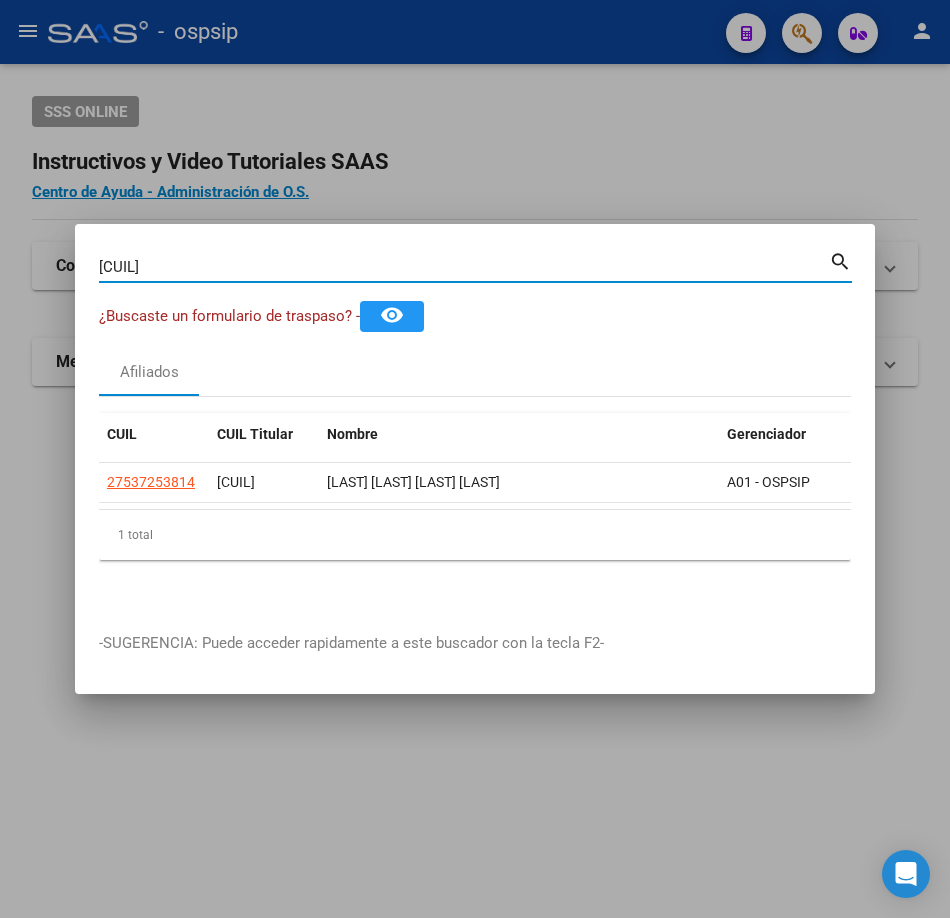 click on "[CUIL]" at bounding box center [464, 267] 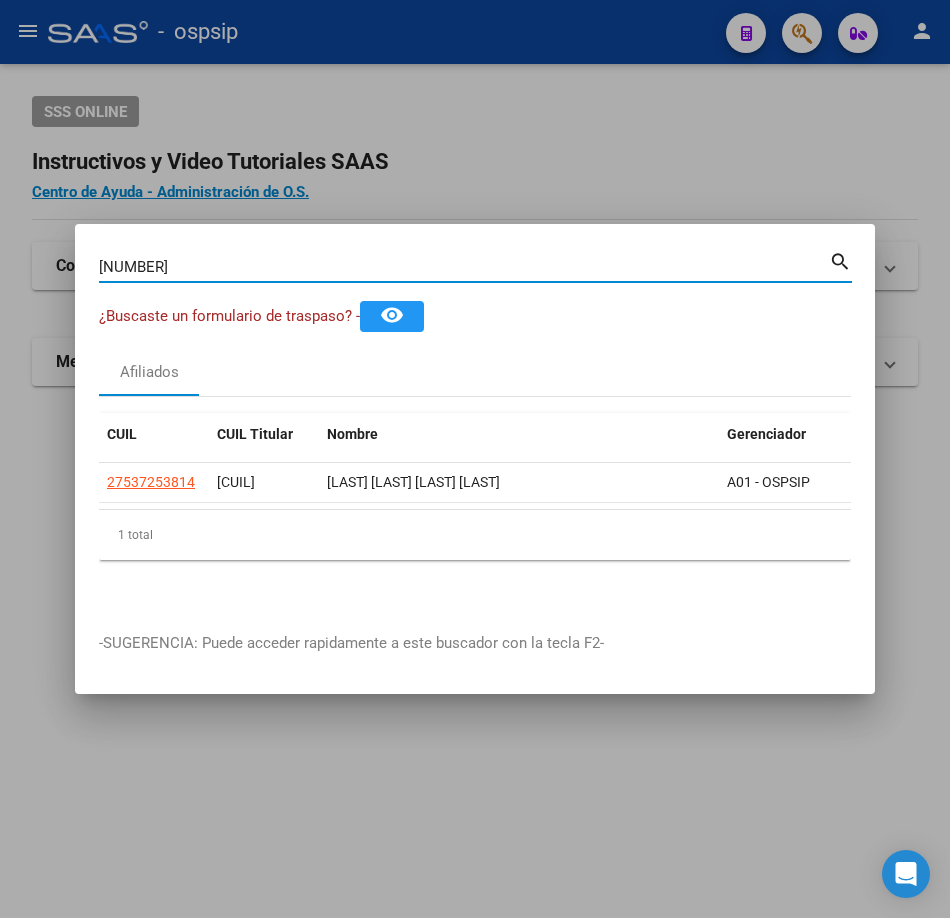 type on "[NUMBER]" 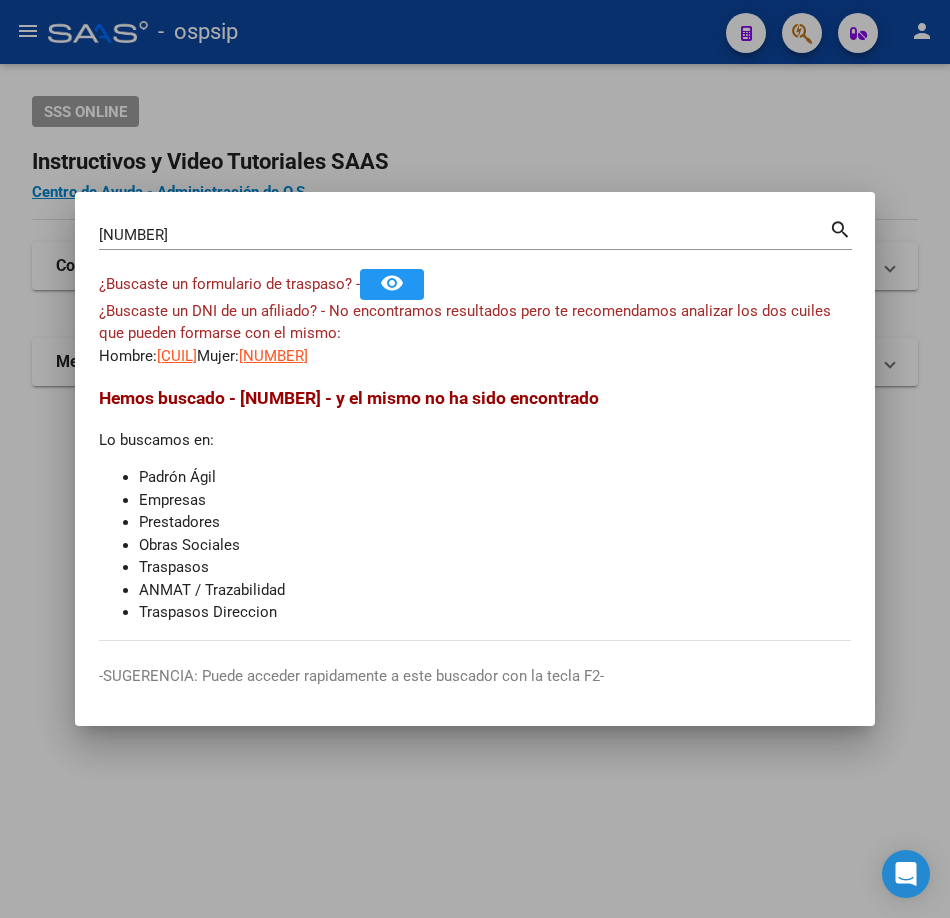 drag, startPoint x: 192, startPoint y: 368, endPoint x: 199, endPoint y: 358, distance: 12.206555 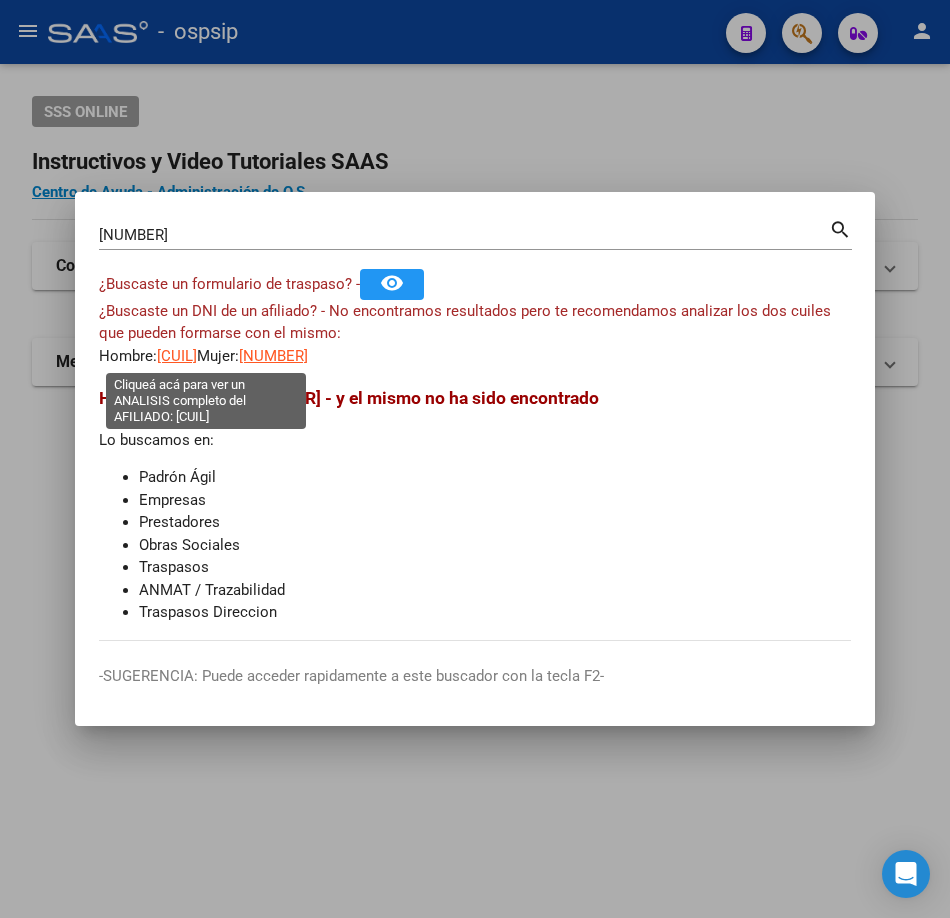 click on "[CUIL]" at bounding box center [177, 356] 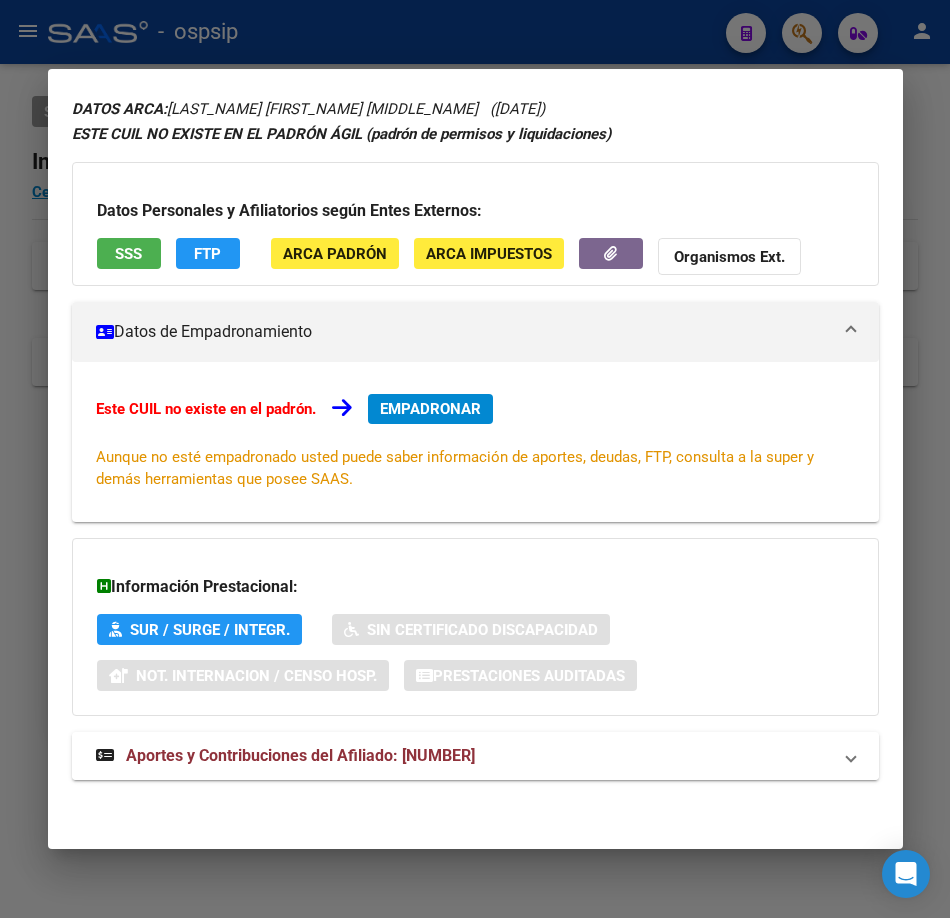 click on "Aportes y Contribuciones del Afiliado: [NUMBER]" at bounding box center [300, 755] 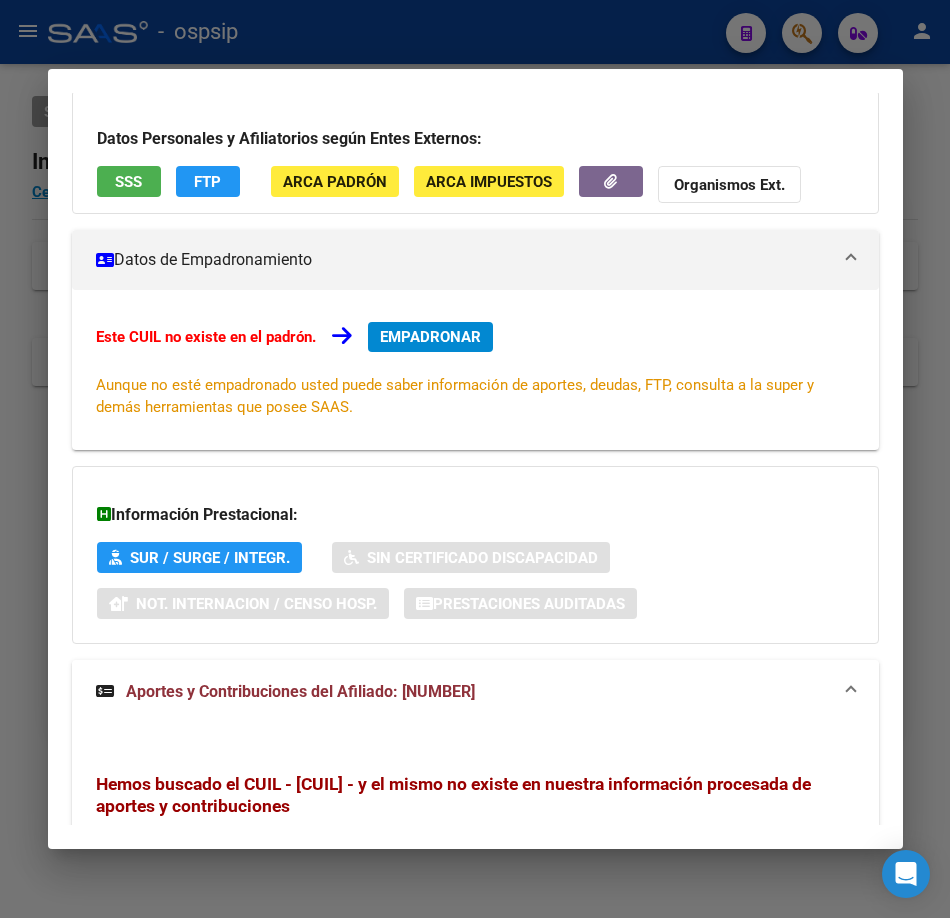 scroll, scrollTop: 0, scrollLeft: 0, axis: both 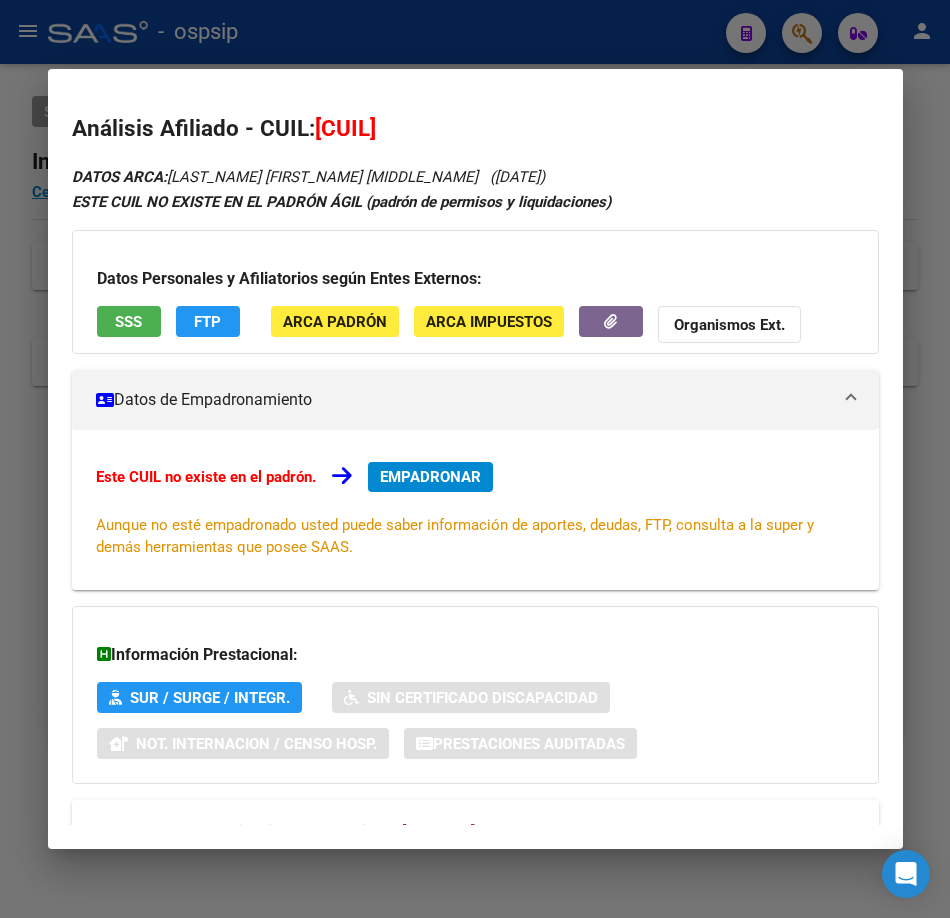 click on "SSS" at bounding box center [128, 321] 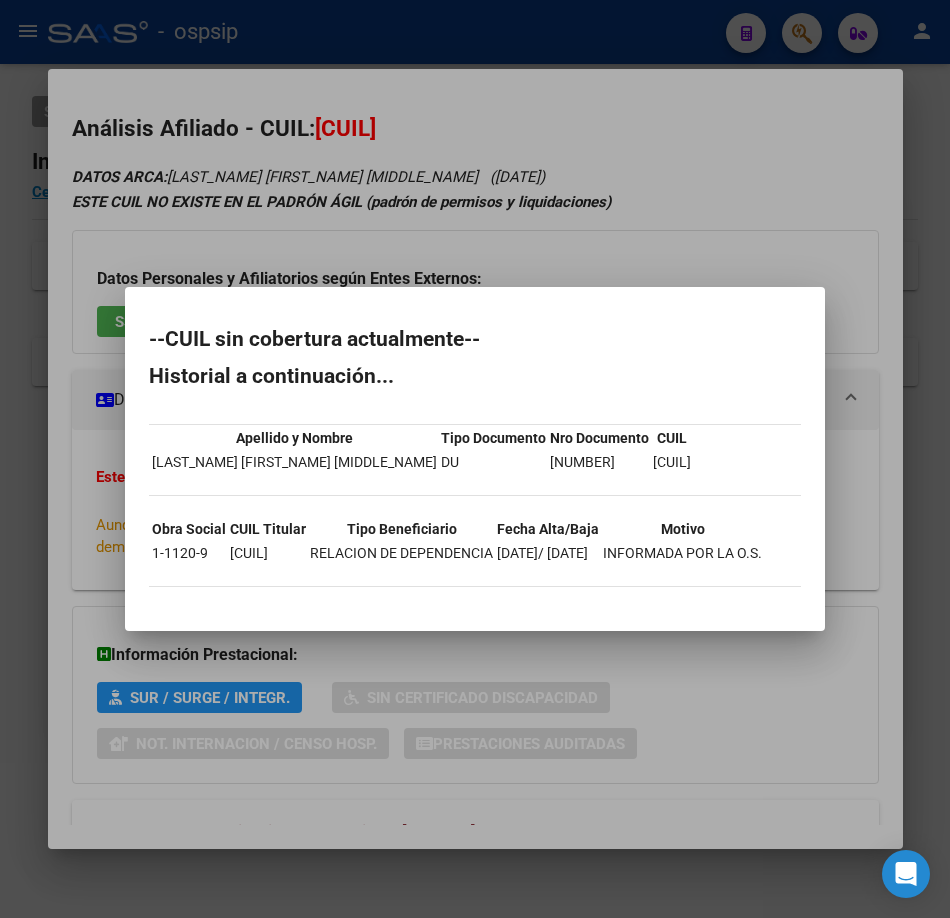 click at bounding box center [475, 459] 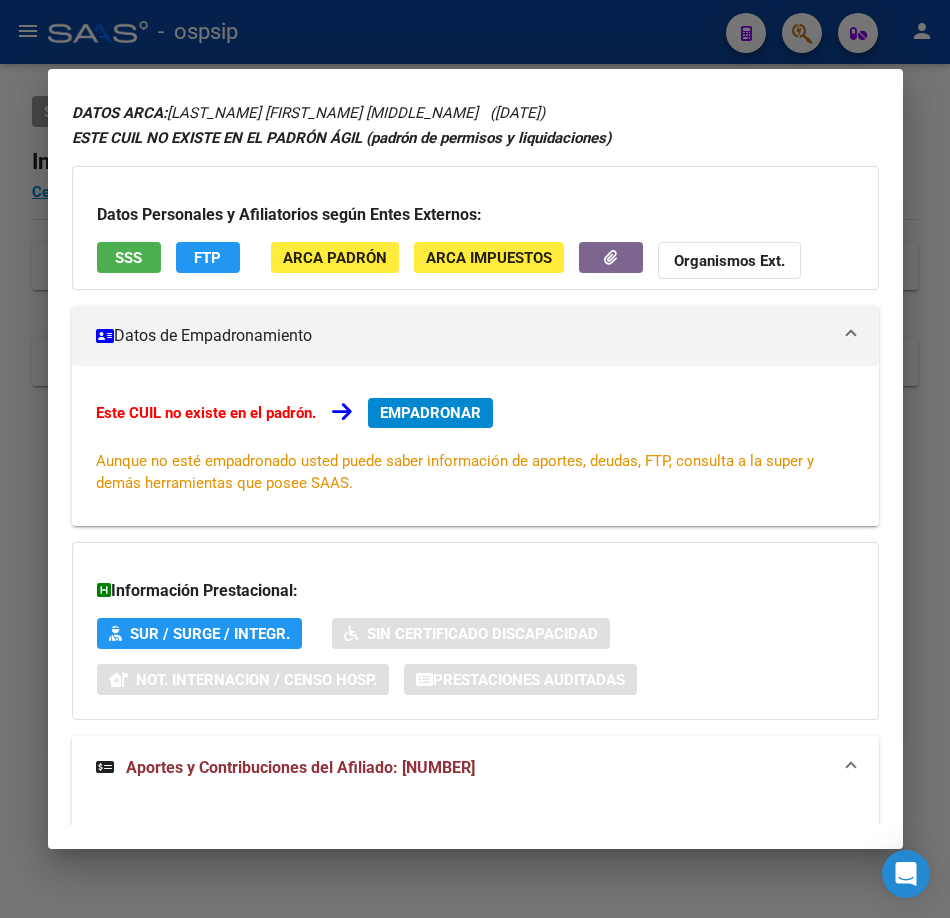 scroll, scrollTop: 0, scrollLeft: 0, axis: both 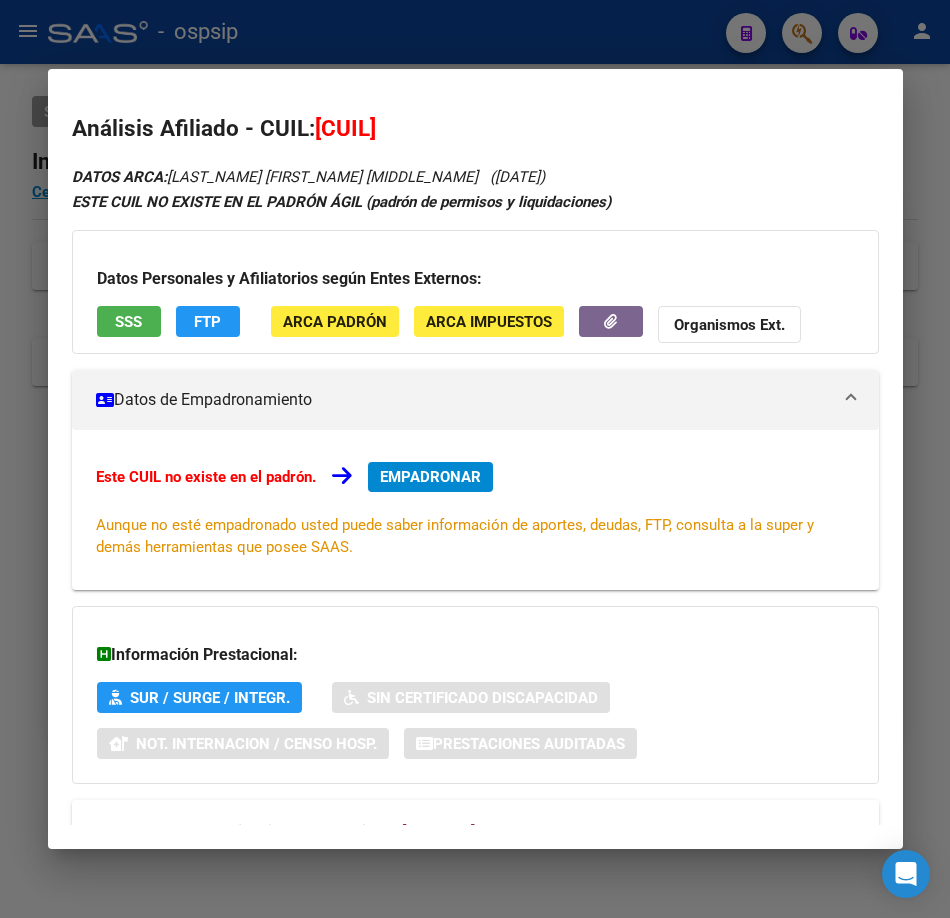 click on "SSS" at bounding box center [128, 322] 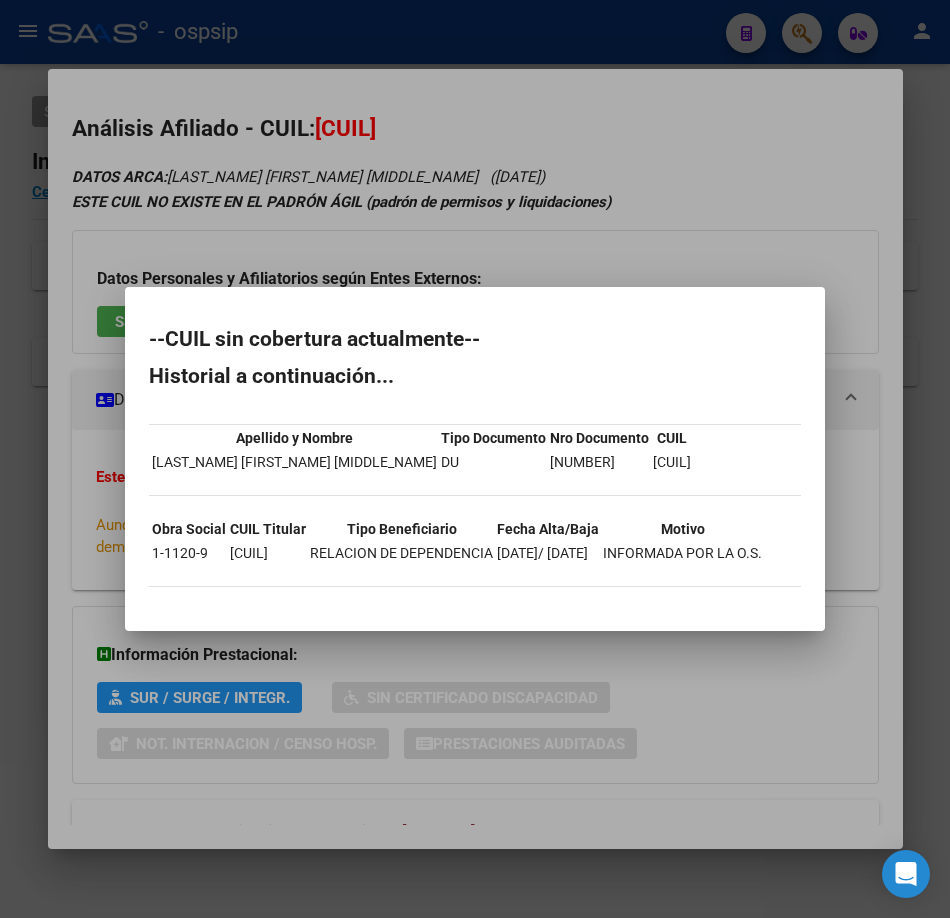 click at bounding box center [475, 459] 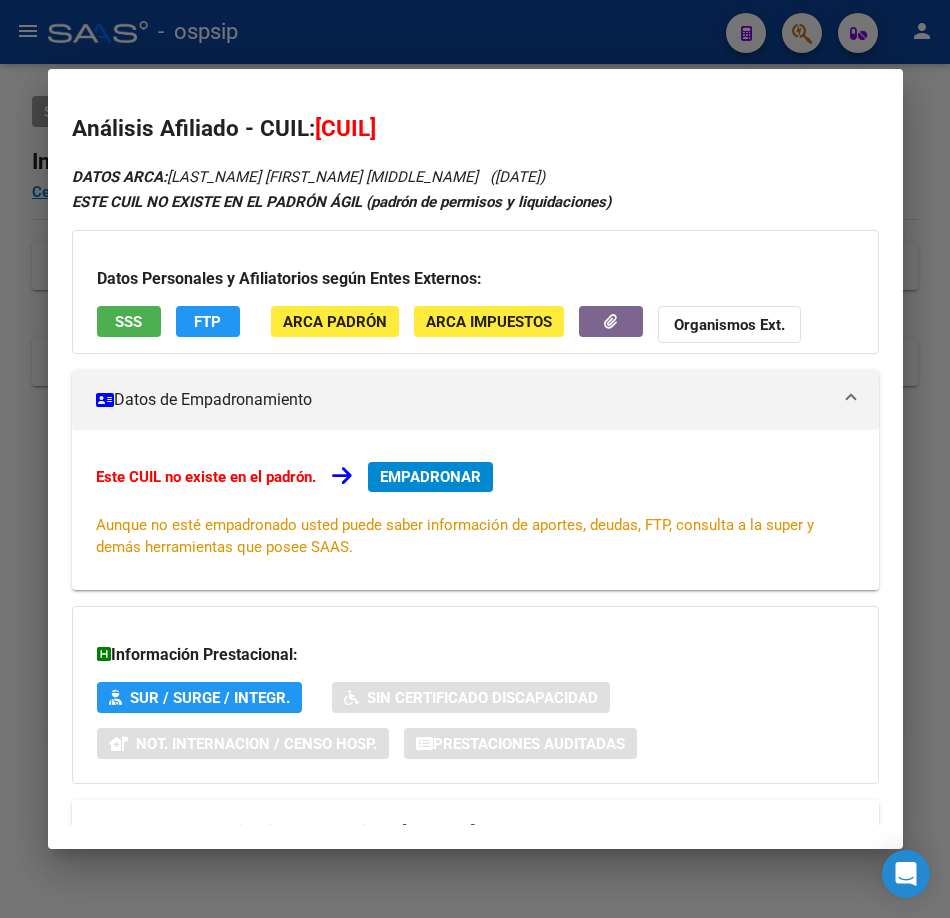 drag, startPoint x: 188, startPoint y: 20, endPoint x: 176, endPoint y: 99, distance: 79.9062 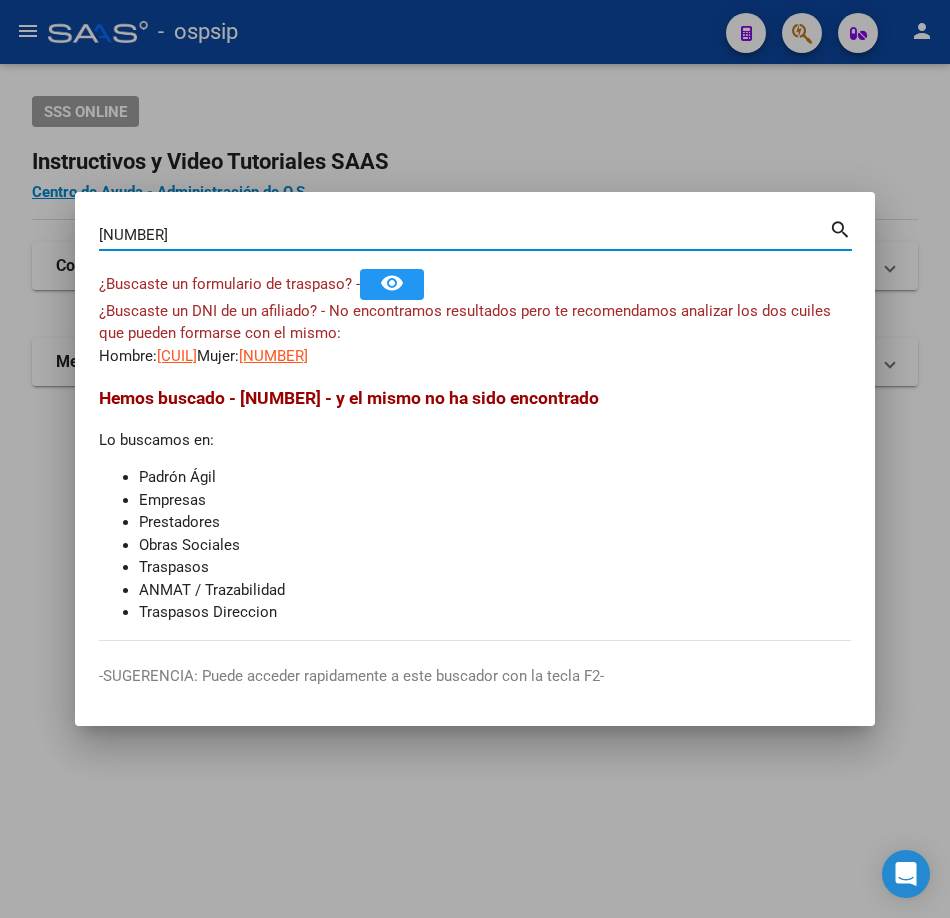click on "[NUMBER]" at bounding box center (464, 235) 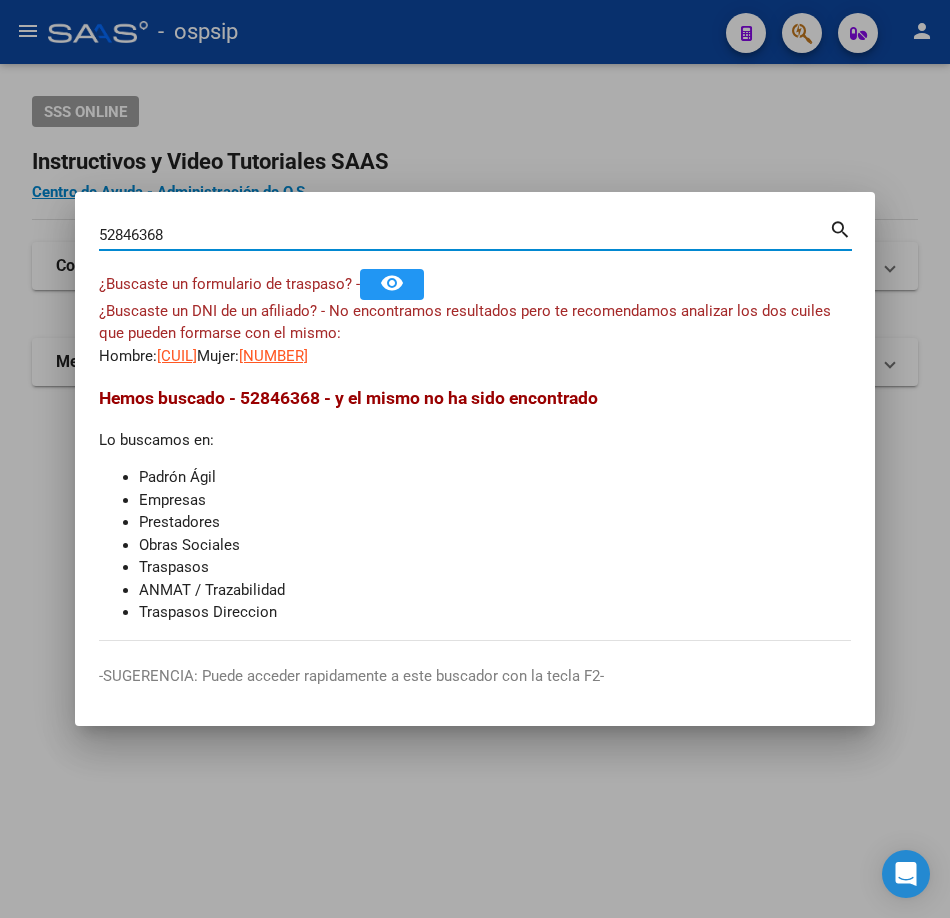 type on "52846368" 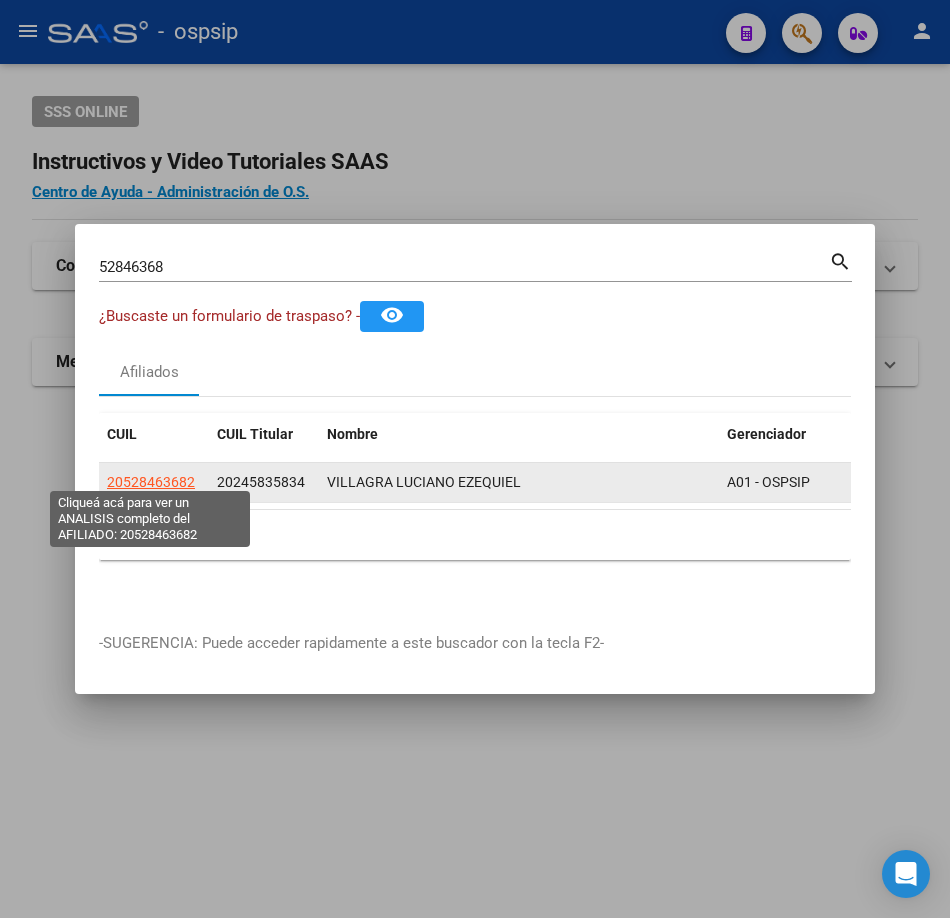 click on "20528463682" 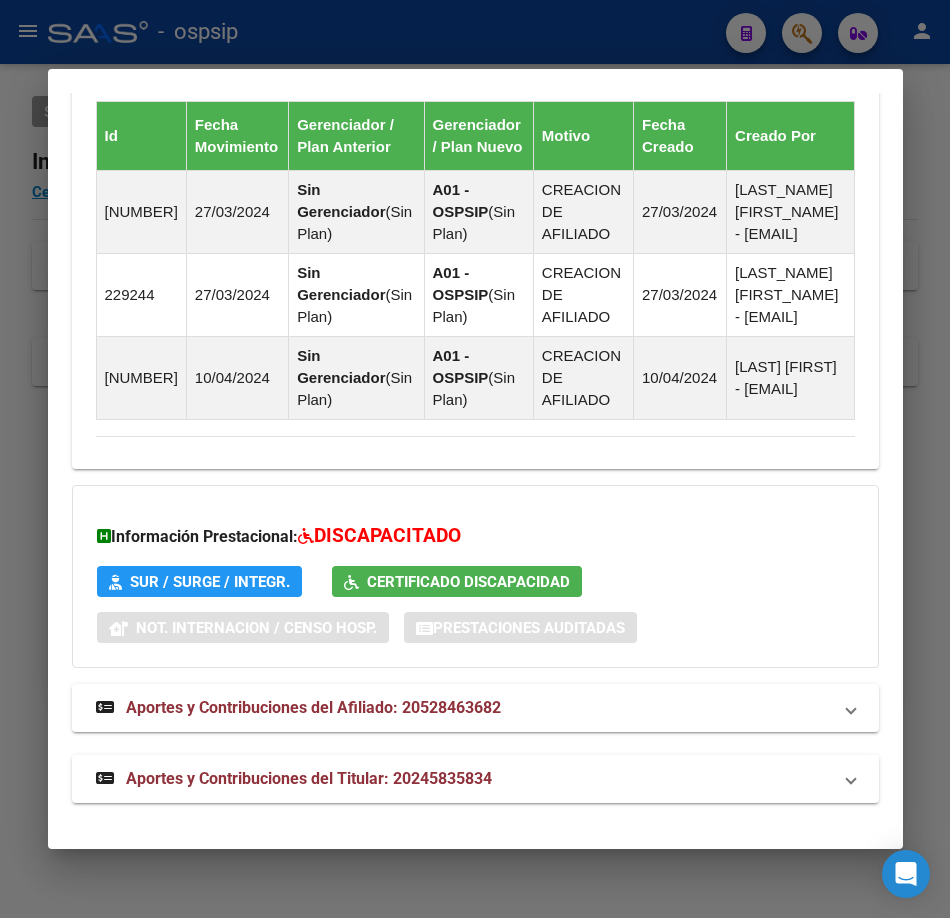 click on "Aportes y Contribuciones del Titular: 20245835834" at bounding box center (309, 778) 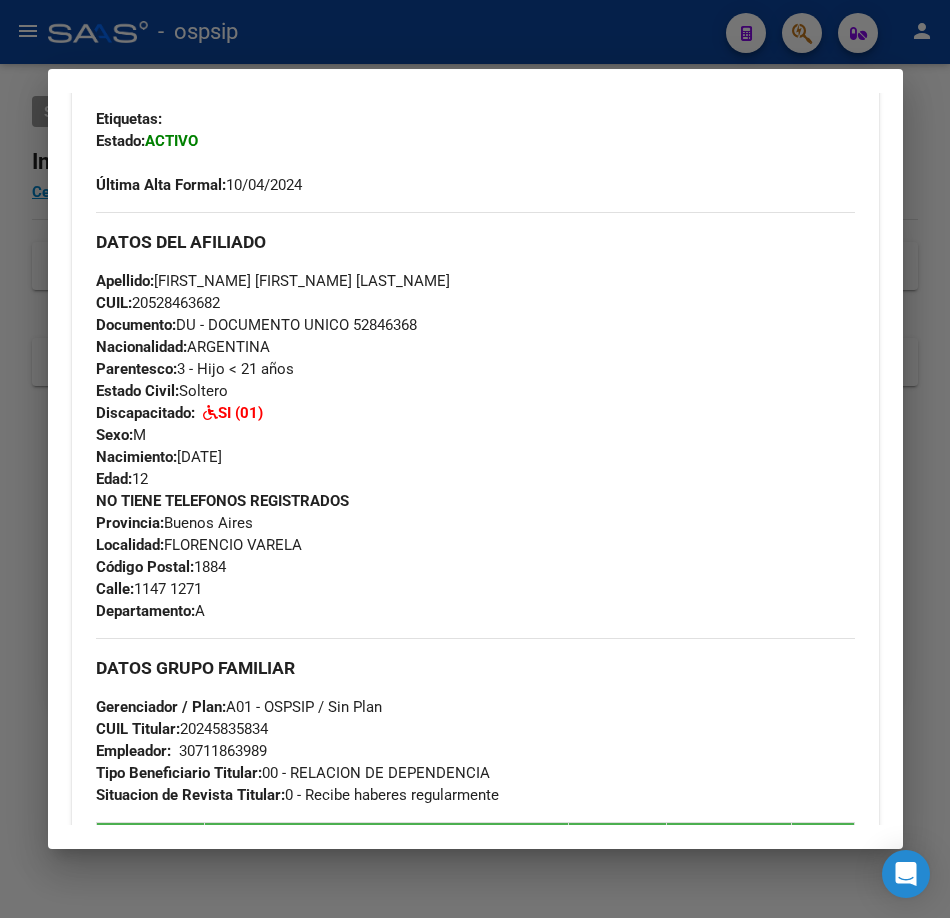 scroll, scrollTop: 233, scrollLeft: 0, axis: vertical 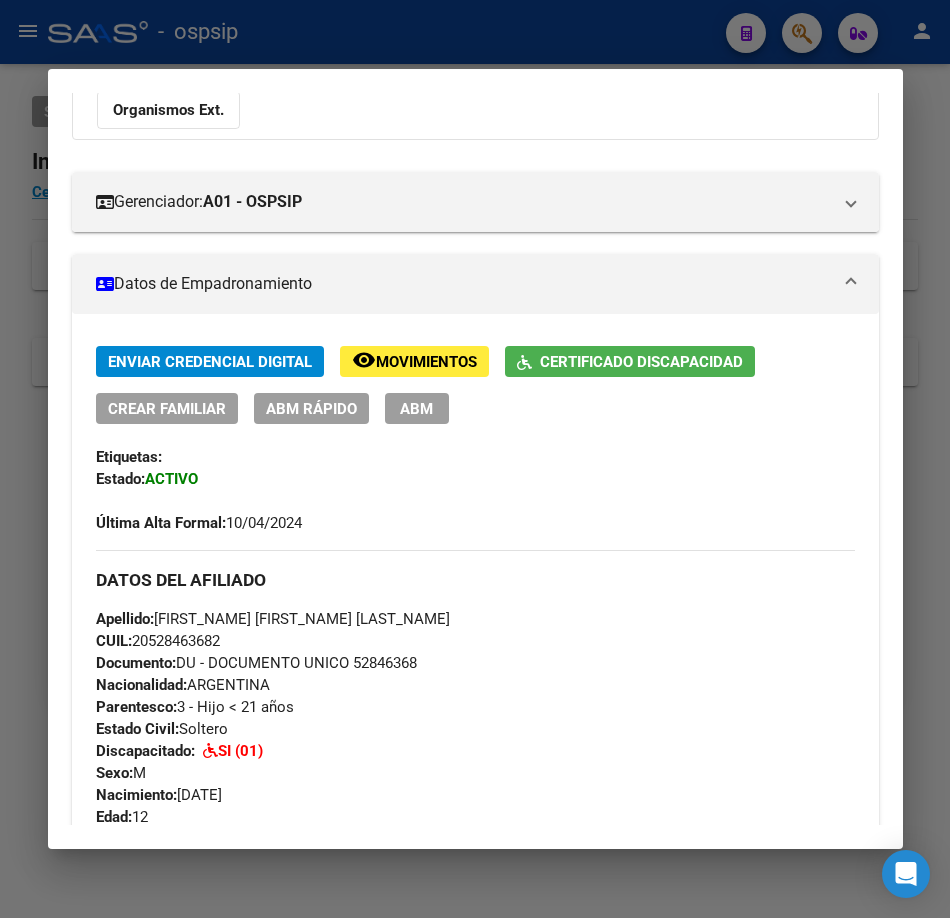 click at bounding box center (475, 459) 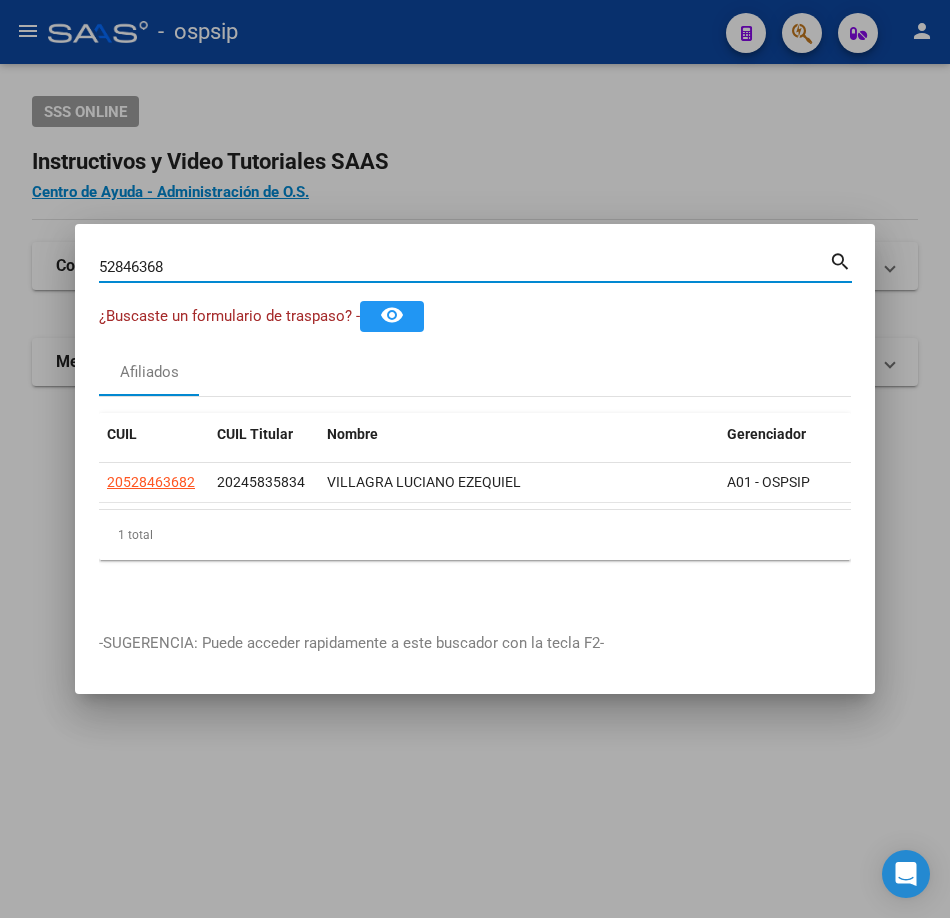 click on "52846368" at bounding box center (464, 267) 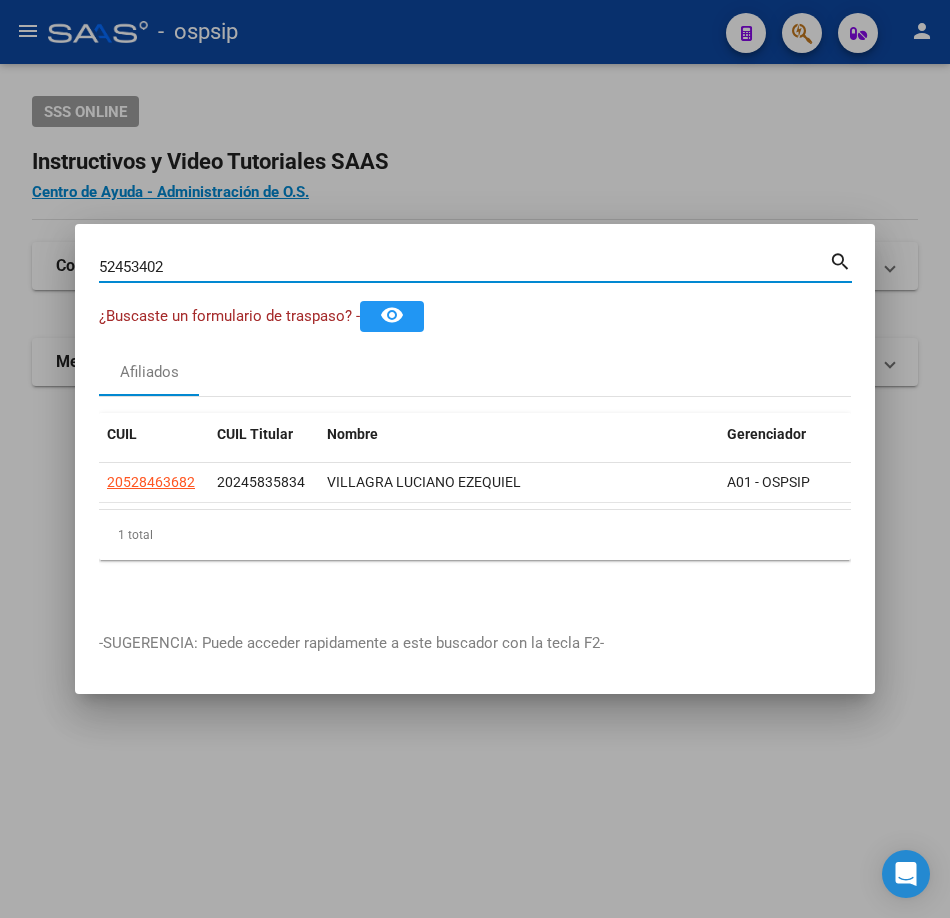 type on "52453402" 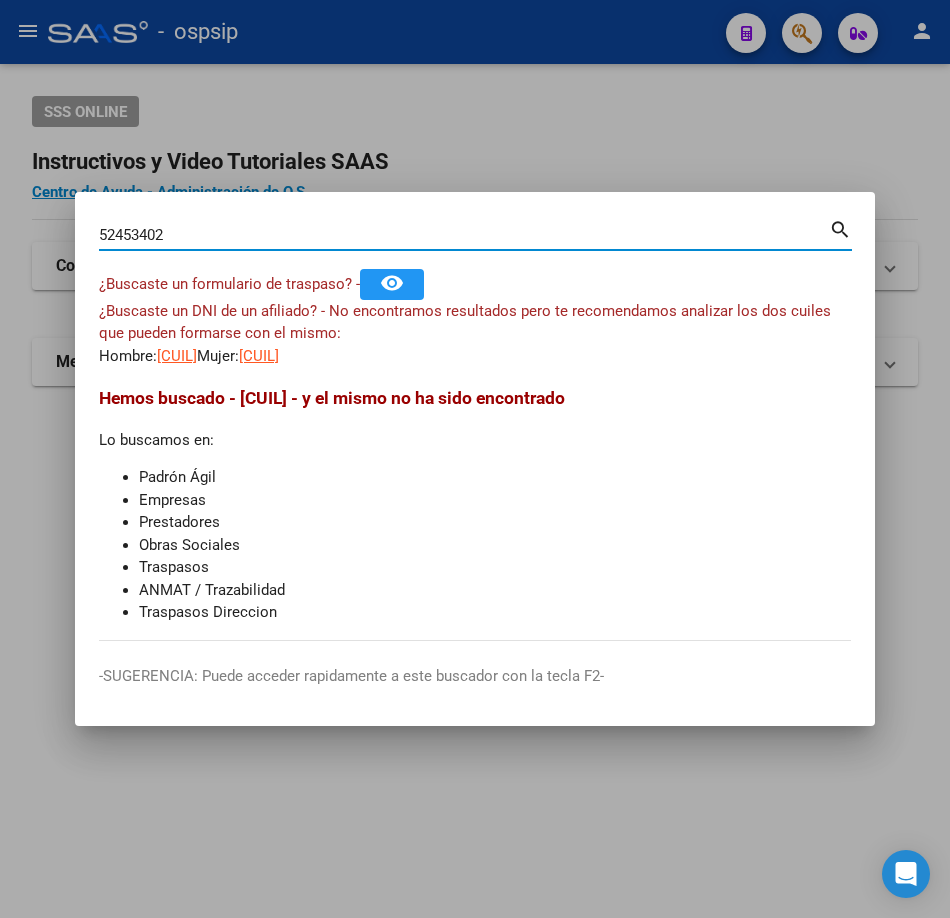 click on "[CUIL]" at bounding box center [177, 356] 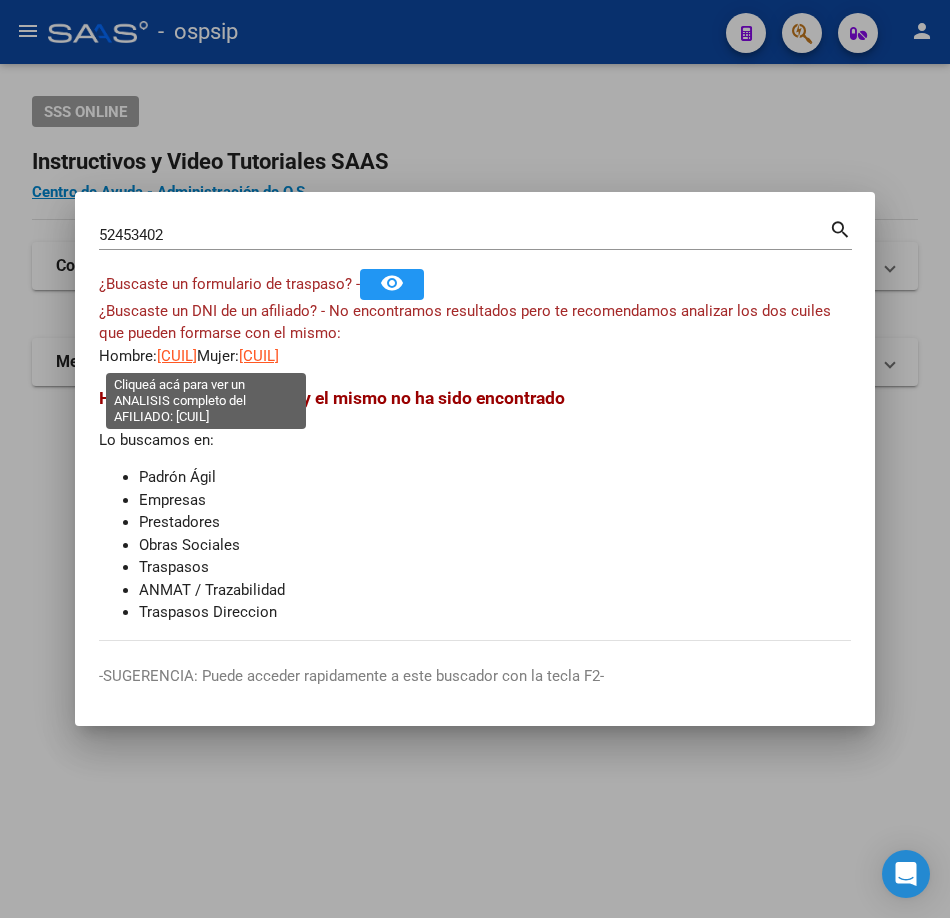 click on "[CUIL]" at bounding box center (177, 356) 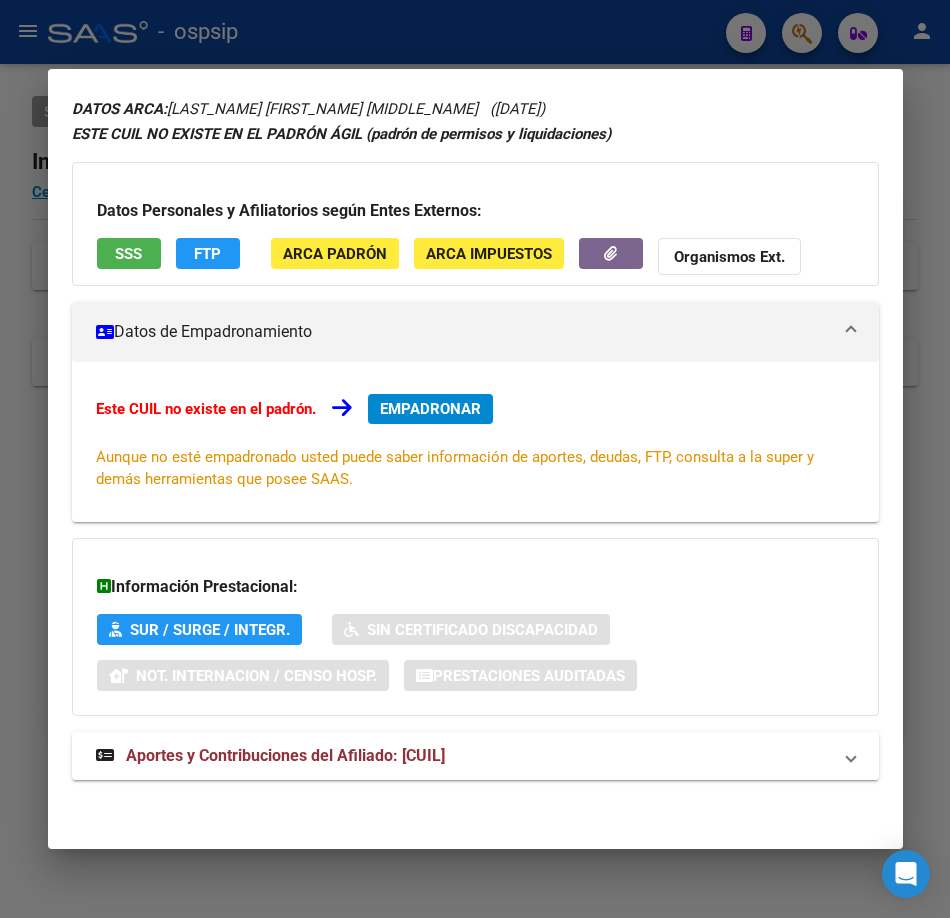 scroll, scrollTop: 0, scrollLeft: 0, axis: both 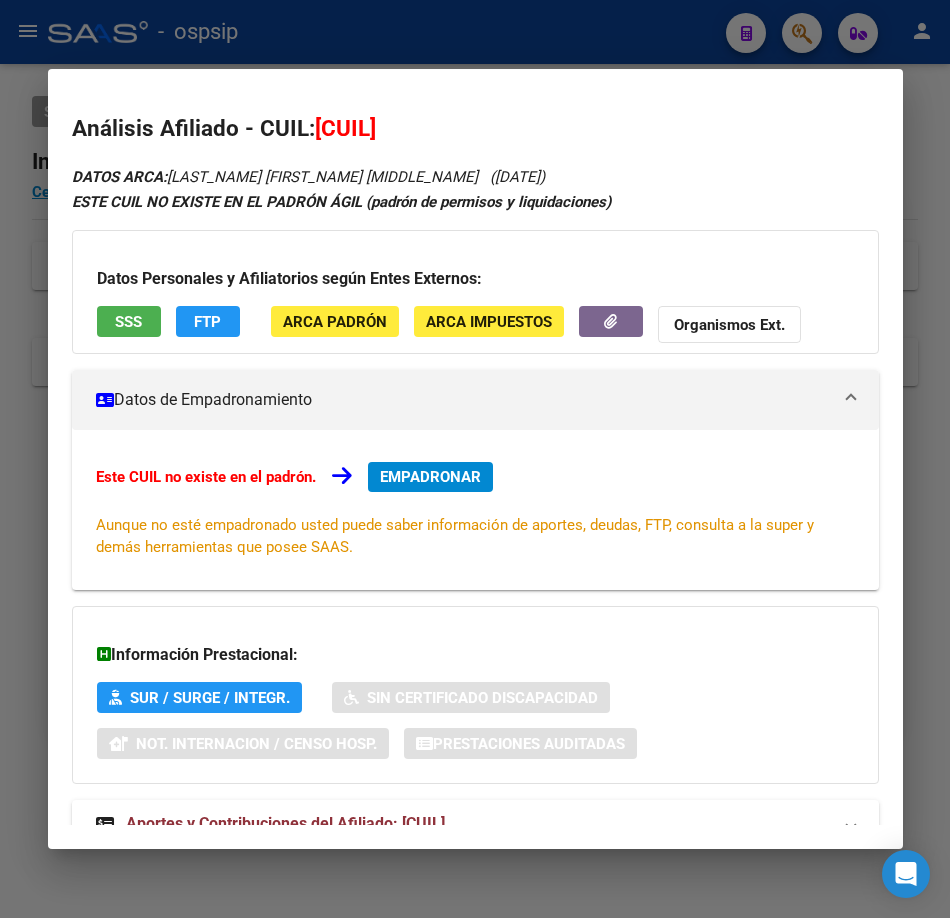 click on "SSS" at bounding box center (128, 322) 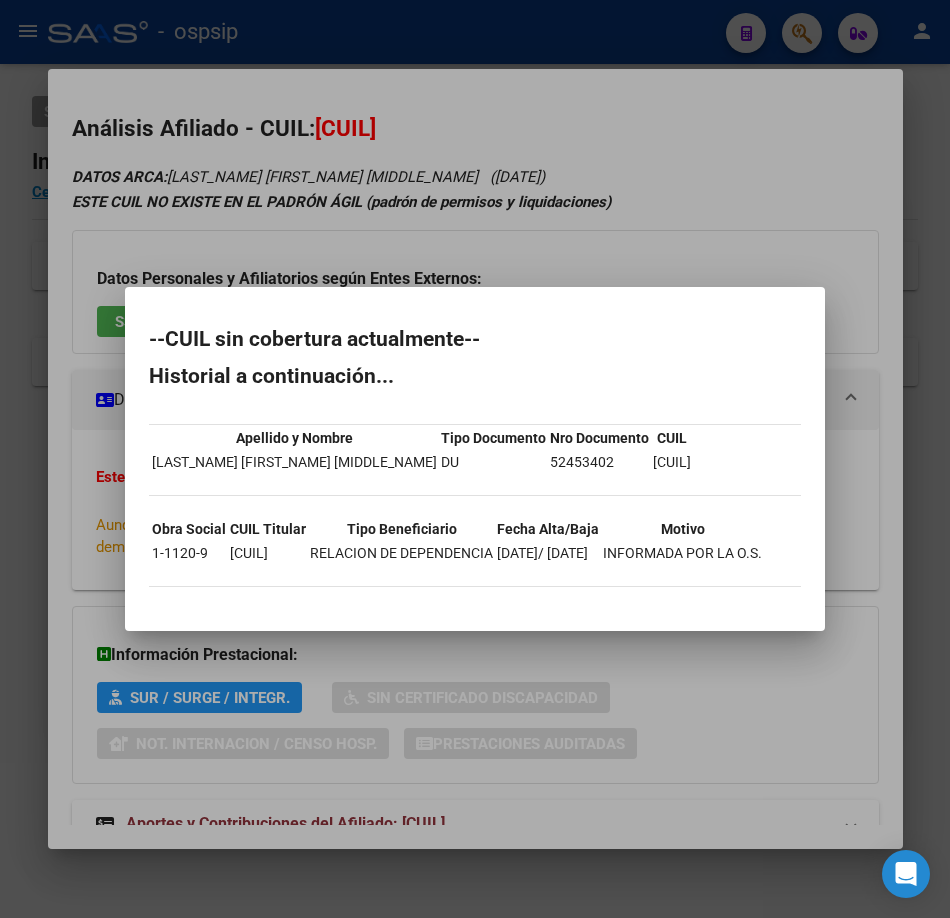 click at bounding box center [475, 459] 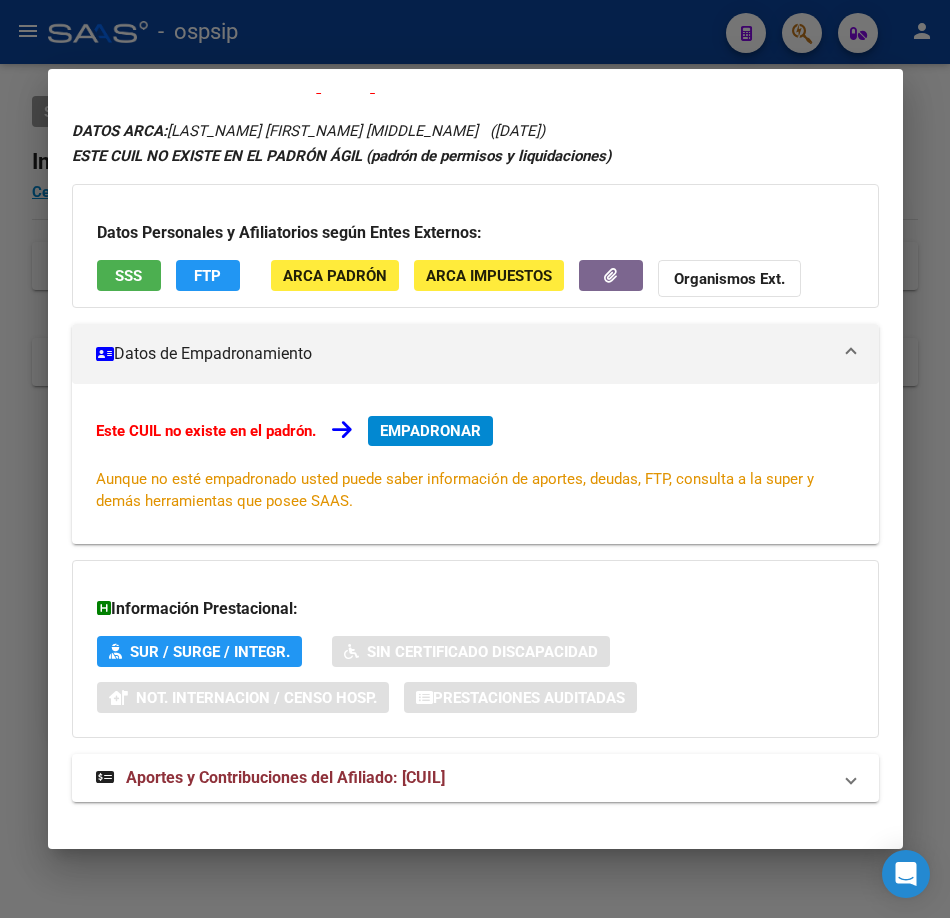 scroll, scrollTop: 68, scrollLeft: 0, axis: vertical 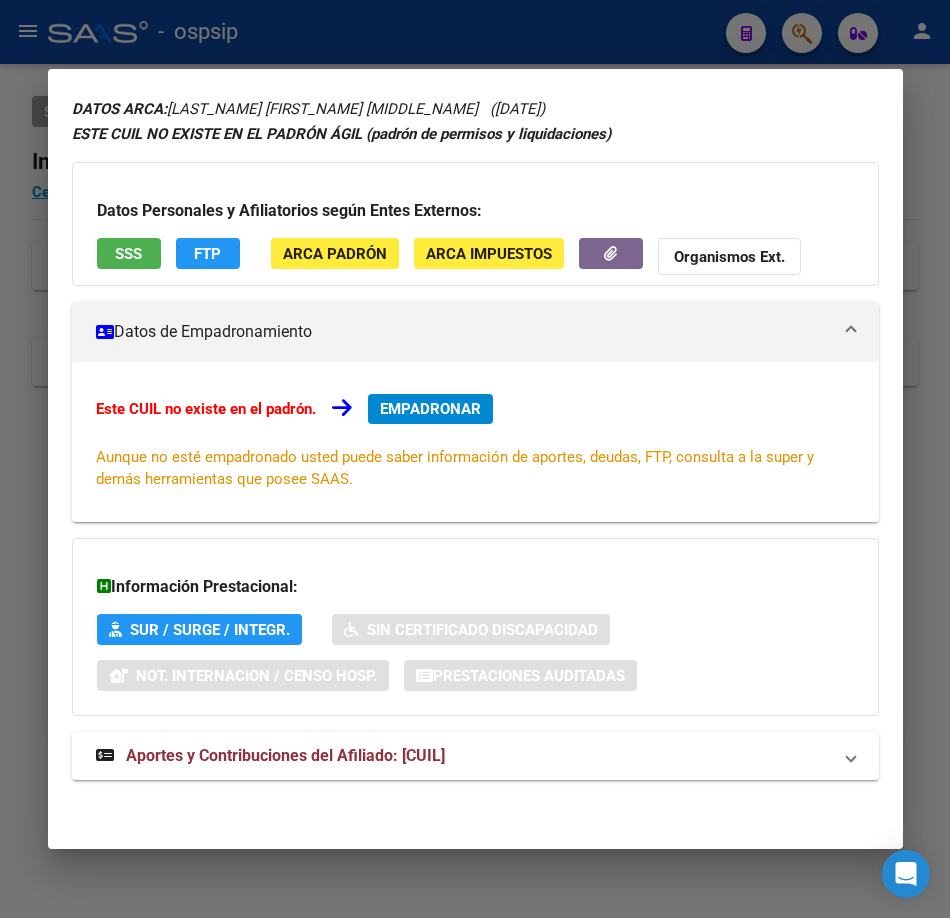 click on "DATOS ARCA:  [LAST] [FIRST] [MIDDLE]      ([DATE])  ESTE CUIL NO EXISTE EN EL PADRÓN ÁGIL (padrón de permisos y liquidaciones) Datos Personales y Afiliatorios según Entes Externos: SSS FTP ARCA Padrón ARCA Impuestos Organismos Ext.    Datos de Empadronamiento  Este CUIL no existe en el padrón.   EMPADRONAR
Aunque no esté empadronado usted puede saber información de aportes, deudas, FTP, consulta a la super y demás herramientas que posee SAAS.   Información Prestacional:       SUR / SURGE / INTEGR.    Sin Certificado Discapacidad    Not. Internacion / Censo Hosp.  Prestaciones Auditadas     Aportes y Contribuciones del Afiliado: [CUIL] Hemos buscado el CUIL - [CUIL] - y el mismo no existe en nuestra información procesada de aportes y contribuciones  El mismo fue buscado en:  Cuenta Corriente Devengada de Régimen General Cuenta Corriente Devengada de Monotributo / Personal Doméstico Percibidos de Aportes Detallado Percibido por Fiscalización Percibido Total" at bounding box center [475, 449] 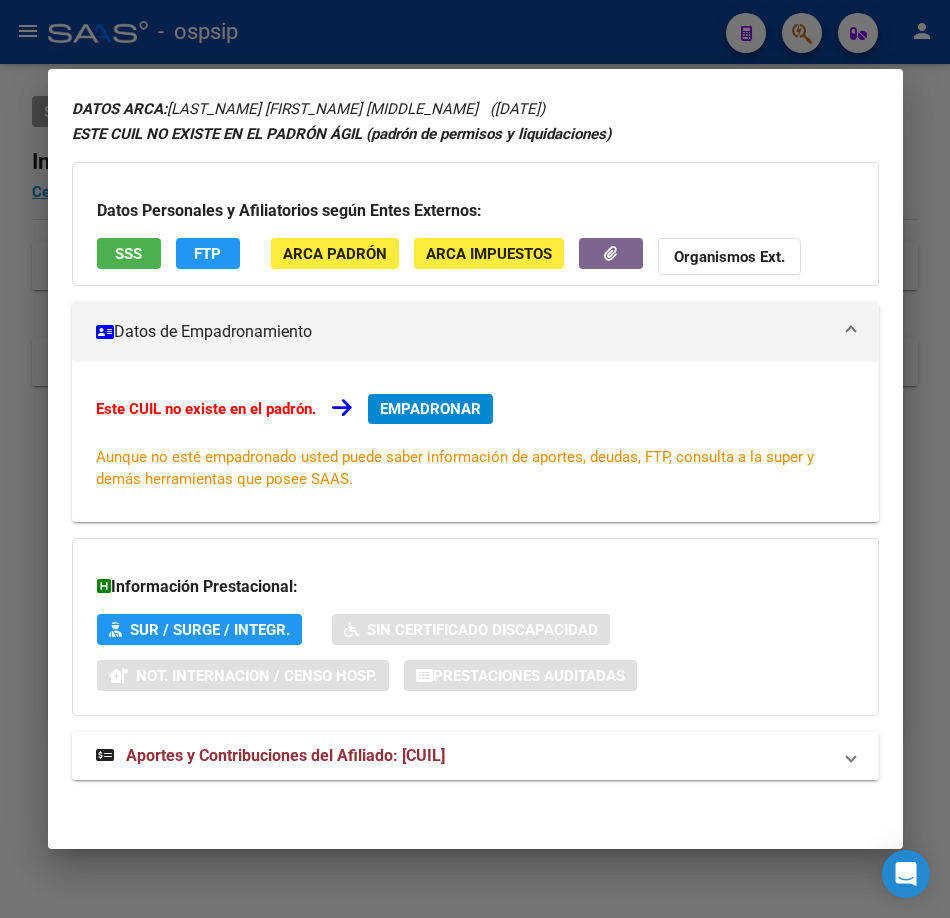 click on "Aportes y Contribuciones del Afiliado: [CUIL]" at bounding box center [475, 756] 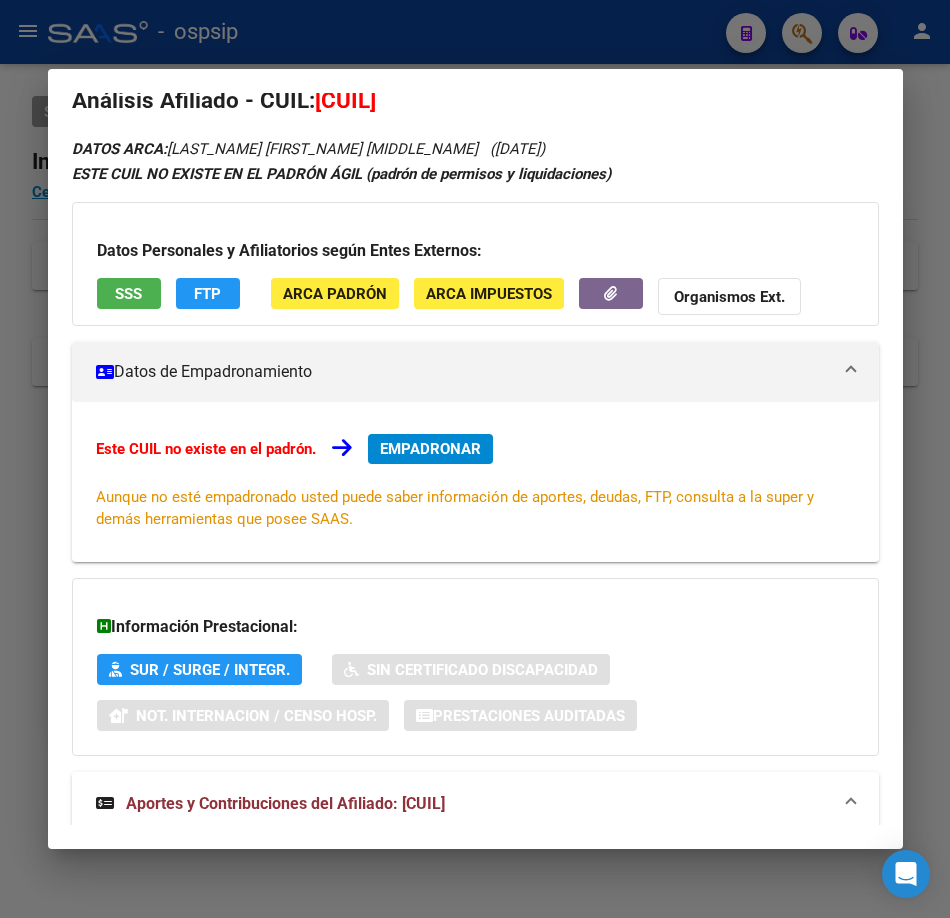 scroll, scrollTop: 0, scrollLeft: 0, axis: both 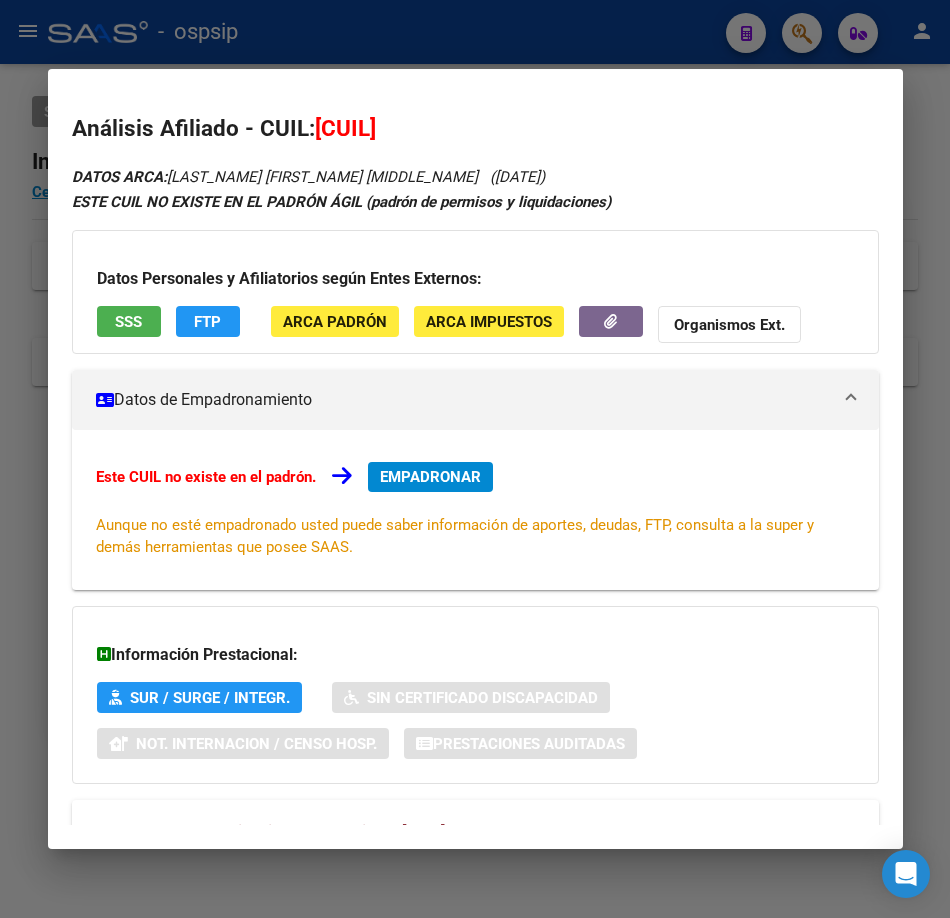 click at bounding box center (475, 459) 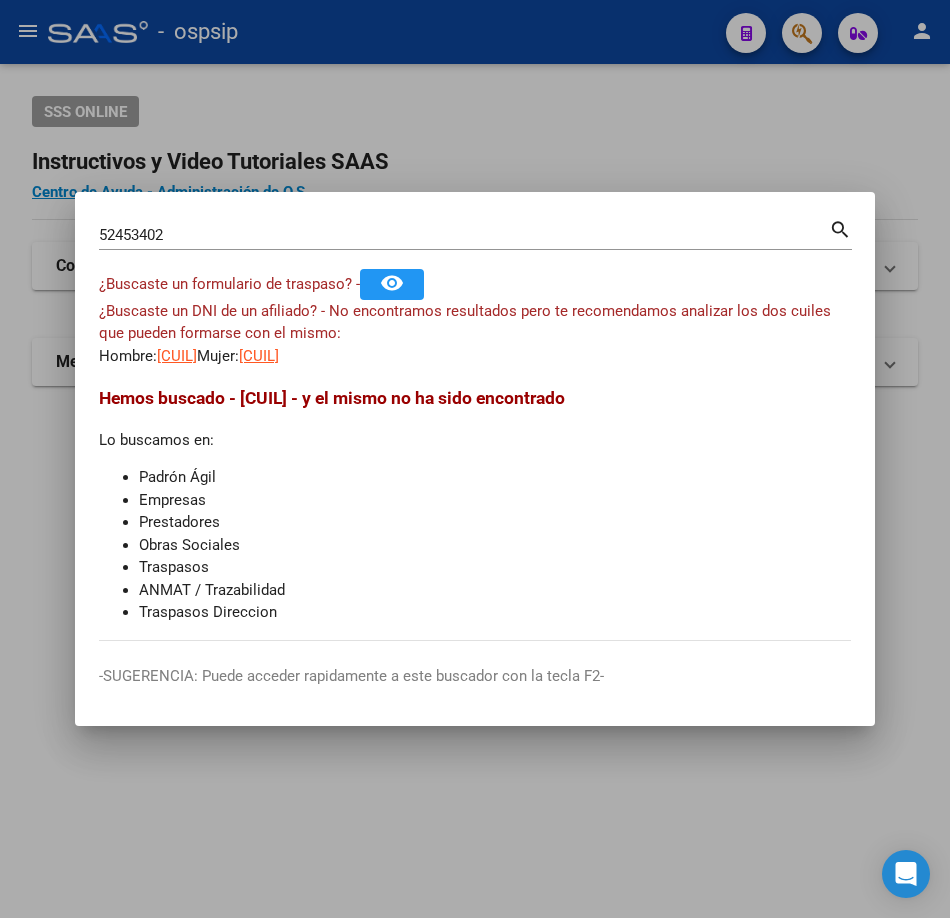 click on "[NUMBER] Buscar (apellido, dni, cuil, nro traspaso, cuit, obra social)" at bounding box center (464, 235) 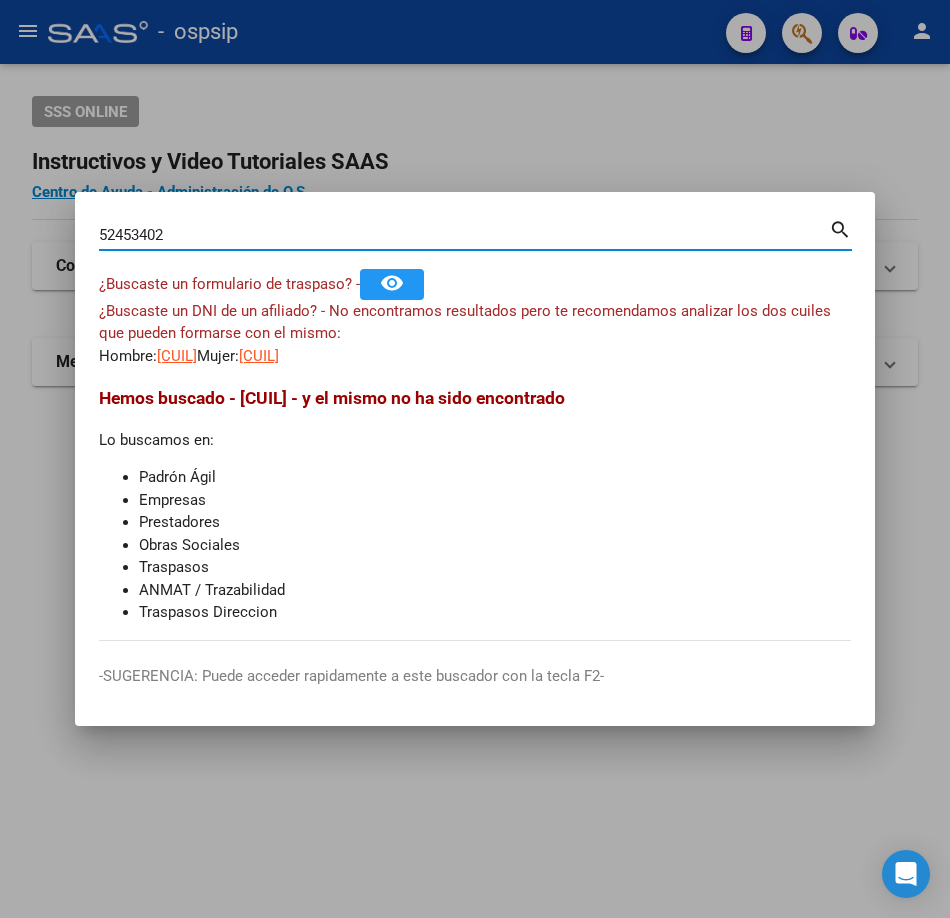 click on "52453402" at bounding box center (464, 235) 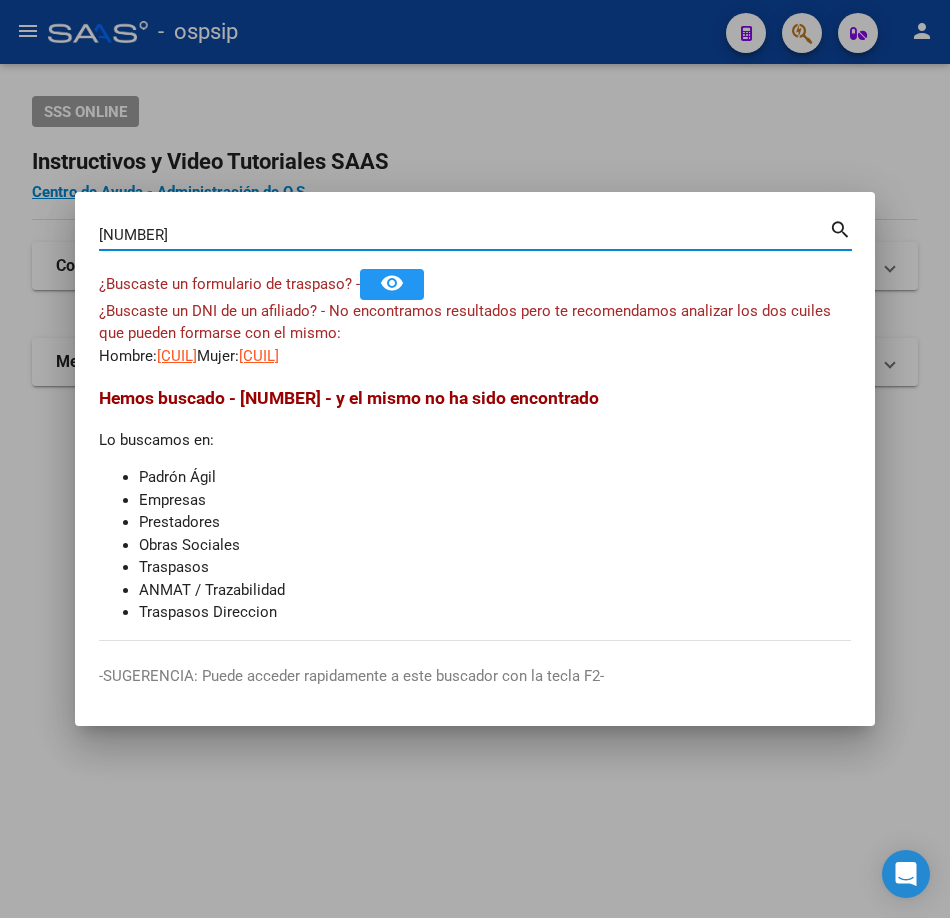 type on "[NUMBER]" 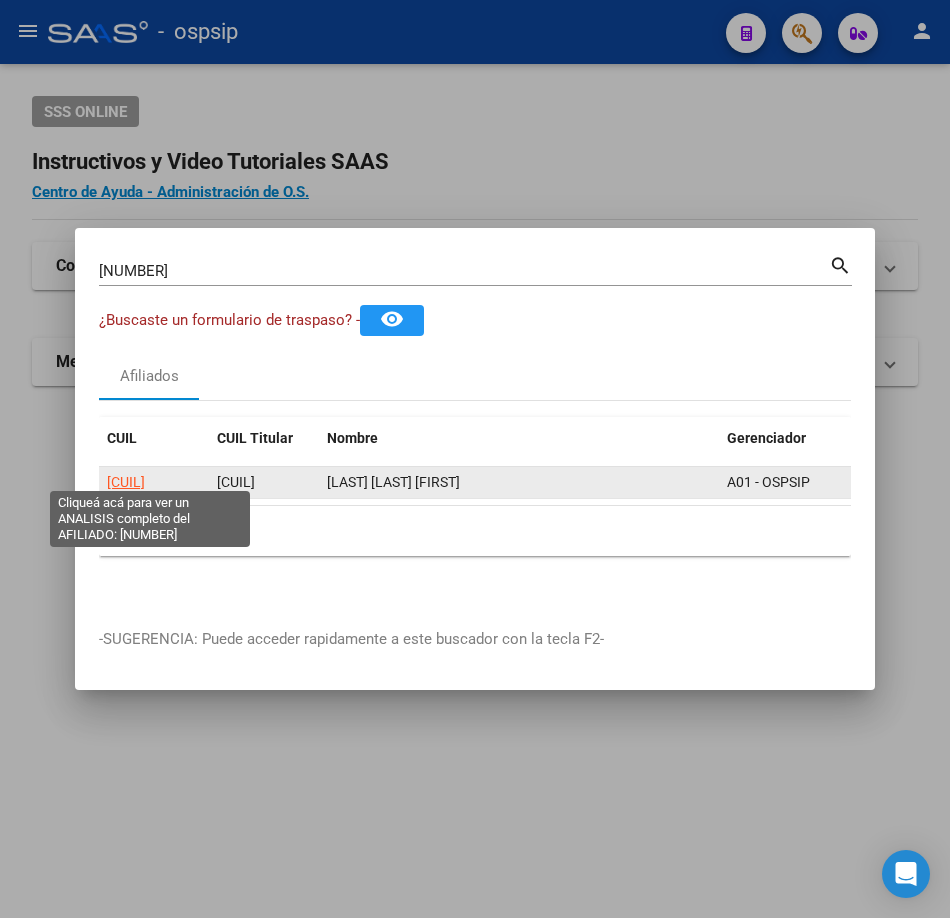 click on "[CUIL]" 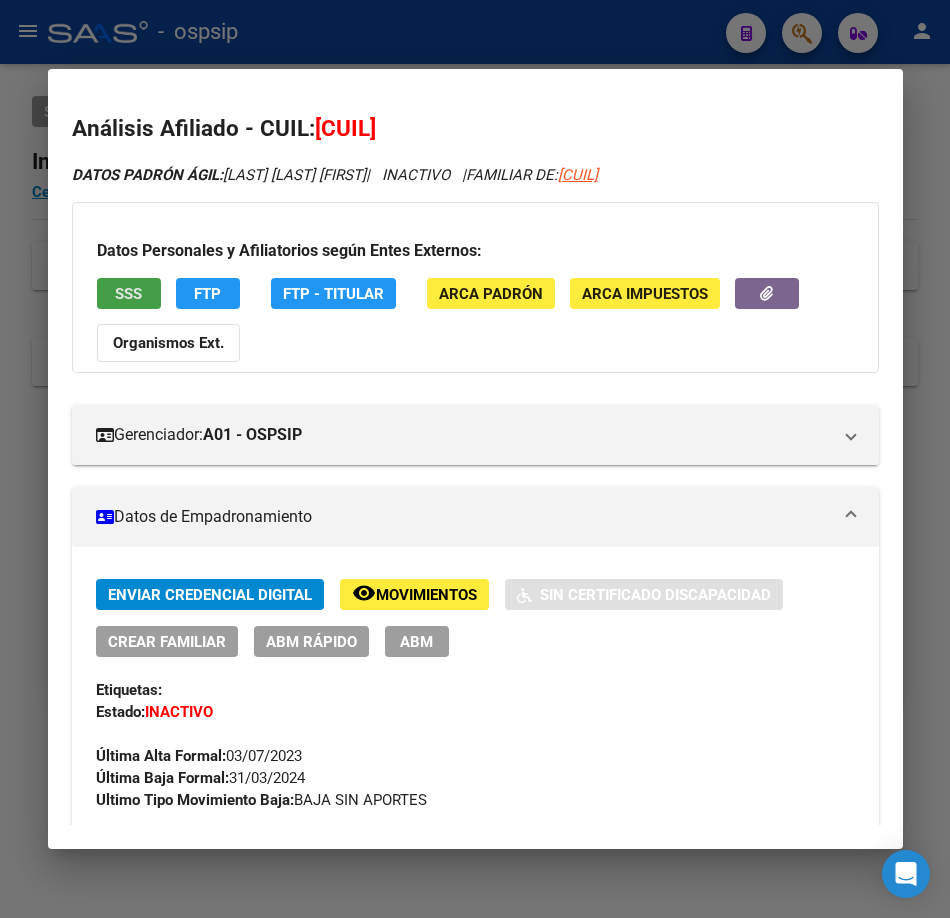 click on "SSS" at bounding box center [128, 294] 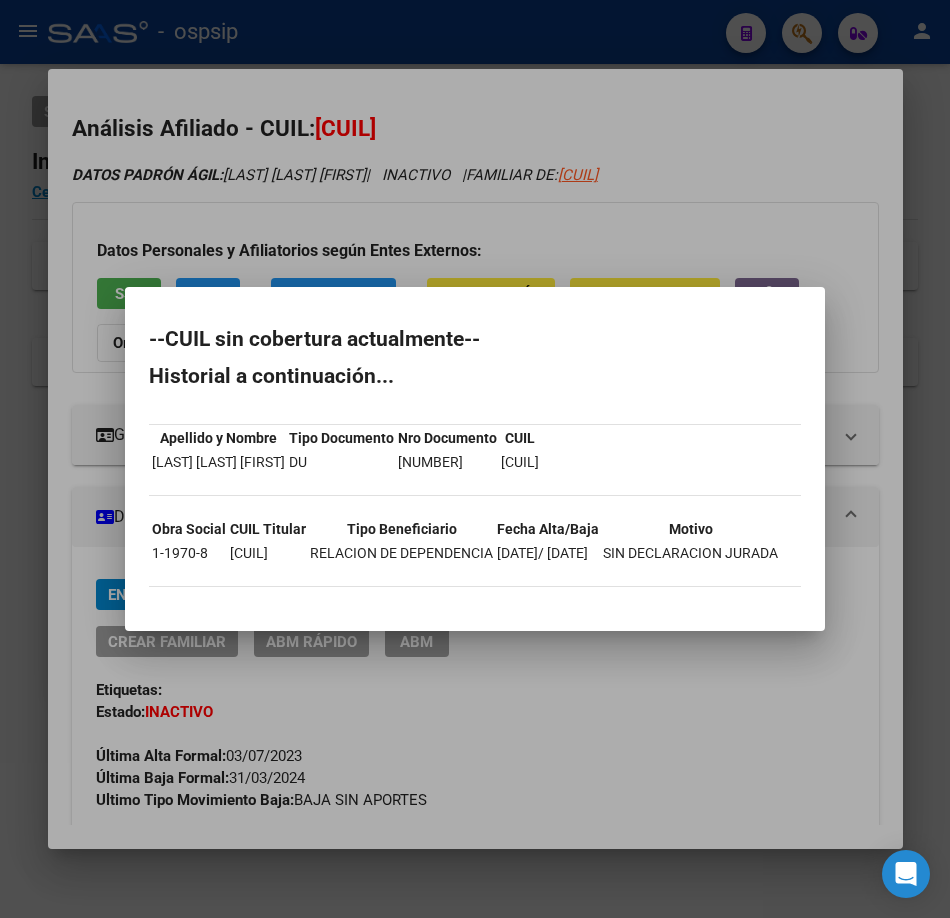 click at bounding box center (475, 459) 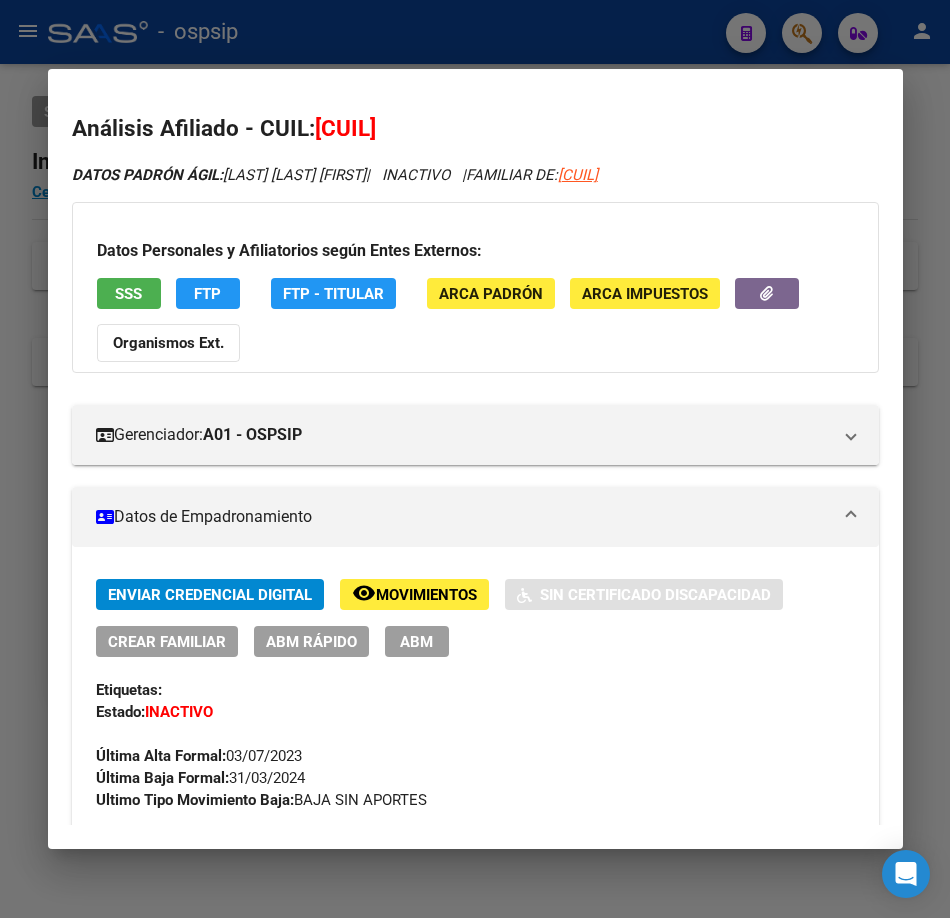 click at bounding box center (475, 459) 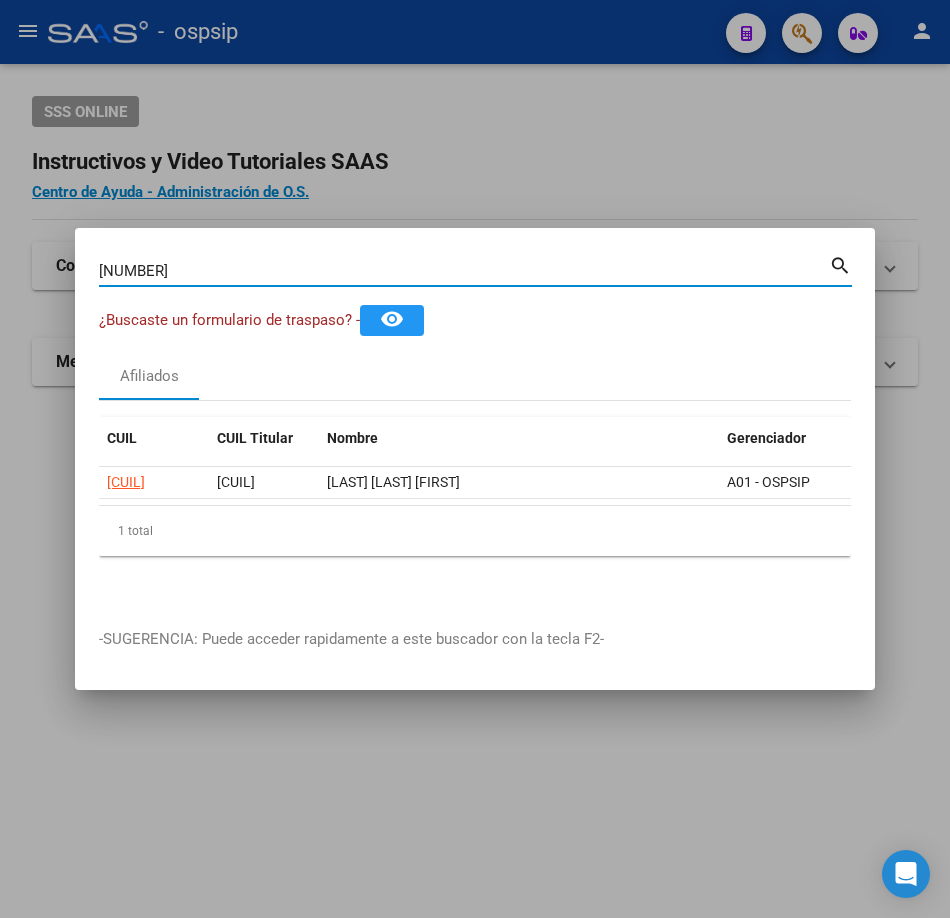 click on "[NUMBER]" at bounding box center [464, 271] 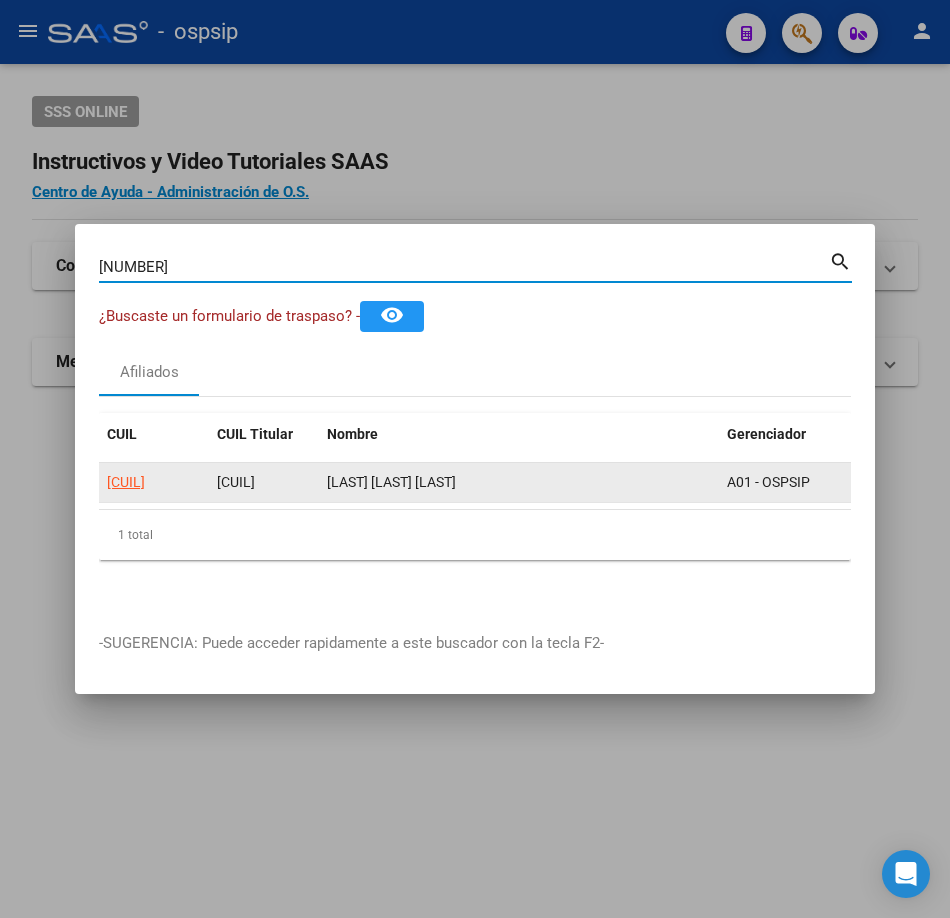 click on "[CUIL]" 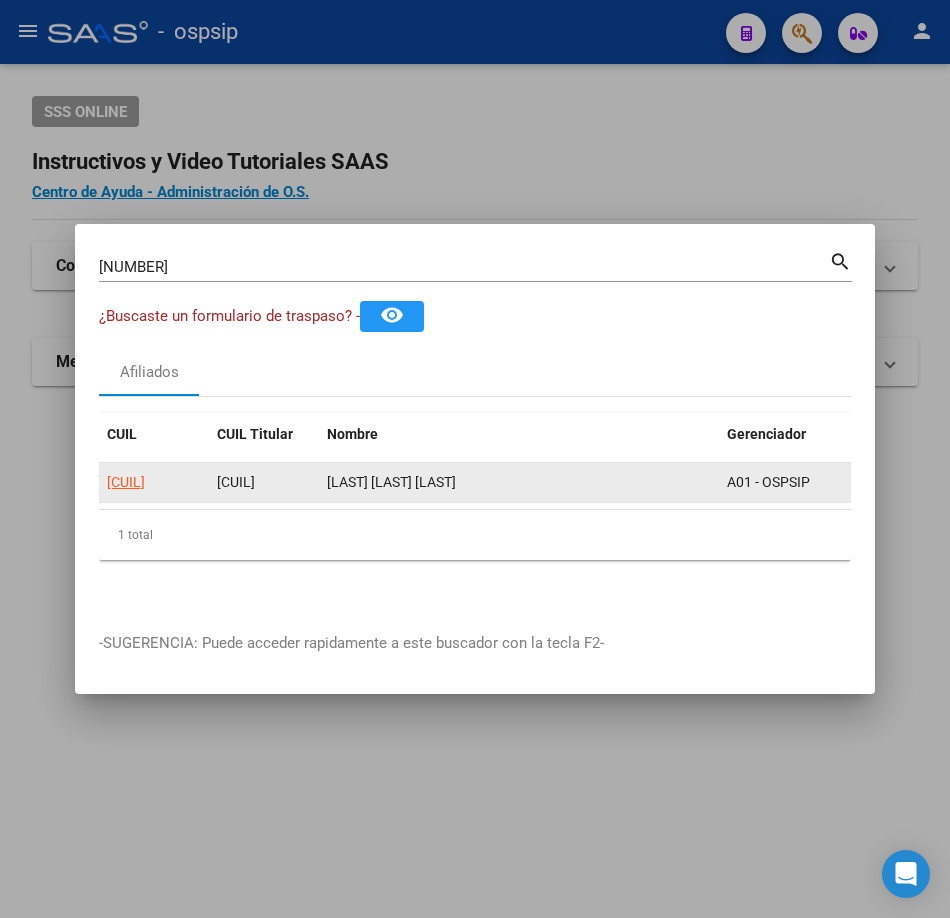 click on "[CUIL]" 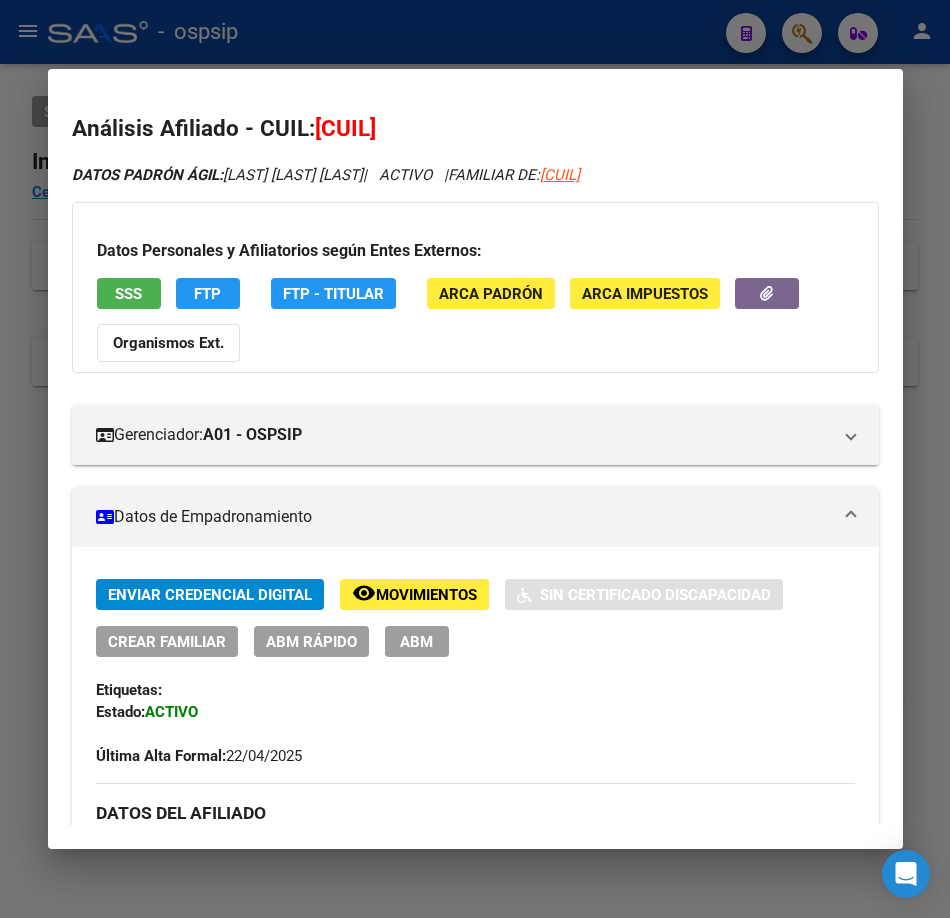 click on "Datos Personales y Afiliatorios según Entes Externos: SSS FTP  FTP - Titular ARCA Padrón ARCA Impuestos Organismos Ext." at bounding box center (475, 287) 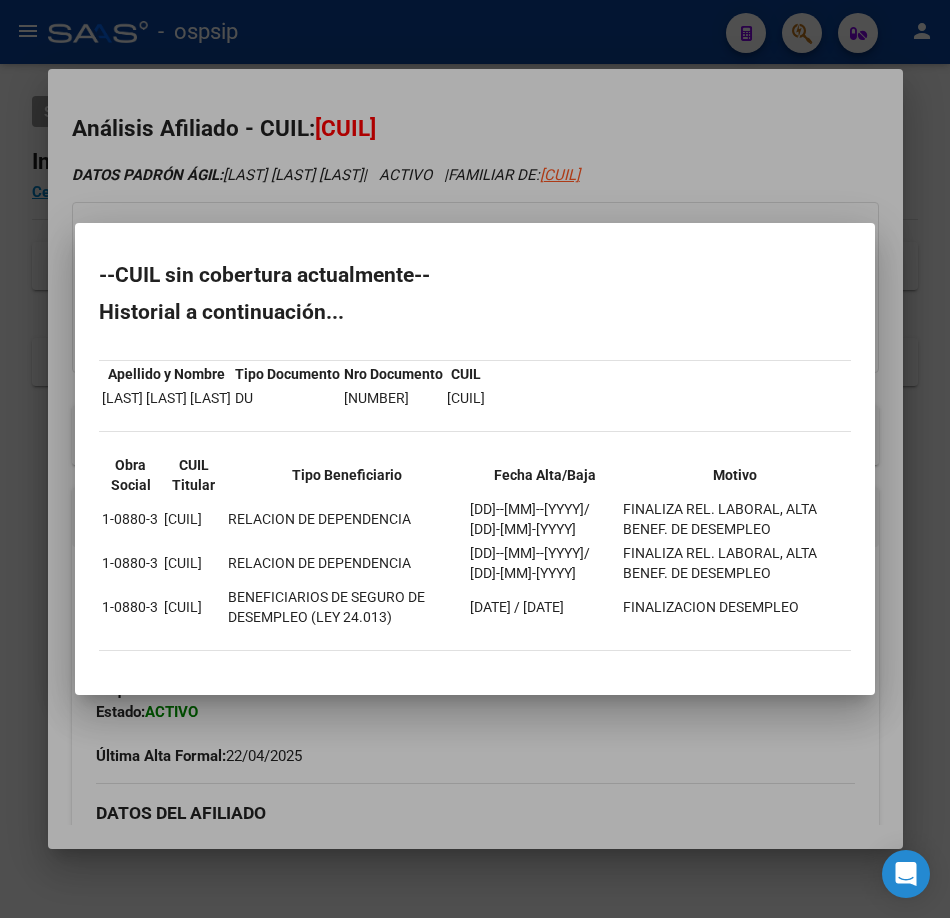 click at bounding box center (475, 459) 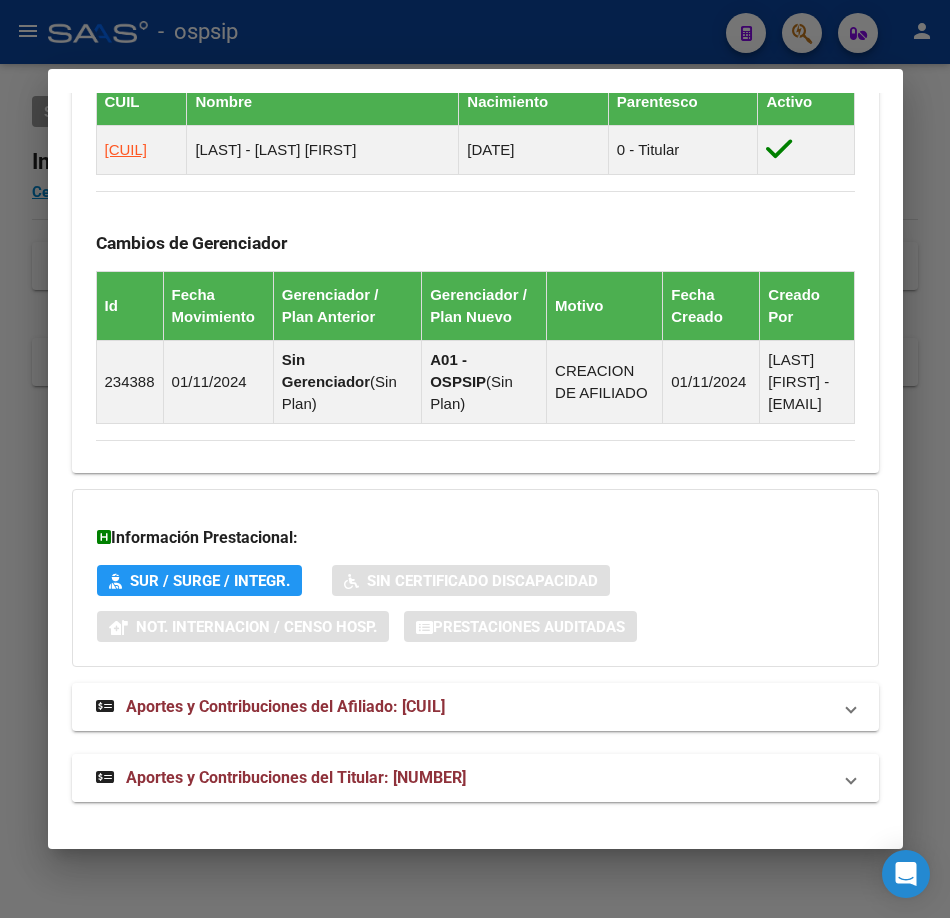 click on "Aportes y Contribuciones del Titular: [NUMBER]" at bounding box center [296, 777] 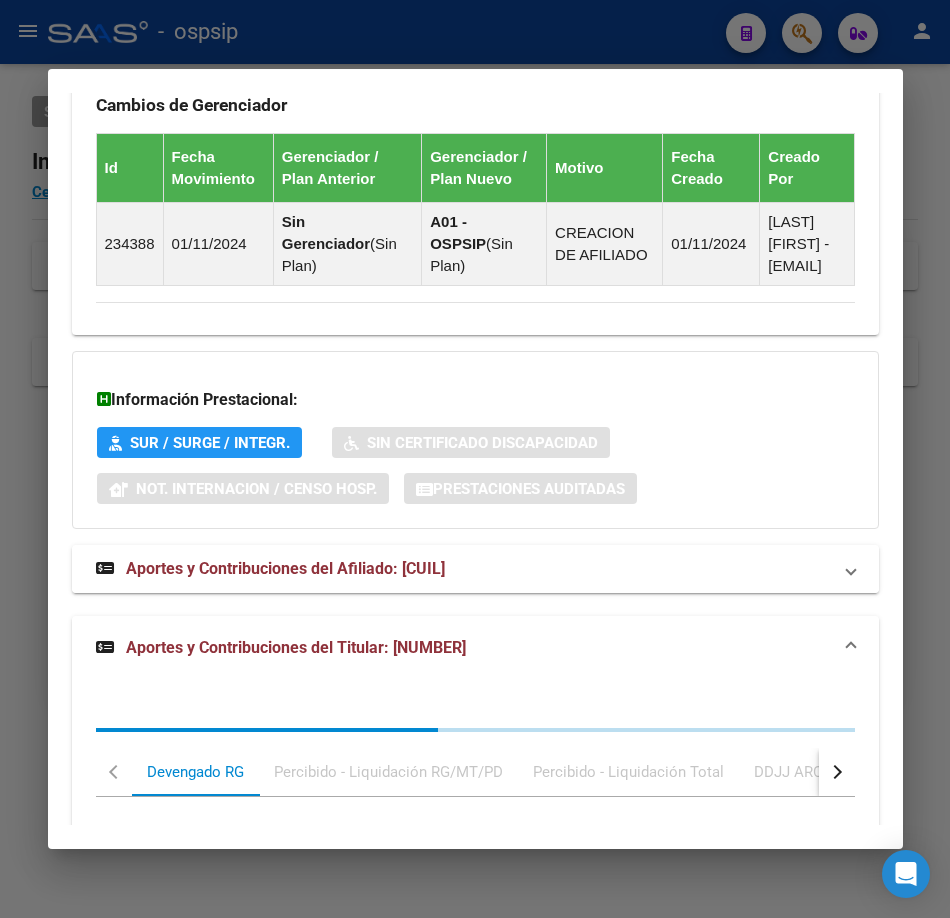 scroll, scrollTop: 1891, scrollLeft: 0, axis: vertical 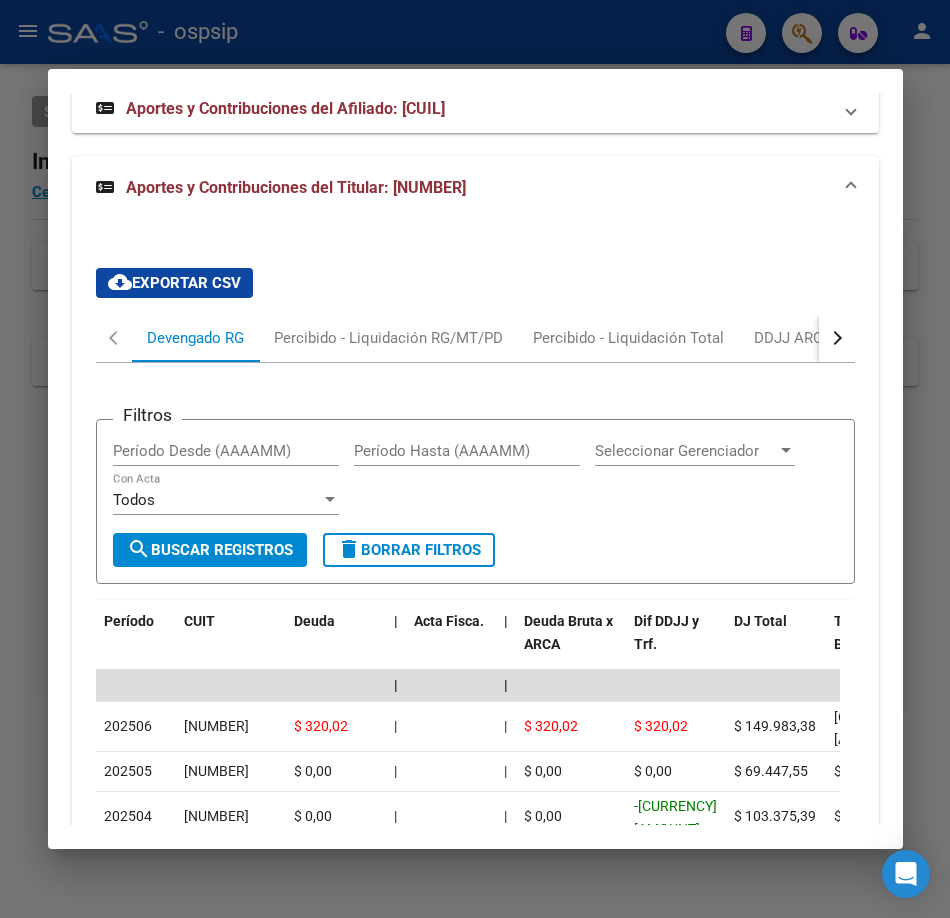 click at bounding box center [475, 459] 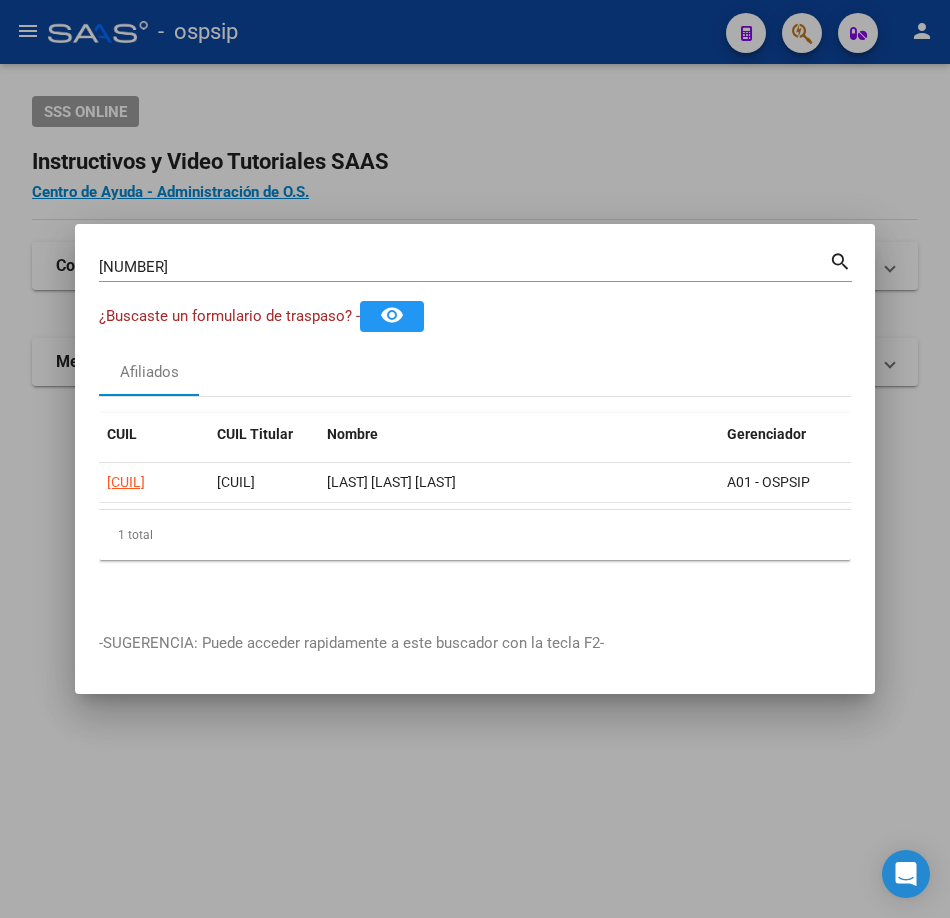 click on "[NUMBER]" at bounding box center [464, 267] 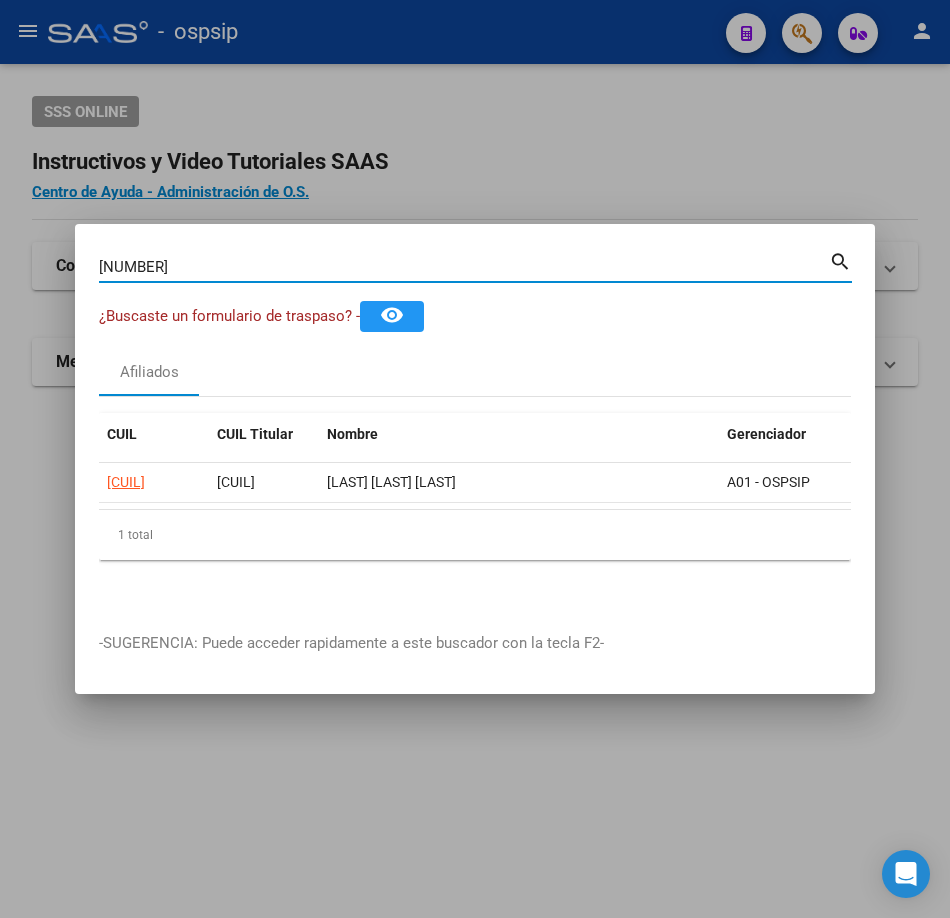 click on "[NUMBER]" at bounding box center (464, 267) 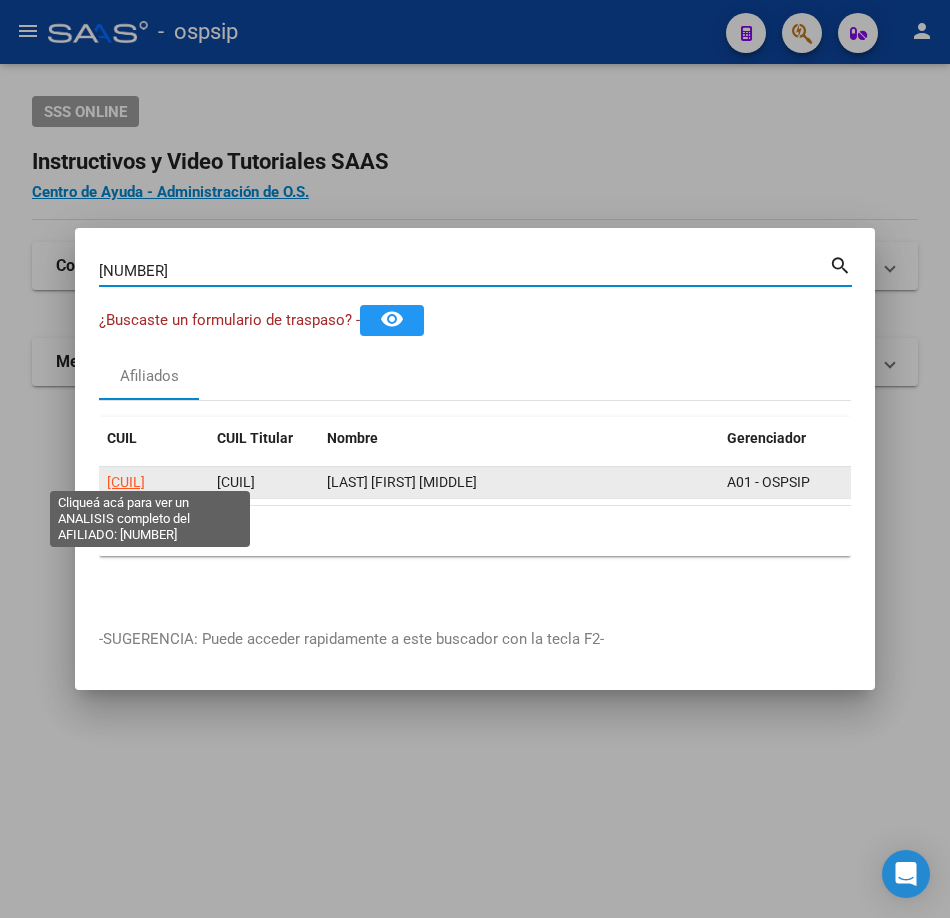 click on "[CUIL]" 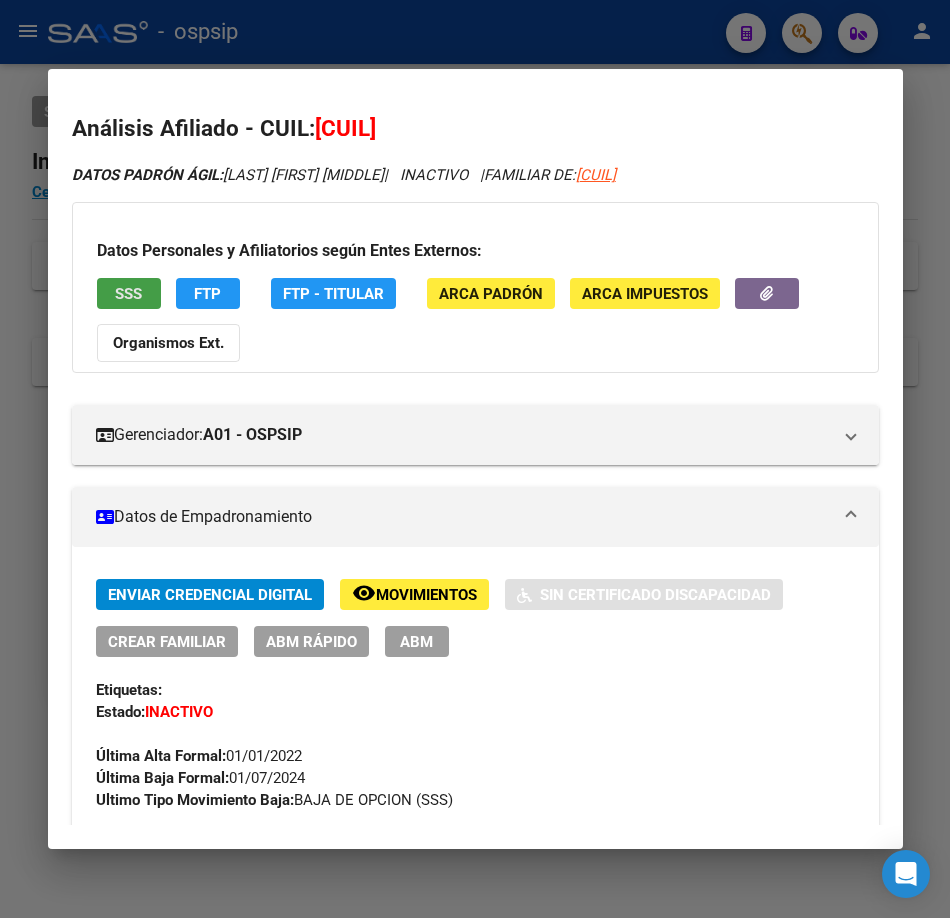 click on "SSS" at bounding box center (128, 294) 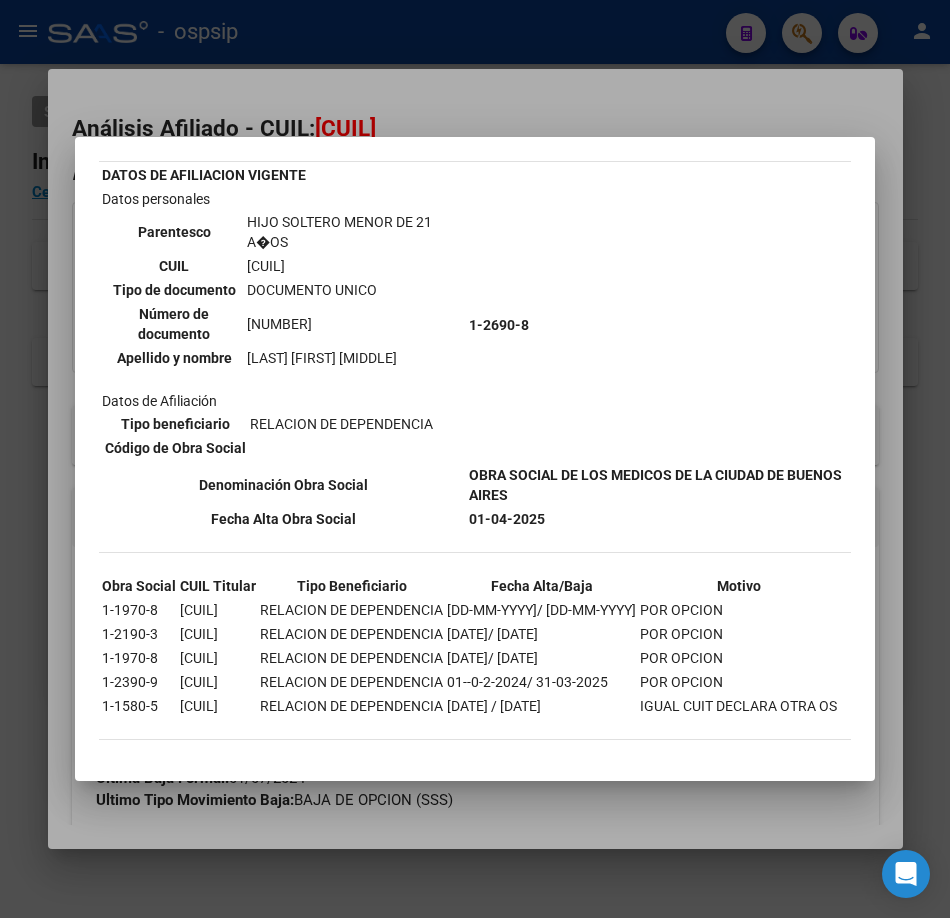 scroll, scrollTop: 114, scrollLeft: 0, axis: vertical 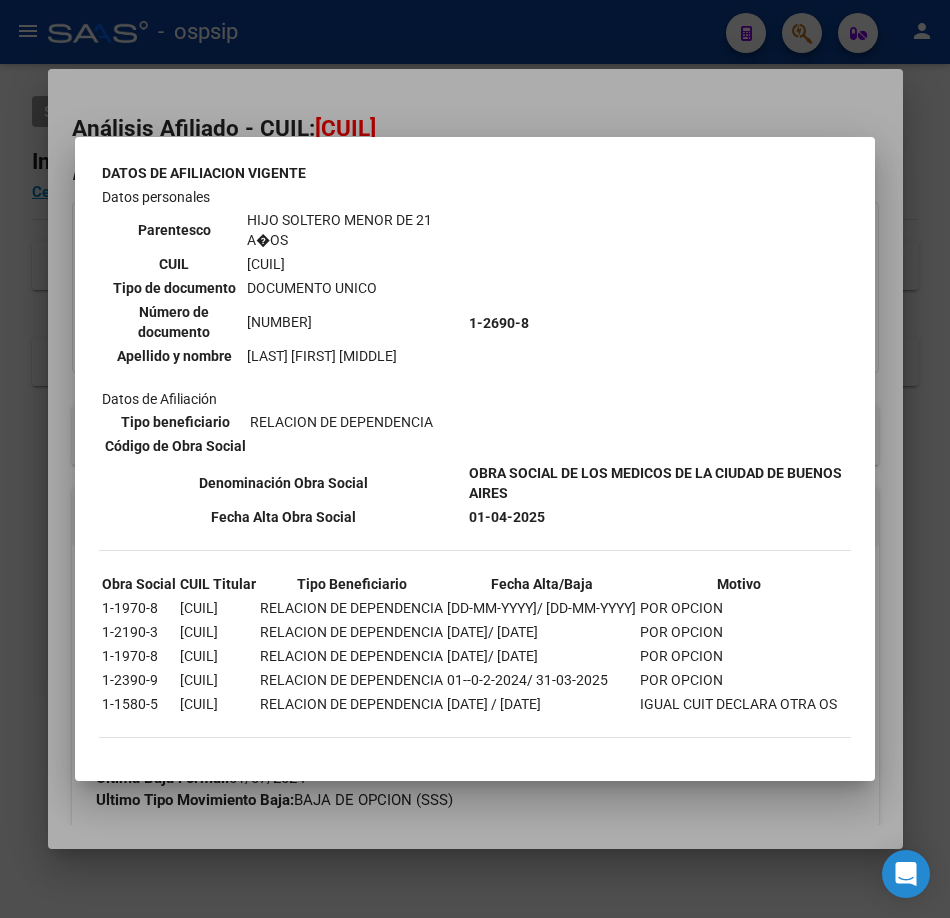 click at bounding box center (475, 459) 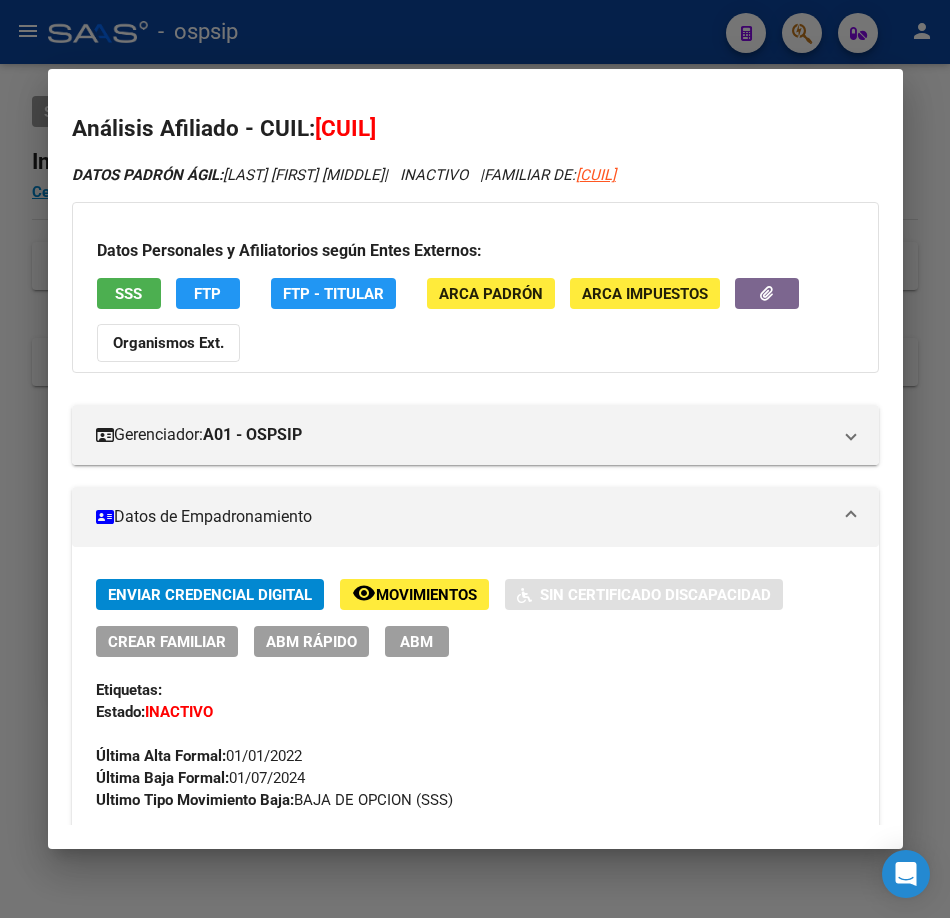 click at bounding box center (475, 459) 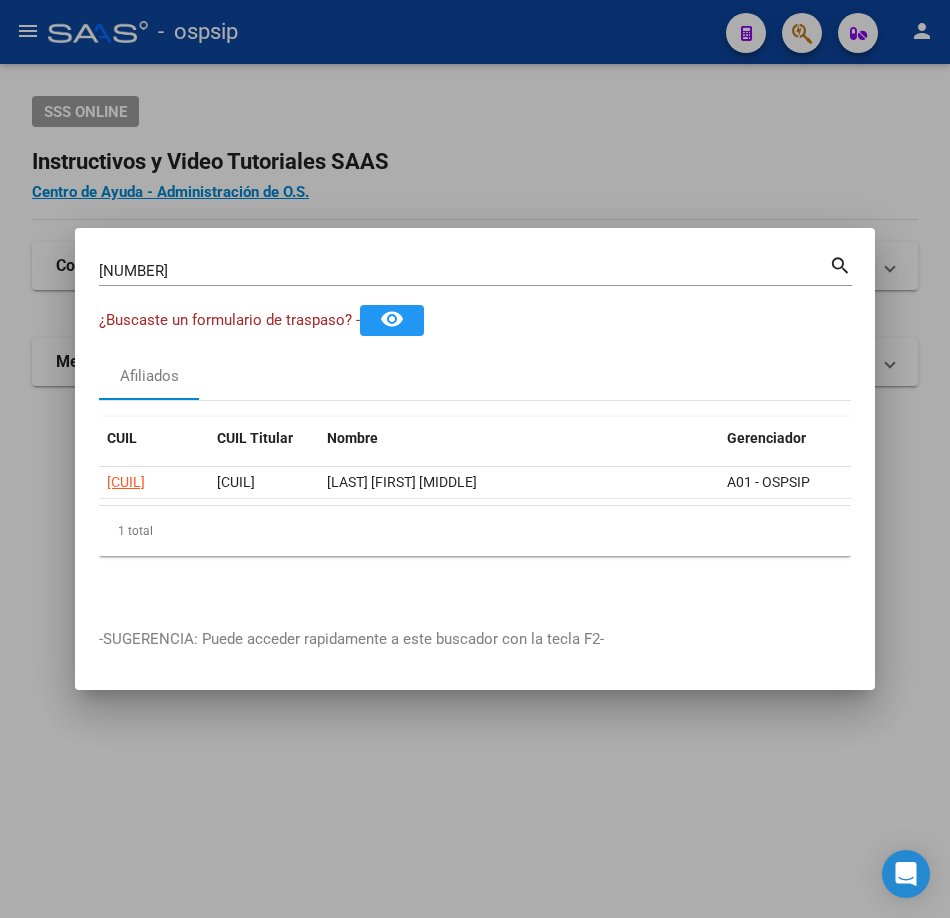 click on "[NUMBER]" at bounding box center [464, 271] 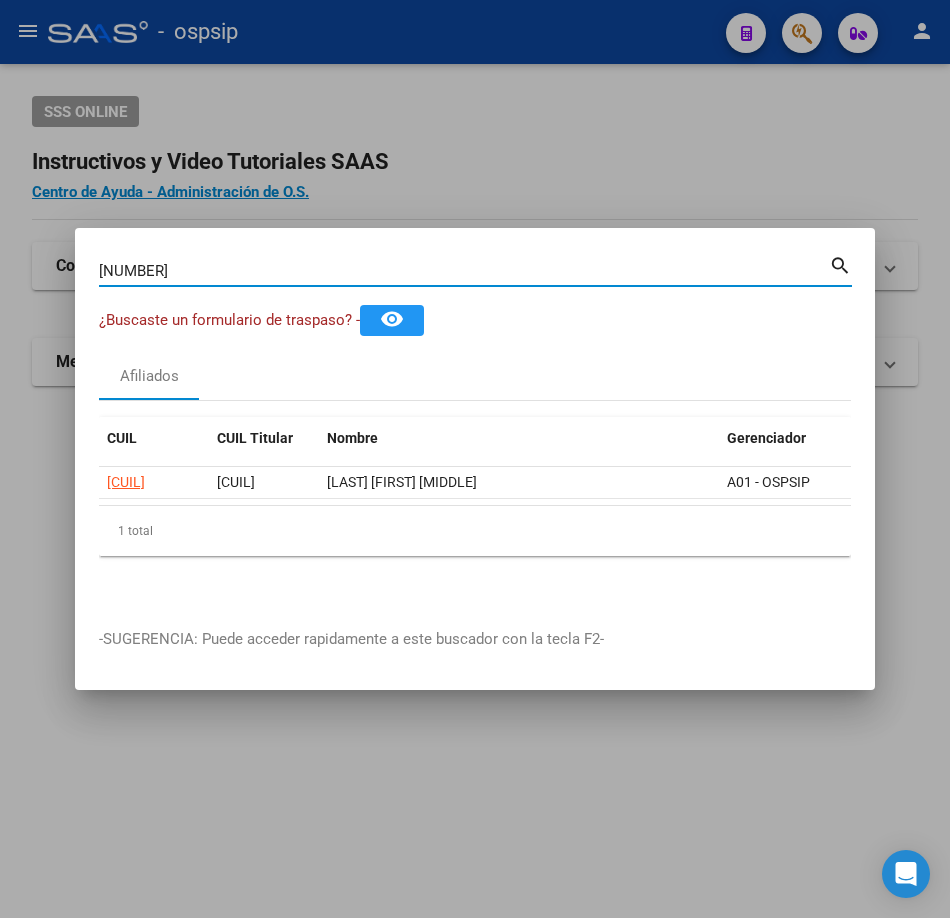 click on "[NUMBER]" at bounding box center [464, 271] 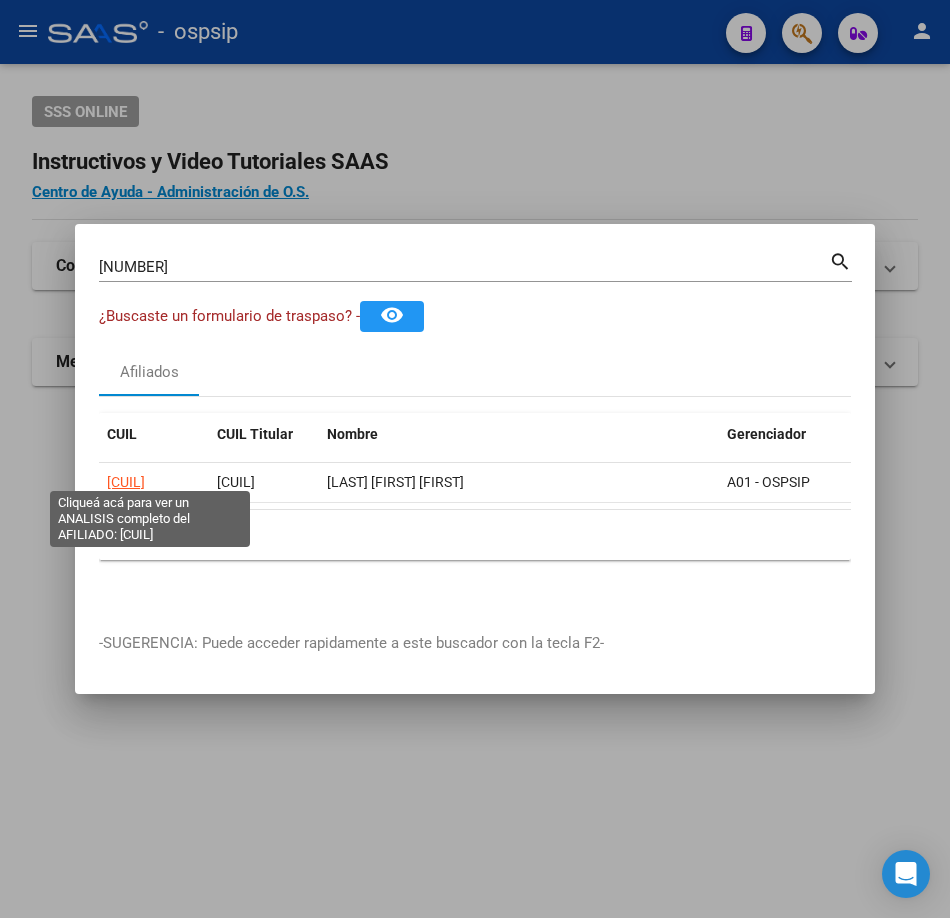click on "[CUIL]" 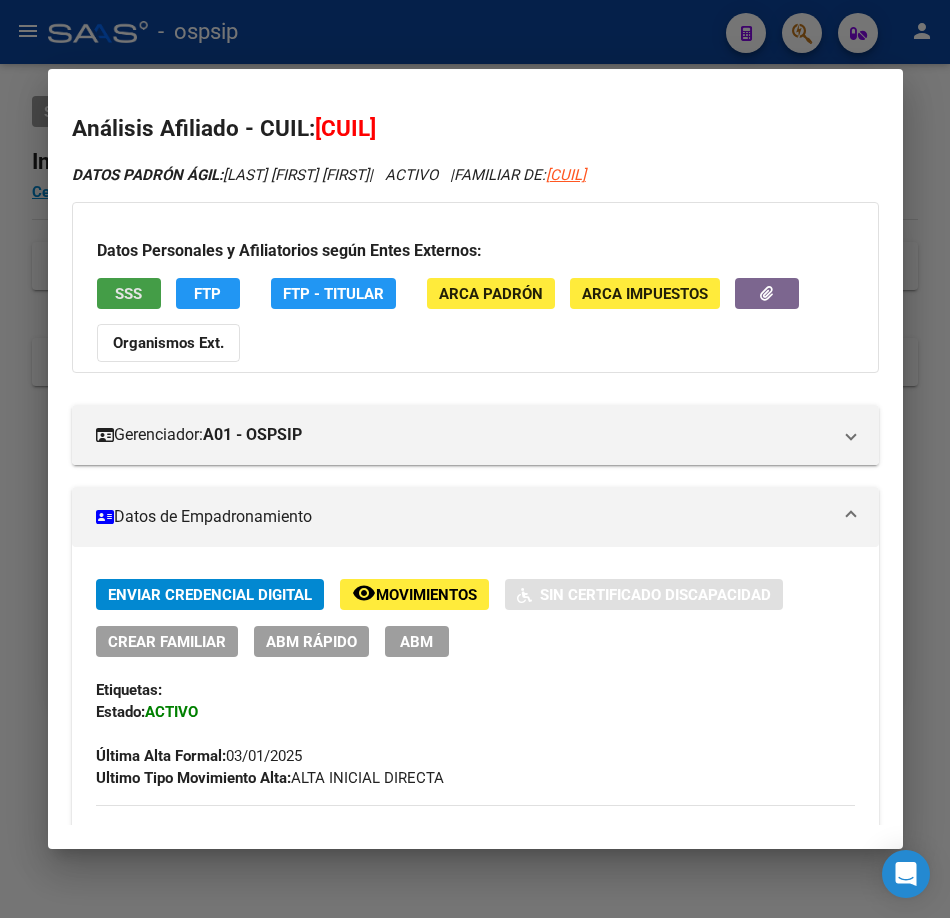 click on "SSS" at bounding box center [129, 293] 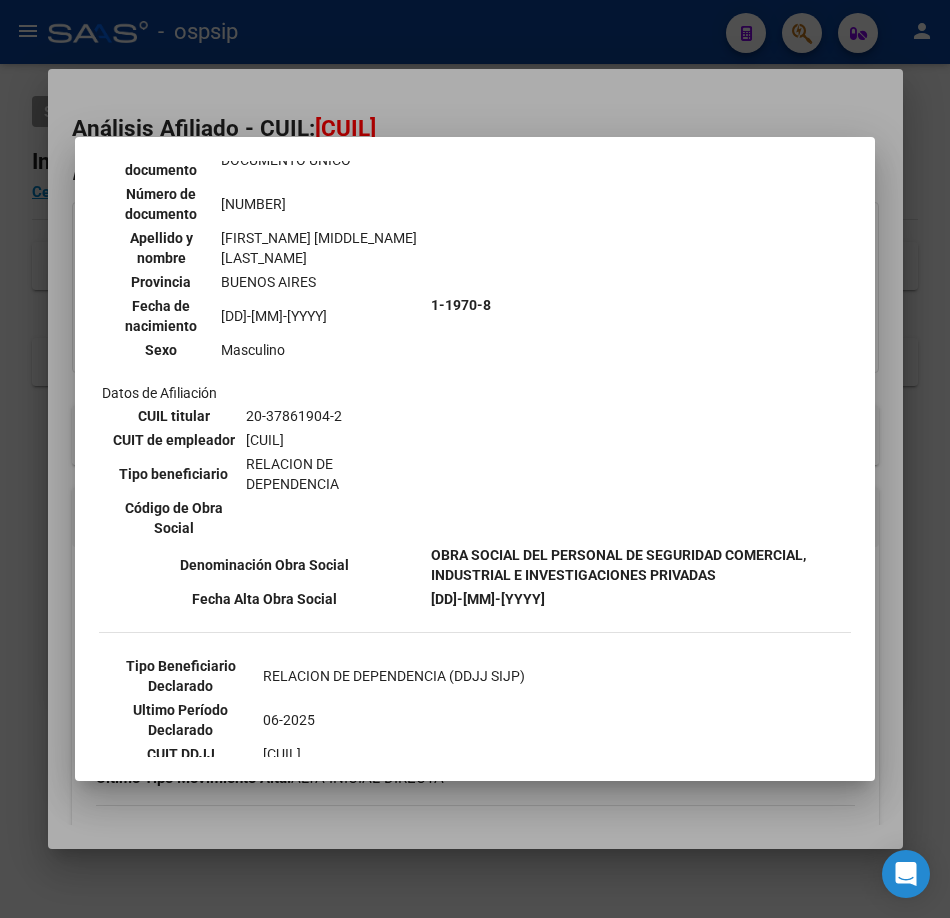 scroll, scrollTop: 400, scrollLeft: 0, axis: vertical 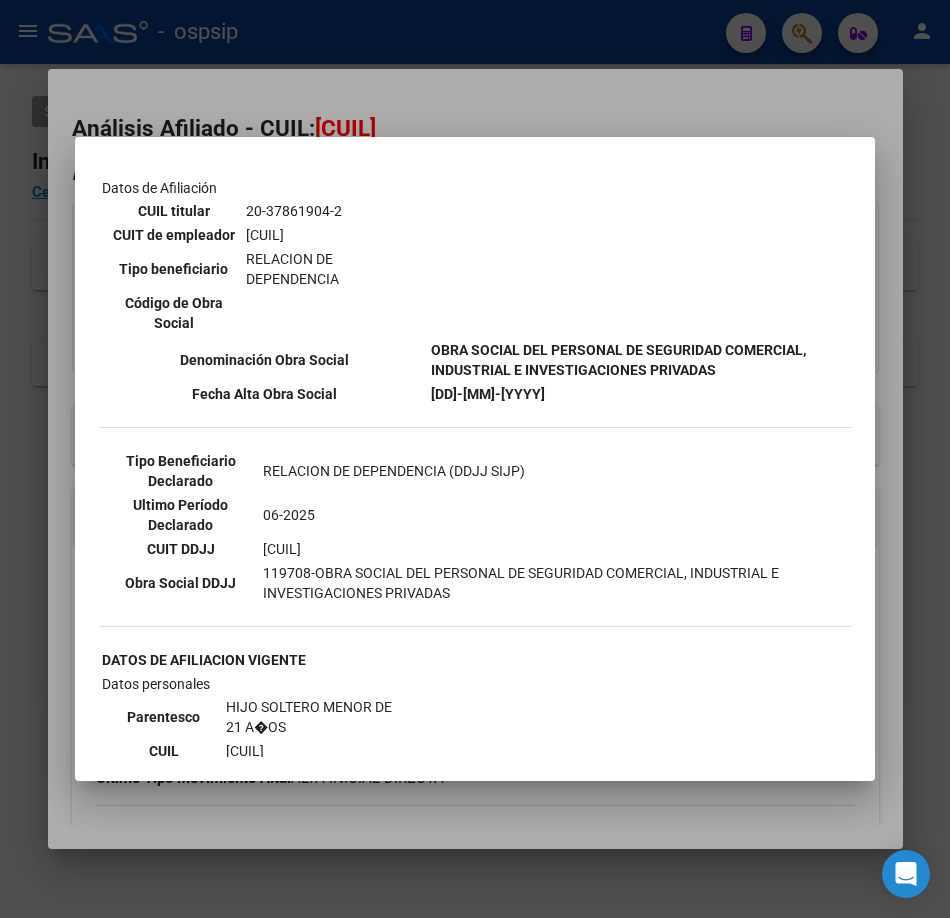 click at bounding box center [475, 459] 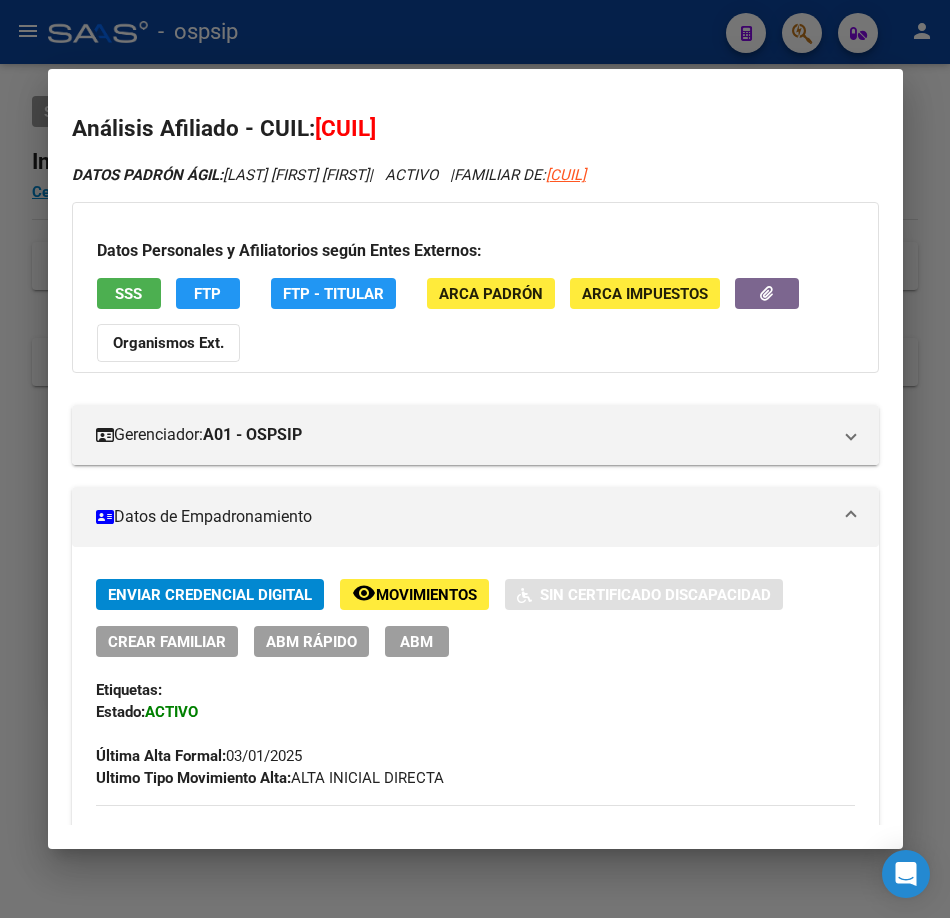 click at bounding box center (475, 459) 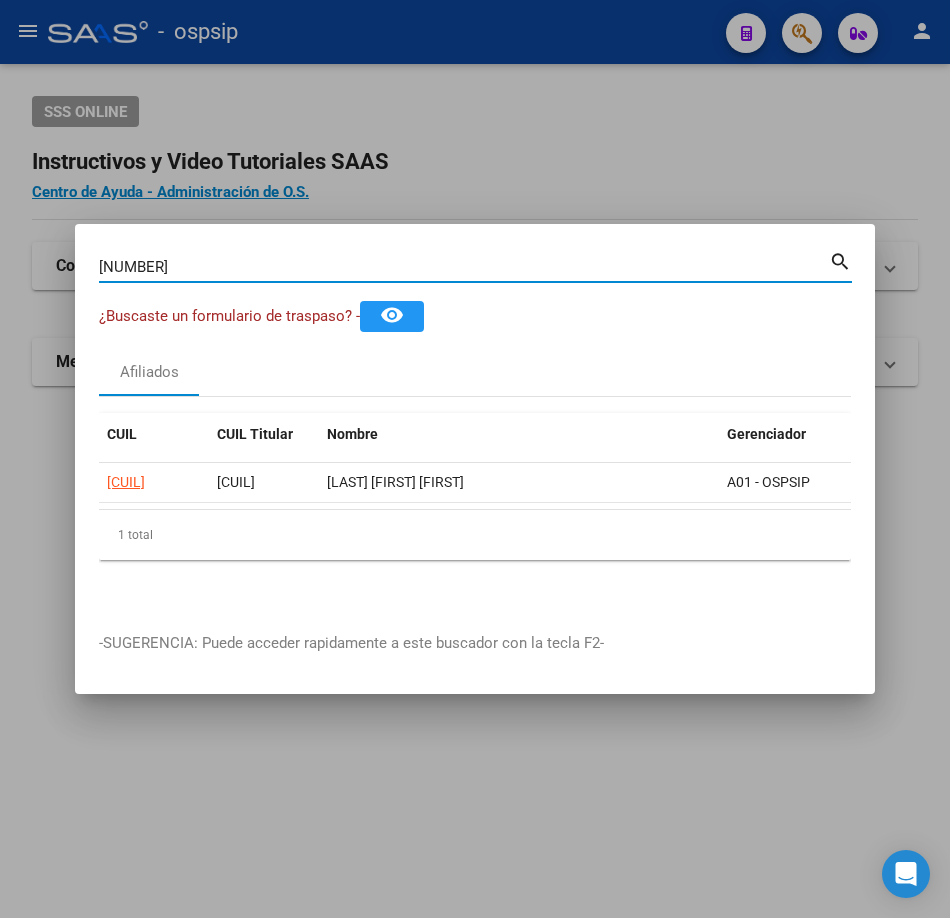 click on "[NUMBER]" at bounding box center [464, 267] 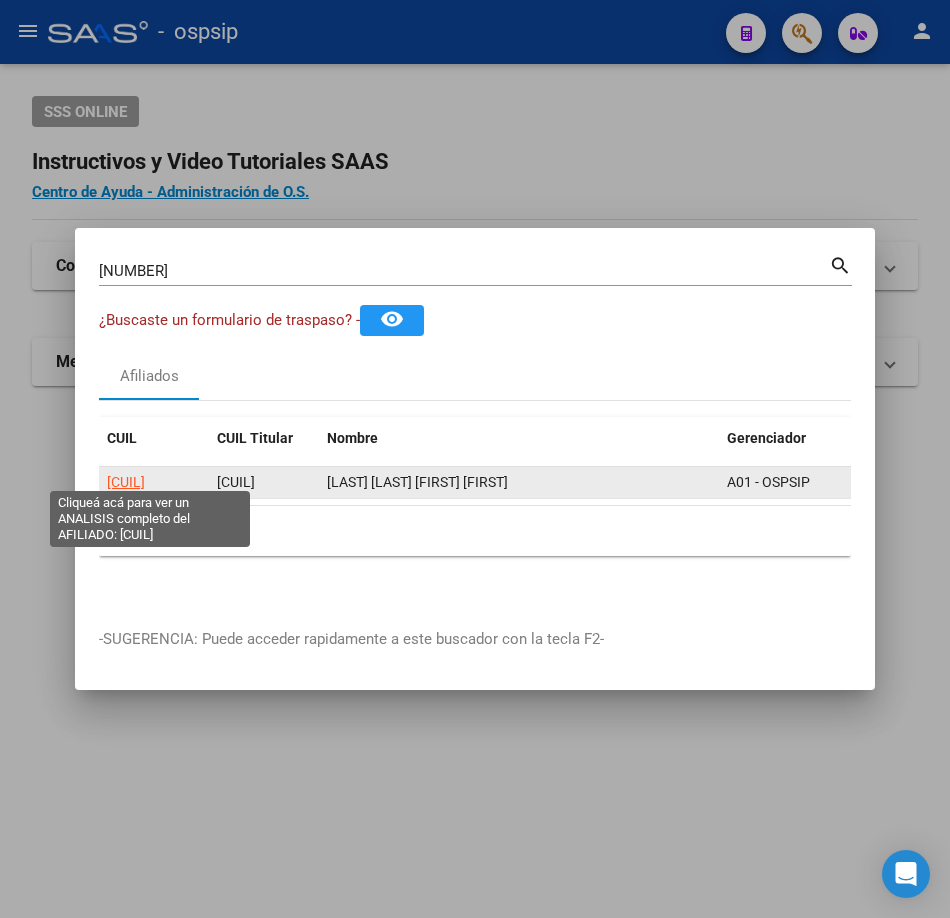 click on "[CUIL]" 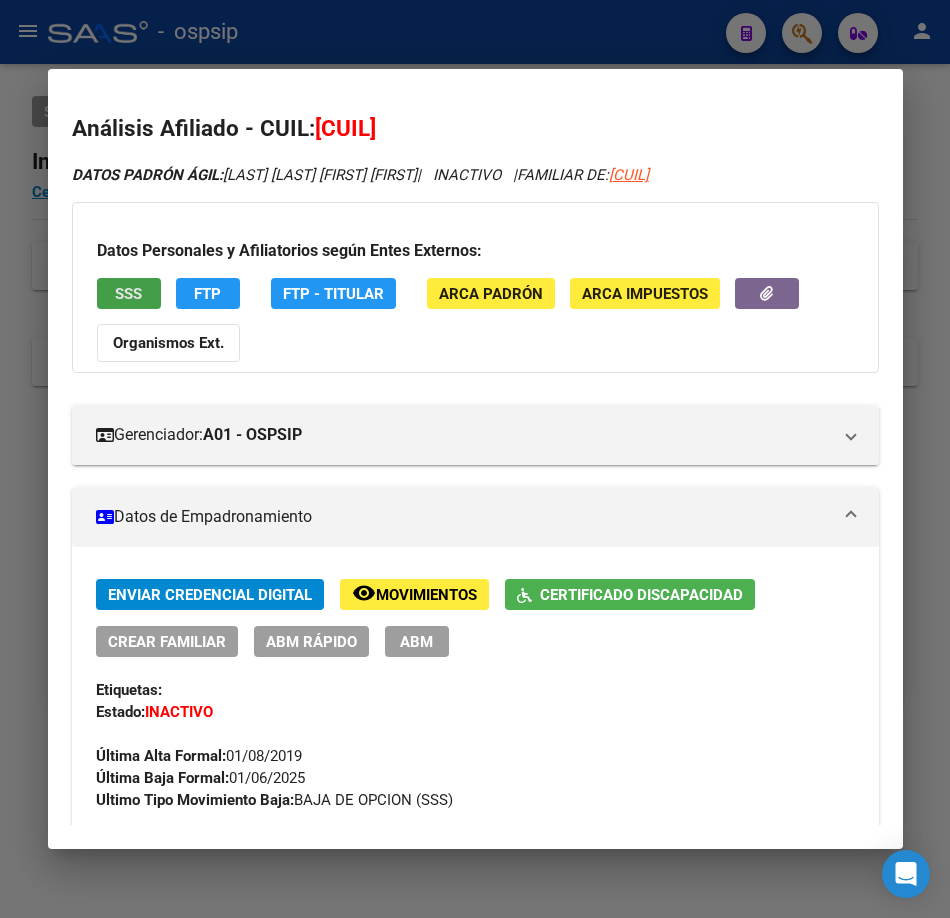 click on "SSS" at bounding box center [129, 293] 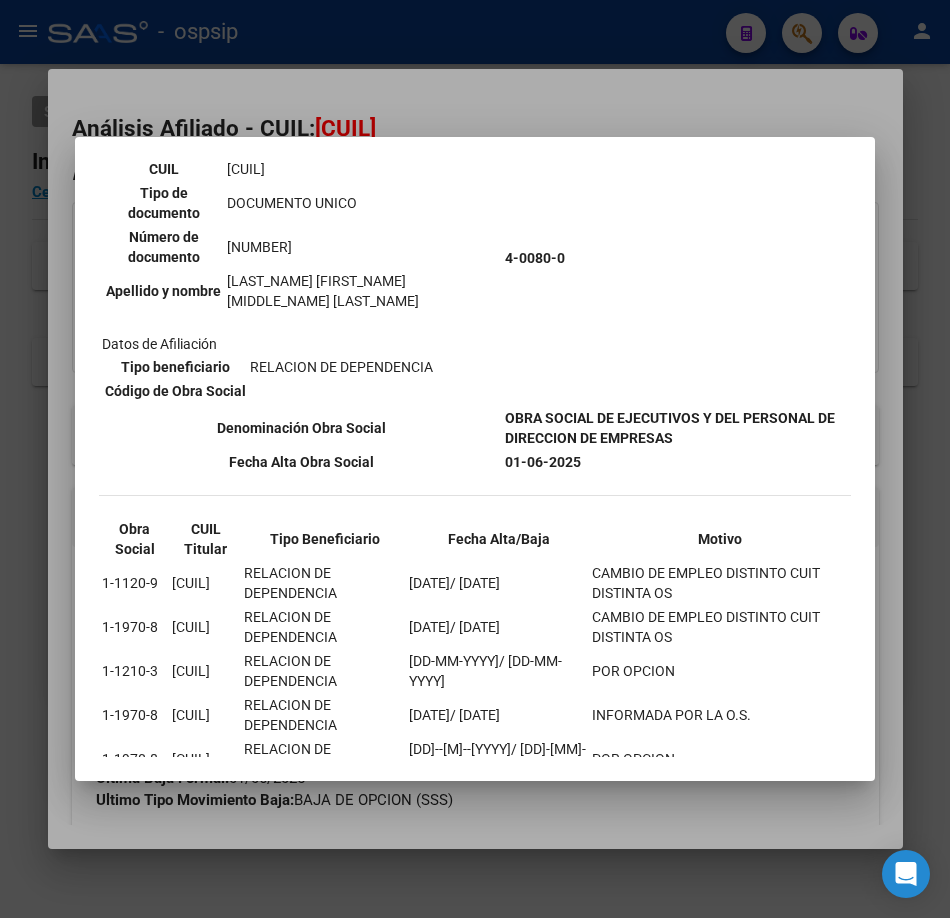 scroll, scrollTop: 200, scrollLeft: 0, axis: vertical 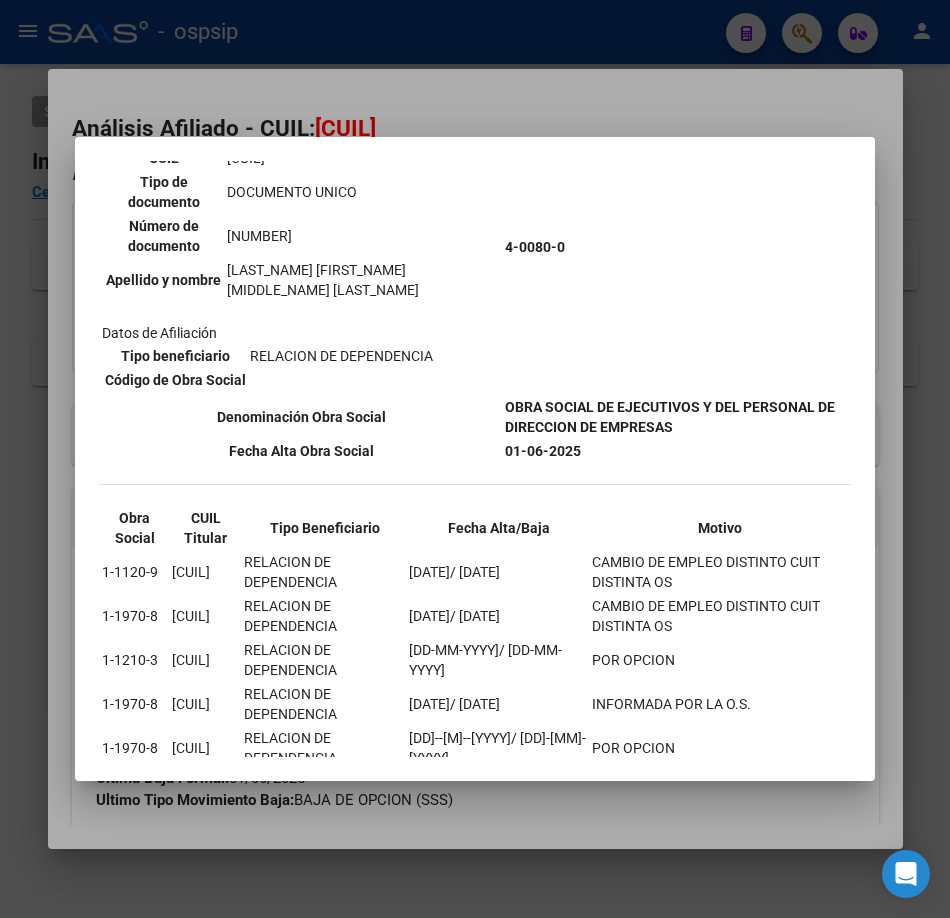 click at bounding box center [475, 459] 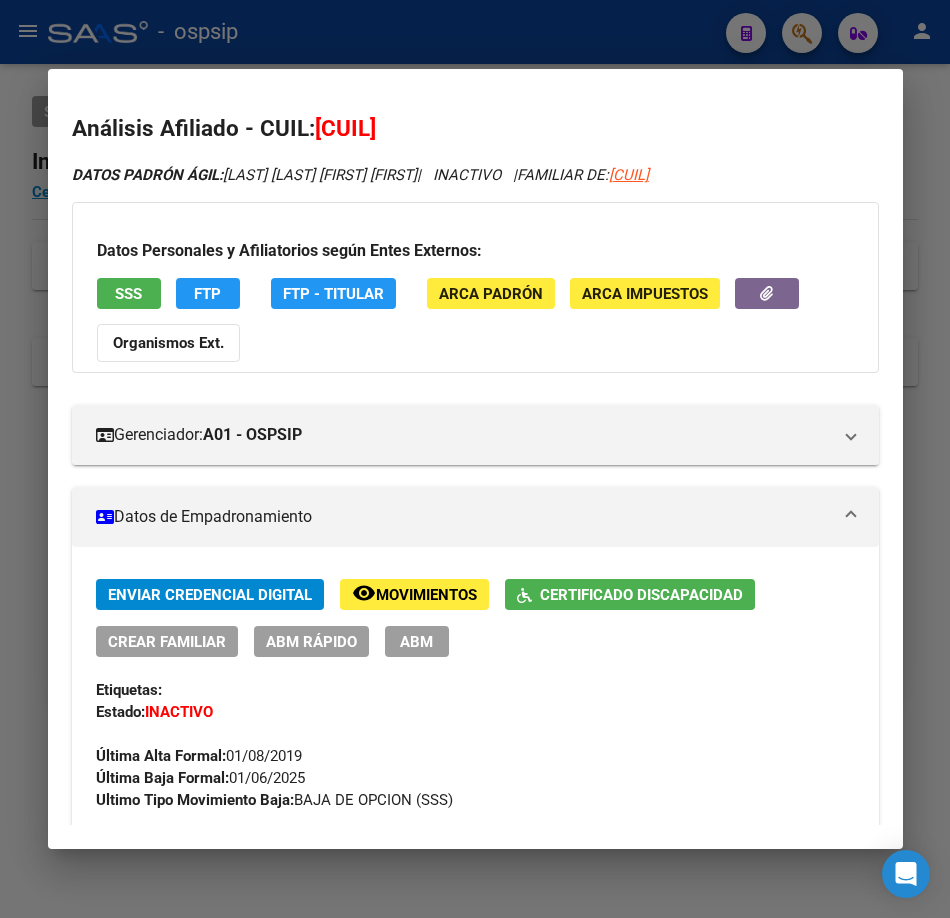 click at bounding box center [475, 459] 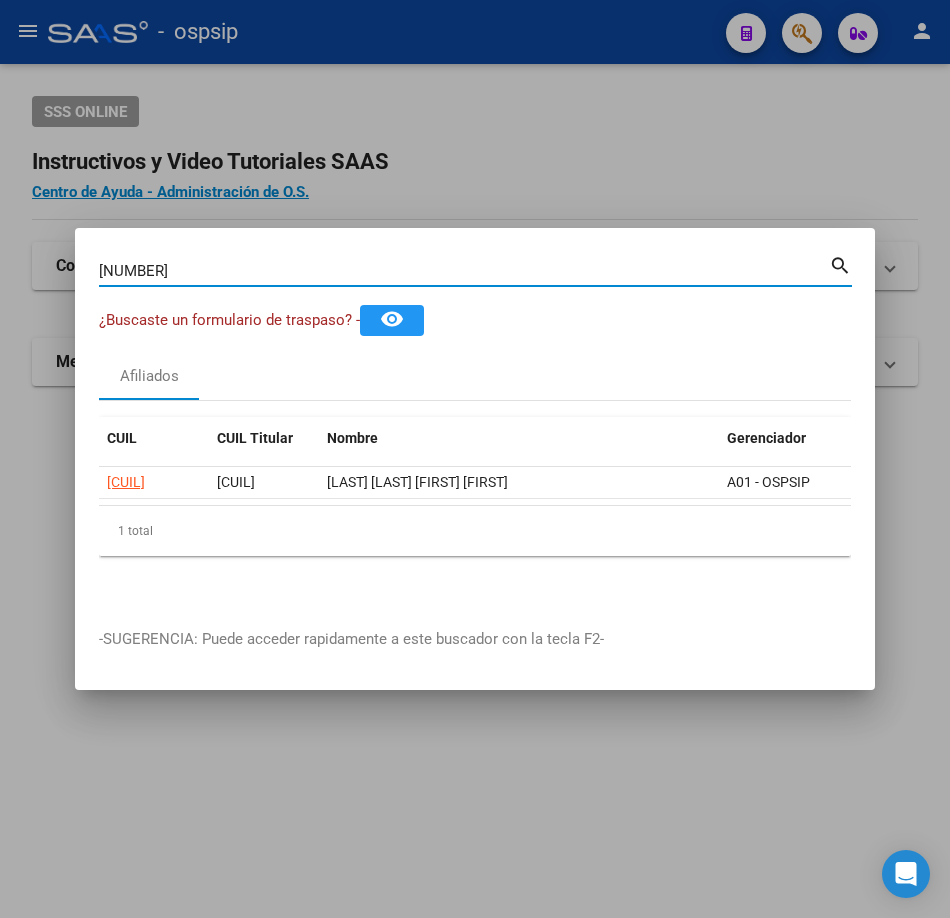 click on "[NUMBER]" at bounding box center [464, 271] 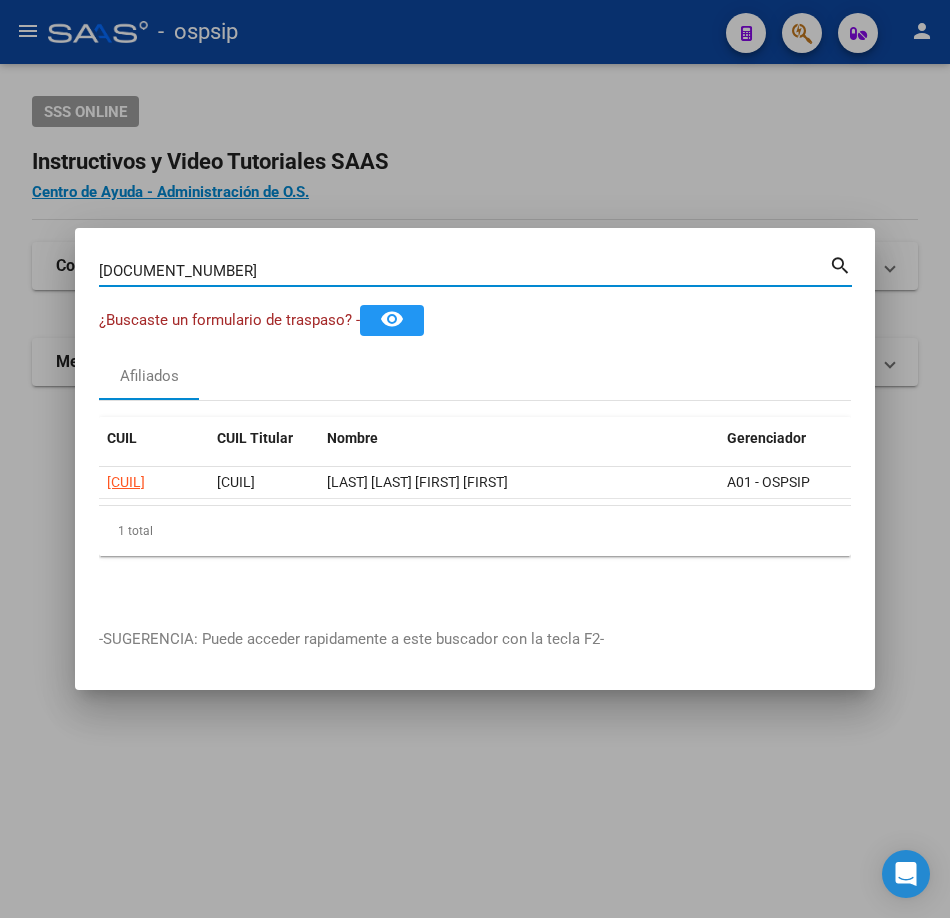 type on "[DOCUMENT_NUMBER]" 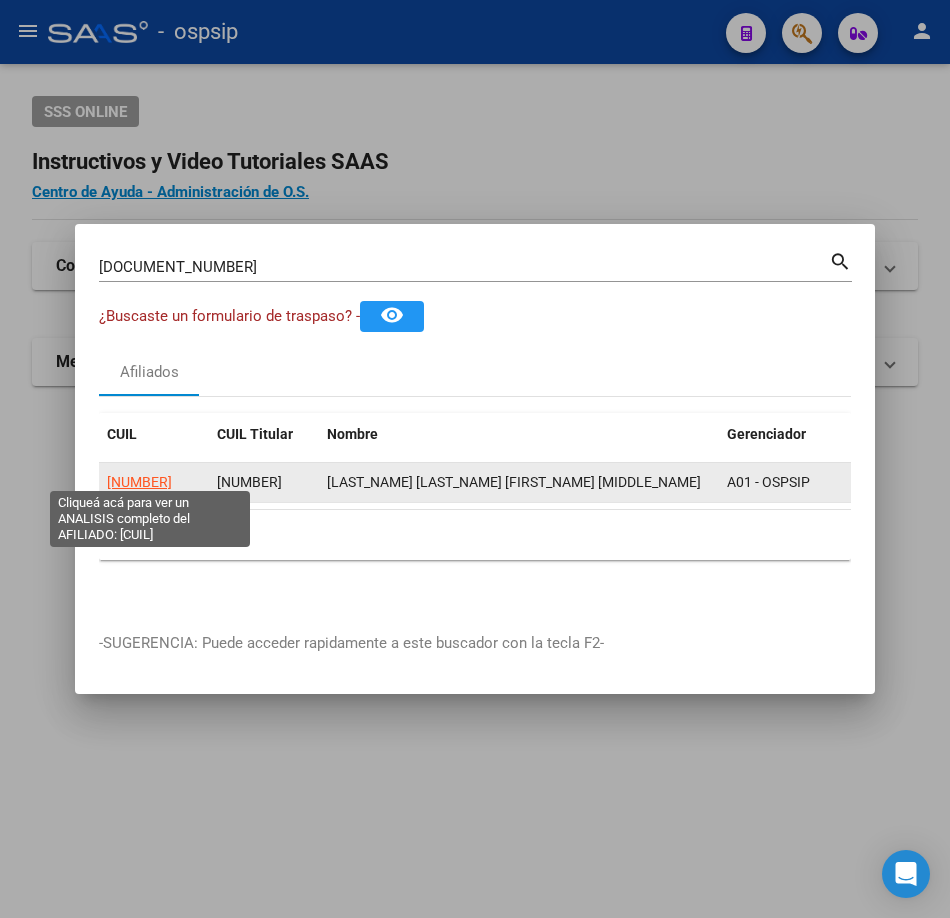 click on "[NUMBER]" 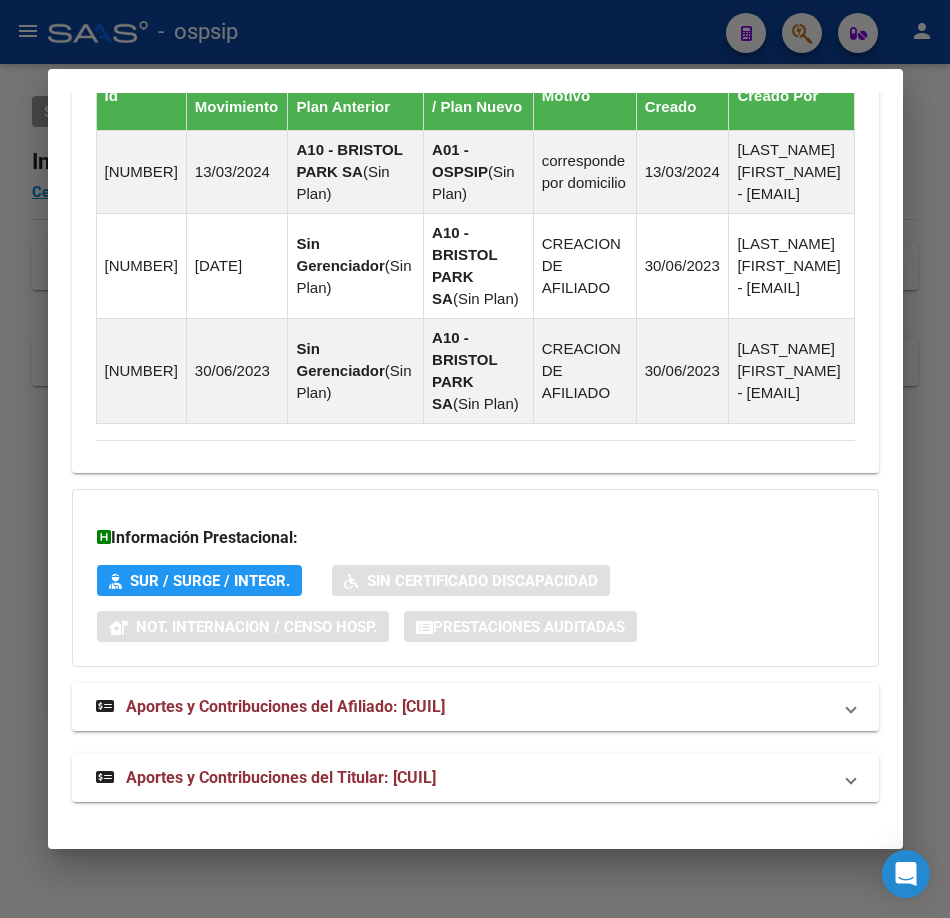 click on "Aportes y Contribuciones del Titular: [CUIL]" at bounding box center (266, 778) 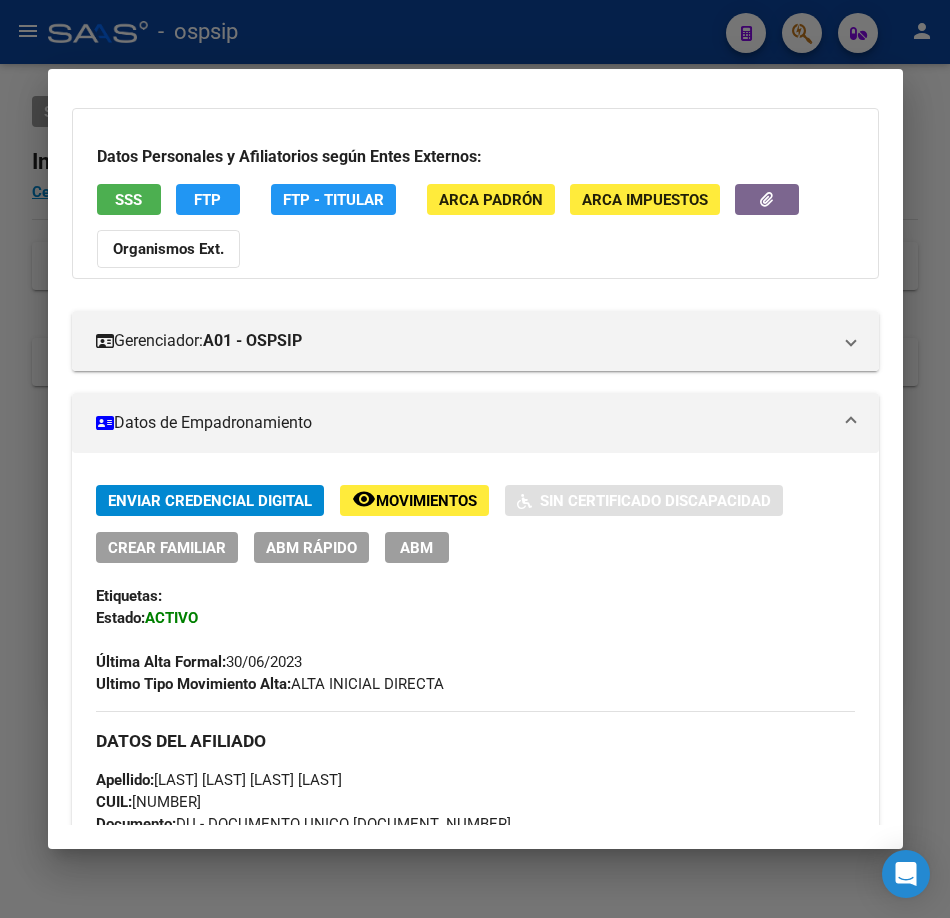 scroll, scrollTop: 0, scrollLeft: 0, axis: both 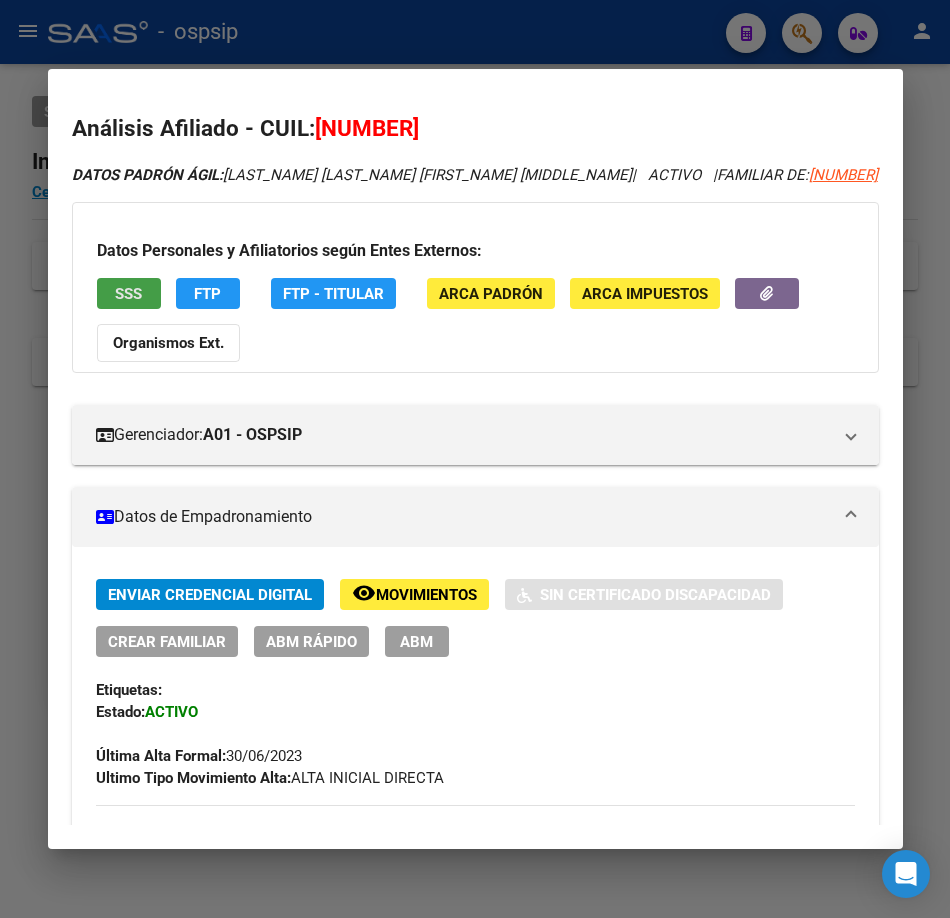 click on "SSS" at bounding box center [129, 293] 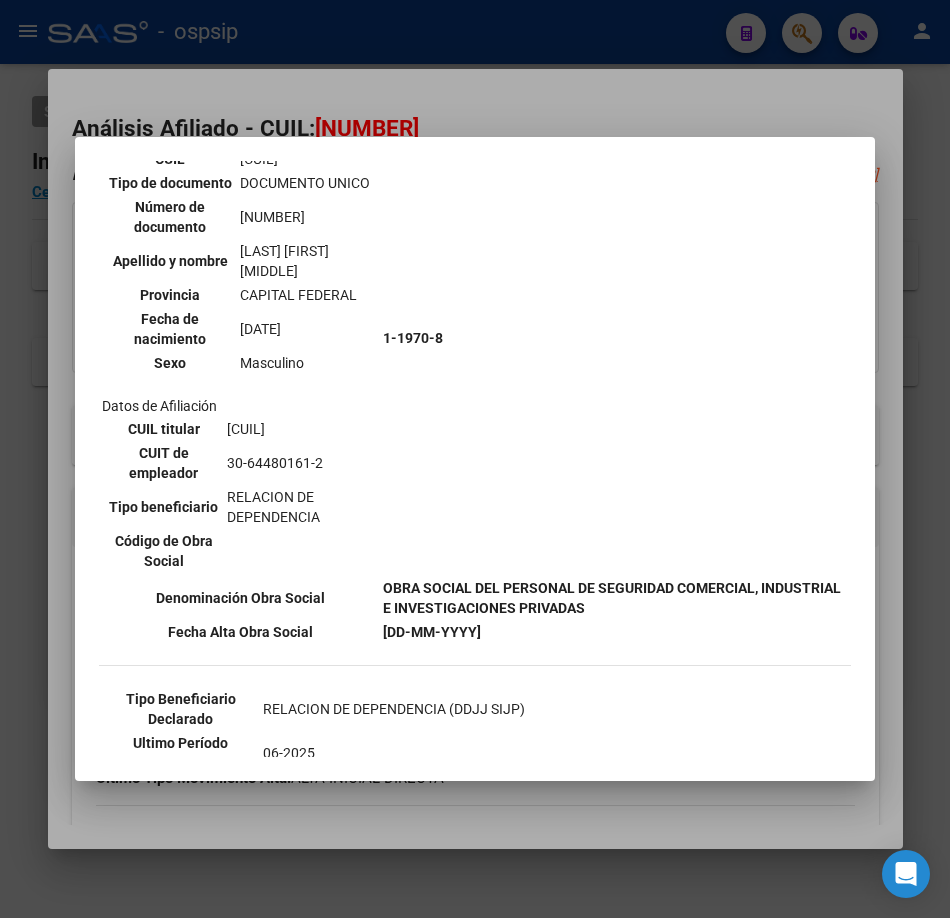 scroll, scrollTop: 400, scrollLeft: 0, axis: vertical 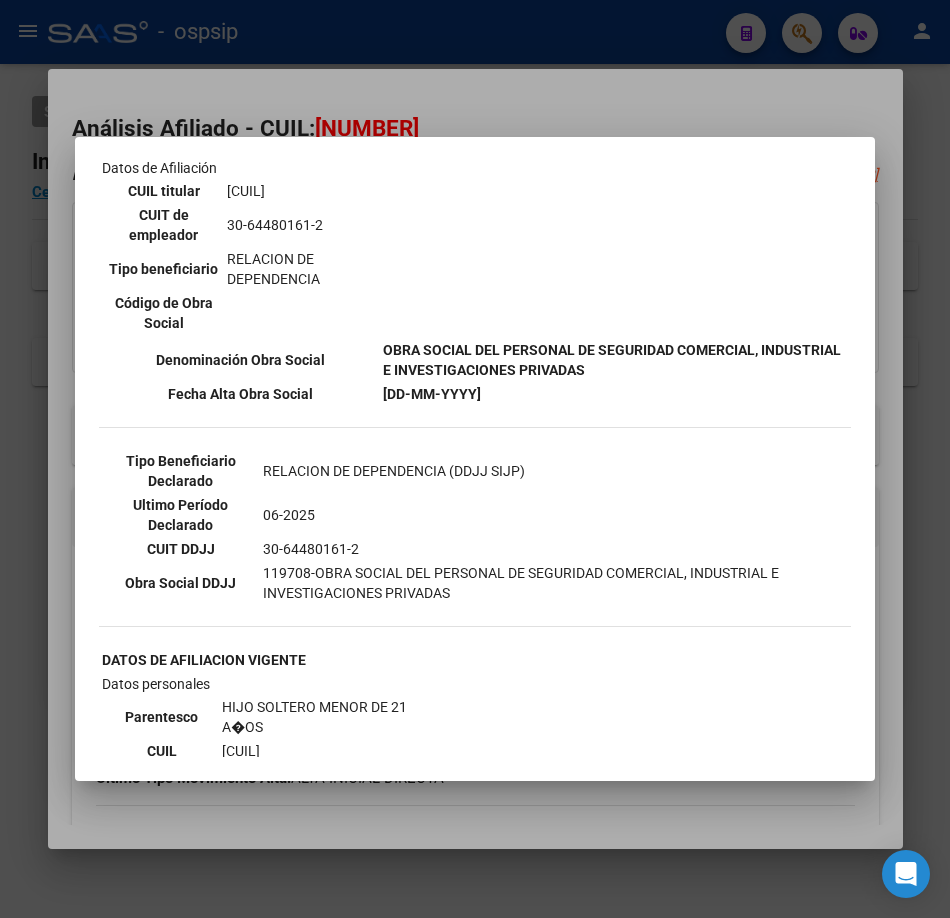 click on "--ACTIVO en Obra Social según consulta SSS--
DATOS DE AFILIACION VIGENTE
Datos personales
Parentesco
TITULAR
CUIL
[CUIL]
Tipo de documento
DOCUMENTO UNICO
Número de documento
[NUMBER]
Apellido y nombre
[LAST_NAME] [FIRST_NAME] [MIDDLE_NAME]
Provincia
CAPITAL FEDERAL
Fecha de nacimiento
[DATE]
Sexo
Masculino
Datos de Afiliación
CUIL titular
[CUIL]
CUIT de empleador
[CUIL]
Tipo beneficiario
RELACION DE DEPENDENCIA
Código de Obra Social
1-1970-8
Denominación Obra Social
Fecha Alta Obra Social
[DATE]
Tipo Beneficiario Declarado
RELACION DE DEPENDENCIA (DDJJ SIJP)
Ultimo Período Declarado
06-2025
CUIT DDJJ" at bounding box center [475, 459] 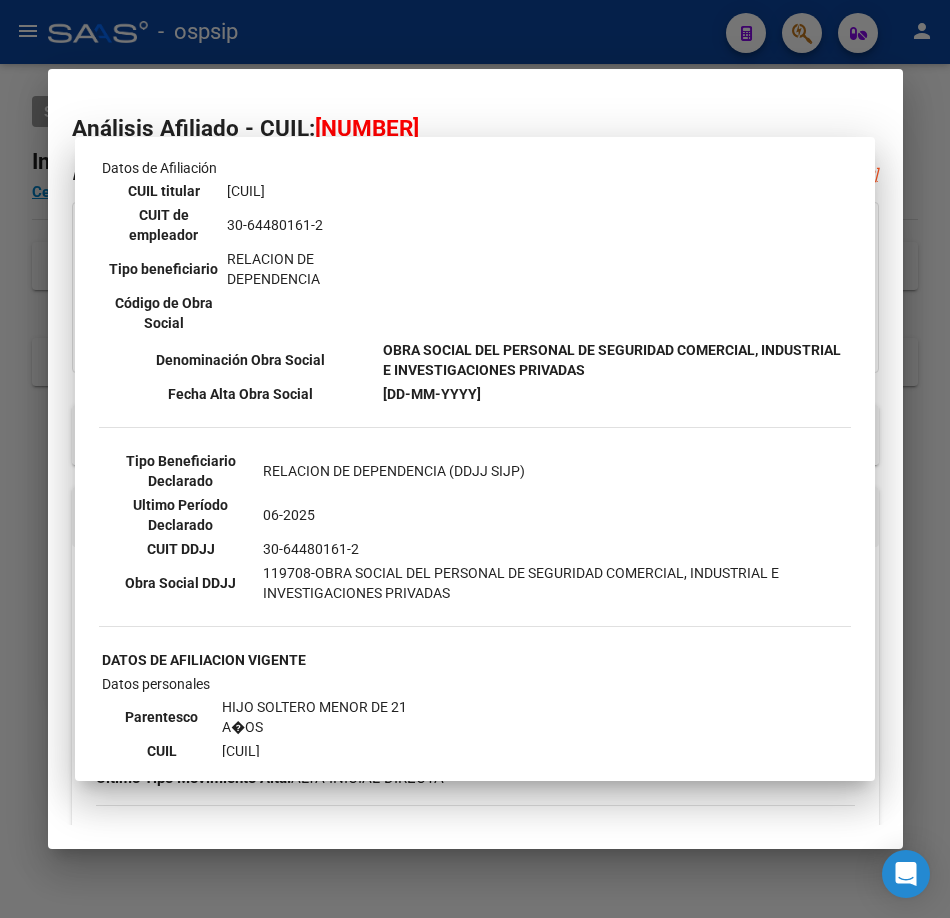 click at bounding box center [475, 459] 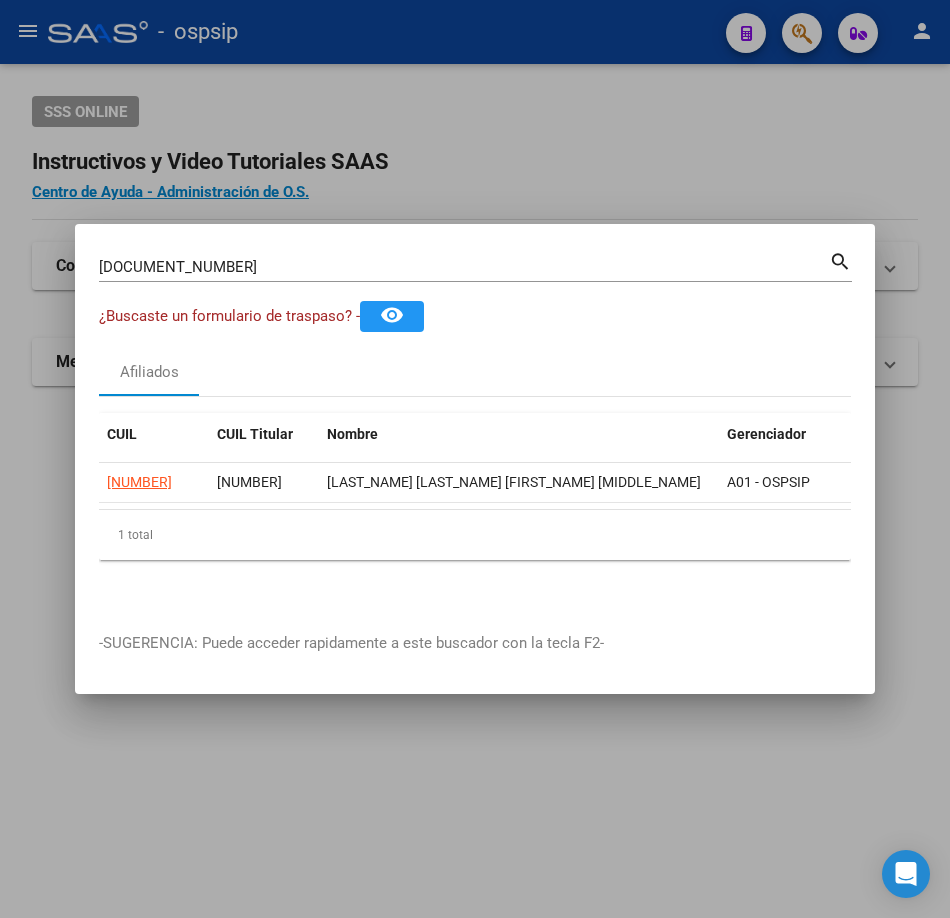 click on "[DOCUMENT_NUMBER]" at bounding box center [464, 267] 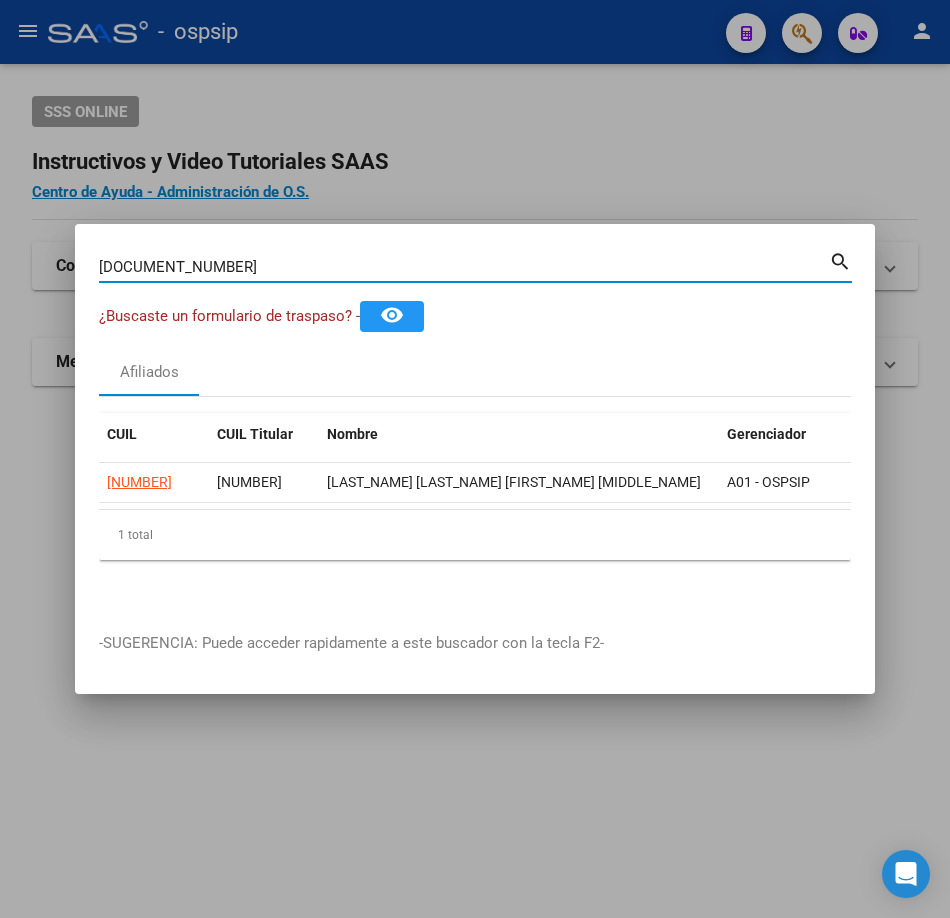 click on "[DOCUMENT_NUMBER]" at bounding box center [464, 267] 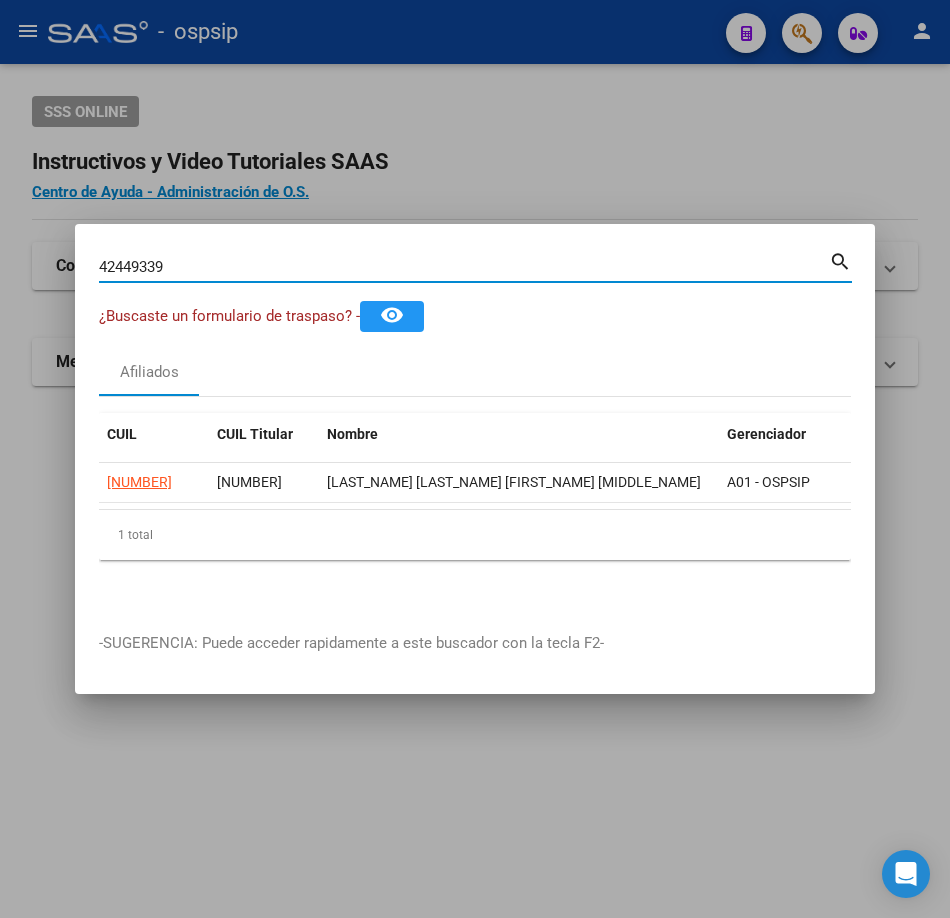 type on "42449339" 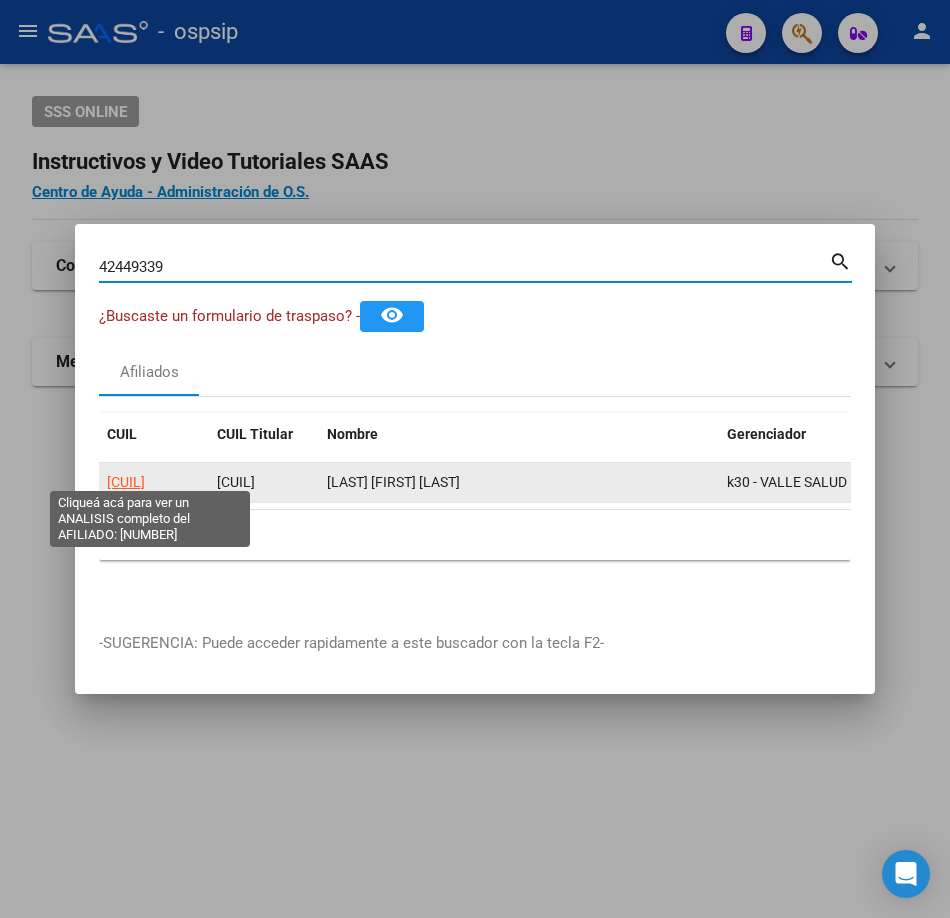 click on "[CUIL]" 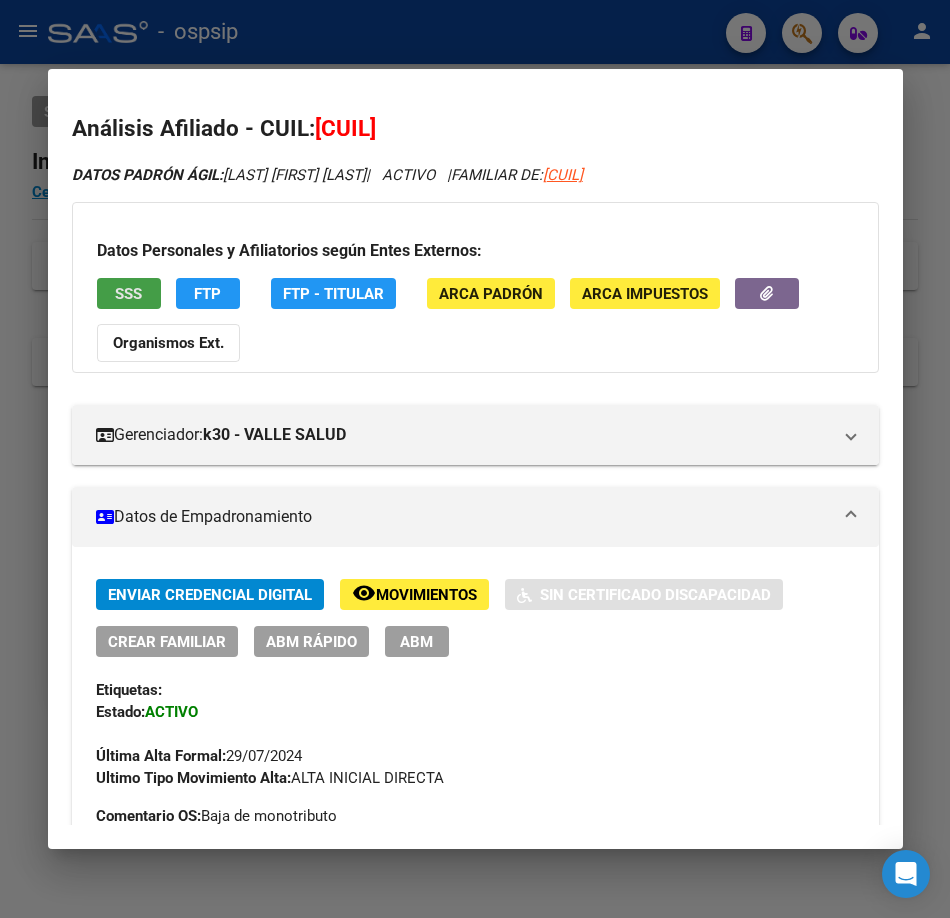 click on "SSS" at bounding box center [128, 294] 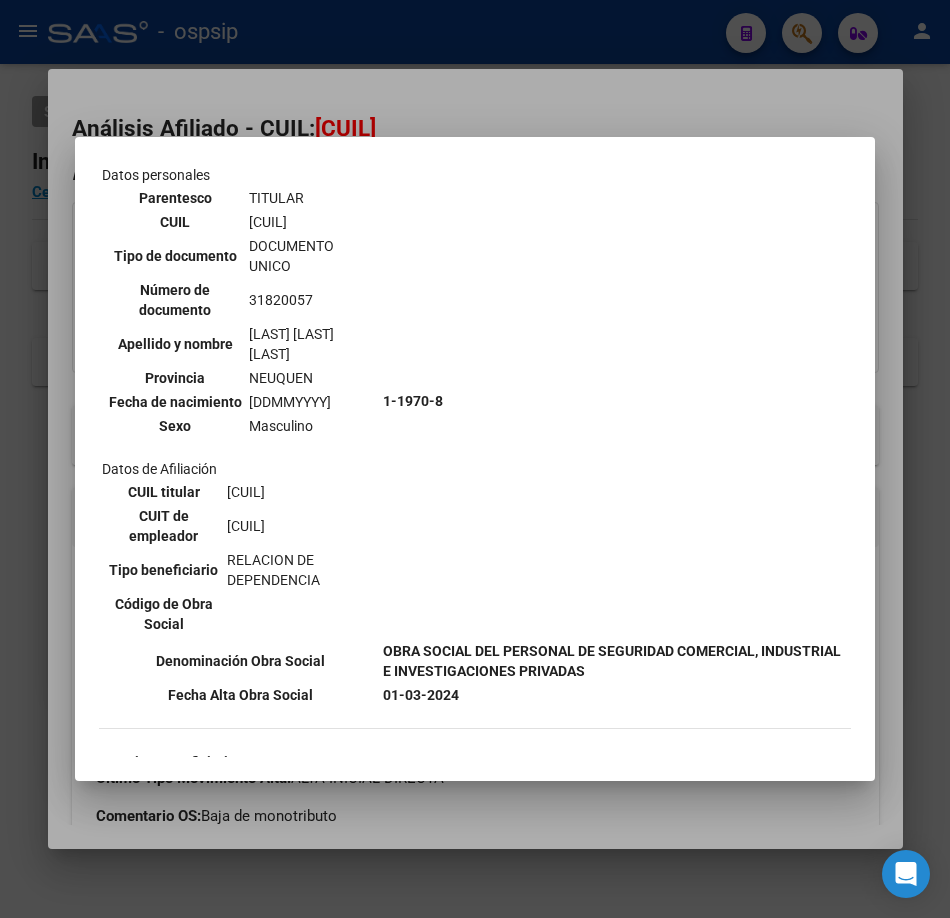 scroll, scrollTop: 300, scrollLeft: 0, axis: vertical 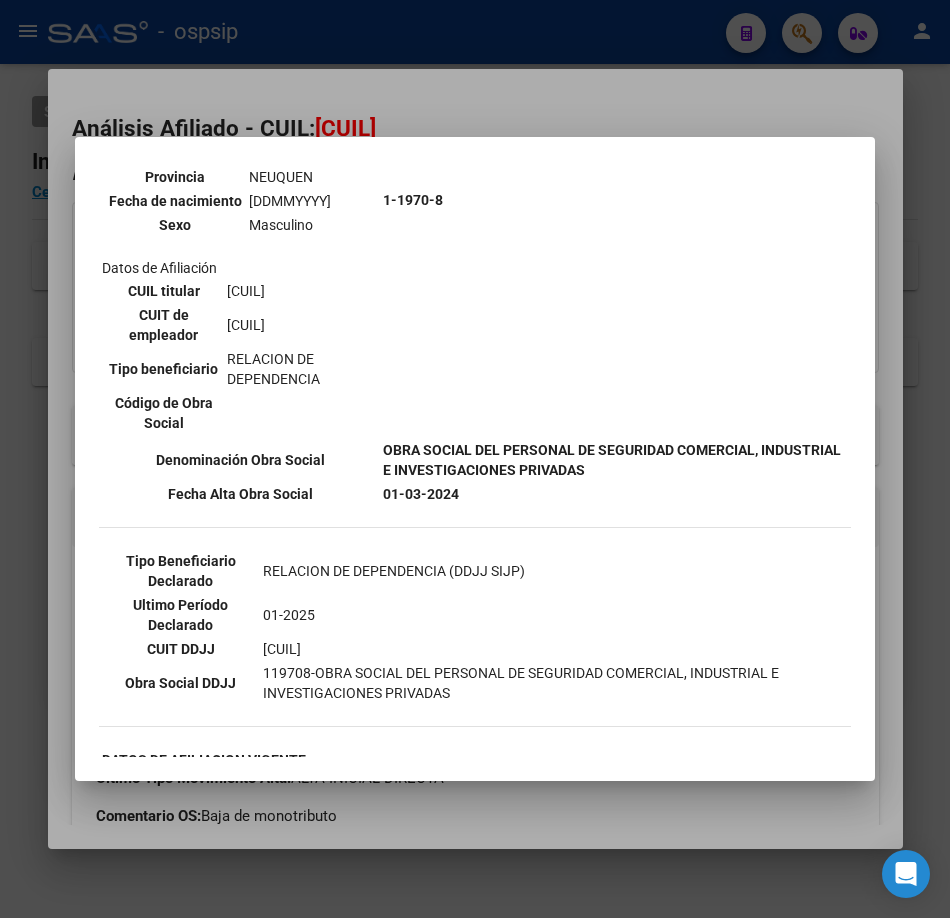 click at bounding box center [475, 459] 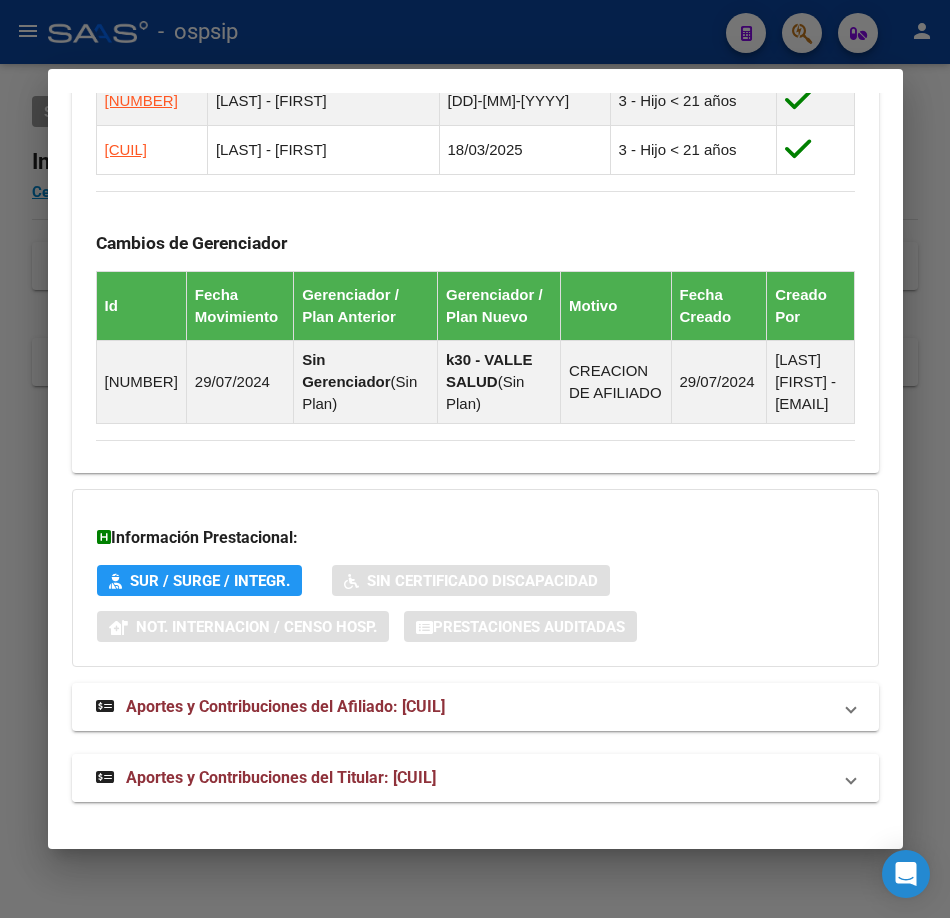 click on "Aportes y Contribuciones del Titular: [CUIL]" at bounding box center [281, 777] 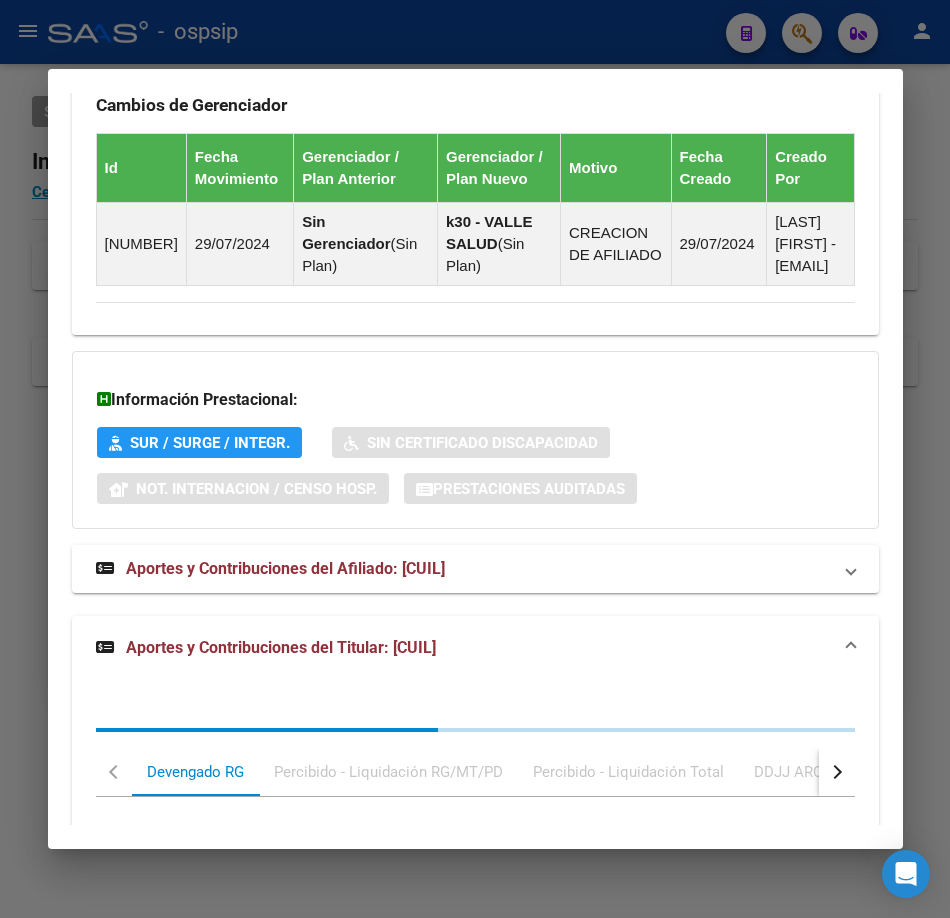 scroll, scrollTop: 2120, scrollLeft: 0, axis: vertical 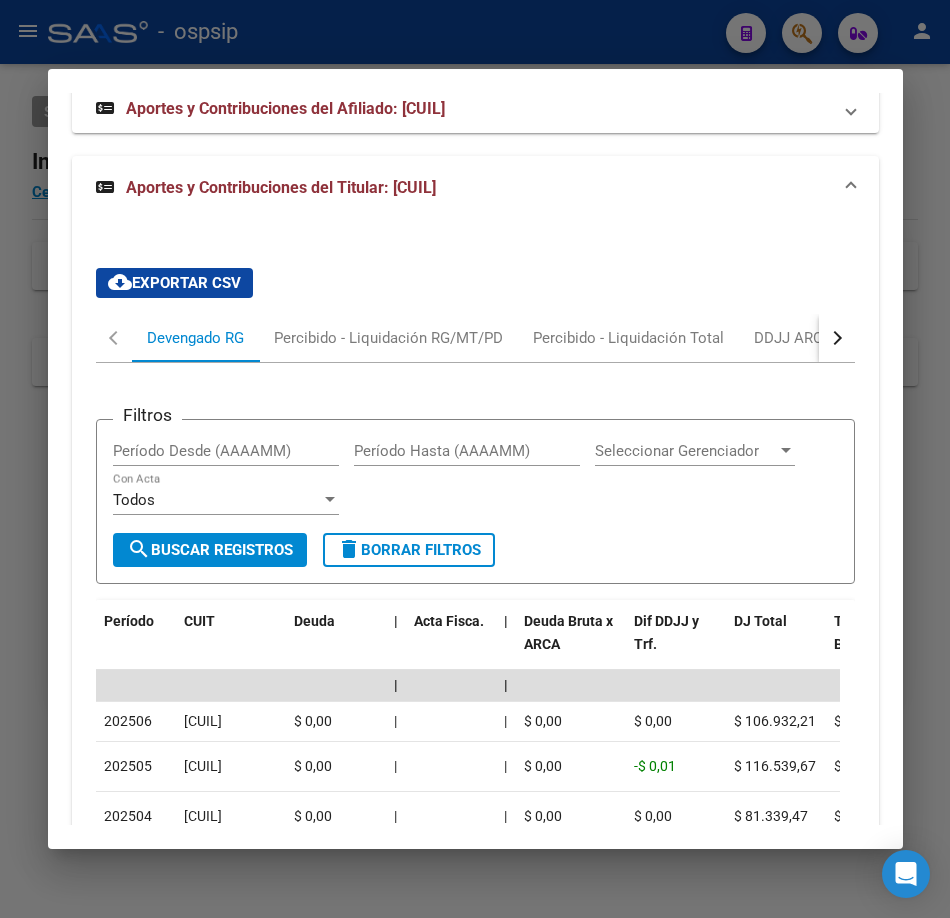 click at bounding box center (837, 338) 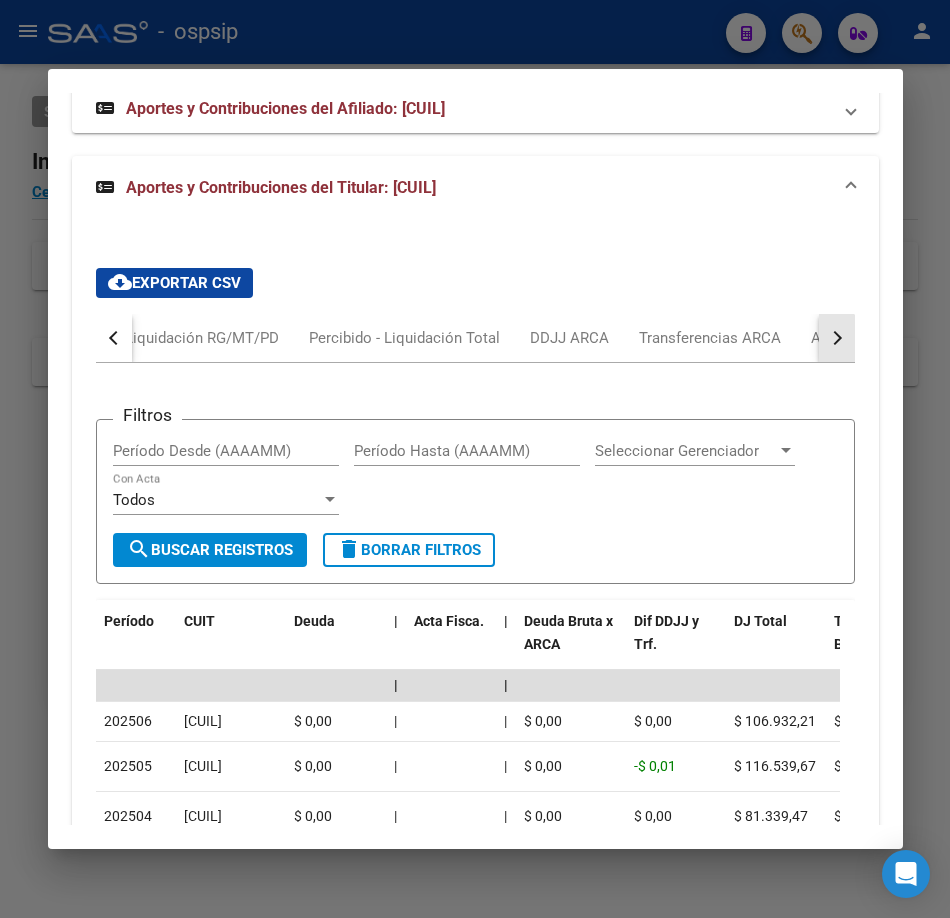 click at bounding box center (837, 338) 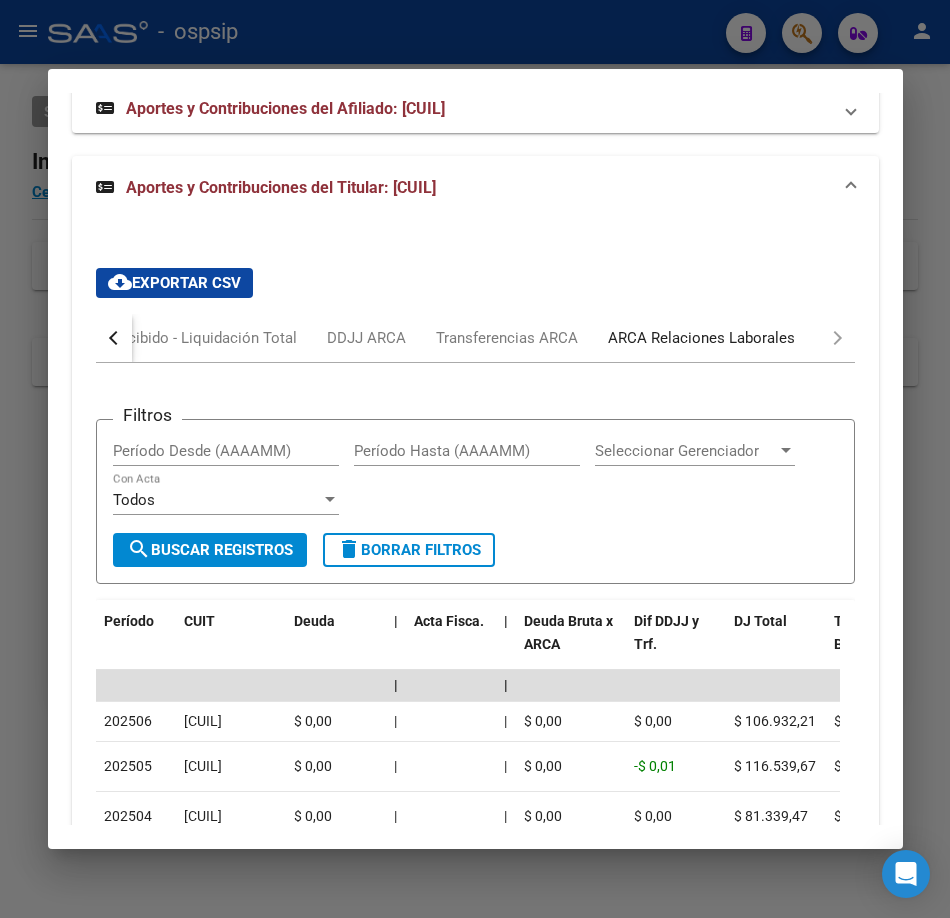 click on "ARCA Relaciones Laborales" at bounding box center [701, 338] 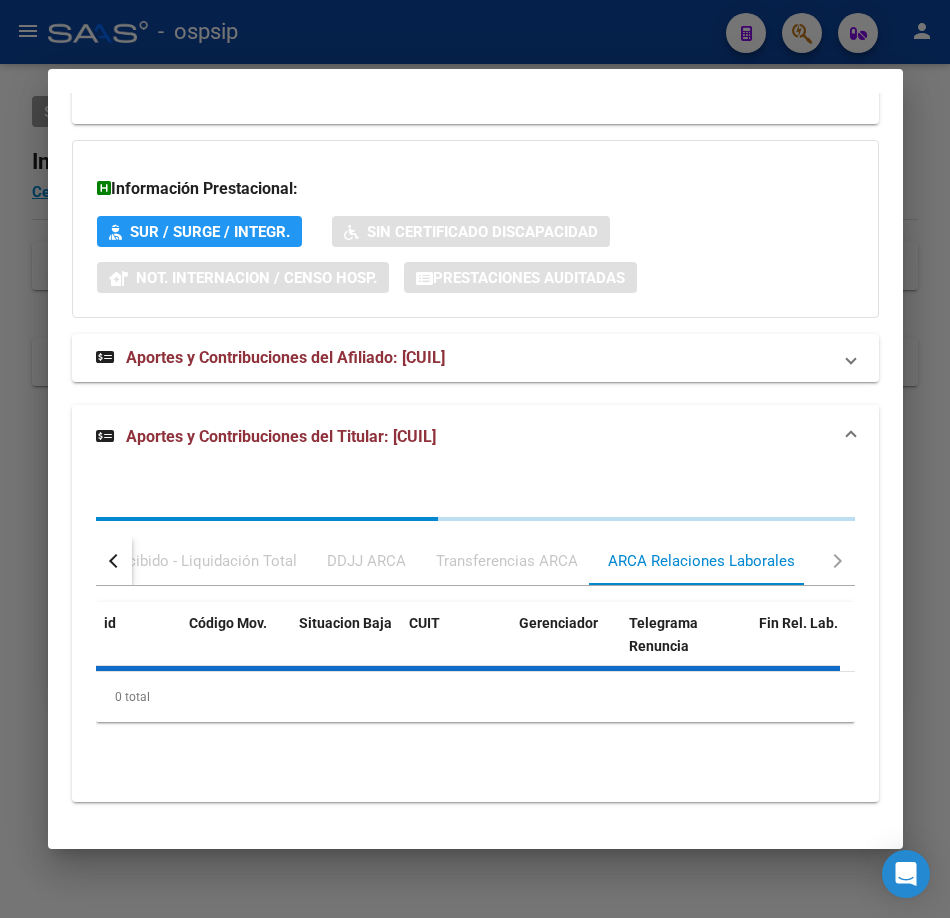 scroll, scrollTop: 2120, scrollLeft: 0, axis: vertical 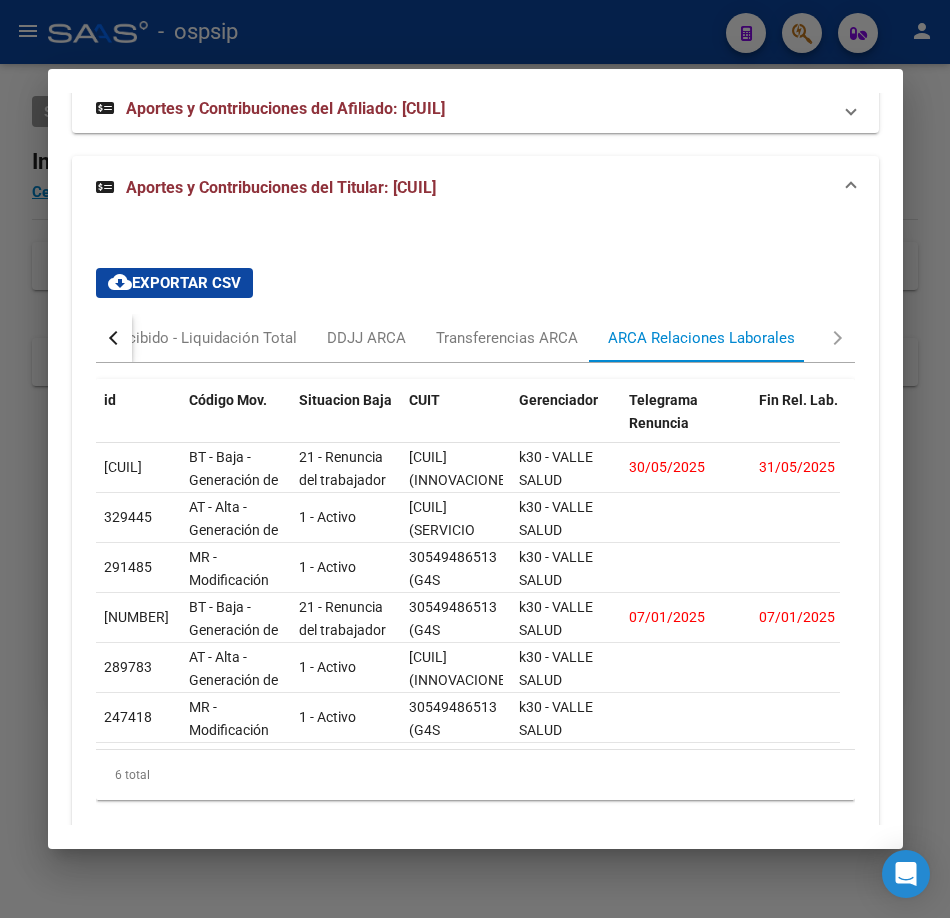 click on "6 total" 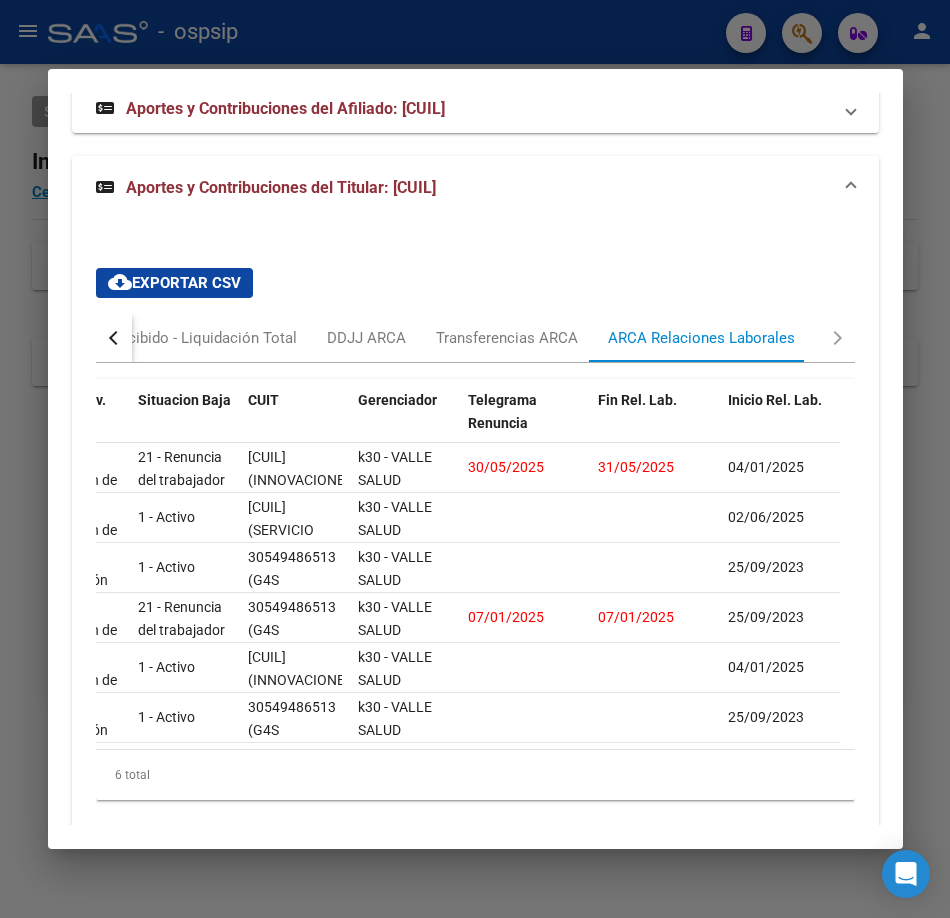 scroll, scrollTop: 0, scrollLeft: 197, axis: horizontal 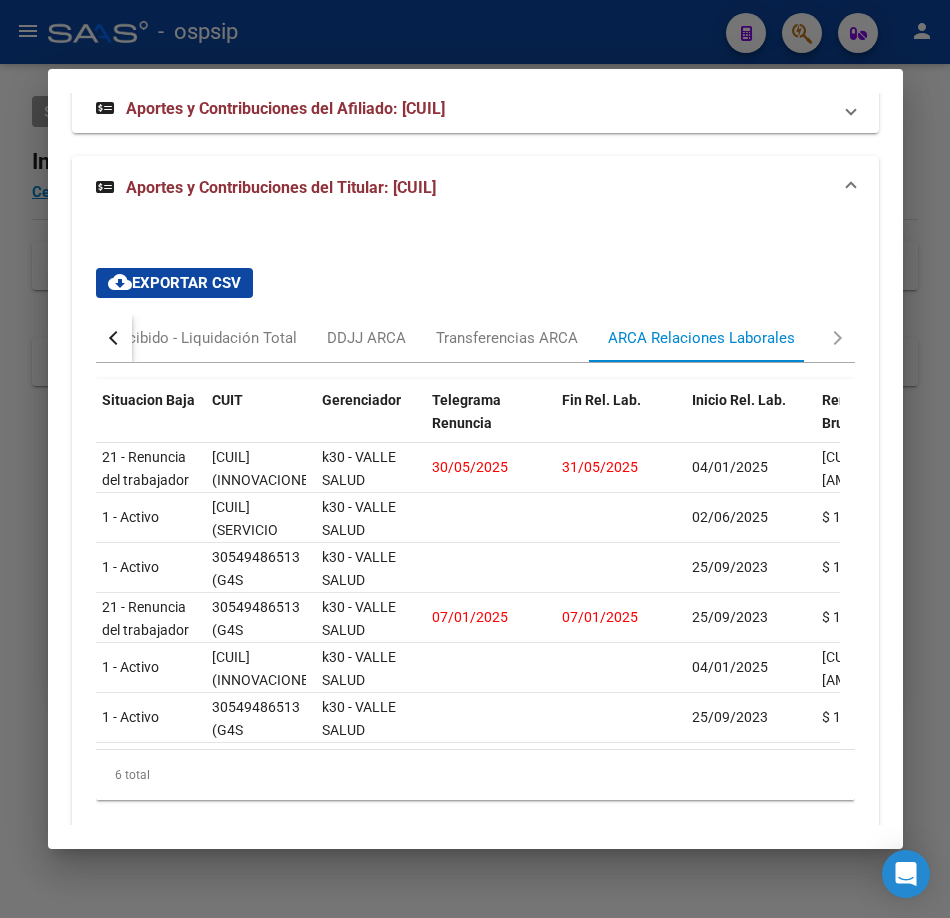 click at bounding box center (475, 459) 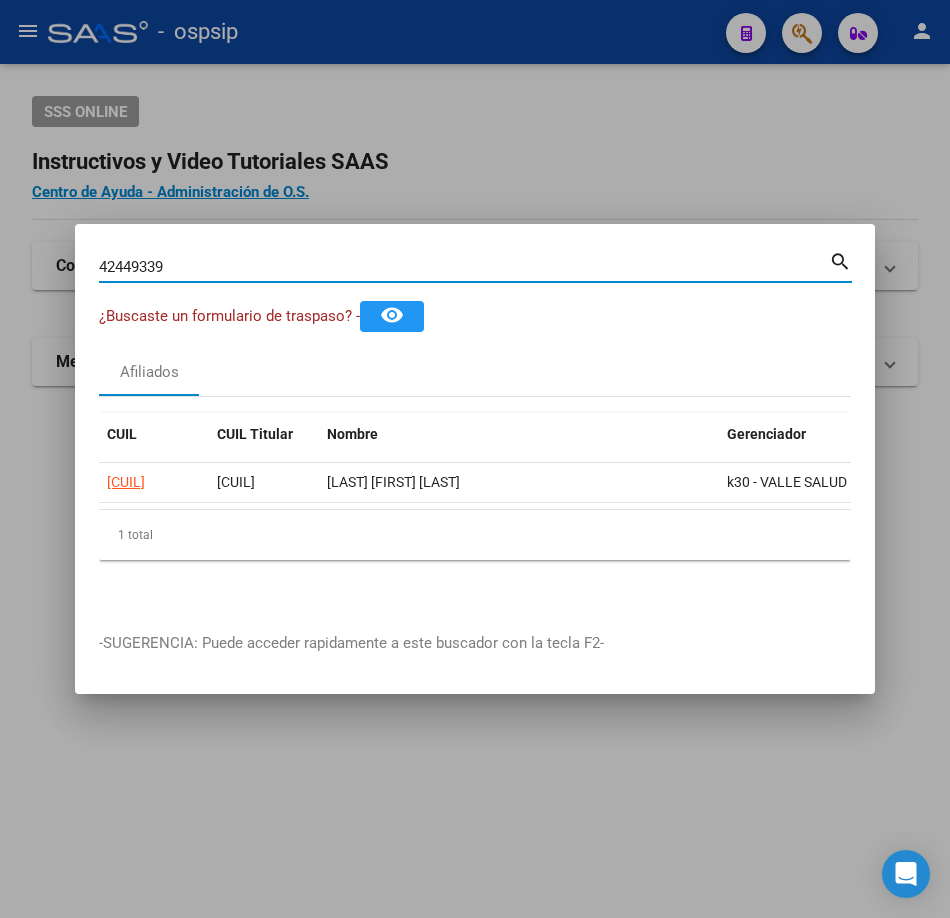 click on "42449339" at bounding box center (464, 267) 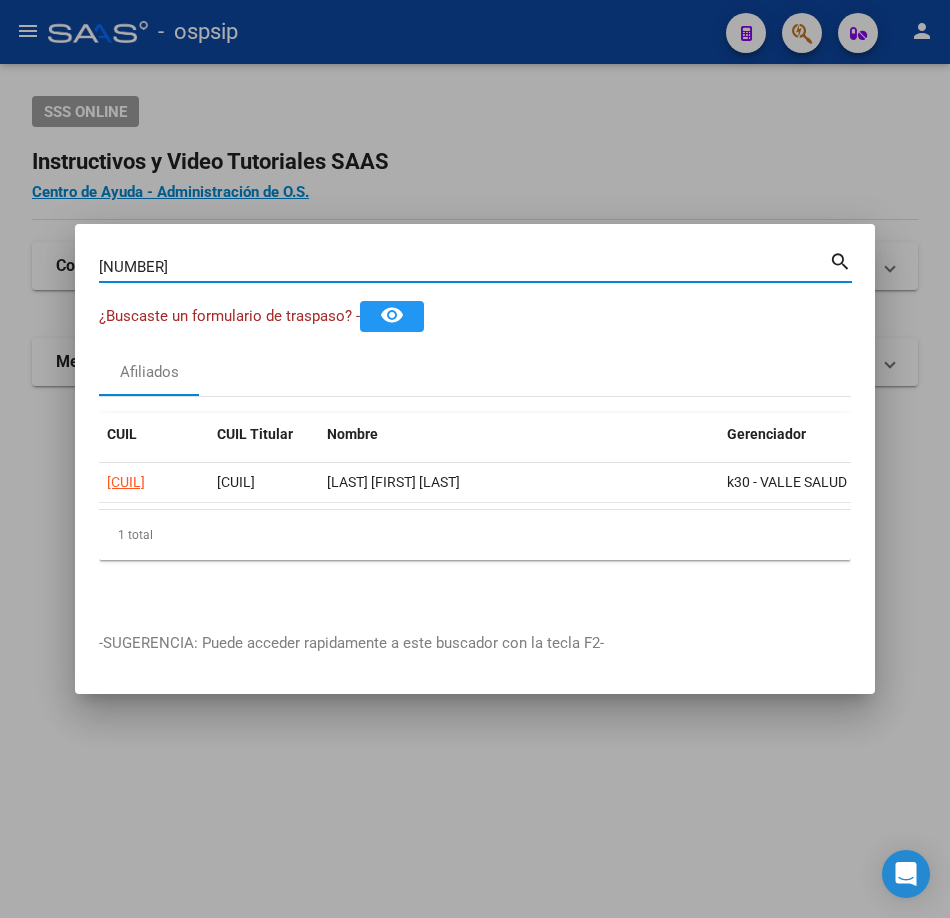 type on "[NUMBER]" 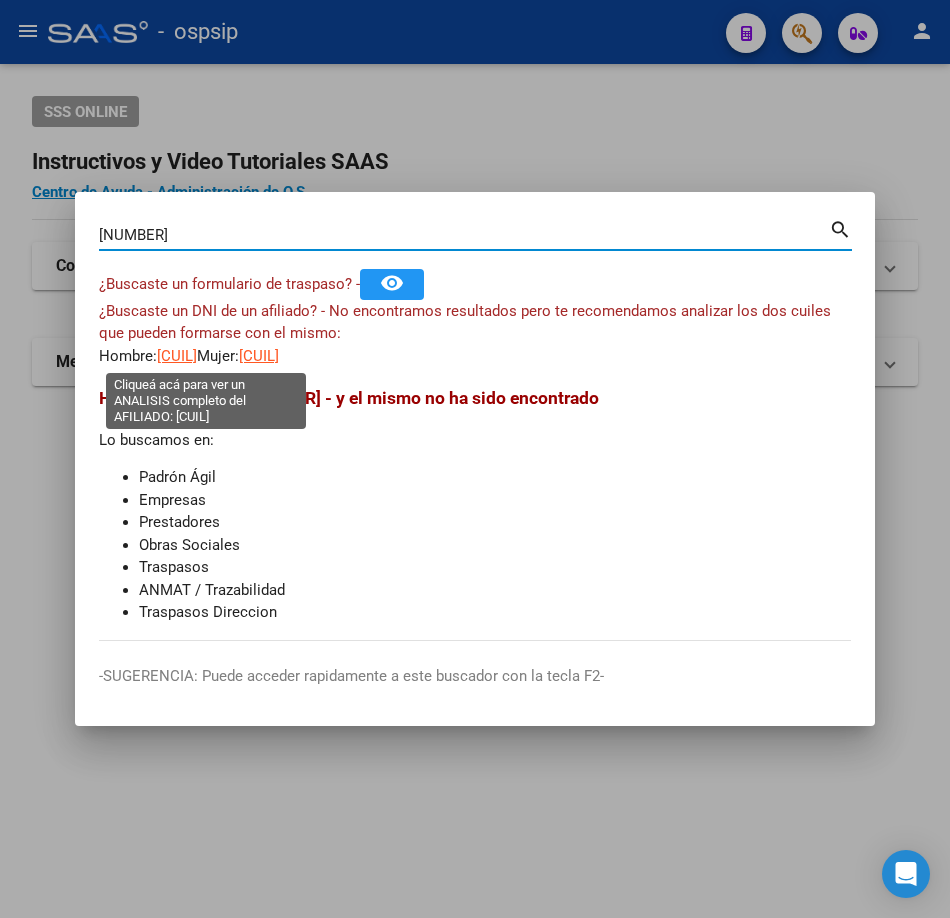 click on "[CUIL]" at bounding box center [177, 356] 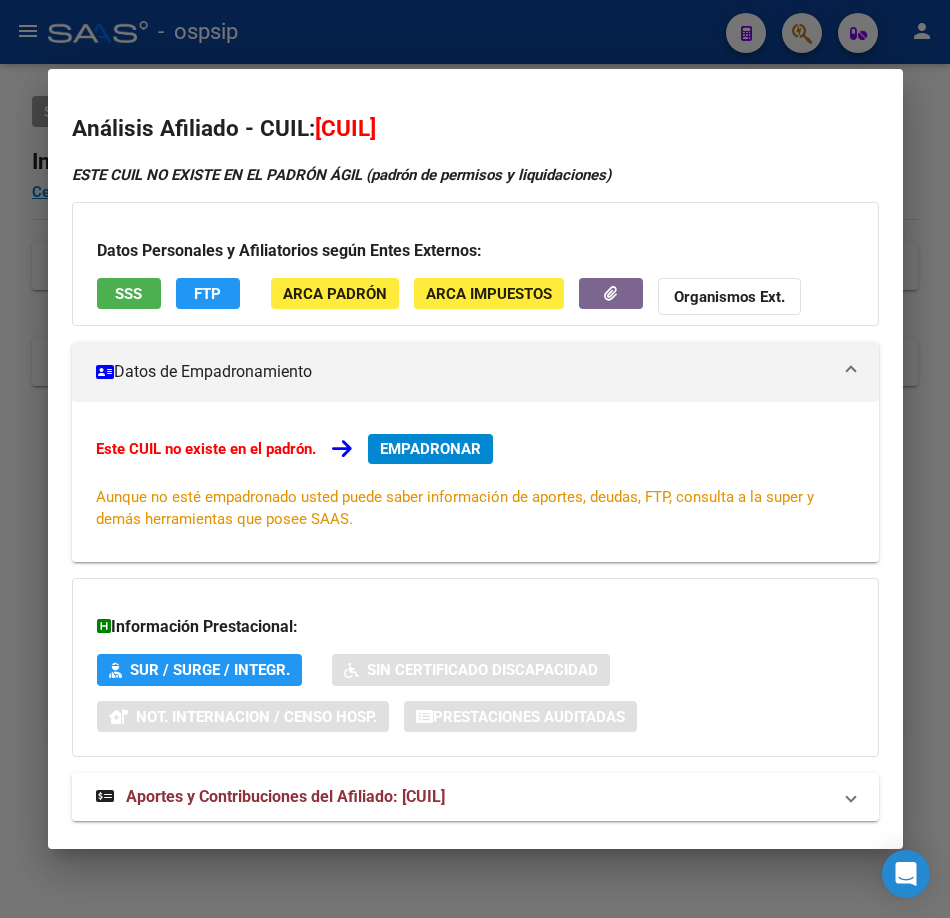 click at bounding box center [475, 459] 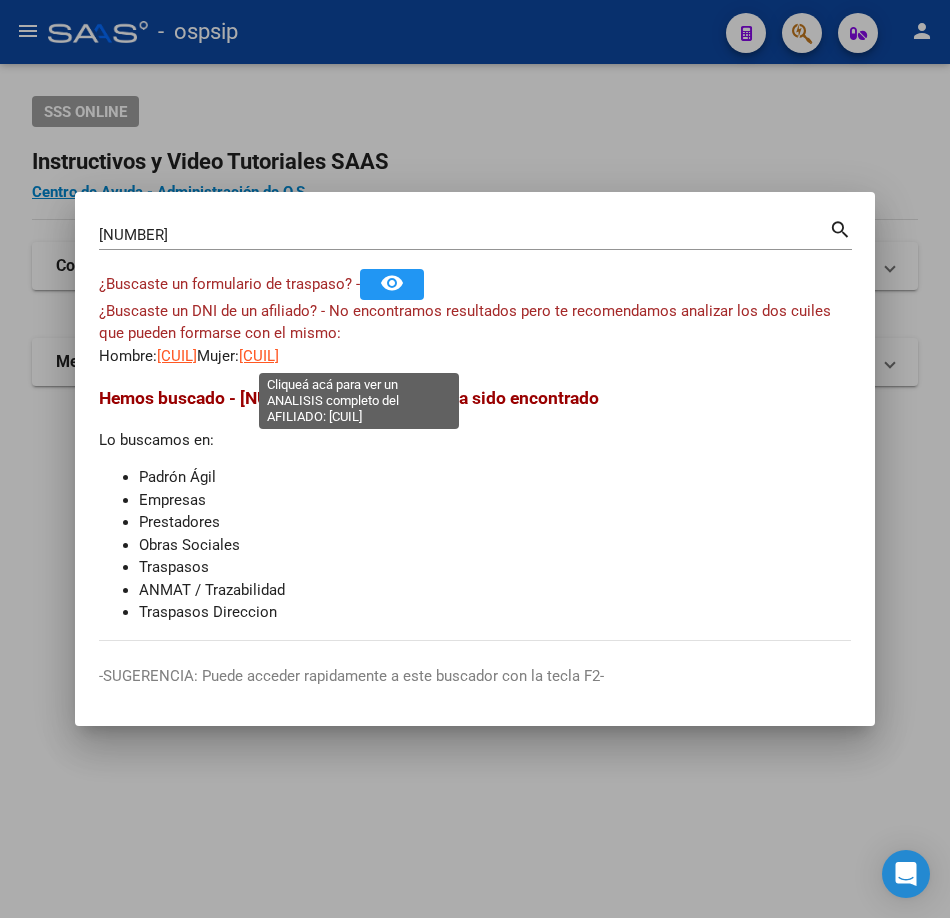 click on "[CUIL]" at bounding box center [259, 356] 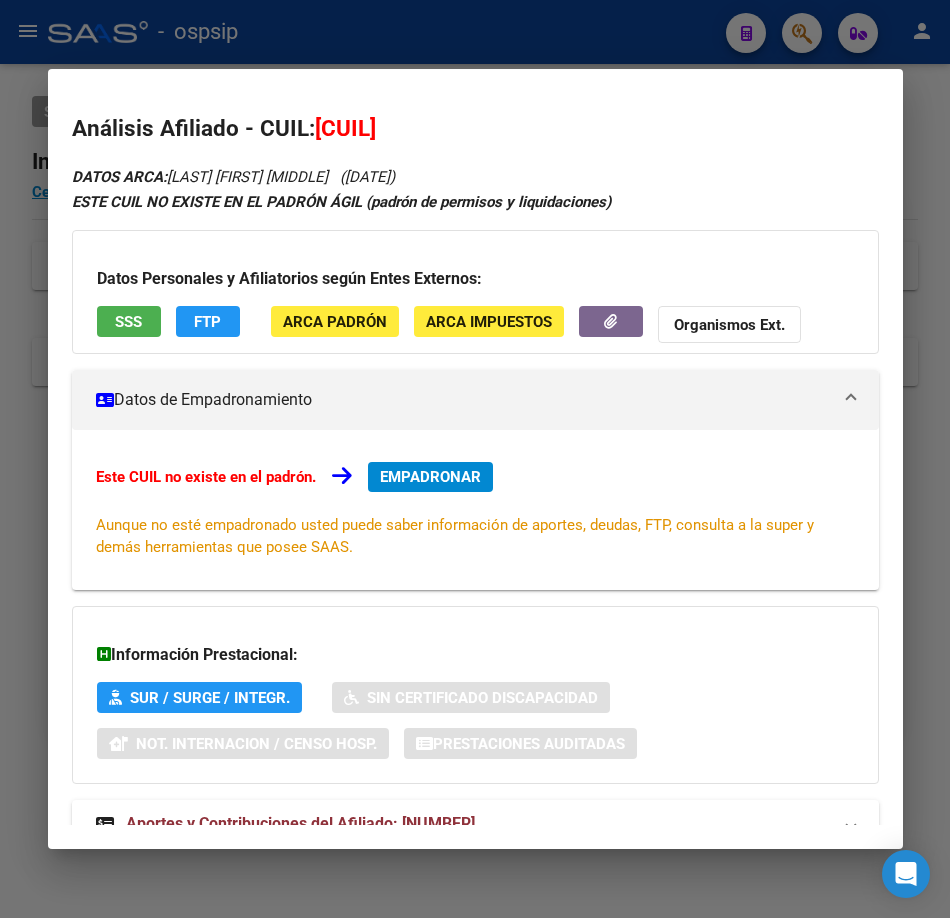 click on "SSS" at bounding box center [128, 322] 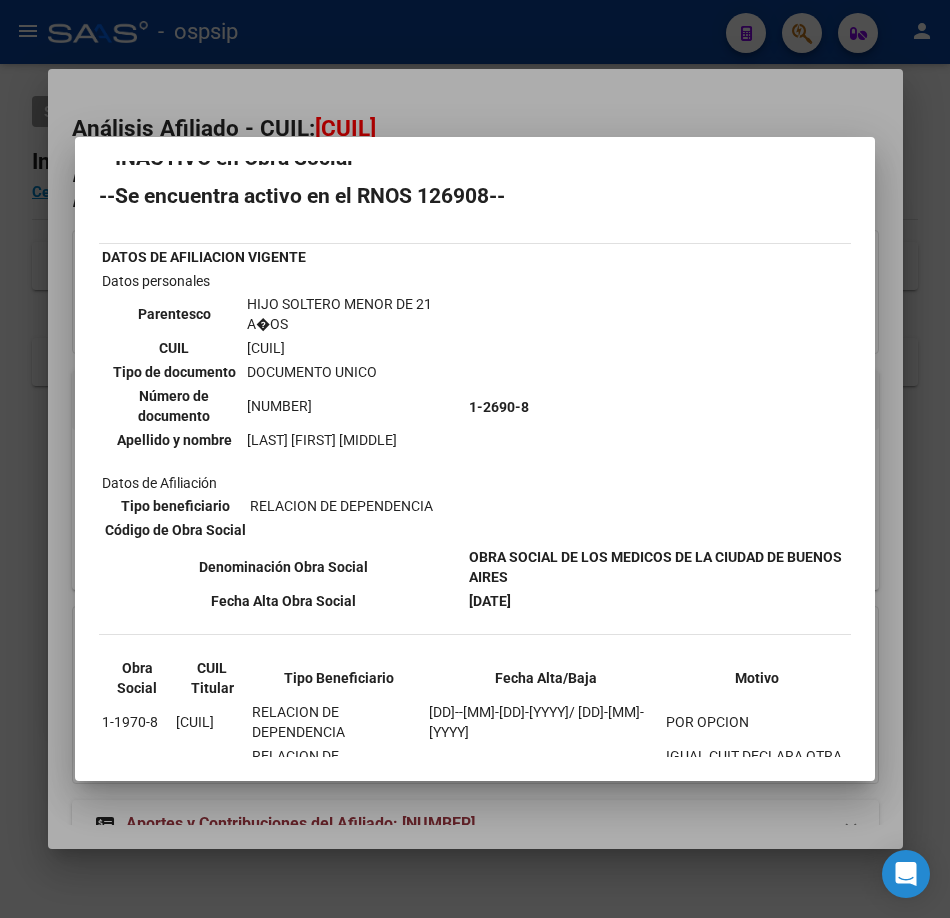 scroll, scrollTop: 42, scrollLeft: 0, axis: vertical 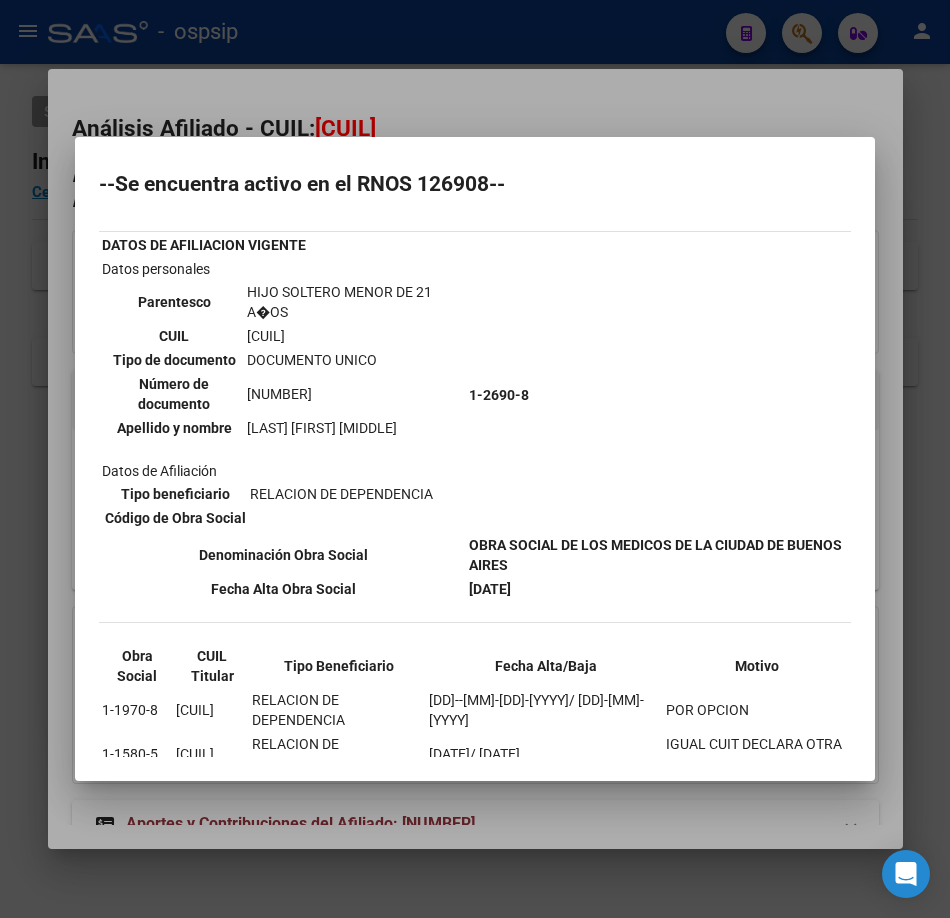 click at bounding box center [475, 459] 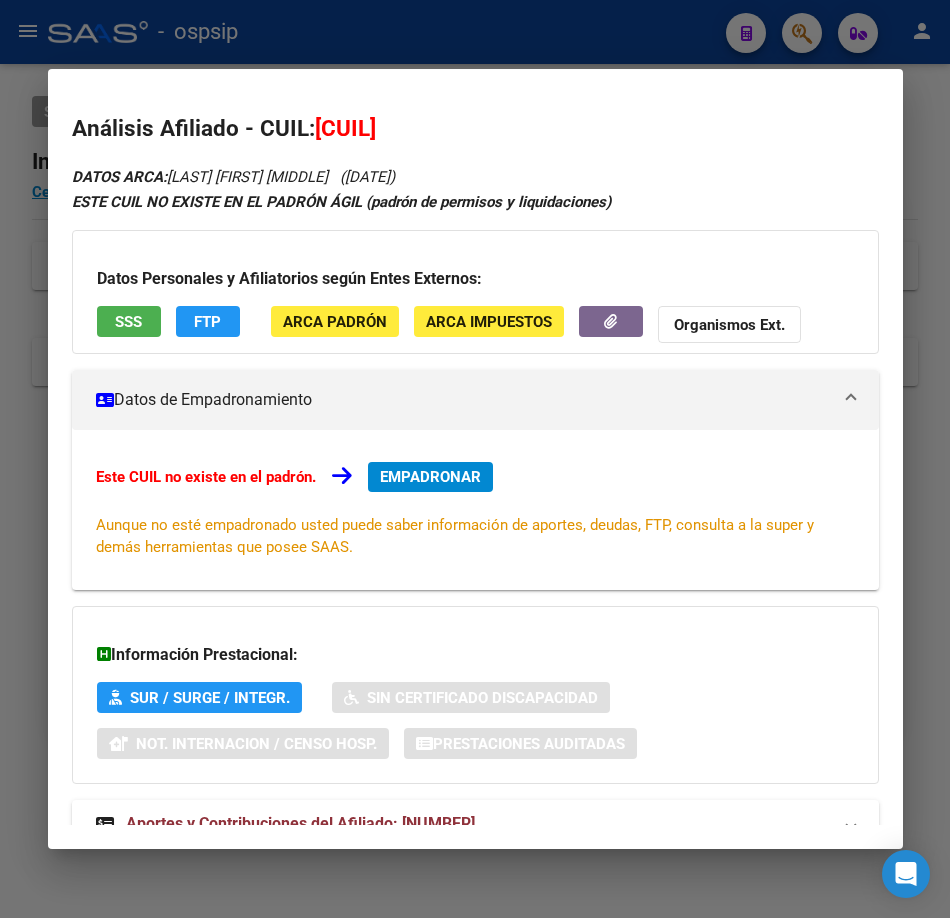 drag, startPoint x: 206, startPoint y: 42, endPoint x: 239, endPoint y: 158, distance: 120.60265 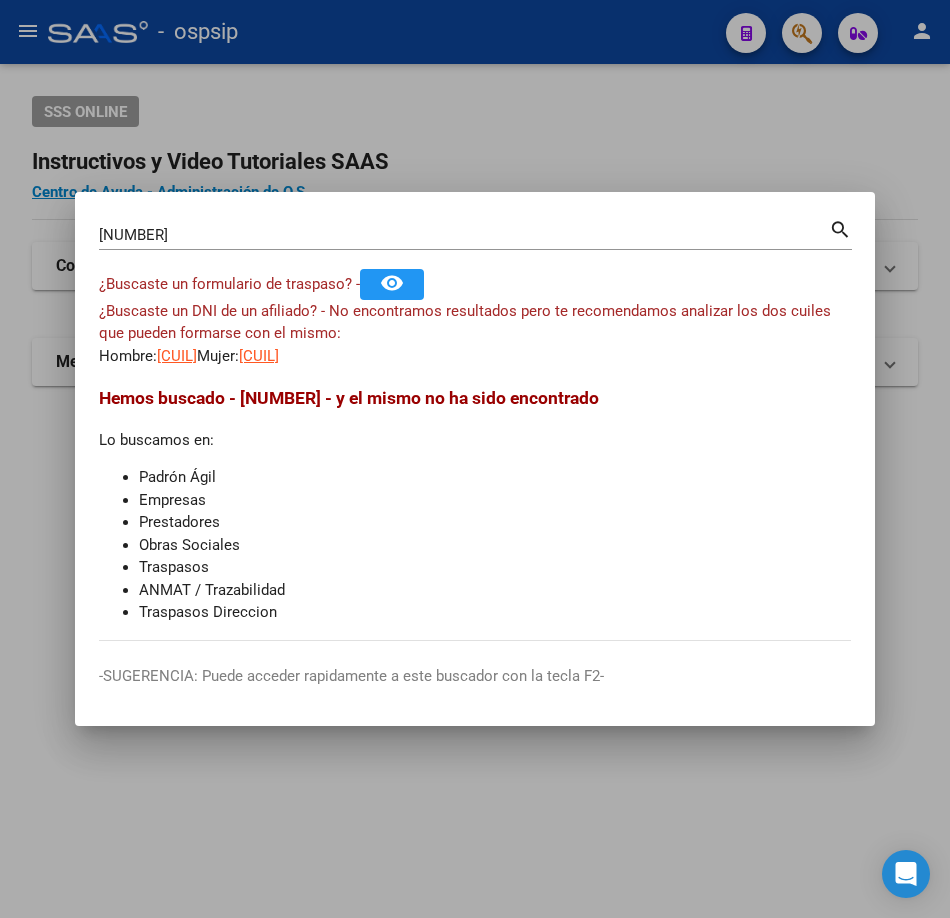 click on "[NUMBER]" at bounding box center [464, 235] 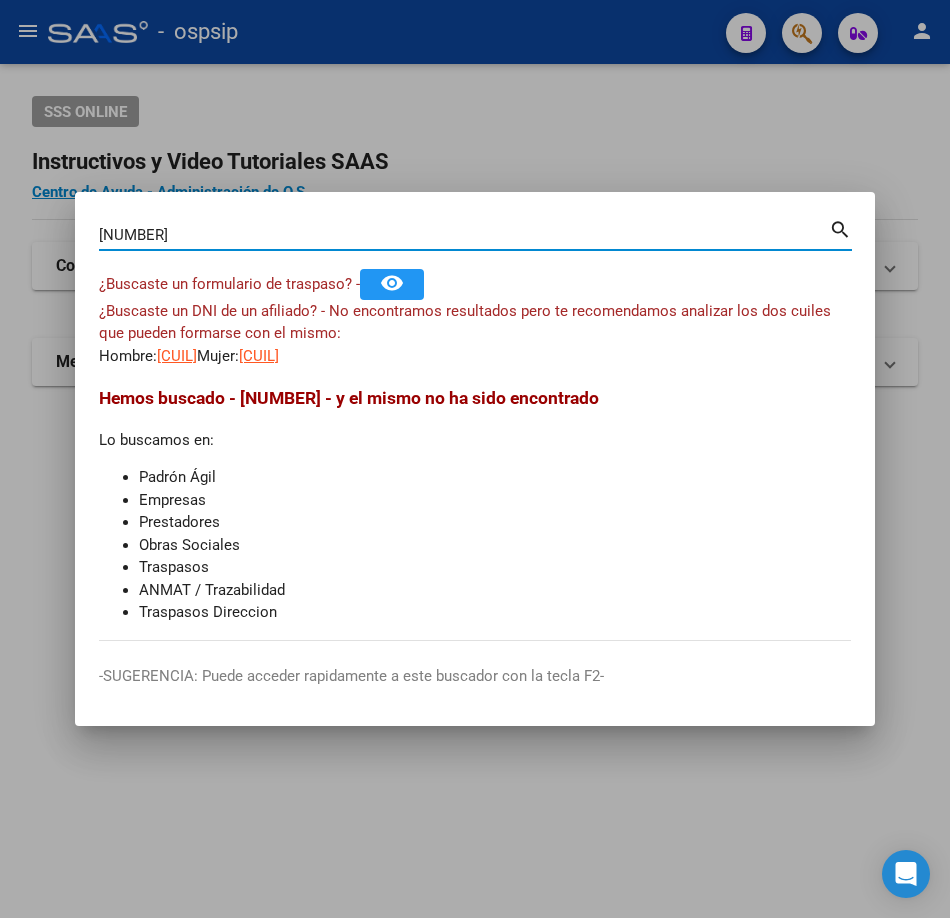 click on "[NUMBER]" at bounding box center (464, 235) 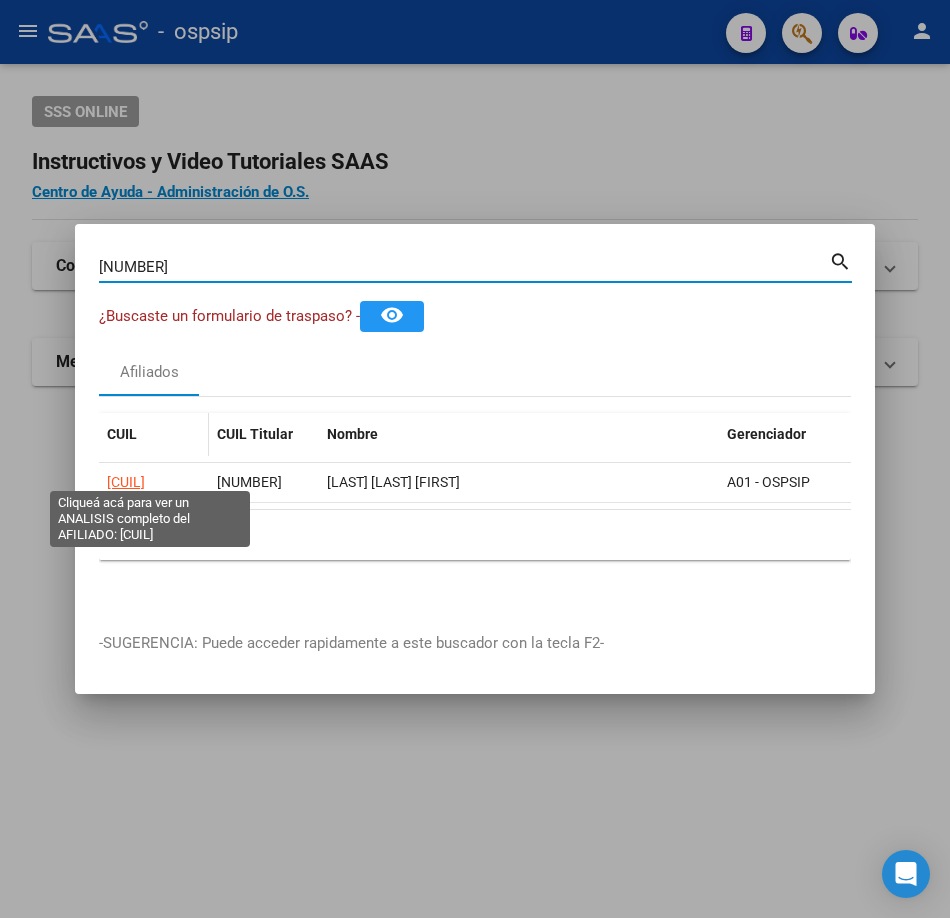 click on "[CUIL]" 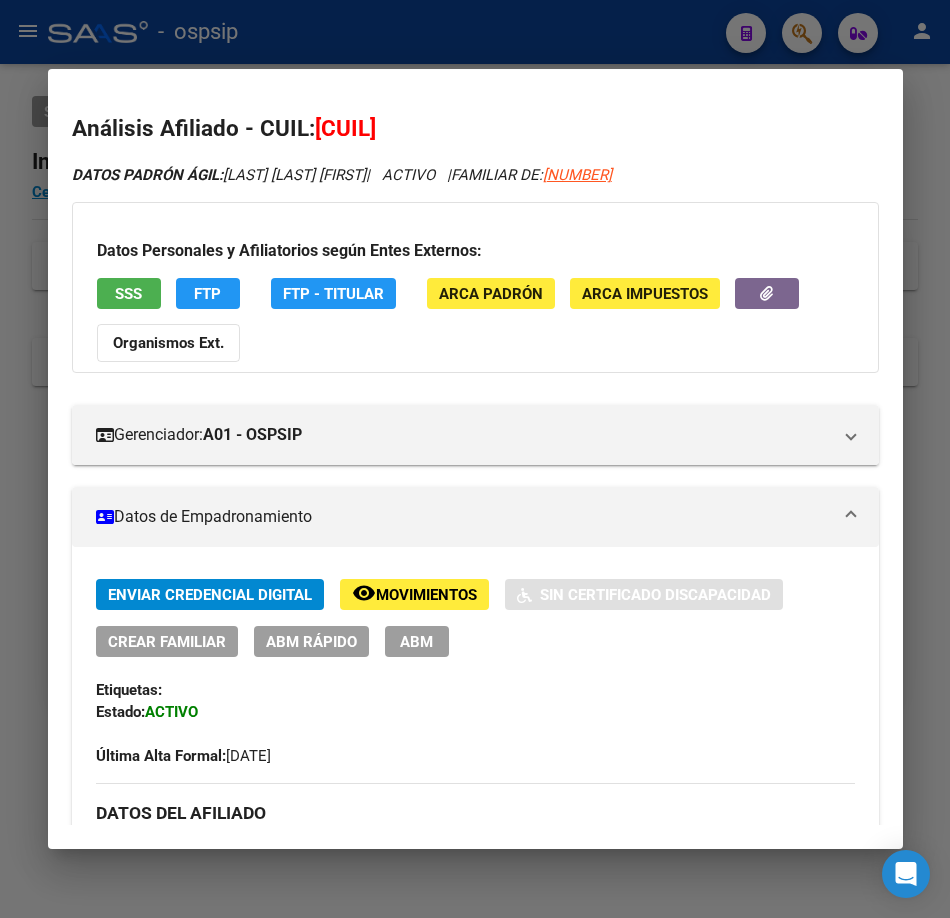 click on "Datos Personales y Afiliatorios según Entes Externos:" at bounding box center [475, 251] 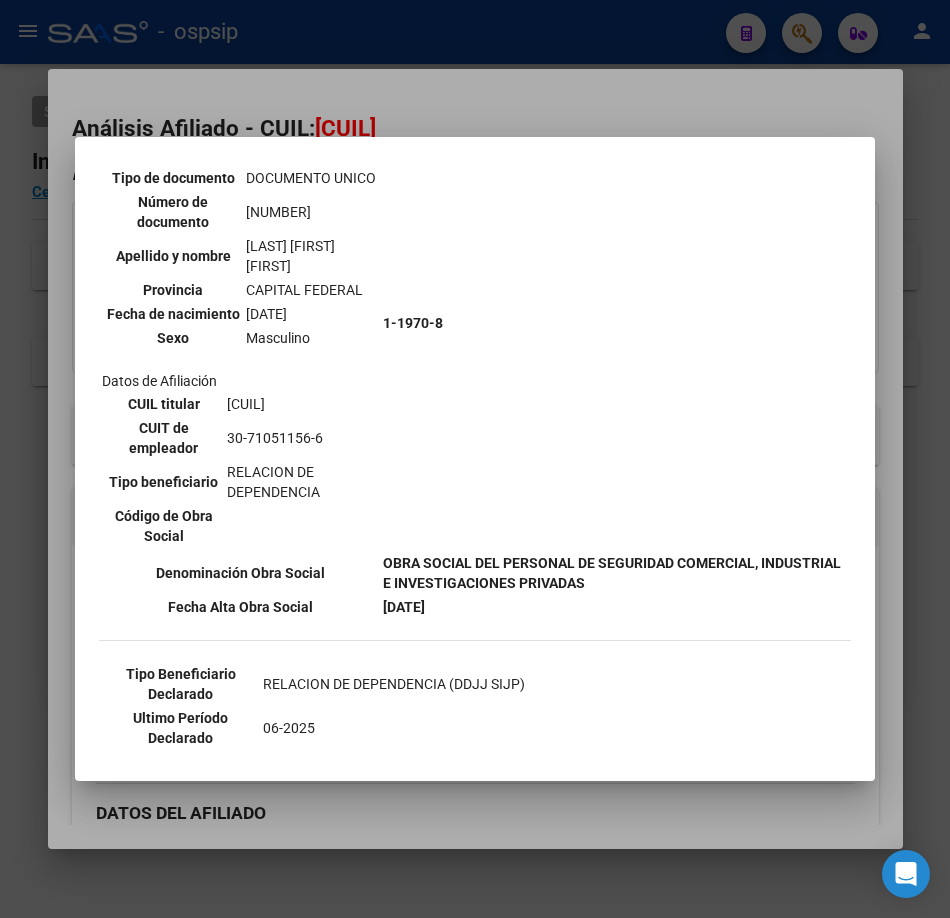 scroll, scrollTop: 300, scrollLeft: 0, axis: vertical 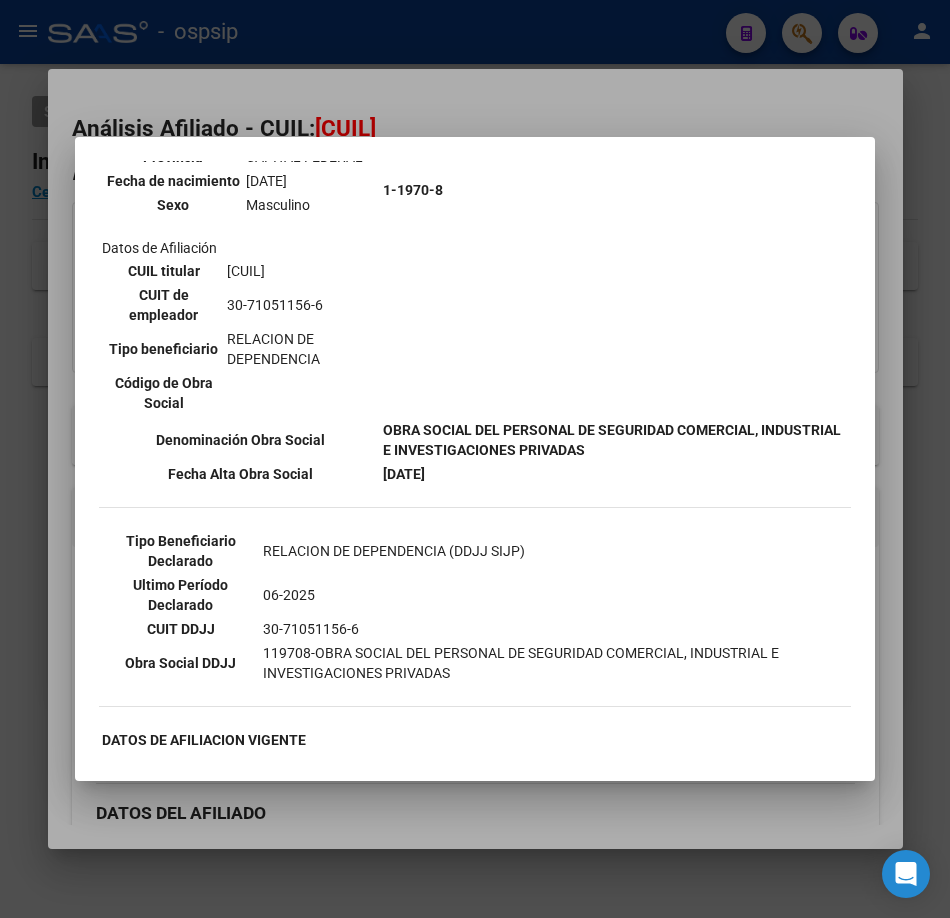 click at bounding box center (475, 459) 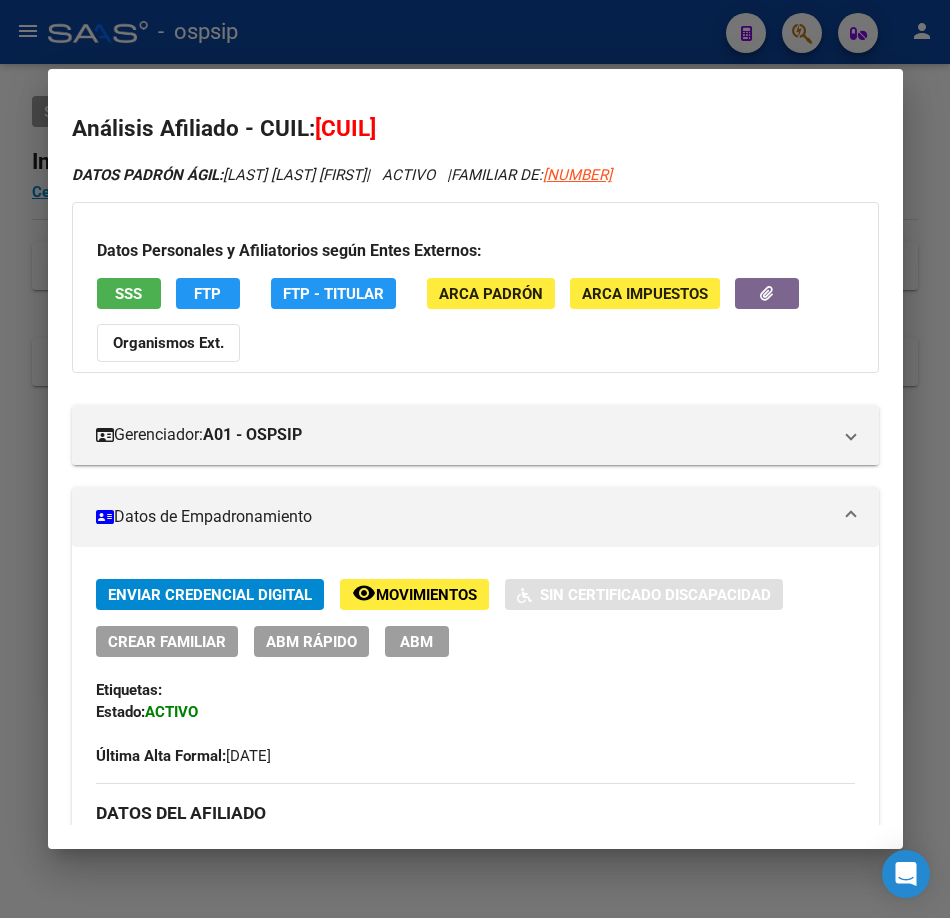 click at bounding box center [475, 459] 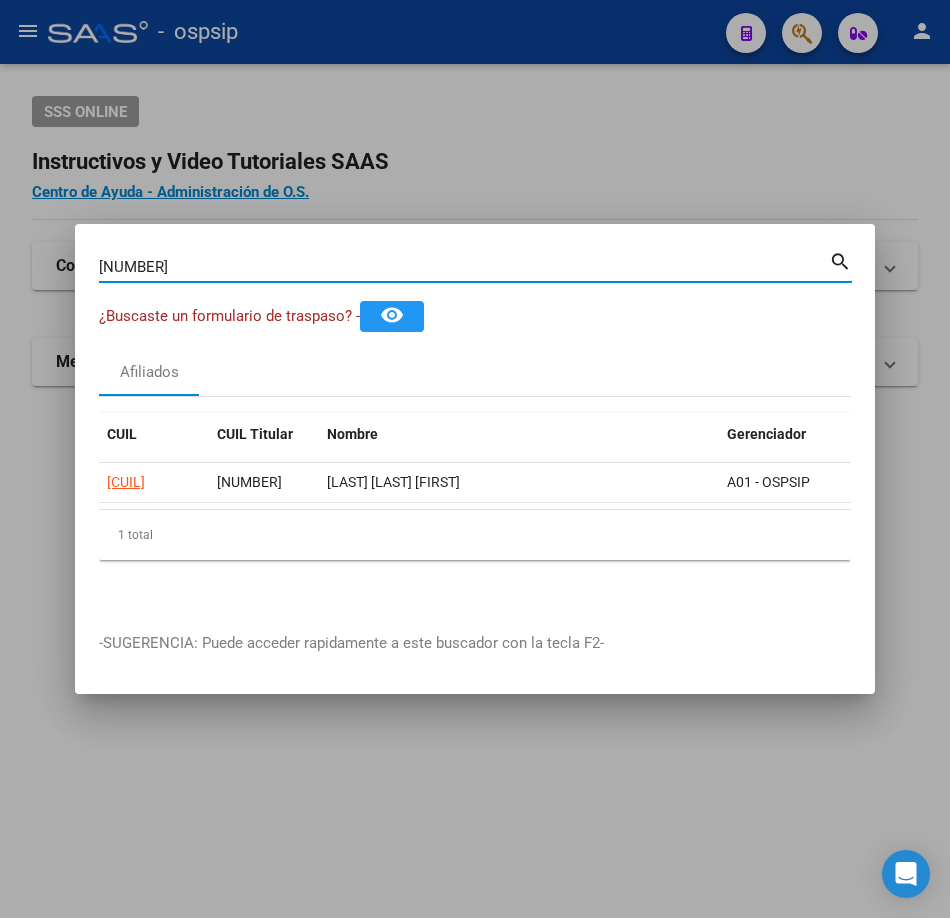 click on "[NUMBER]" at bounding box center [464, 267] 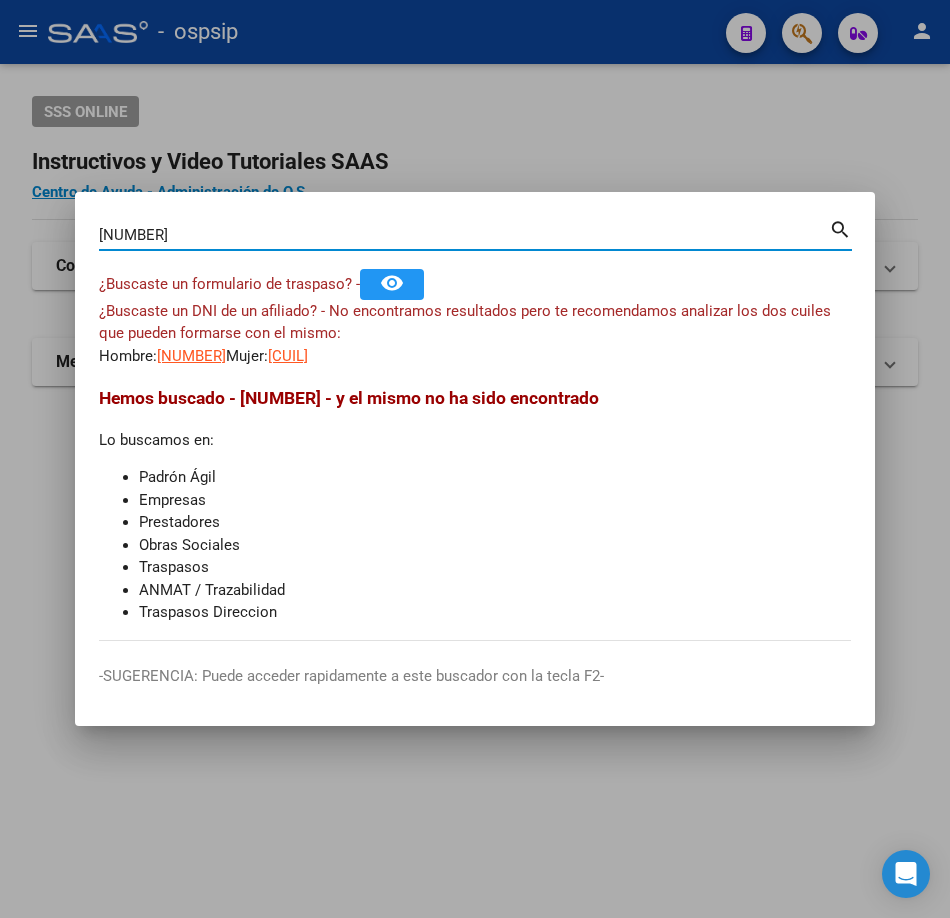 click on "[NUMBER]" at bounding box center (191, 356) 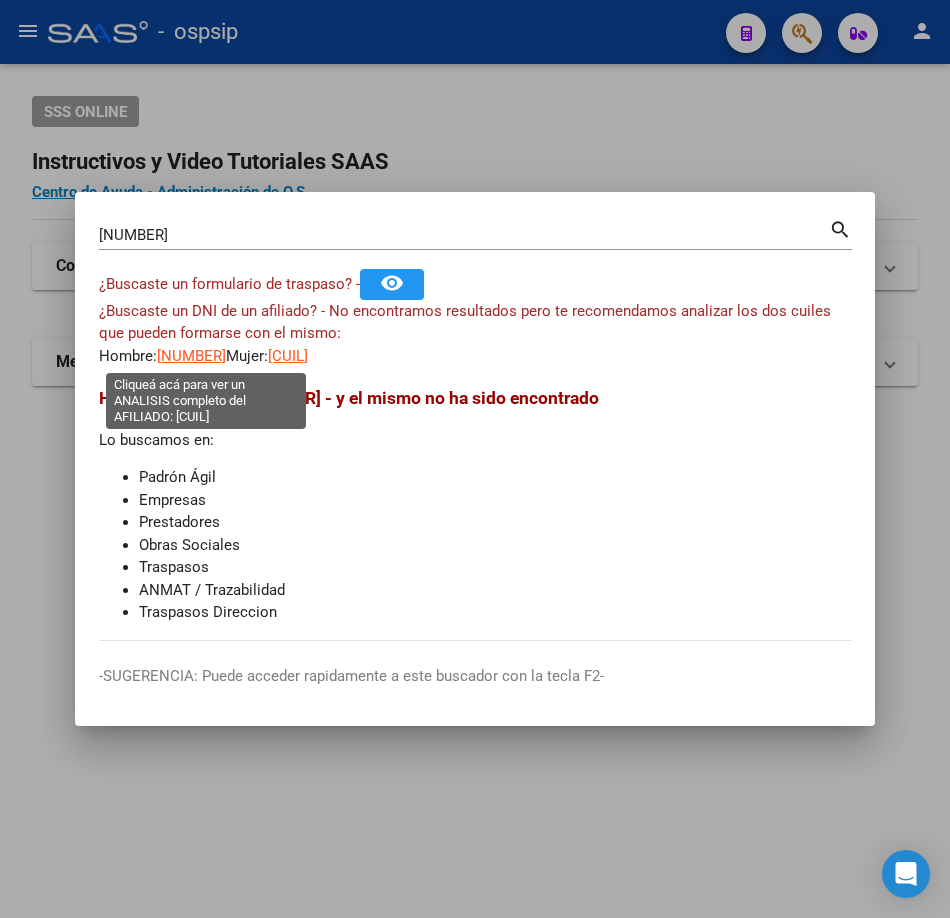 click on "[NUMBER]" at bounding box center (191, 356) 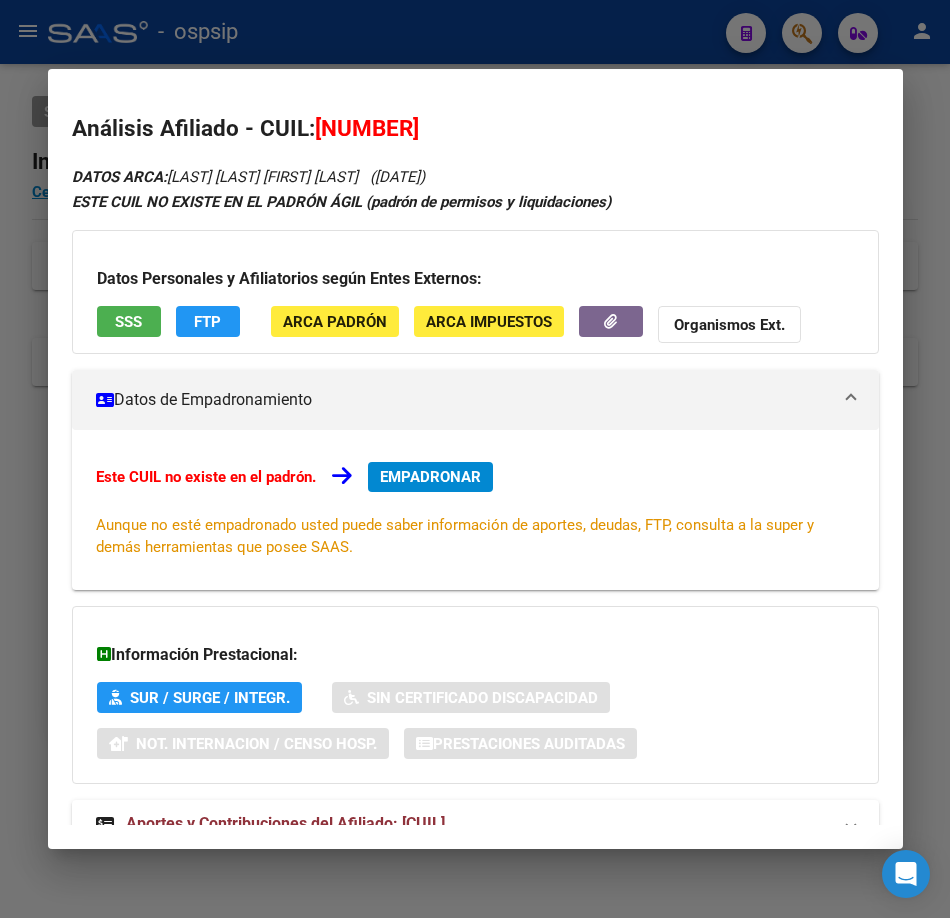 click on "Datos Personales y Afiliatorios según Entes Externos: SSS FTP ARCA Padrón ARCA Impuestos Organismos Ext." at bounding box center (475, 292) 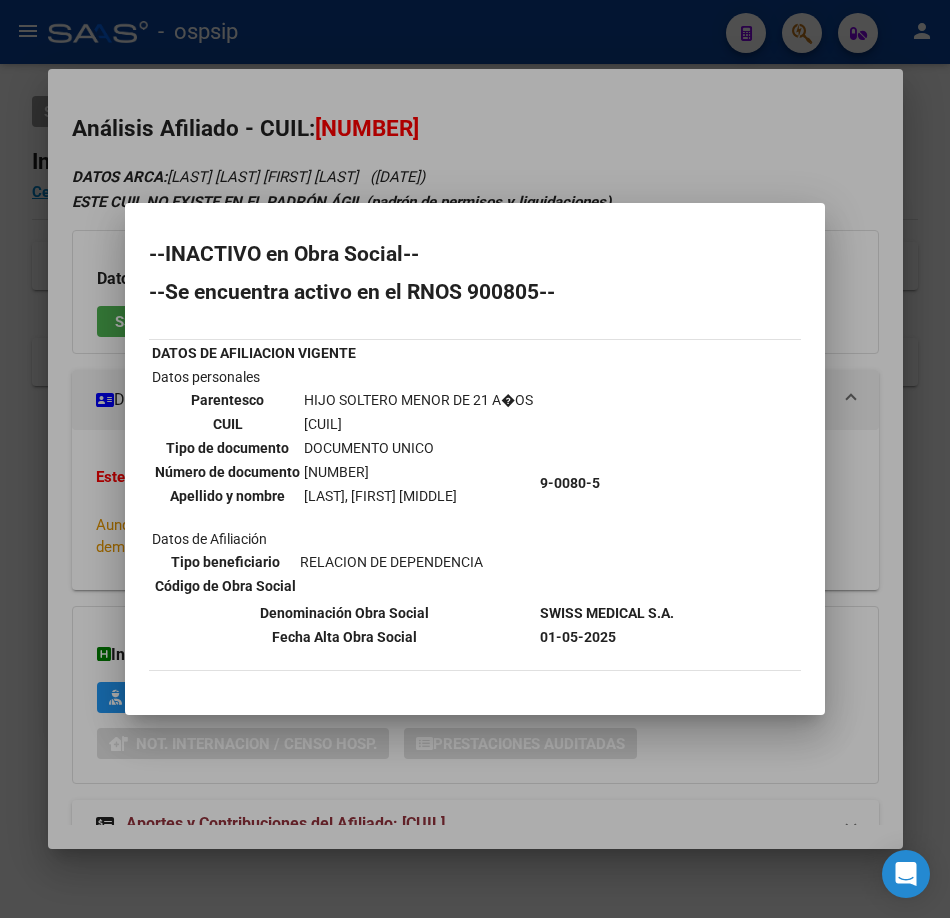 click at bounding box center [475, 459] 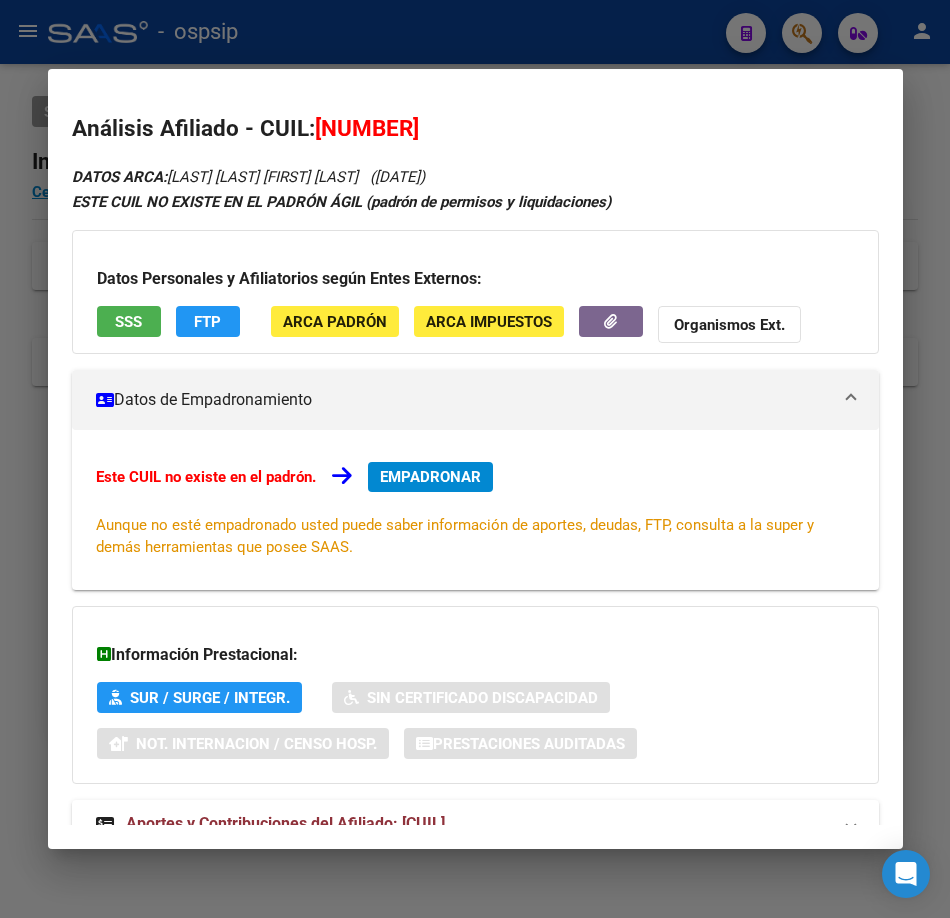 click at bounding box center [475, 459] 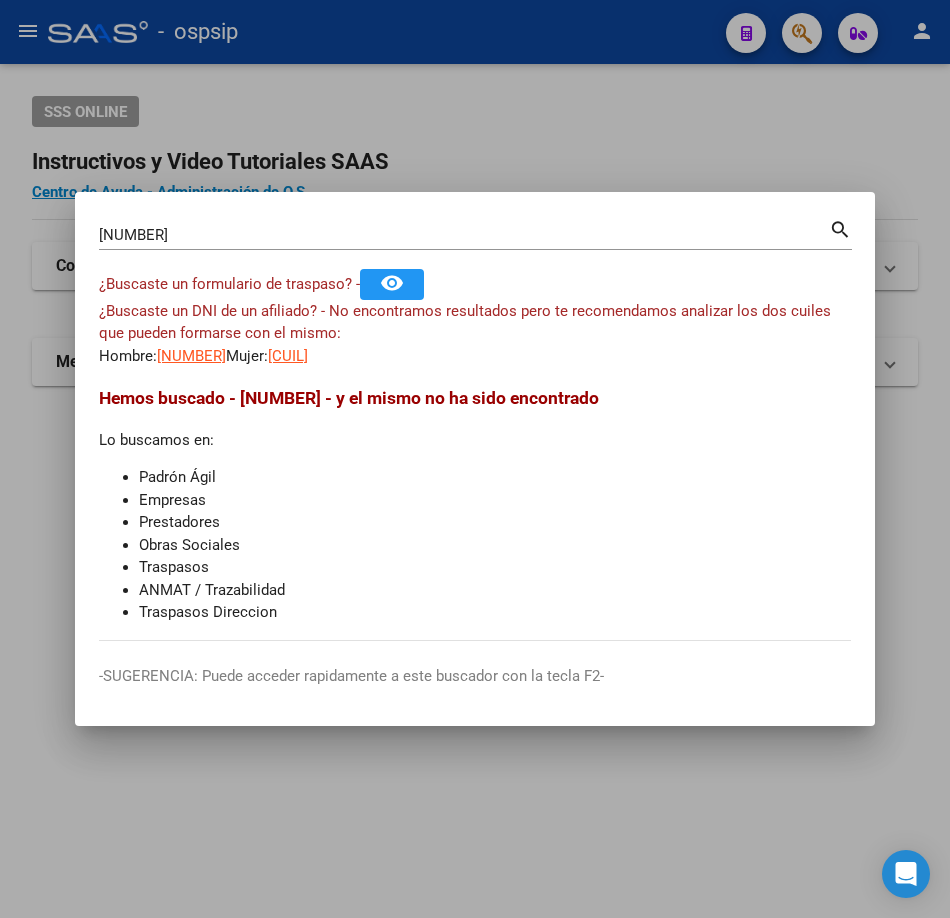 click on "[NUMBER]" at bounding box center (464, 235) 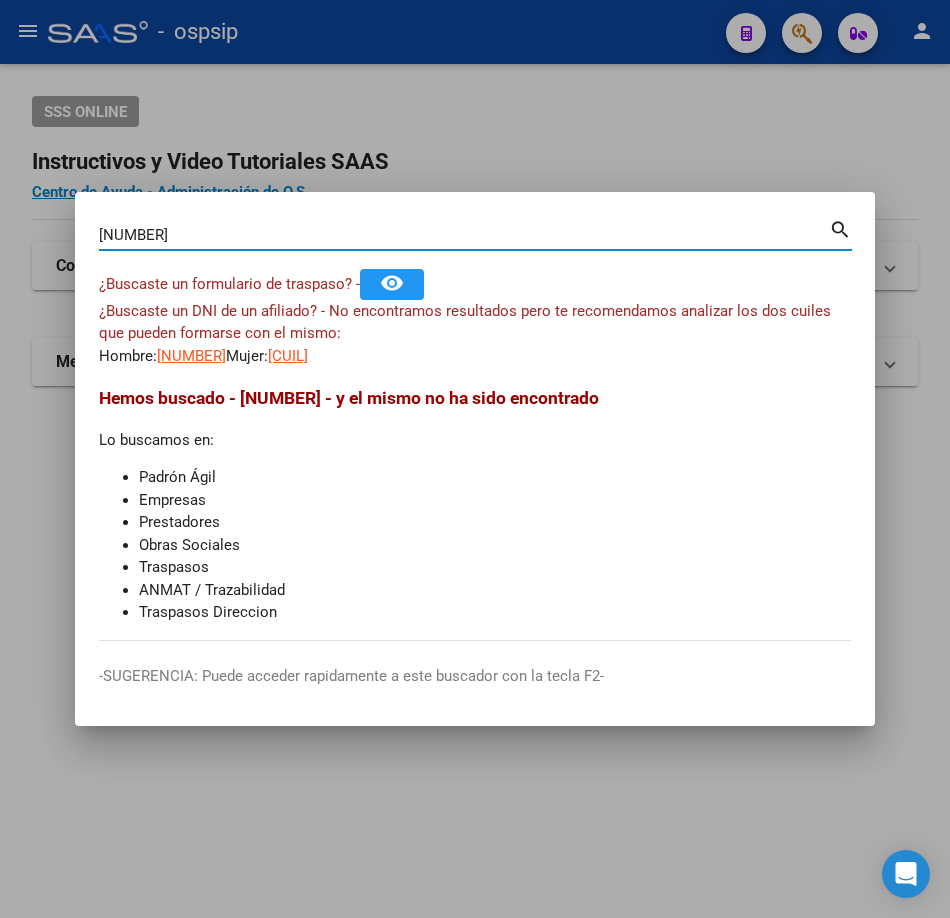 click on "[NUMBER]" at bounding box center [464, 235] 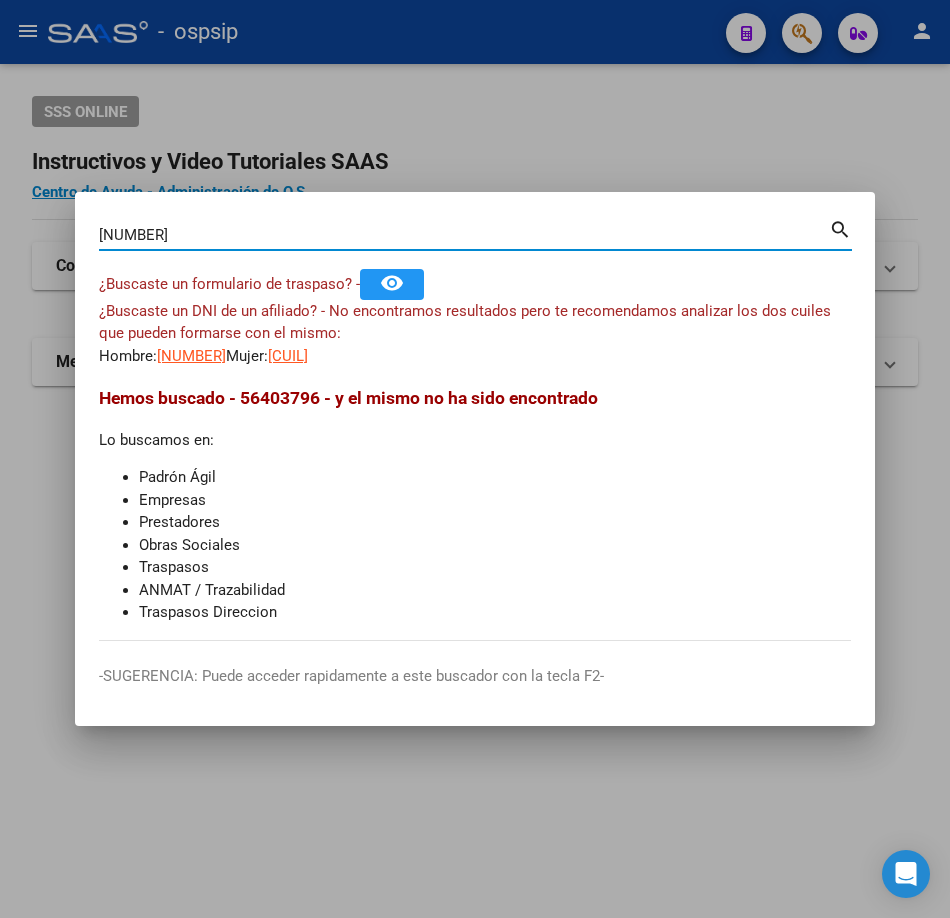 type on "[NUMBER]" 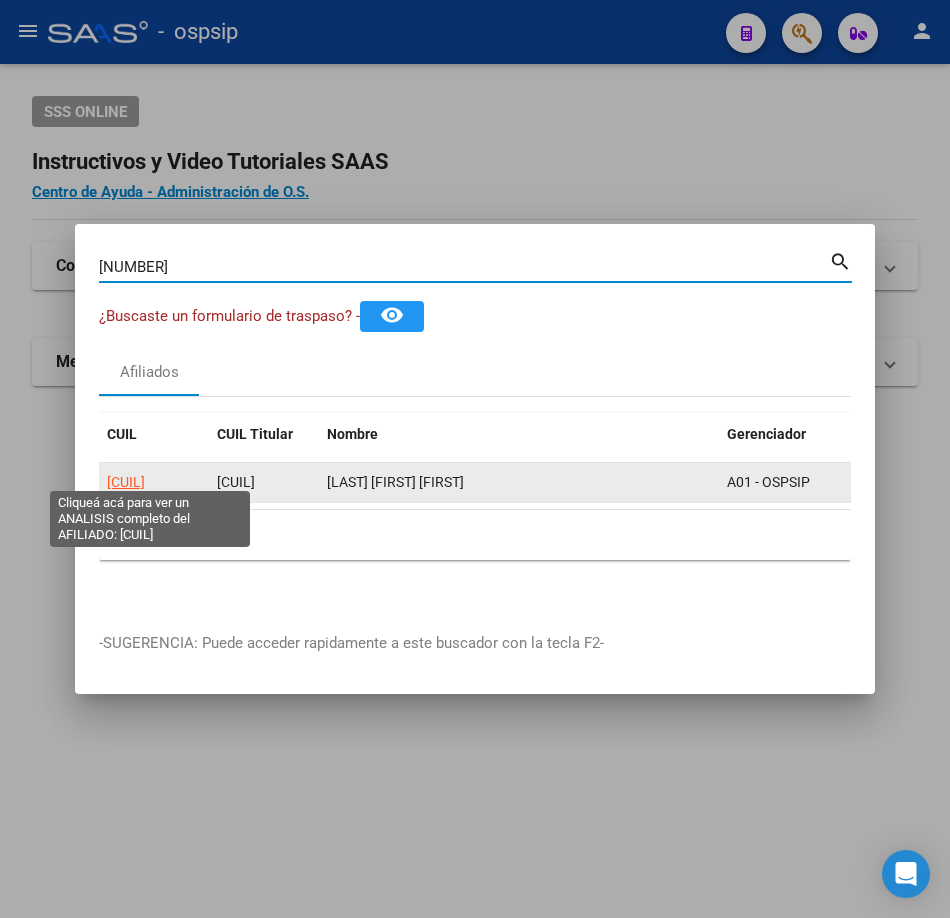 click on "[CUIL]" 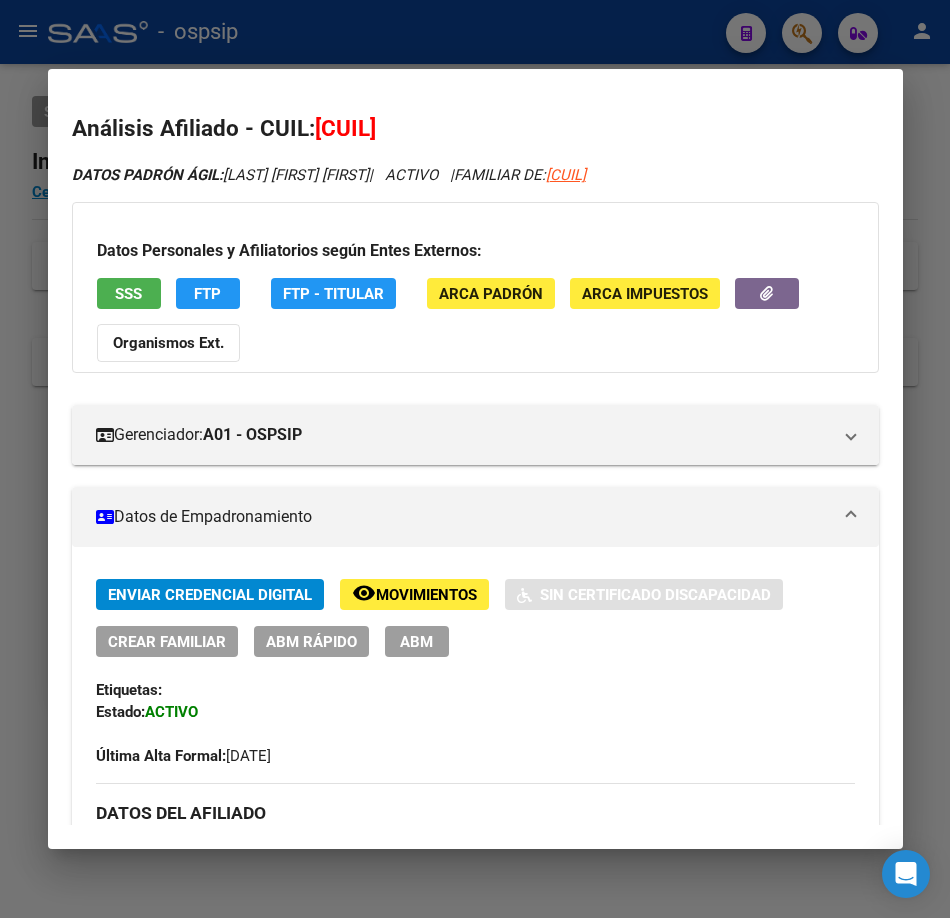 click on "SSS" at bounding box center [129, 293] 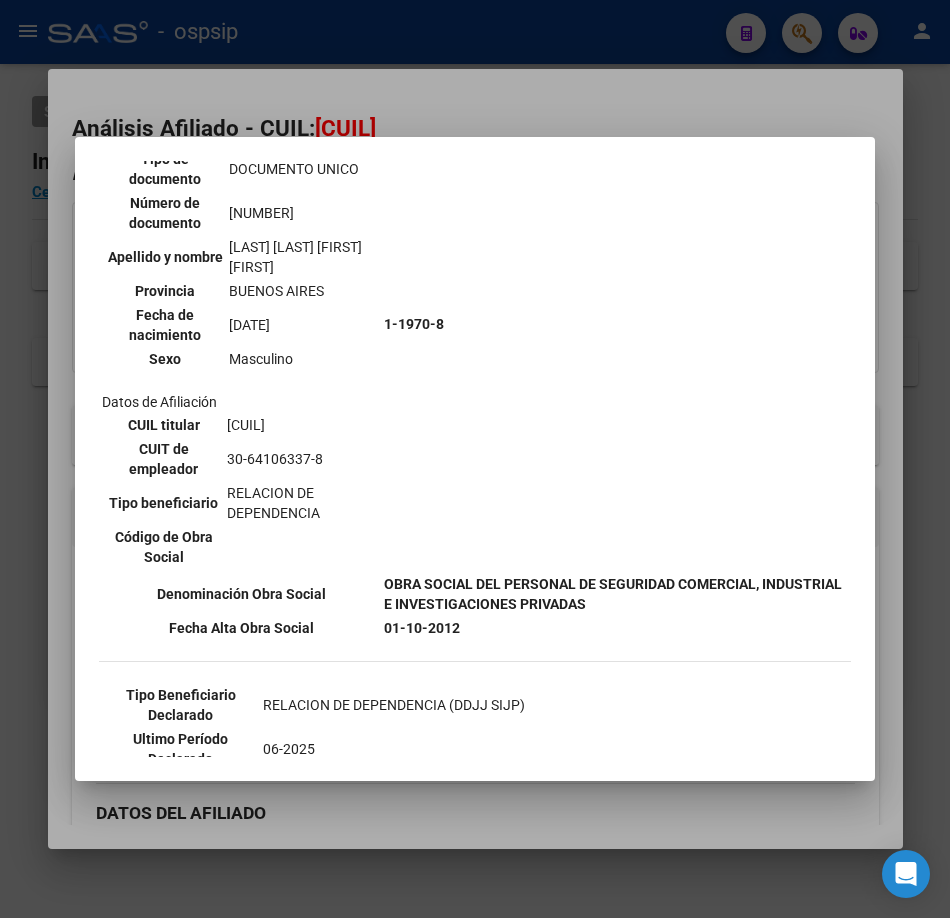 scroll, scrollTop: 400, scrollLeft: 0, axis: vertical 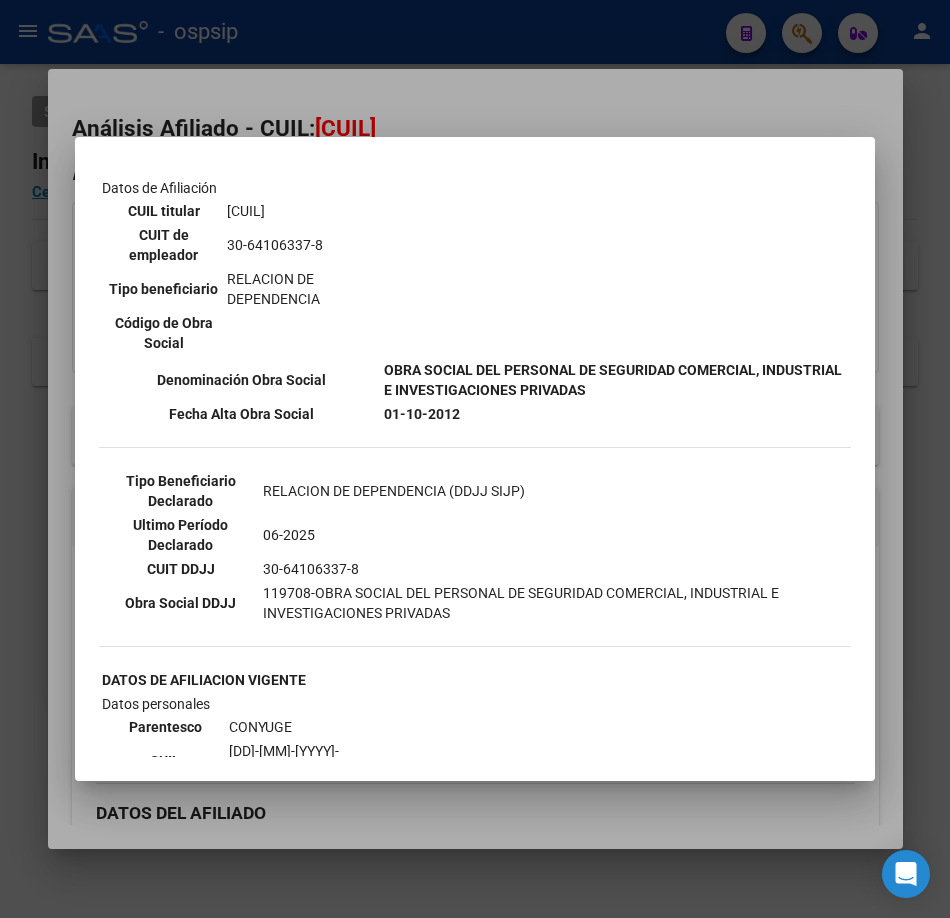 click at bounding box center (475, 459) 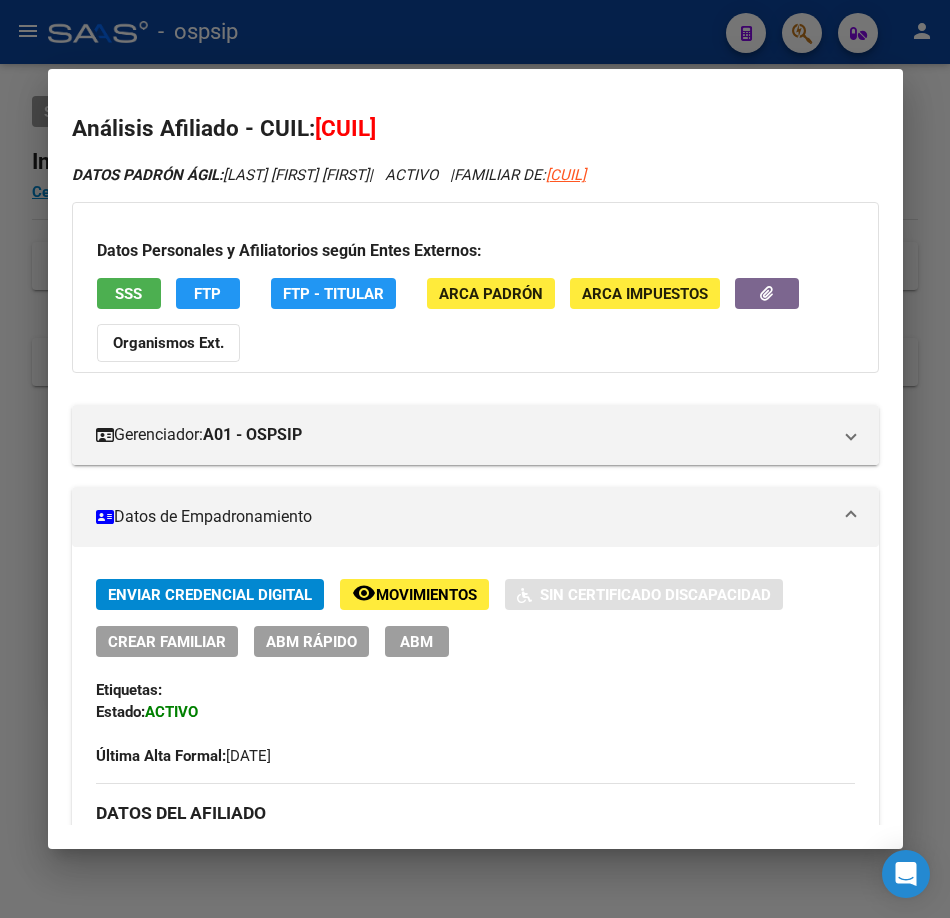 click at bounding box center [475, 459] 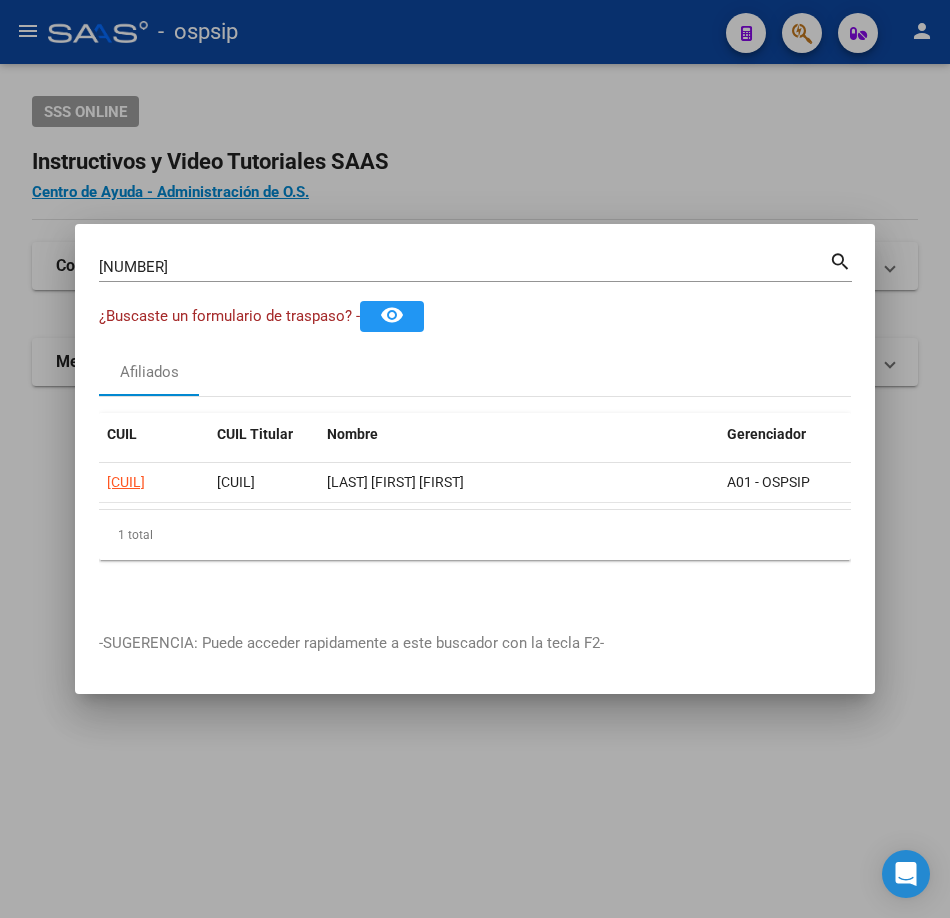 click on "[NUMBER] Buscar (apellido, dni, cuil, nro traspaso, cuit, obra social)" at bounding box center [464, 267] 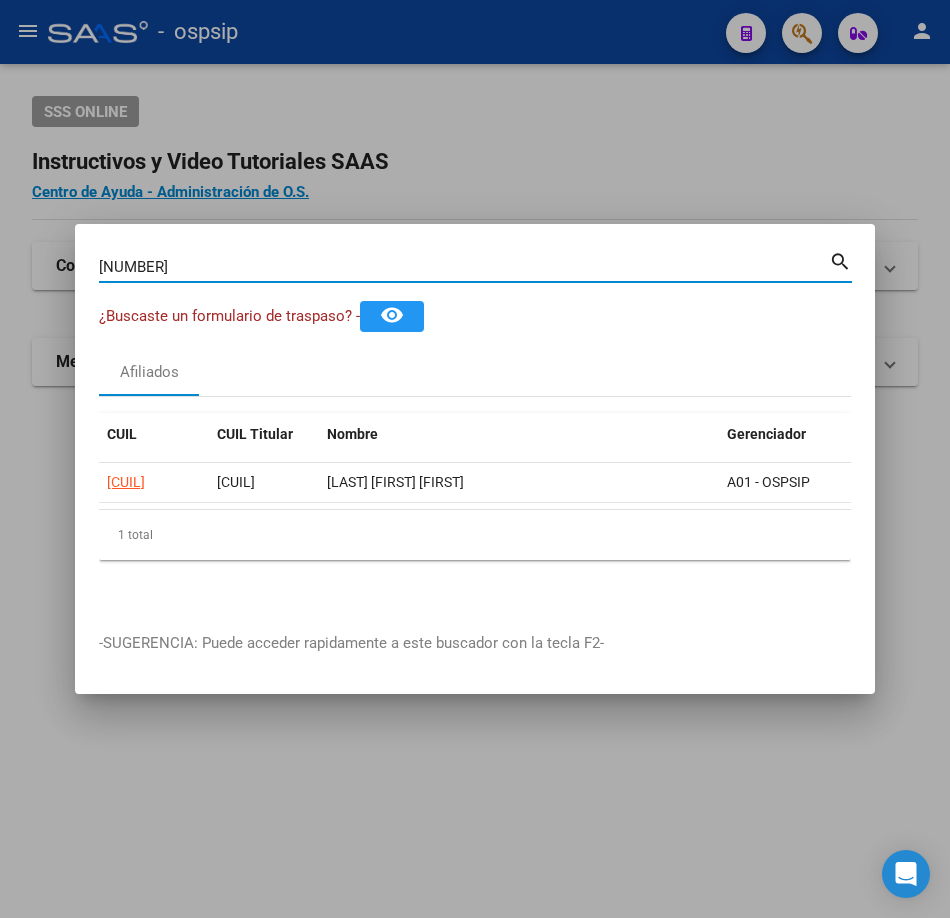 click on "[NUMBER]" at bounding box center [464, 267] 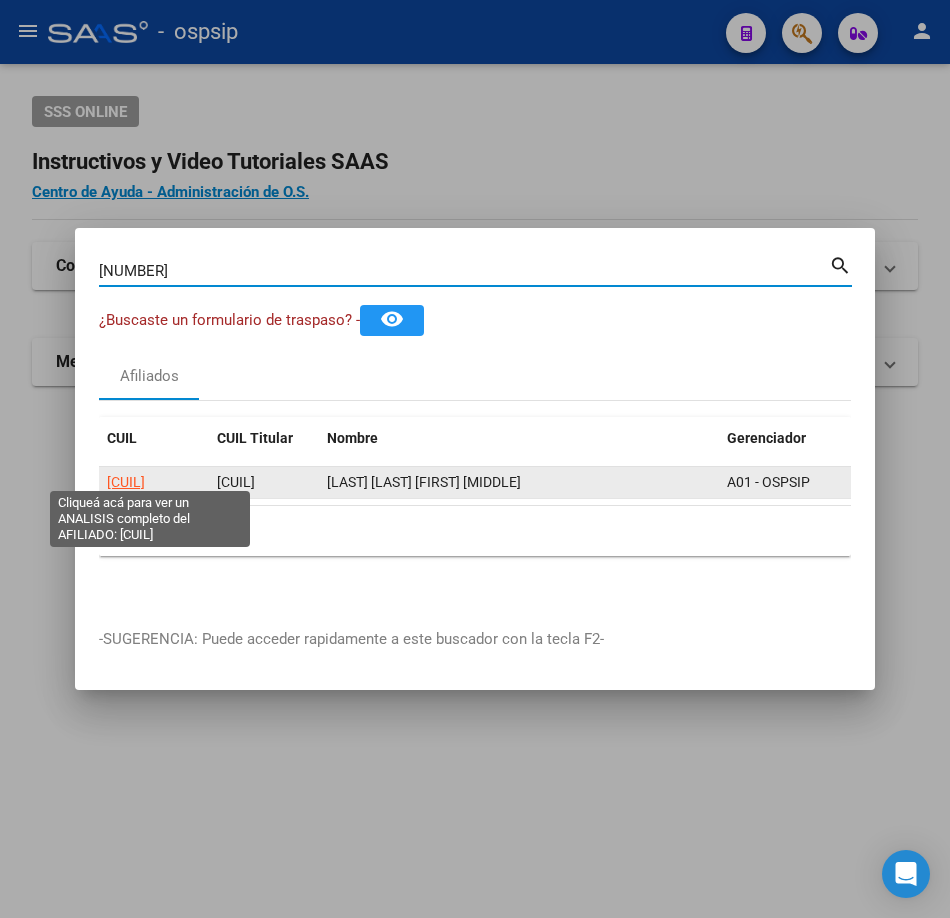 click on "[CUIL]" 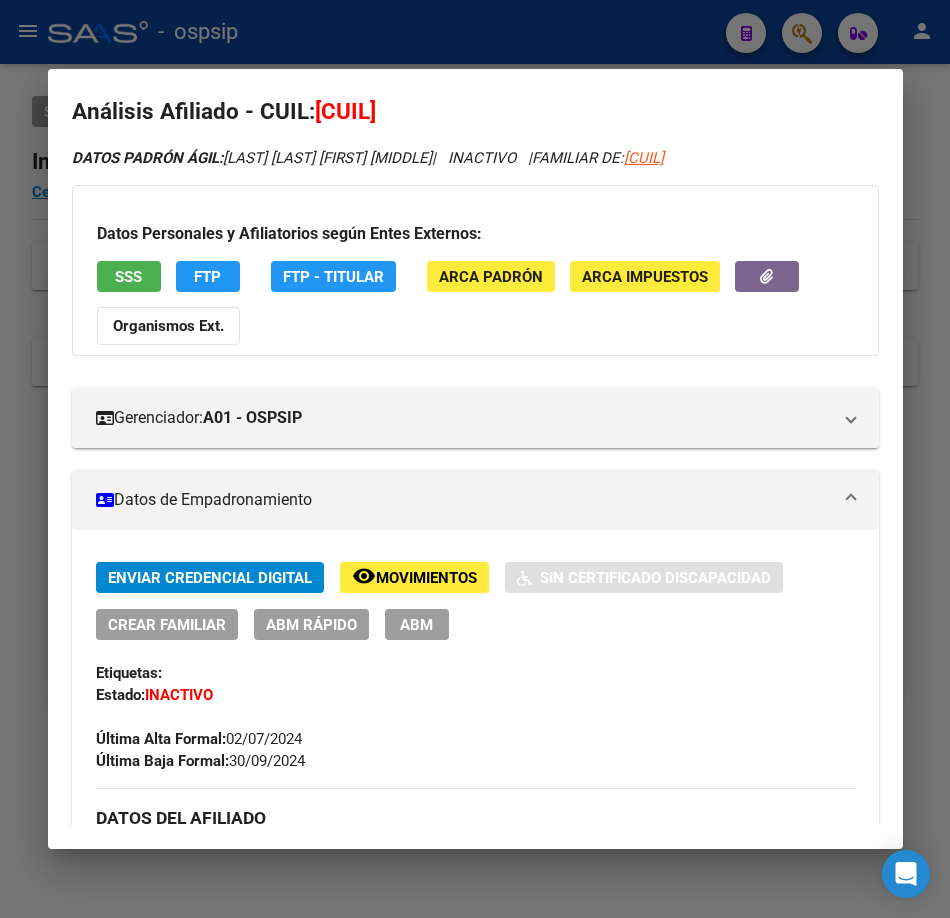 scroll, scrollTop: 0, scrollLeft: 0, axis: both 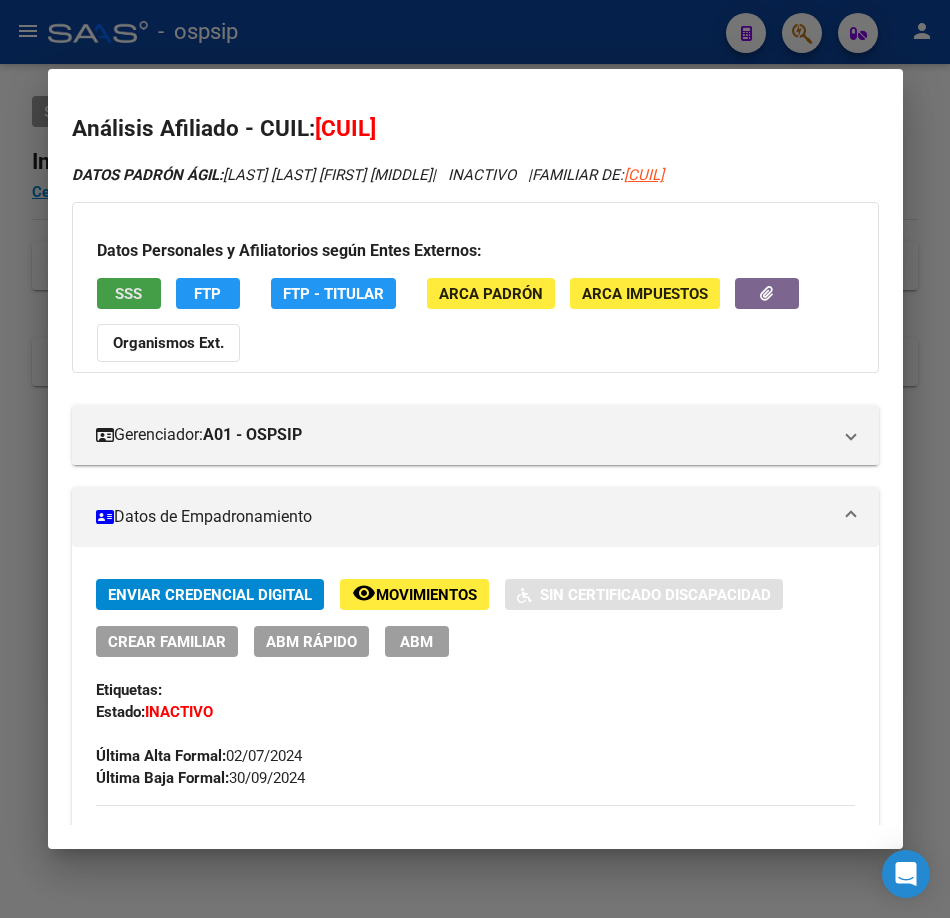 click on "SSS" at bounding box center (128, 294) 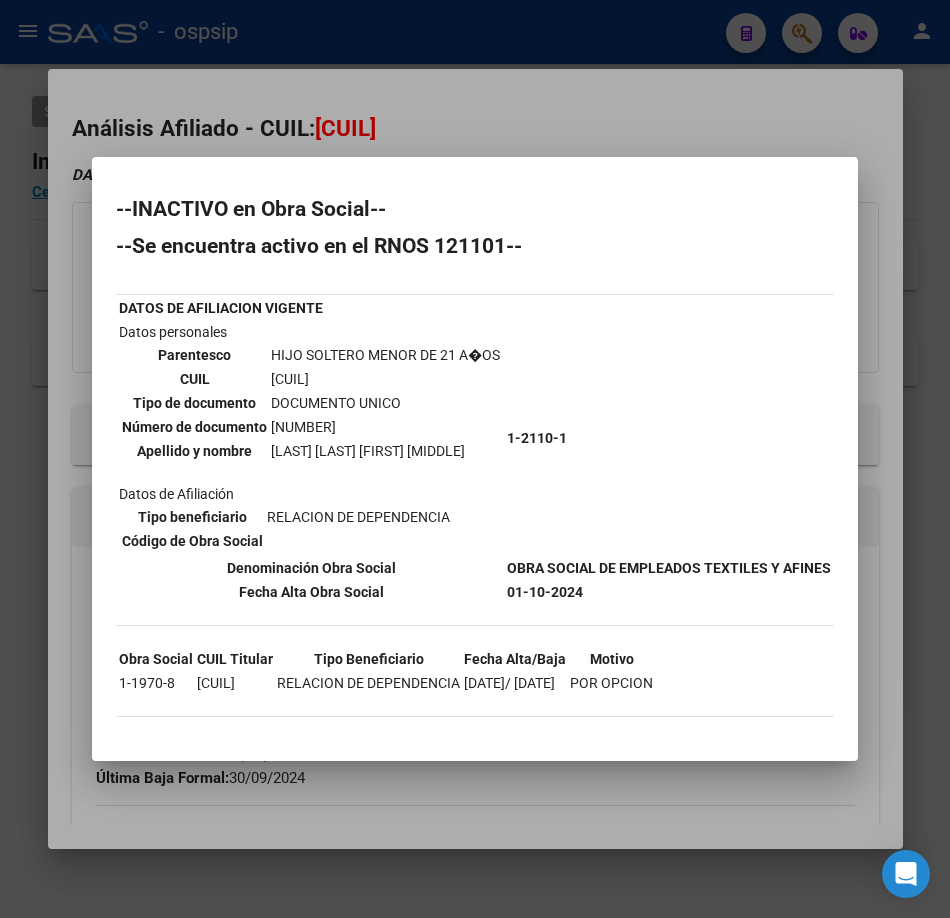 click at bounding box center [475, 459] 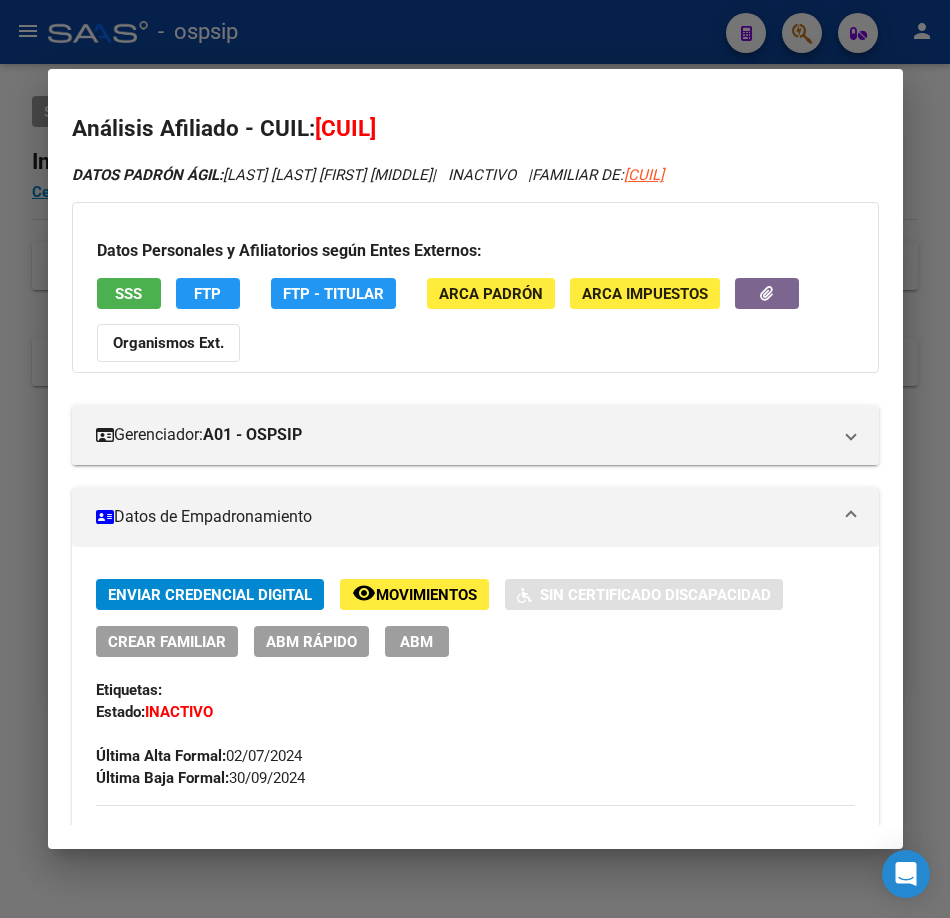 click at bounding box center [475, 459] 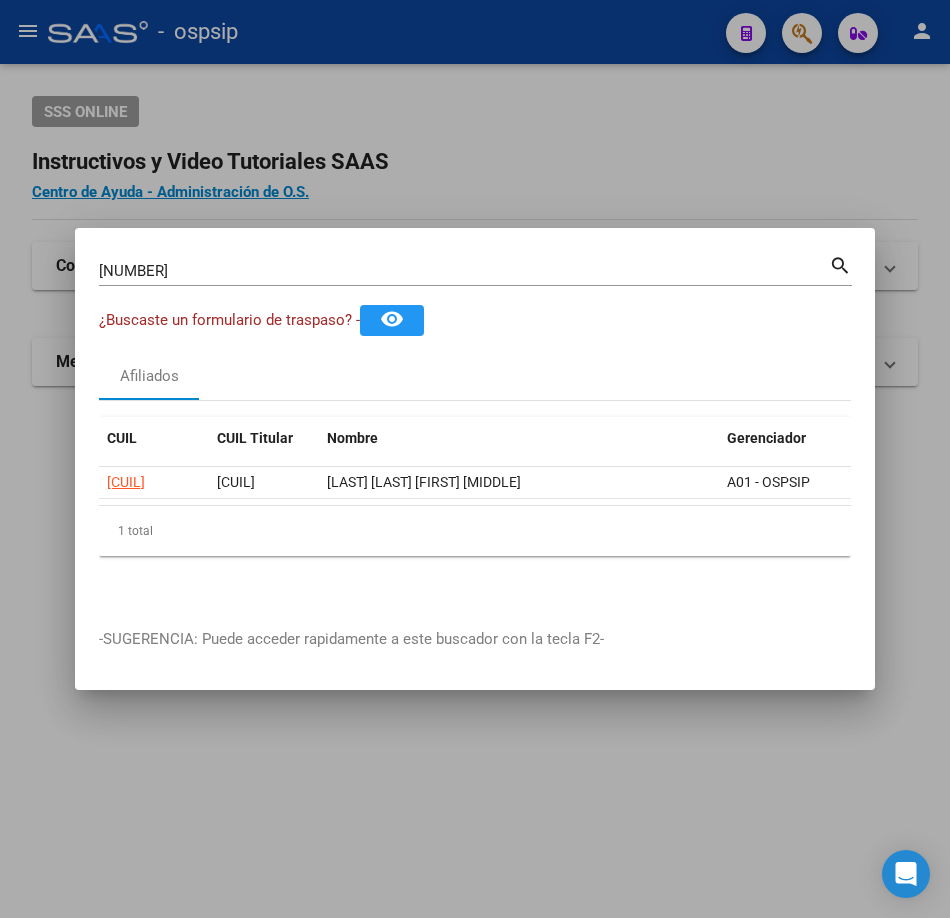 click on "[NUMBER]" at bounding box center [464, 271] 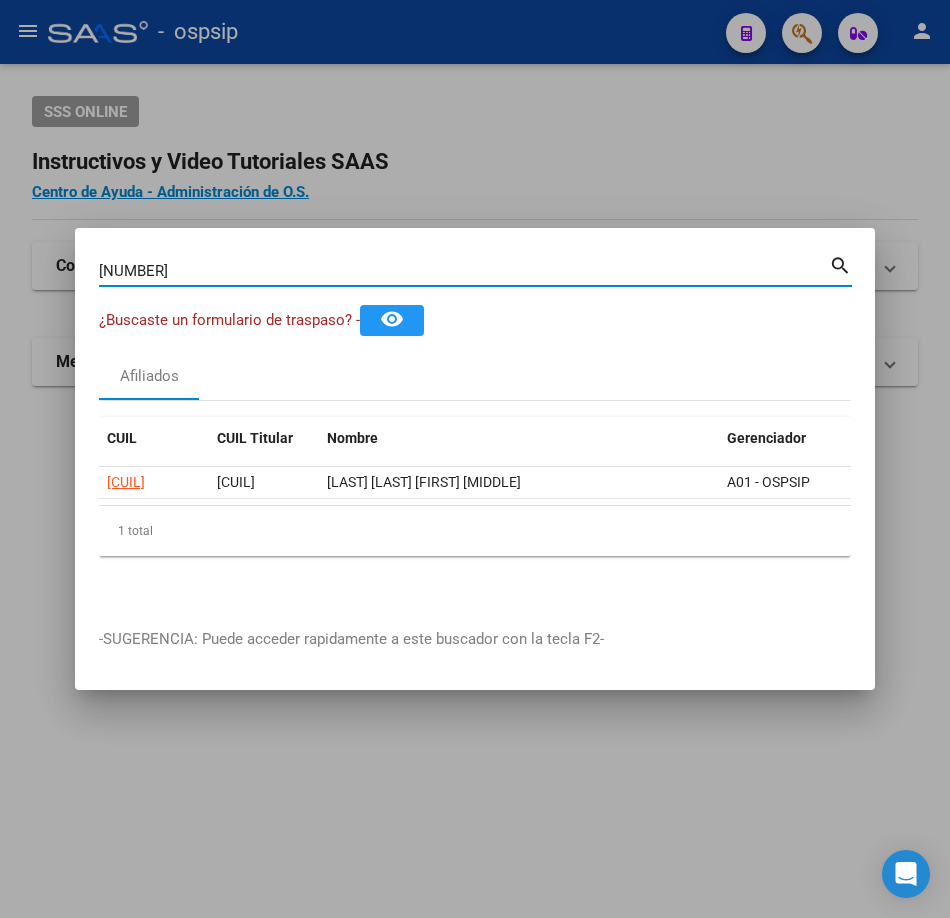 click on "[NUMBER]" at bounding box center [464, 271] 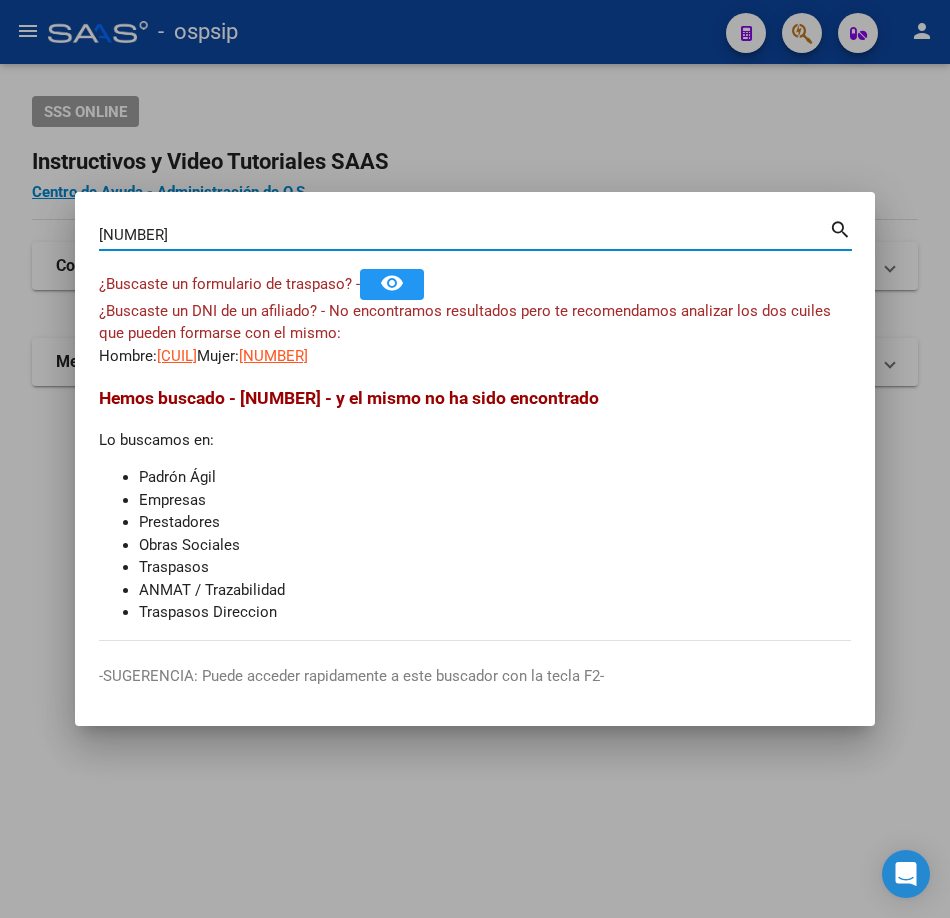 drag, startPoint x: 218, startPoint y: 372, endPoint x: 216, endPoint y: 358, distance: 14.142136 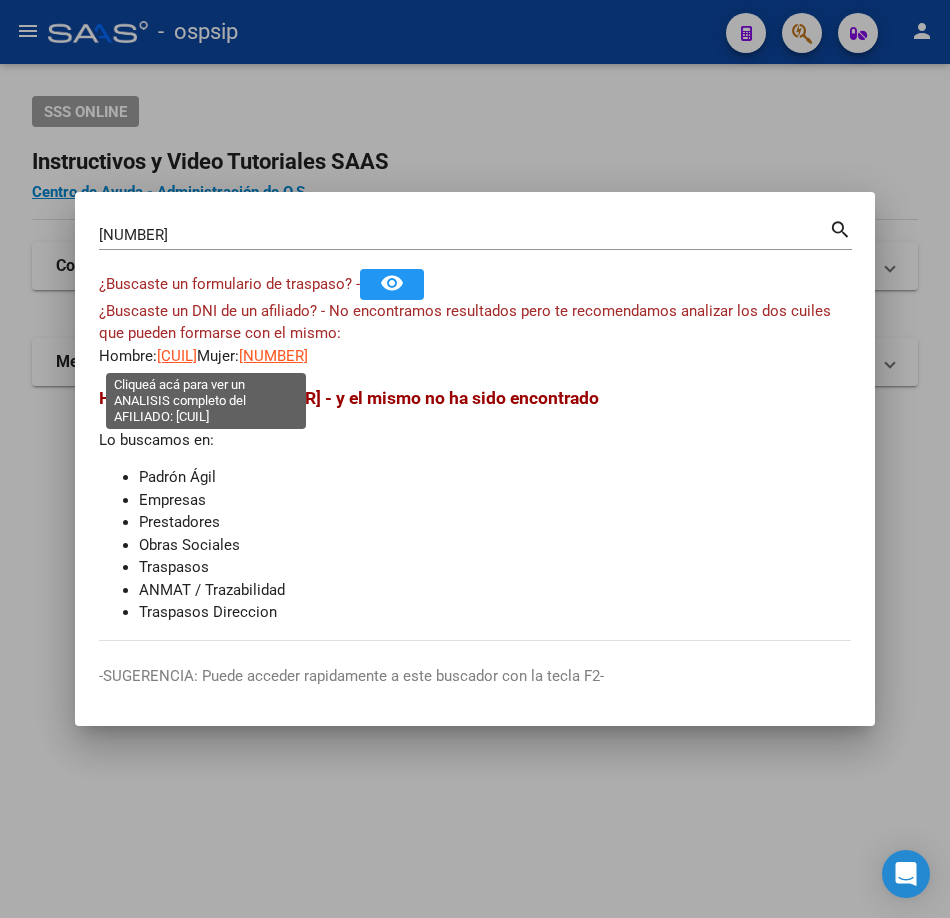 click on "[CUIL]" at bounding box center [177, 356] 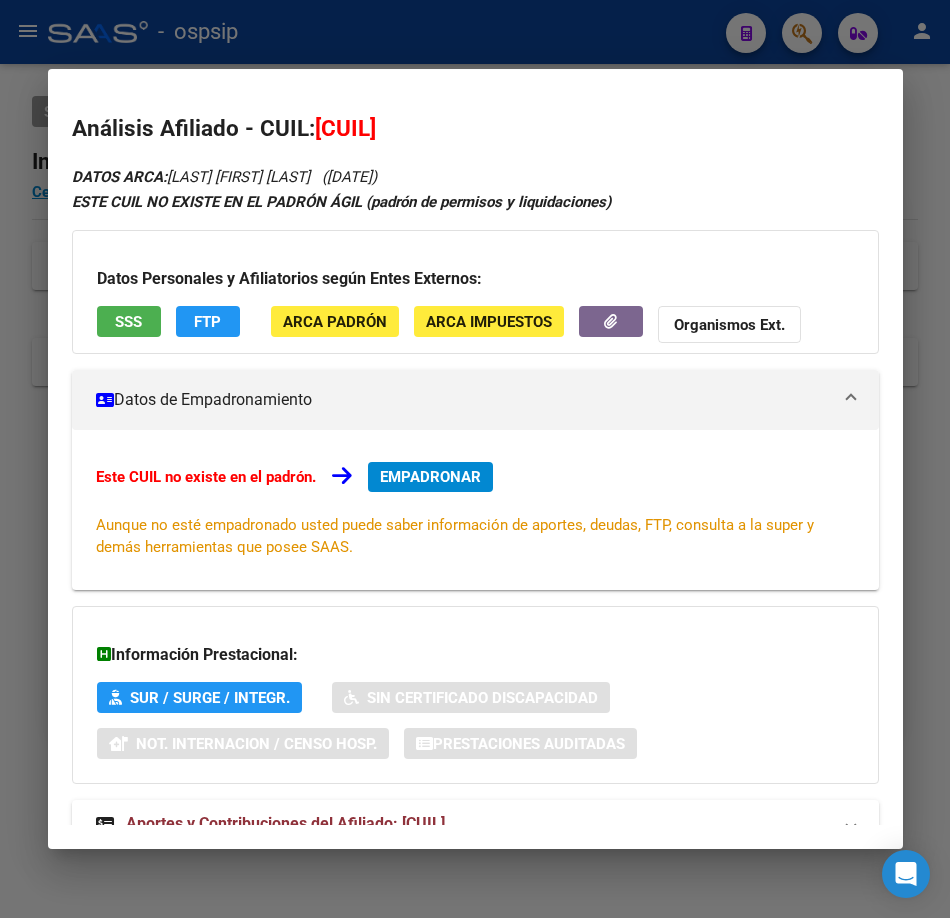click on "SSS" at bounding box center (128, 322) 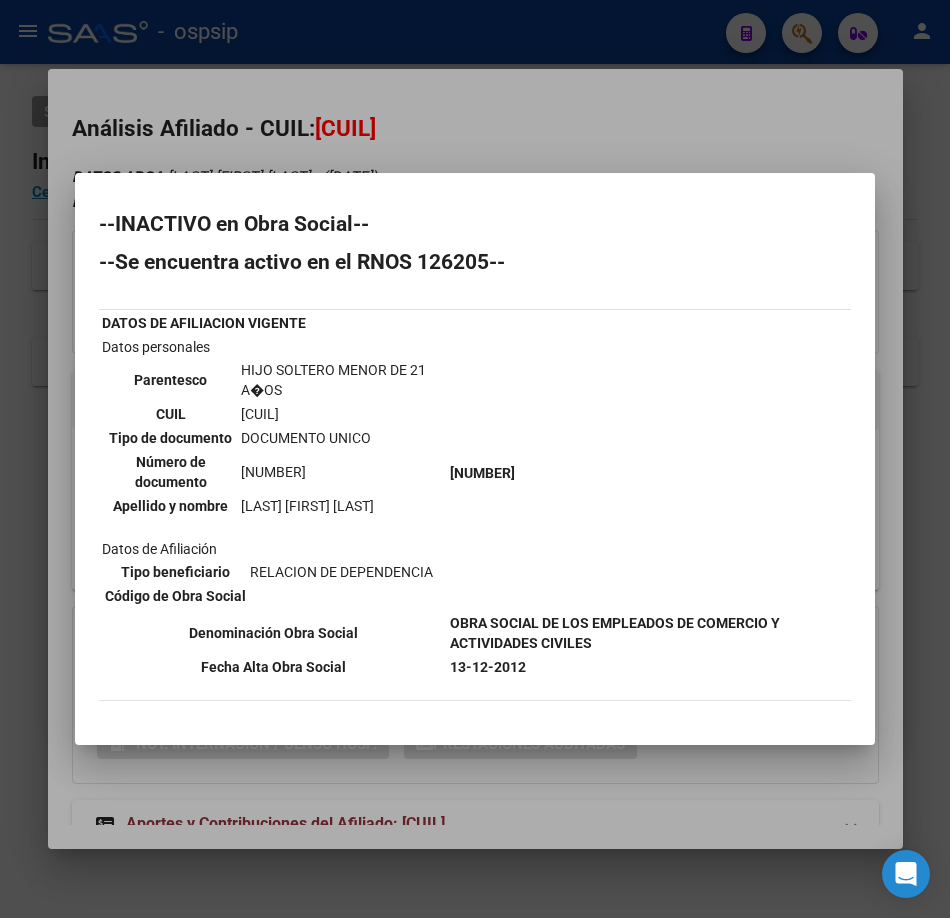 click at bounding box center (475, 459) 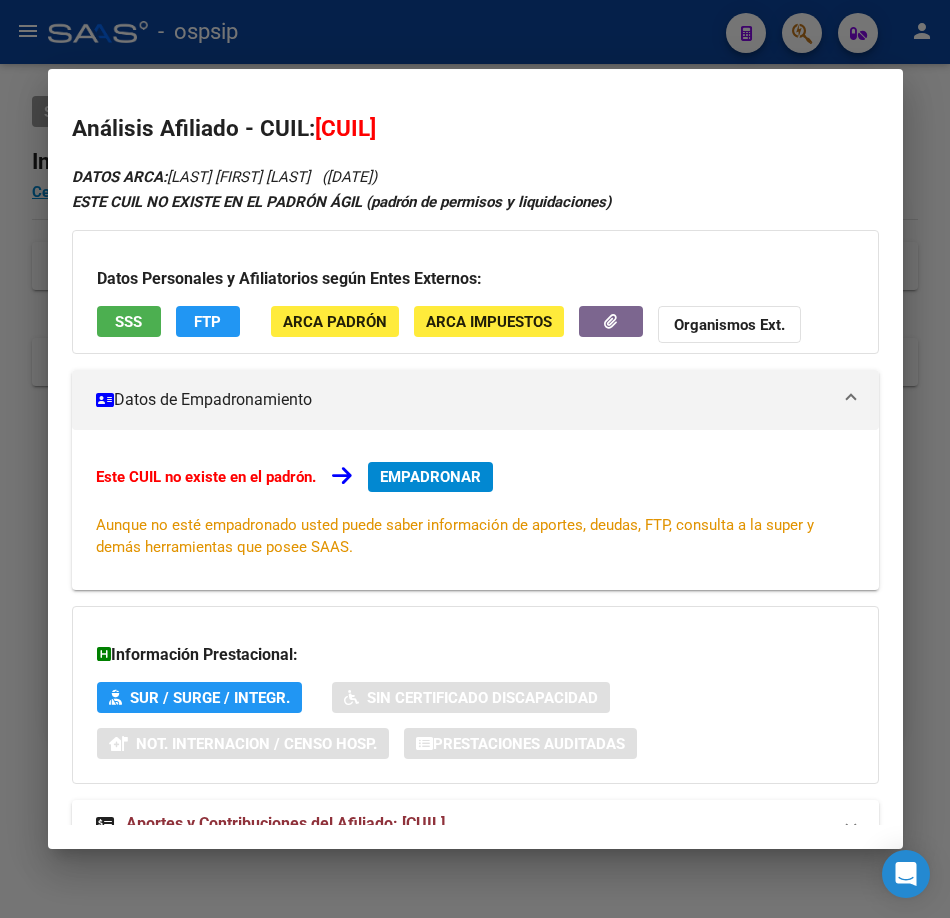 drag, startPoint x: 203, startPoint y: 39, endPoint x: 183, endPoint y: 113, distance: 76.655075 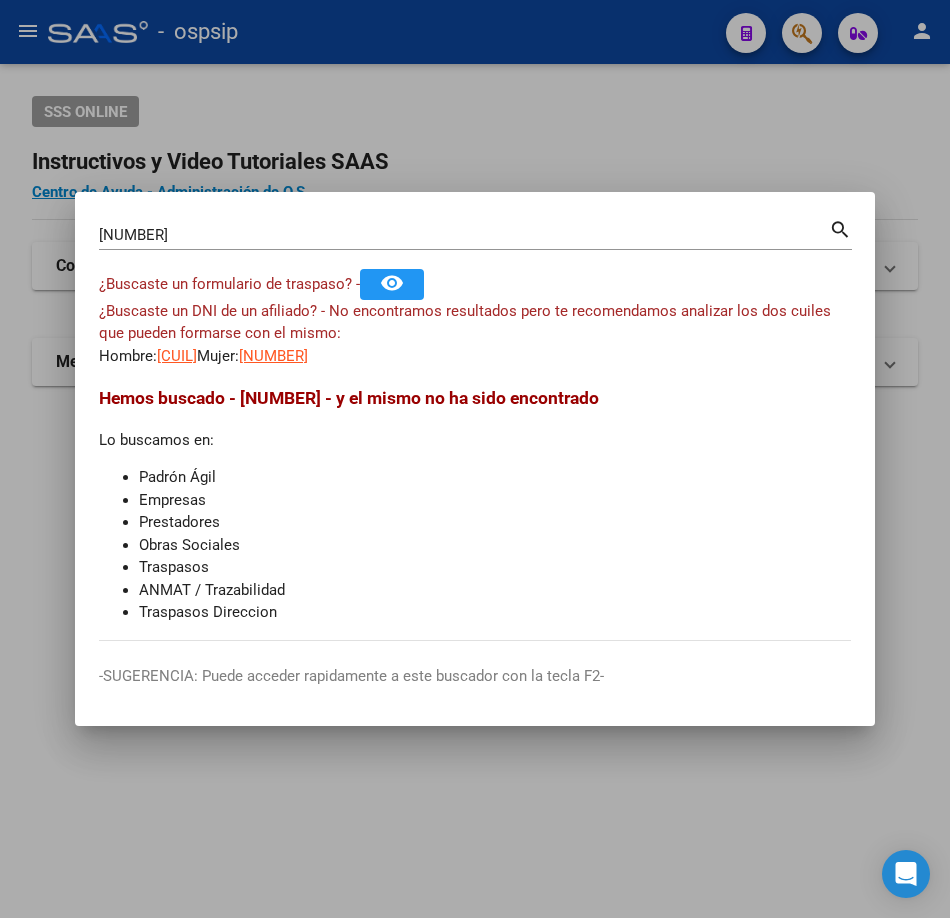 click on "[NUMBER] Buscar (apellido, dni, cuil, nro traspaso, cuit, obra social)" at bounding box center [464, 235] 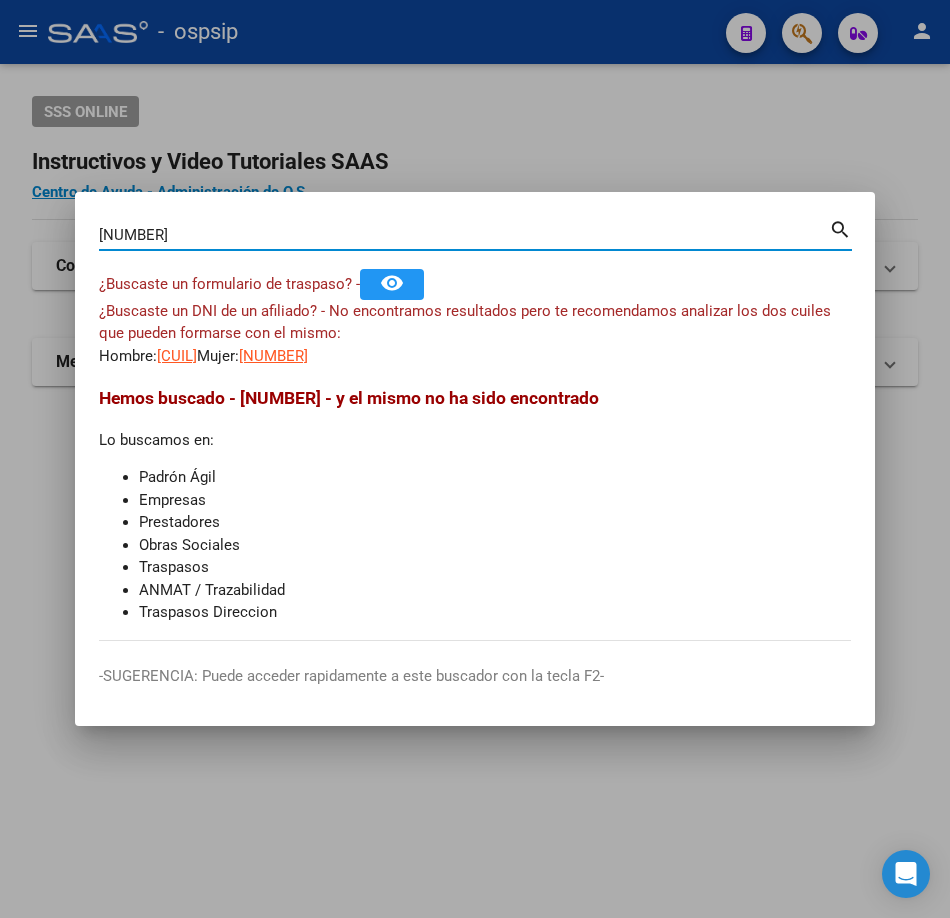 click on "[NUMBER] Buscar (apellido, dni, cuil, nro traspaso, cuit, obra social)" at bounding box center [464, 235] 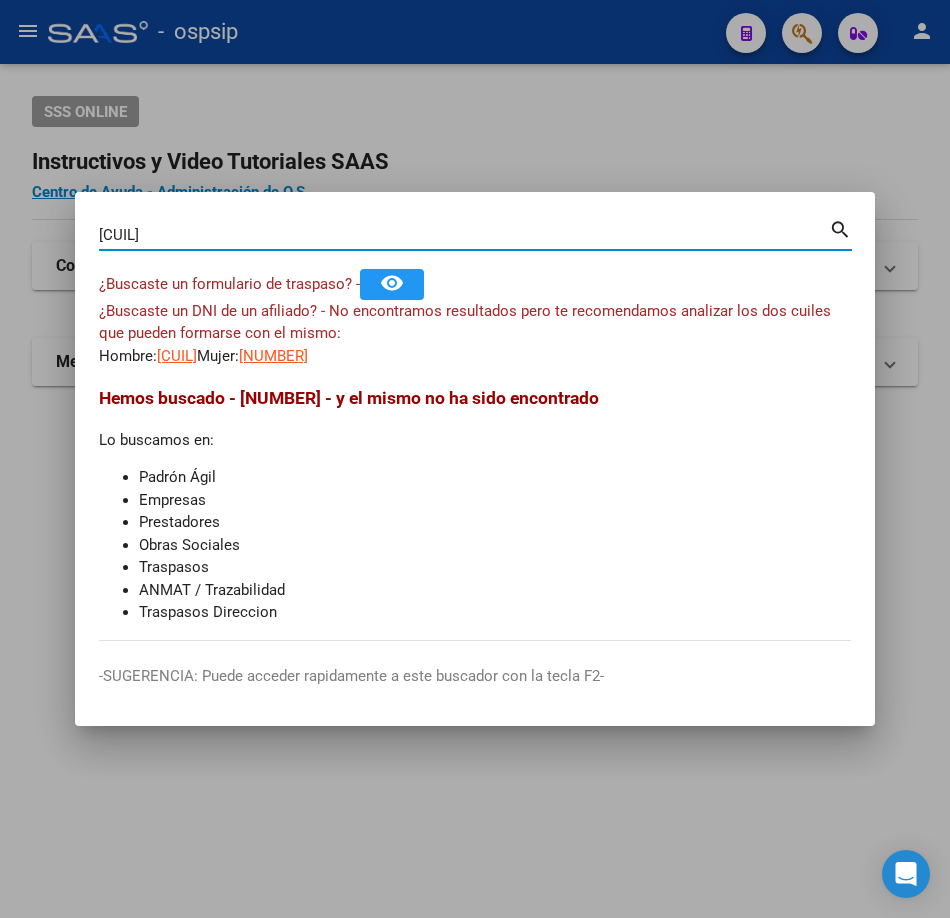 type on "[CUIL]" 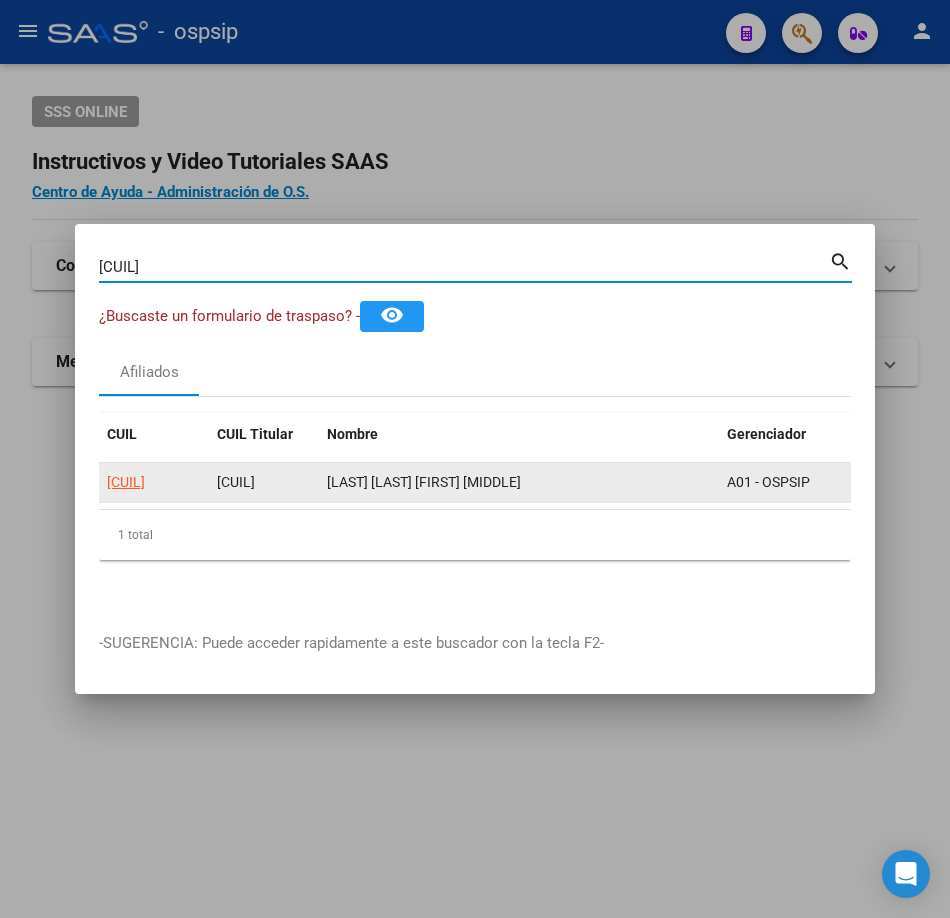 click on "[CUIL]" 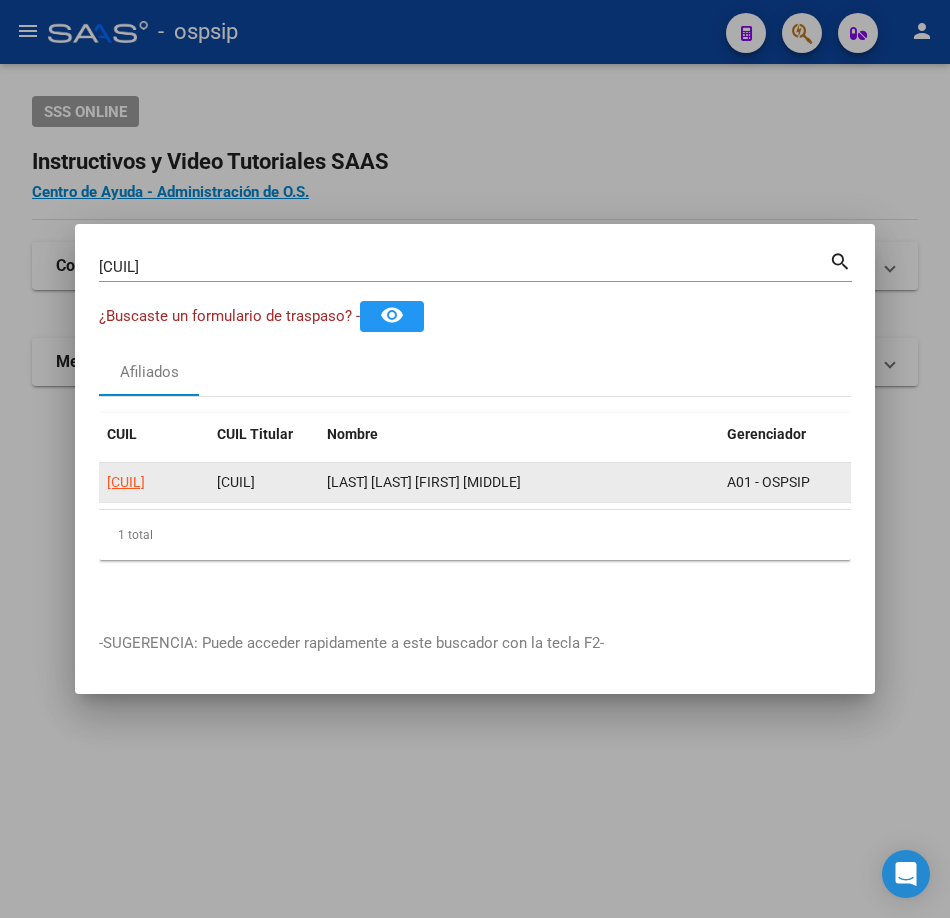 click on "[CUIL]" 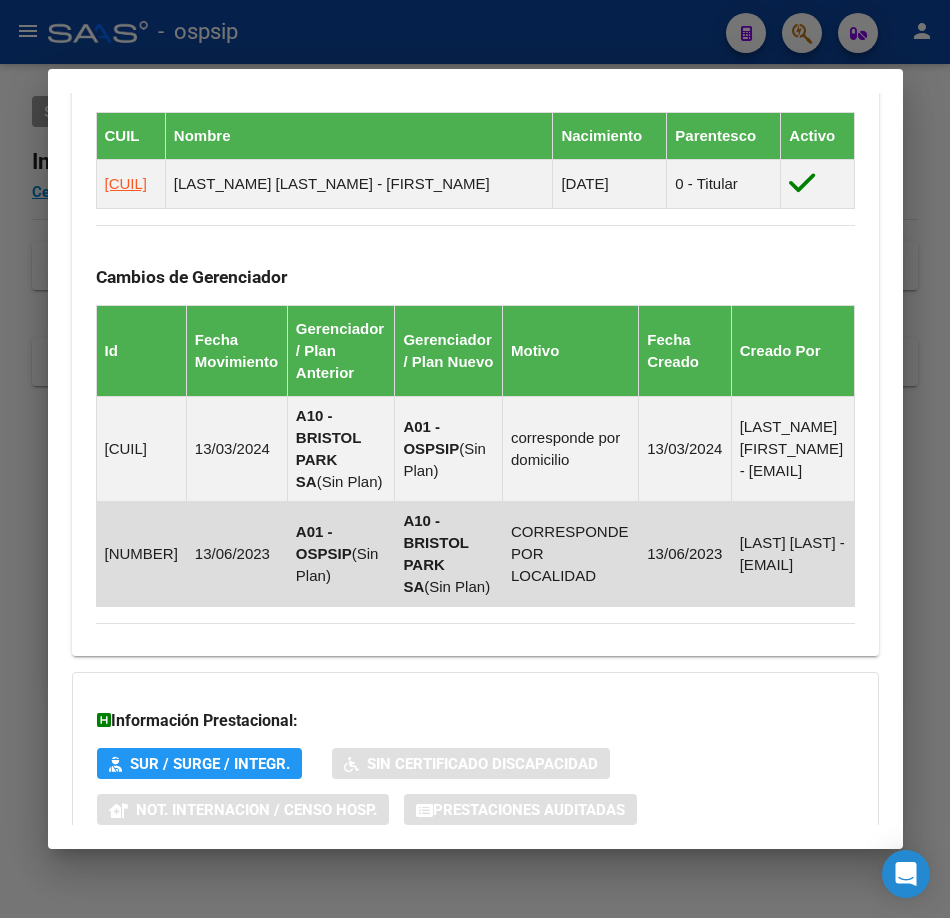 scroll, scrollTop: 1545, scrollLeft: 0, axis: vertical 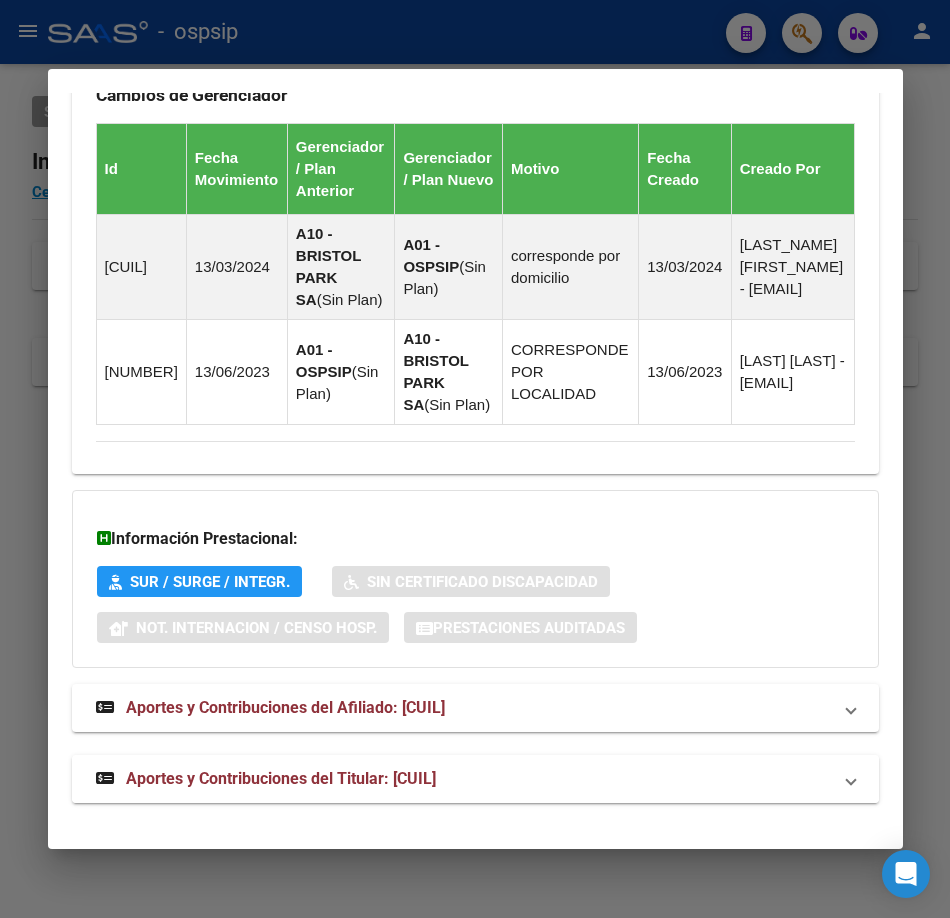 click on "Aportes y Contribuciones del Titular: [CUIL]" at bounding box center (475, 779) 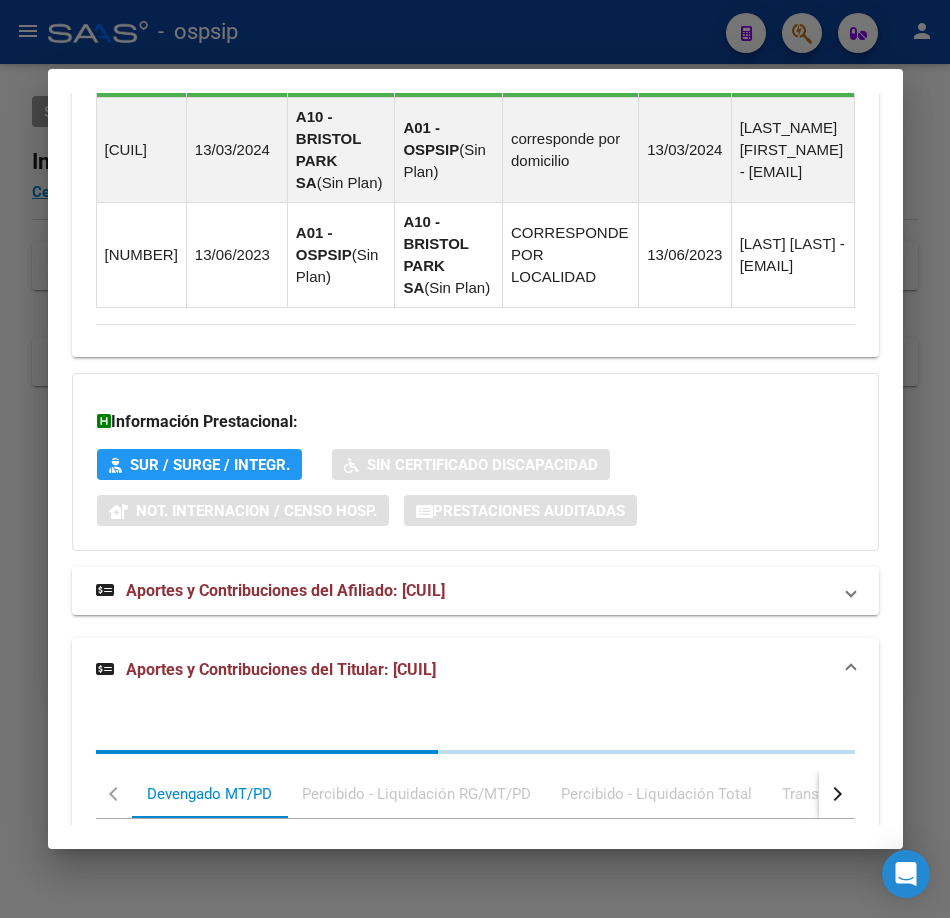 scroll, scrollTop: 2087, scrollLeft: 0, axis: vertical 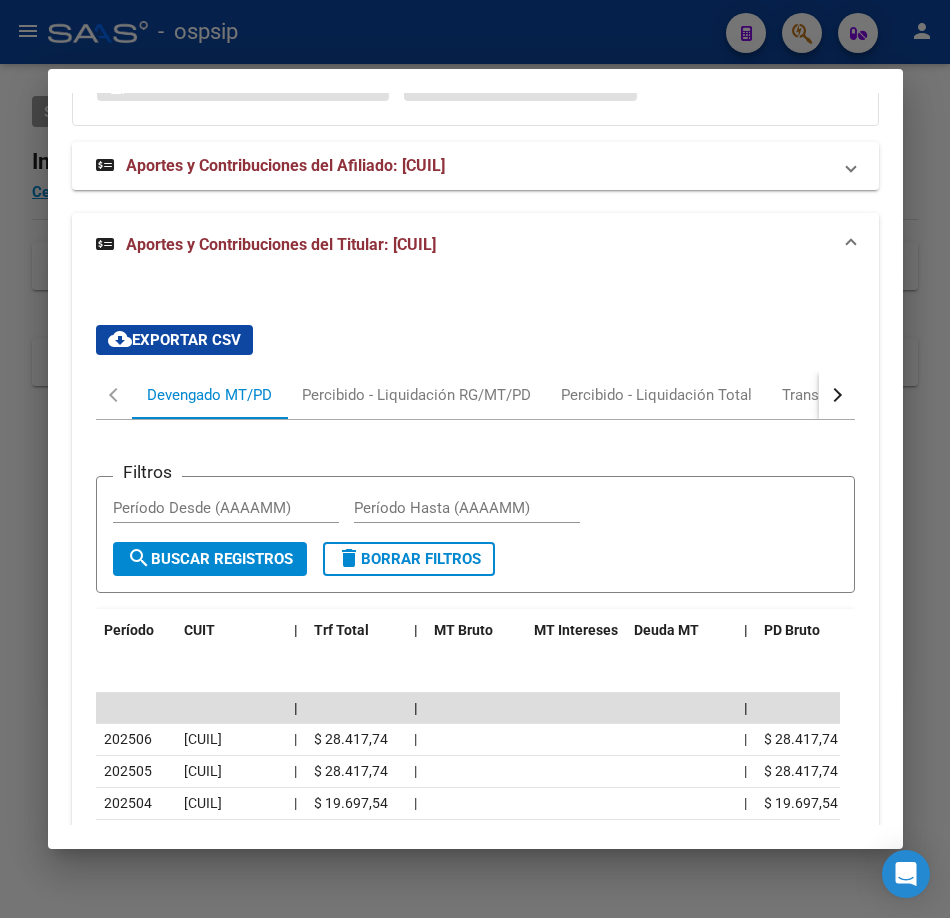 click at bounding box center [475, 459] 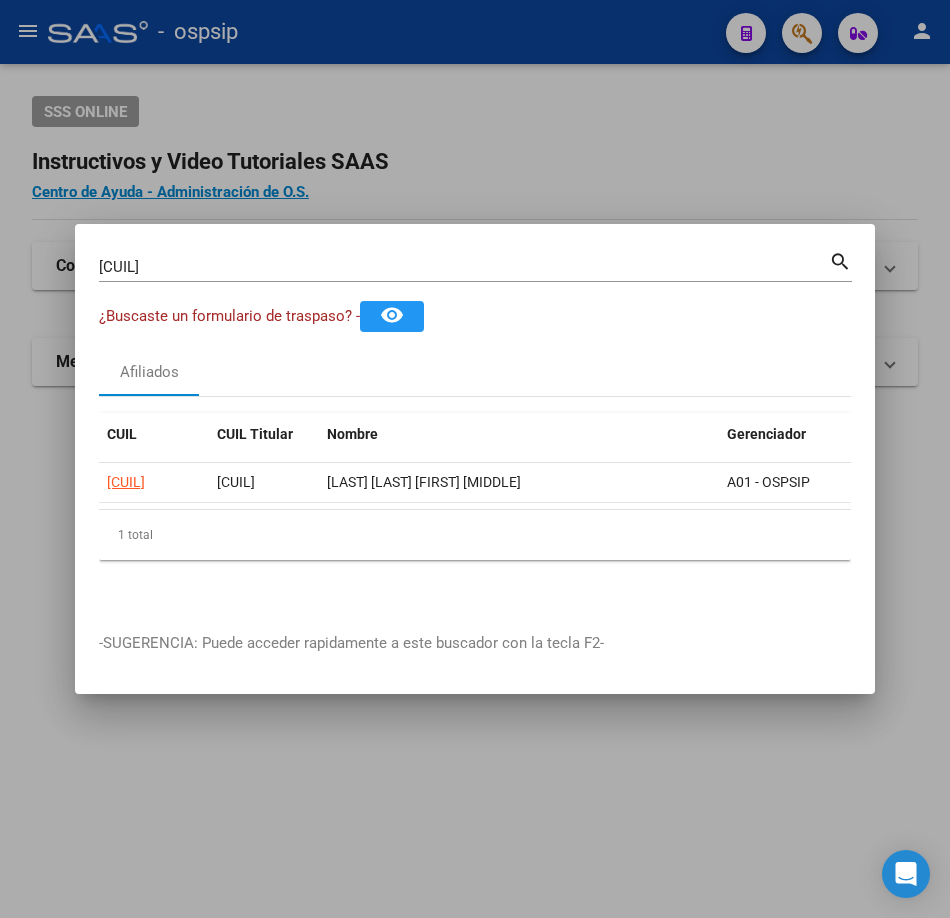 click on "[CUIL]" at bounding box center (464, 267) 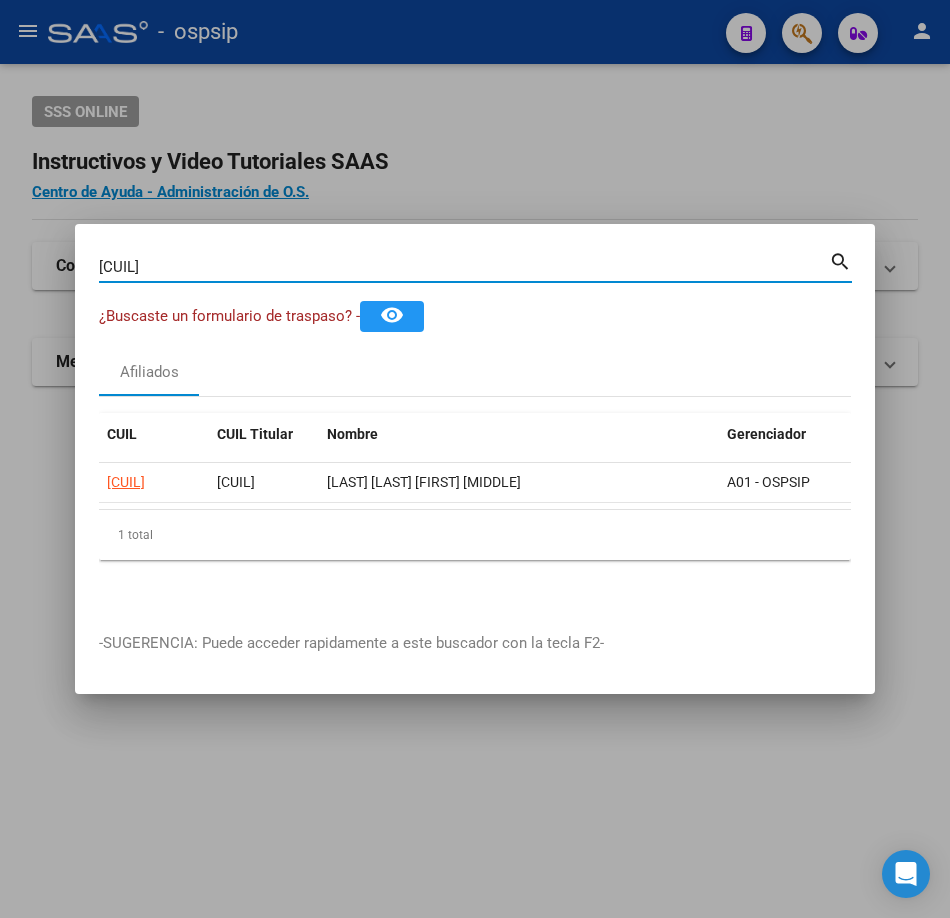 click on "[CUIL]" at bounding box center (464, 267) 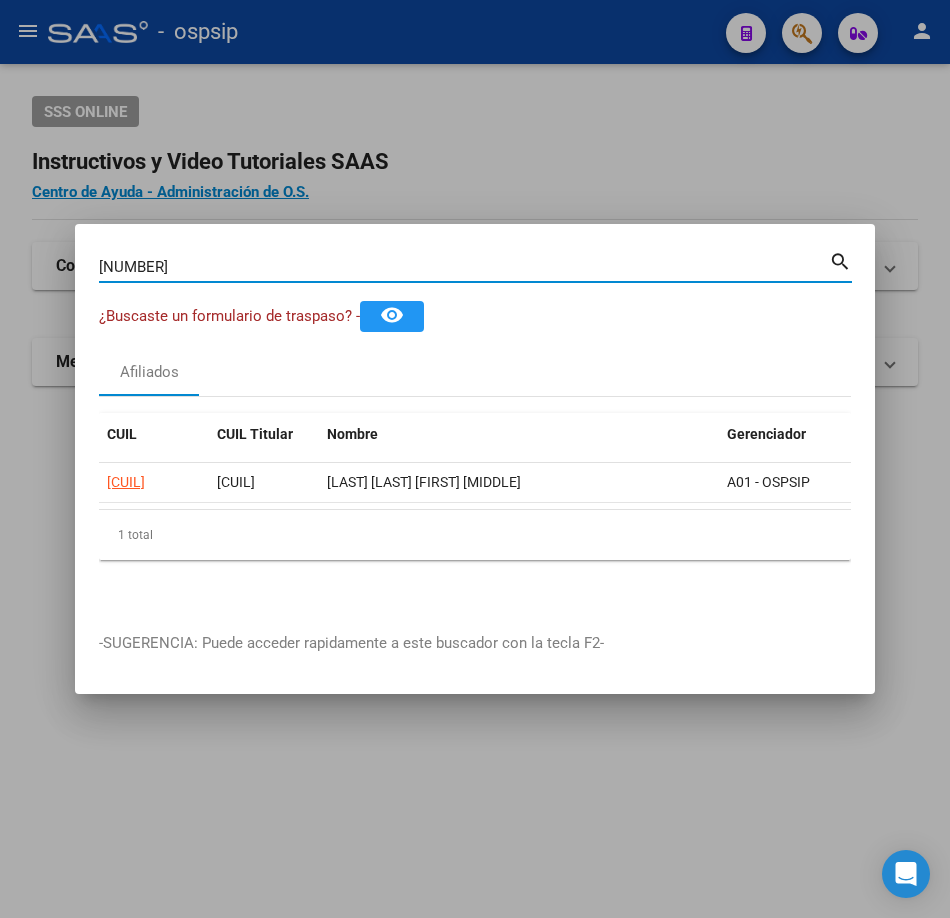type on "[NUMBER]" 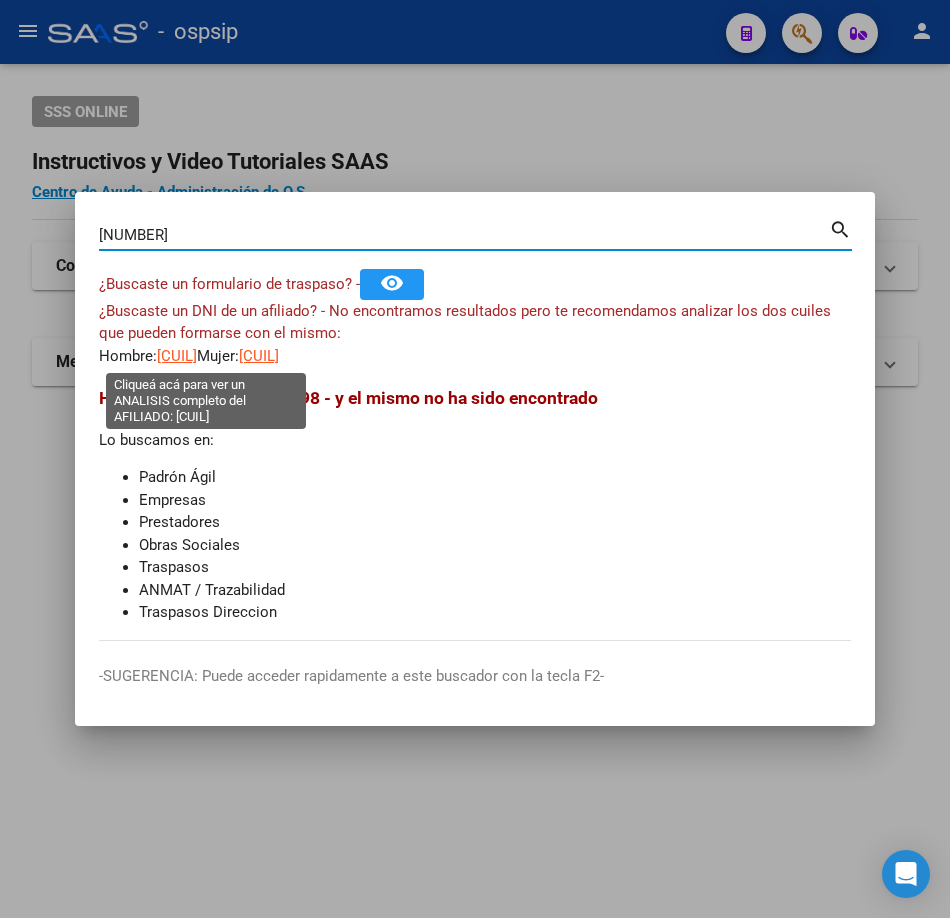 click on "[CUIL]" at bounding box center (177, 356) 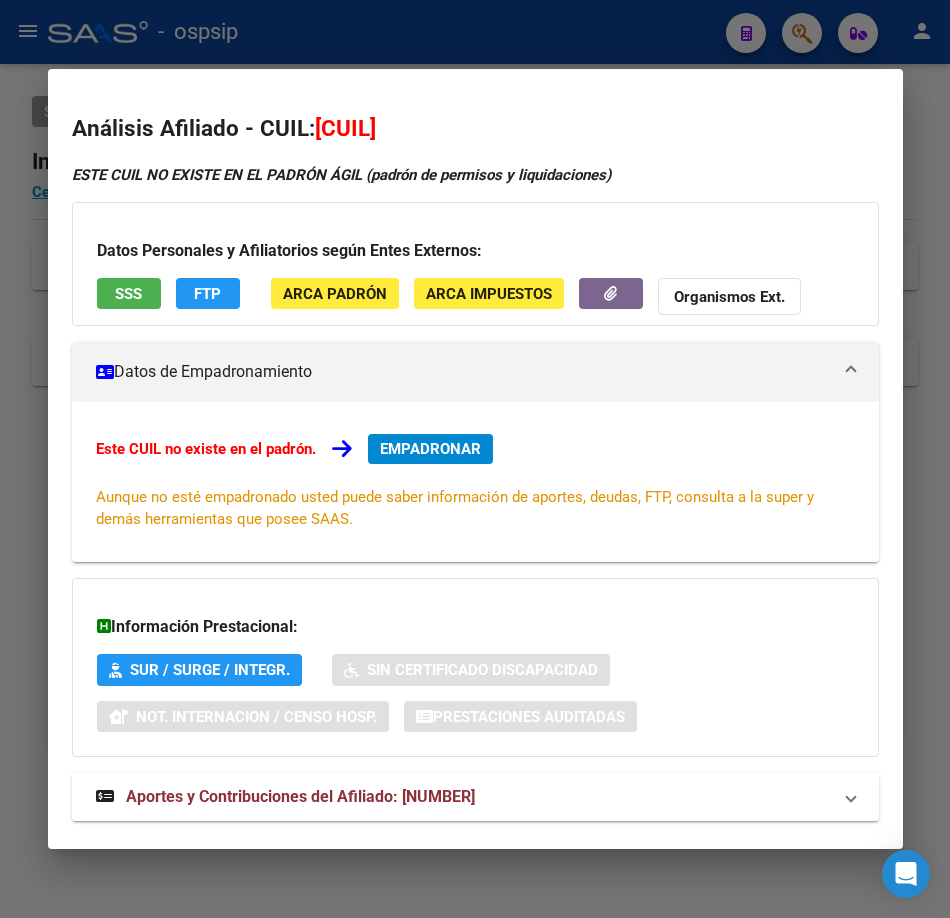 click on "Análisis Afiliado - CUIL:  [CUIL] ESTE CUIL NO EXISTE EN EL PADRÓN ÁGIL (padrón de permisos y liquidaciones) Datos Personales y Afiliatorios según Entes Externos: SSS FTP ARCA Padrón ARCA Impuestos Organismos Ext.    Datos de Empadronamiento  Este CUIL no existe en el padrón.   EMPADRONAR
Aunque no esté empadronado usted puede saber información de aportes, deudas, FTP, consulta a la super y demás herramientas que posee SAAS.   Información Prestacional:       SUR / SURGE / INTEGR.    Sin Certificado Discapacidad    Not. Internacion / Censo Hosp.  Prestaciones Auditadas     Aportes y Contribuciones del Afiliado: [CUIL] Hemos buscado el CUIL - [CUIL] - y el mismo no existe en nuestra información procesada de aportes y contribuciones  El mismo fue buscado en:  Cuenta Corriente Devengada de Régimen General Cuenta Corriente Devengada de Monotributo / Personal Doméstico Percibidos de Aportes Detallado Percibido por Fiscalización Percibido Total Archivos de Nóminas ARCA" at bounding box center [475, 459] 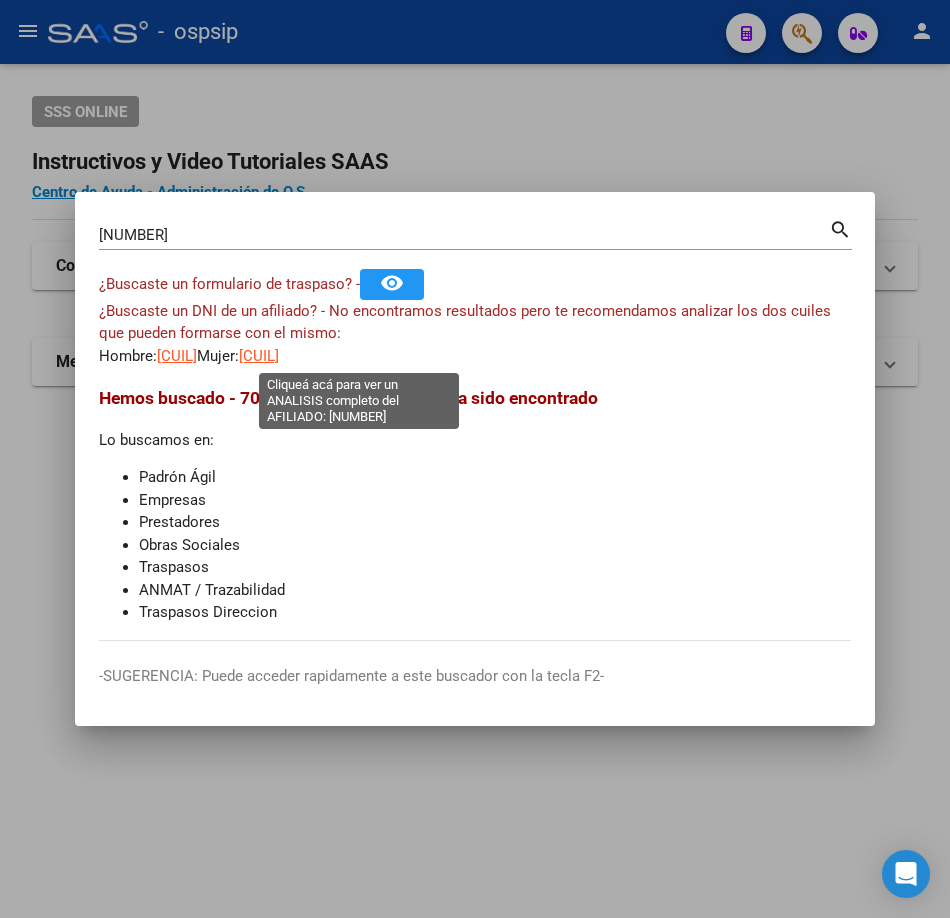 click on "[CUIL]" at bounding box center [259, 356] 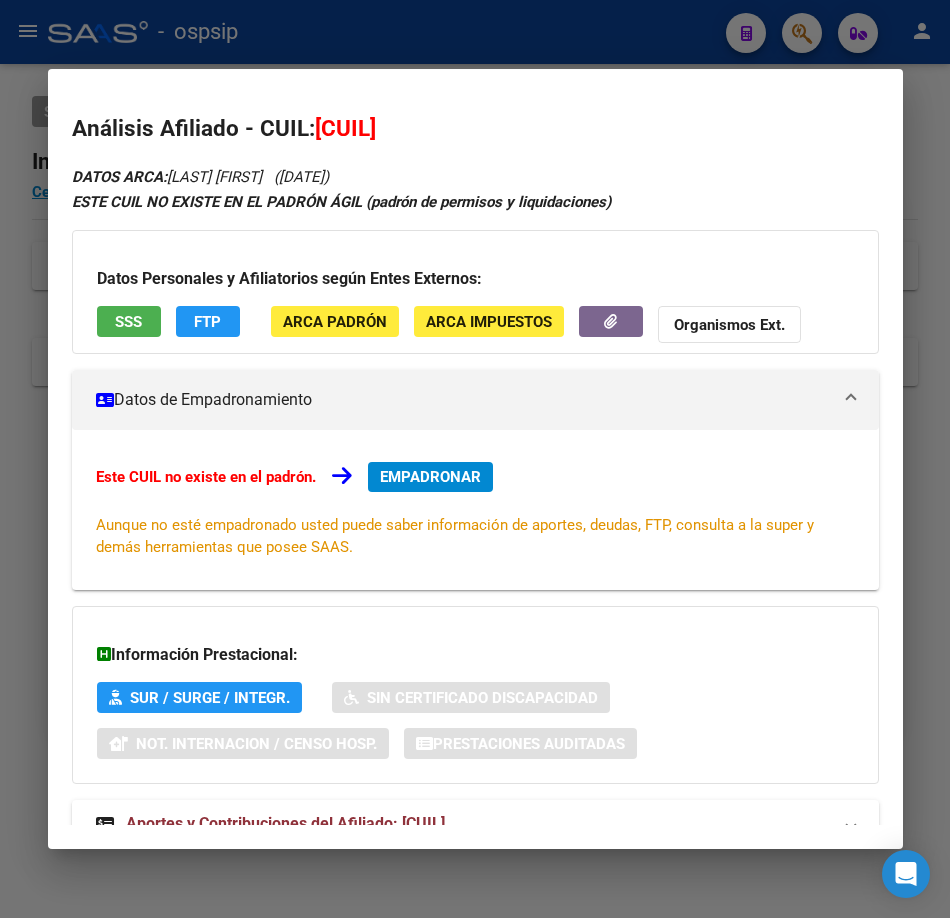 click on "SSS" at bounding box center [129, 321] 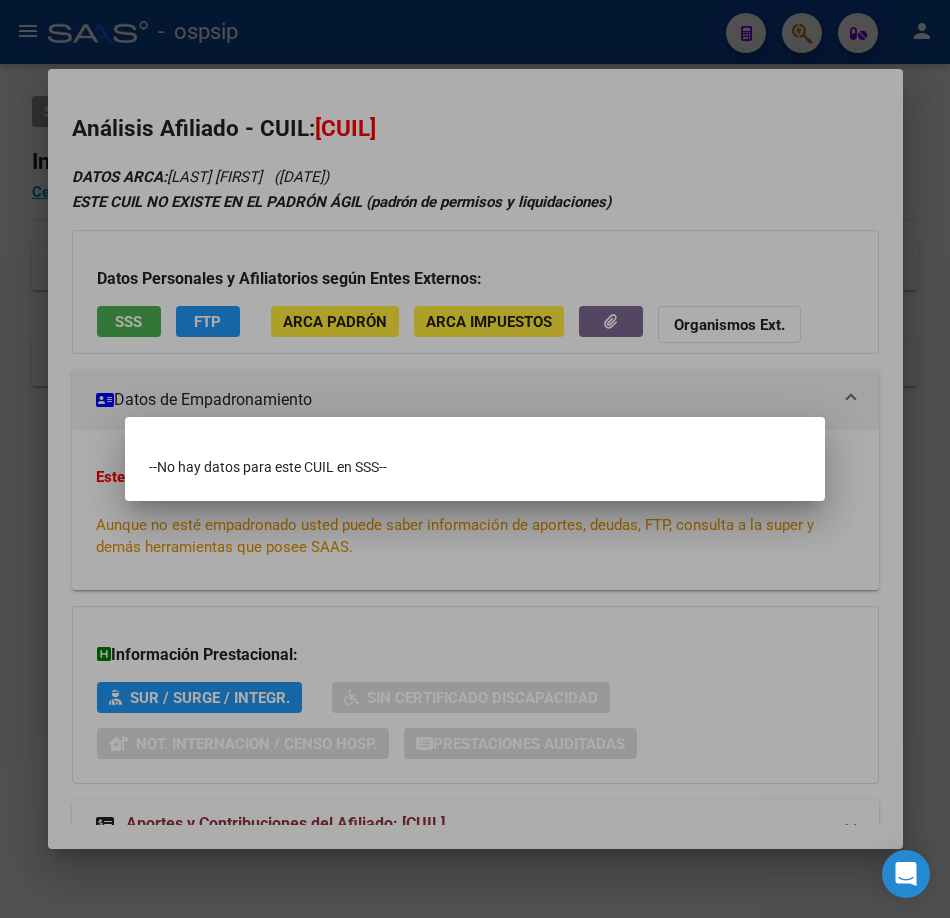click at bounding box center [475, 459] 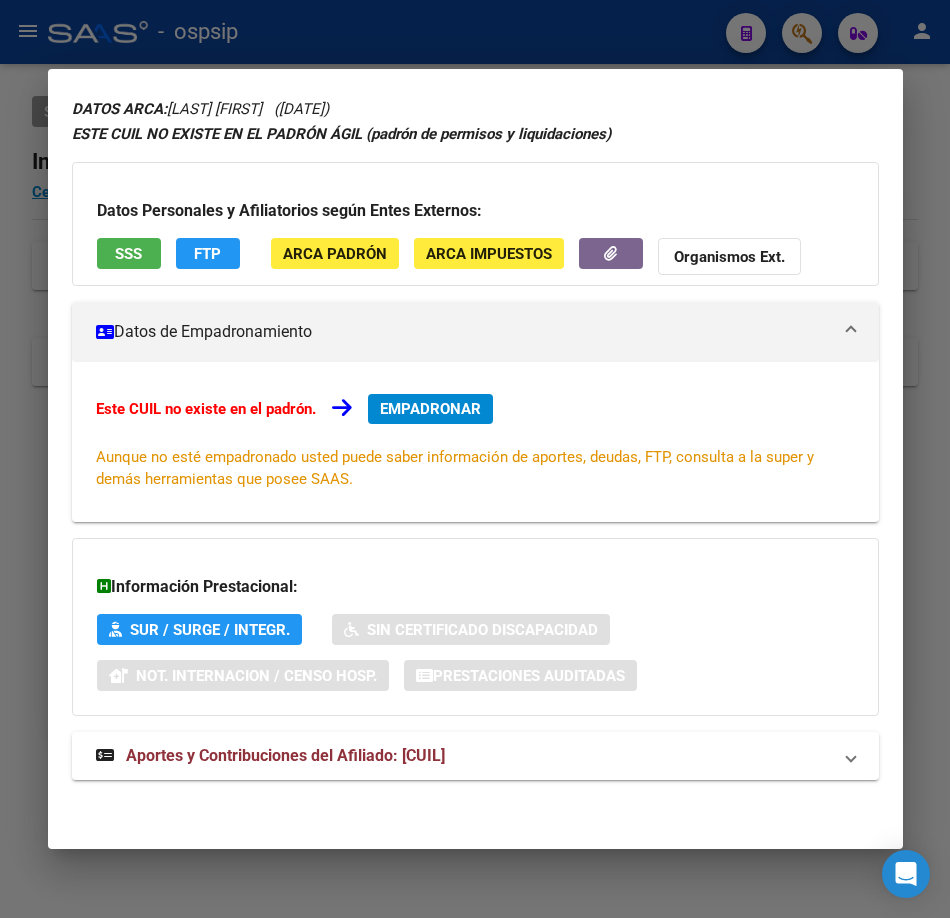 click on "DATOS ARCA:  [LAST] [LAST]       ([DDMMYYYY])  ESTE CUIL NO EXISTE EN EL PADRÓN ÁGIL (padrón de permisos y liquidaciones) Datos Personales y Afiliatorios según Entes Externos: SSS FTP ARCA Padrón ARCA Impuestos Organismos Ext.    Datos de Empadronamiento  Este CUIL no existe en el padrón.   EMPADRONAR
Aunque no esté empadronado usted puede saber información de aportes, deudas, FTP, consulta a la super y demás herramientas que posee SAAS.   Información Prestacional:       SUR / SURGE / INTEGR.    Sin Certificado Discapacidad    Not. Internacion / Censo Hosp.  Prestaciones Auditadas     Aportes y Contribuciones del Afiliado: [CUIL] Hemos buscado el CUIL - [CUIL] - y el mismo no existe en nuestra información procesada de aportes y contribuciones  El mismo fue buscado en:  Cuenta Corriente Devengada de Régimen General Cuenta Corriente Devengada de Monotributo / Personal Doméstico Percibidos de Aportes Detallado Percibido por Fiscalización Percibido Total Archivo Desempleo ANSES" at bounding box center [475, 449] 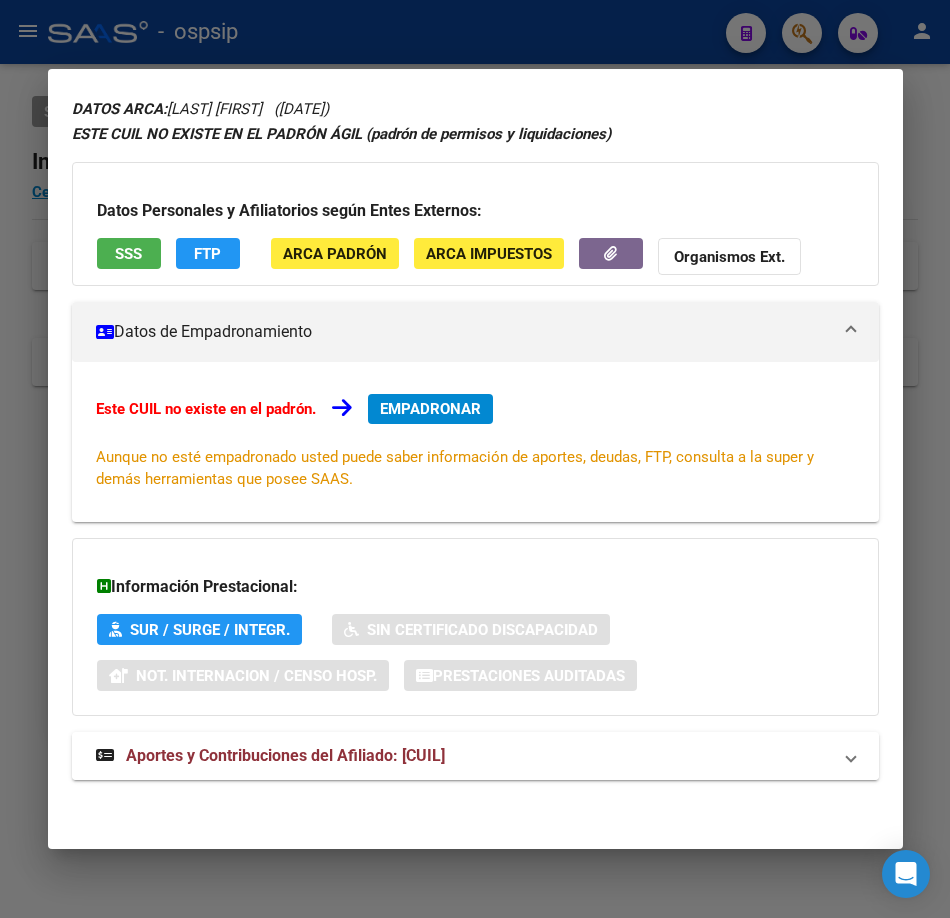 click on "Aportes y Contribuciones del Afiliado: [CUIL]" at bounding box center [475, 756] 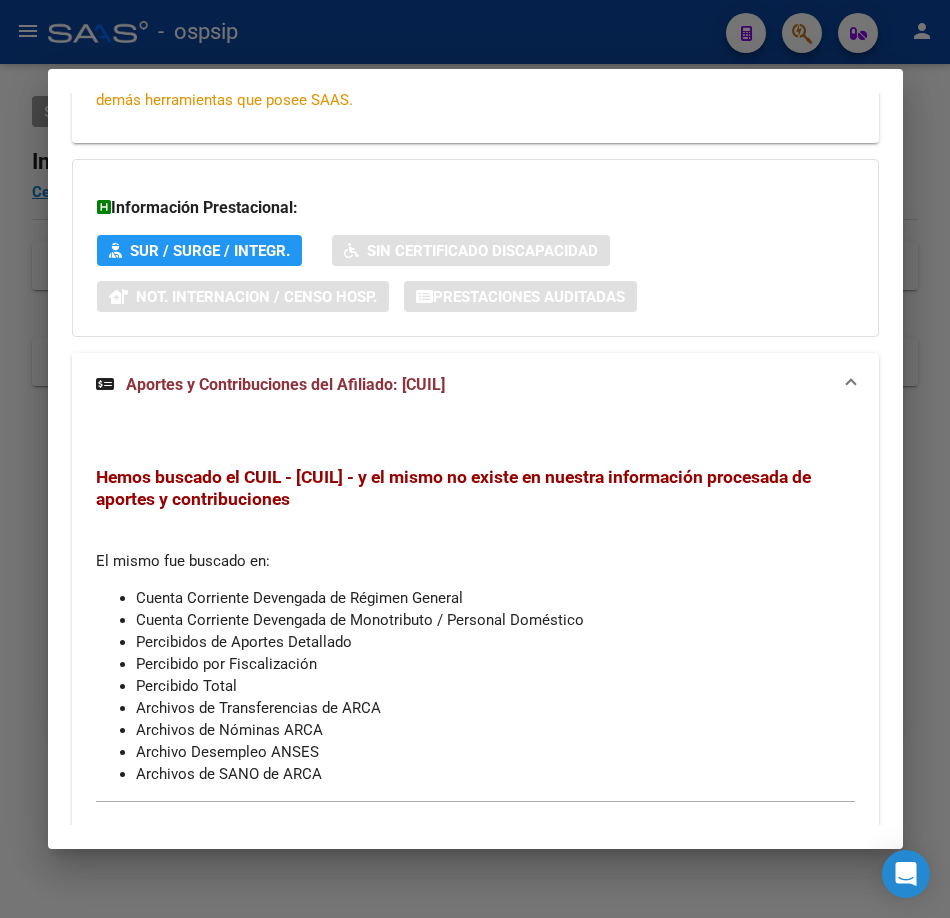 scroll, scrollTop: 501, scrollLeft: 0, axis: vertical 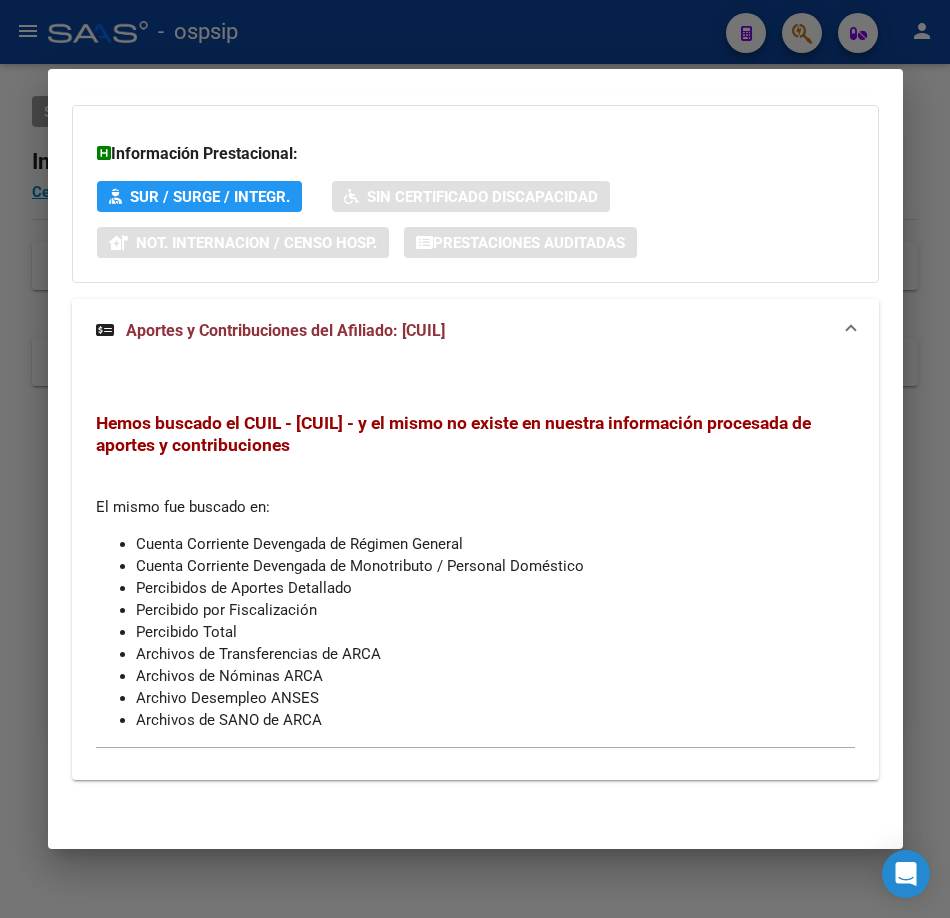 click at bounding box center [475, 459] 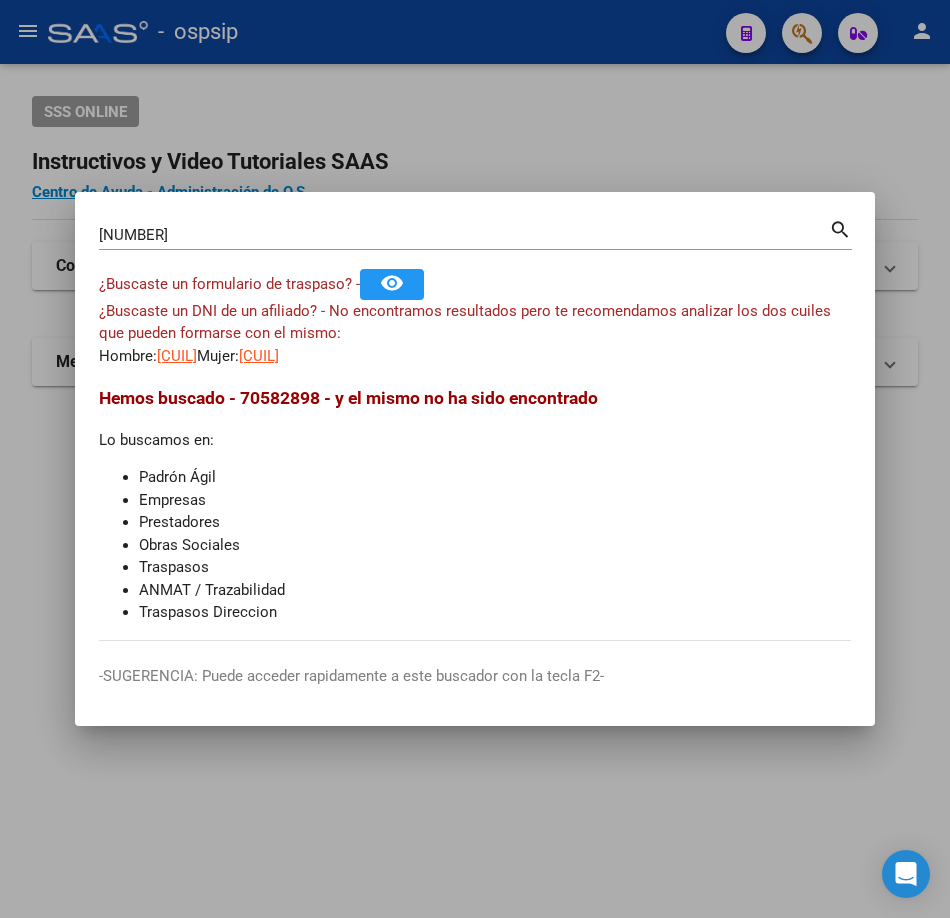 click on "[NUMBER]" at bounding box center [464, 235] 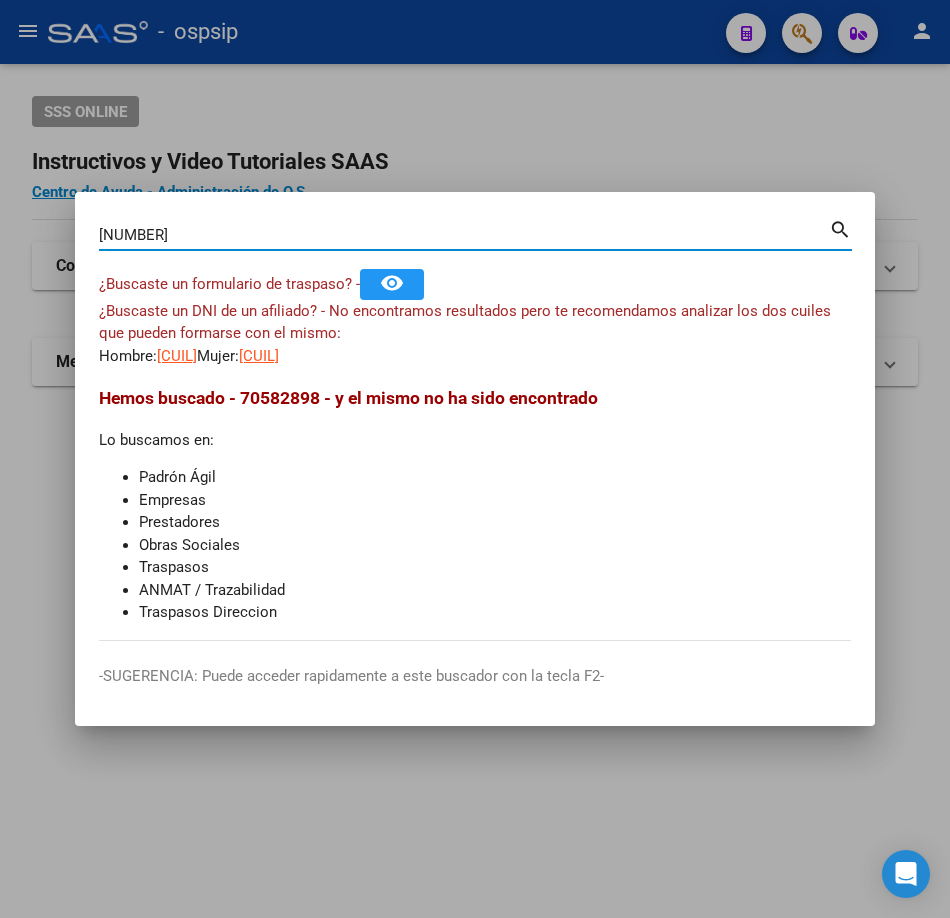 click on "[NUMBER]" at bounding box center (464, 235) 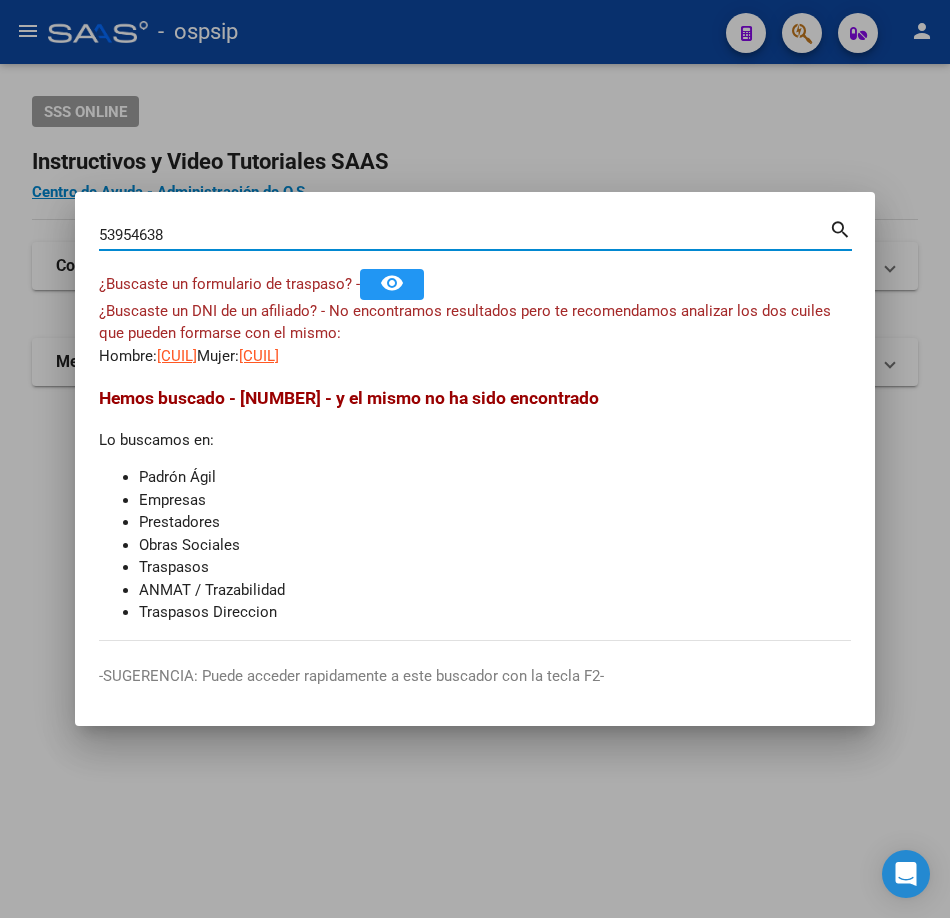 type on "53954638" 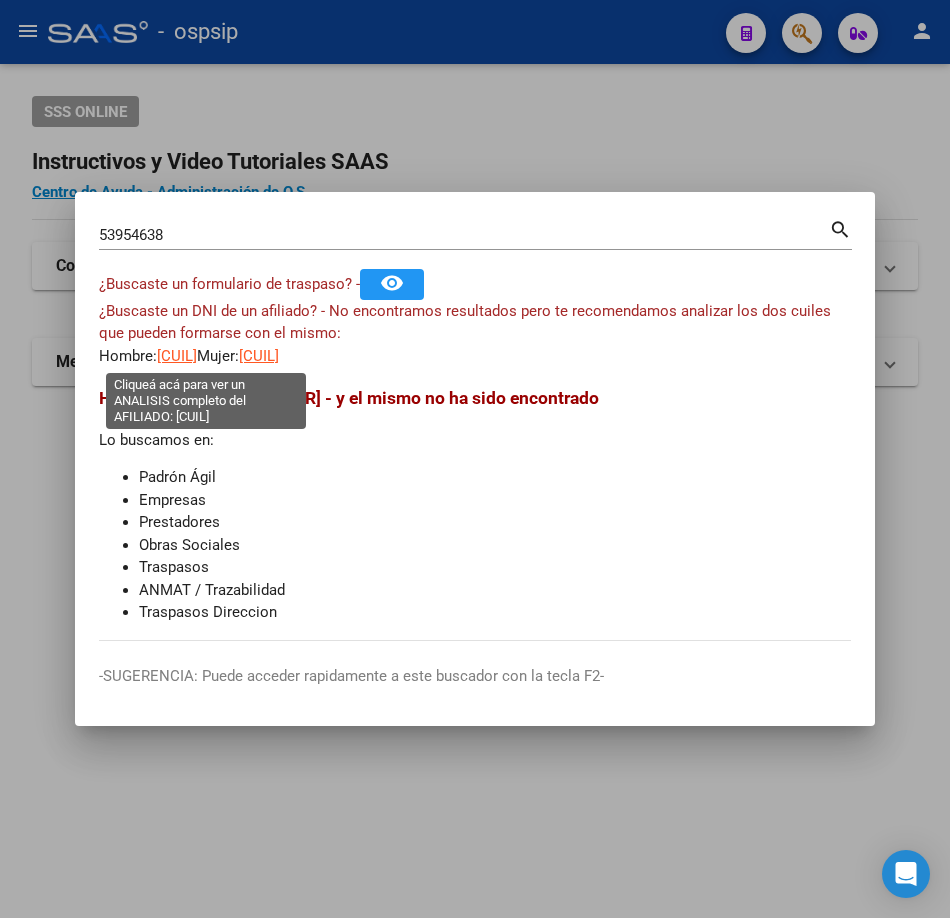 click on "[CUIL]" at bounding box center (177, 356) 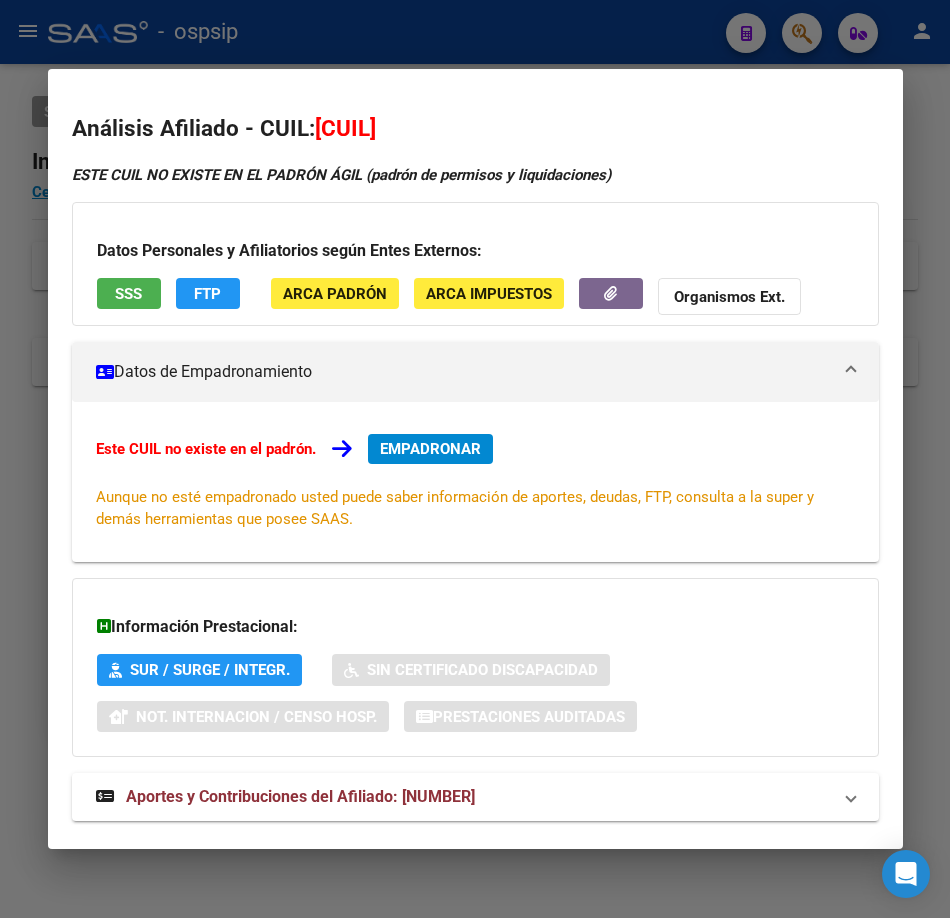 click at bounding box center (475, 459) 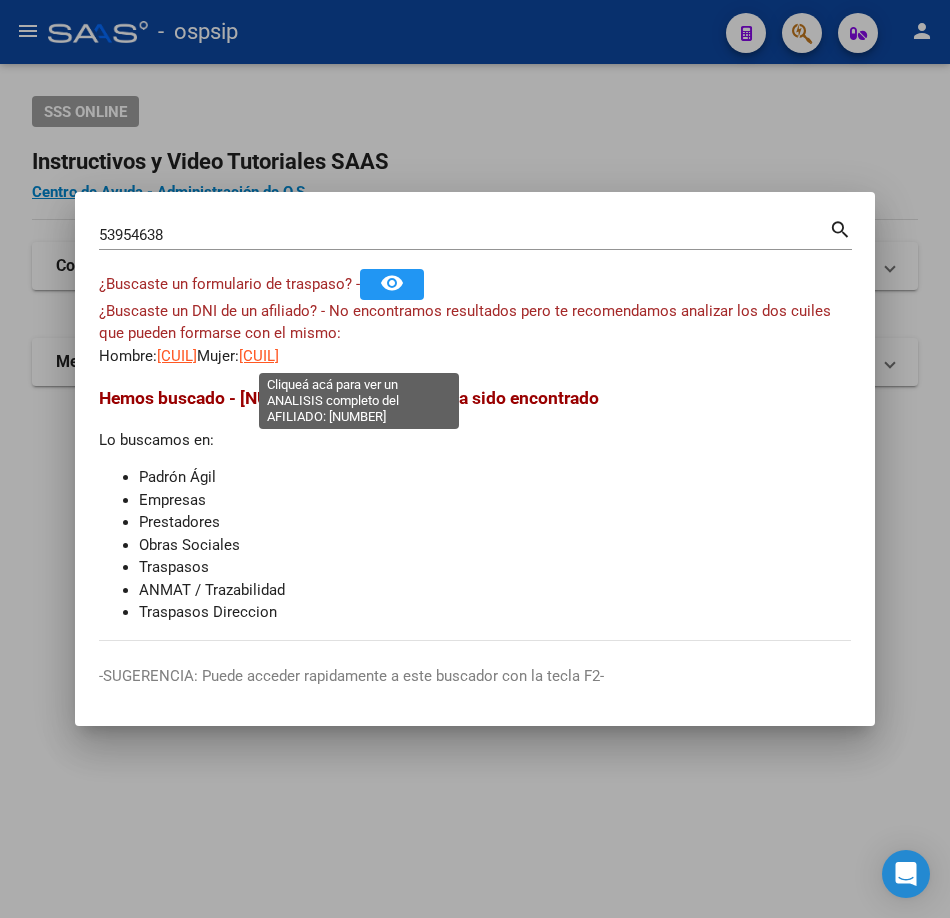 click on "[CUIL]" at bounding box center (259, 356) 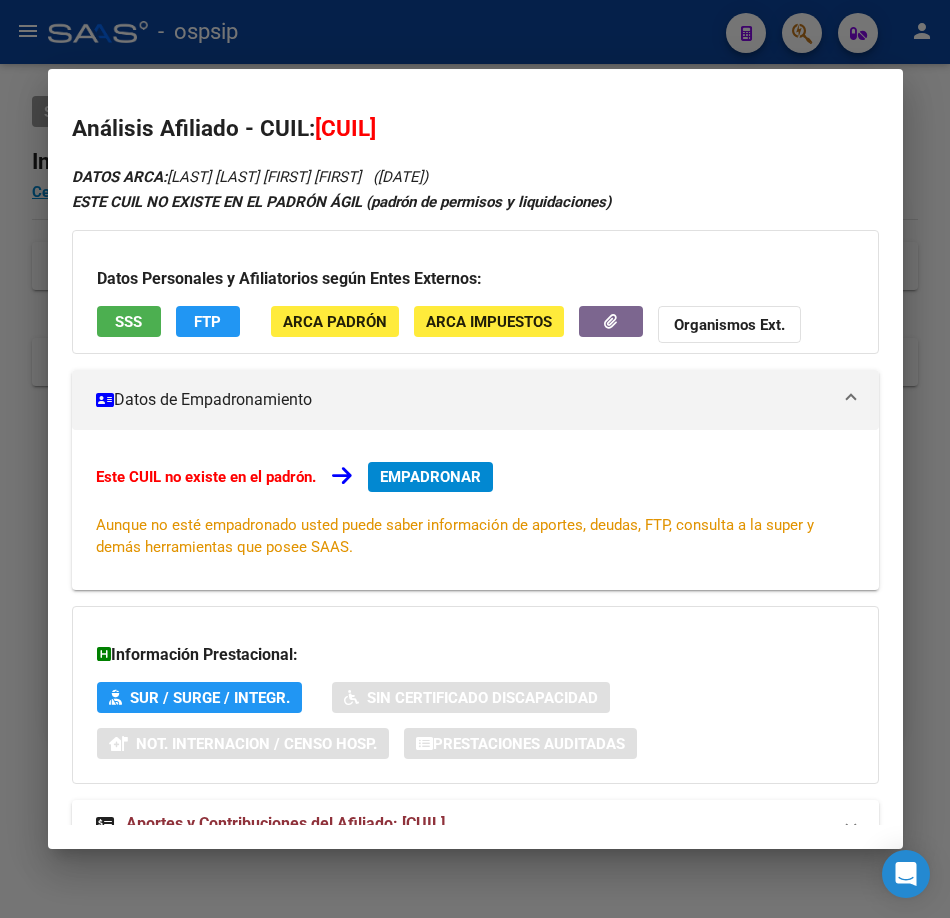 click on "Datos Personales y Afiliatorios según Entes Externos: SSS FTP ARCA Padrón ARCA Impuestos Organismos Ext." at bounding box center [475, 292] 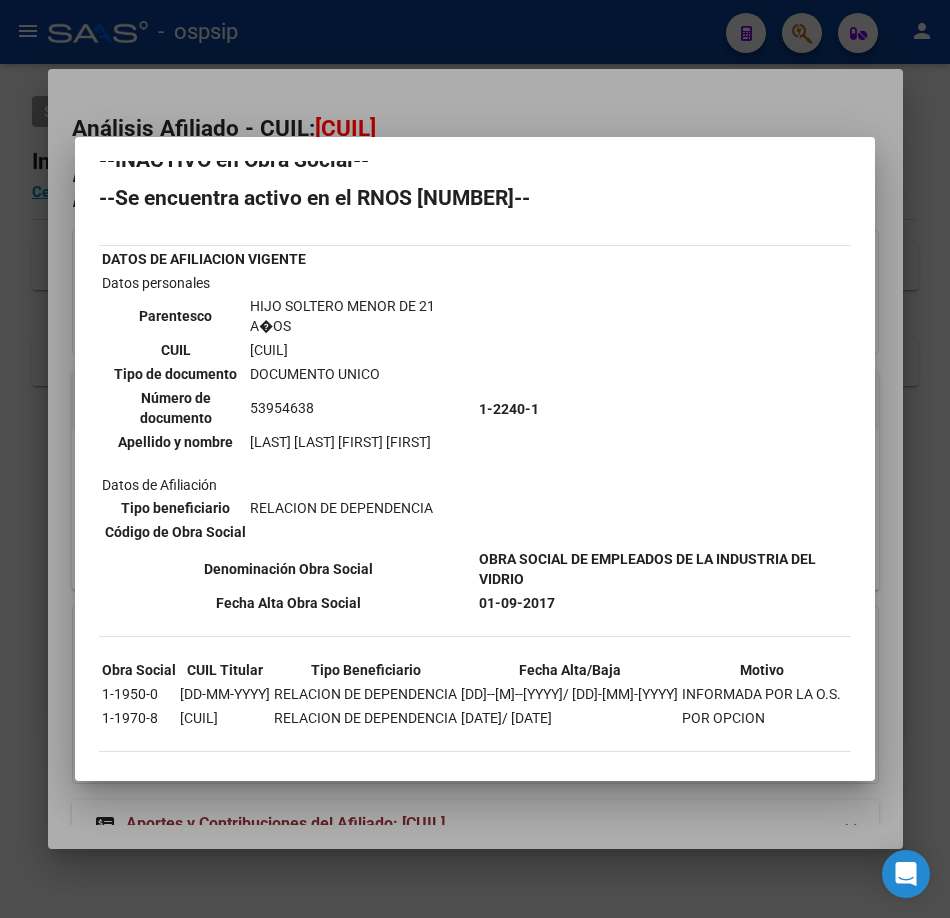 scroll, scrollTop: 42, scrollLeft: 0, axis: vertical 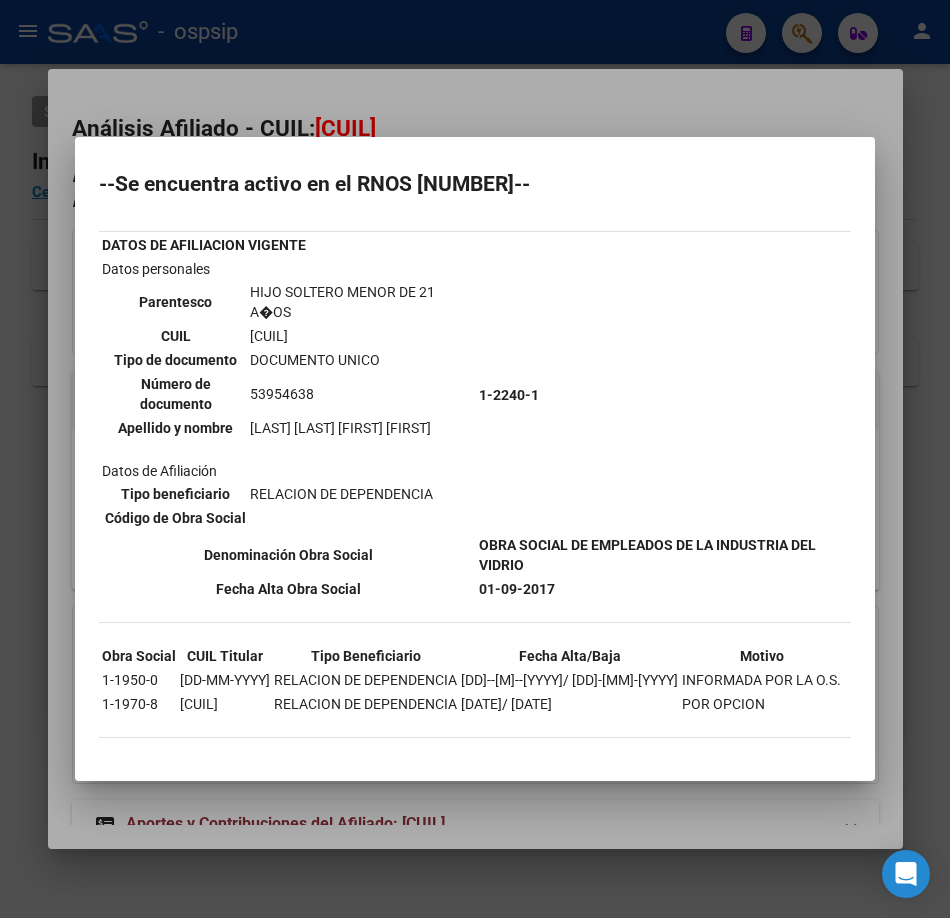 click at bounding box center [475, 459] 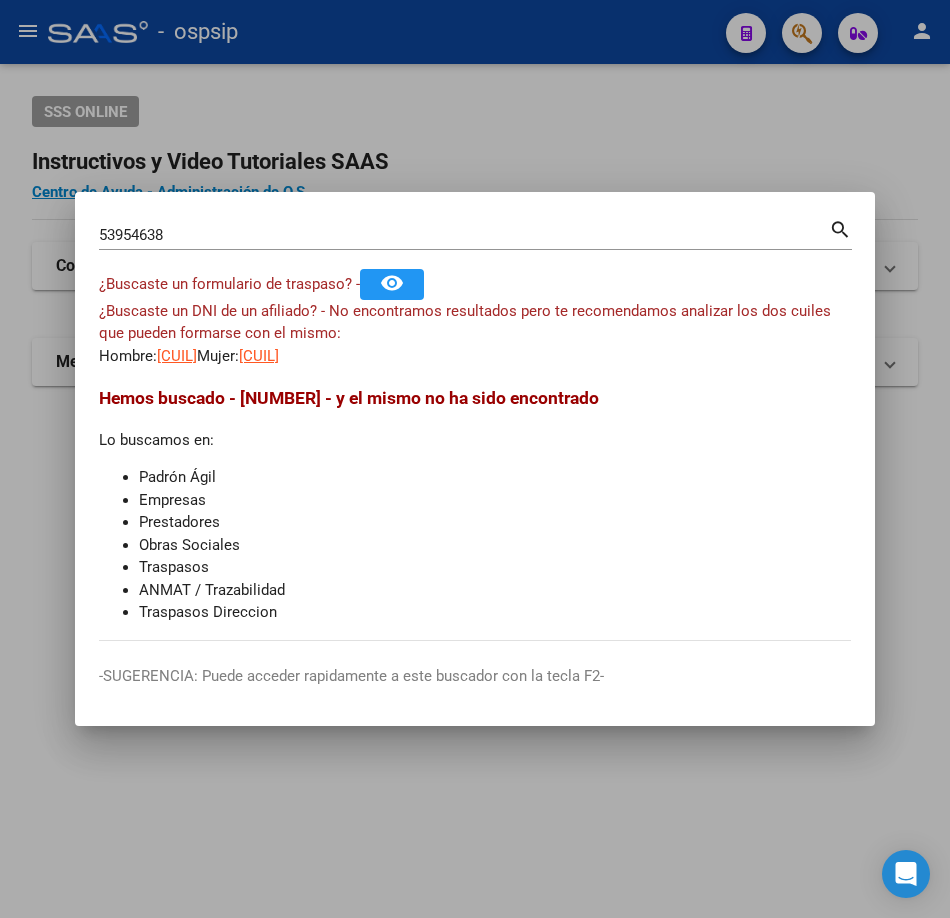 click on "53954638" at bounding box center [464, 235] 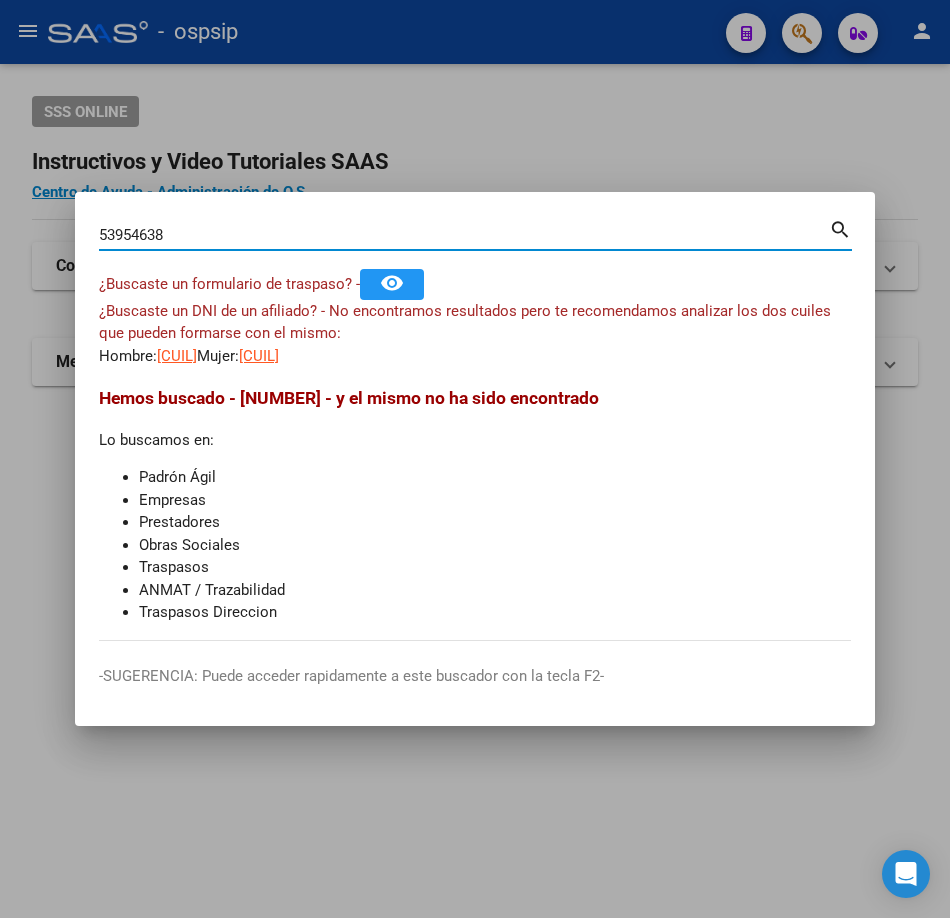 click on "53954638" at bounding box center [464, 235] 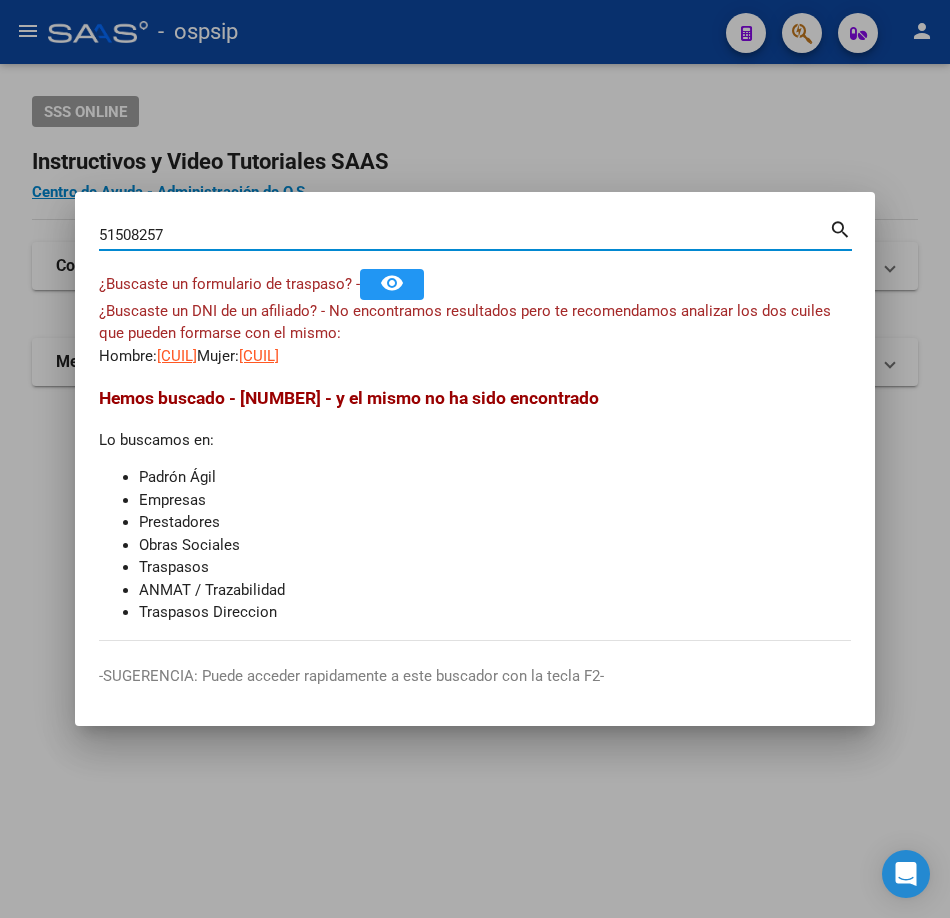 type on "51508257" 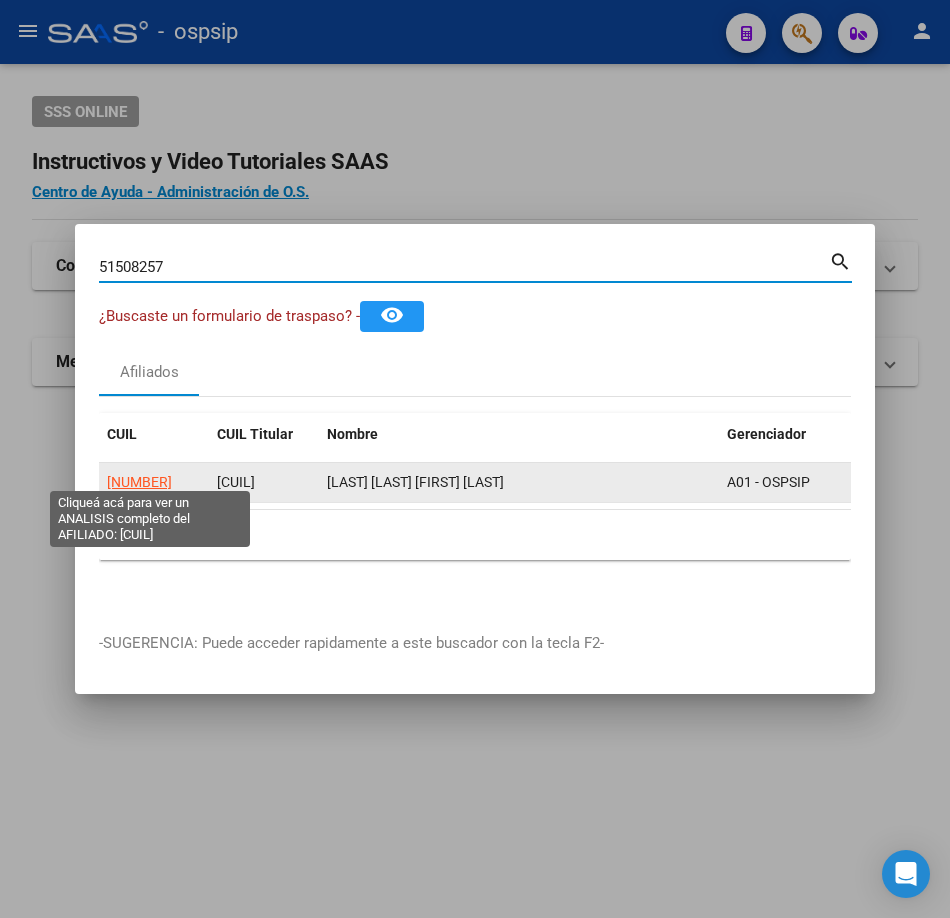 click on "[NUMBER]" 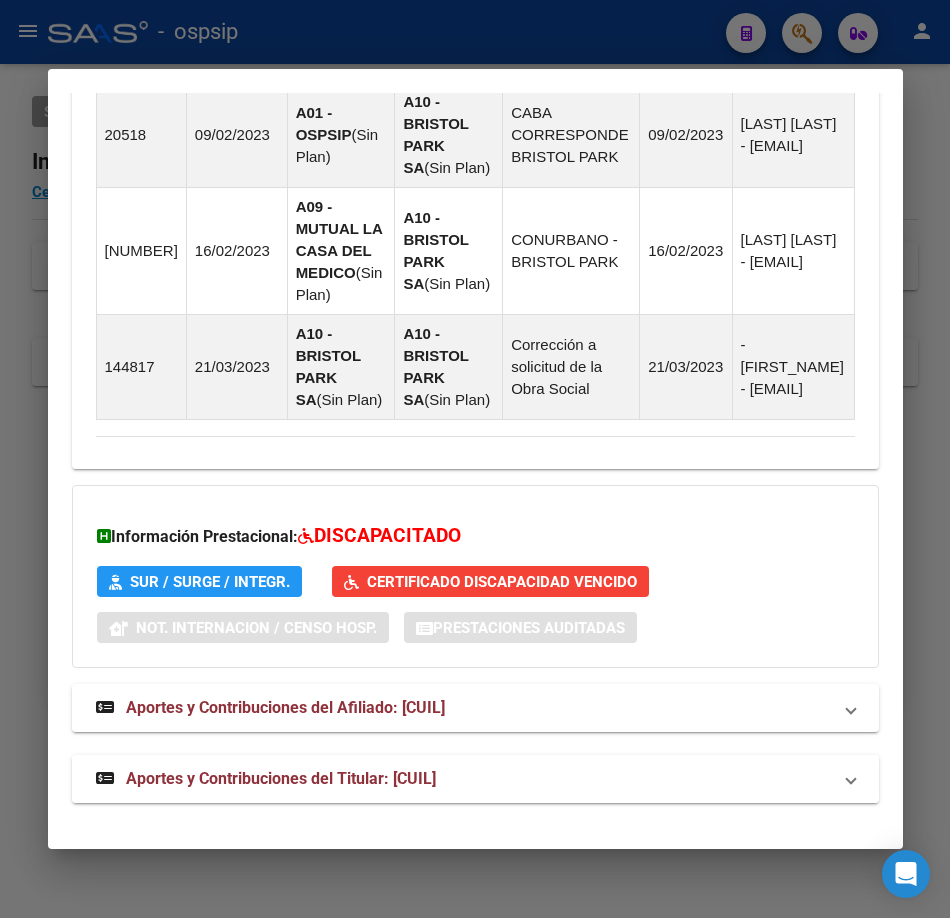 click on "Aportes y Contribuciones del Titular: [CUIL]" at bounding box center [475, 779] 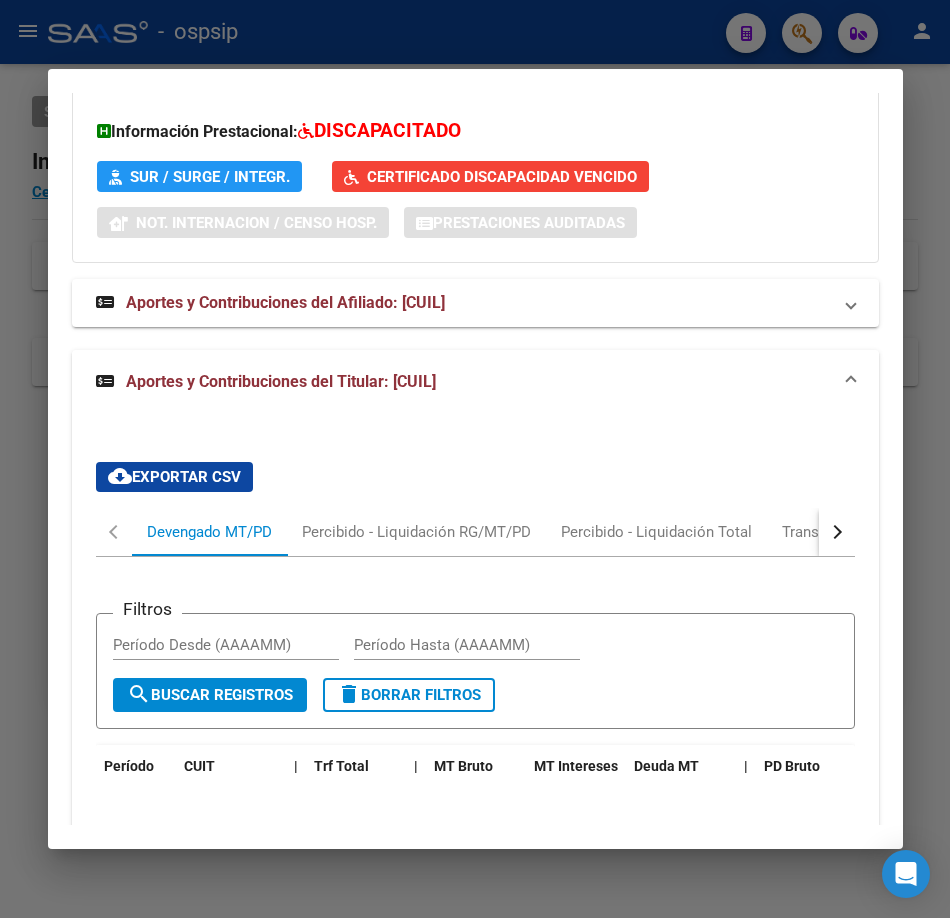 scroll, scrollTop: 2407, scrollLeft: 0, axis: vertical 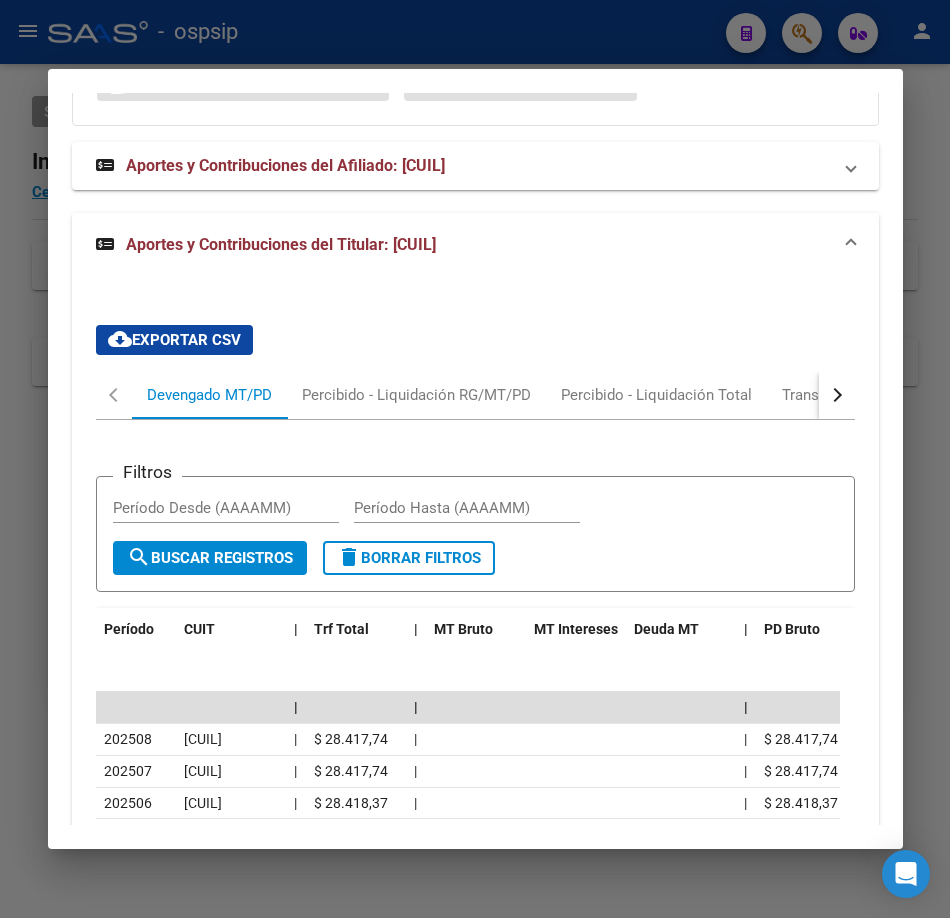 click at bounding box center (475, 459) 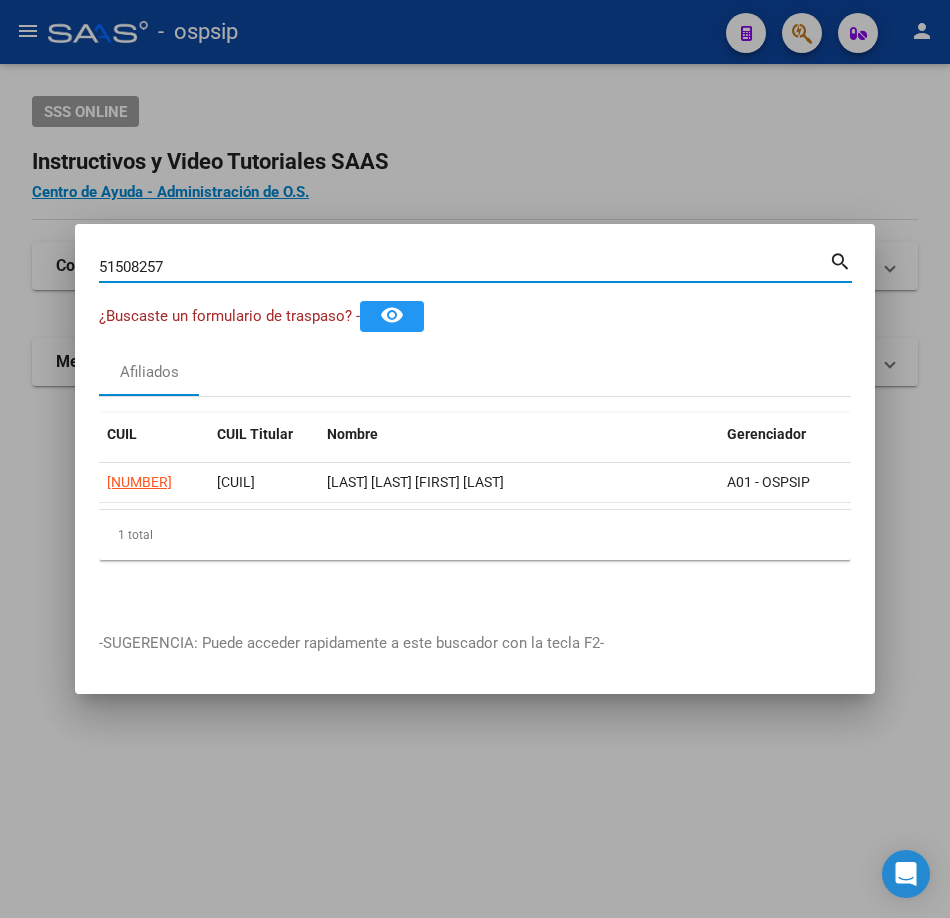 click on "51508257" at bounding box center (464, 267) 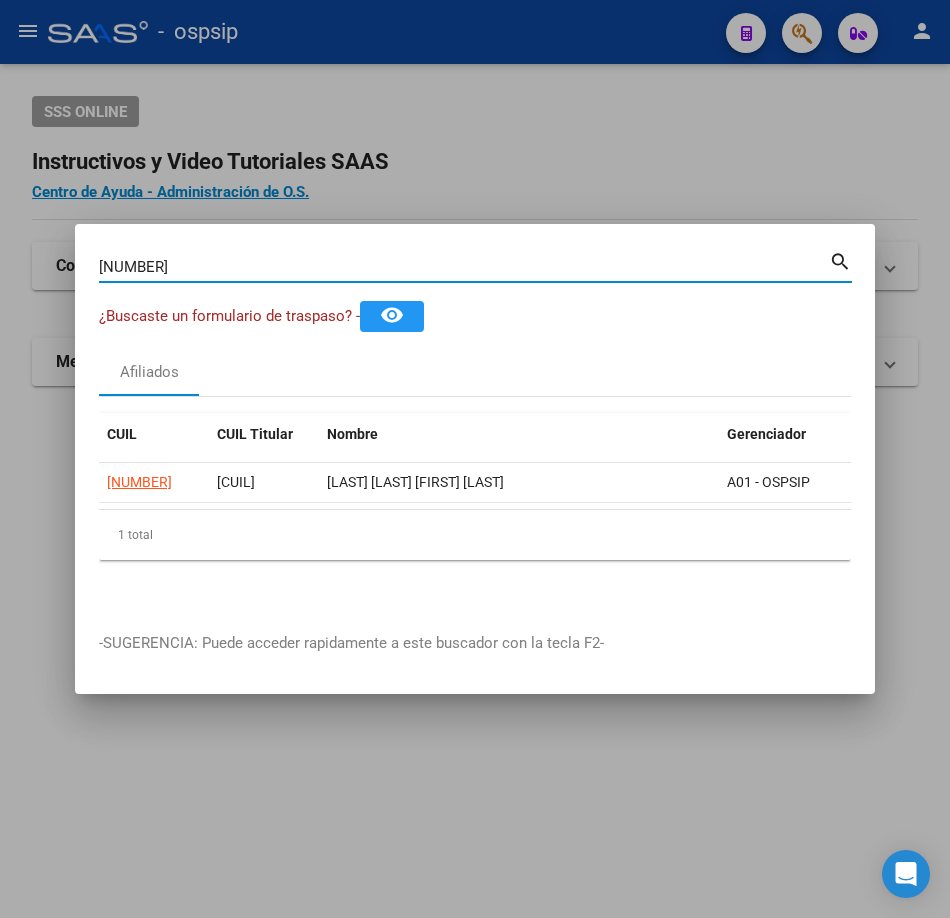 type on "[NUMBER]" 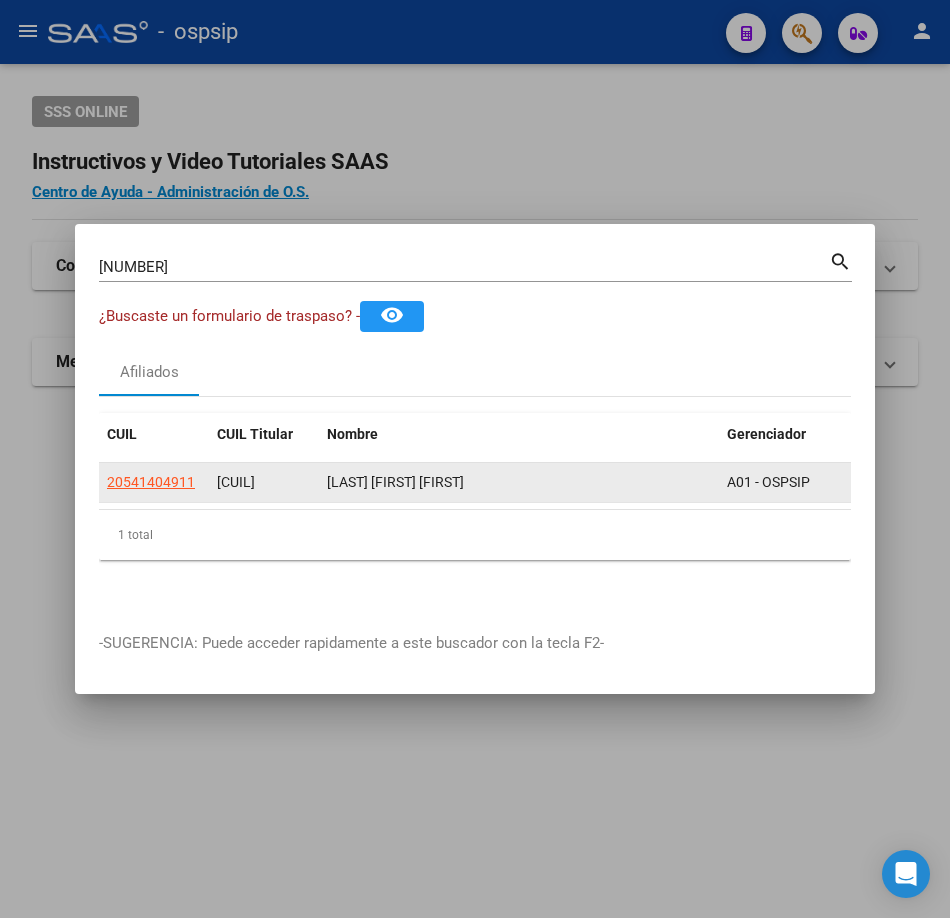 drag, startPoint x: 140, startPoint y: 501, endPoint x: 144, endPoint y: 487, distance: 14.56022 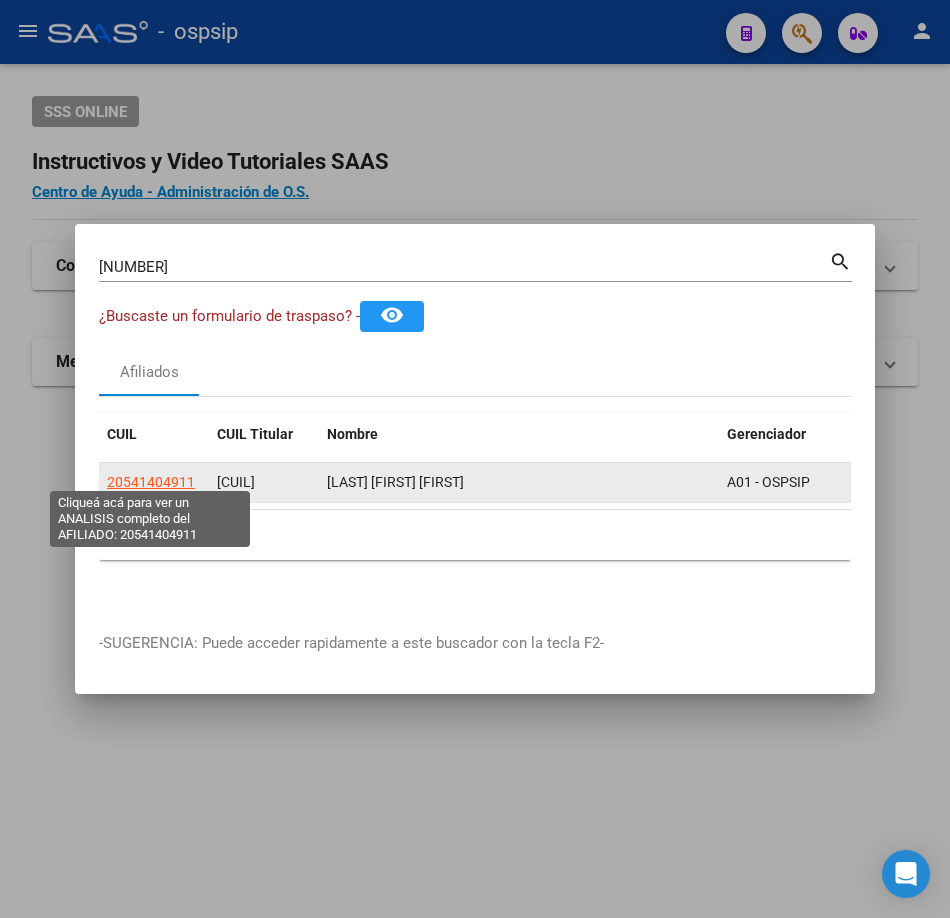click on "20541404911" 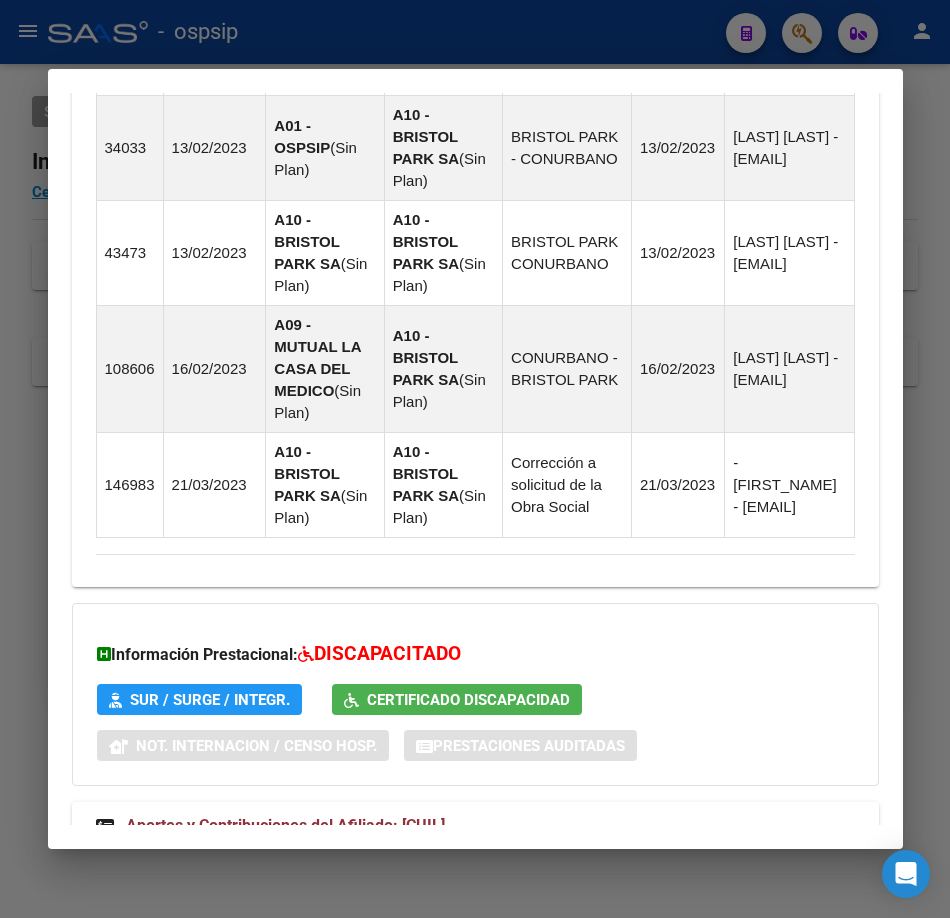 scroll, scrollTop: 2068, scrollLeft: 0, axis: vertical 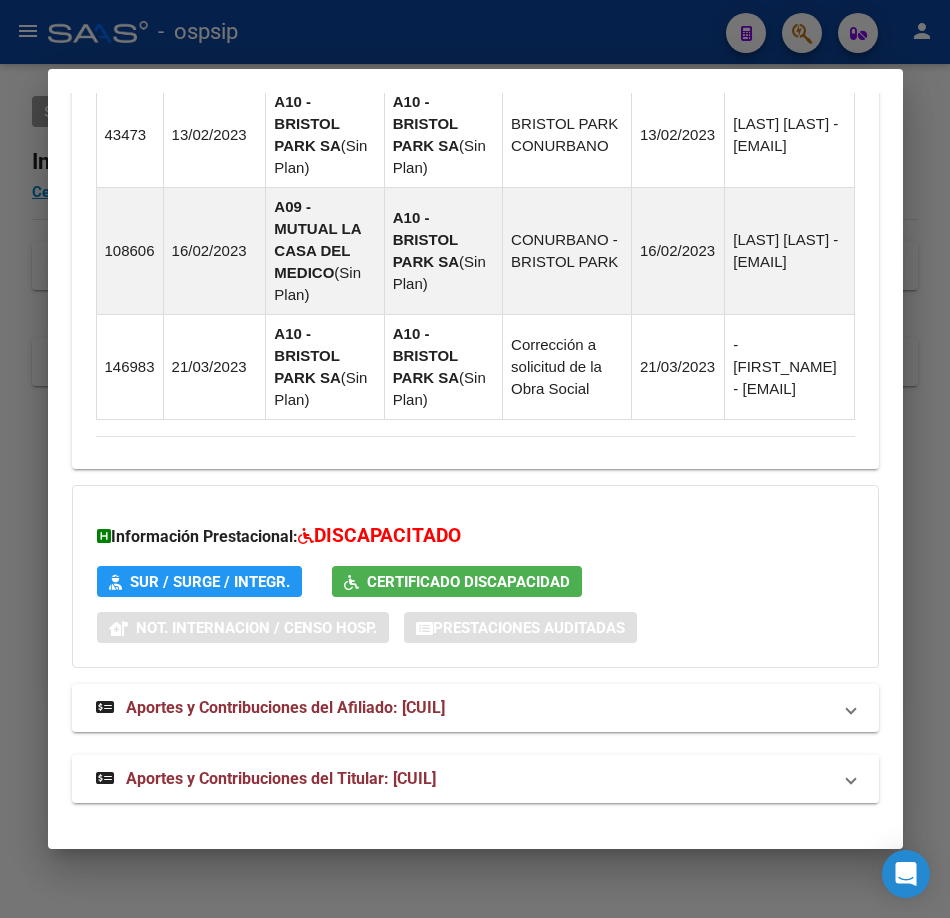 click on "Aportes y Contribuciones del Titular: [CUIL]" at bounding box center [475, 779] 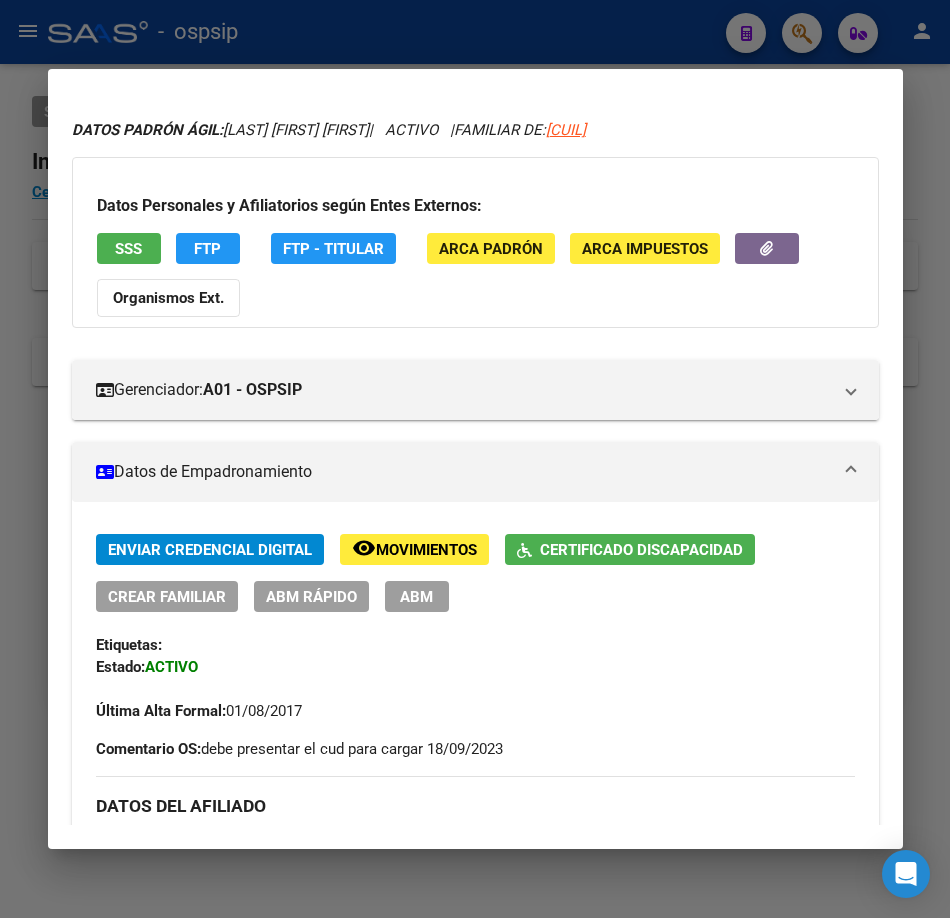 scroll, scrollTop: 0, scrollLeft: 0, axis: both 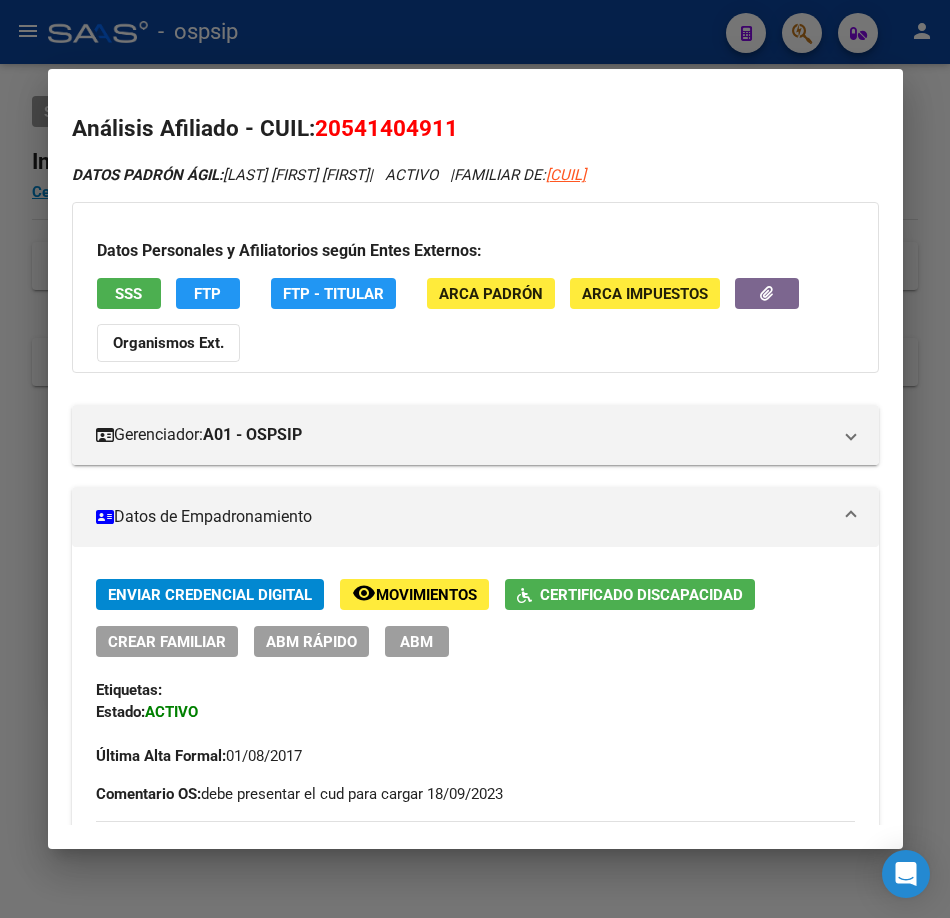click on "SSS" at bounding box center [129, 293] 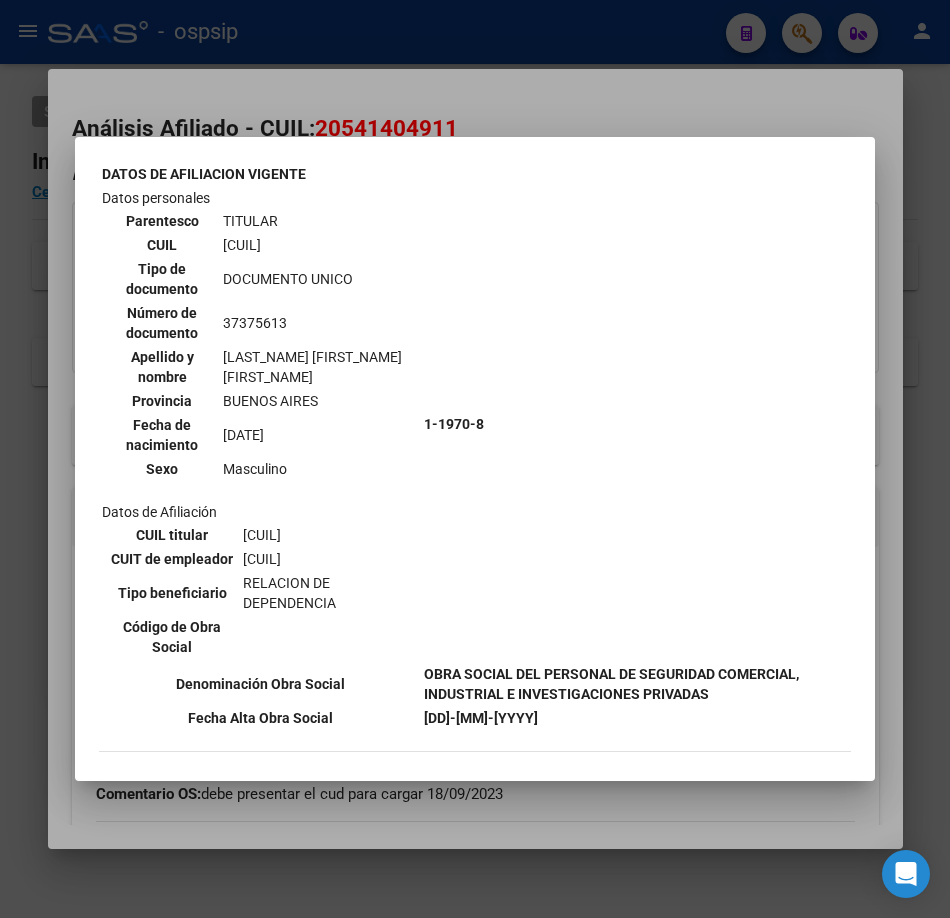 scroll, scrollTop: 200, scrollLeft: 0, axis: vertical 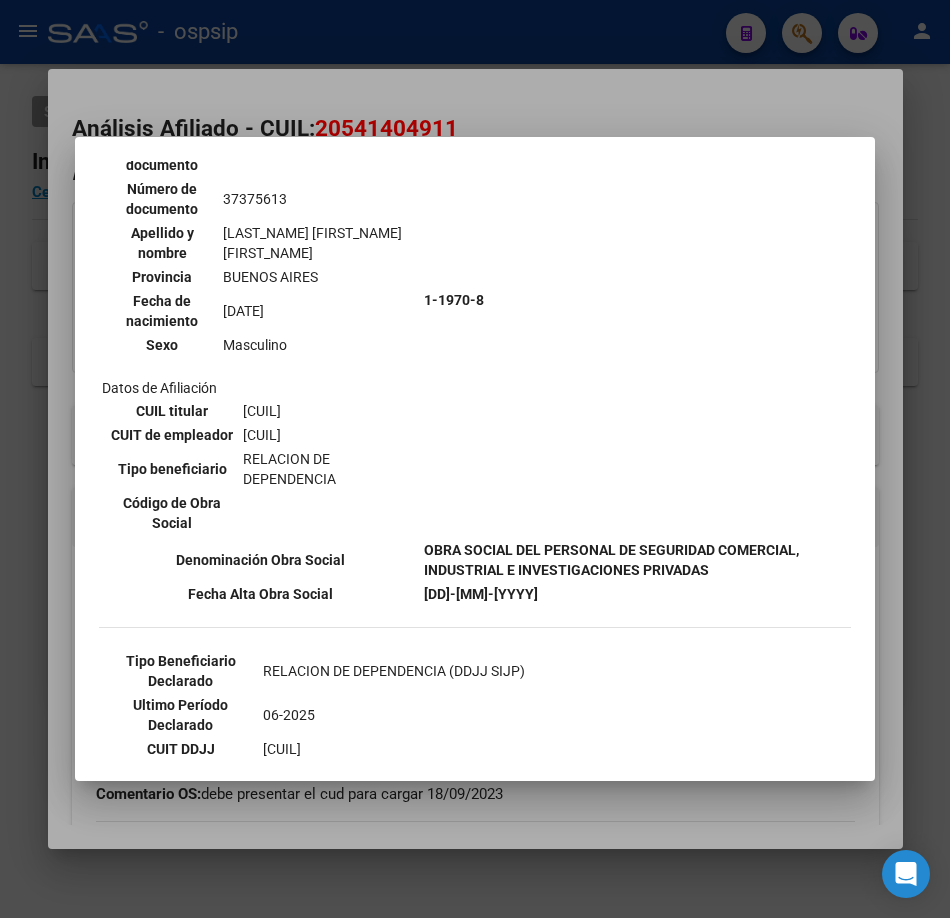 click at bounding box center (475, 459) 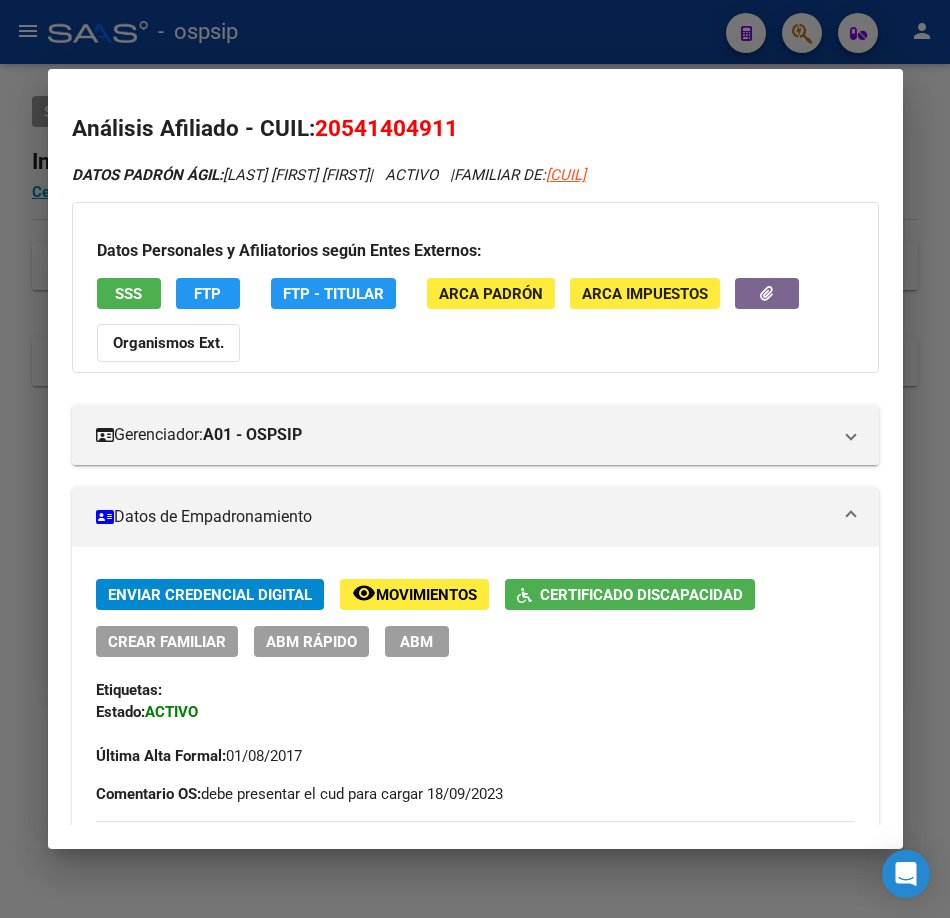 click at bounding box center [475, 459] 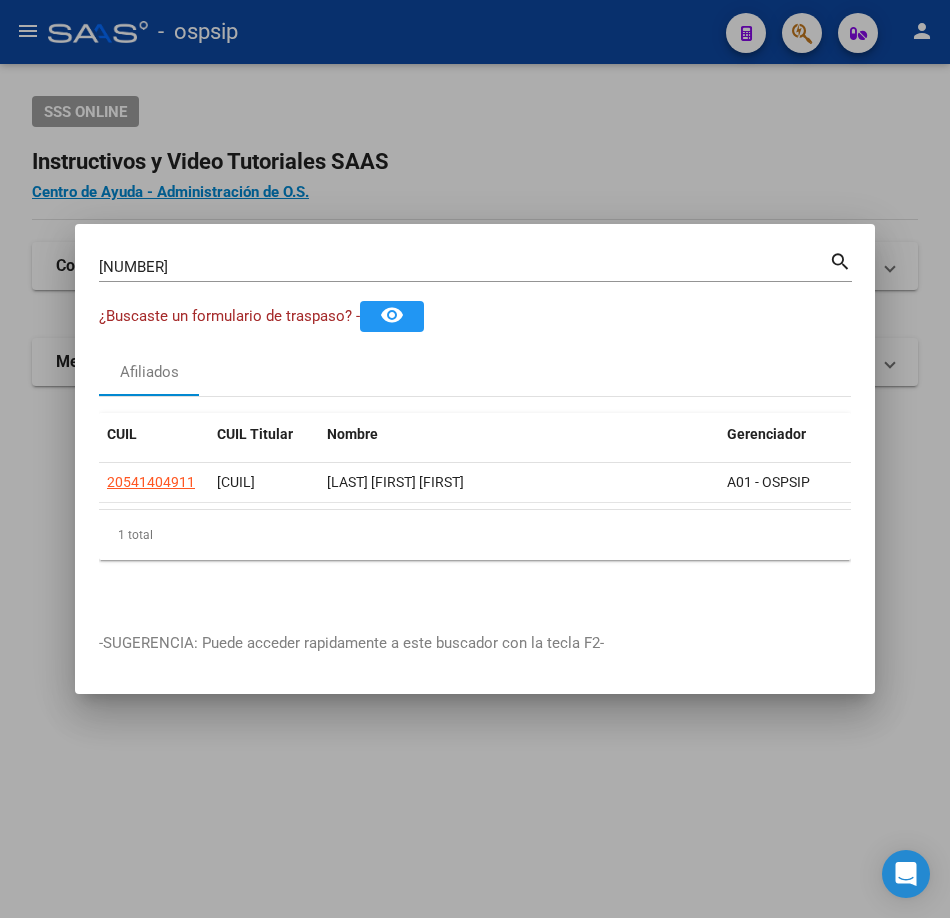 click on "54140491 Buscar (apellido, dni, cuil, nro traspaso, cuit, obra social)" at bounding box center (464, 267) 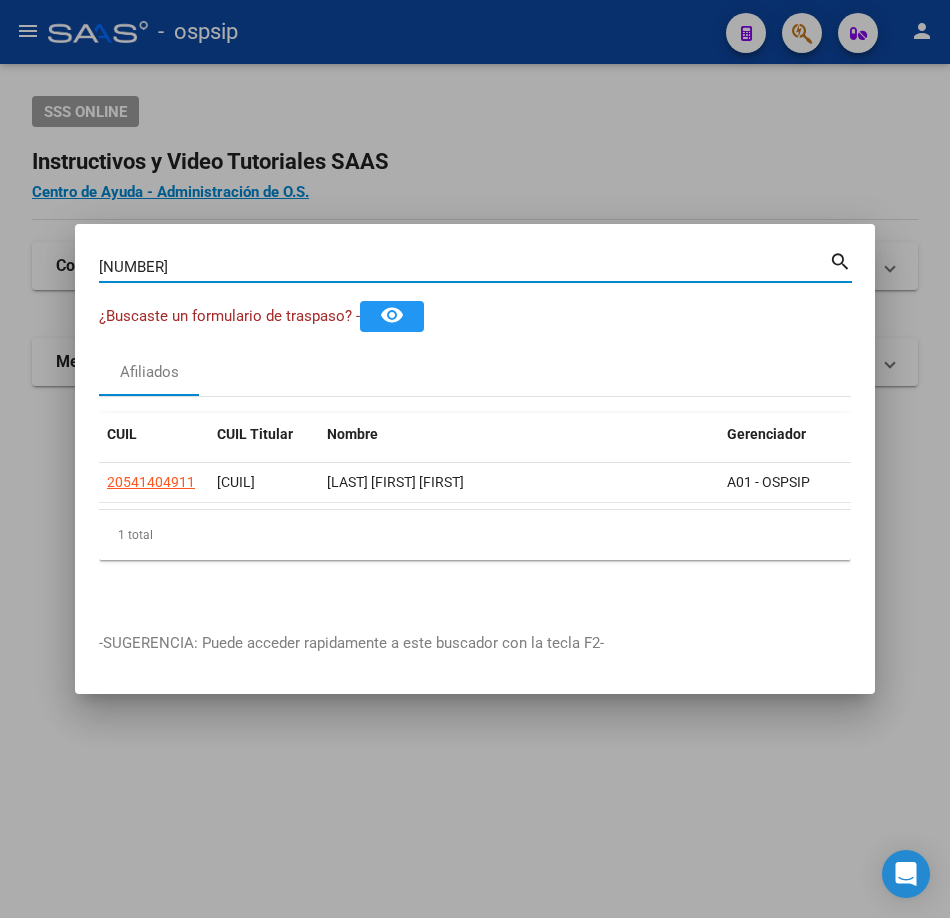 click on "54140491 Buscar (apellido, dni, cuil, nro traspaso, cuit, obra social)" at bounding box center [464, 267] 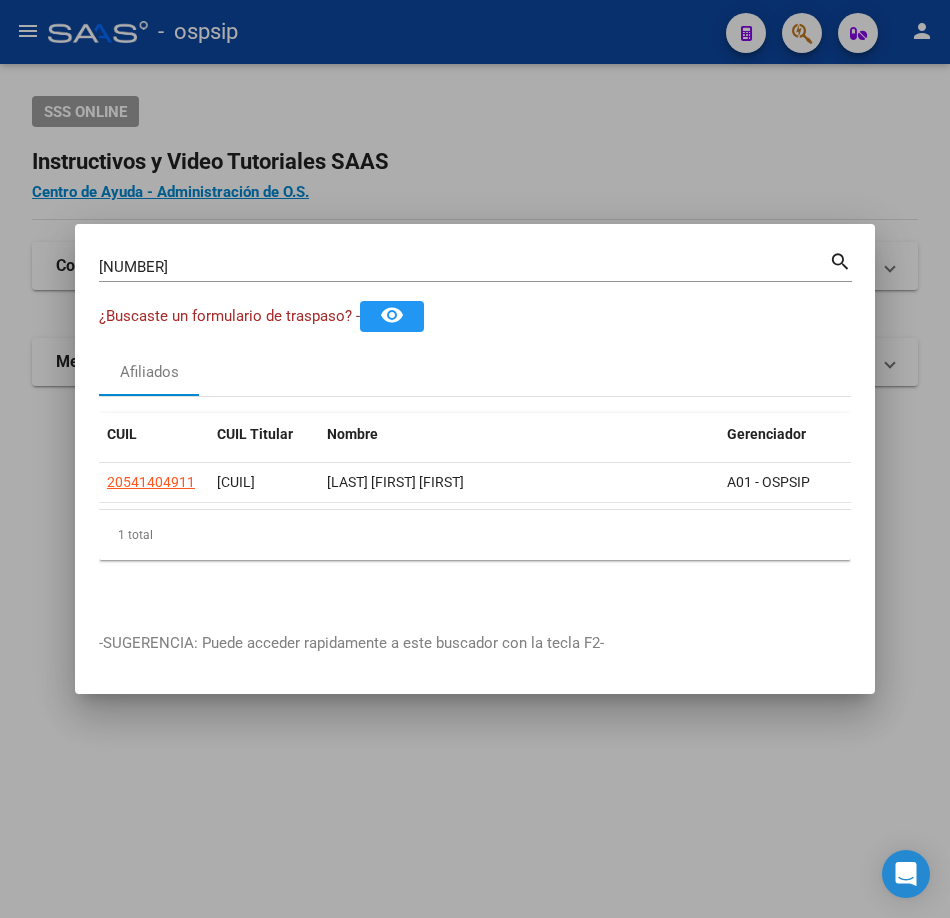 click on "54140491 Buscar (apellido, dni, cuil, nro traspaso, cuit, obra social)" at bounding box center [464, 267] 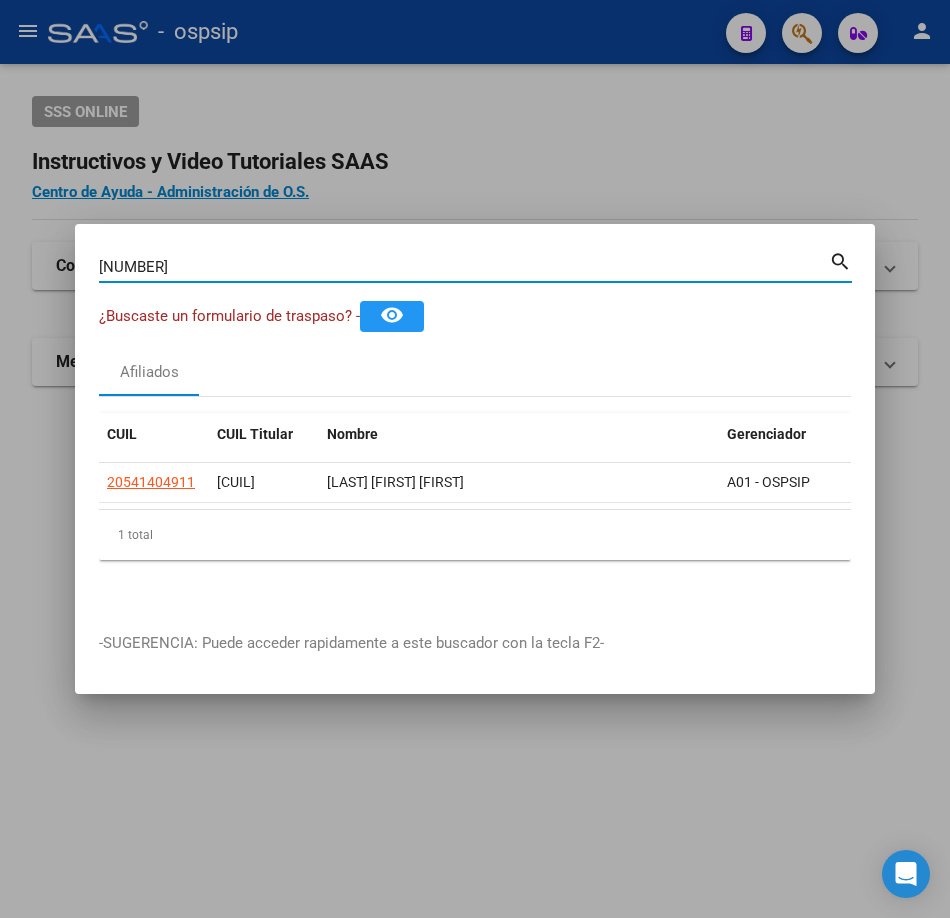 click on "[NUMBER]" at bounding box center [464, 267] 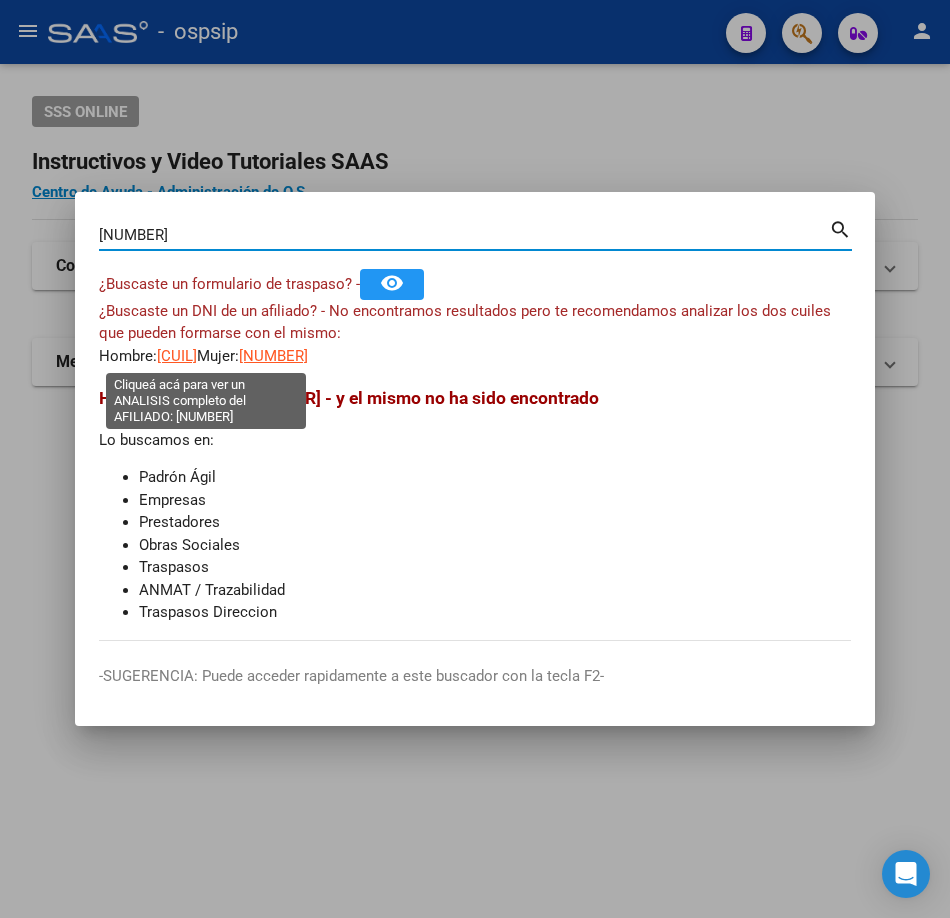 click on "[CUIL]" at bounding box center [177, 356] 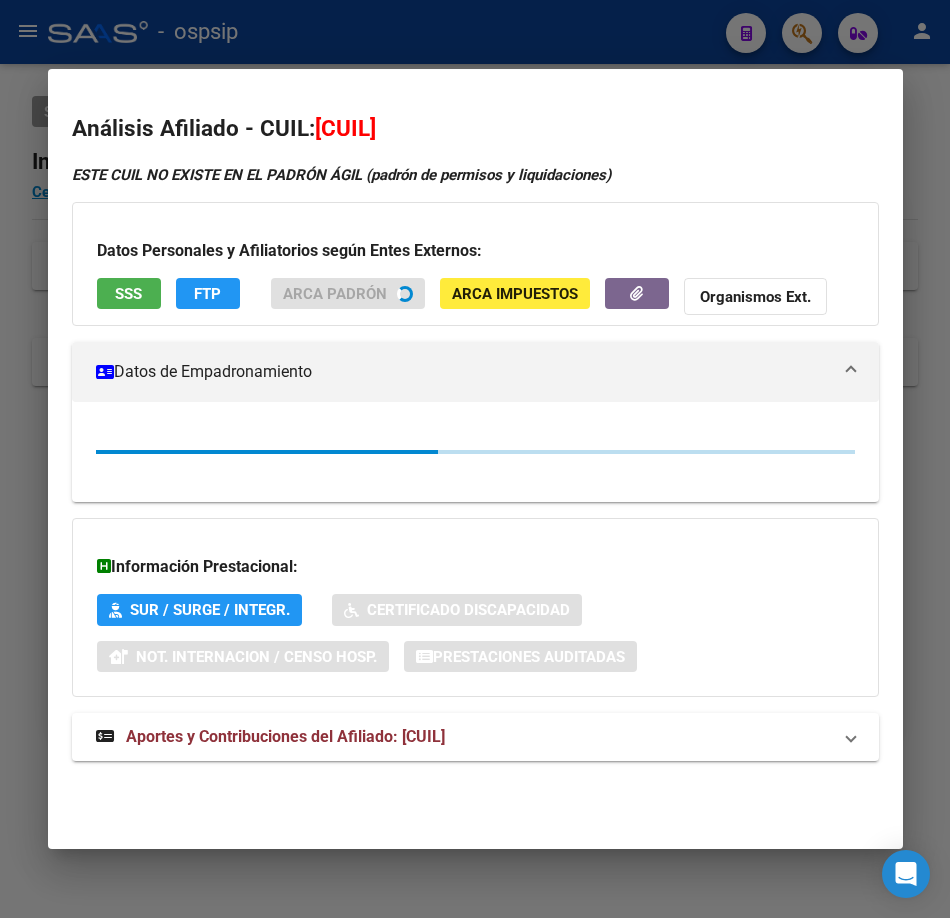 click at bounding box center (475, 459) 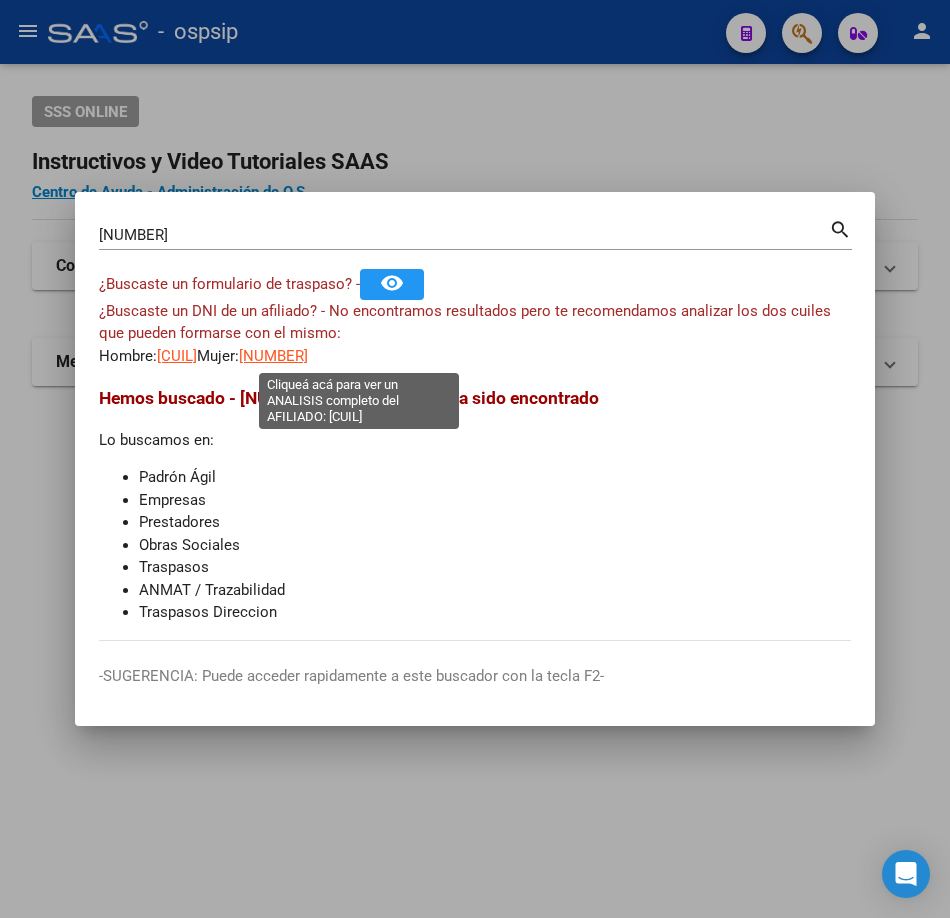 click on "[NUMBER]" at bounding box center (273, 356) 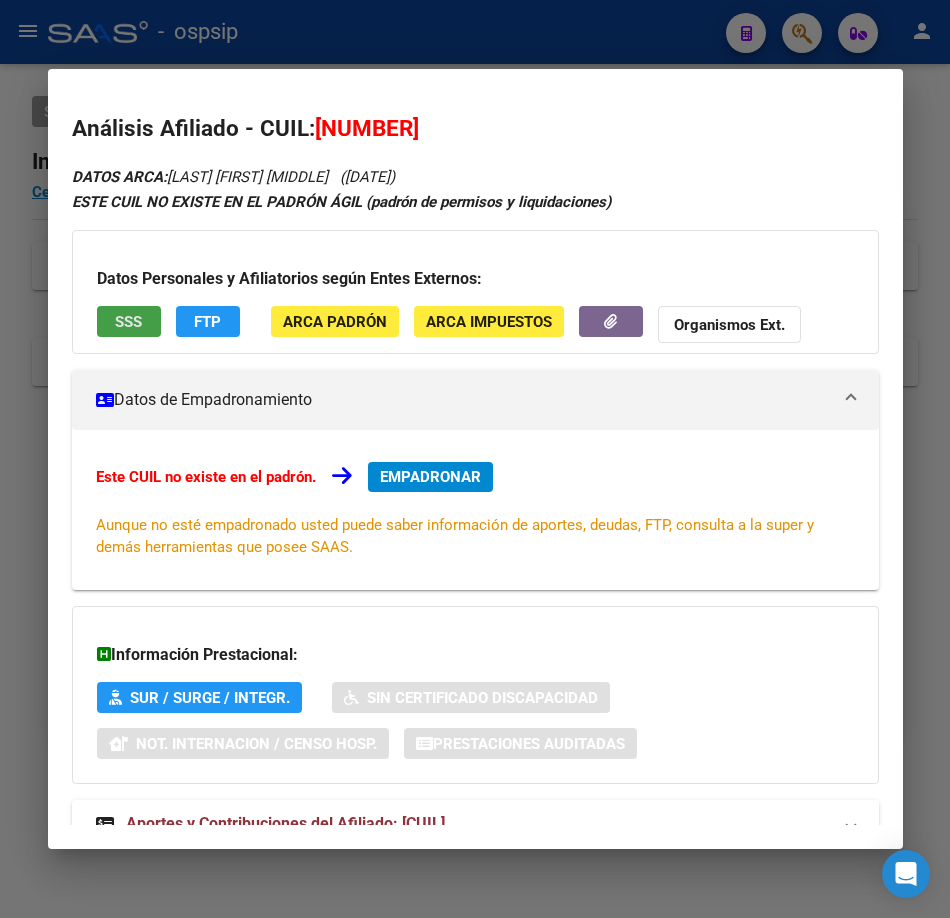 click on "SSS" at bounding box center (129, 321) 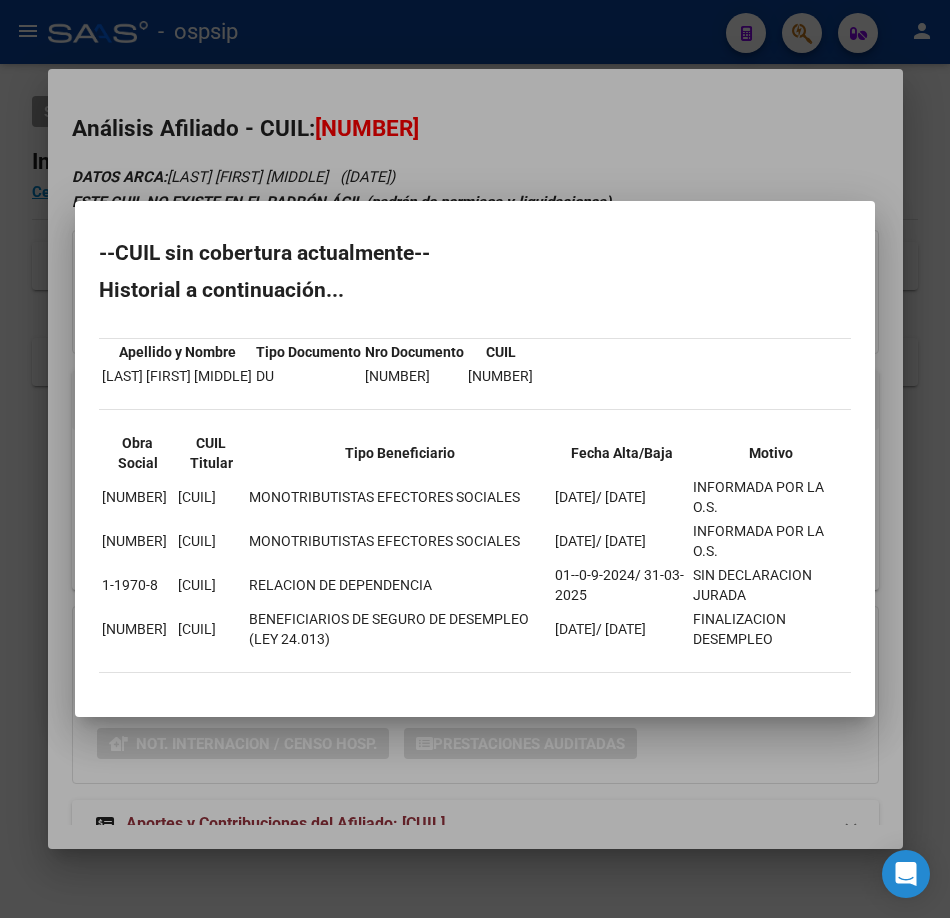 click at bounding box center (475, 459) 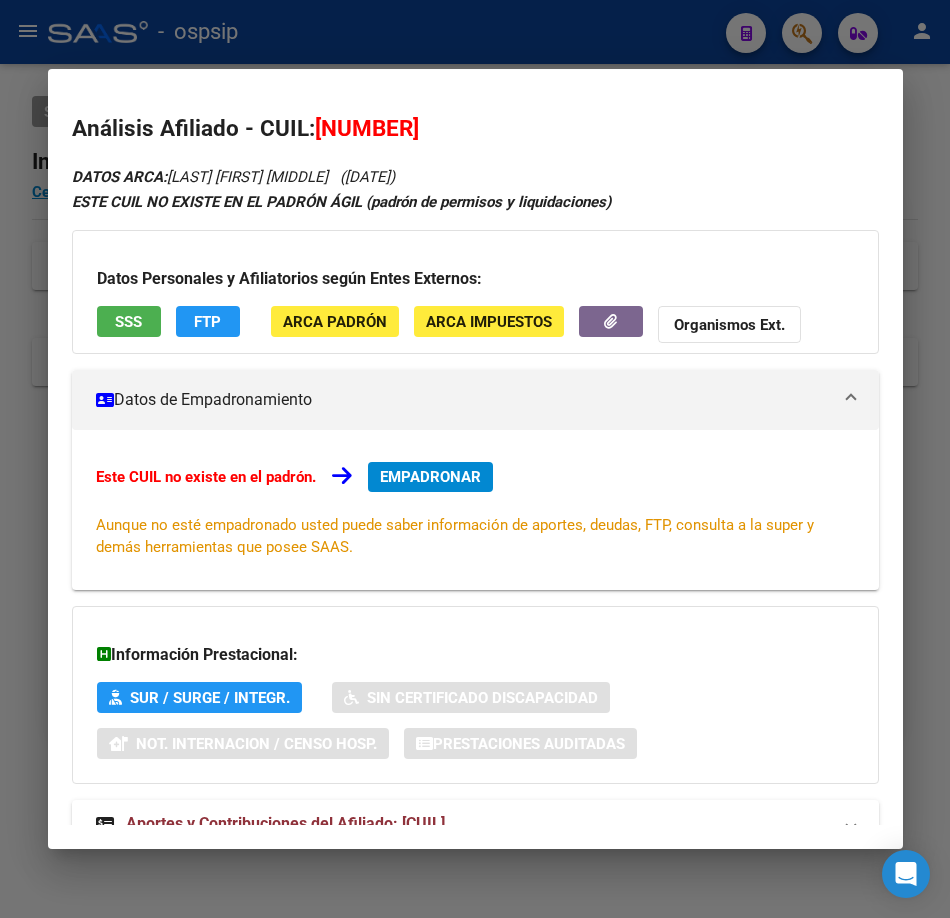 click at bounding box center [475, 459] 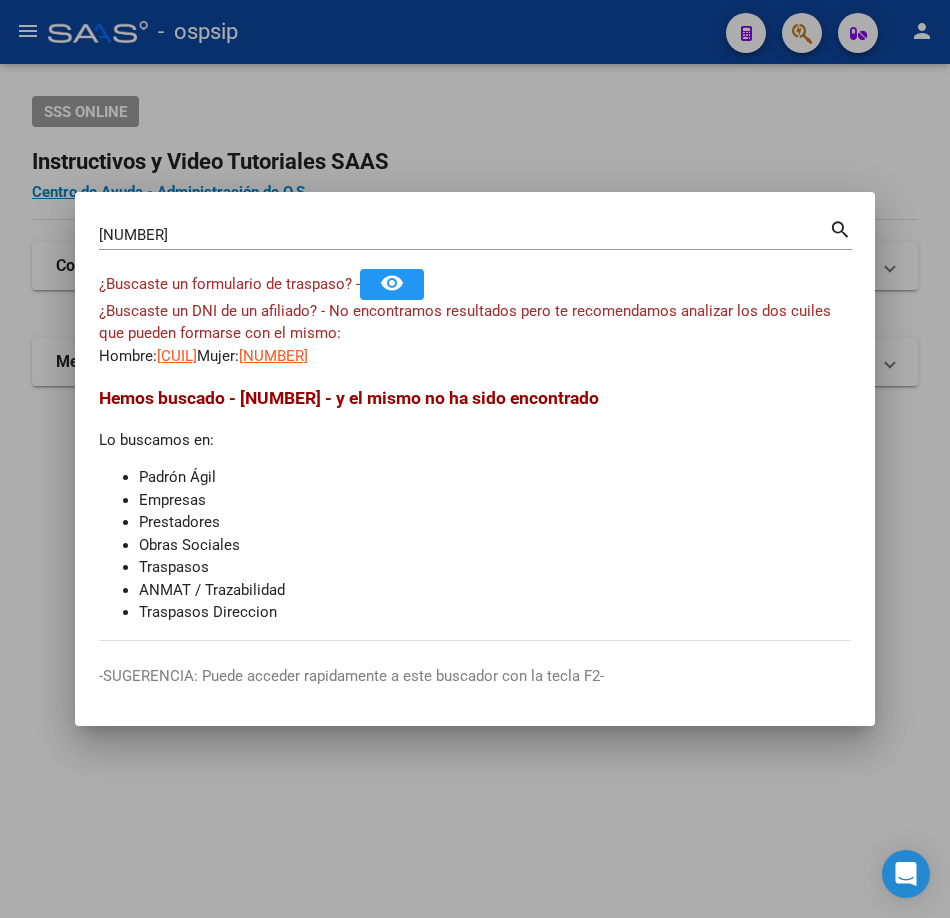 click on "[NUMBER]" at bounding box center [464, 235] 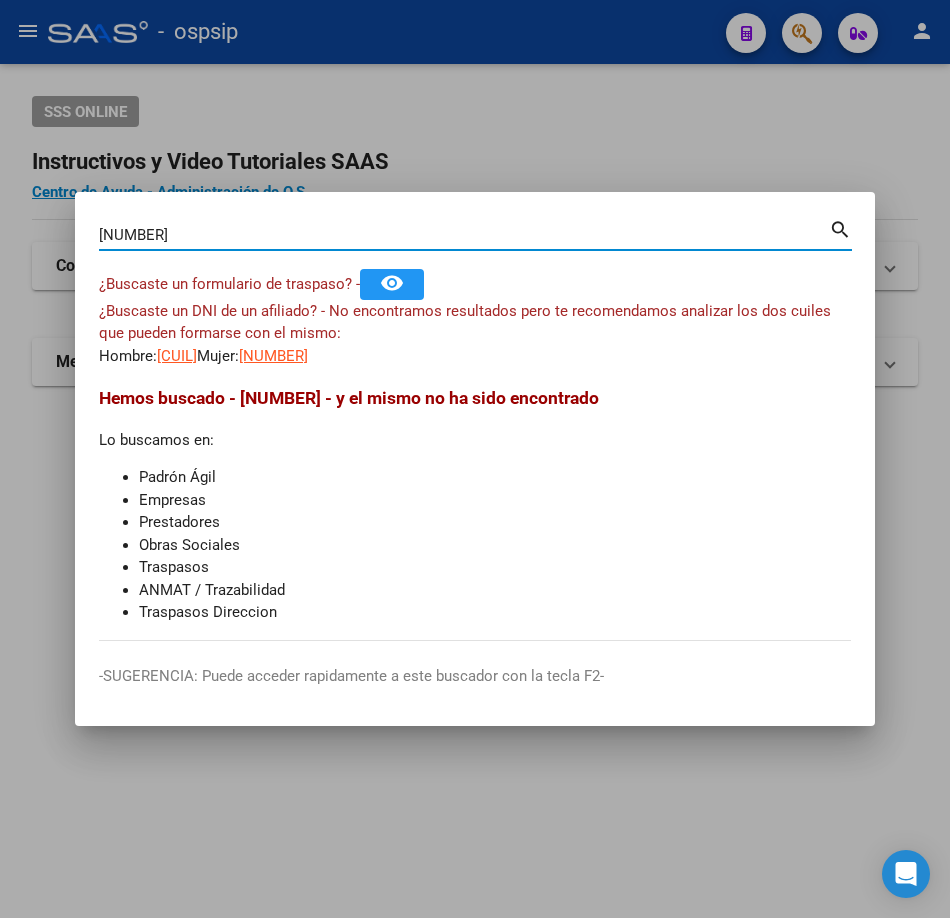 click on "[NUMBER]" at bounding box center [464, 235] 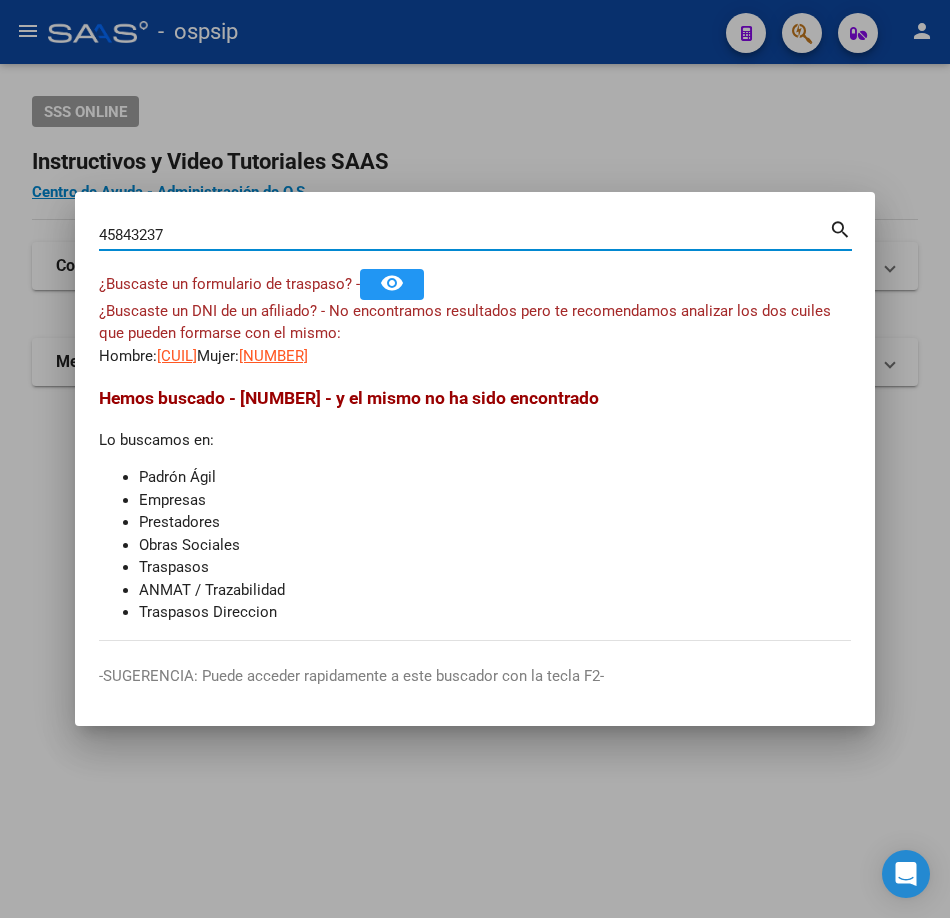 type on "45843237" 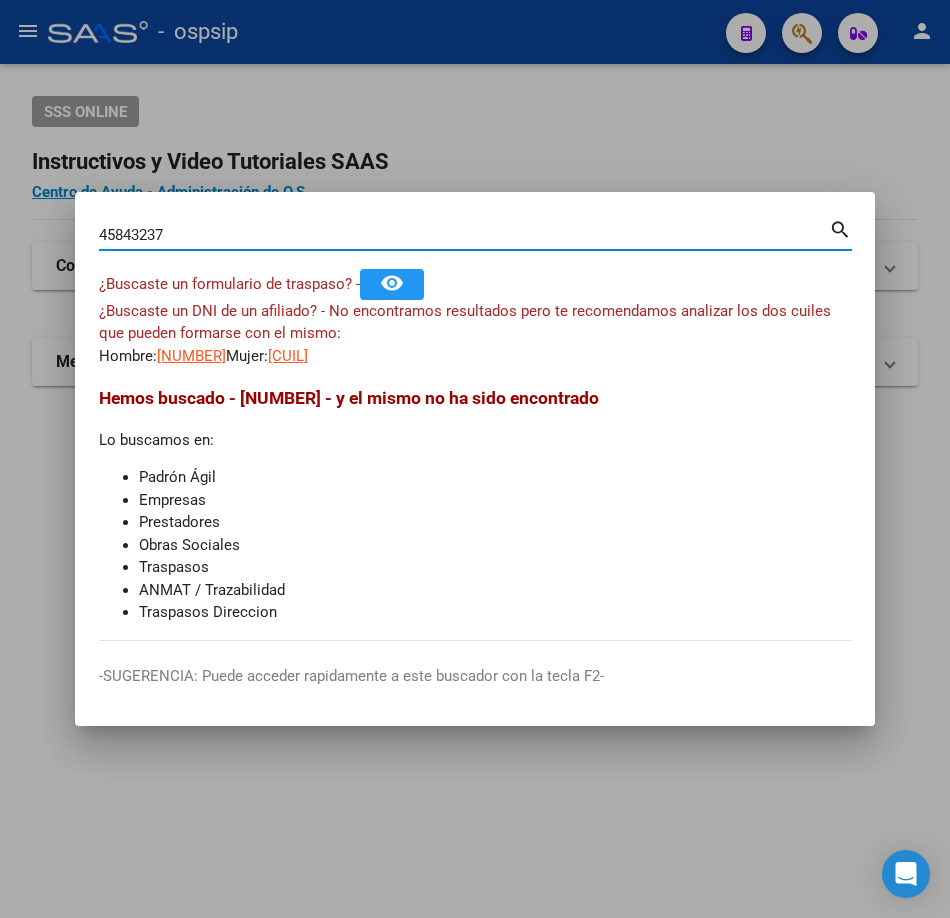 click on "[NUMBER] Buscar (apellido, dni, cuil, nro traspaso, cuit, obra social) search ¿Buscaste un formulario de traspaso? -  remove_red_eye ¿Buscaste un DNI de un afiliado? - No encontramos resultados pero te recomendamos analizar los dos cuiles que pueden formarse con el mismo:  Hombre:  20[NUMBER]     Mujer:  27[NUMBER] Hemos buscado - [NUMBER] - y el mismo no ha sido encontrado  Lo buscamos en:  Padrón Ágil Empresas Prestadores Obras Sociales Traspasos ANMAT / Trazabilidad Traspasos Direccion" at bounding box center (475, 428) 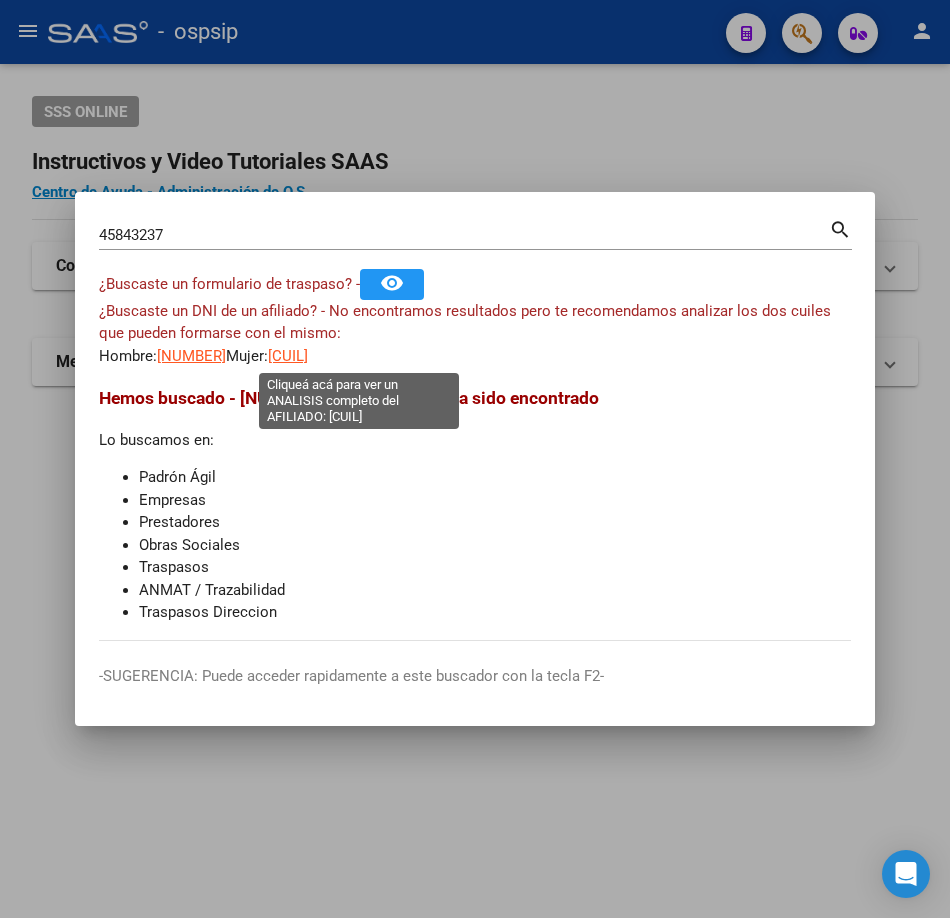 click on "[CUIL]" at bounding box center (288, 356) 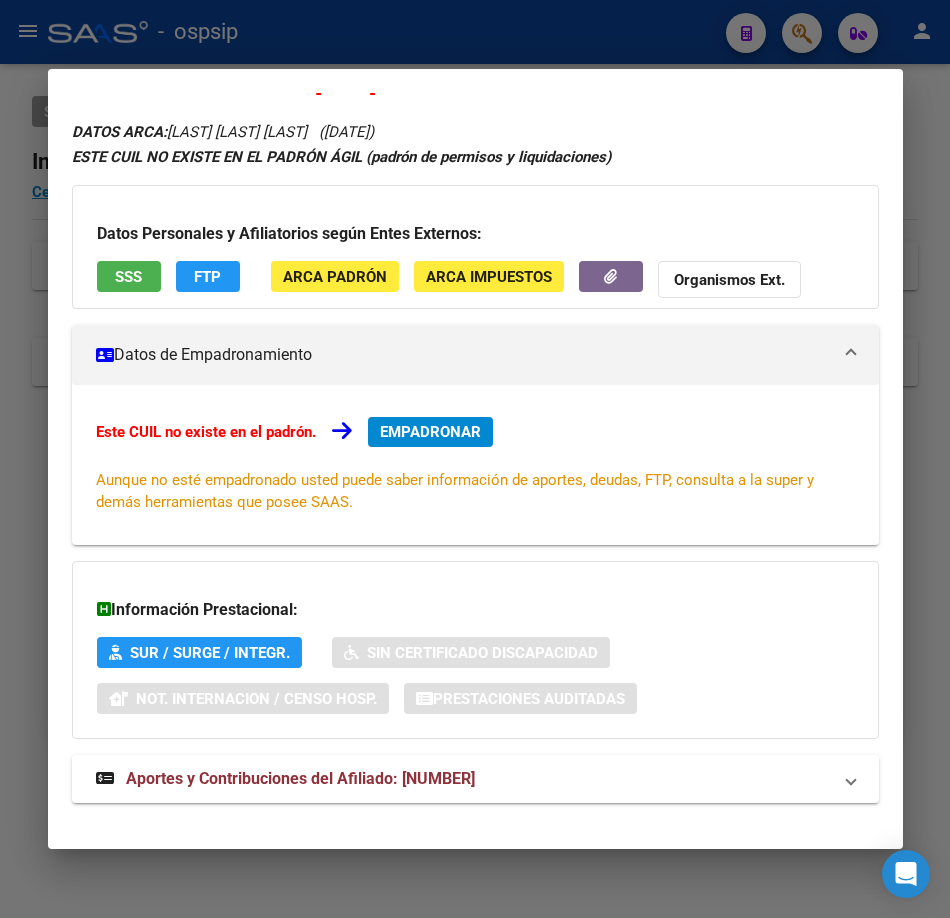 scroll, scrollTop: 68, scrollLeft: 0, axis: vertical 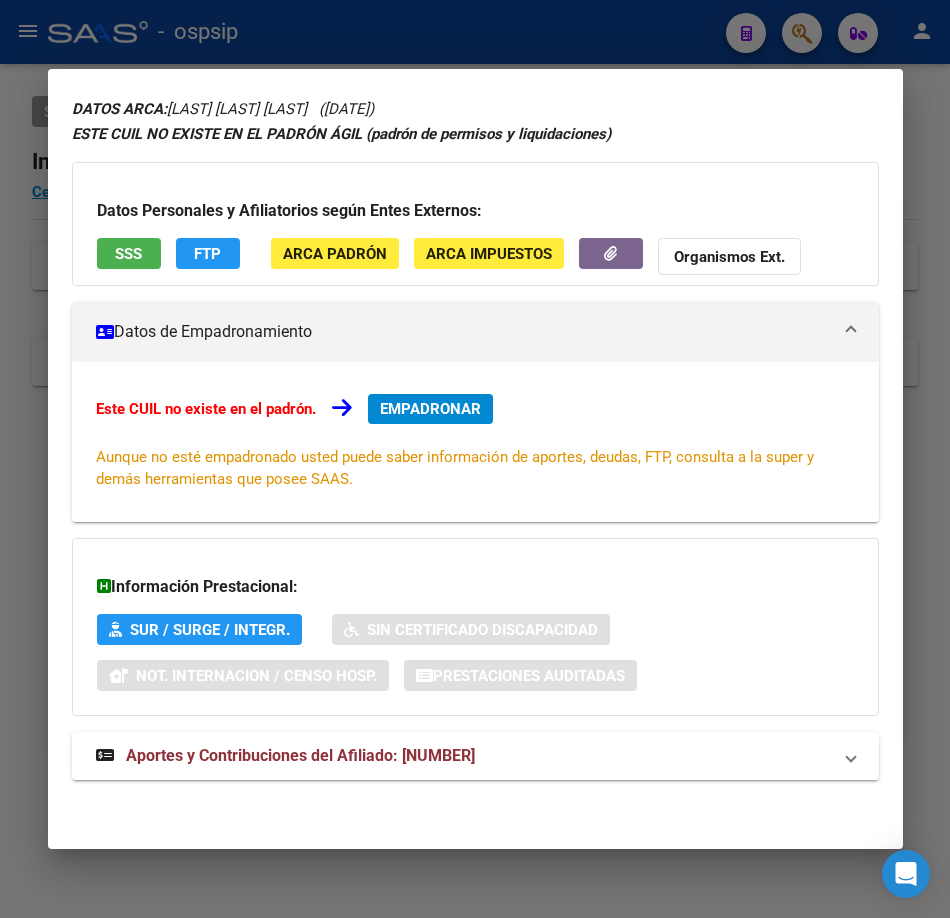 click on "DATOS ARCA:  [LAST] [FIRST] [LAST]       ([DATE])  ESTE CUIL NO EXISTE EN EL PADRÓN ÁGIL (padrón de permisos y liquidaciones) Datos Personales y Afiliatorios según Entes Externos: SSS FTP ARCA Padrón ARCA Impuestos Organismos Ext.    Datos de Empadronamiento  Este CUIL no existe en el padrón.   EMPADRONAR
Aunque no esté empadronado usted puede saber información de aportes, deudas, FTP, consulta a la super y demás herramientas que posee SAAS.   Información Prestacional:       SUR / SURGE / INTEGR.    Sin Certificado Discapacidad    Not. Internacion / Censo Hosp.  Prestaciones Auditadas     Aportes y Contribuciones del Afiliado: [CUIL] Hemos buscado el CUIL - [CUIL] - y el mismo no existe en nuestra información procesada de aportes y contribuciones  El mismo fue buscado en:  Cuenta Corriente Devengada de Régimen General Cuenta Corriente Devengada de Monotributo / Personal Doméstico Percibidos de Aportes Detallado Percibido por Fiscalización Percibido Total" at bounding box center (475, 449) 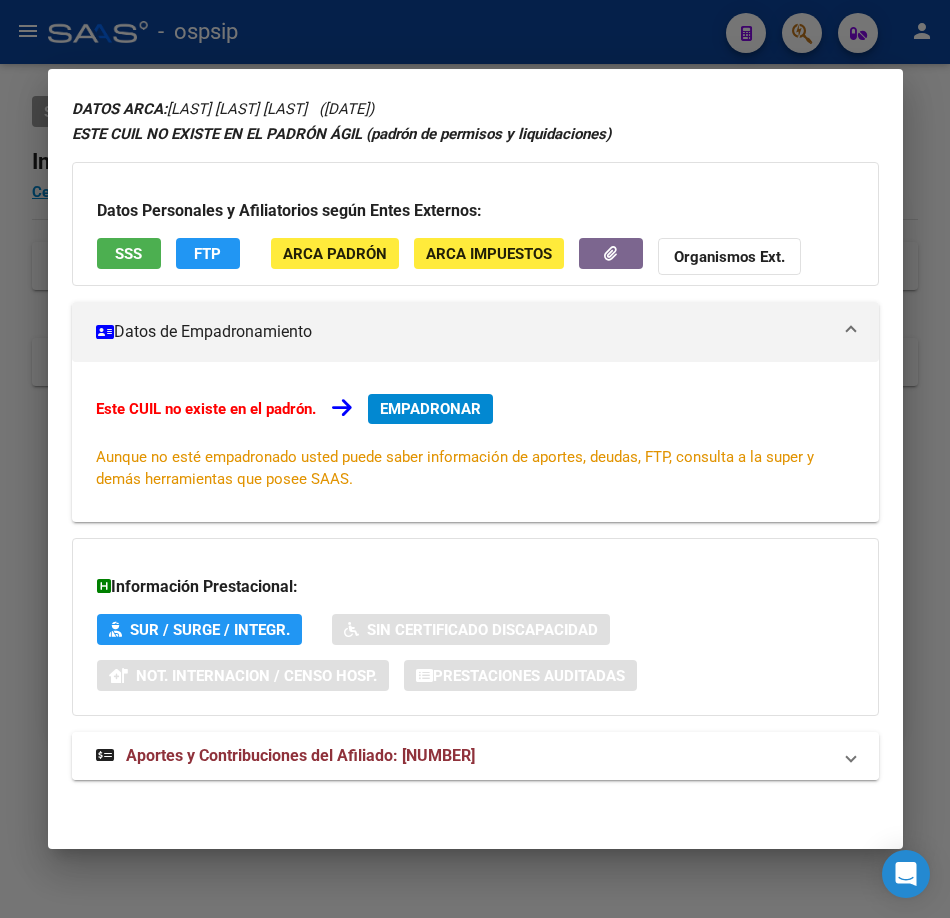 click on "Aportes y Contribuciones del Afiliado: [NUMBER]" at bounding box center [285, 756] 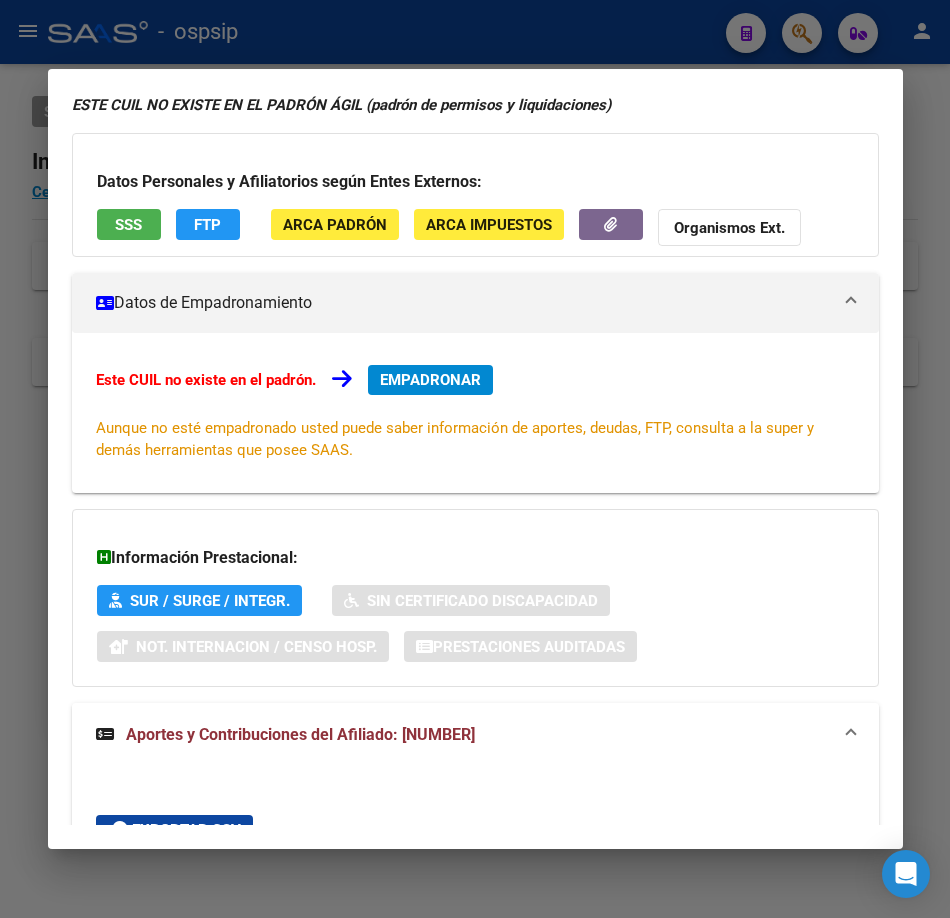 scroll, scrollTop: 0, scrollLeft: 0, axis: both 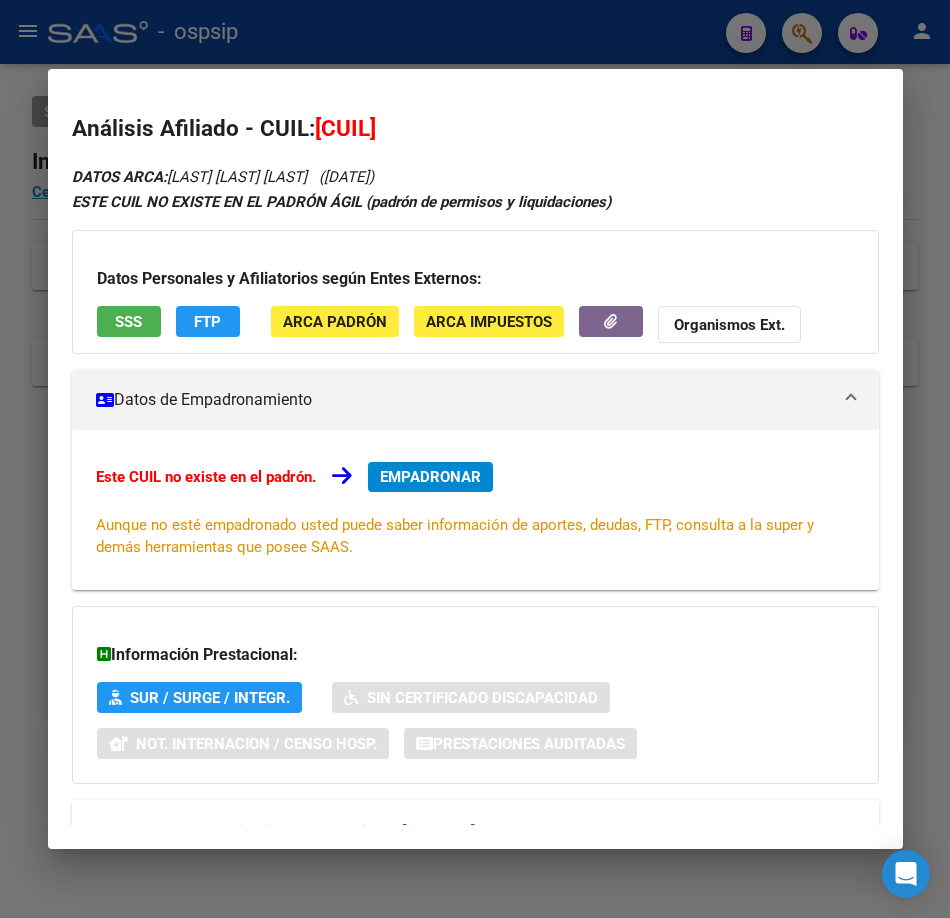 click at bounding box center [475, 459] 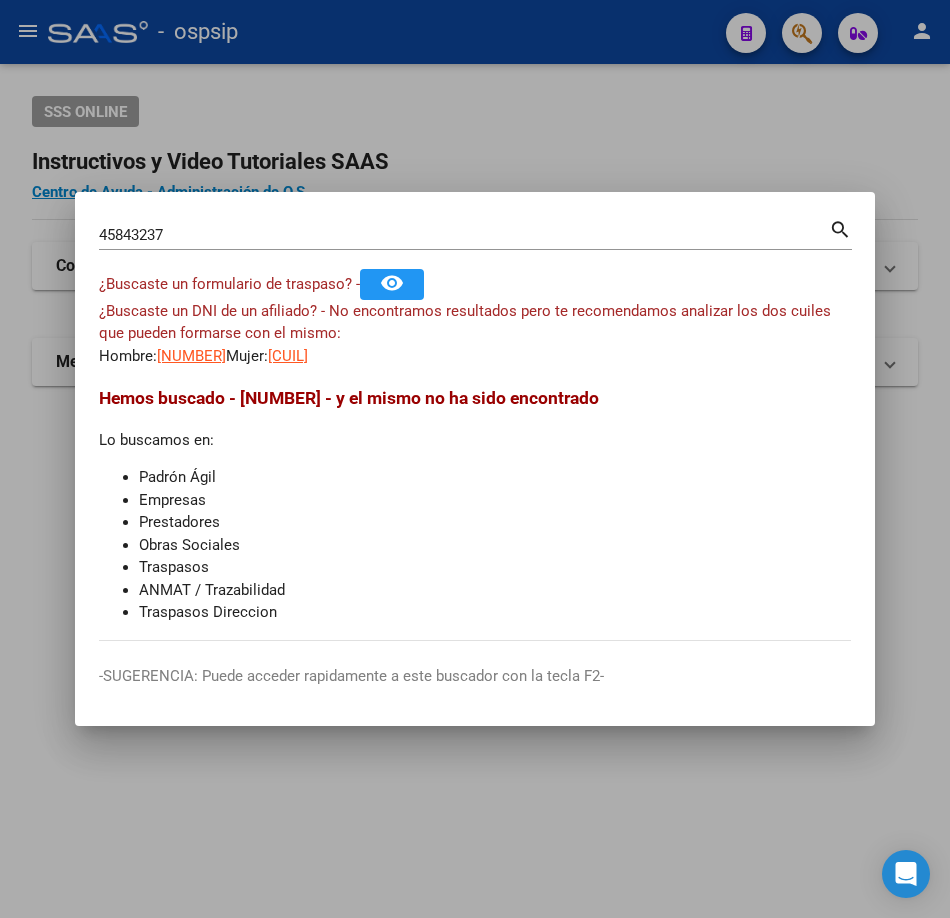 click on "45843237 Buscar (apellido, dni, cuil, nro traspaso, cuit, obra social)" at bounding box center [464, 235] 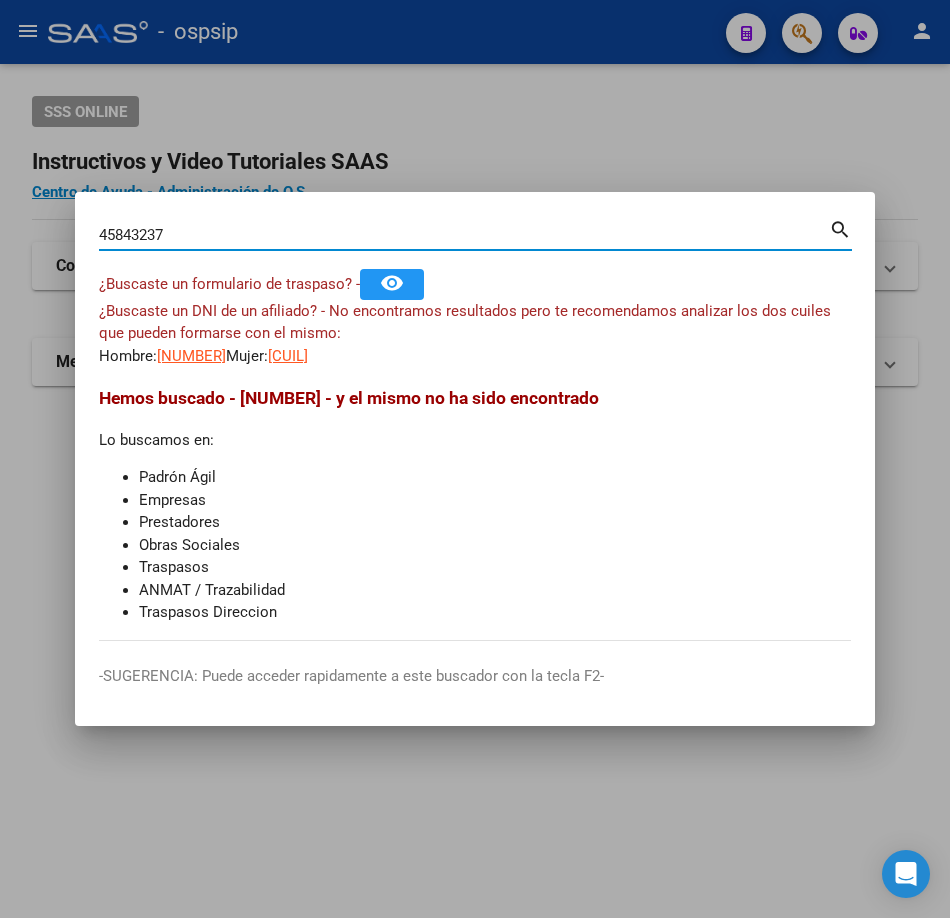 click on "45843237" at bounding box center [464, 235] 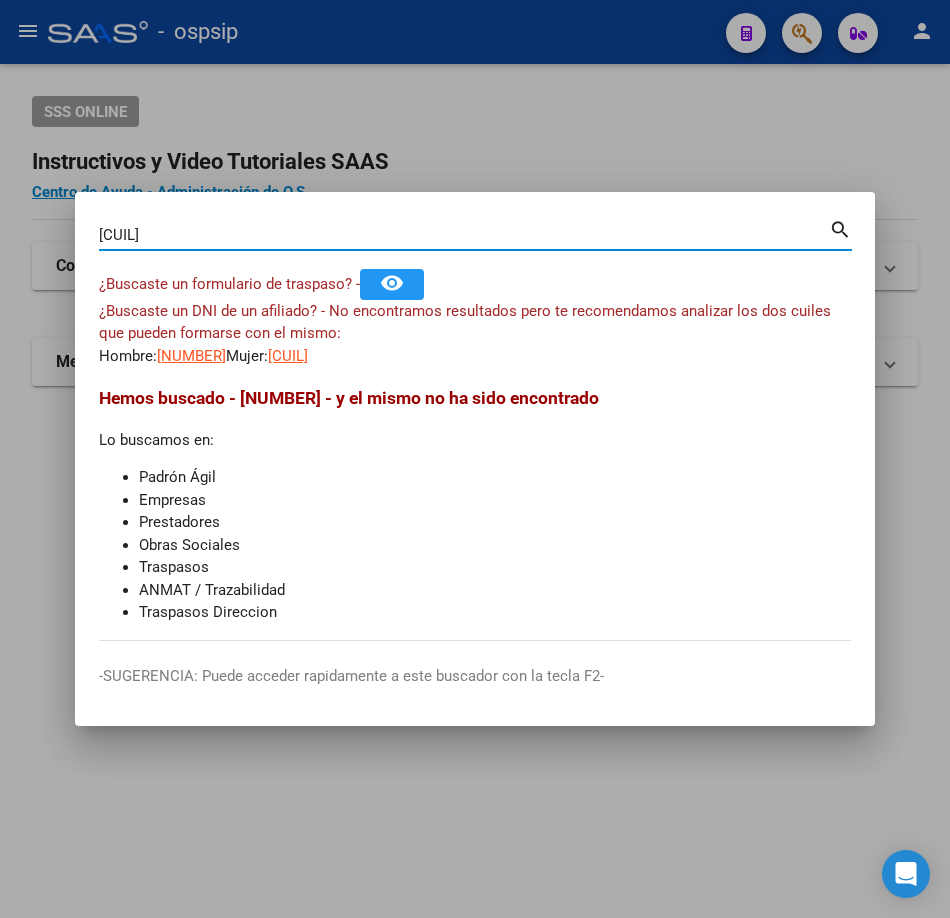 type on "[CUIL]" 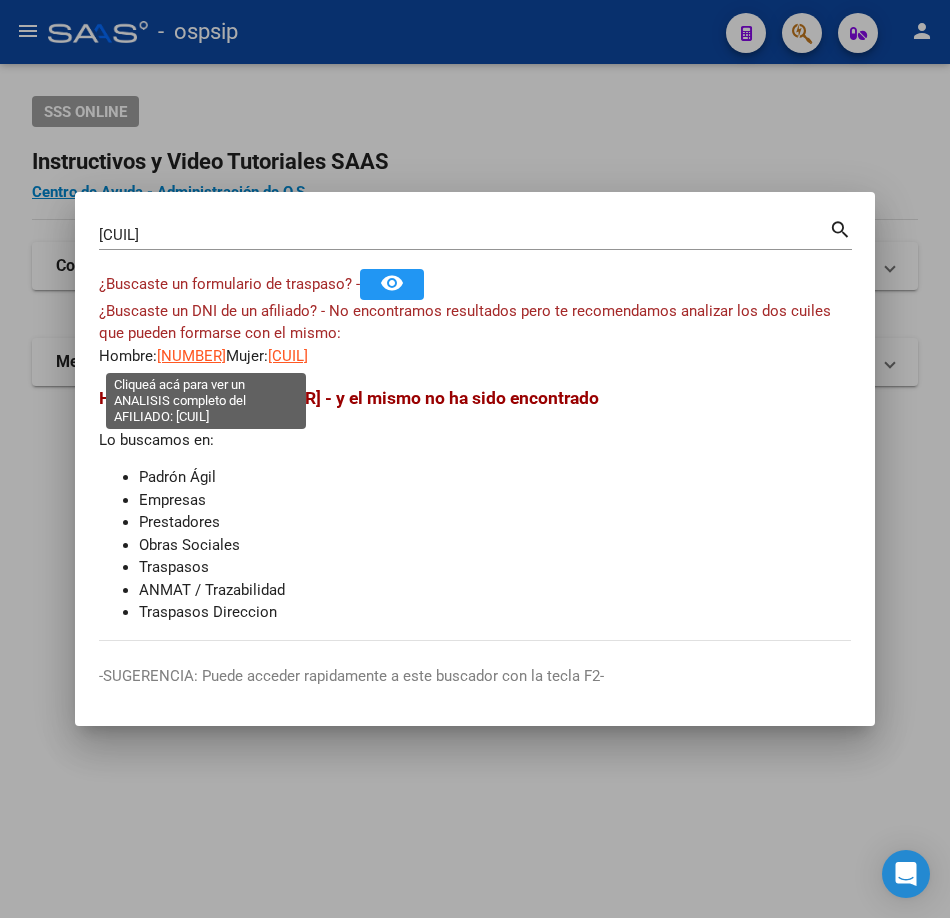 click on "[NUMBER]" at bounding box center [191, 356] 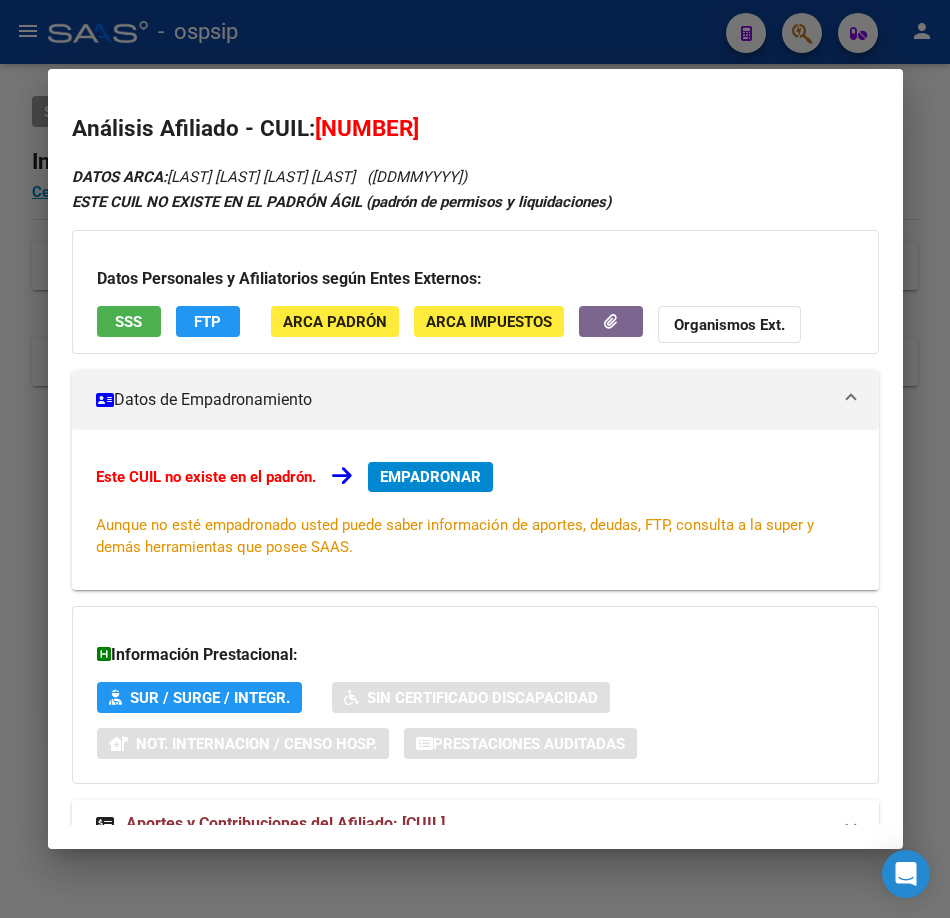 click on "SSS" at bounding box center (129, 321) 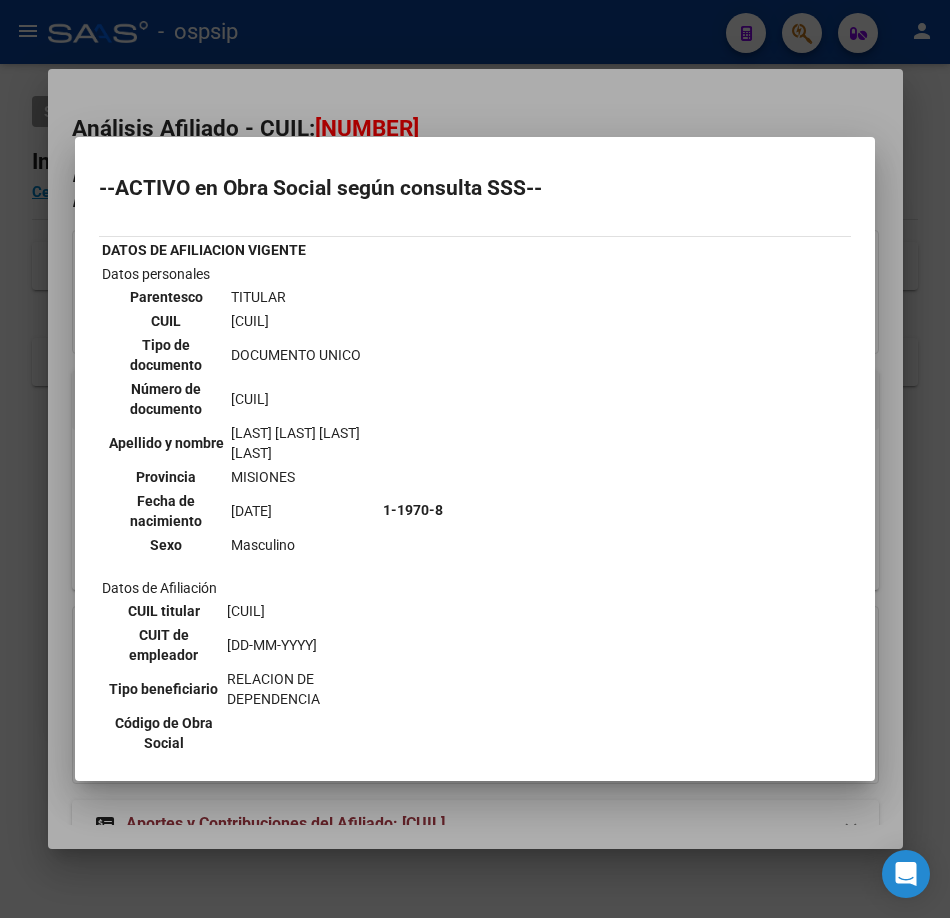 scroll, scrollTop: 496, scrollLeft: 0, axis: vertical 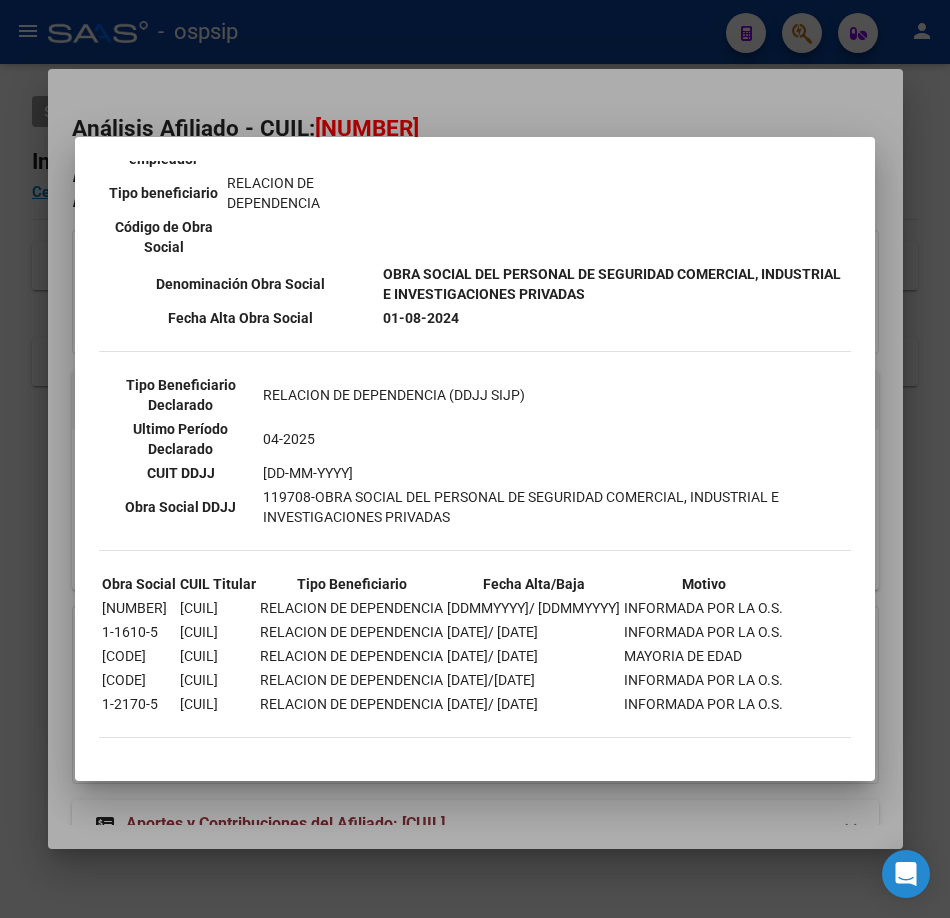 click at bounding box center (475, 459) 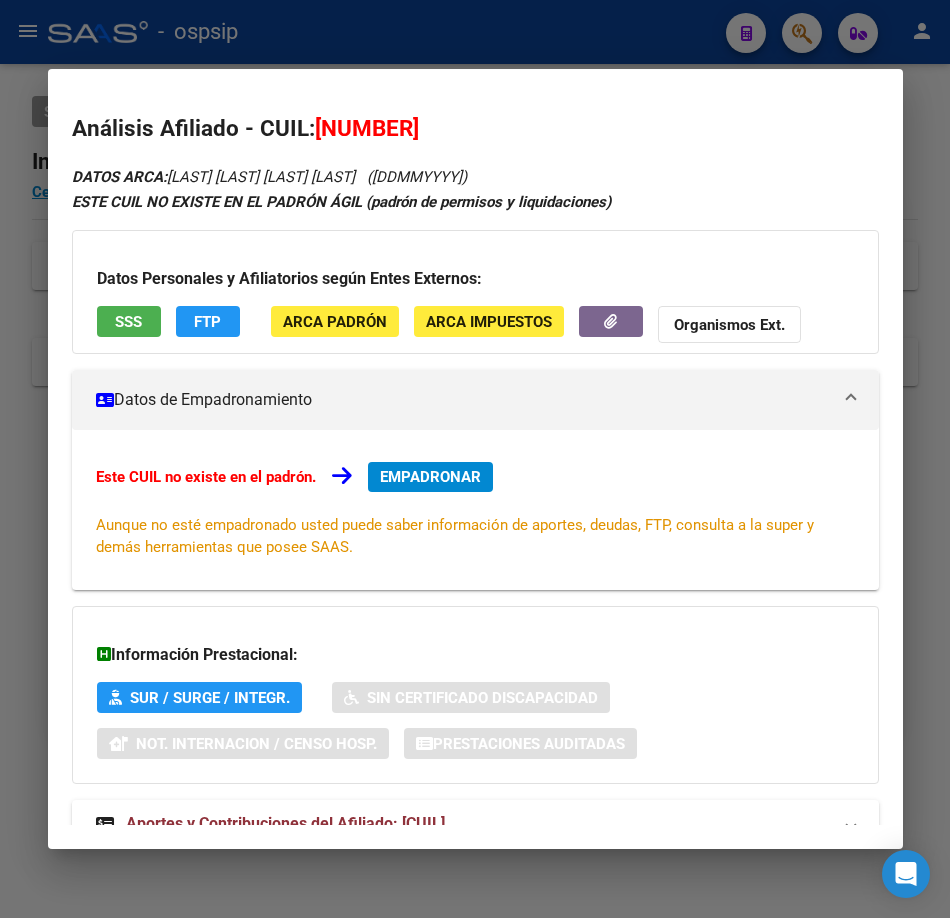 click at bounding box center [475, 459] 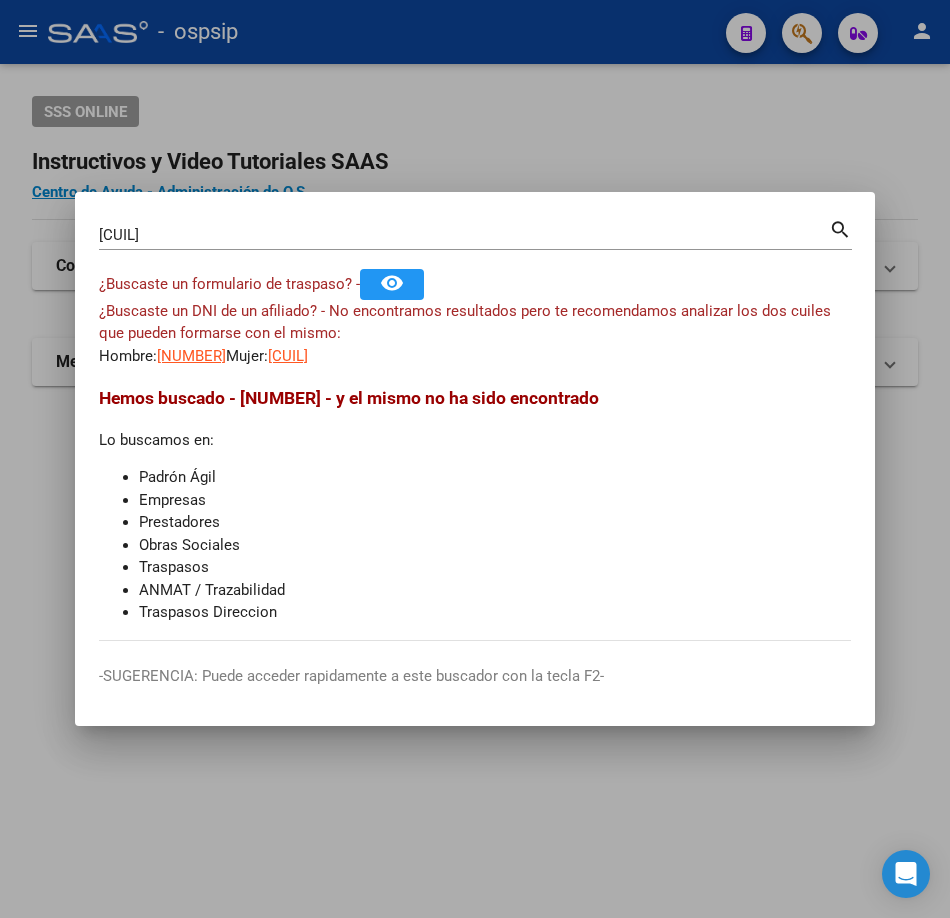 click on "44621500 Buscar (apellido, dni, cuil, nro traspaso, cuit, obra social)" at bounding box center (464, 235) 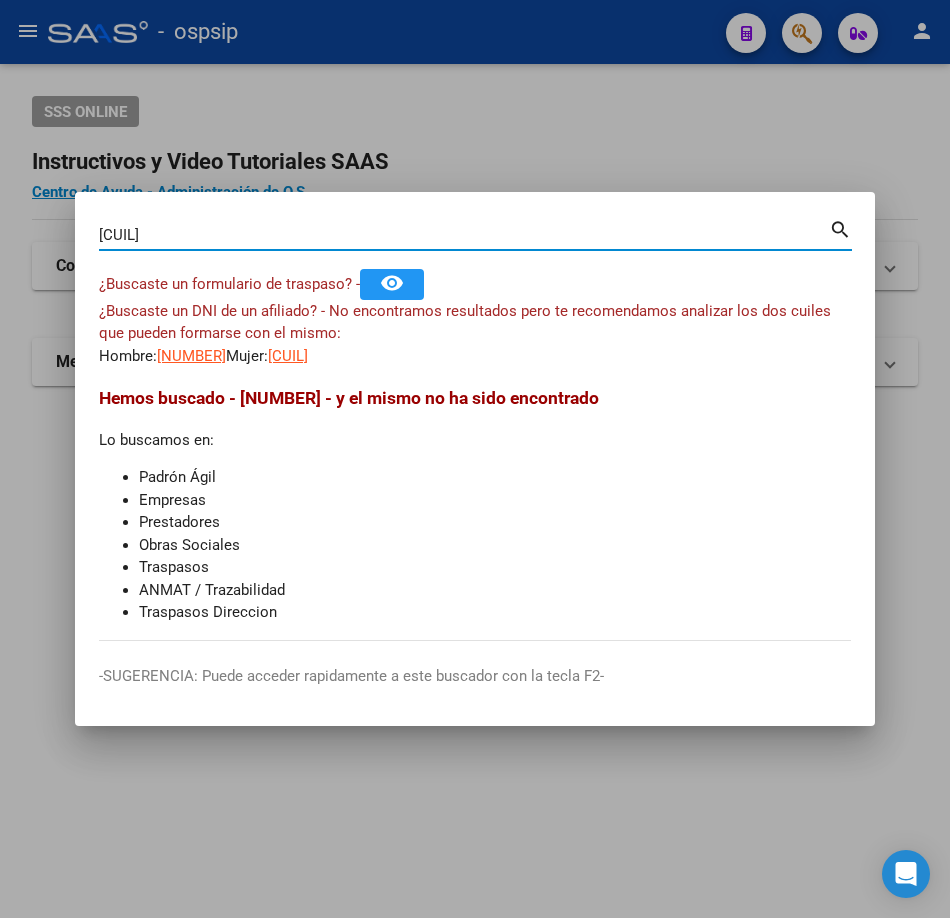 click on "[CUIL]" at bounding box center [464, 235] 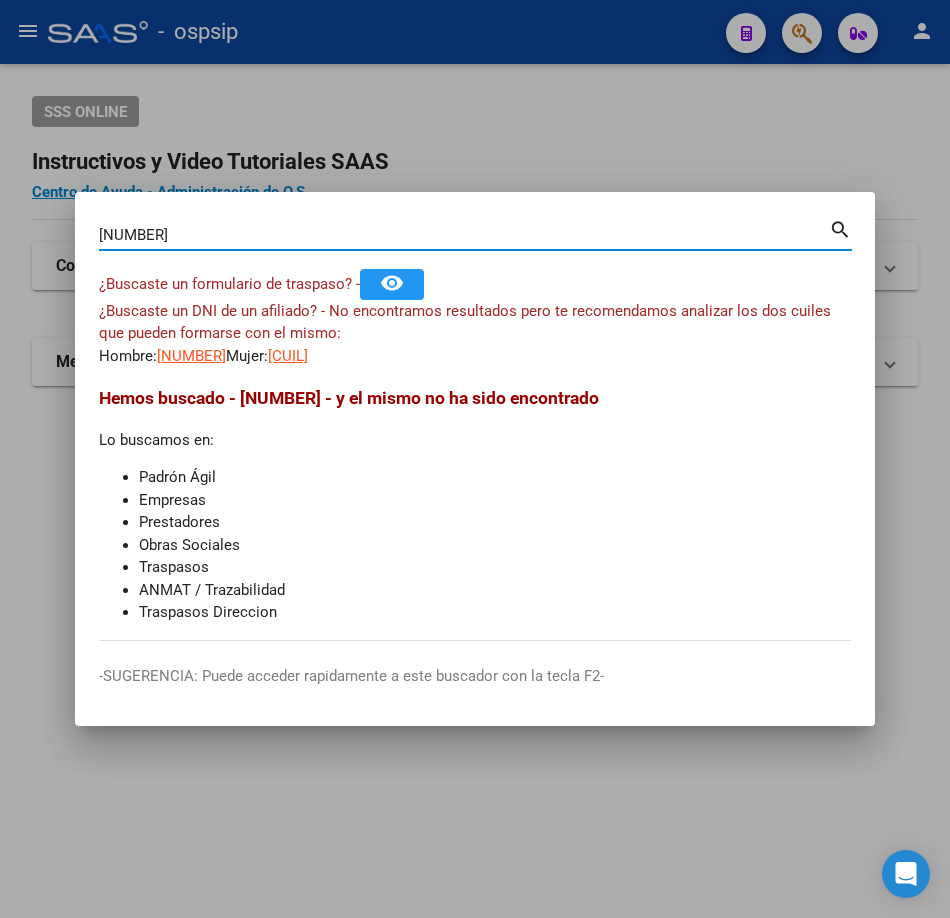 type on "[NUMBER]" 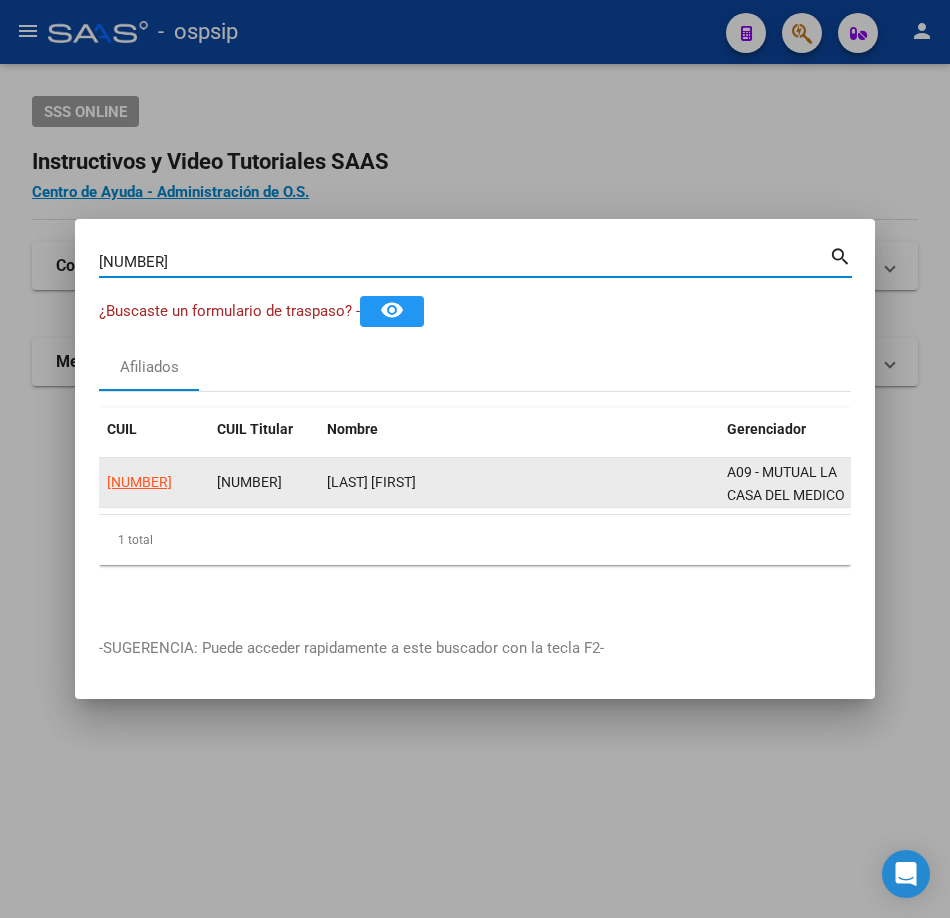 click on "[NUMBER]" 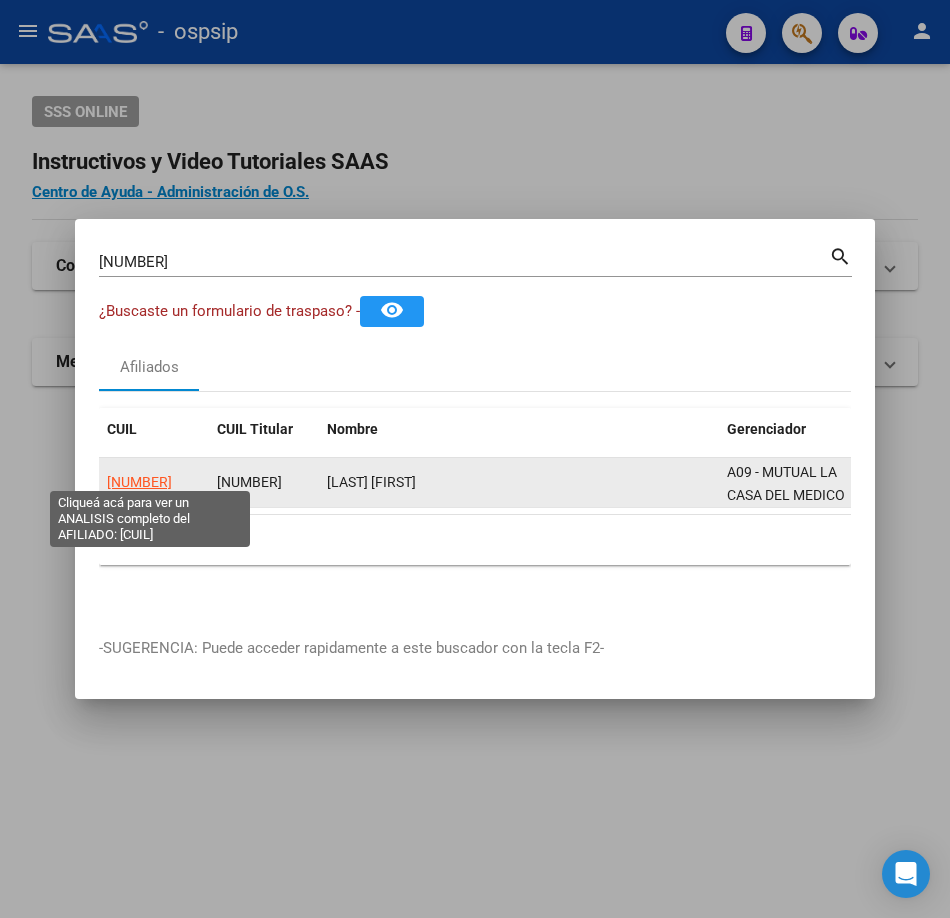 click on "[NUMBER]" 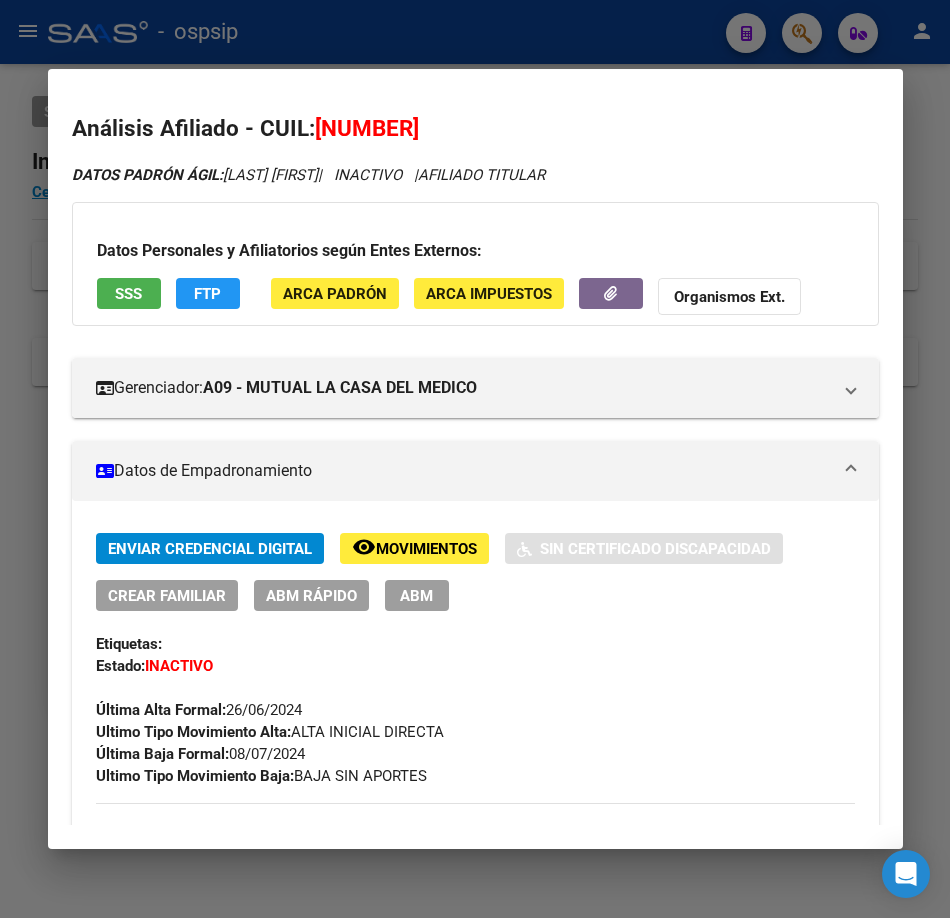 click on "Datos Personales y Afiliatorios según Entes Externos: SSS FTP ARCA Padrón ARCA Impuestos Organismos Ext." at bounding box center (475, 264) 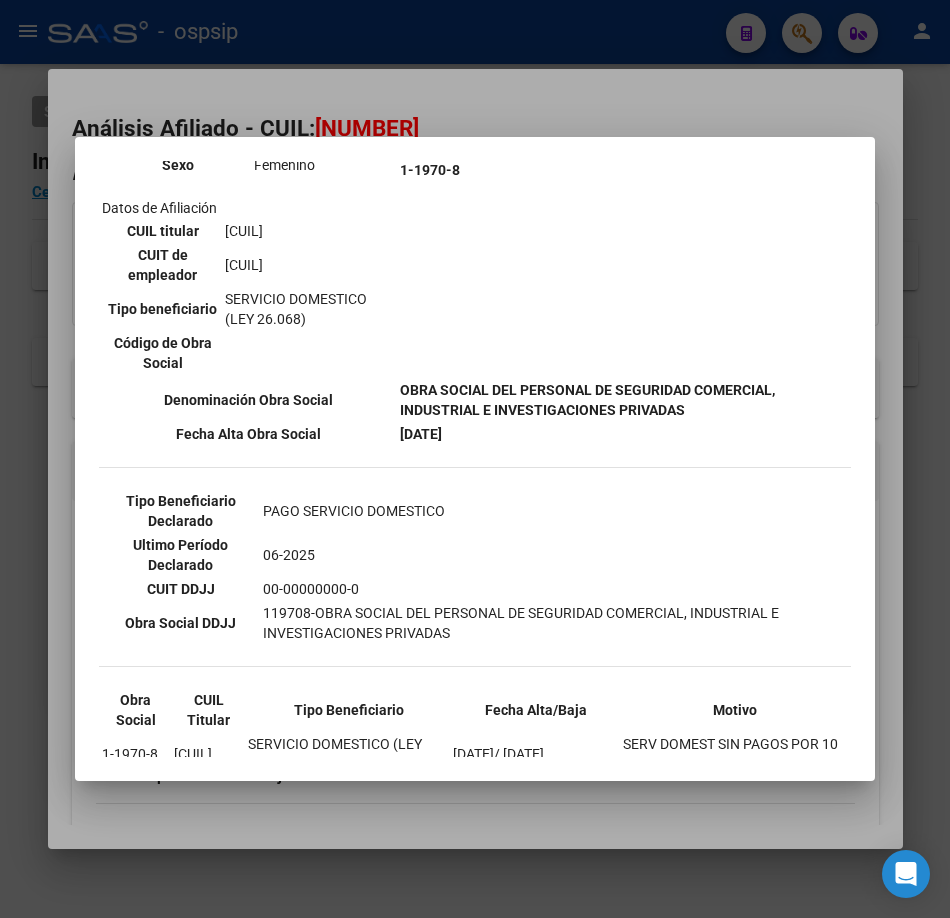 scroll, scrollTop: 400, scrollLeft: 0, axis: vertical 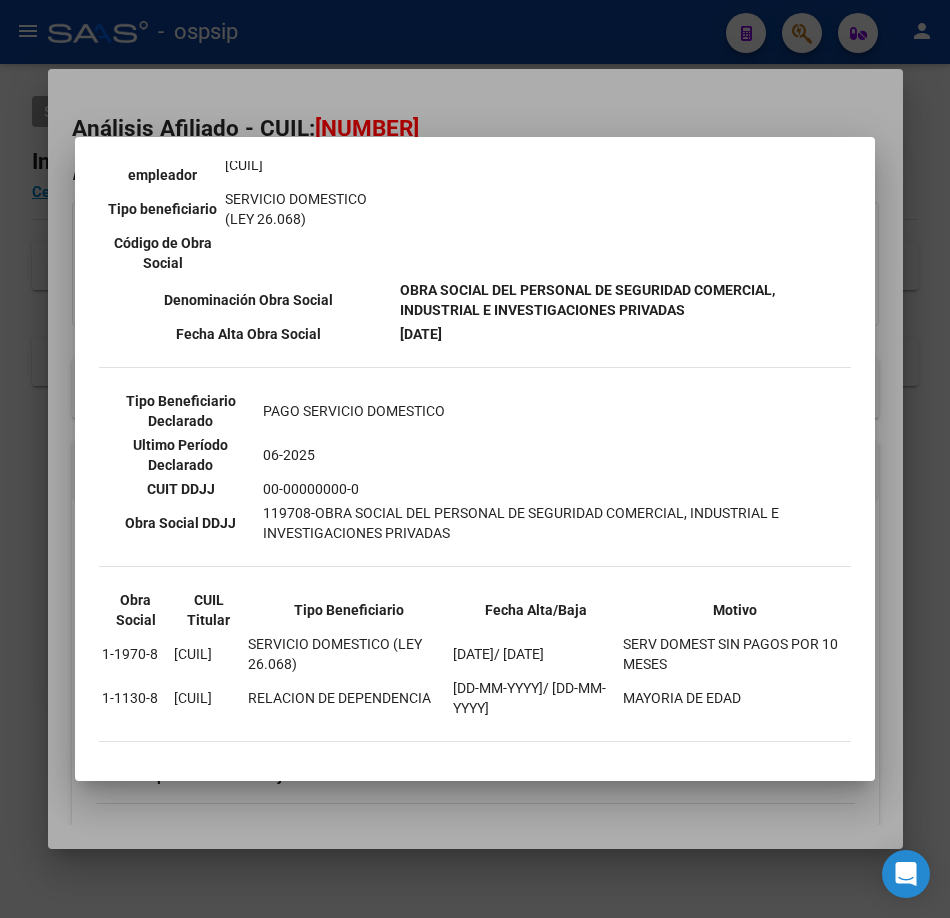 click at bounding box center [475, 459] 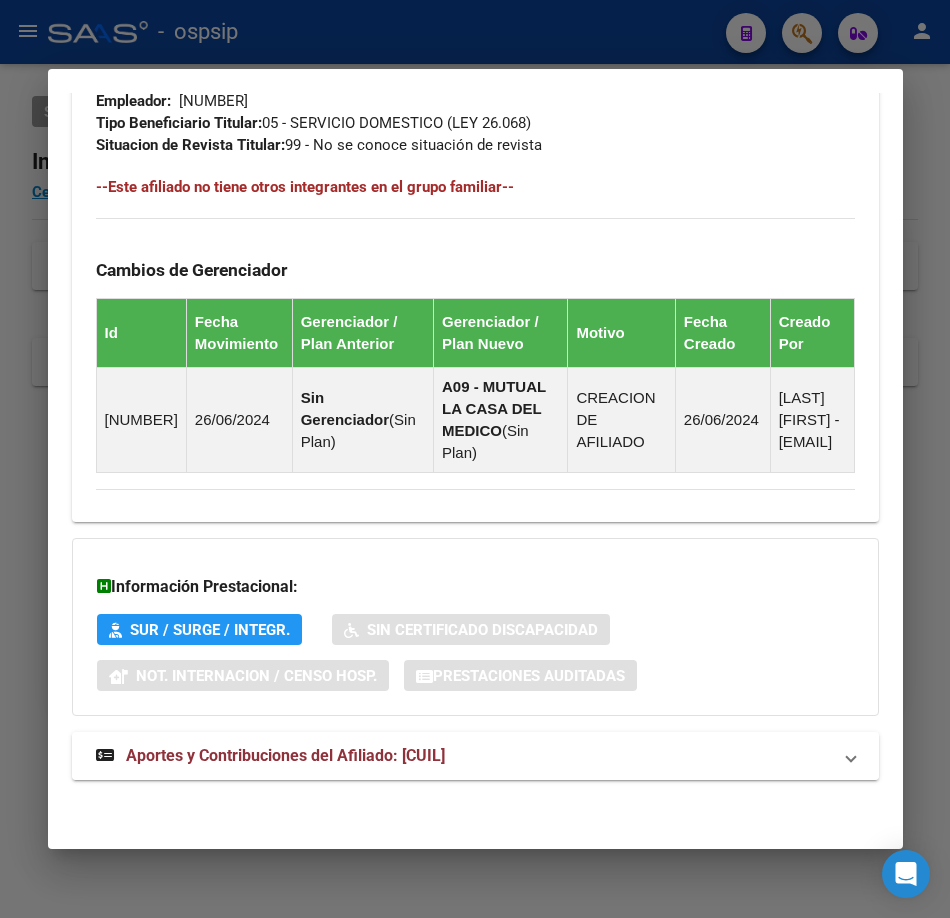 click on "Aportes y Contribuciones del Afiliado: [CUIL]" at bounding box center [285, 755] 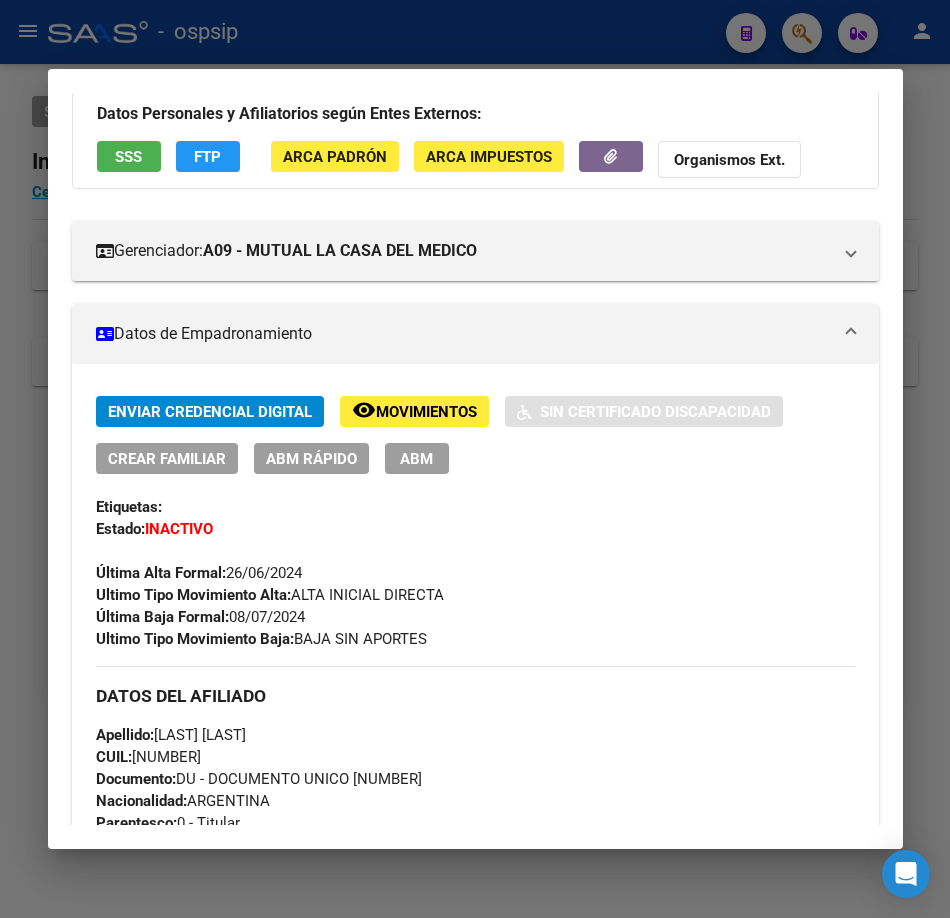 scroll, scrollTop: 0, scrollLeft: 0, axis: both 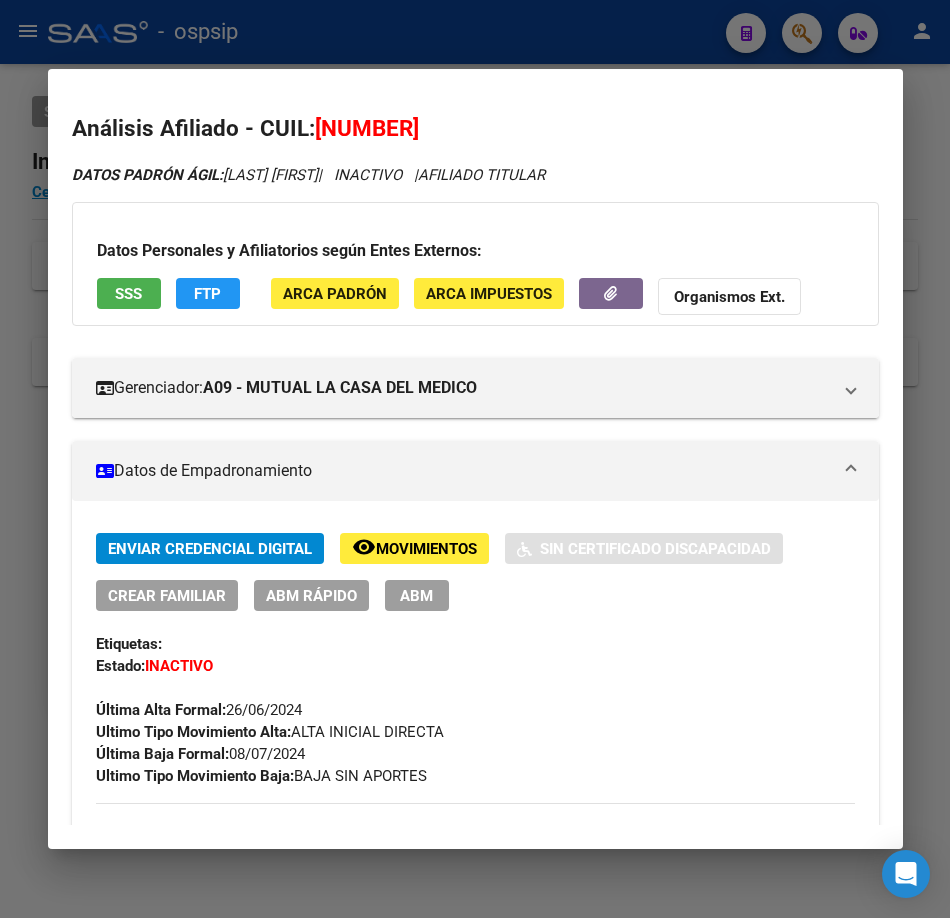 click on "FTP" 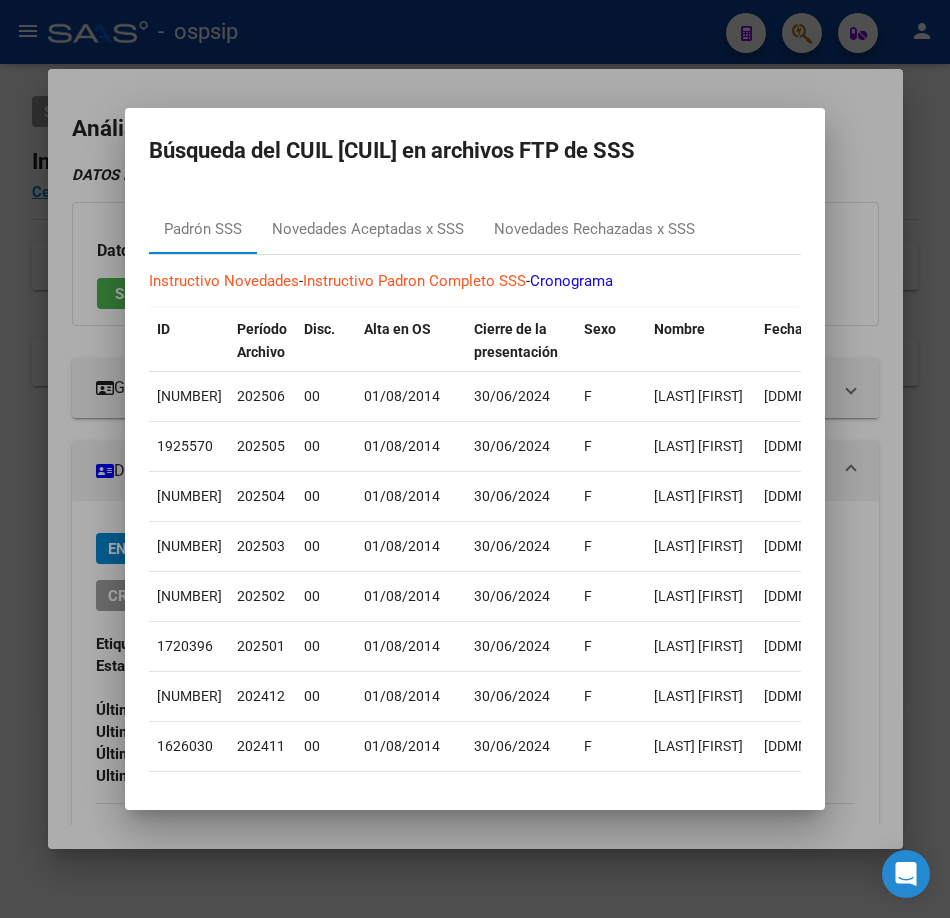 click at bounding box center (475, 459) 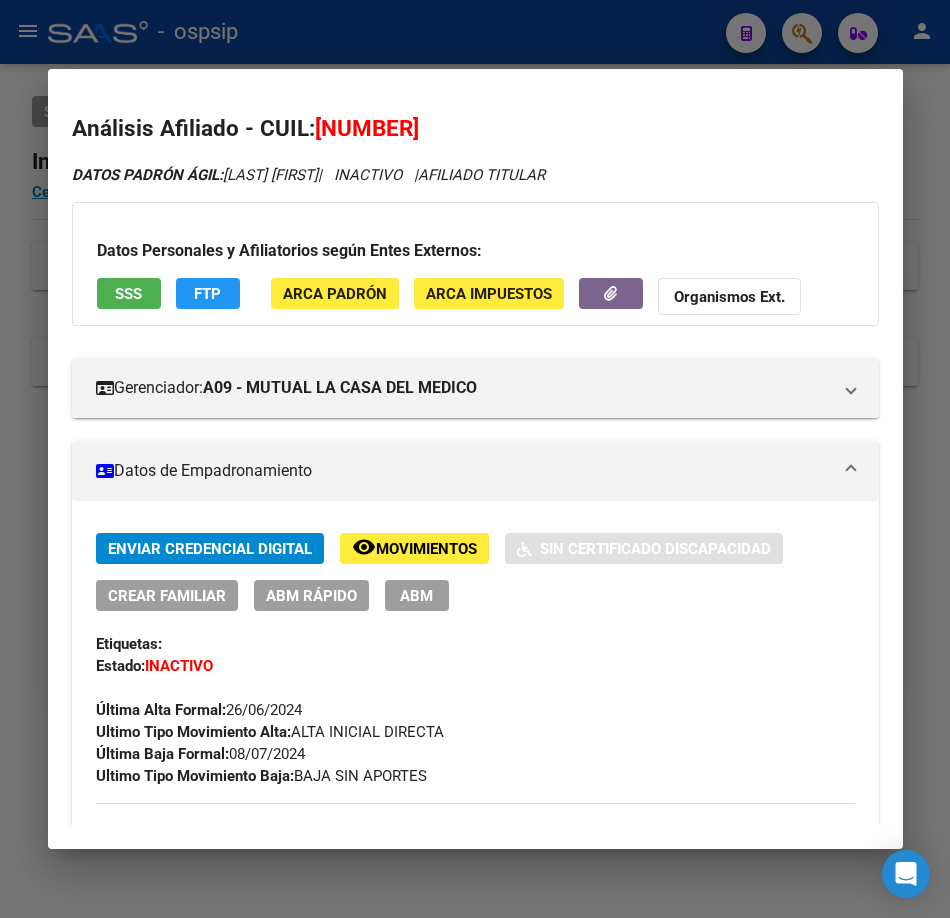 click at bounding box center [475, 459] 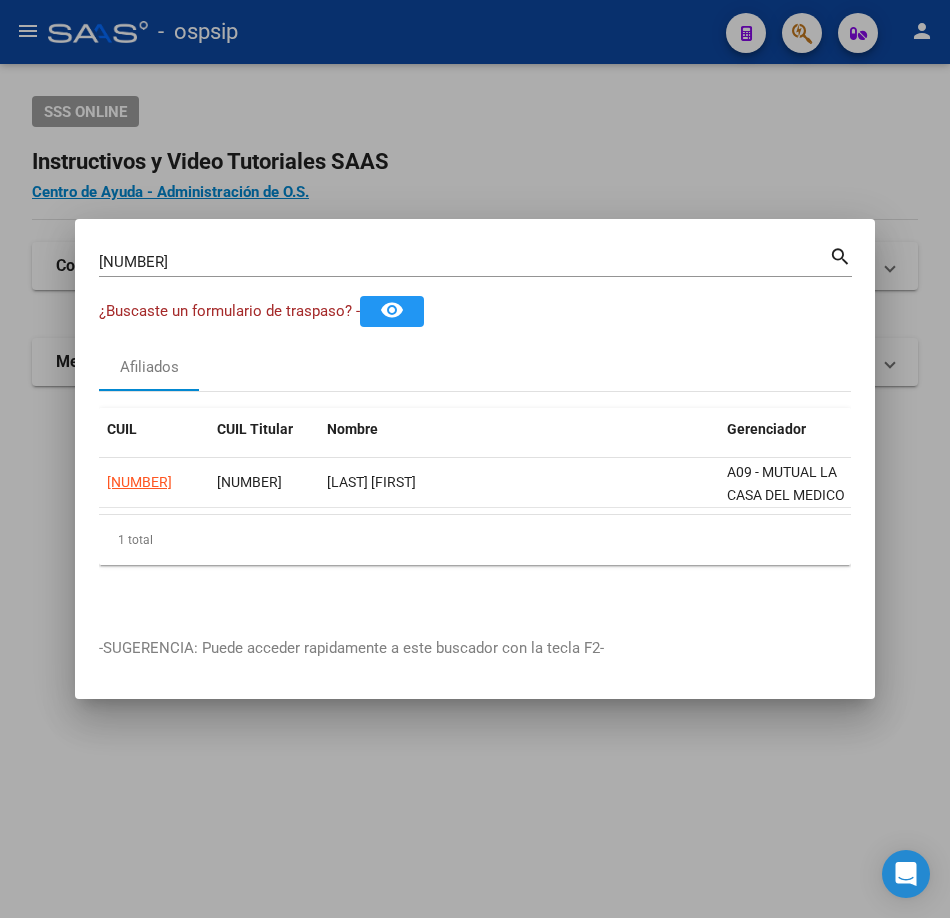 click on "[NUMBER] Buscar (apellido, dni, cuil, nro traspaso, cuit, obra social)" at bounding box center [464, 262] 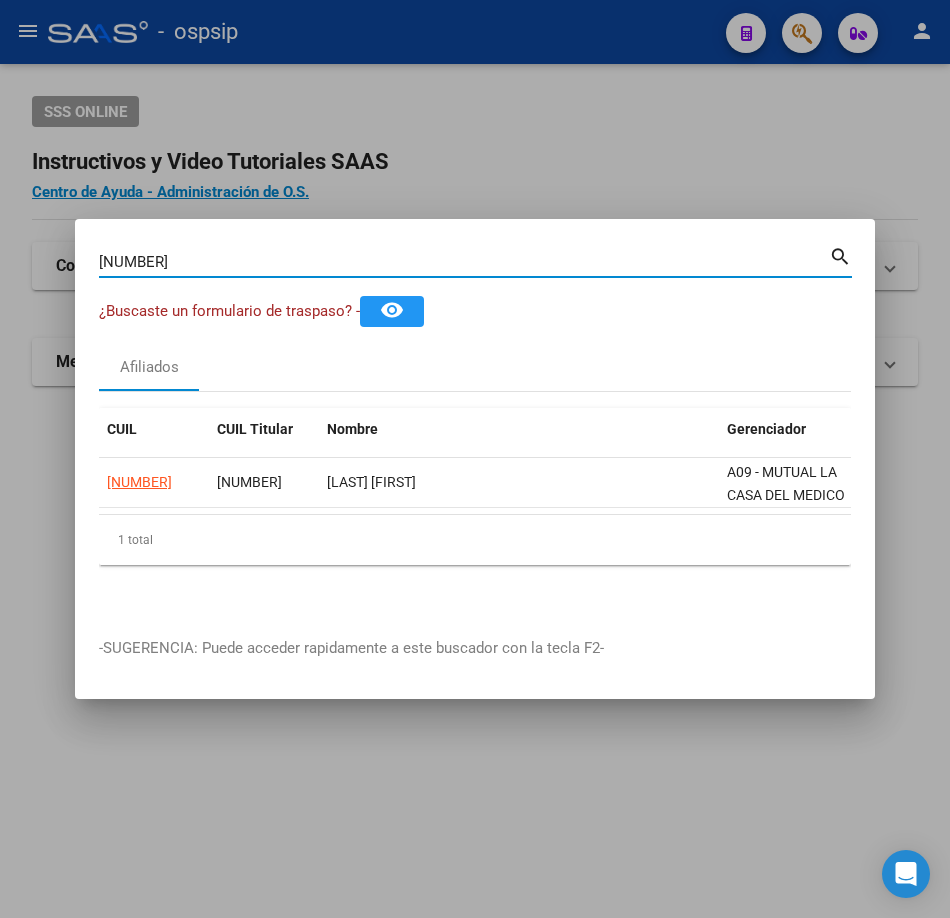 click on "[NUMBER] Buscar (apellido, dni, cuil, nro traspaso, cuit, obra social)" at bounding box center [464, 262] 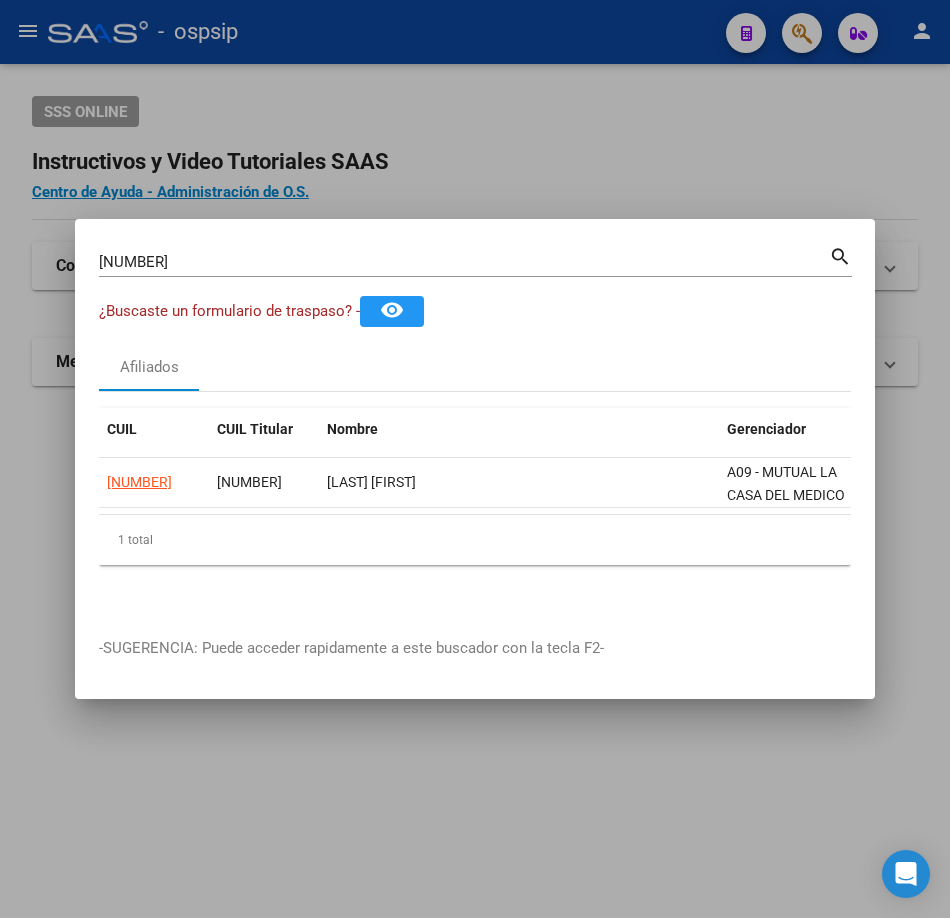 click on "[NUMBER] Buscar (apellido, dni, cuil, nro traspaso, cuit, obra social)" at bounding box center (464, 262) 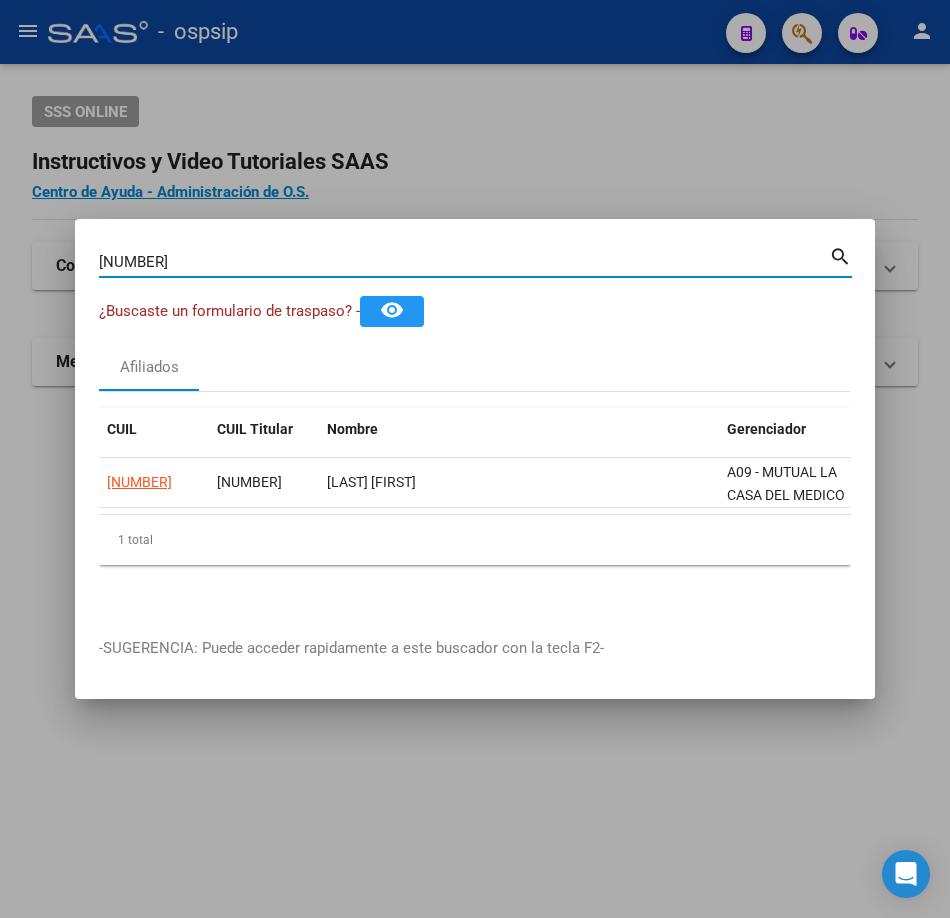 click on "[NUMBER]" at bounding box center (464, 262) 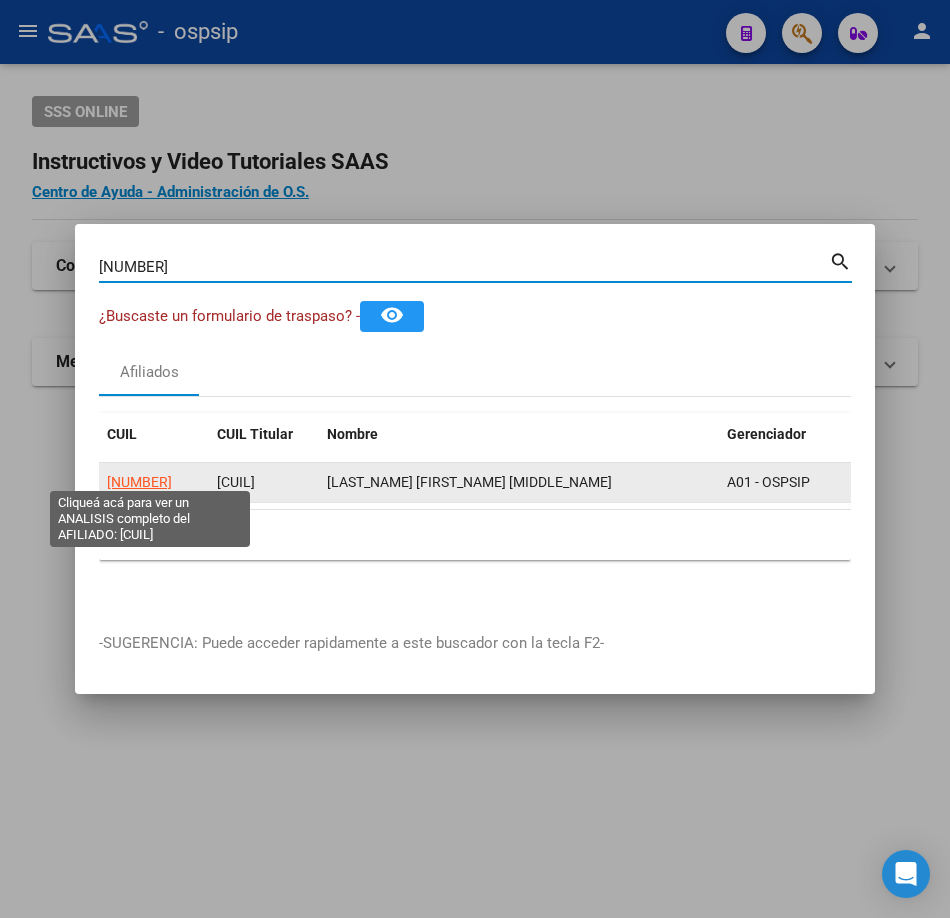 click on "[NUMBER]" 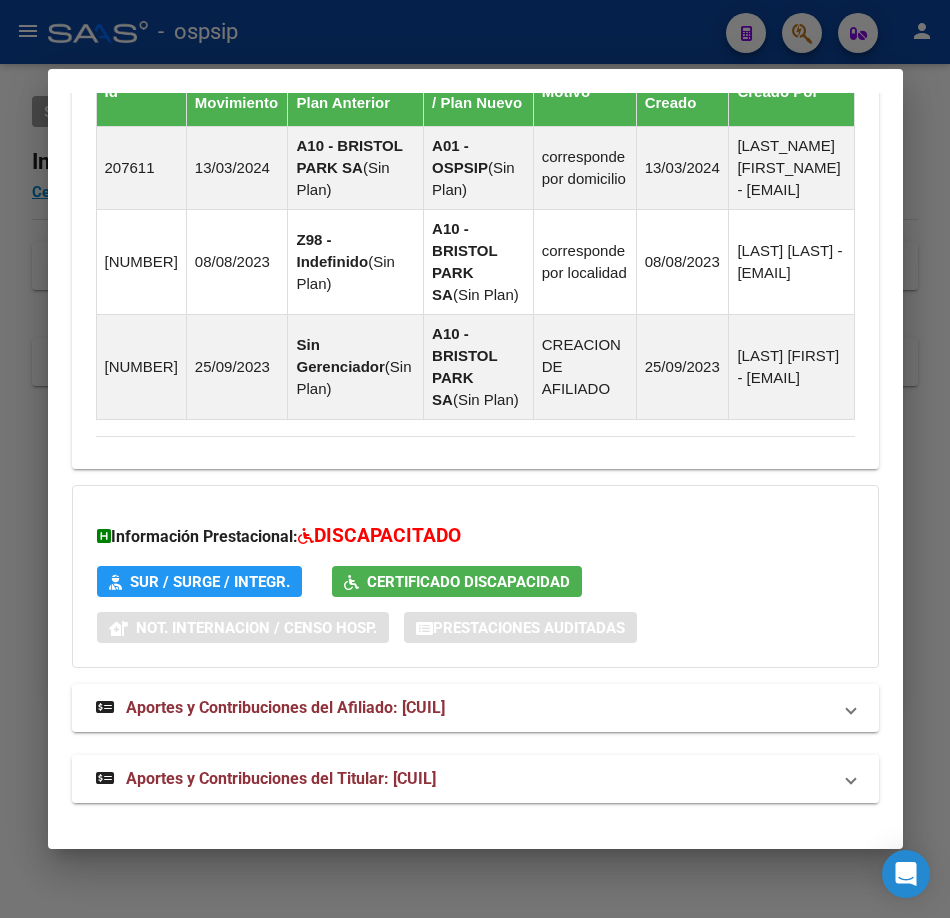 click on "Aportes y Contribuciones del Titular: [CUIL]" at bounding box center [475, 779] 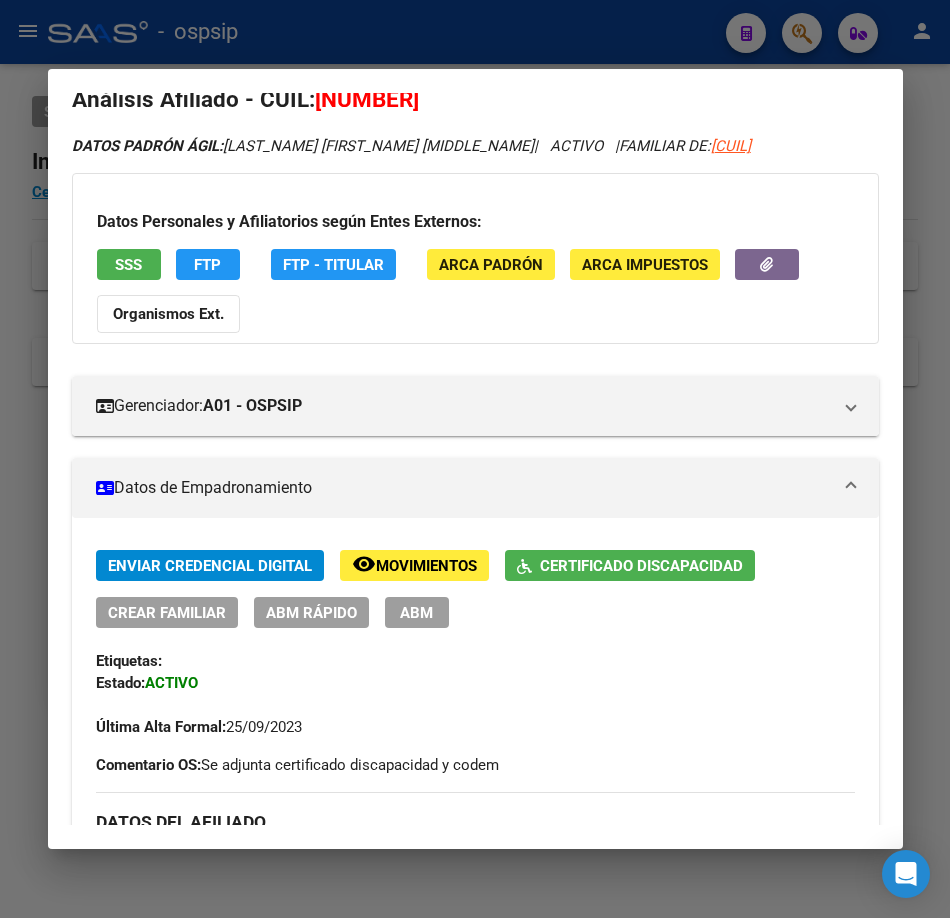 scroll, scrollTop: 0, scrollLeft: 0, axis: both 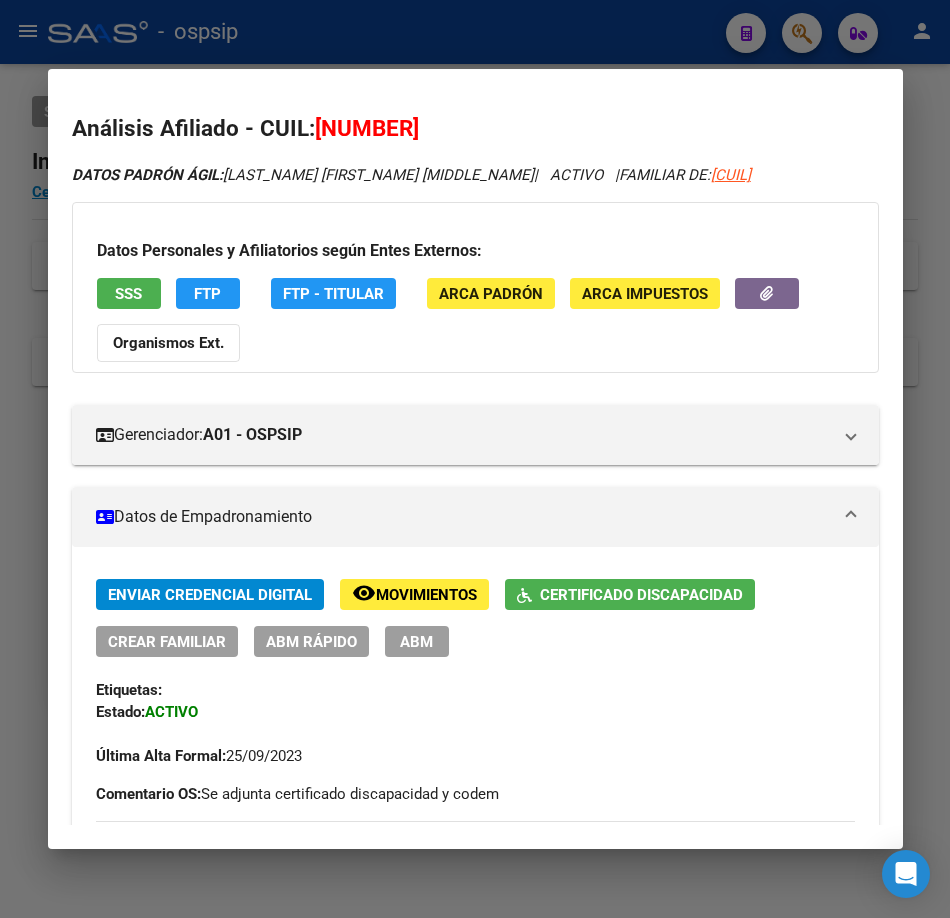 click on "SSS" at bounding box center [129, 293] 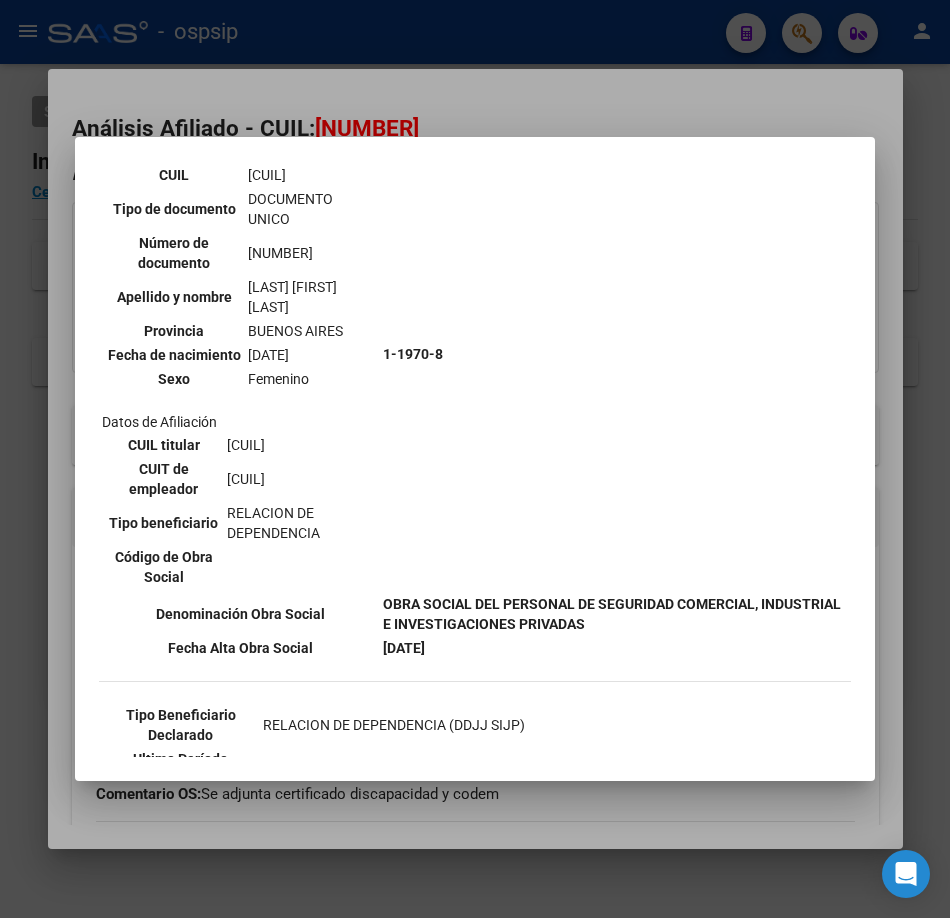 scroll, scrollTop: 300, scrollLeft: 0, axis: vertical 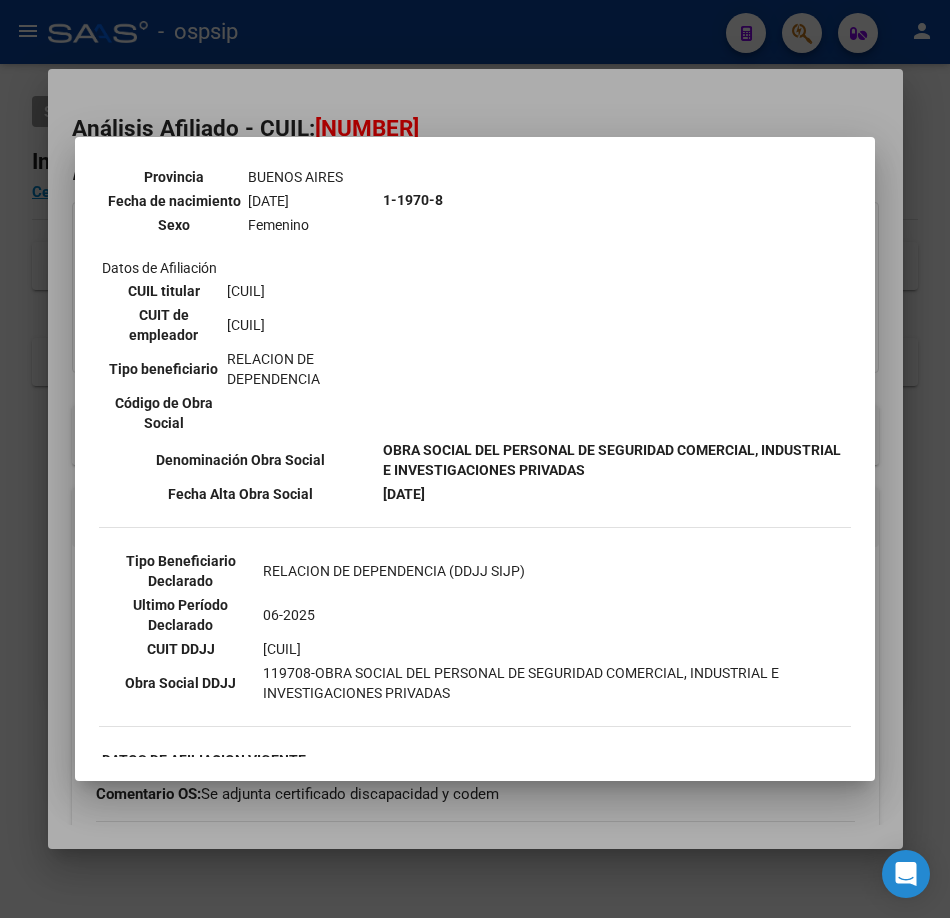 click at bounding box center (475, 459) 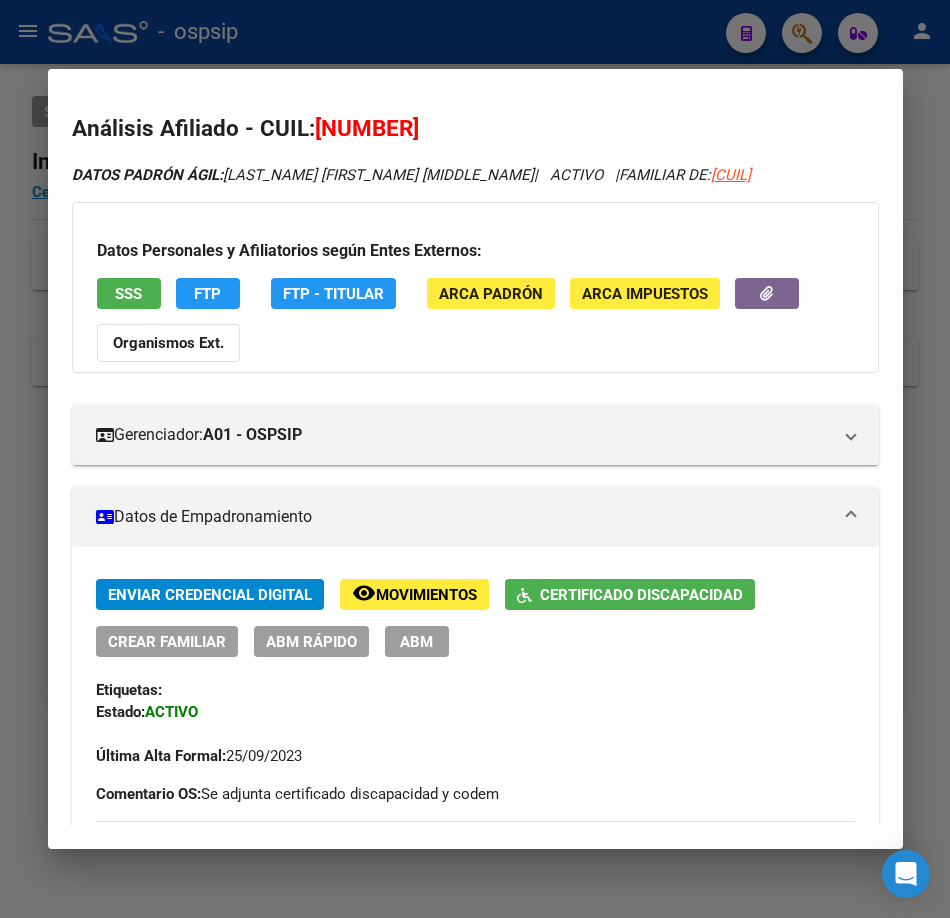 drag, startPoint x: 618, startPoint y: 33, endPoint x: 603, endPoint y: 43, distance: 18.027756 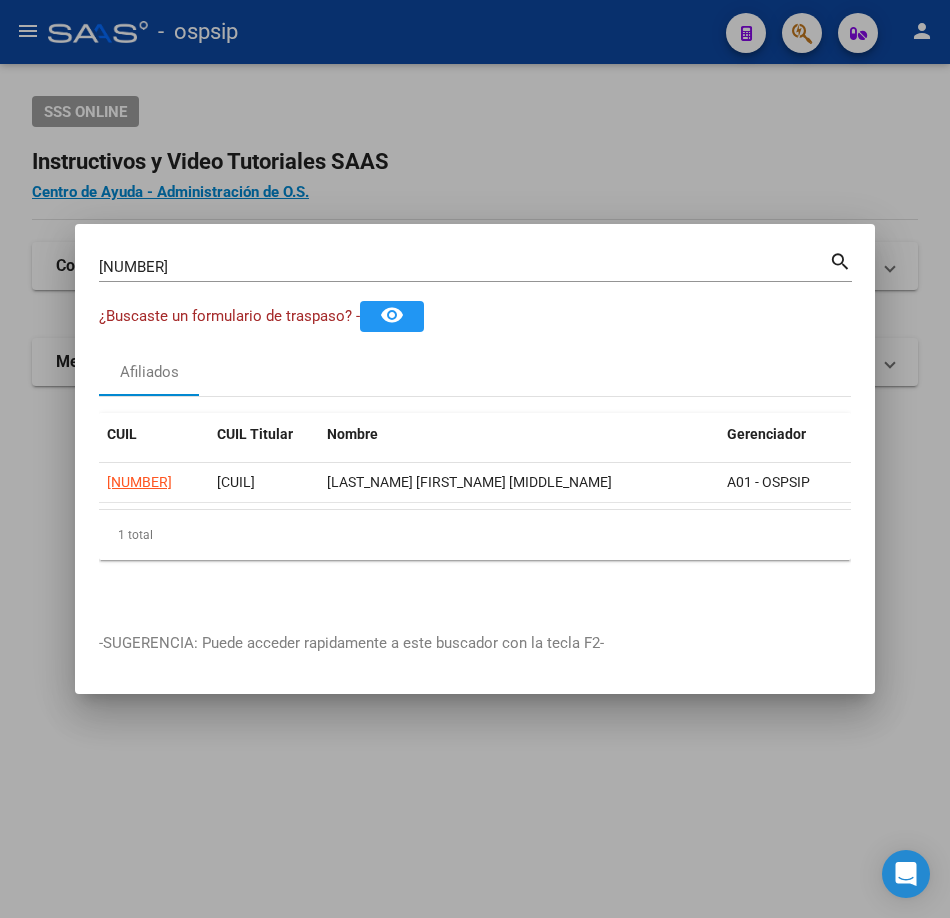 click on "[NUMBER] Buscar (apellido, dni, cuil, nro traspaso, cuit, obra social) search" at bounding box center (475, 274) 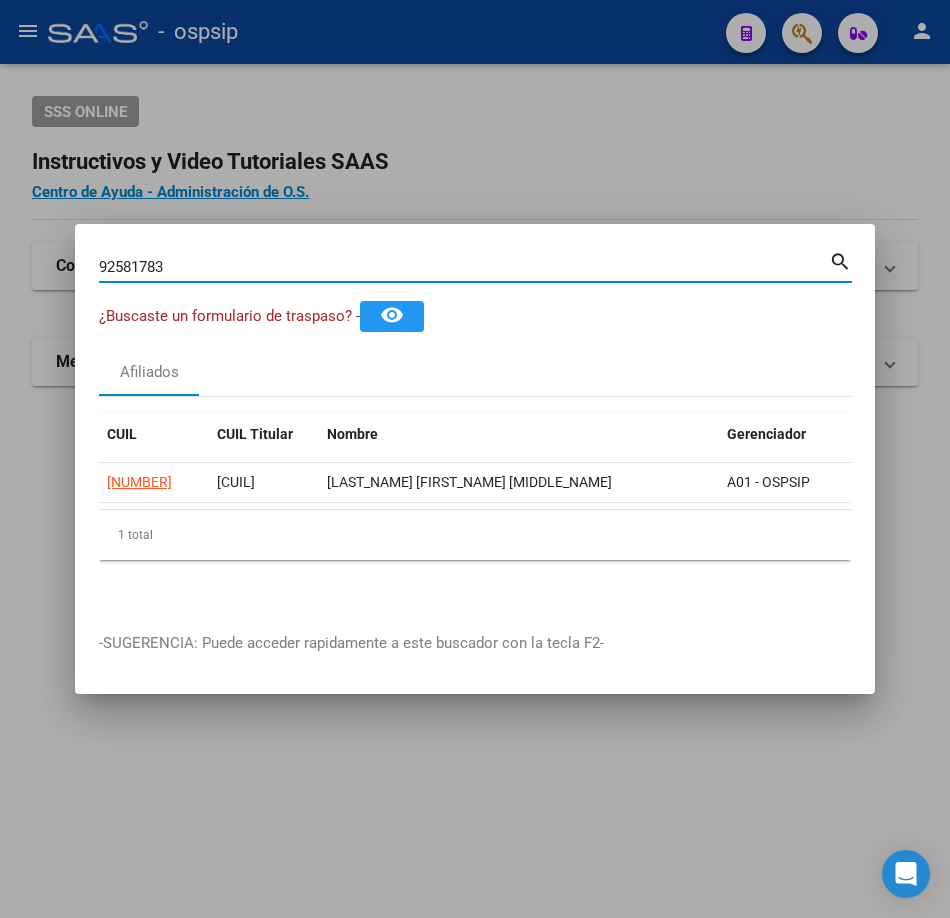 type on "92581783" 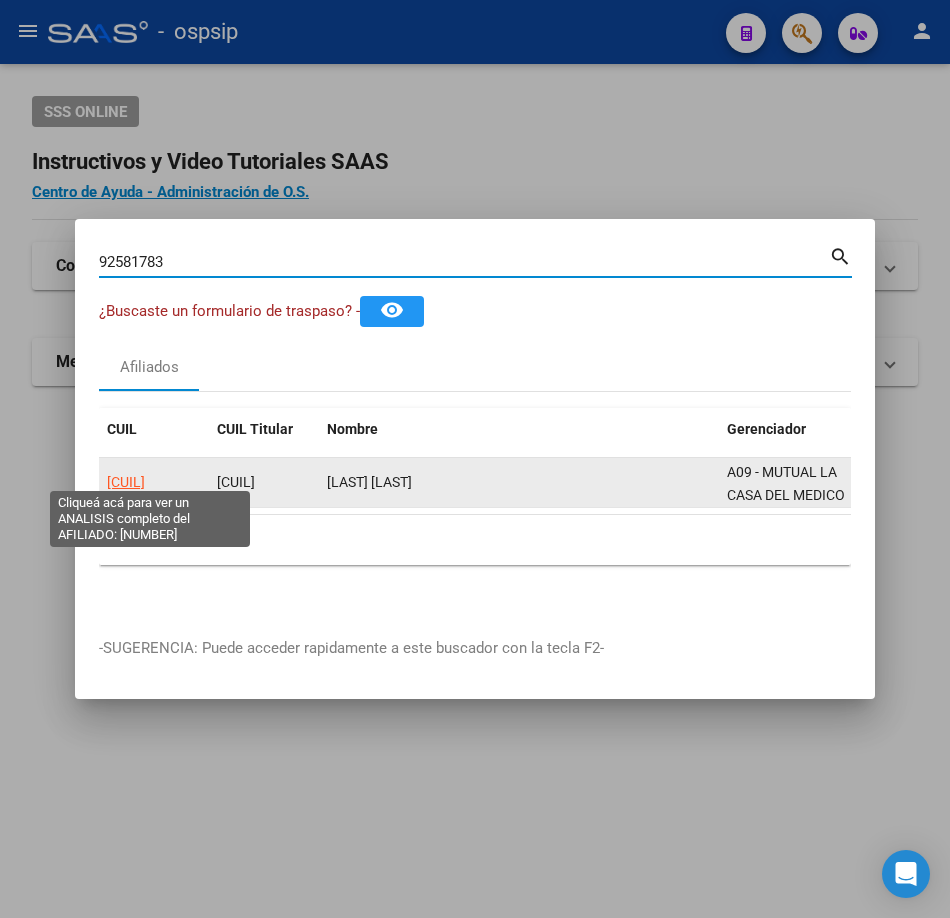 click on "[CUIL]" 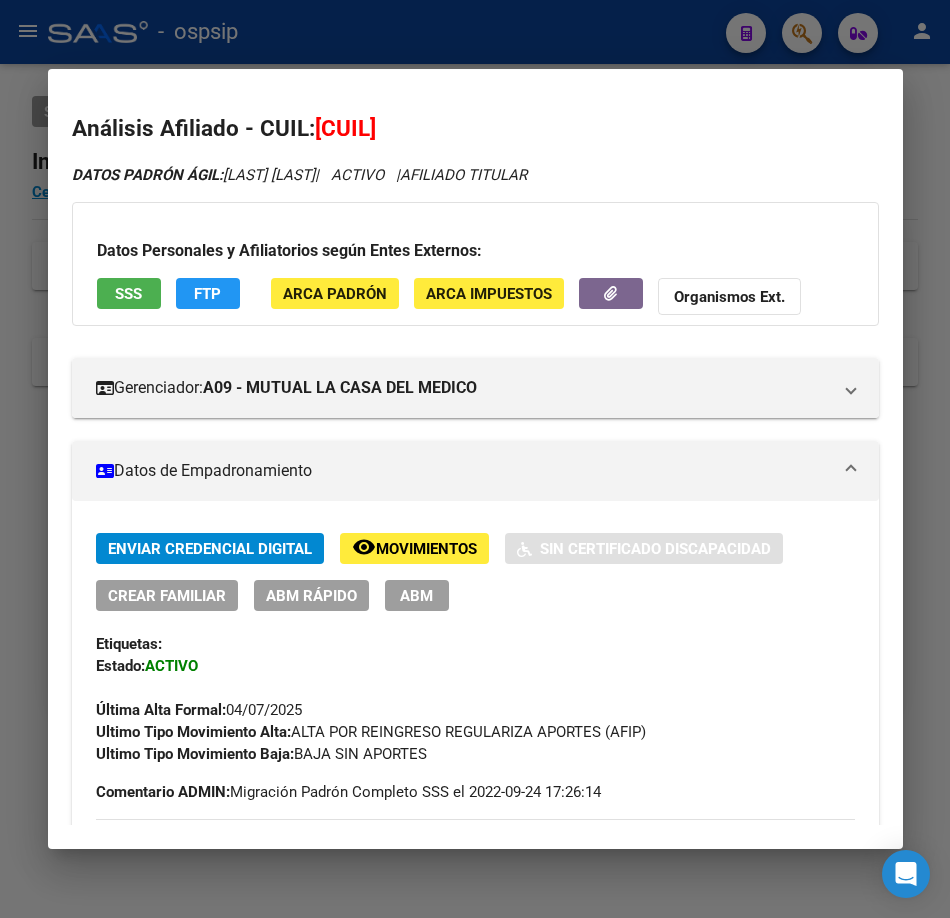 click on "SSS" at bounding box center [128, 294] 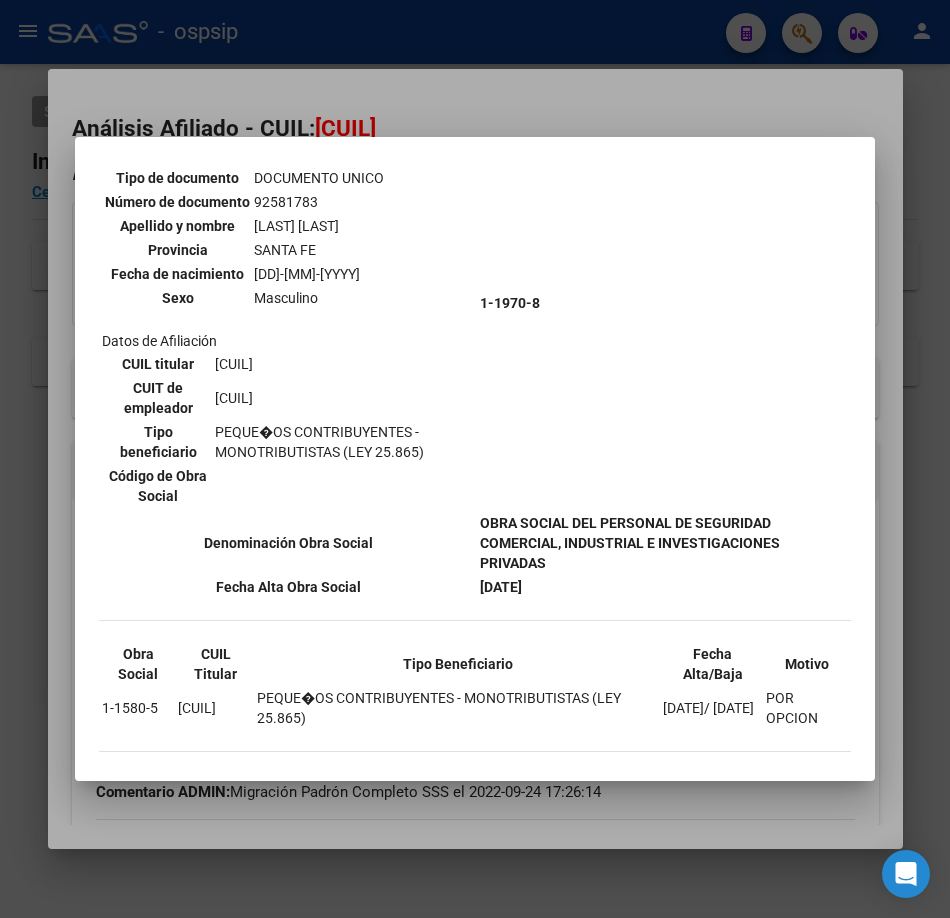 scroll, scrollTop: 181, scrollLeft: 0, axis: vertical 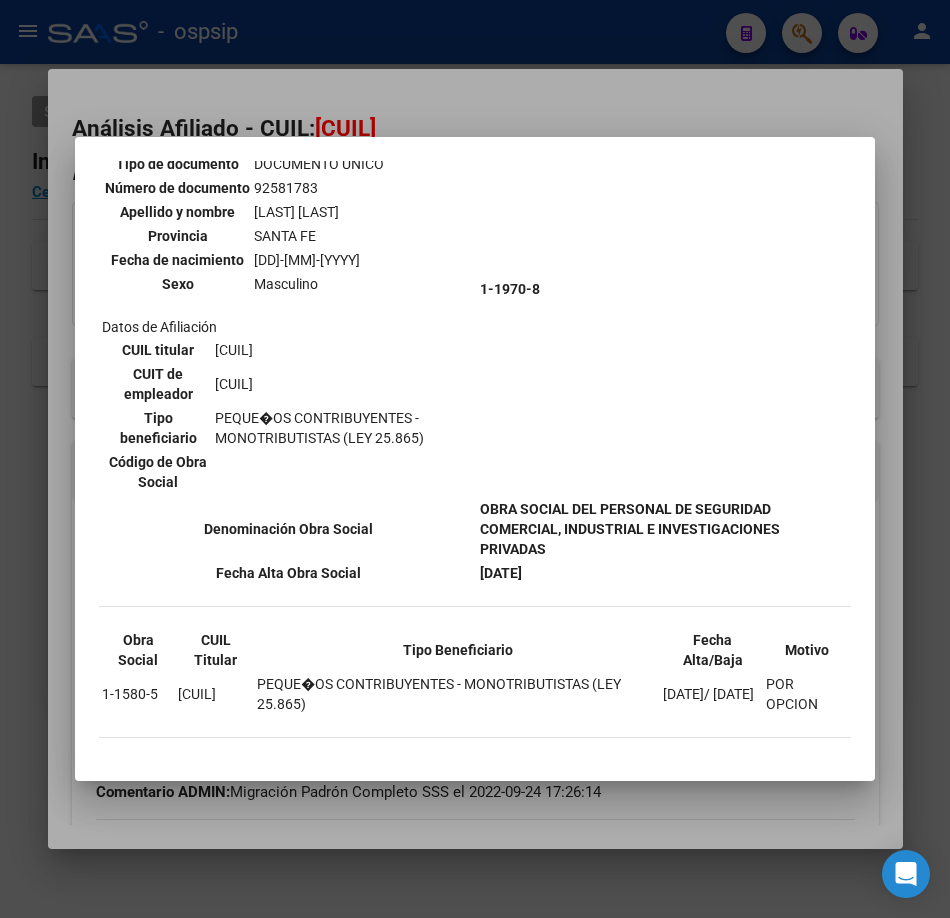click at bounding box center (475, 459) 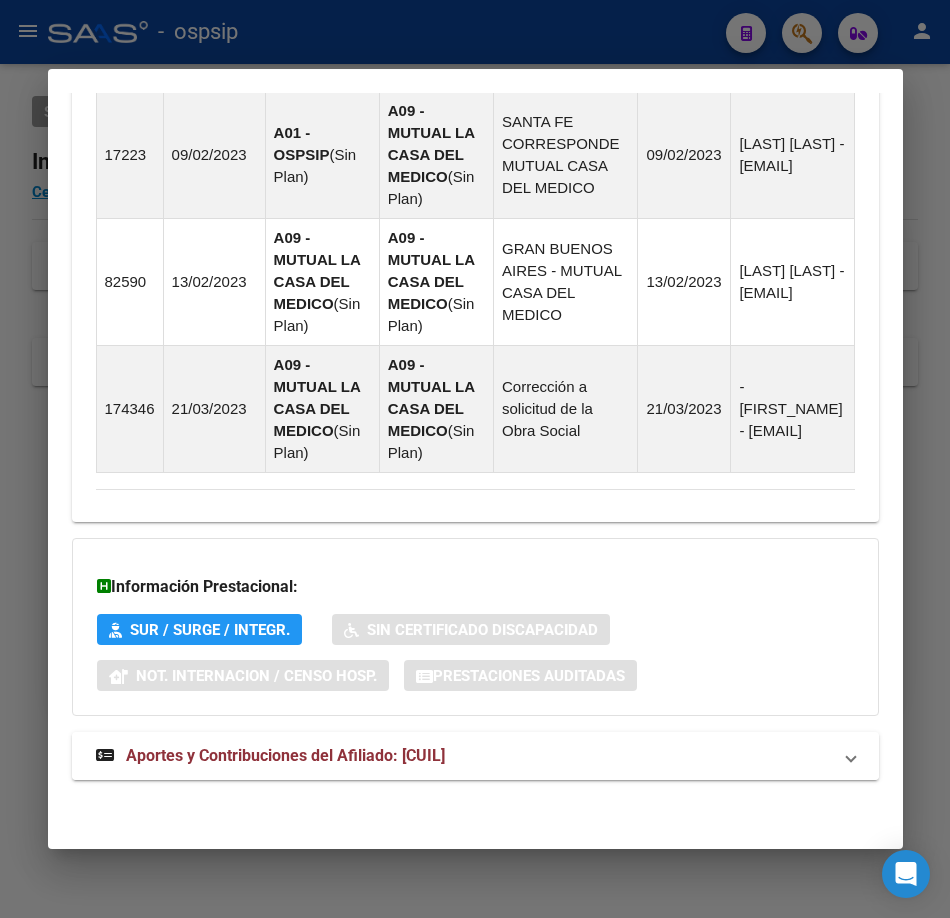 click on "Aportes y Contribuciones del Afiliado: [CUIL]" at bounding box center (475, 756) 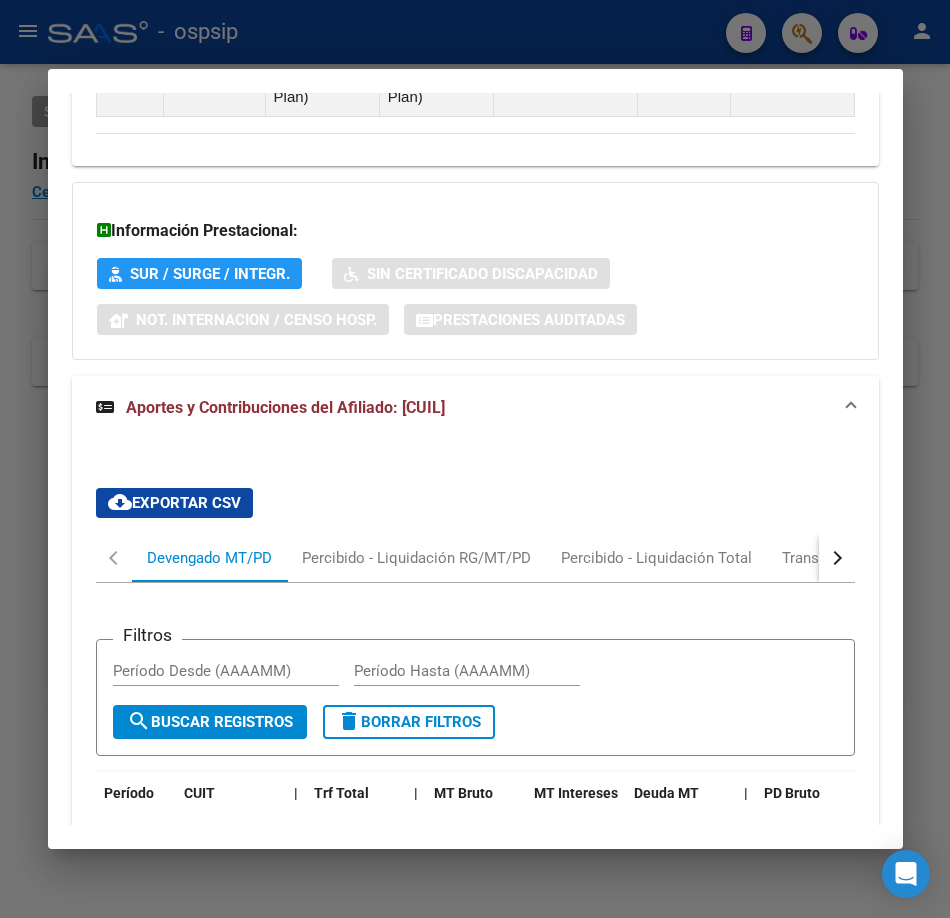 scroll, scrollTop: 2053, scrollLeft: 0, axis: vertical 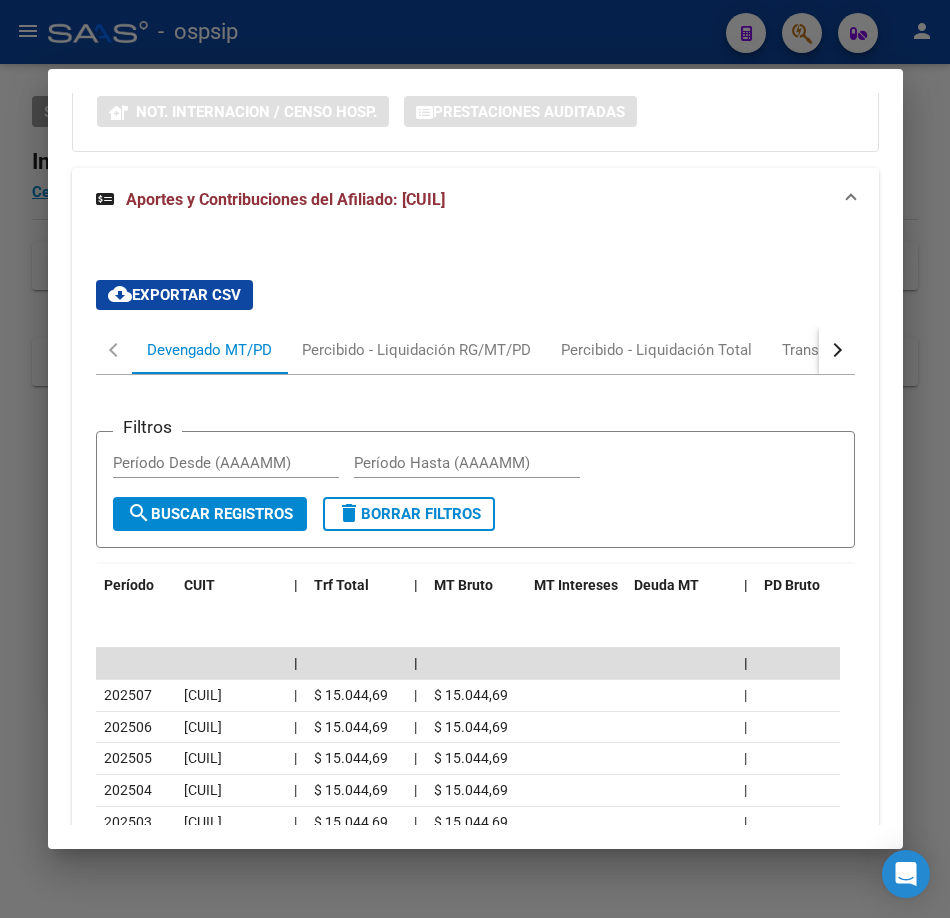 click at bounding box center [475, 459] 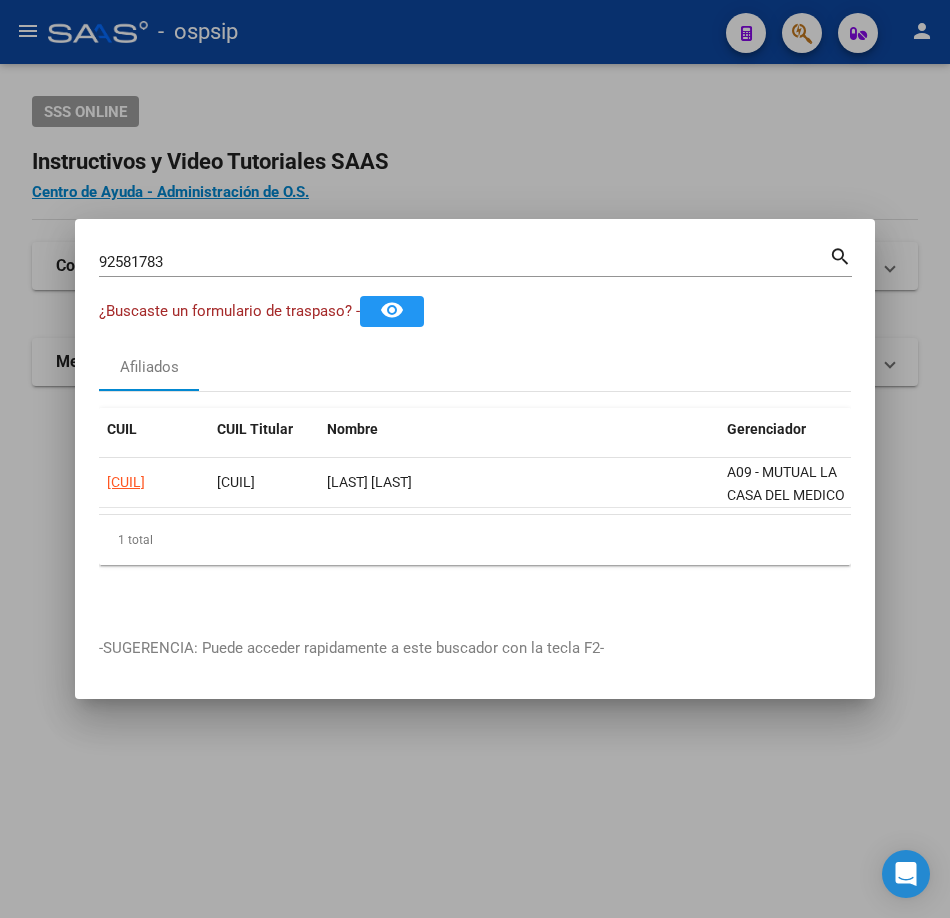 click on "92581783" at bounding box center [464, 262] 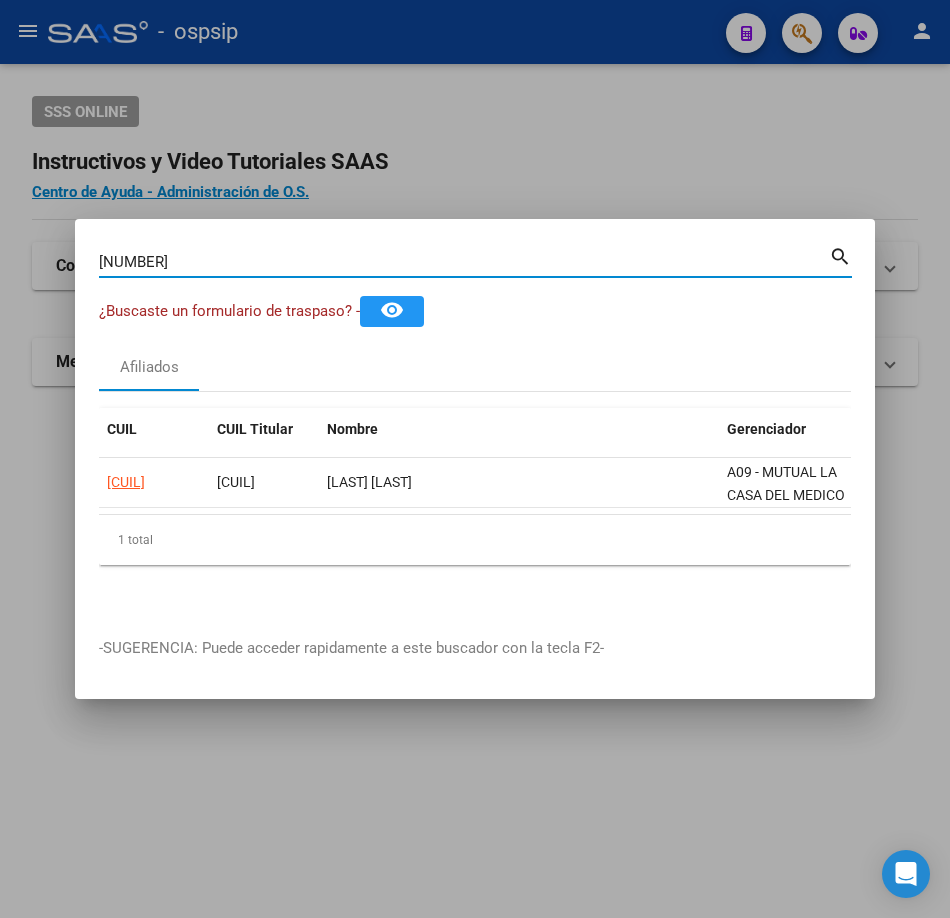 type on "[NUMBER]" 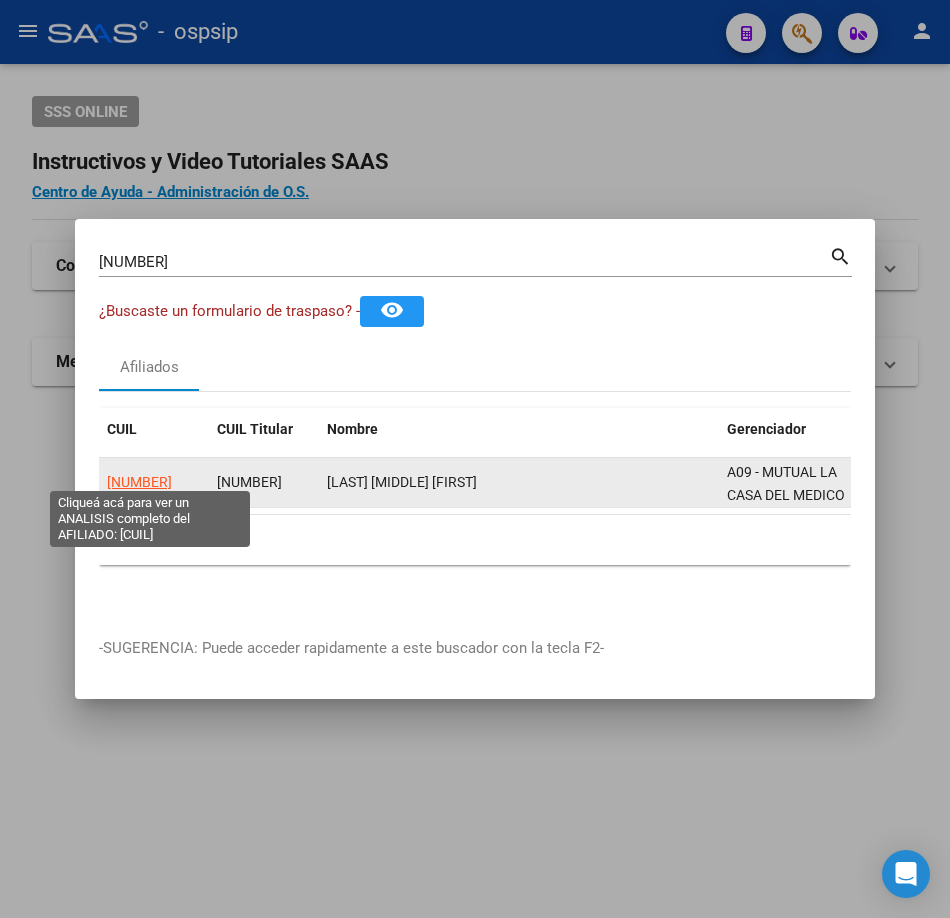 click on "[NUMBER]" 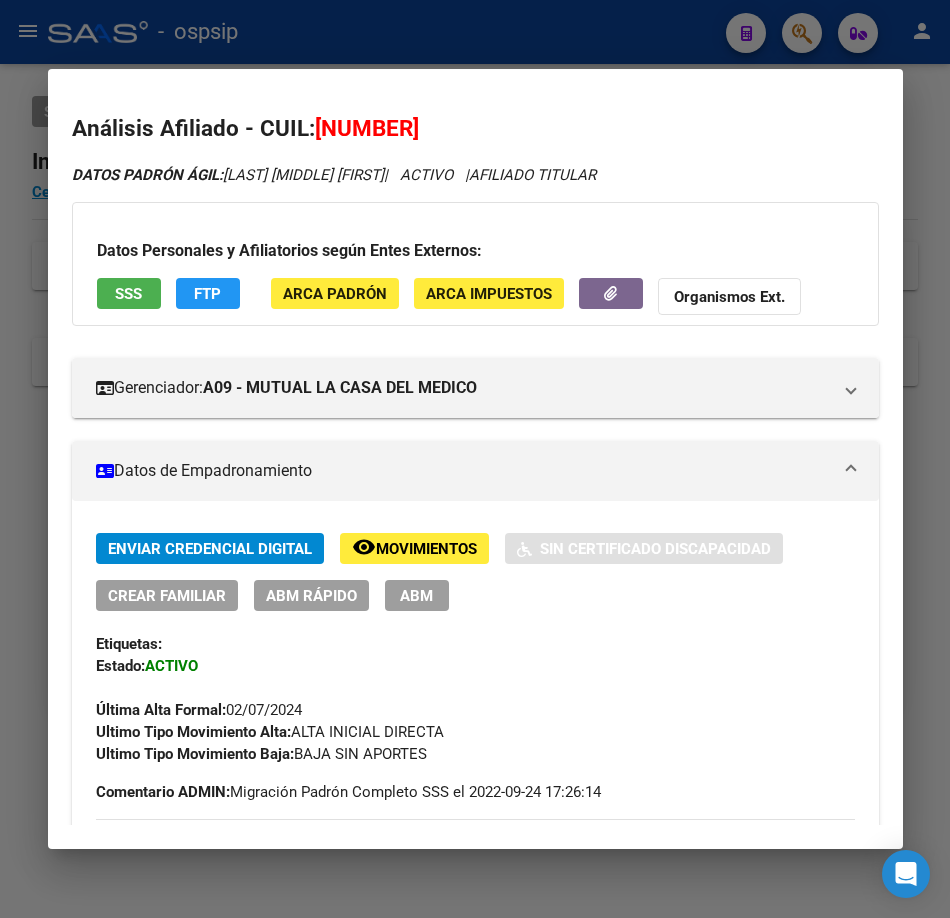click on "SSS" at bounding box center [129, 293] 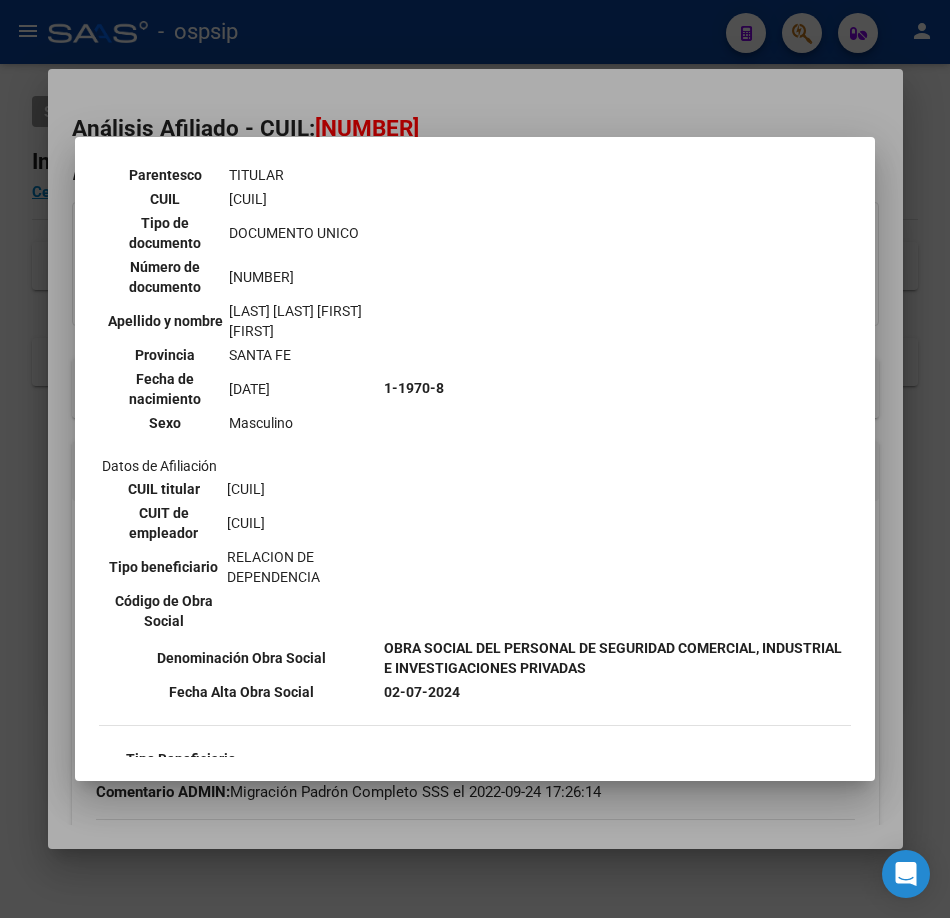 scroll, scrollTop: 300, scrollLeft: 0, axis: vertical 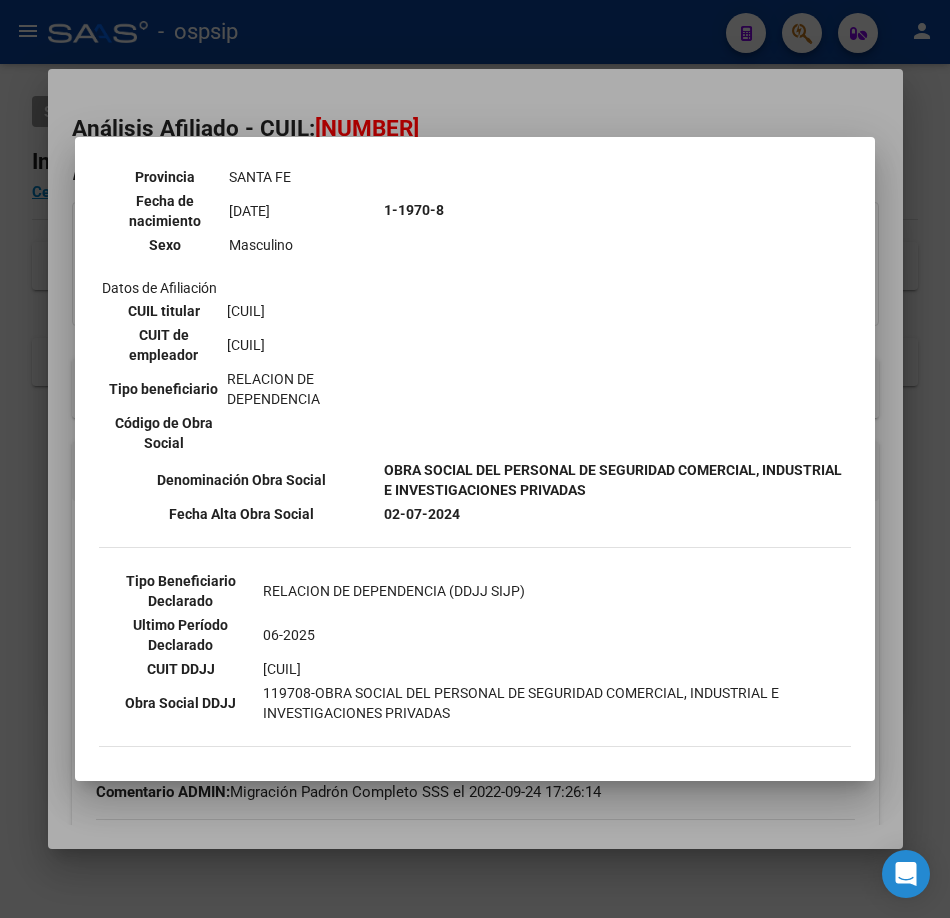 click on "--ACTIVO en Obra Social según consulta SSS--
DATOS DE AFILIACION VIGENTE
Datos personales
Parentesco
TITULAR
CUIL
[CUIL]
Tipo de documento
DOCUMENTO UNICO
Número de documento
[DOCUMENT_NUMBER]
Apellido y nombre
[LAST] [LAST] [FIRST] [LAST]
Provincia
[STATE]
Fecha de nacimiento
[DD-MM-YYYY]
Sexo
Masculino
Datos de Afiliación
CUIL titular
[CUIL]
CUIT de empleador
[CUIT]
Tipo beneficiario
RELACION DE DEPENDENCIA
Código de Obra Social
1-1970-8
Denominación Obra Social
Fecha Alta Obra Social
[DD-MM-YYYY]
Tipo Beneficiario Declarado
RELACION DE DEPENDENCIA (DDJJ SIJP)
Ultimo Período Declarado
06-2025
CUIT DDJJ" at bounding box center [475, 459] 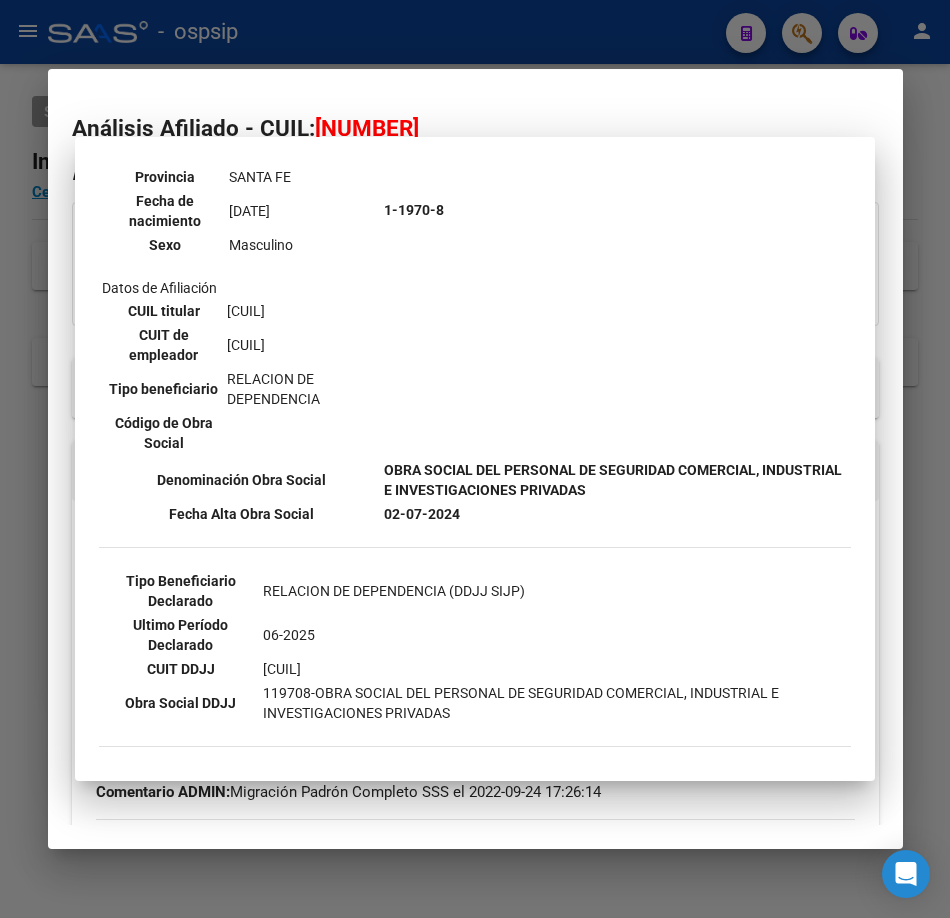 click at bounding box center [475, 459] 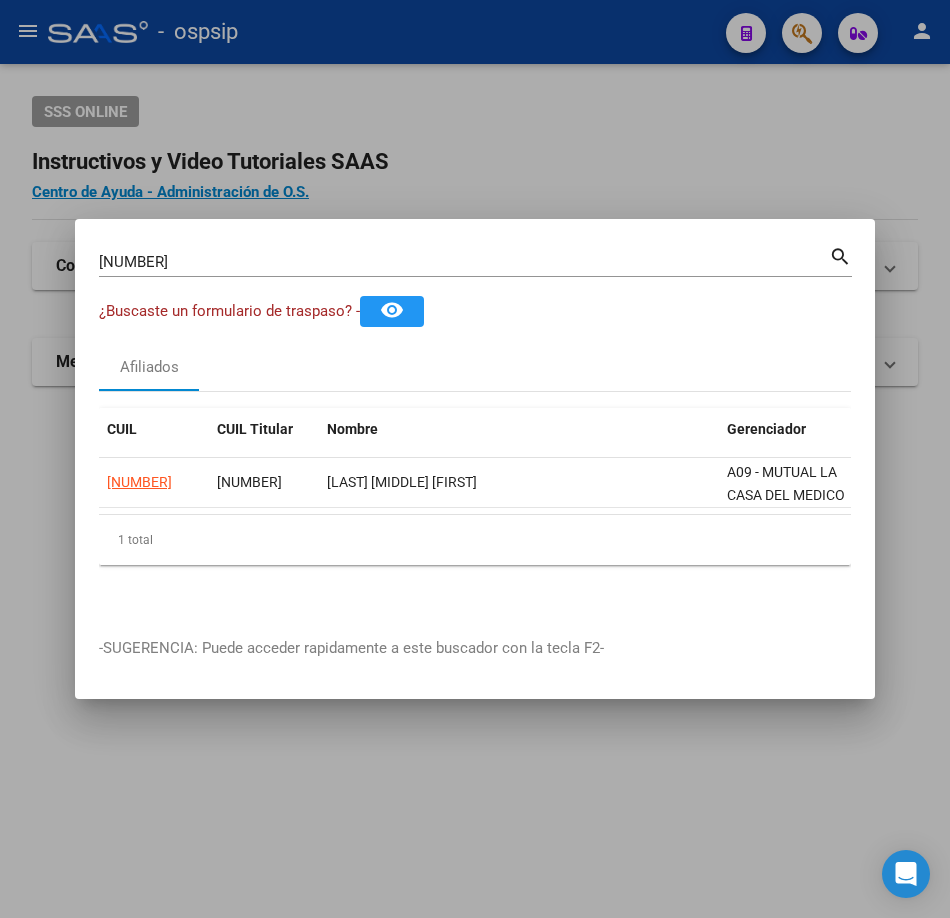 click on "[NUMBER]" at bounding box center (464, 262) 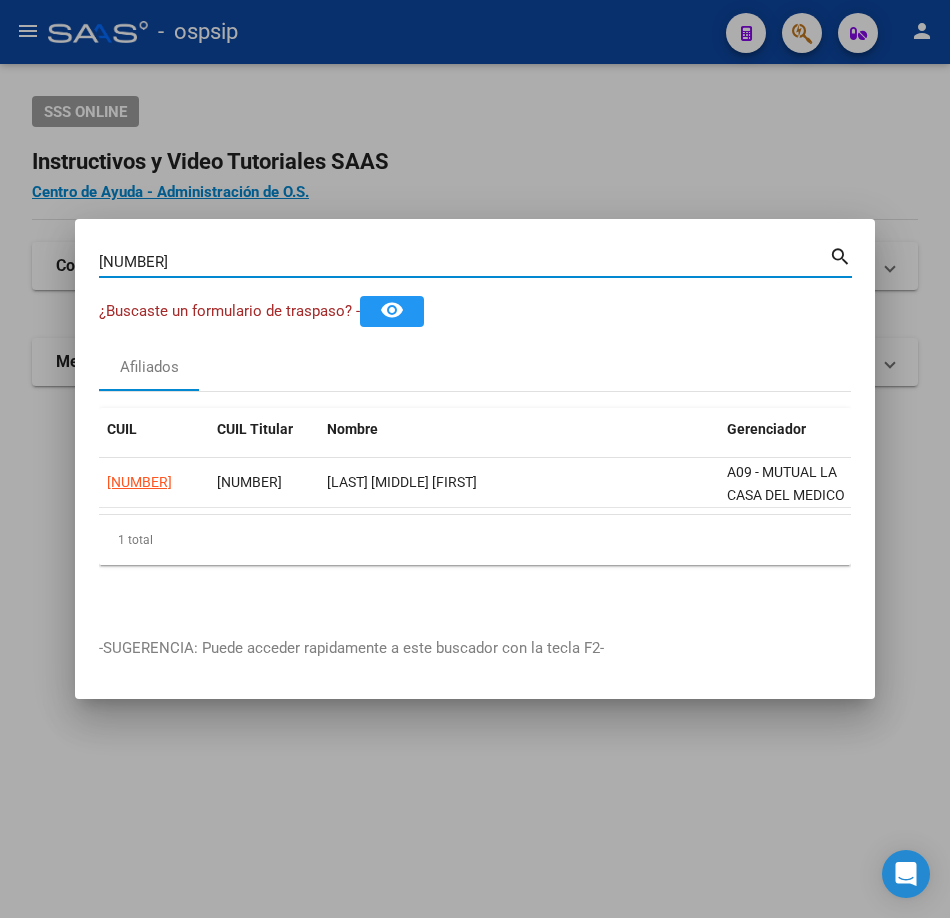 click on "[NUMBER]" at bounding box center [464, 262] 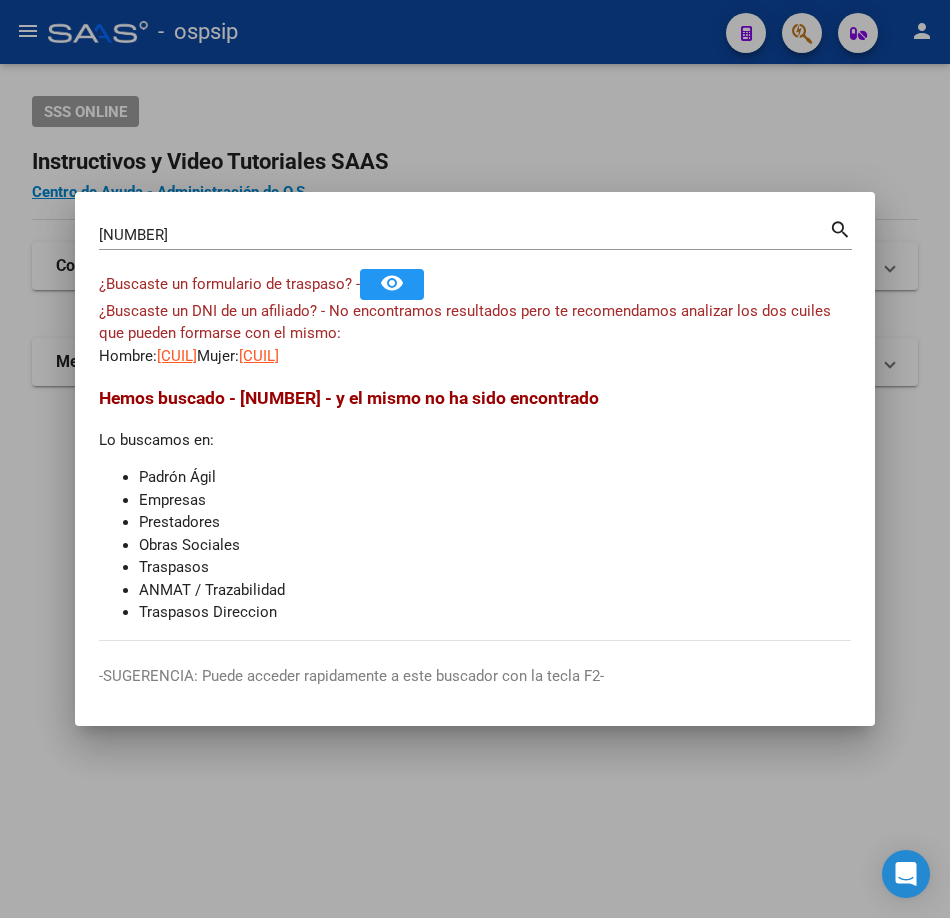 click on "Buscar (apellido, dni, cuil, nro traspaso, cuit, obra social) search ¿Buscaste un formulario de traspaso? -   remove_red_eye ¿Buscaste un DNI de un afiliado? - No encontramos resultados pero te recomendamos analizar los dos cuiles que pueden formarse con el mismo:  Hombre:  [CUIL]     Mujer:  [CUIL] Hemos buscado - [NUMBER] - y el mismo no ha sido encontrado  Lo buscamos en:  Padrón Ágil Empresas Prestadores Obras Sociales Traspasos ANMAT / Trazabilidad Traspasos Direccion" at bounding box center (475, 428) 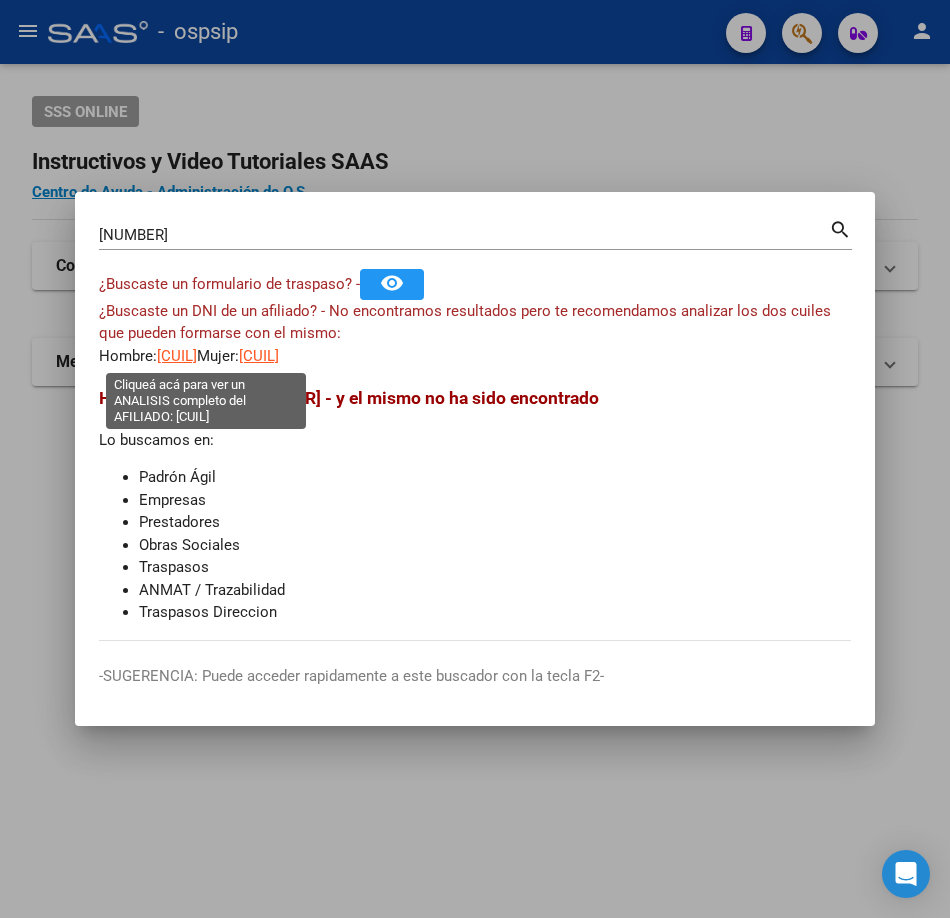 click on "[CUIL]" at bounding box center [177, 356] 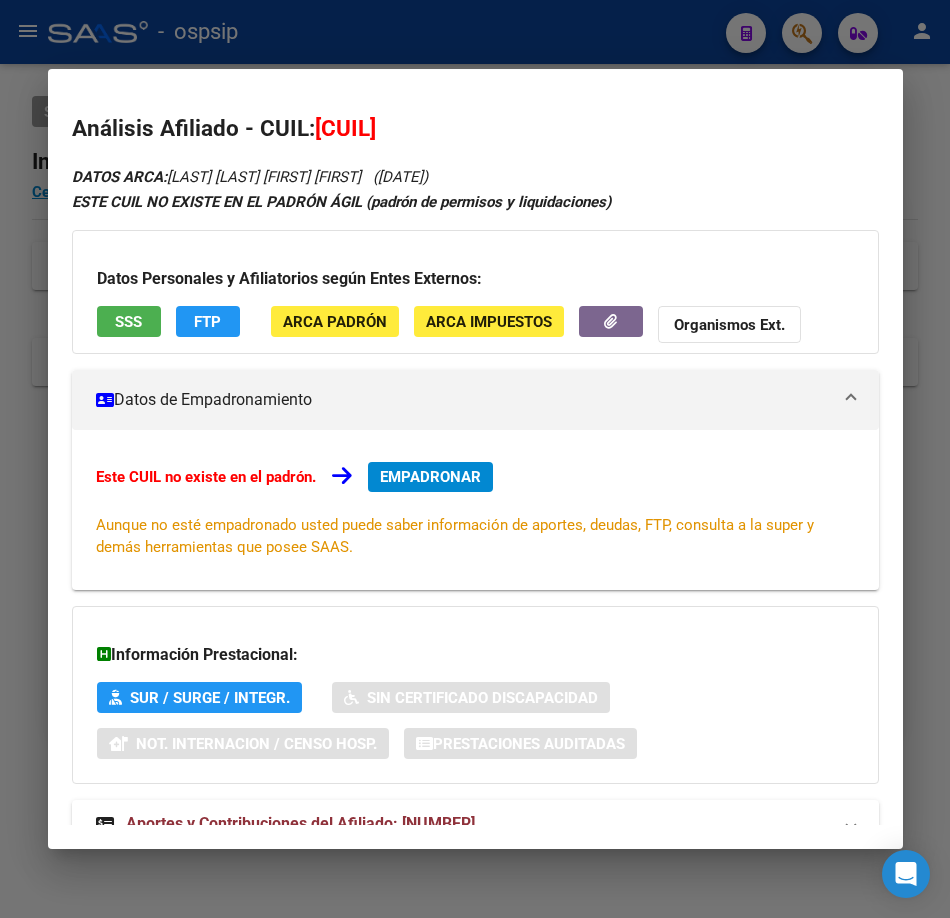 click on "Datos Personales y Afiliatorios según Entes Externos: SSS FTP ARCA Padrón ARCA Impuestos Organismos Ext." at bounding box center [475, 292] 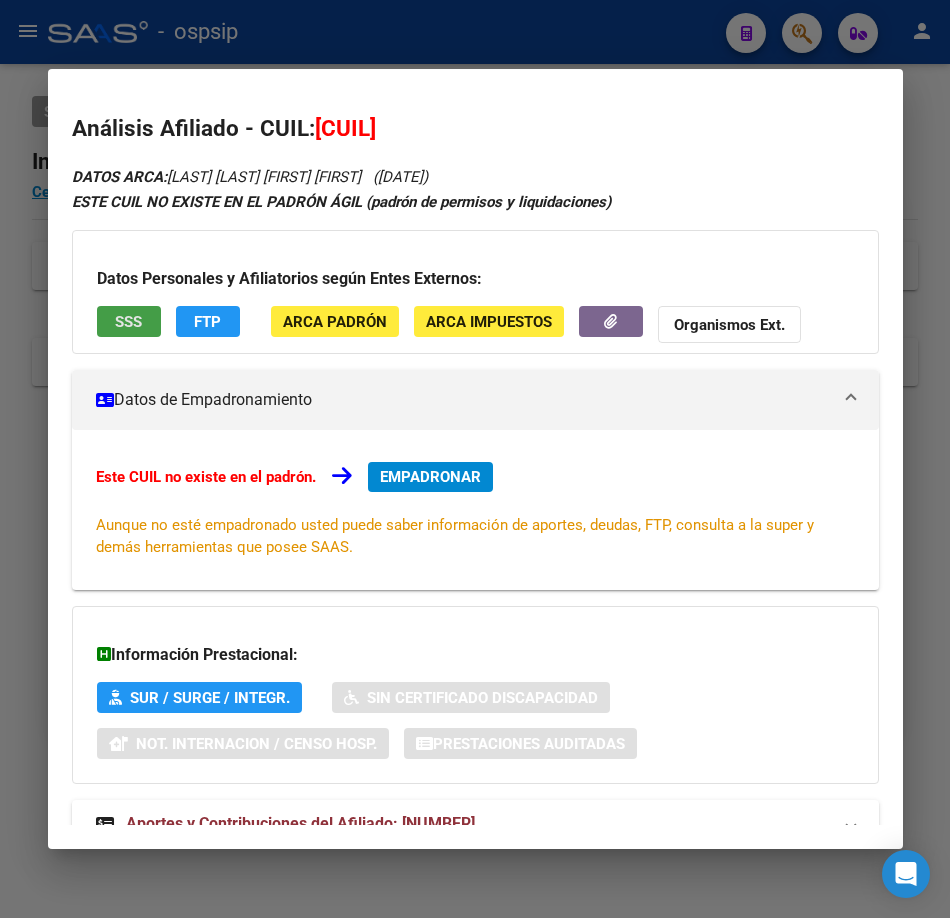 click on "SSS" at bounding box center (129, 321) 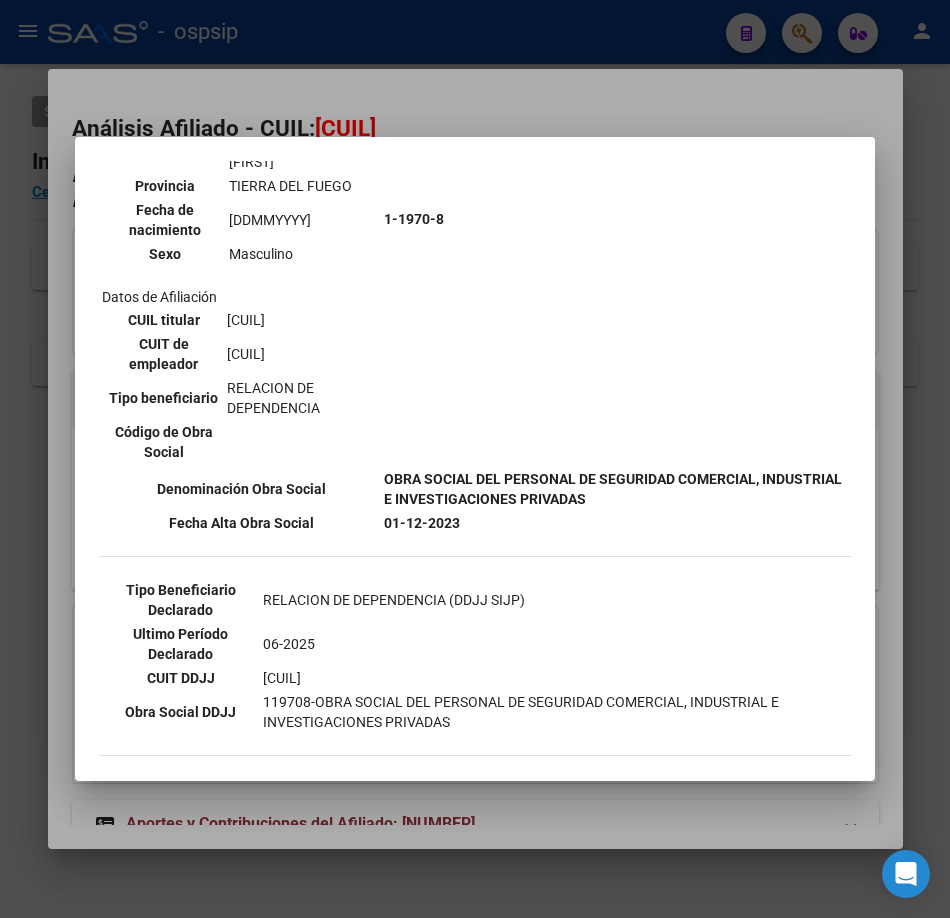 scroll, scrollTop: 400, scrollLeft: 0, axis: vertical 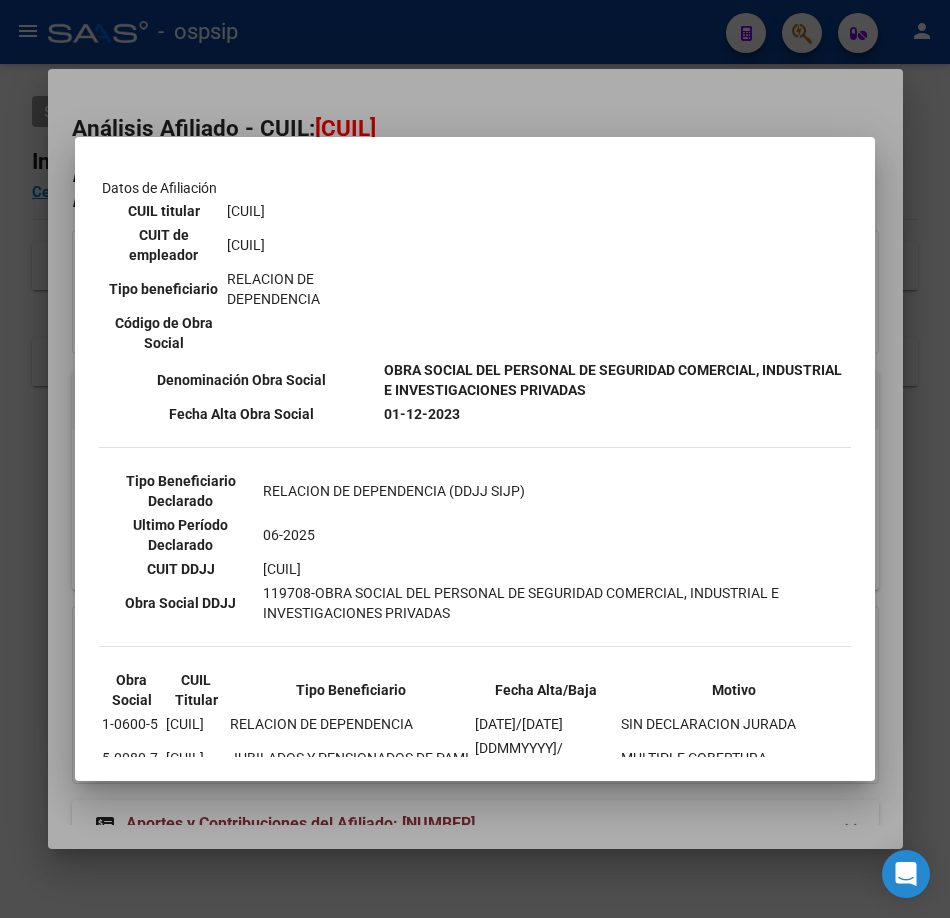 click at bounding box center [475, 459] 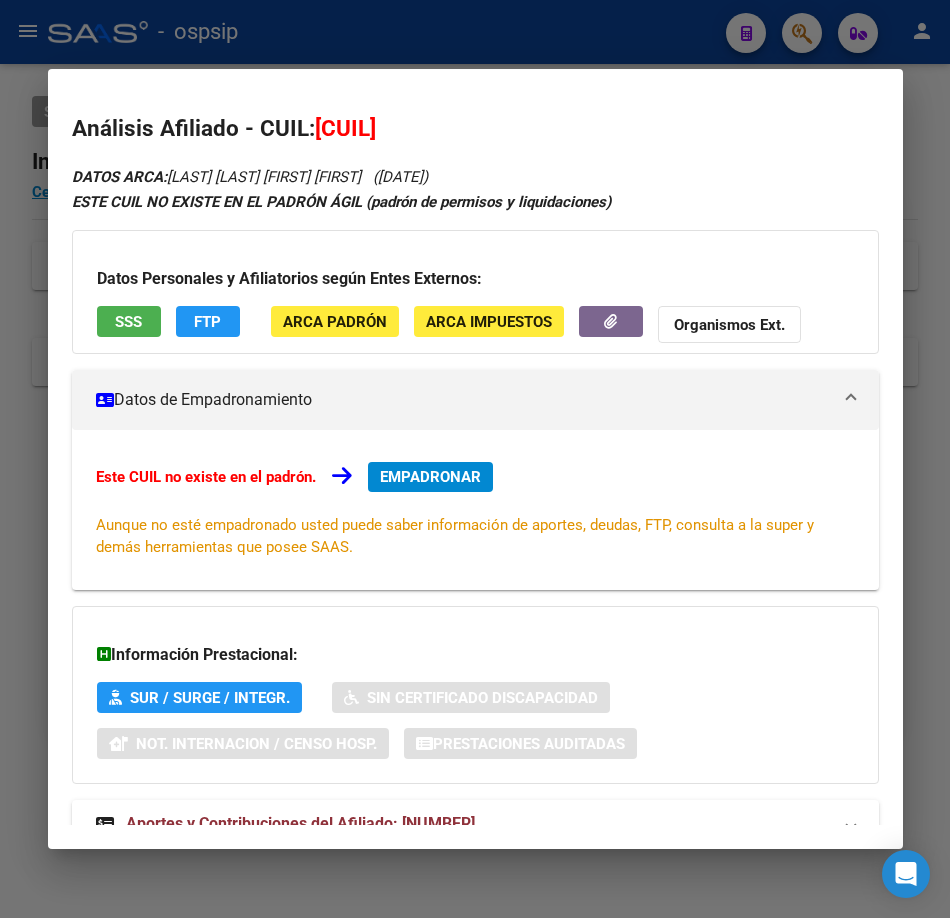 click at bounding box center [475, 459] 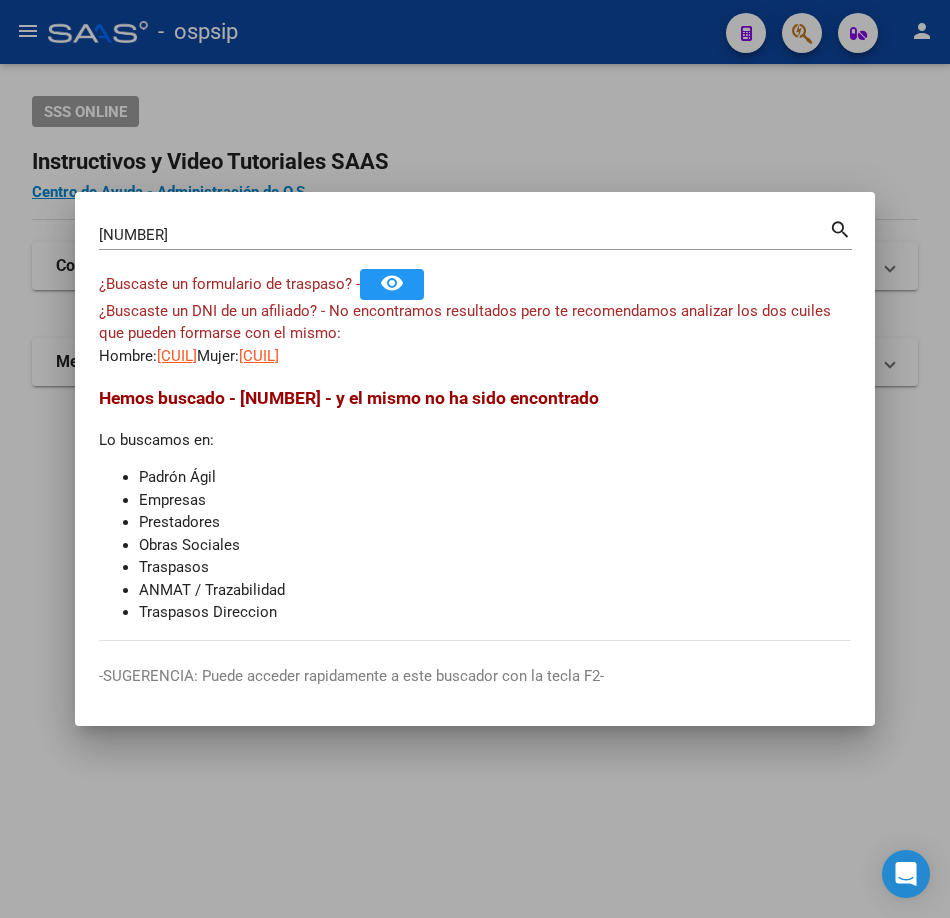 click on "[NUMBER]" at bounding box center (464, 235) 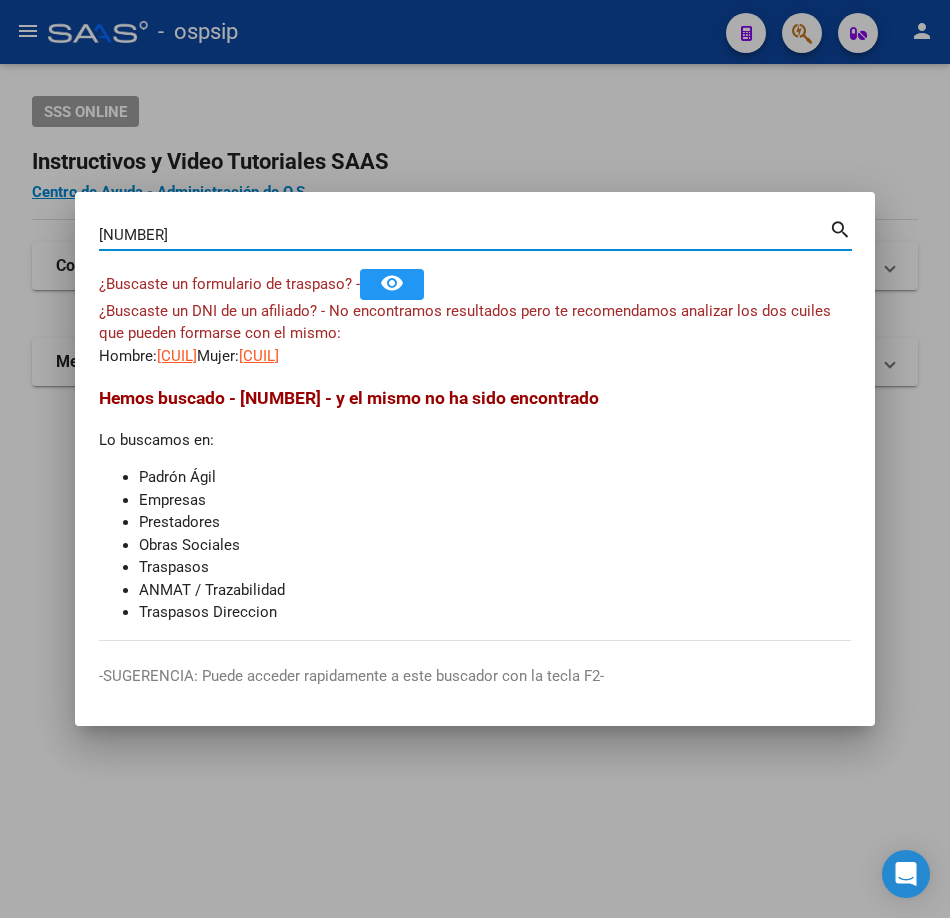 click on "[NUMBER]" at bounding box center [464, 235] 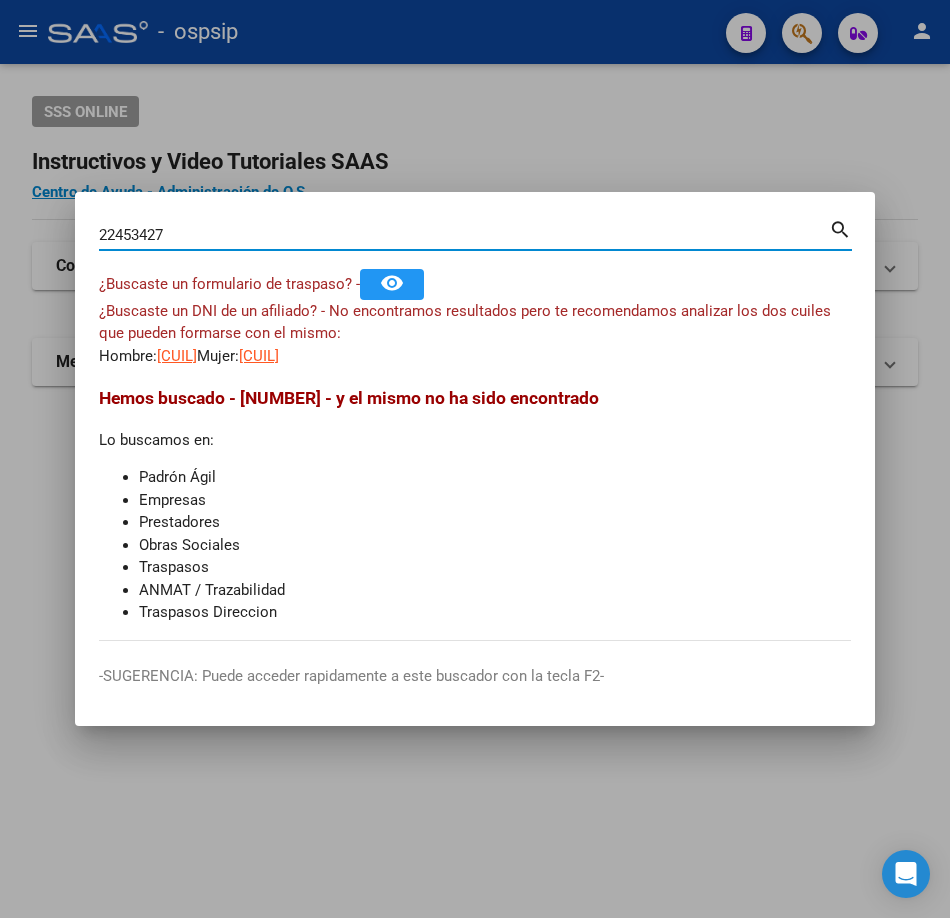 type on "22453427" 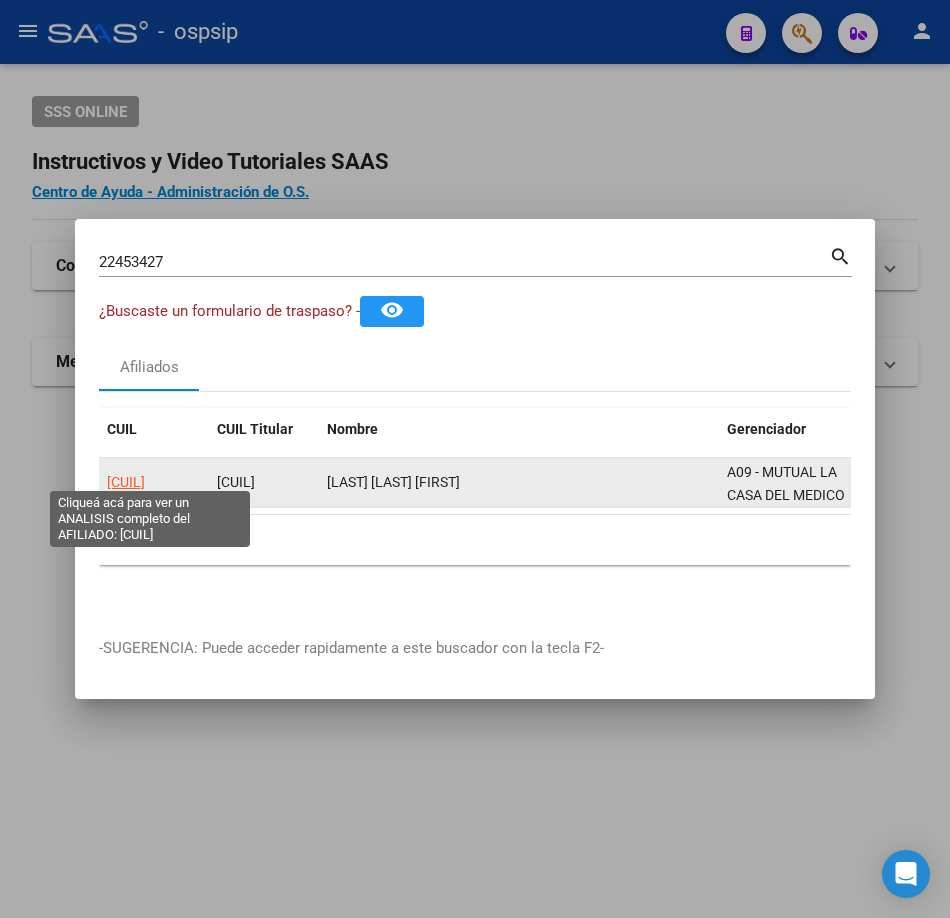 click on "[CUIL]" 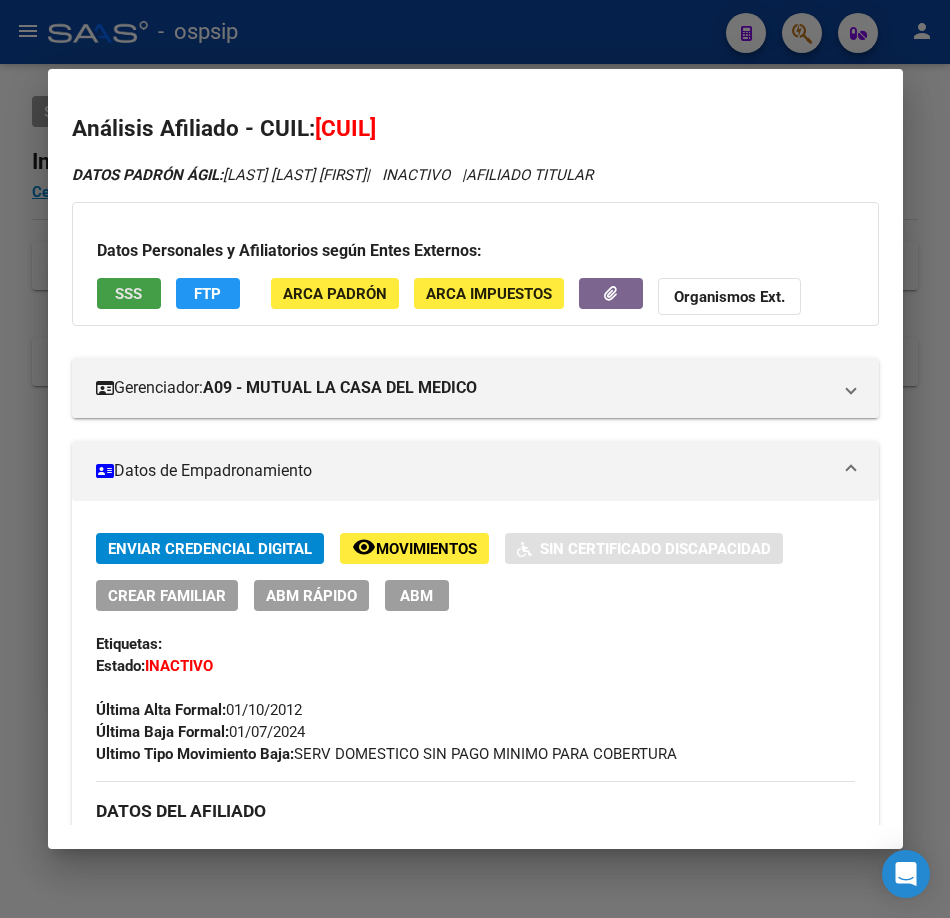 click on "SSS" at bounding box center [128, 294] 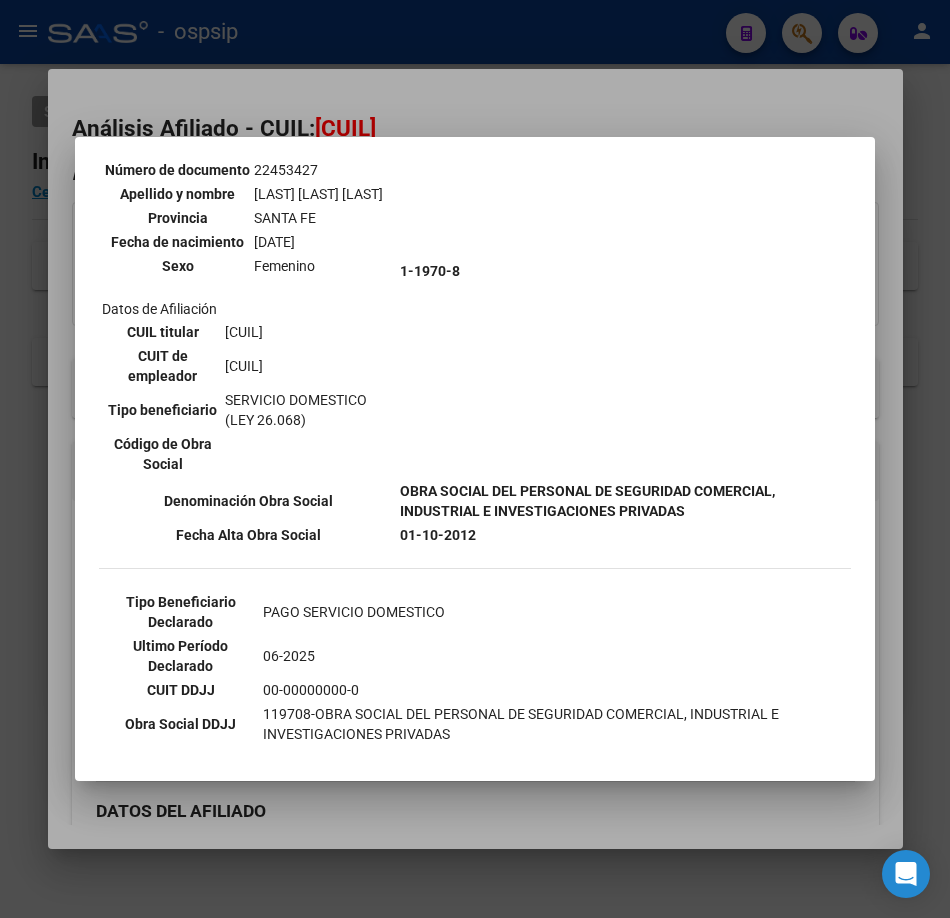 scroll, scrollTop: 200, scrollLeft: 0, axis: vertical 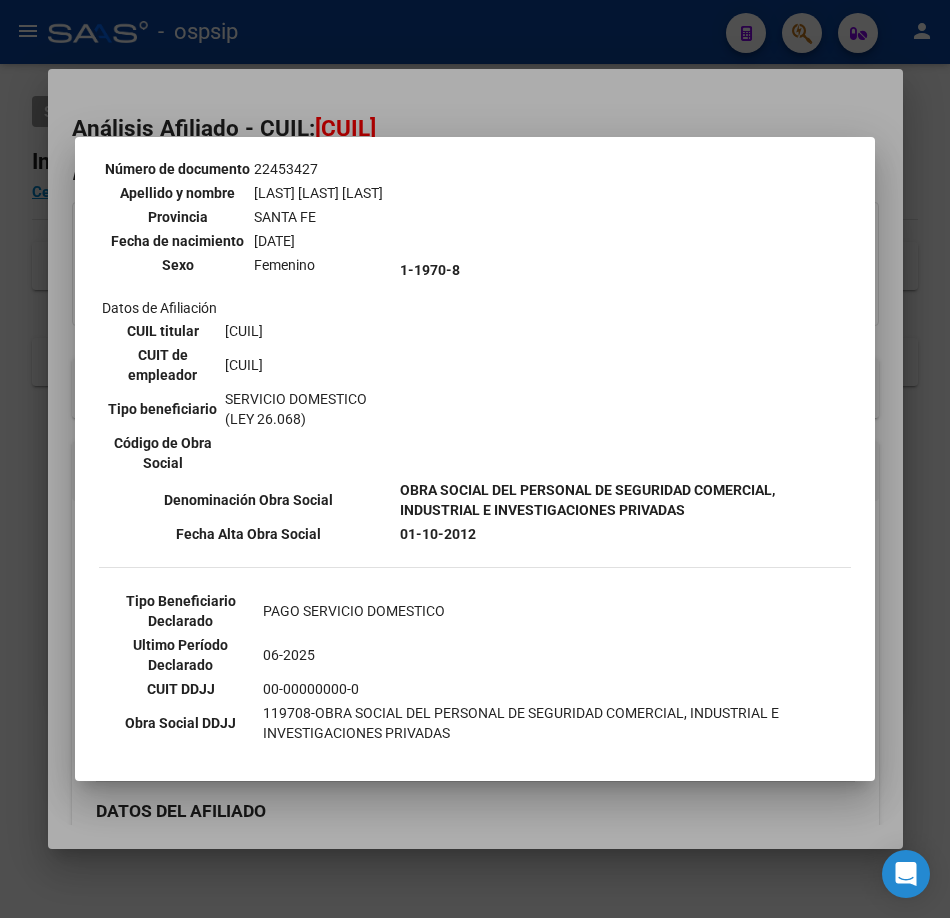 click at bounding box center [475, 459] 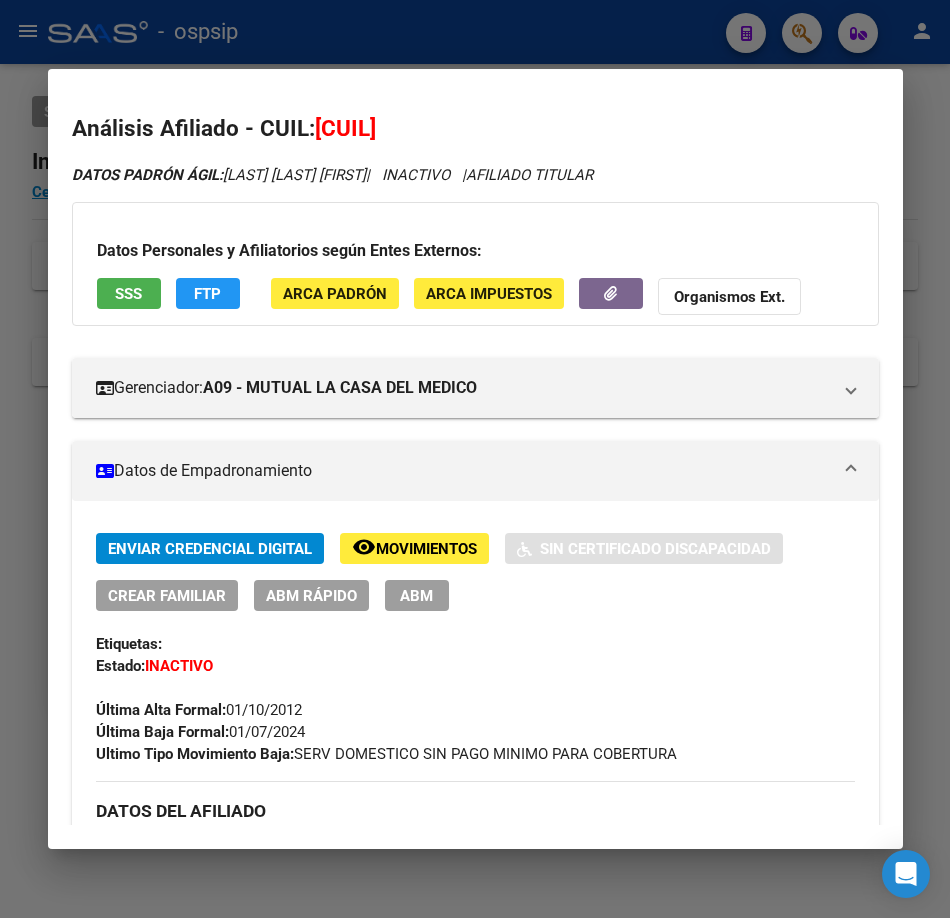 click at bounding box center (475, 459) 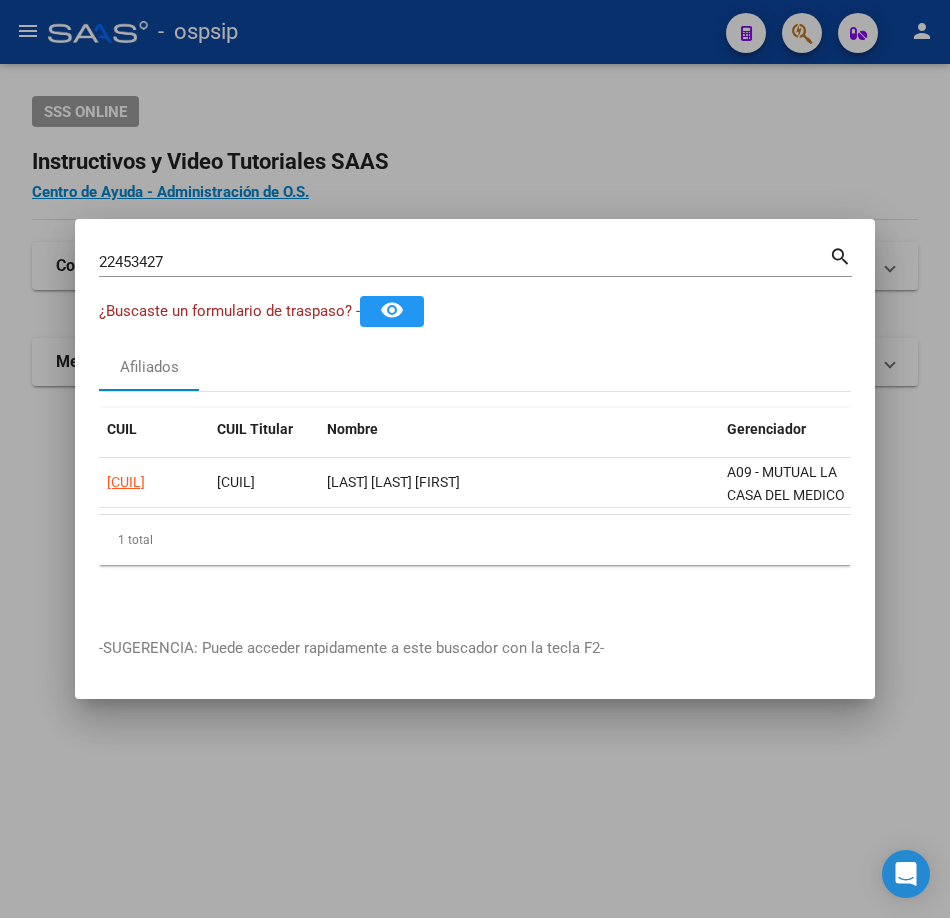 click on "[NUMBER] Buscar (apellido, dni, cuil, nro traspaso, cuit, obra social)" at bounding box center [464, 262] 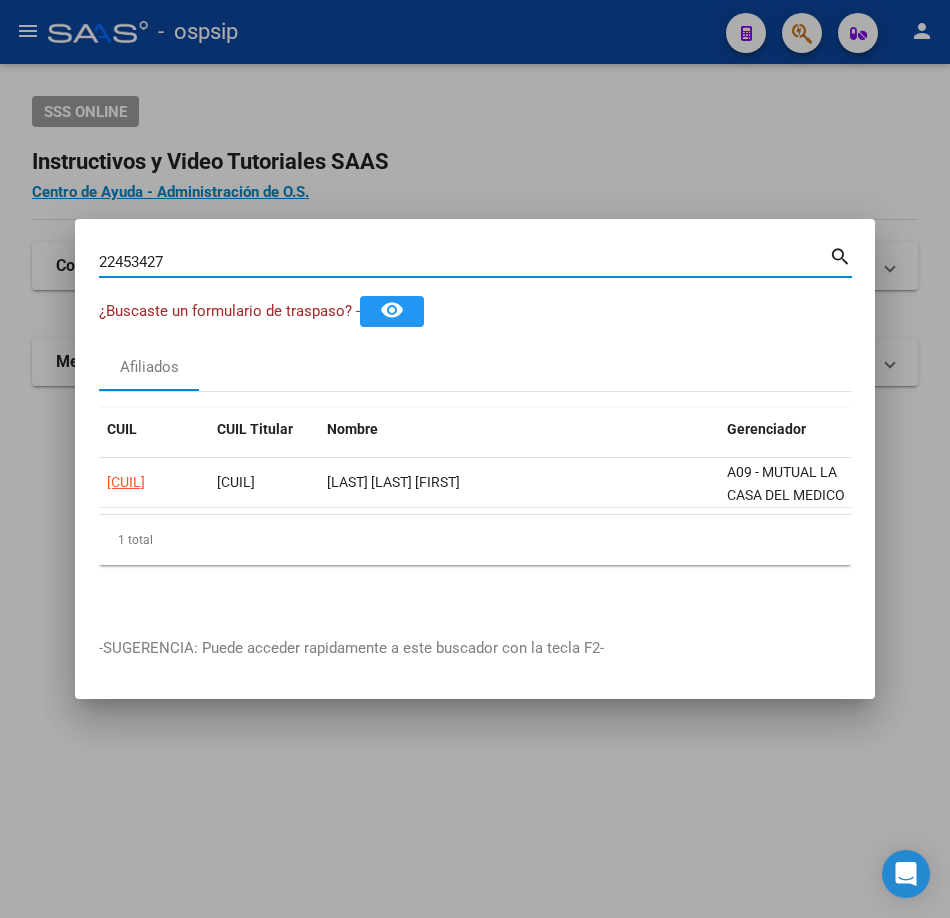 click on "22453427" at bounding box center (464, 262) 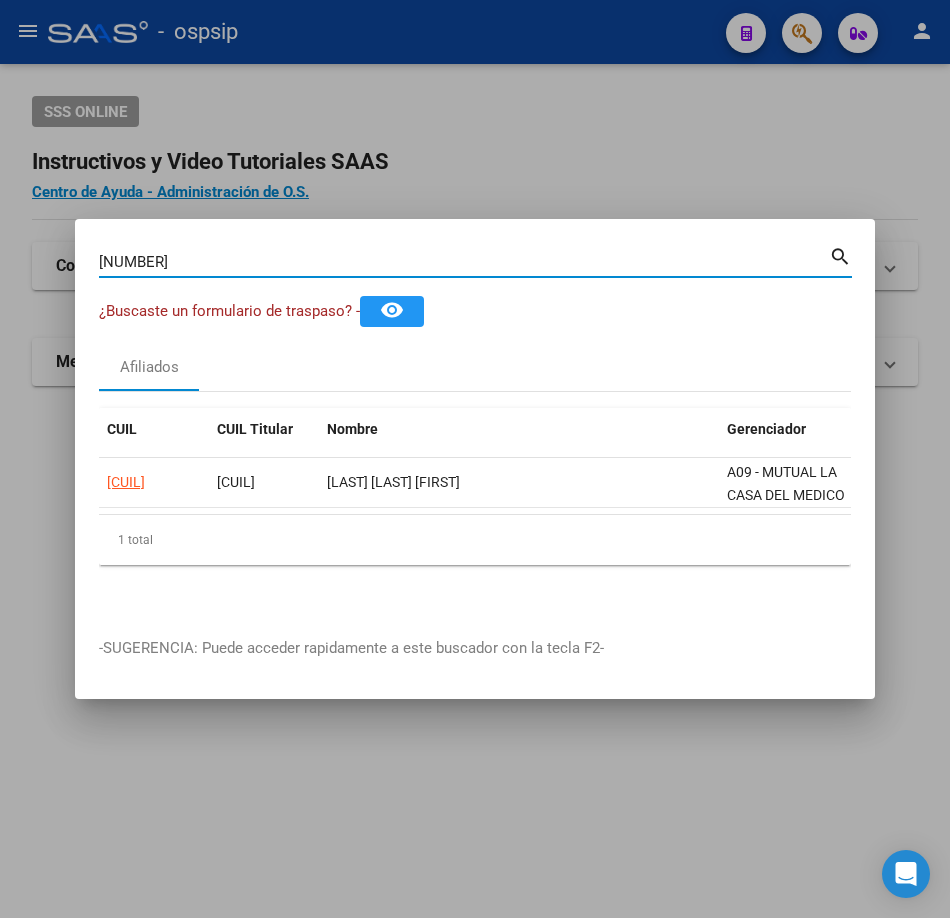 type on "[NUMBER]" 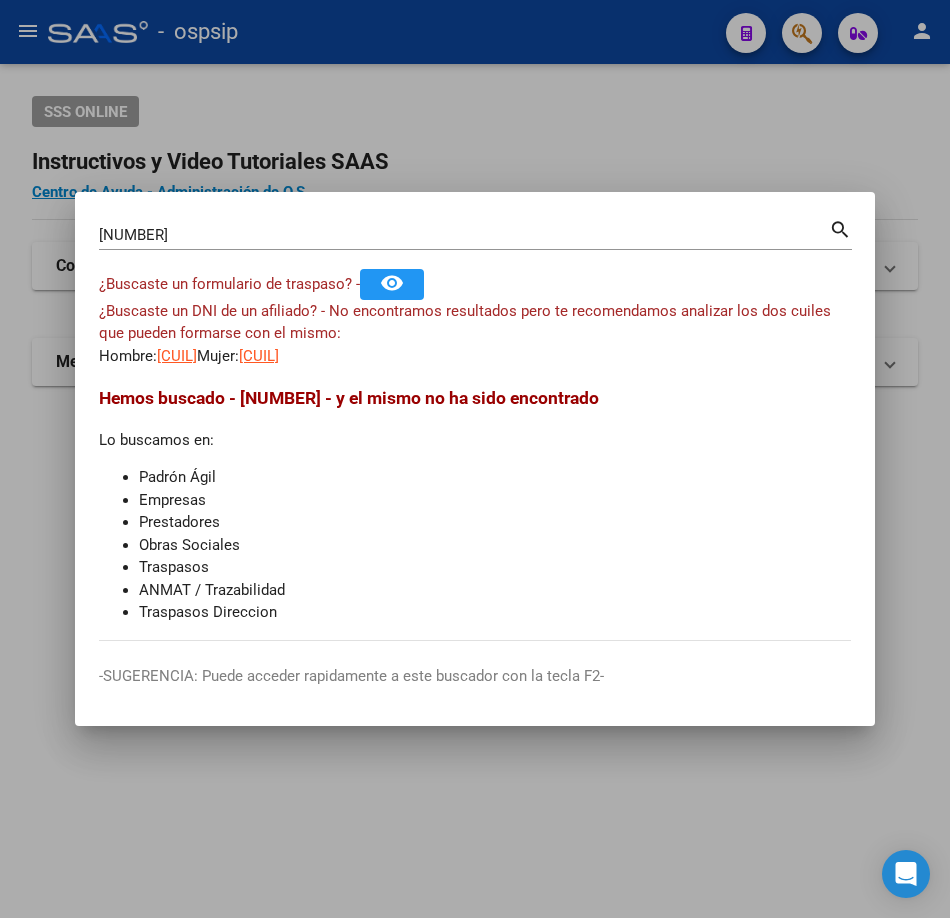 click on "[CUIL]" at bounding box center [177, 356] 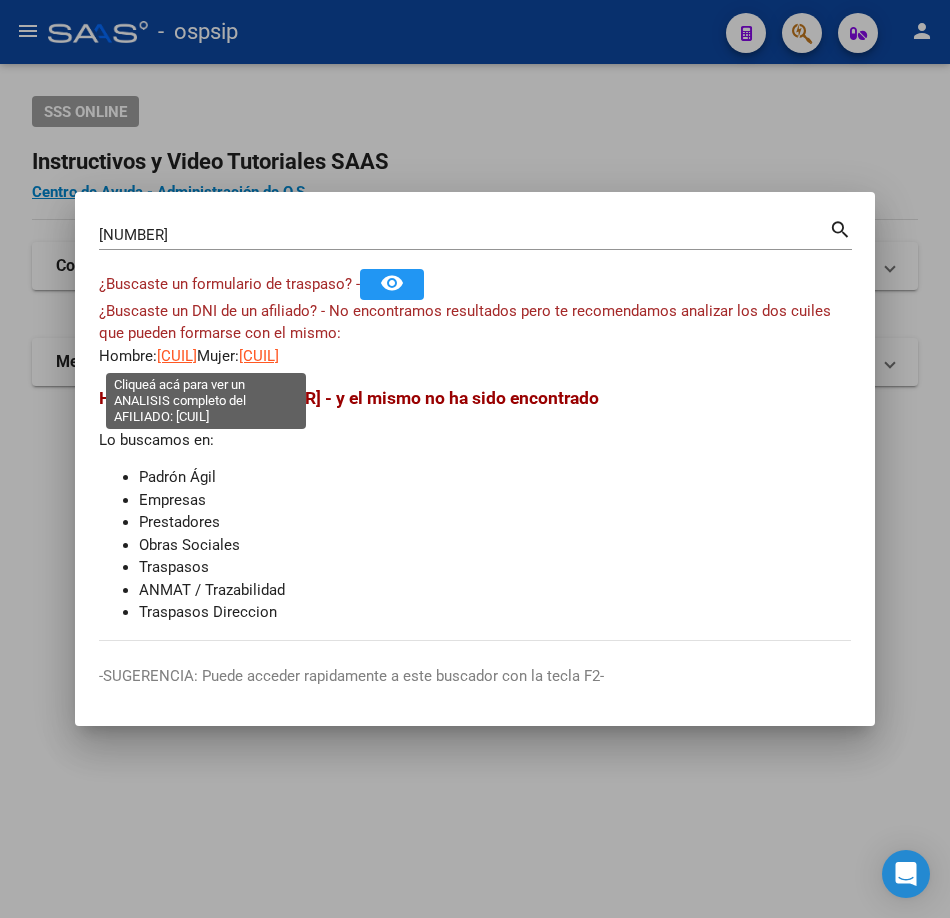click on "[CUIL]" at bounding box center [177, 356] 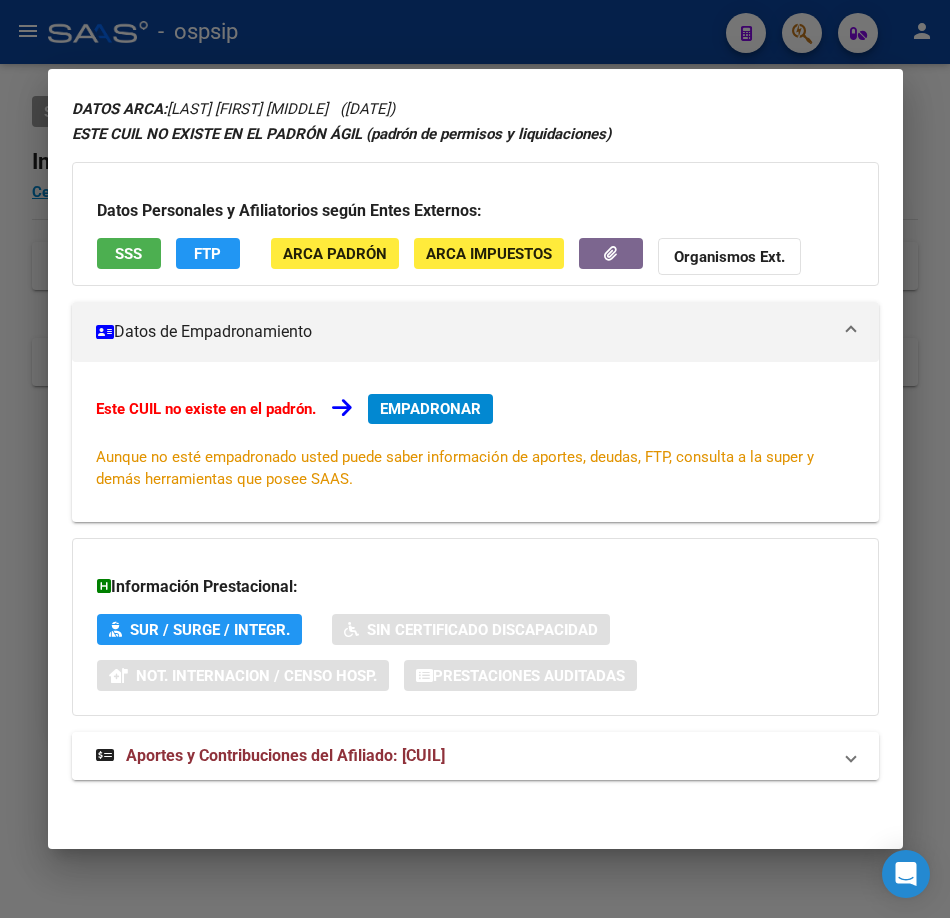 click on "Aportes y Contribuciones del Afiliado: [CUIL]" at bounding box center (285, 755) 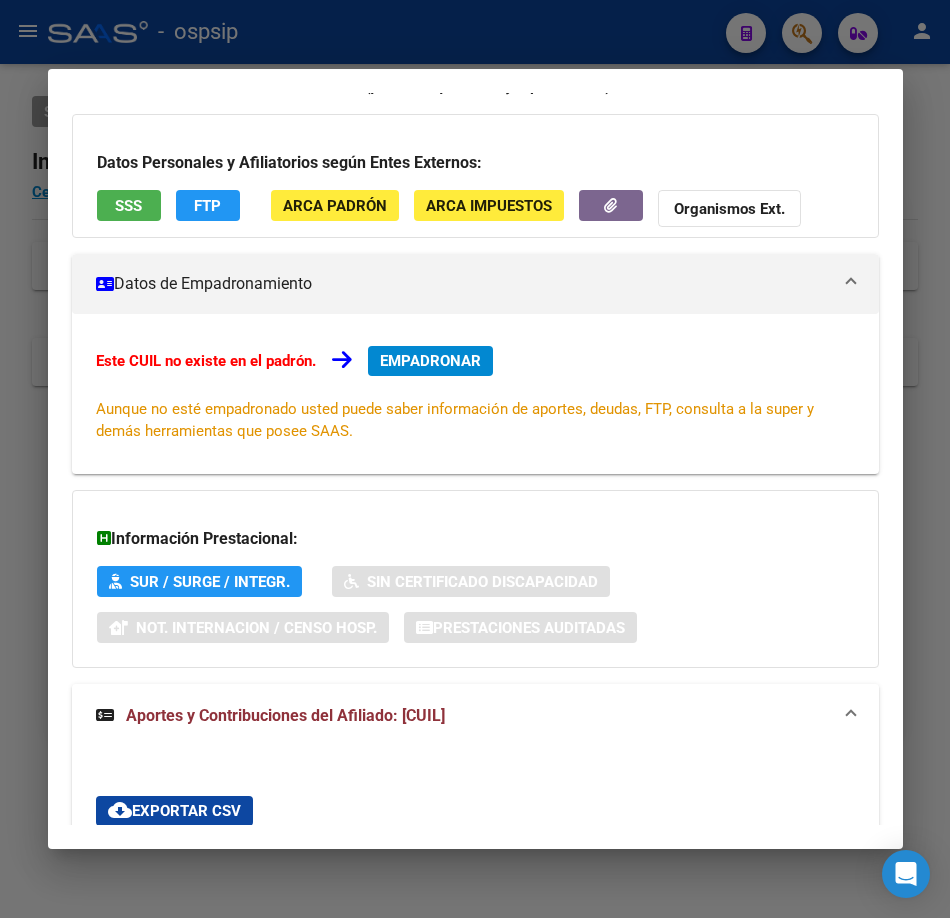 scroll, scrollTop: 0, scrollLeft: 0, axis: both 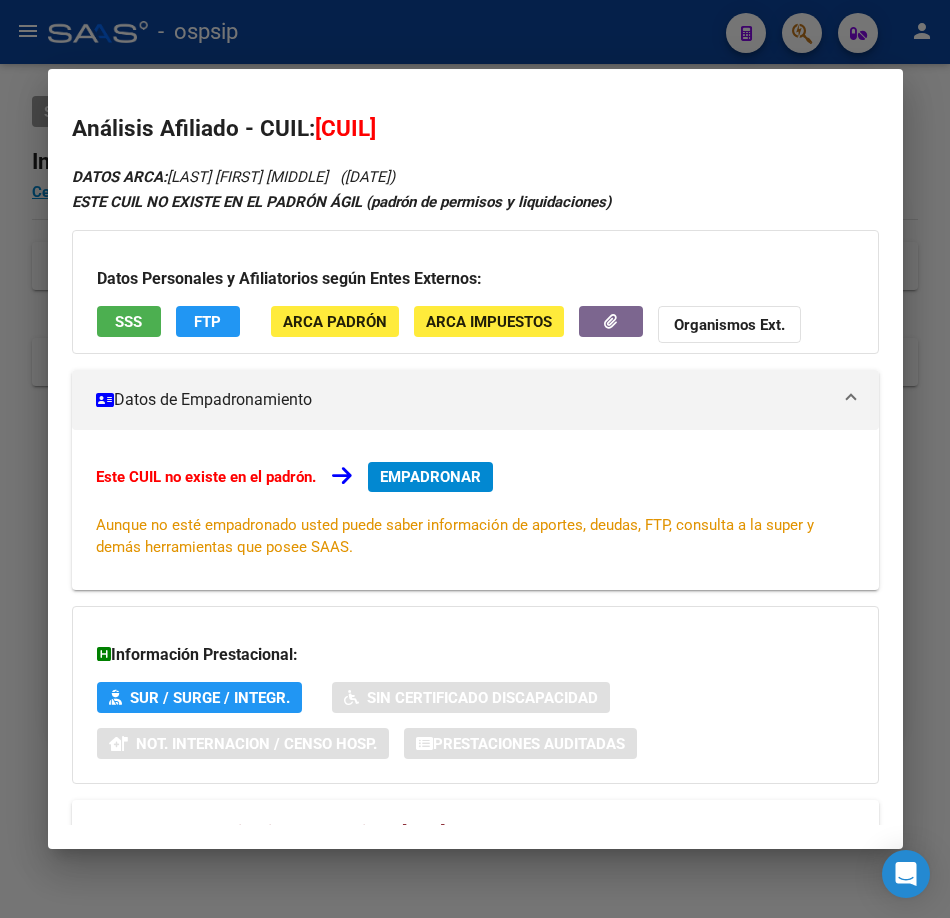 click on "Datos Personales y Afiliatorios según Entes Externos: SSS FTP ARCA Padrón ARCA Impuestos Organismos Ext." at bounding box center [475, 292] 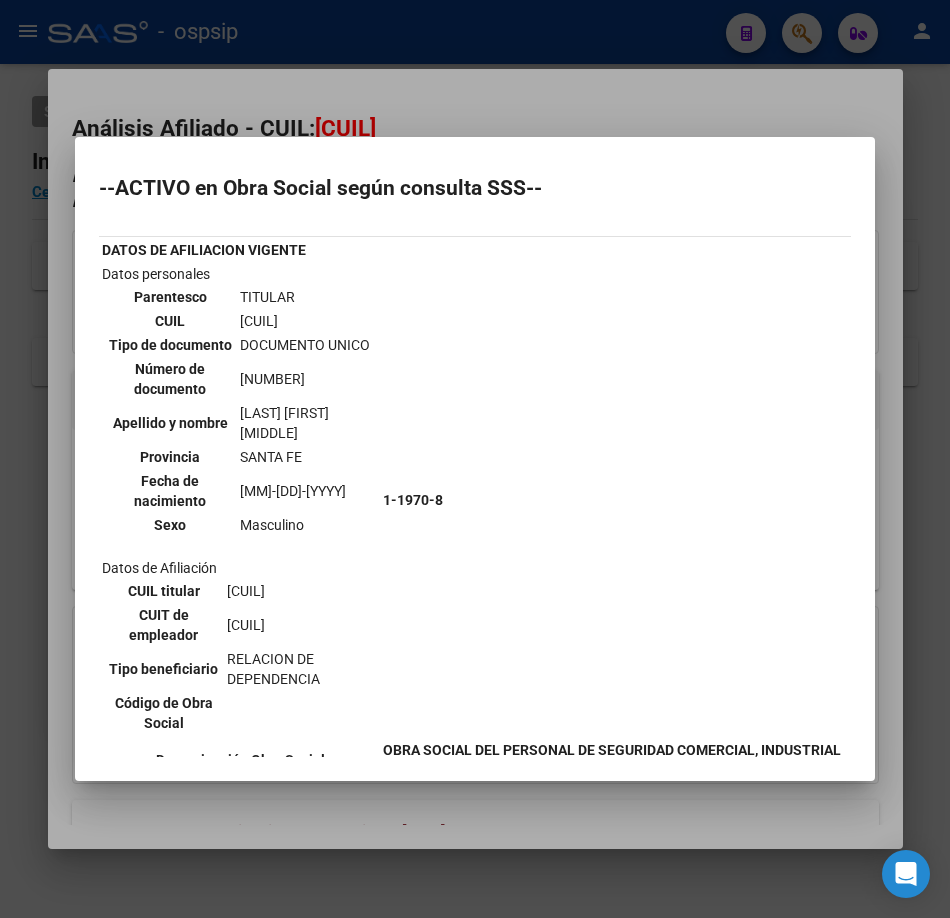 click at bounding box center (475, 459) 